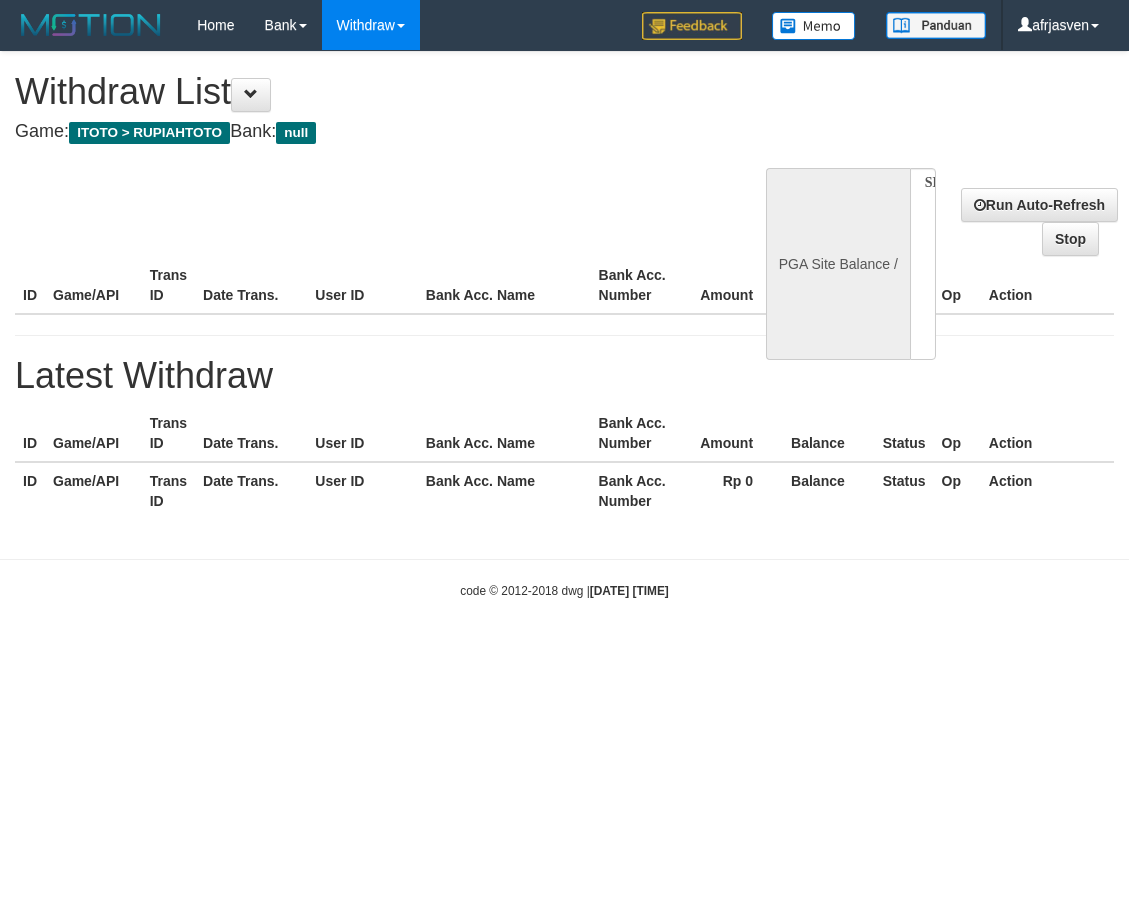select 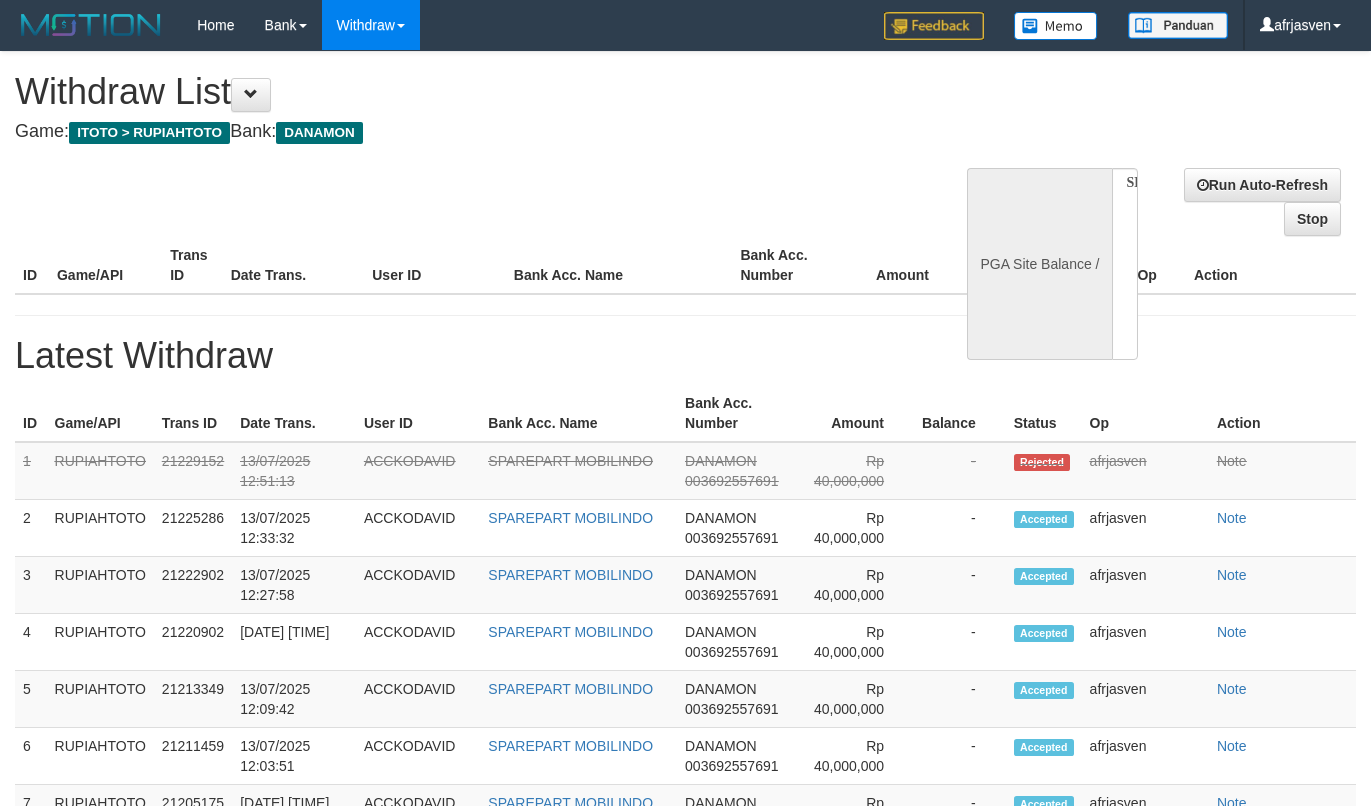 select 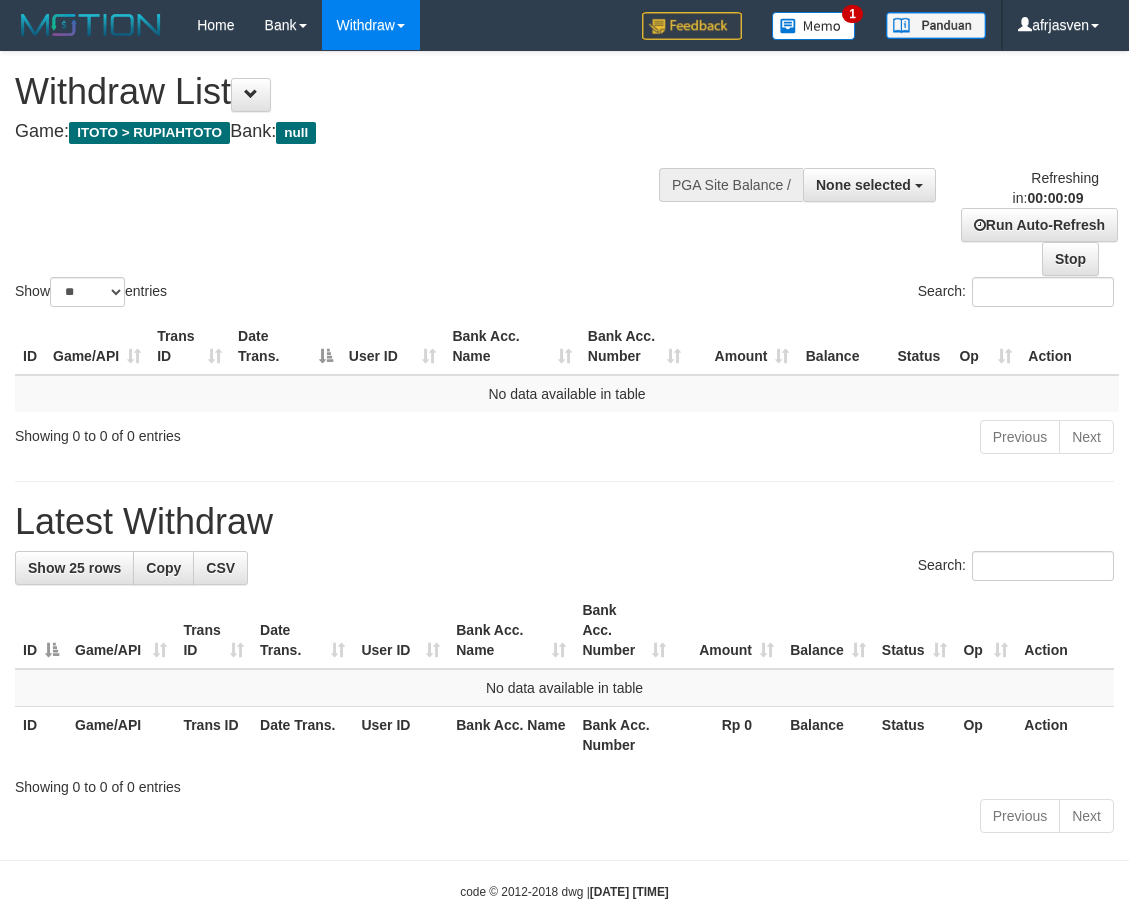 select 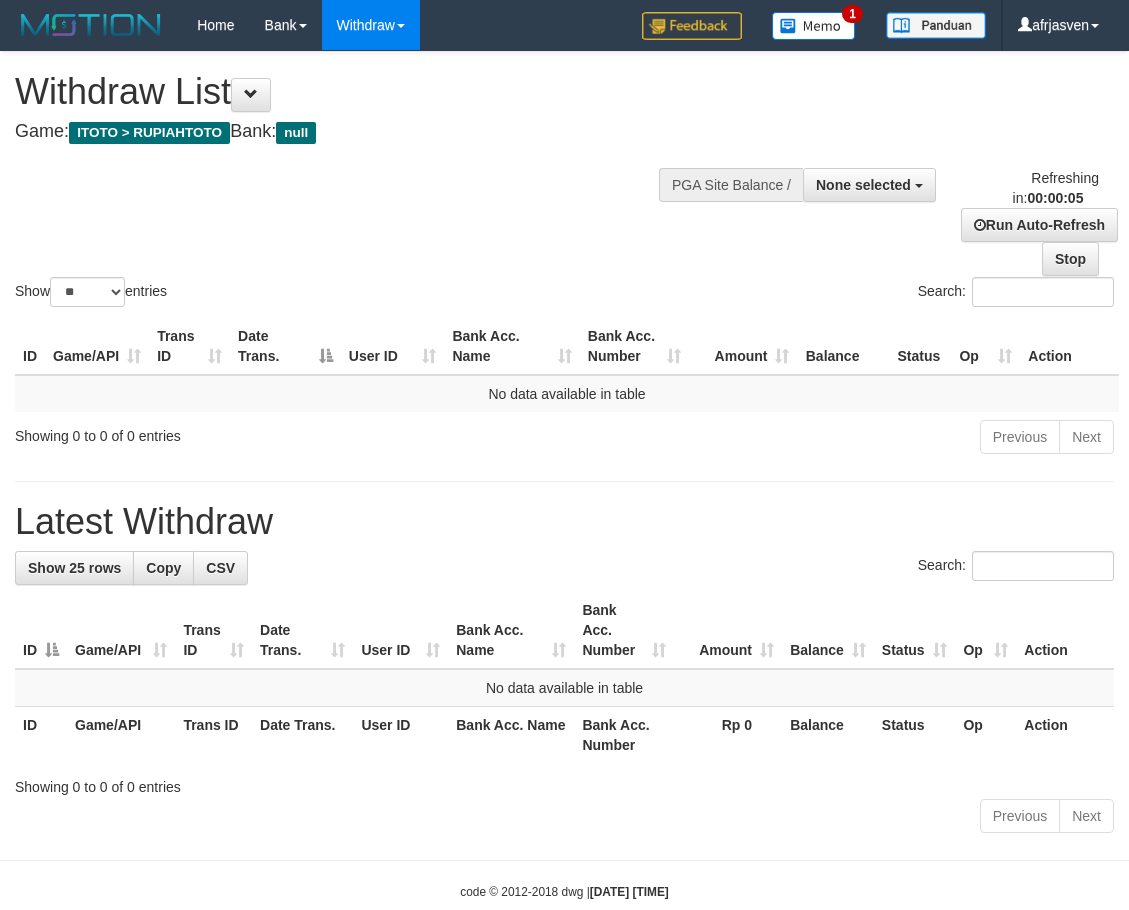 scroll, scrollTop: 0, scrollLeft: 0, axis: both 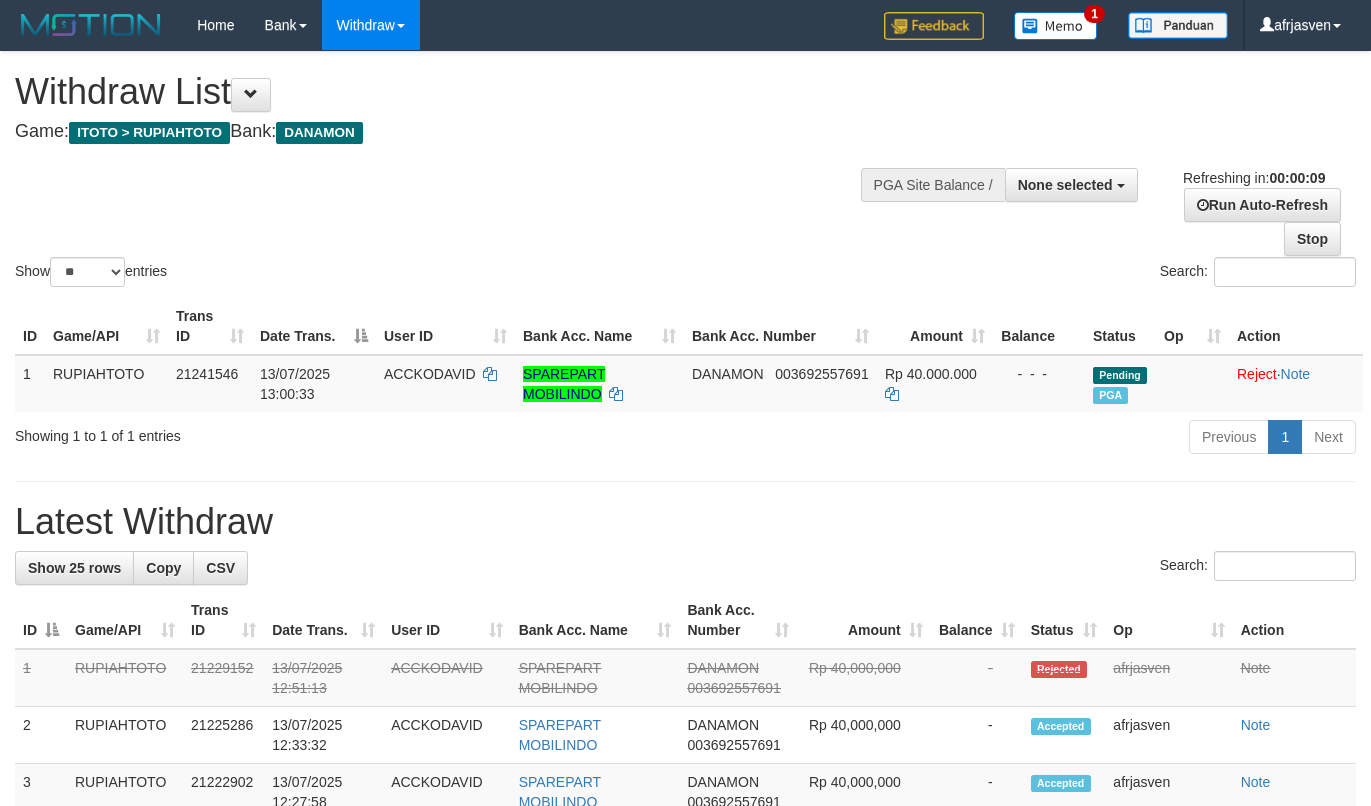 select 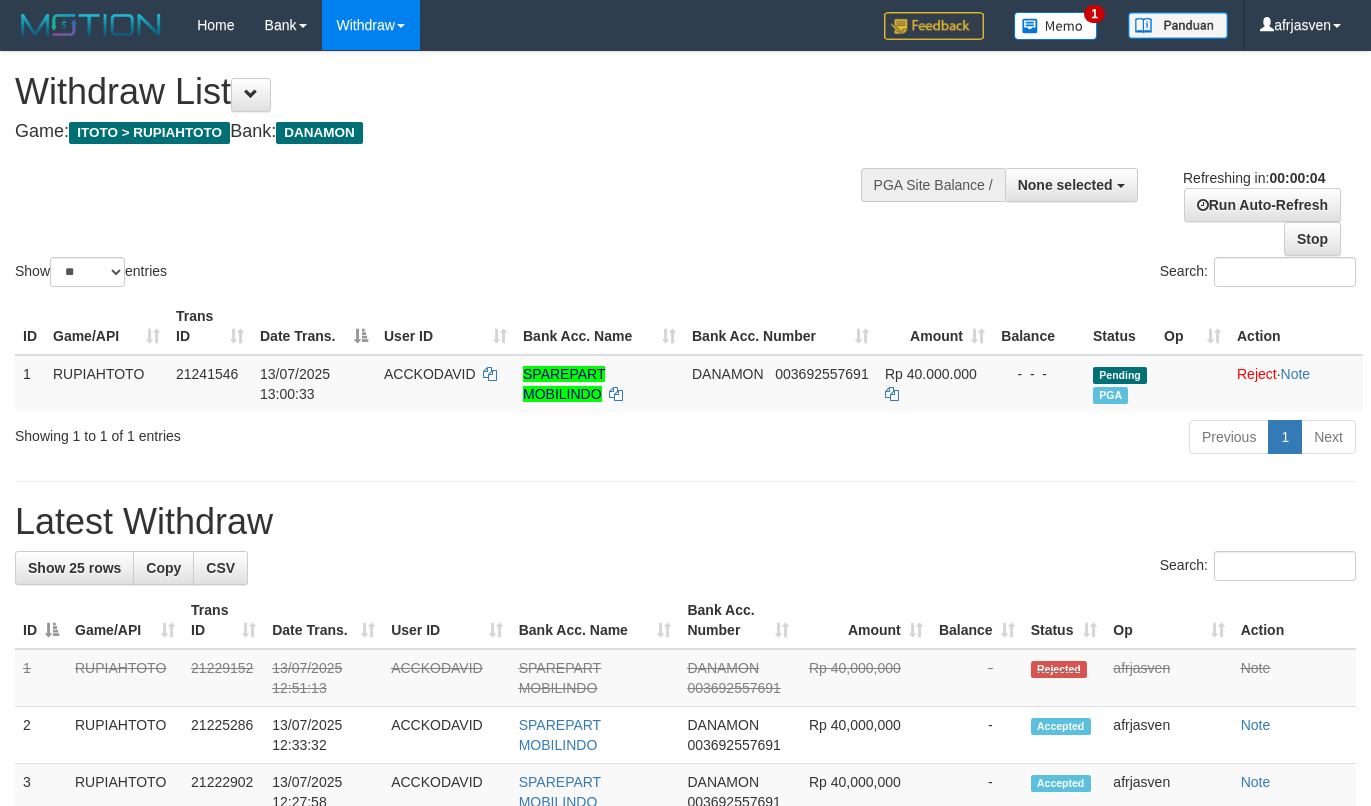 scroll, scrollTop: 0, scrollLeft: 0, axis: both 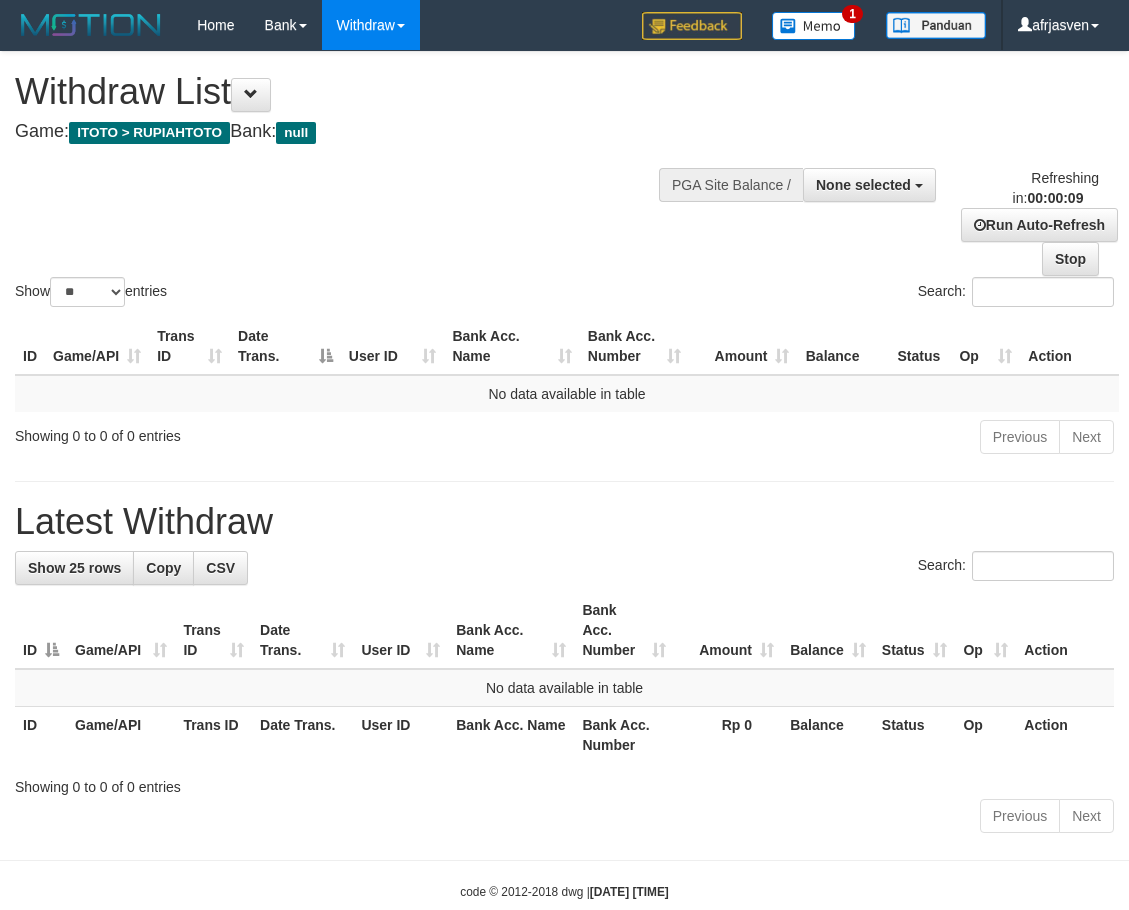 select 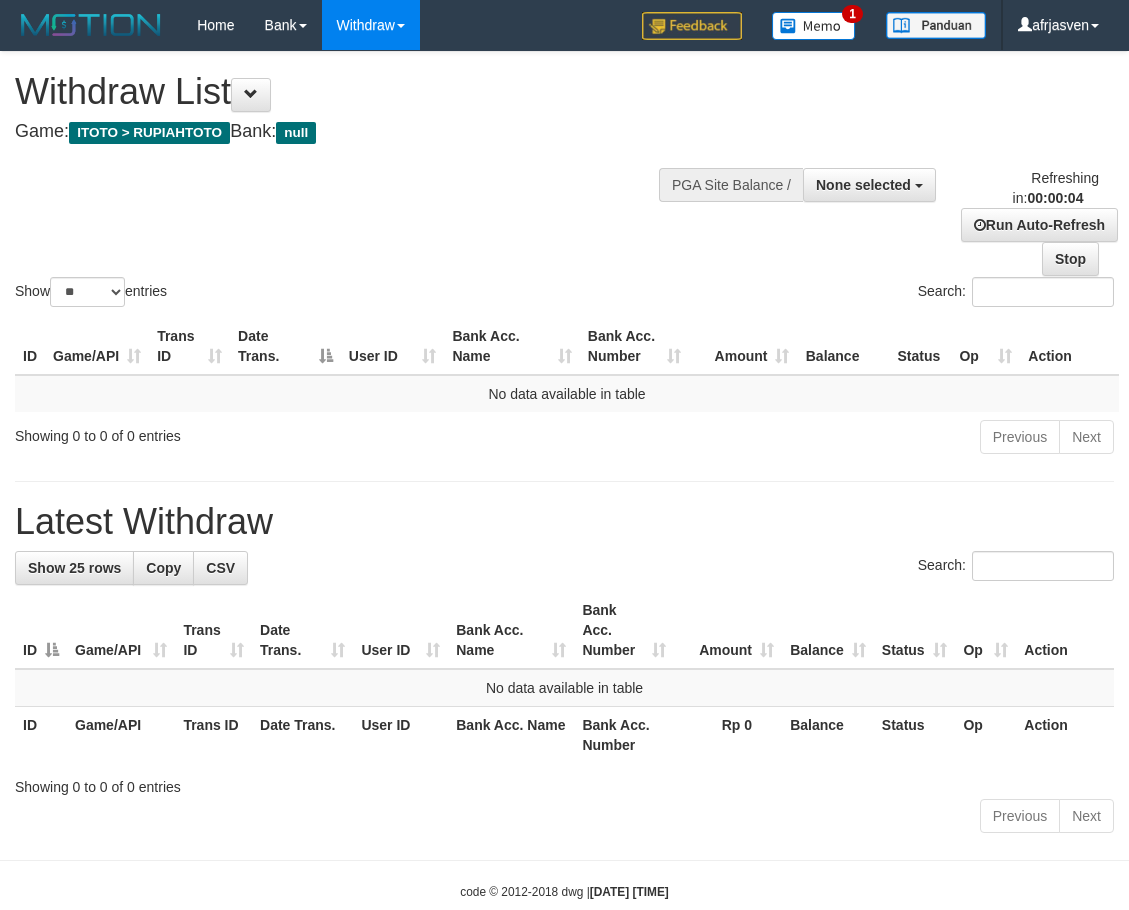 scroll, scrollTop: 0, scrollLeft: 0, axis: both 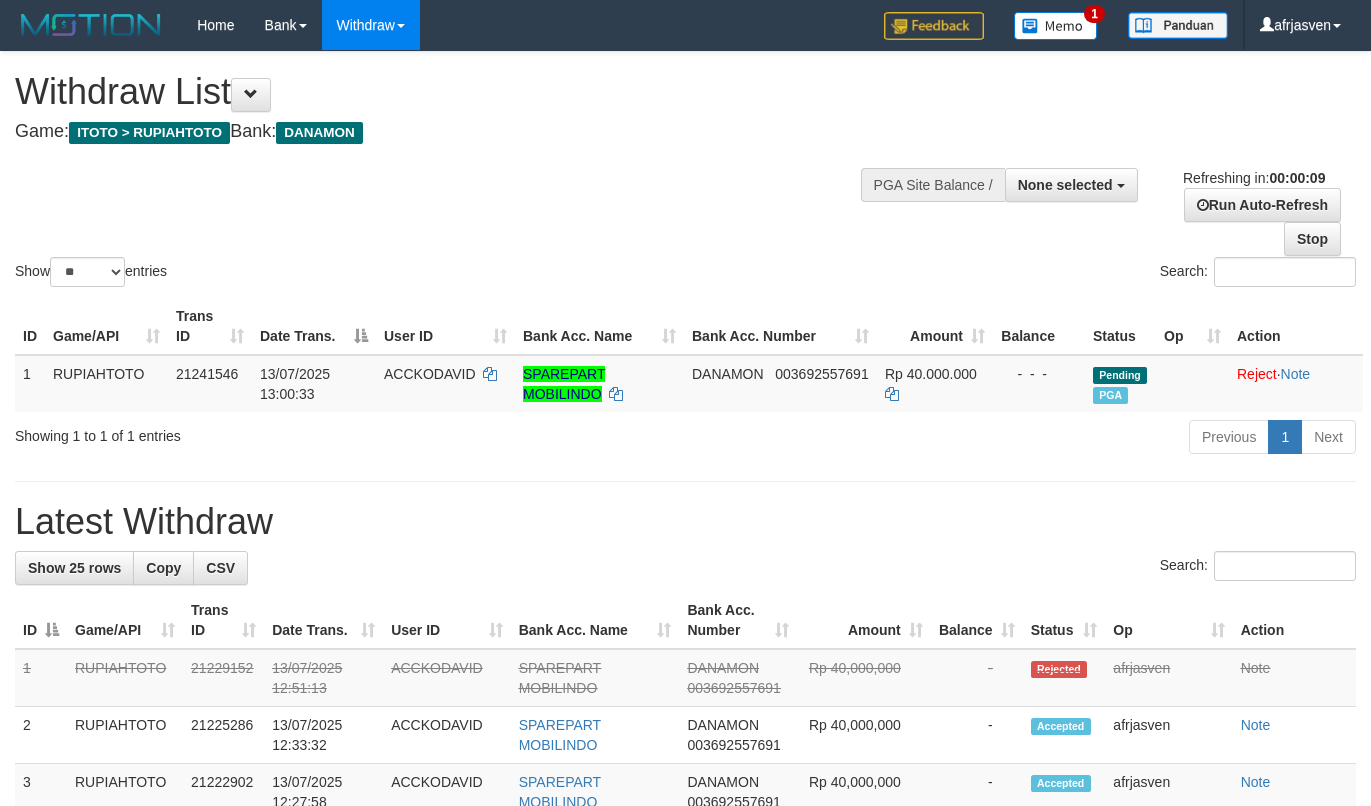 select 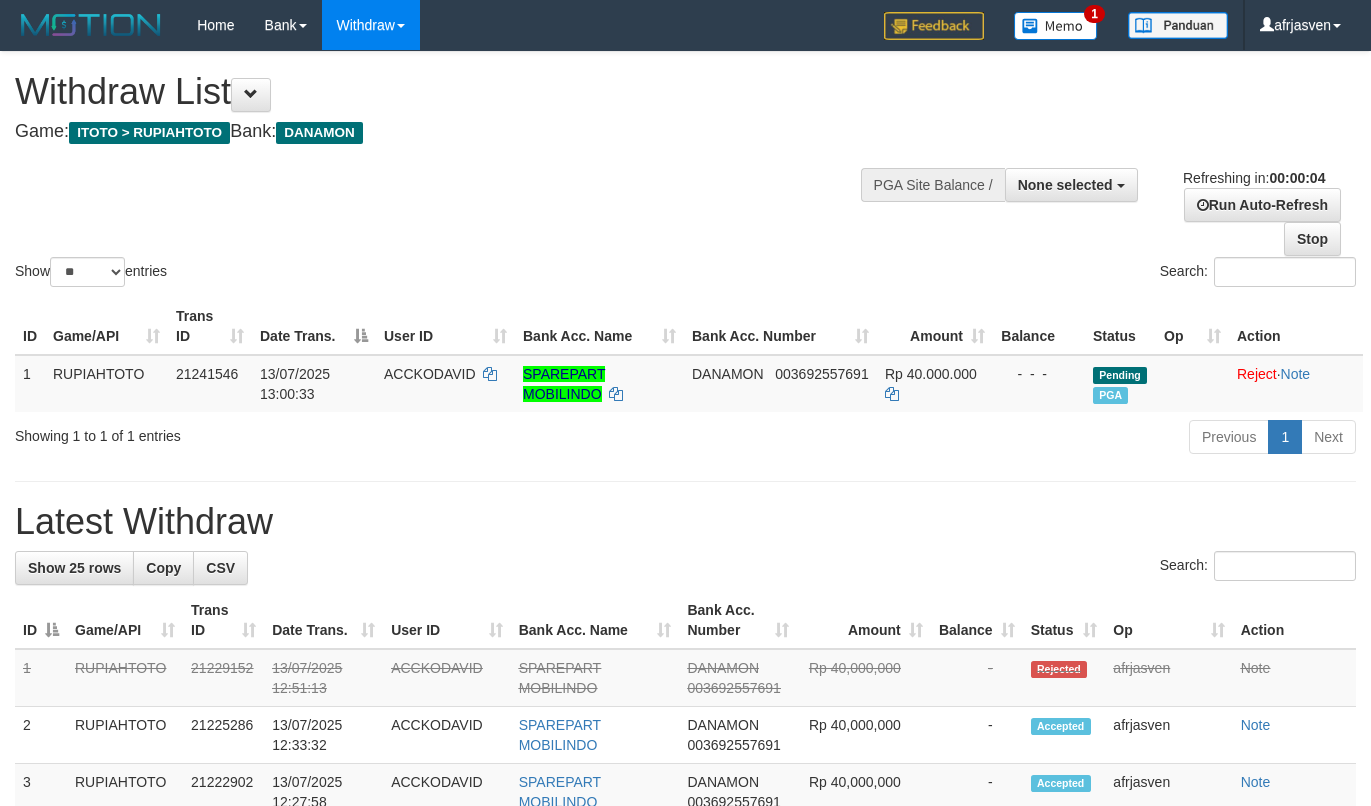 scroll, scrollTop: 0, scrollLeft: 0, axis: both 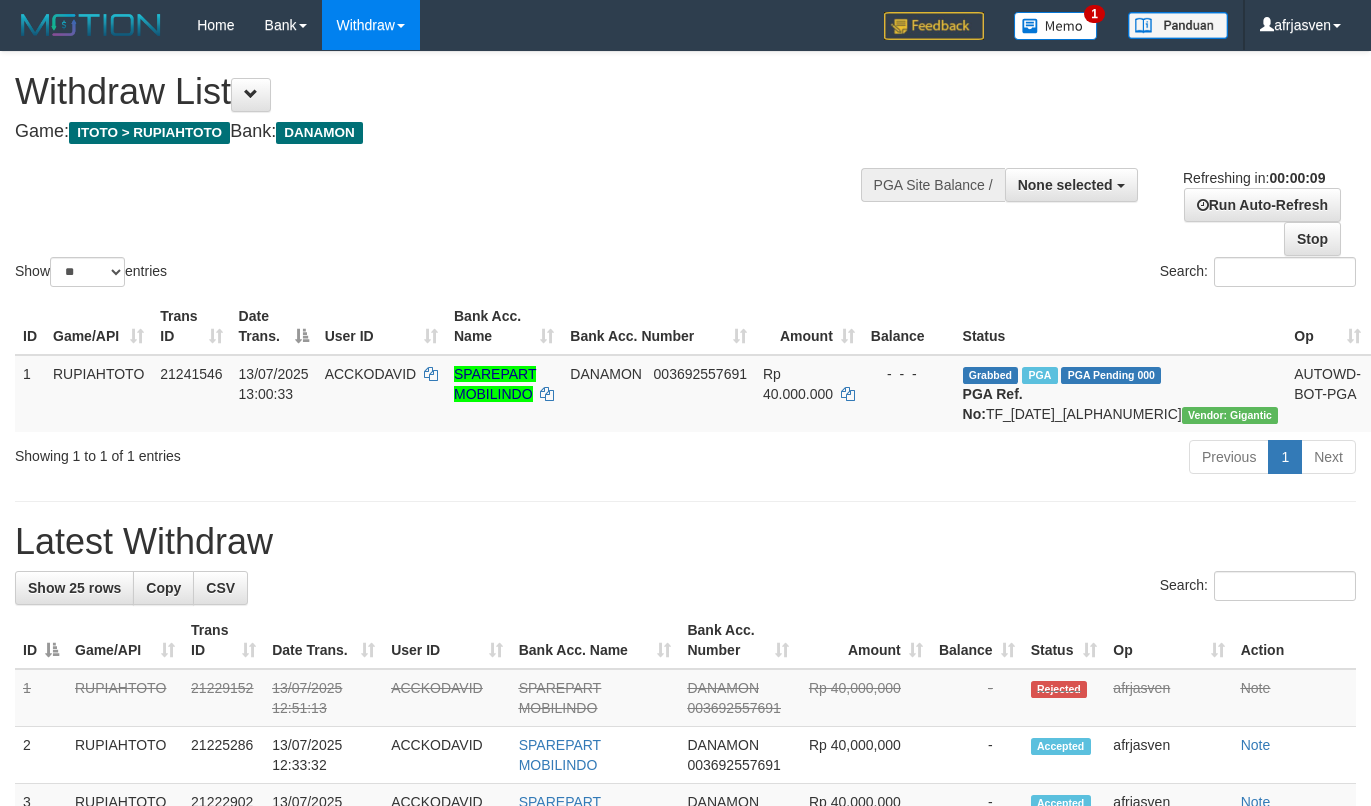 select 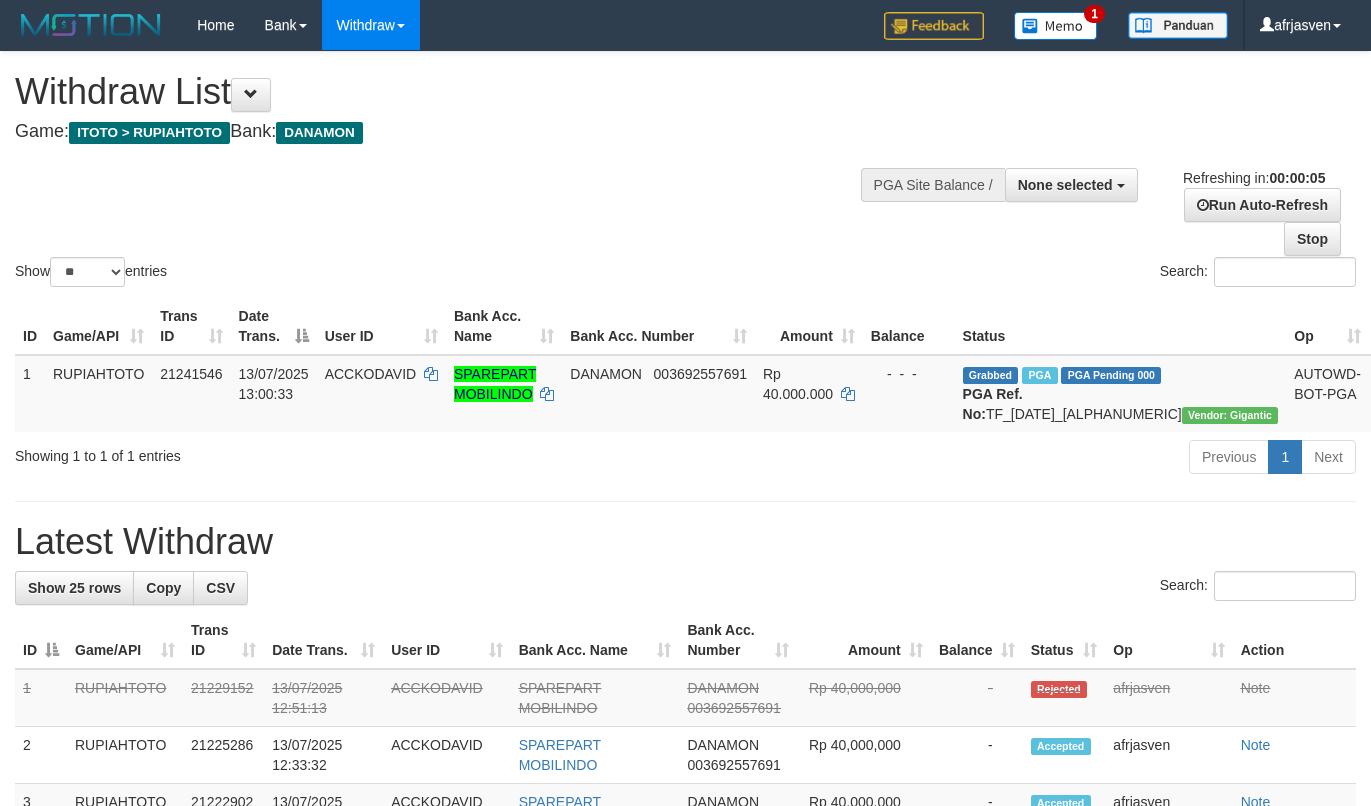 scroll, scrollTop: 0, scrollLeft: 0, axis: both 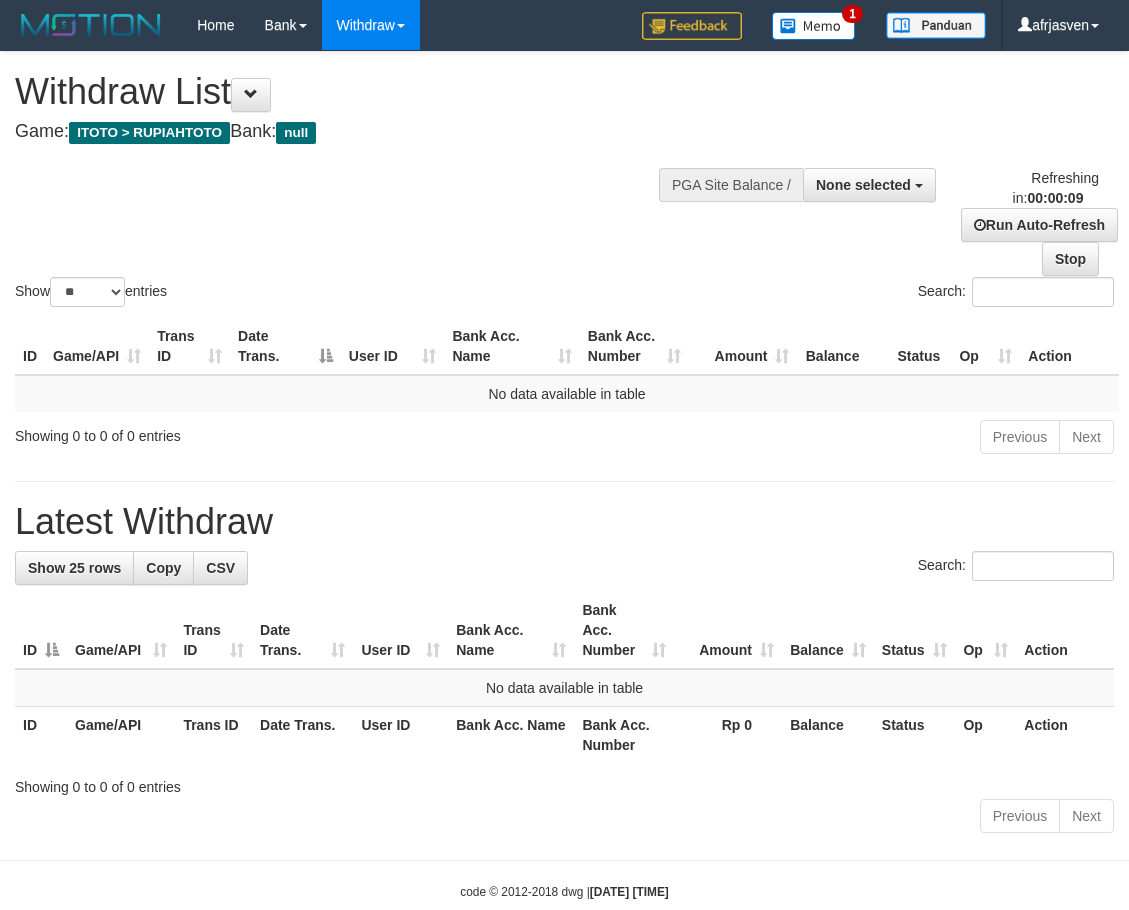 select 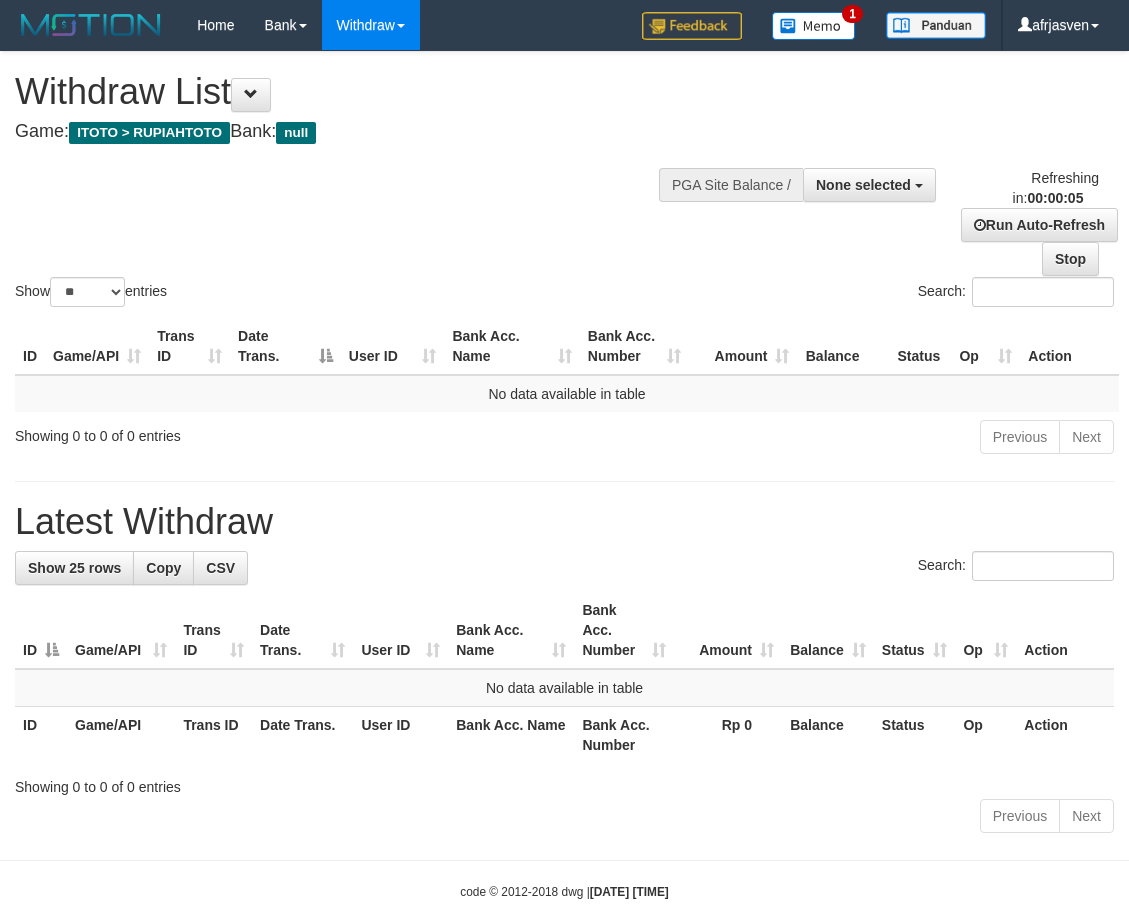 scroll, scrollTop: 0, scrollLeft: 0, axis: both 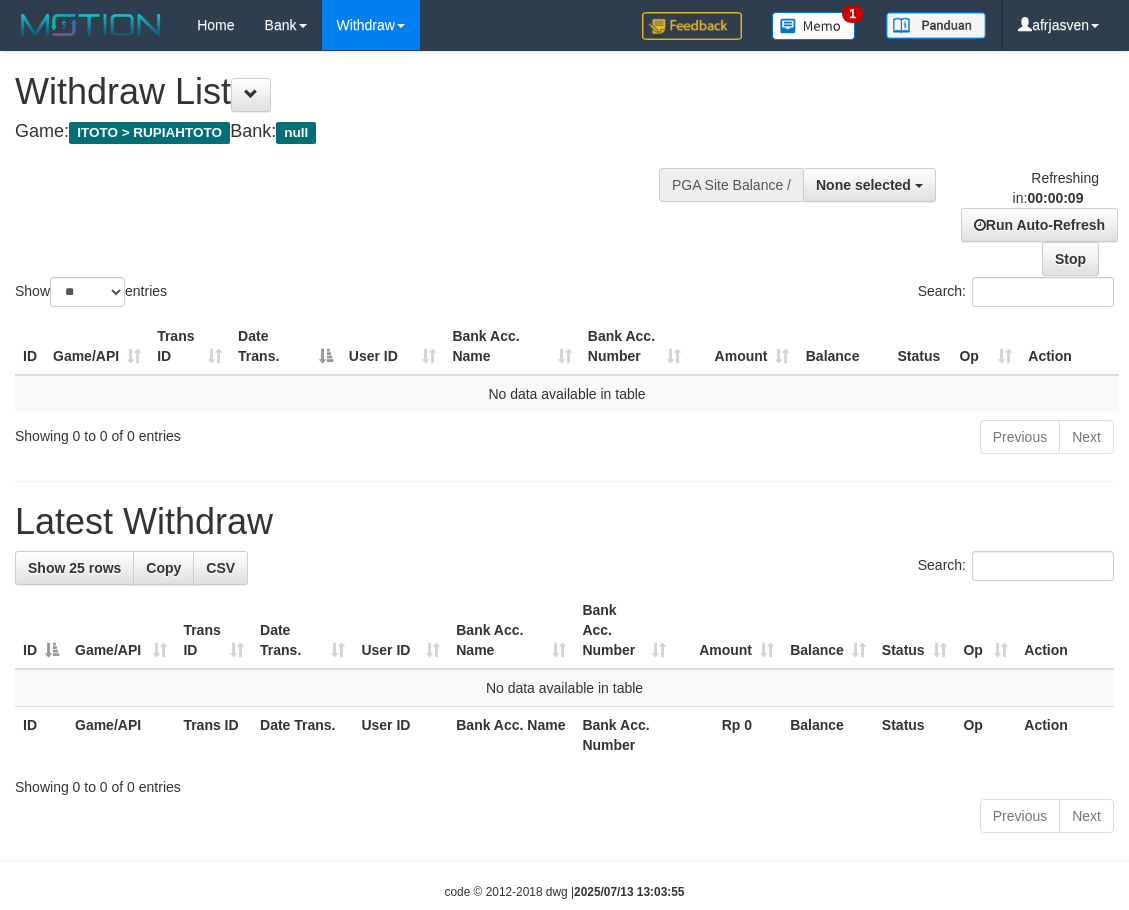 select 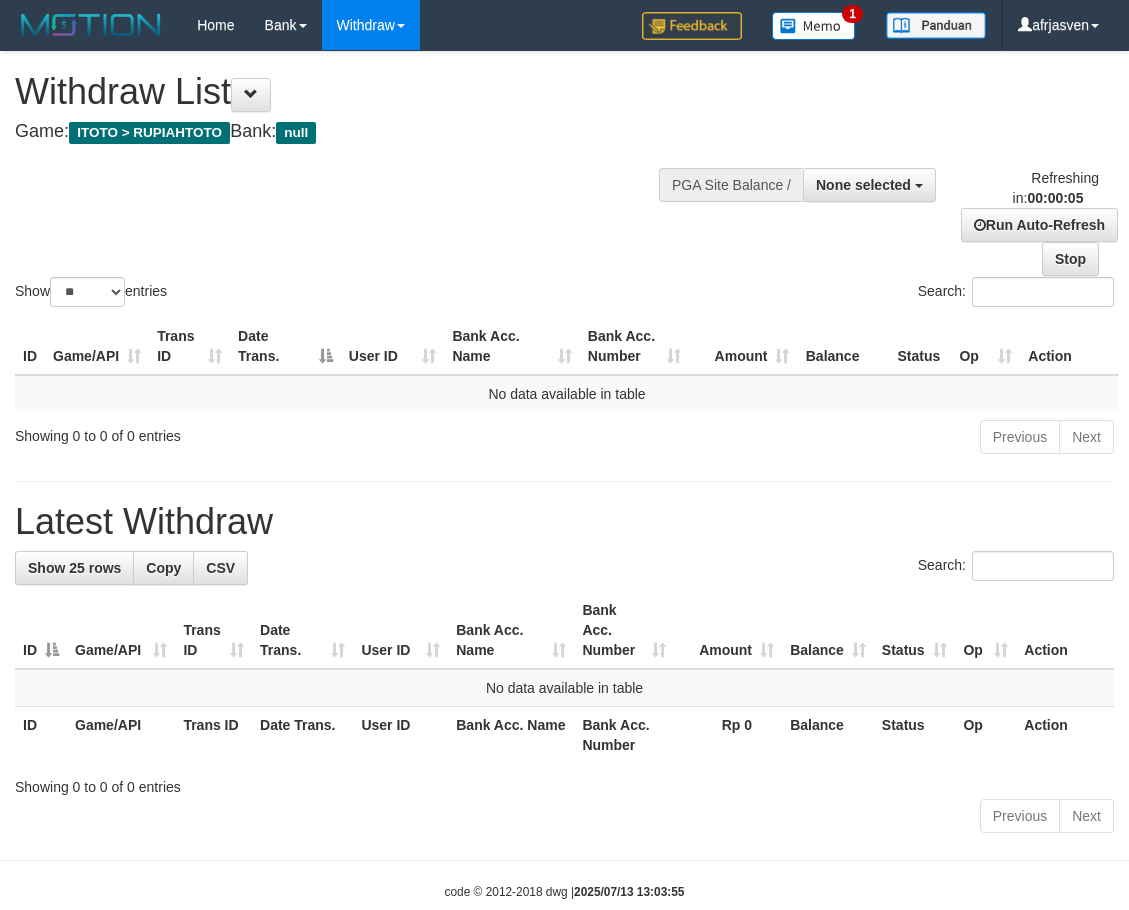 scroll, scrollTop: 0, scrollLeft: 0, axis: both 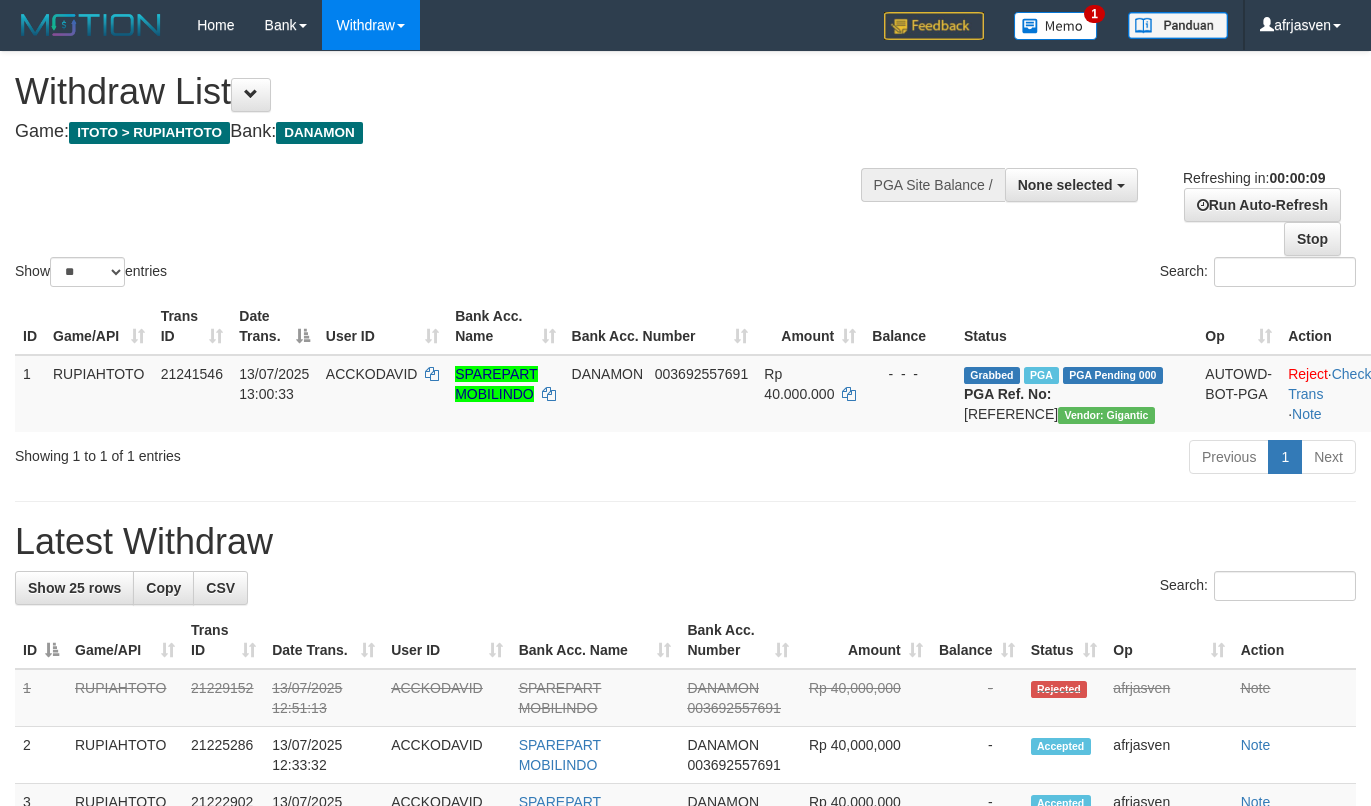 select 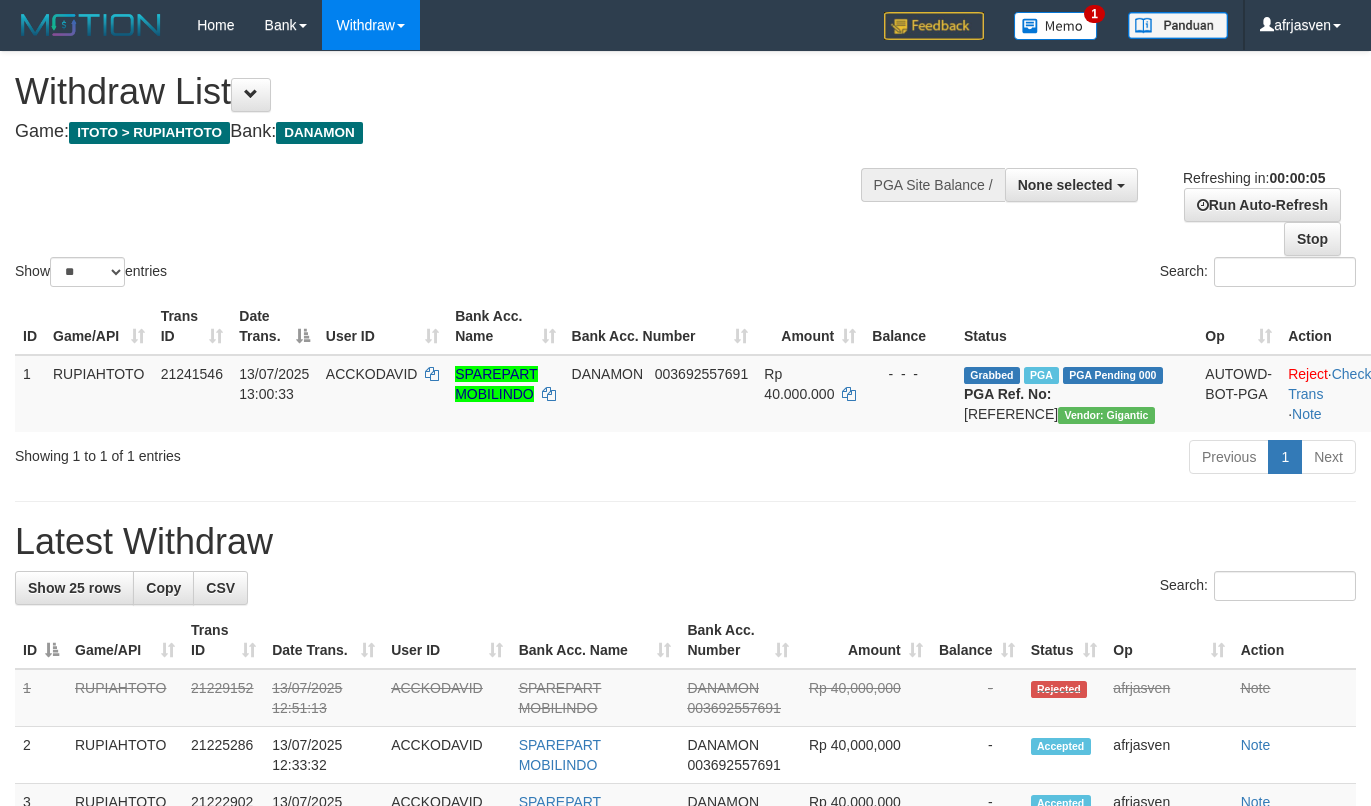 scroll, scrollTop: 0, scrollLeft: 0, axis: both 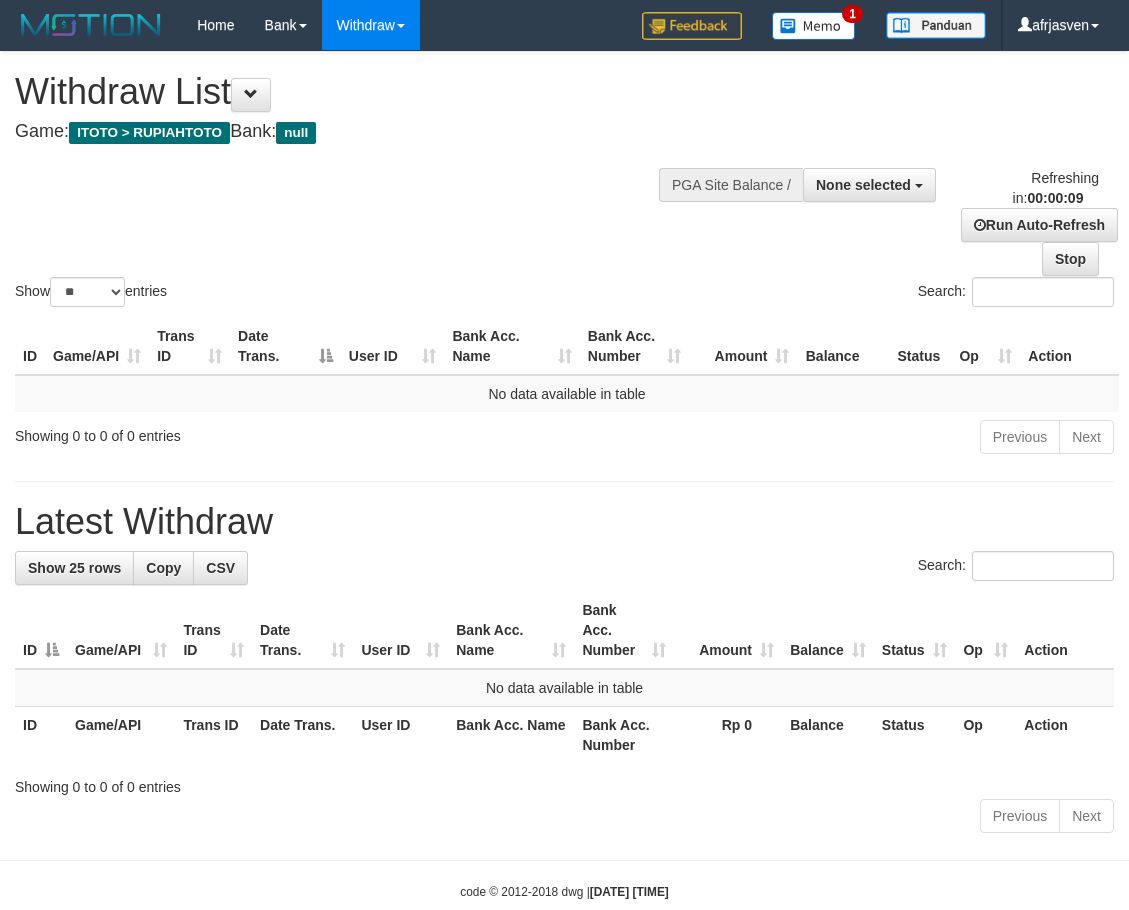 select 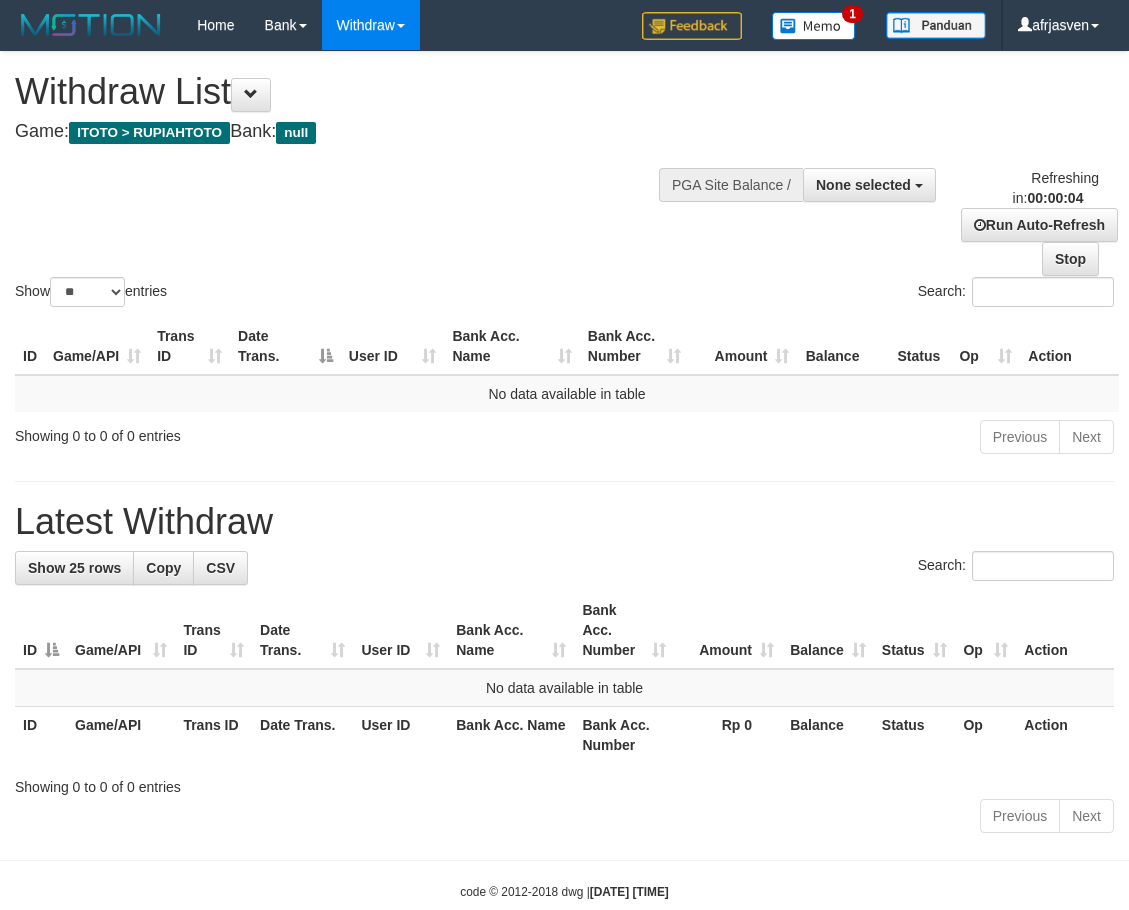 scroll, scrollTop: 0, scrollLeft: 0, axis: both 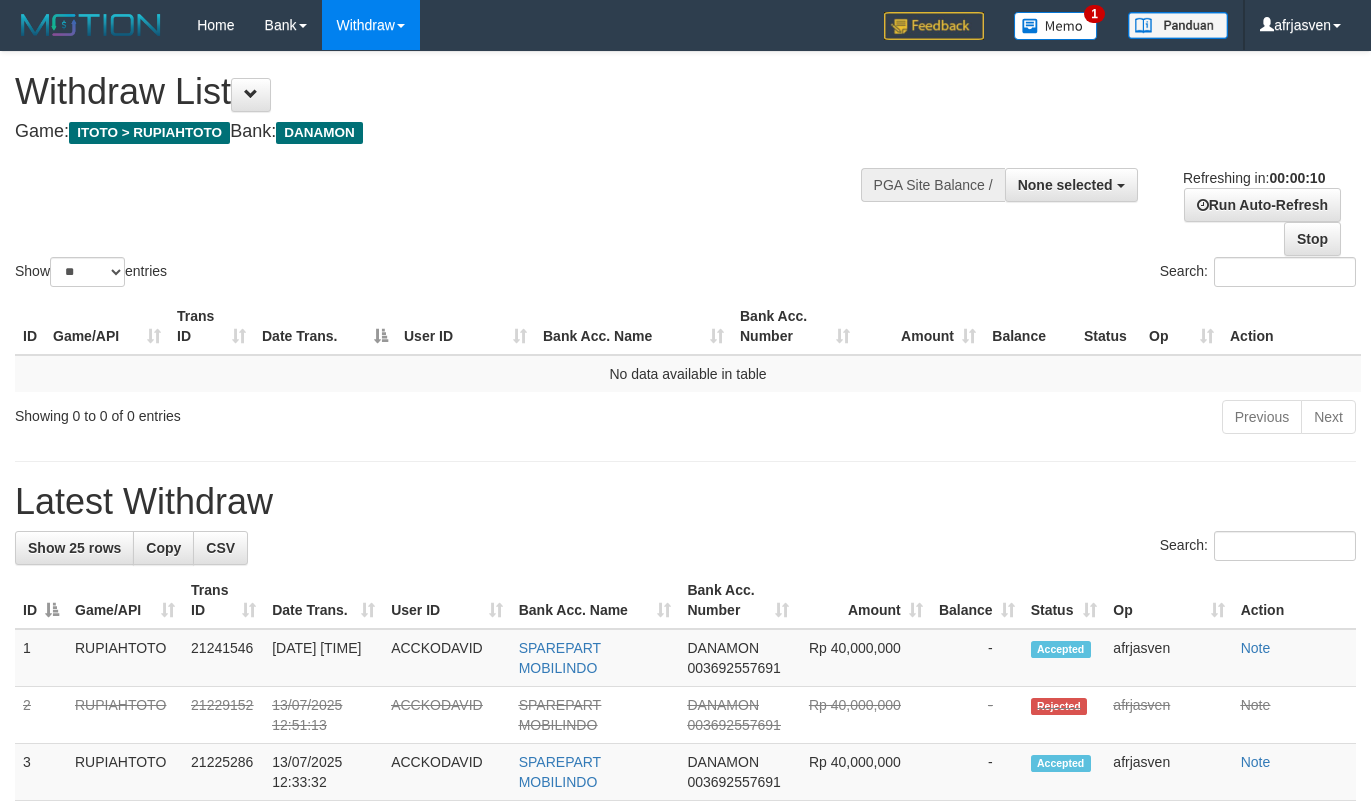 select 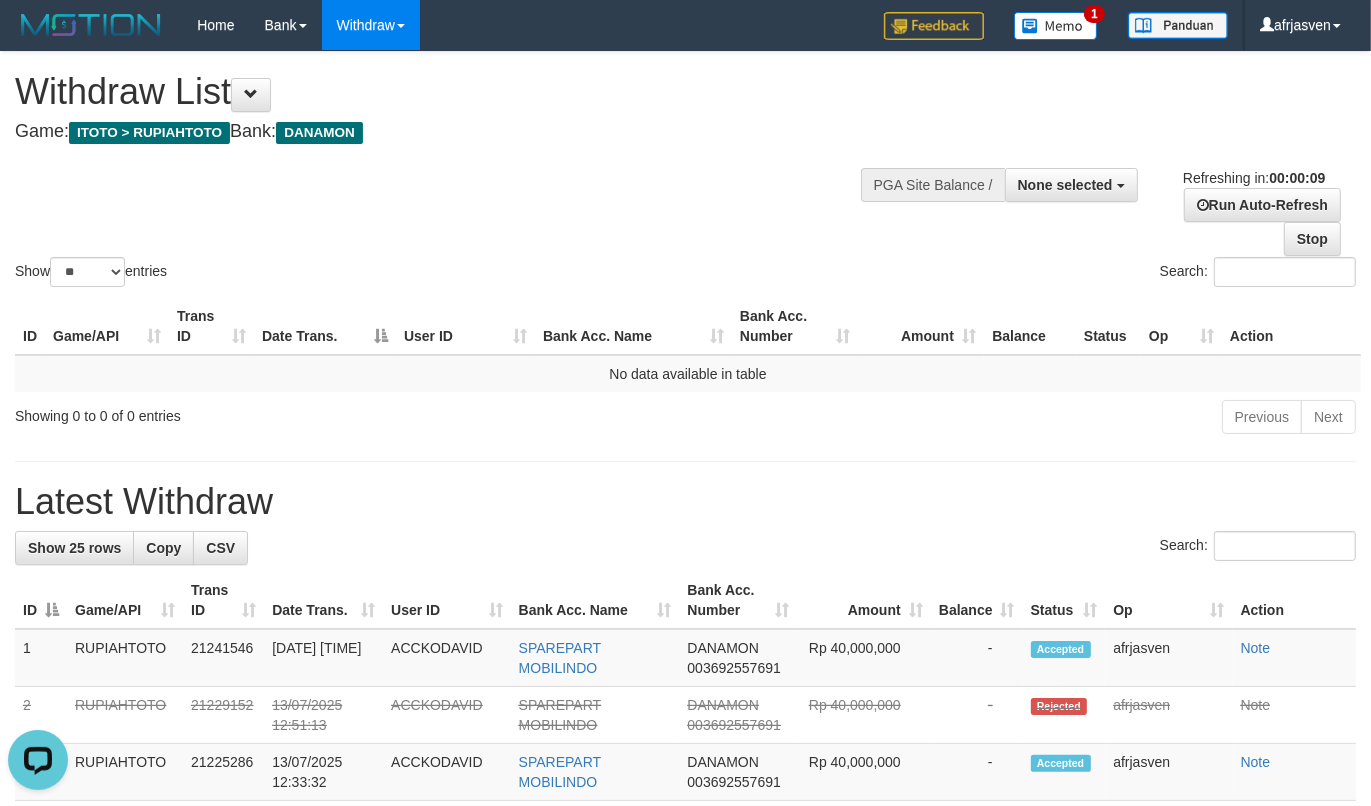 scroll, scrollTop: 0, scrollLeft: 0, axis: both 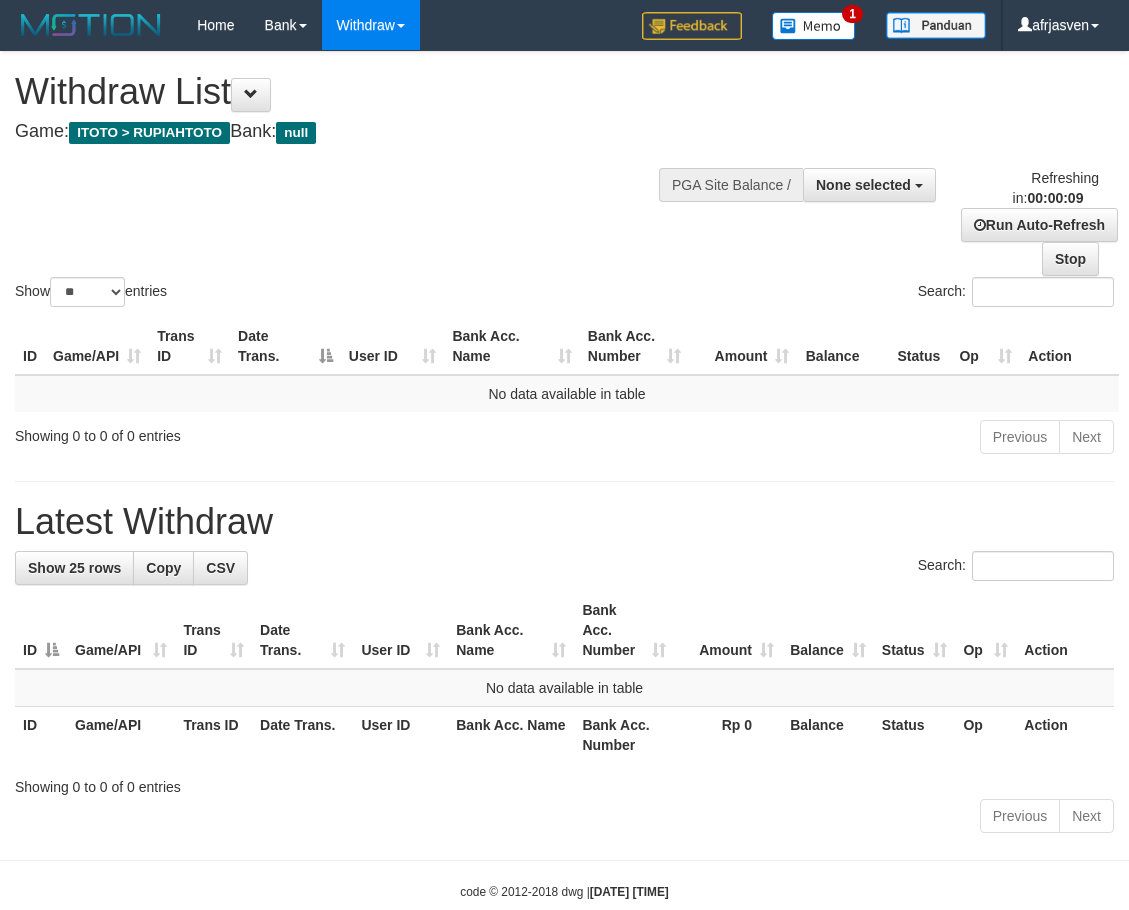 select 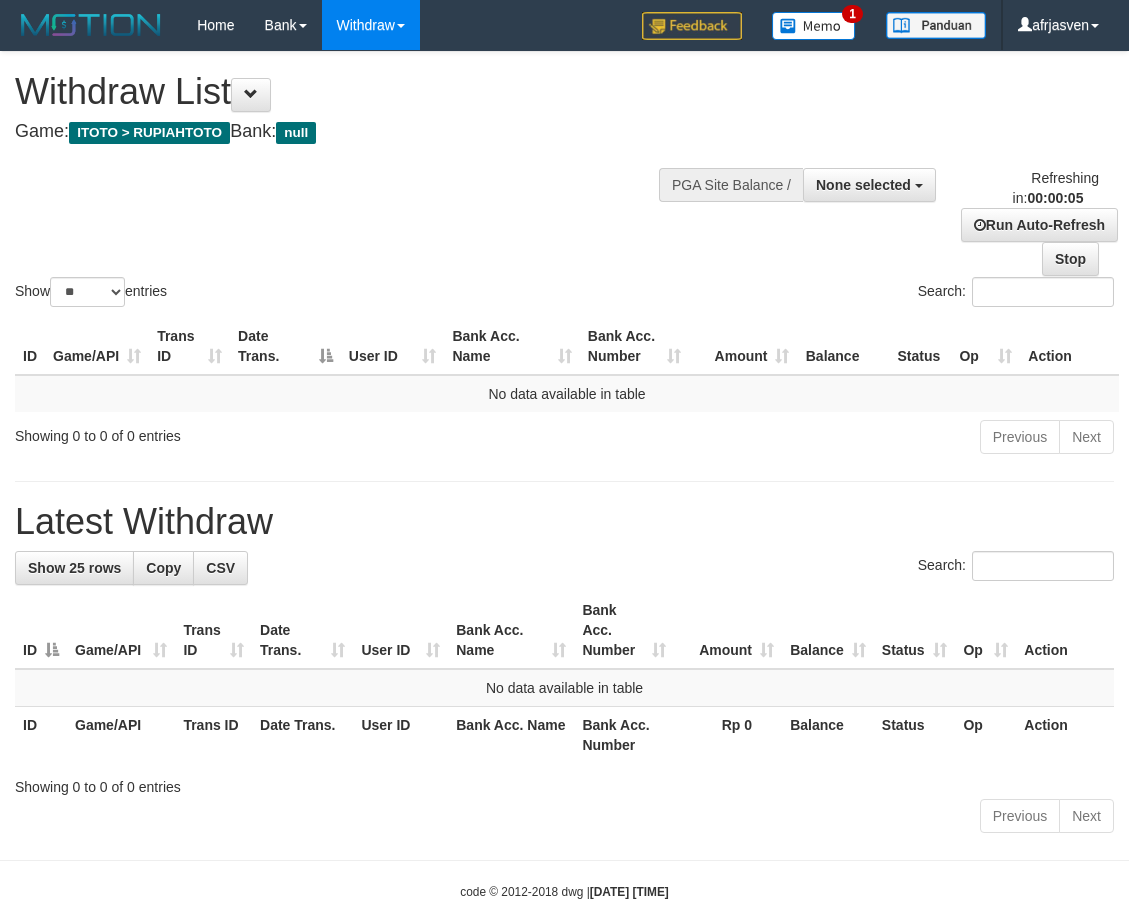 scroll, scrollTop: 0, scrollLeft: 0, axis: both 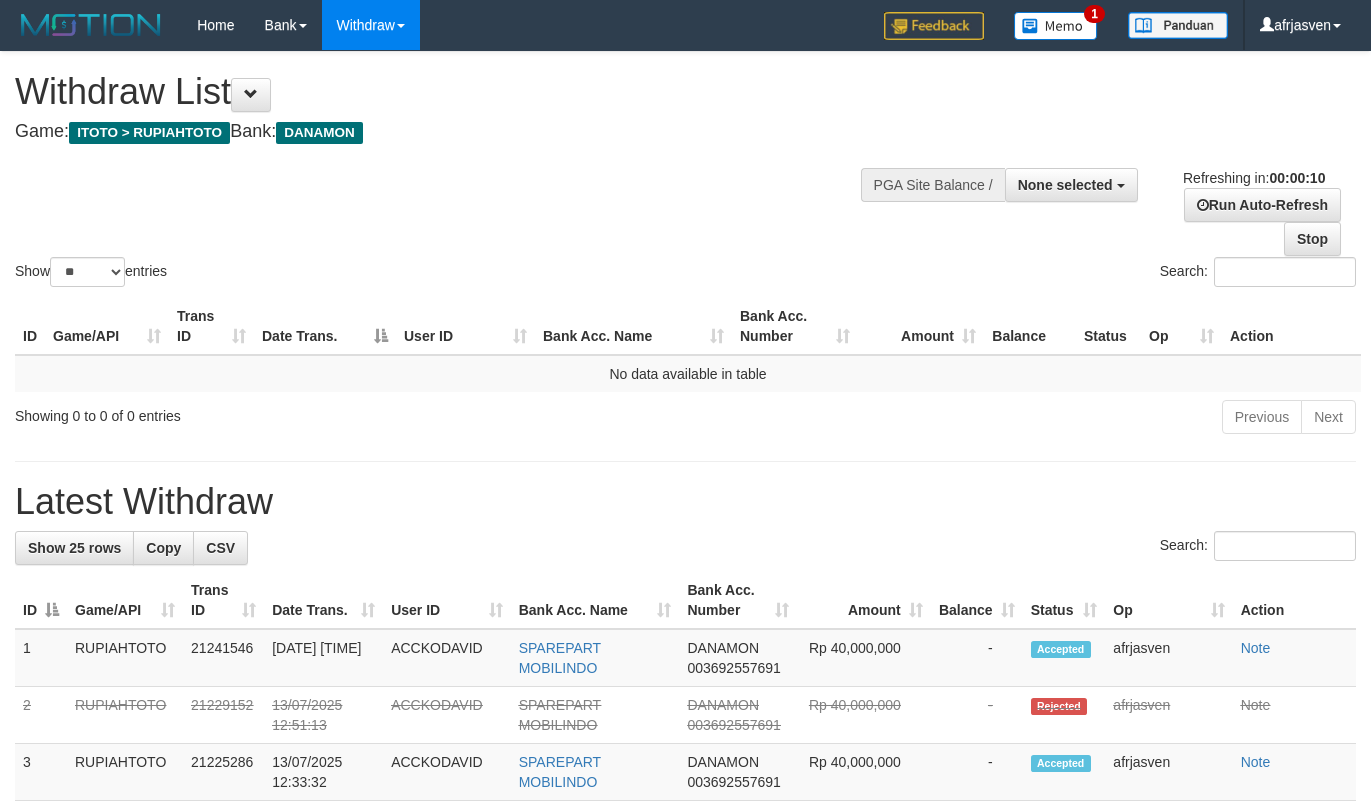select 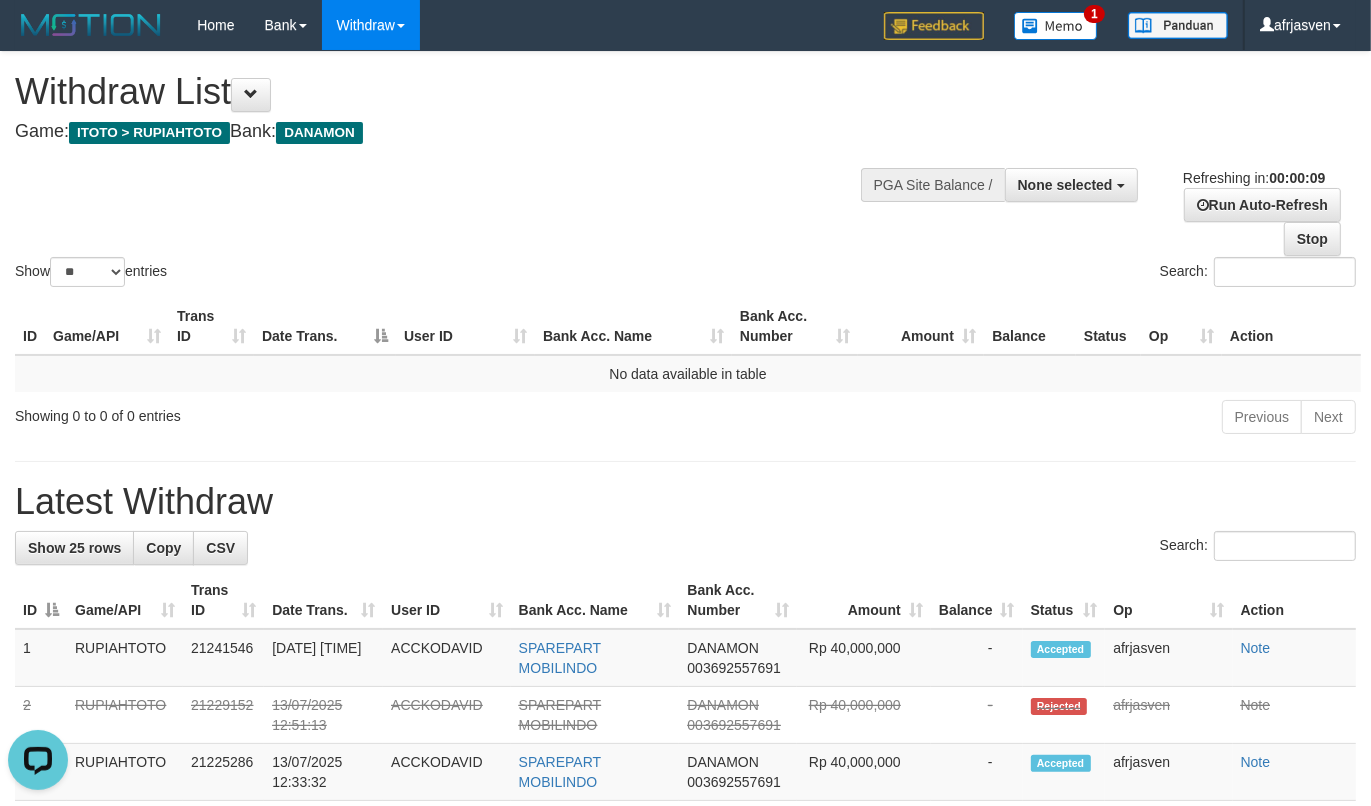 scroll, scrollTop: 0, scrollLeft: 0, axis: both 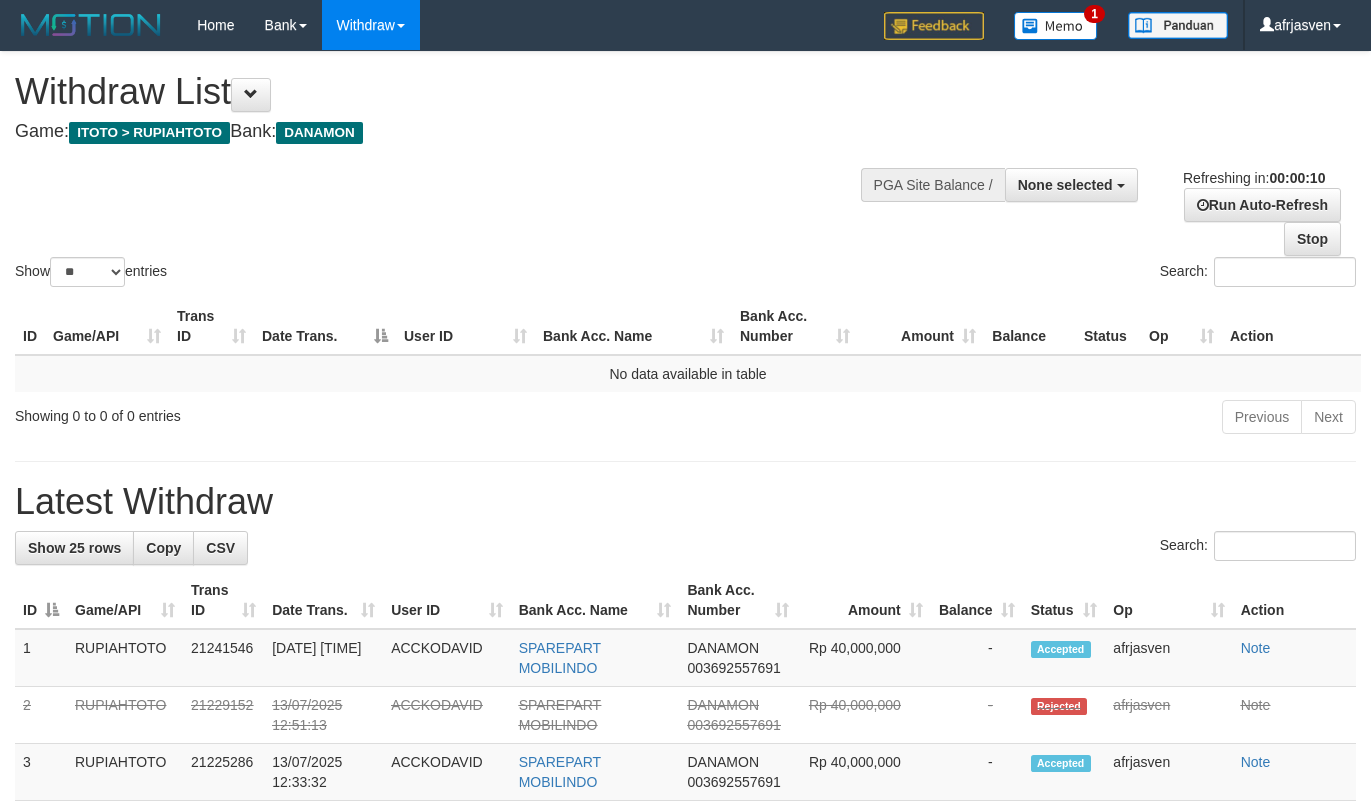 select 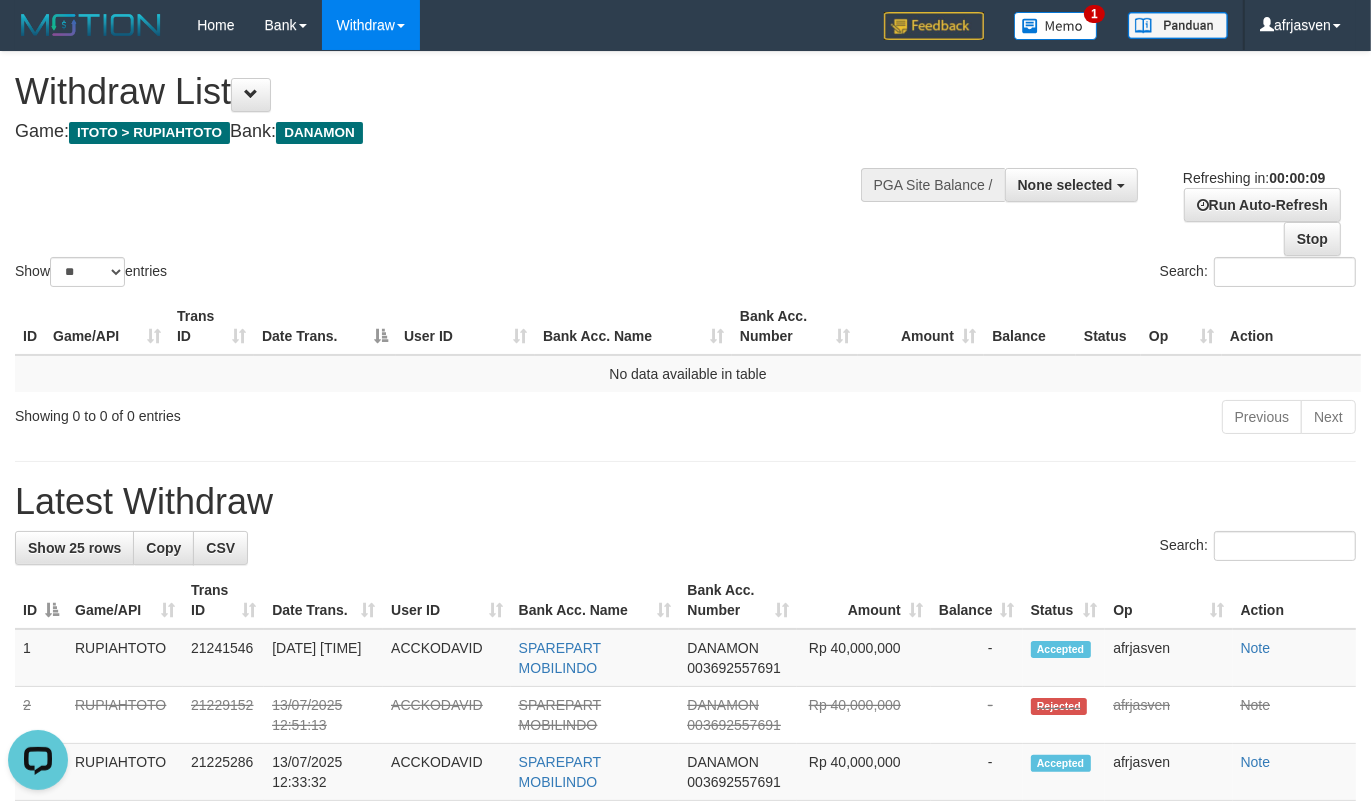 scroll, scrollTop: 0, scrollLeft: 0, axis: both 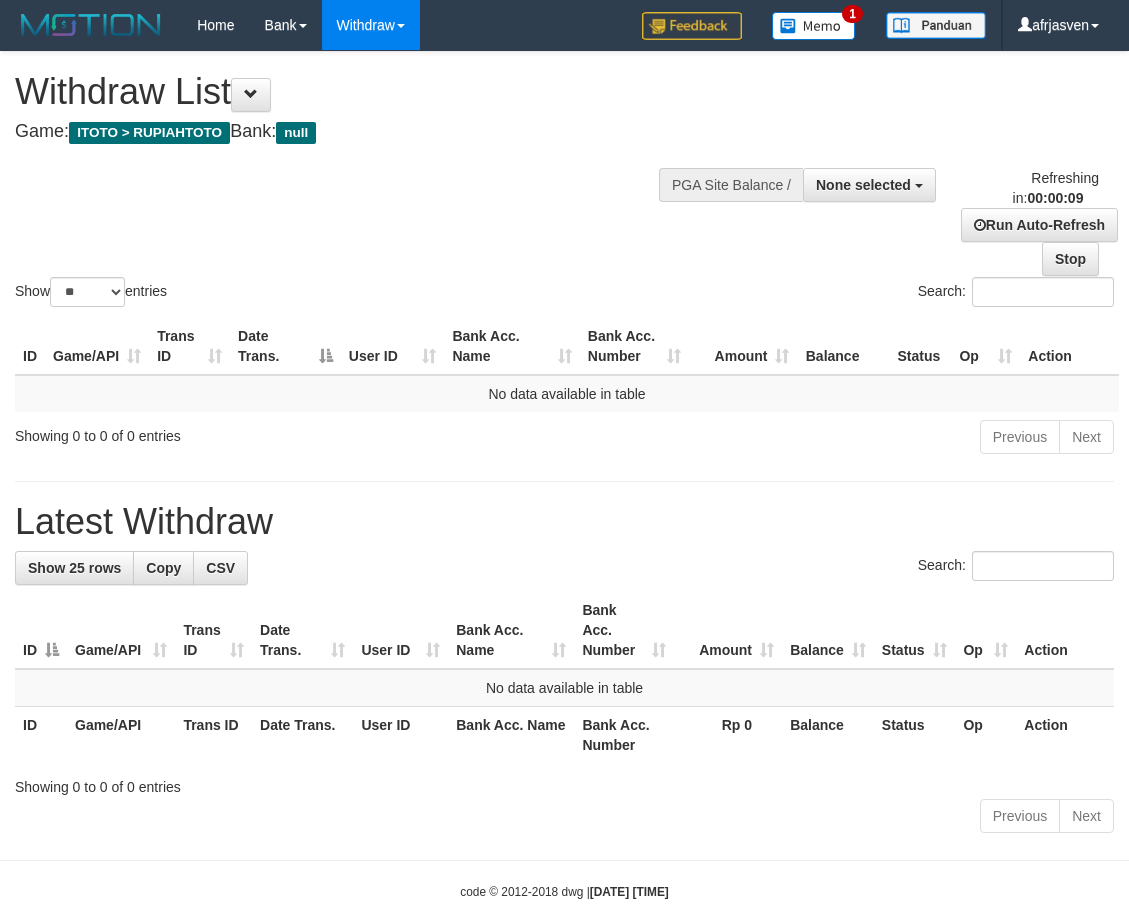 select 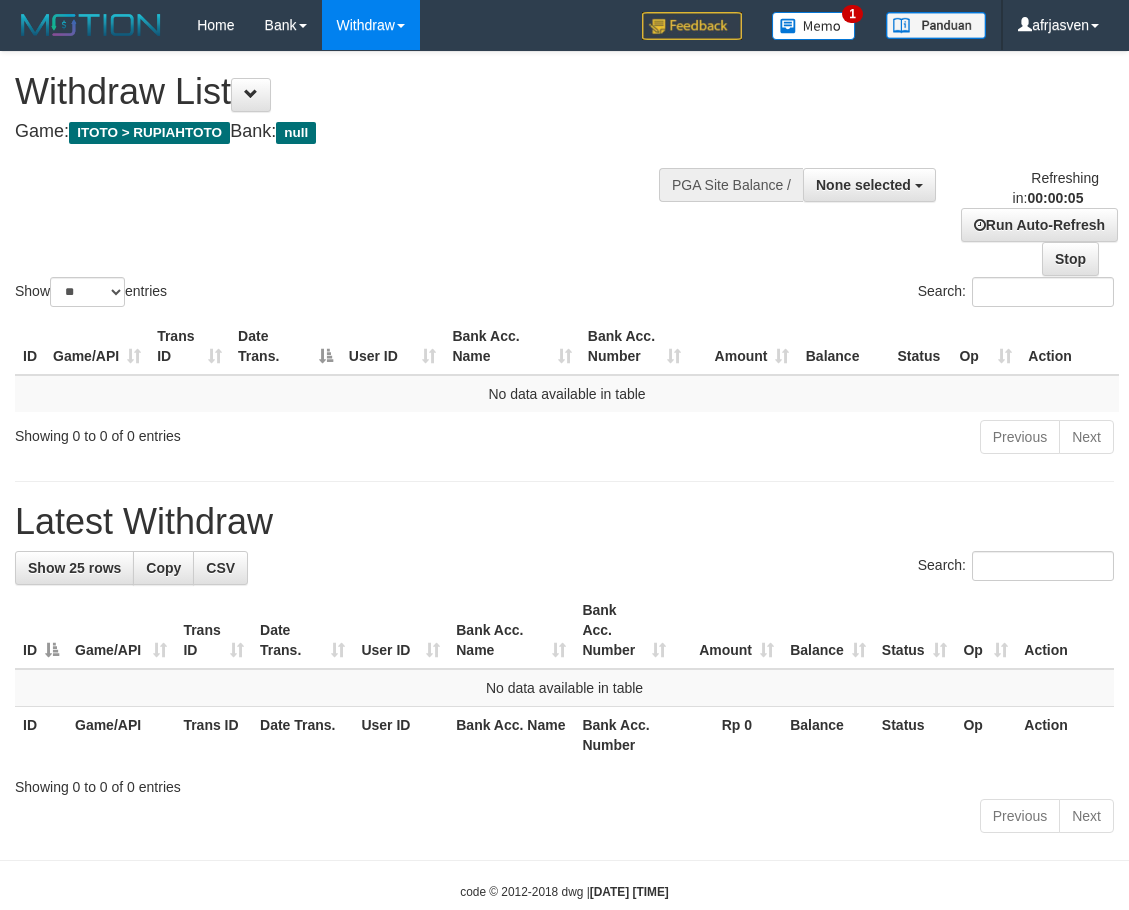 scroll, scrollTop: 0, scrollLeft: 0, axis: both 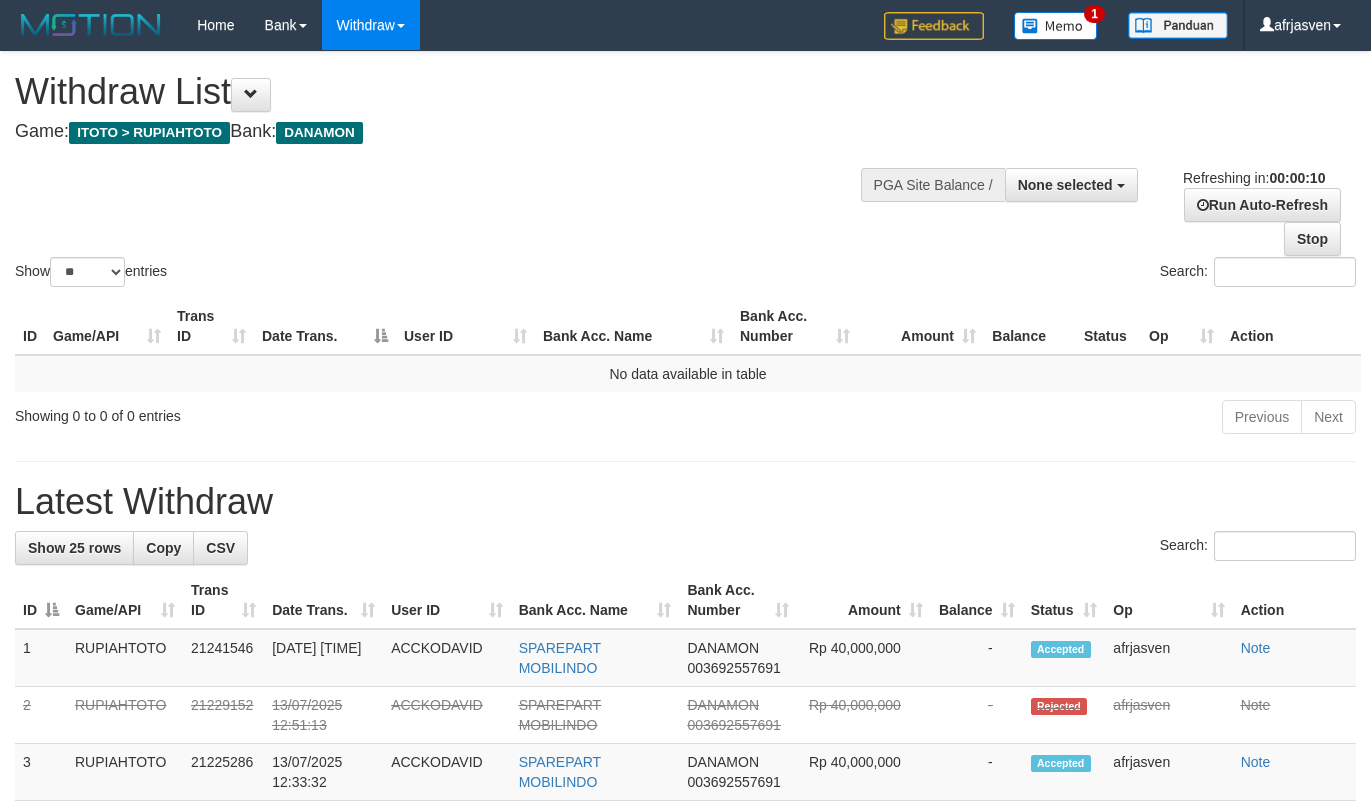 select 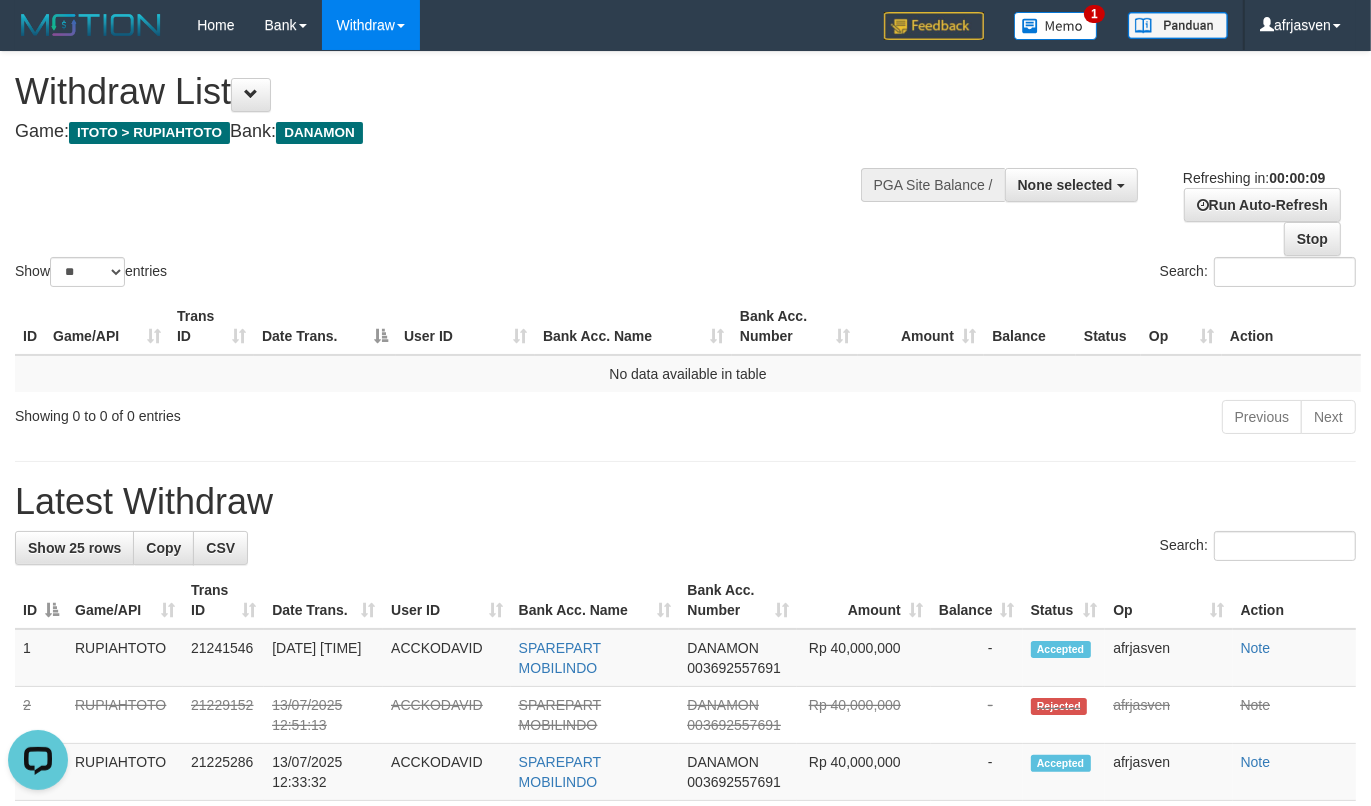 scroll, scrollTop: 0, scrollLeft: 0, axis: both 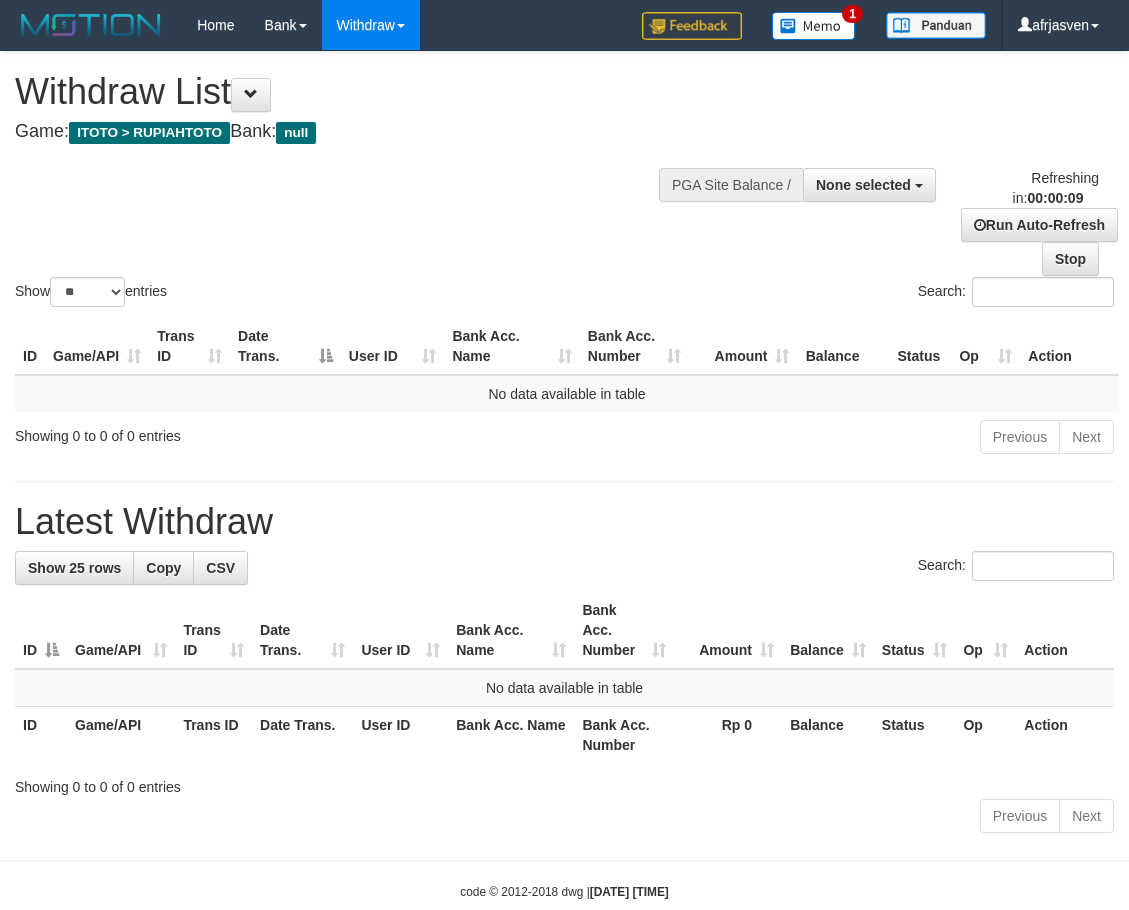select 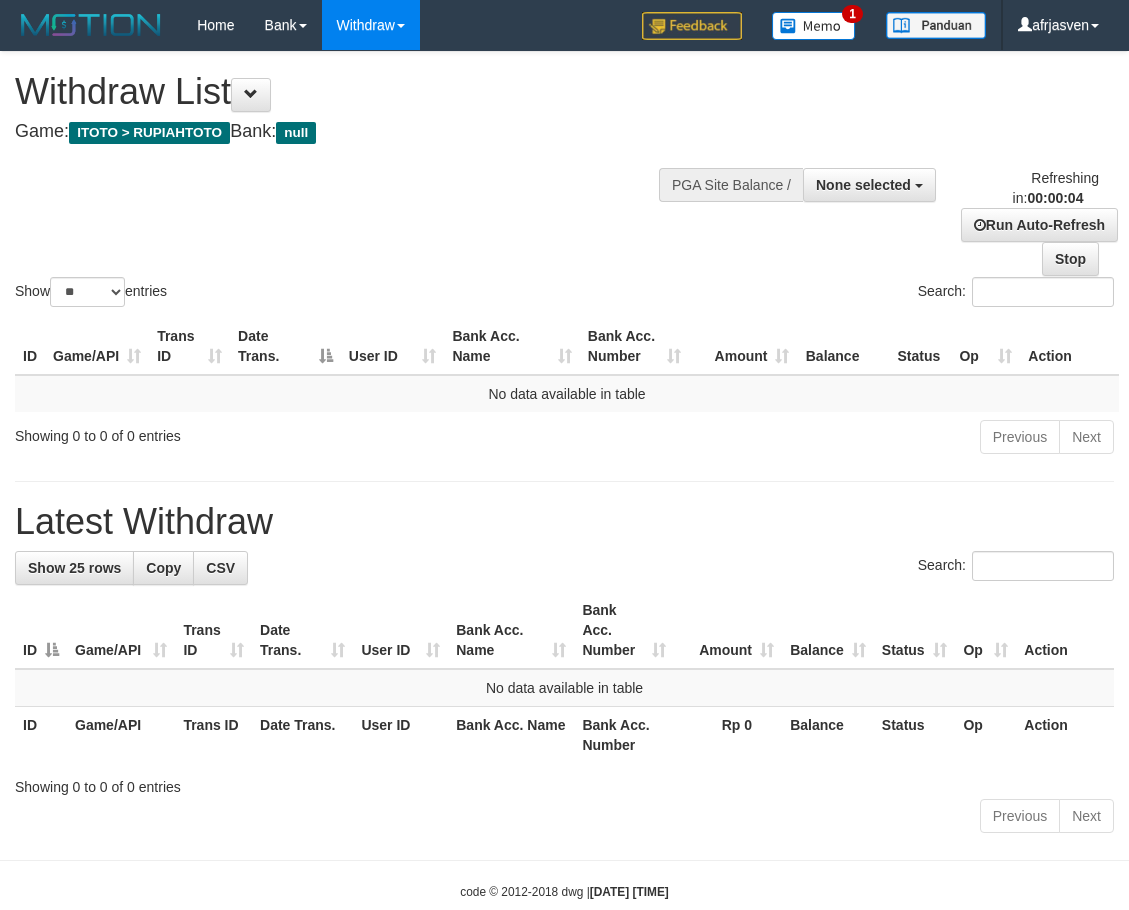 scroll, scrollTop: 0, scrollLeft: 0, axis: both 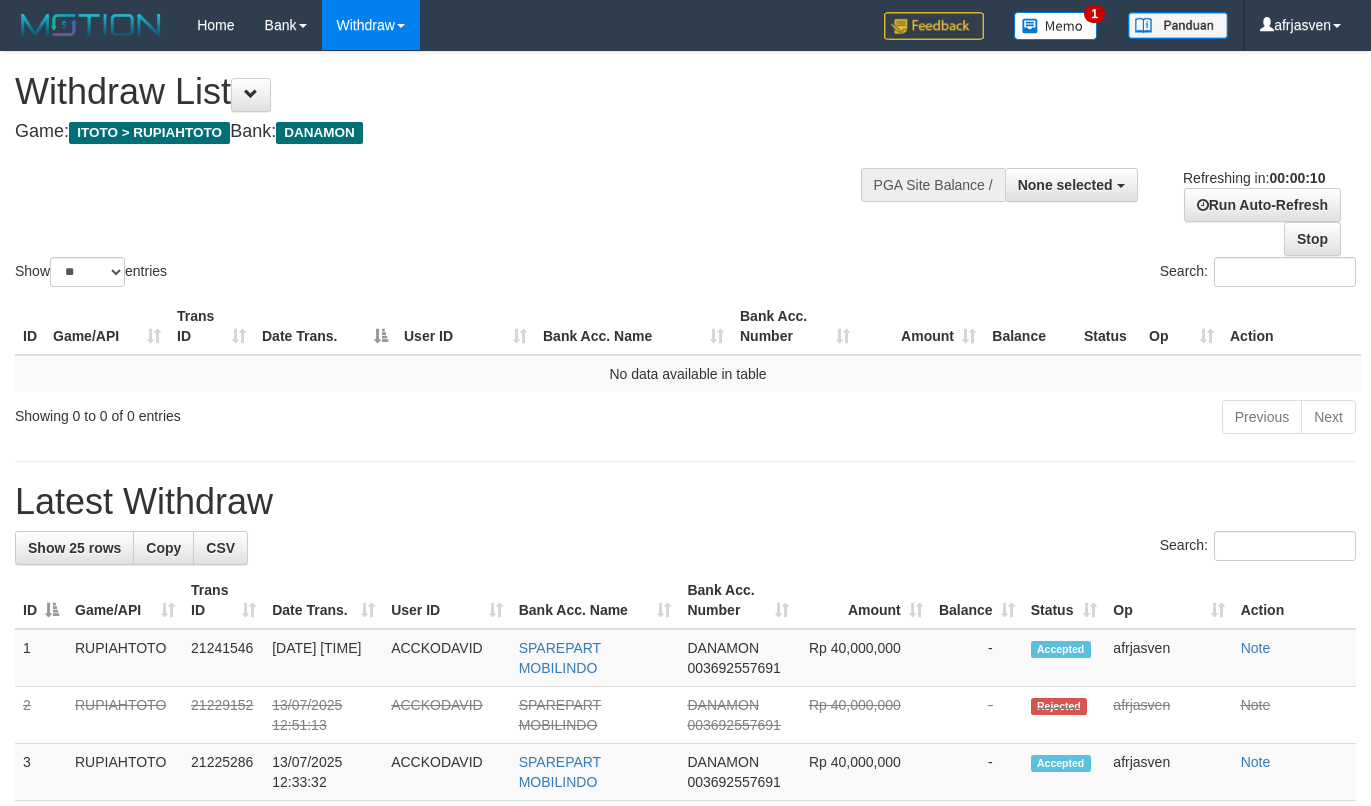 select 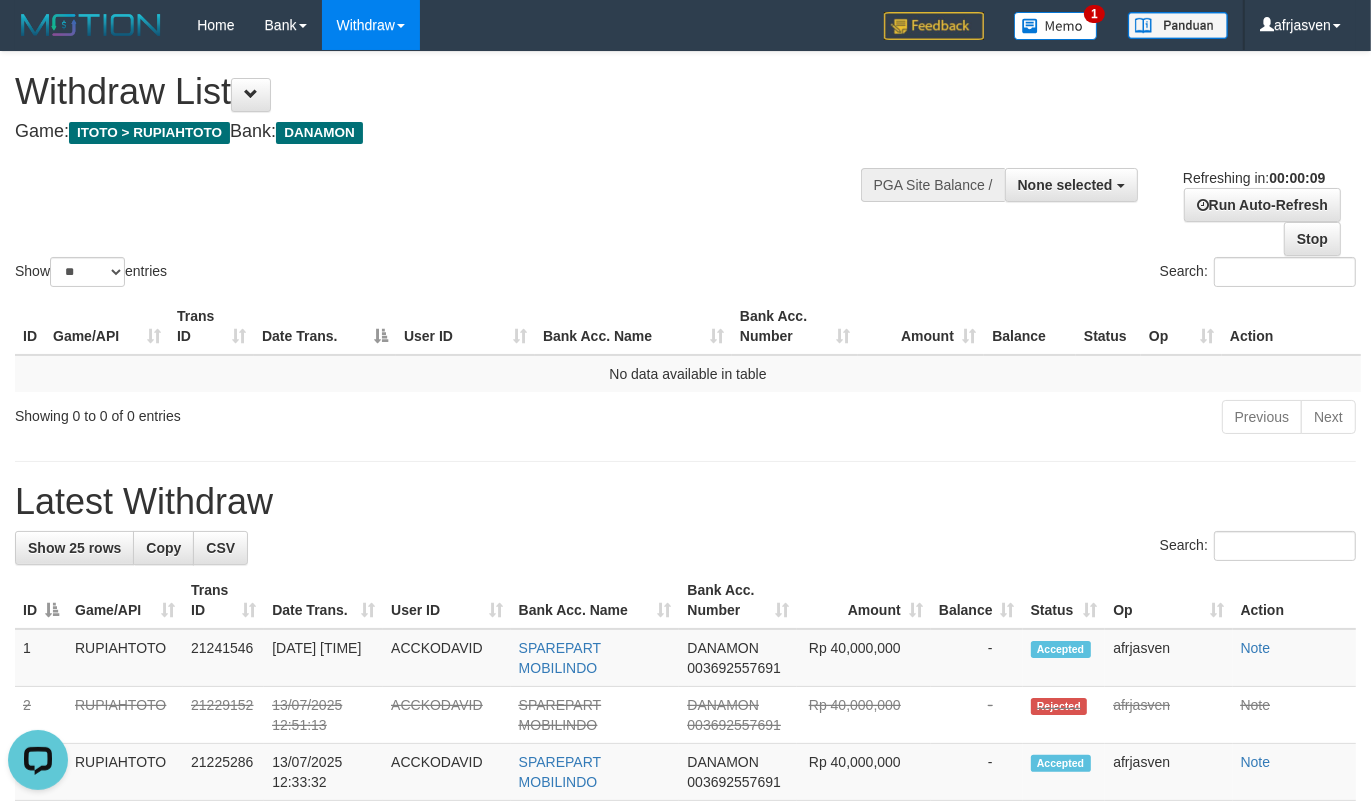 scroll, scrollTop: 0, scrollLeft: 0, axis: both 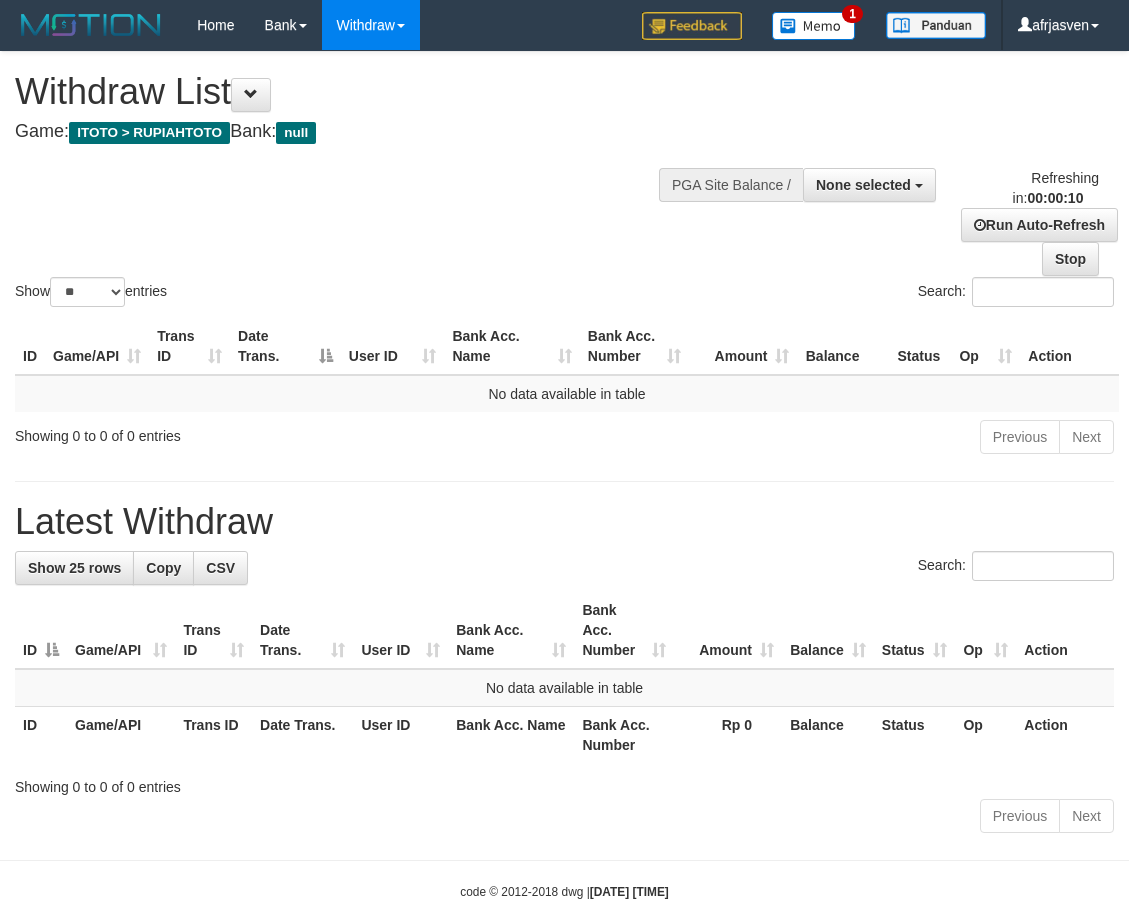 select 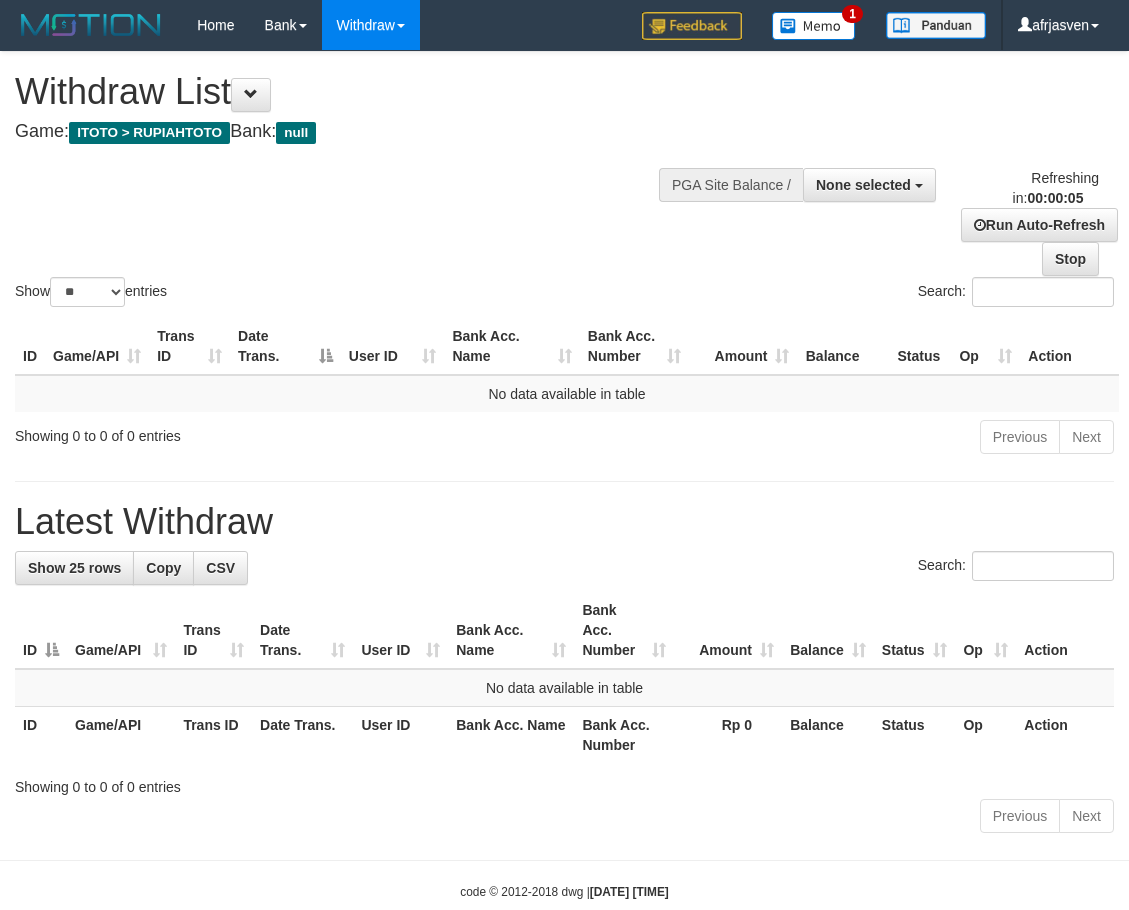 scroll, scrollTop: 0, scrollLeft: 0, axis: both 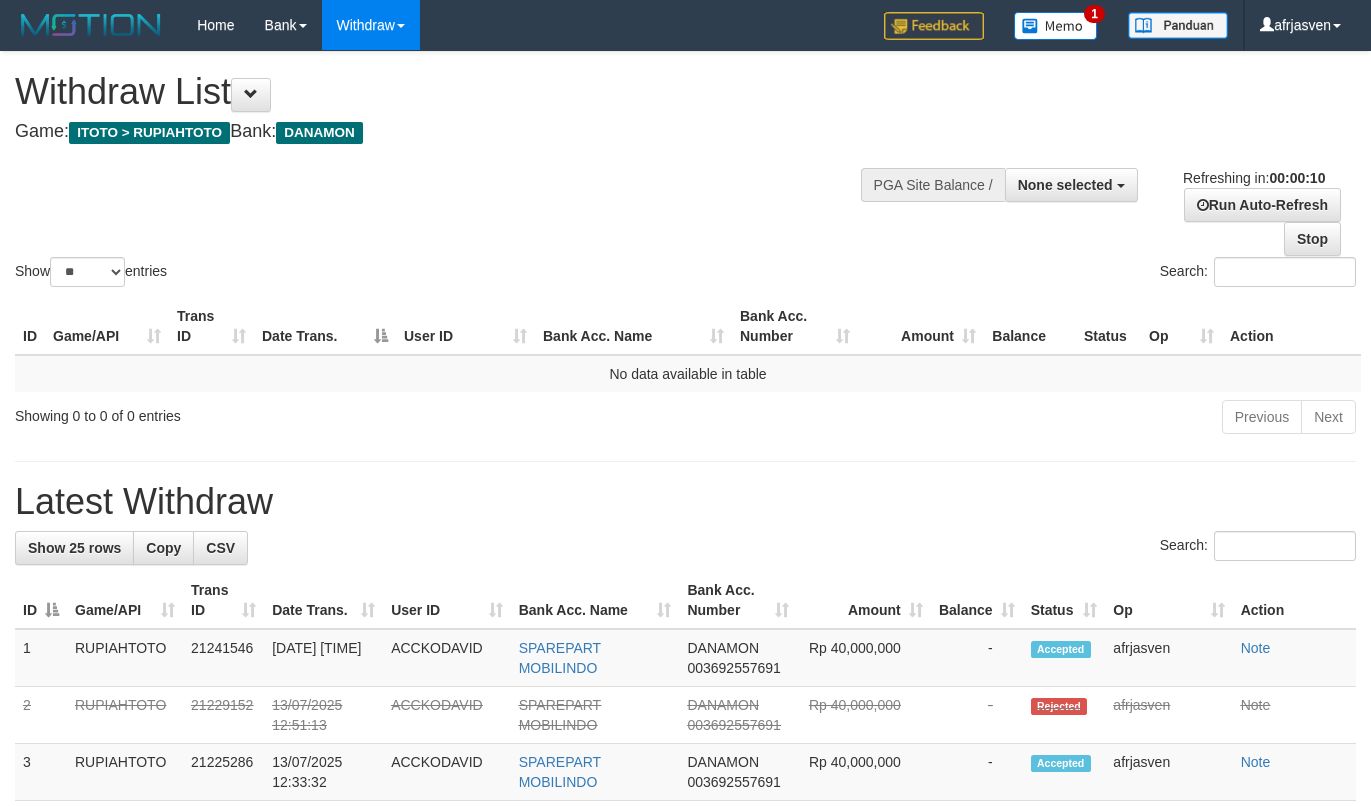 select 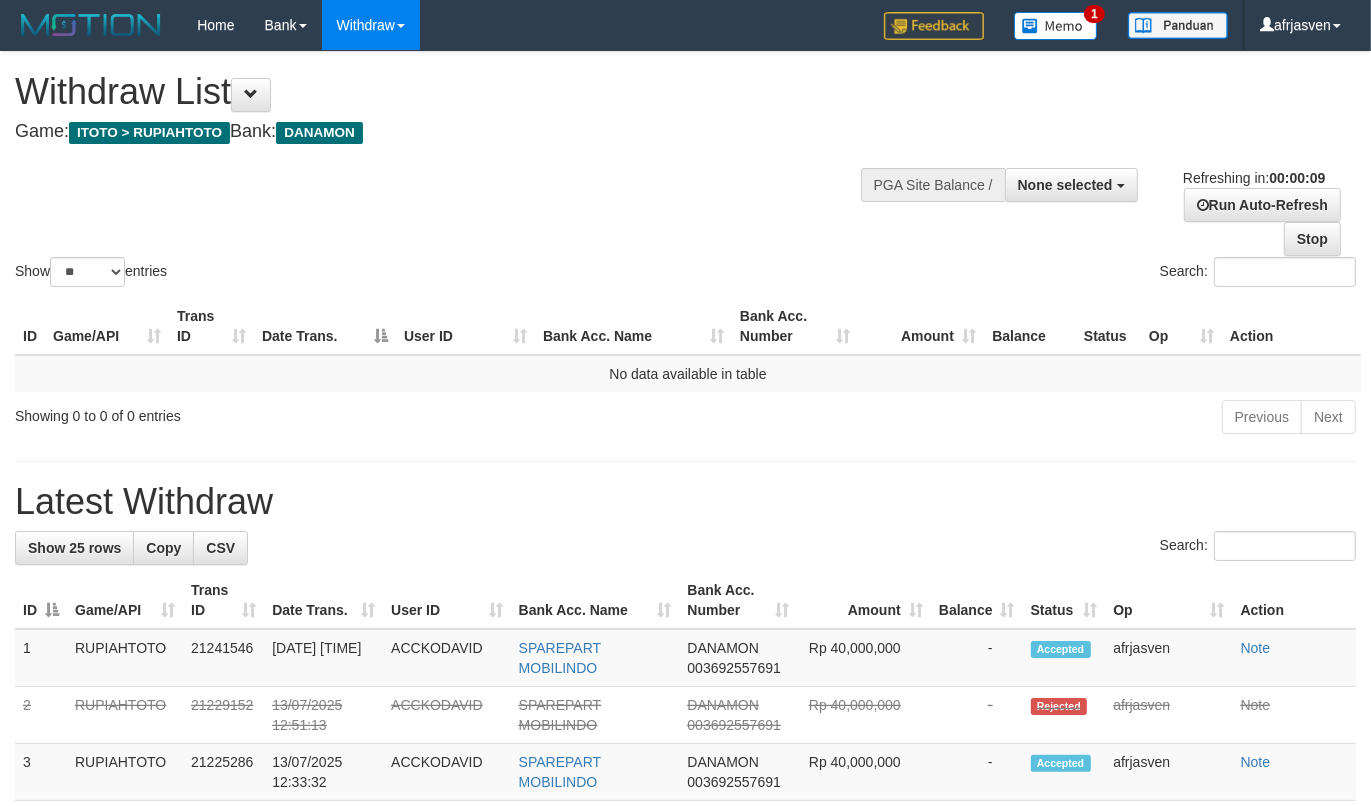 scroll, scrollTop: 0, scrollLeft: 0, axis: both 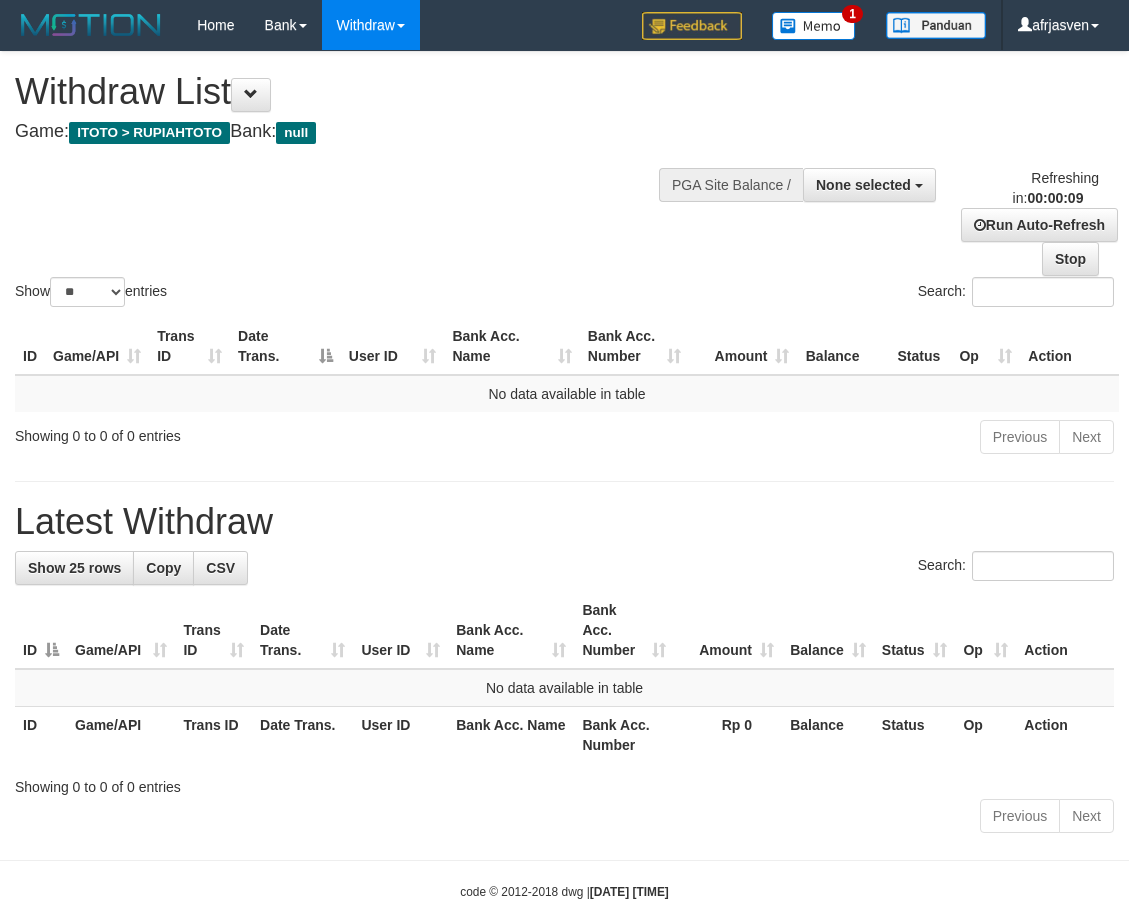 select 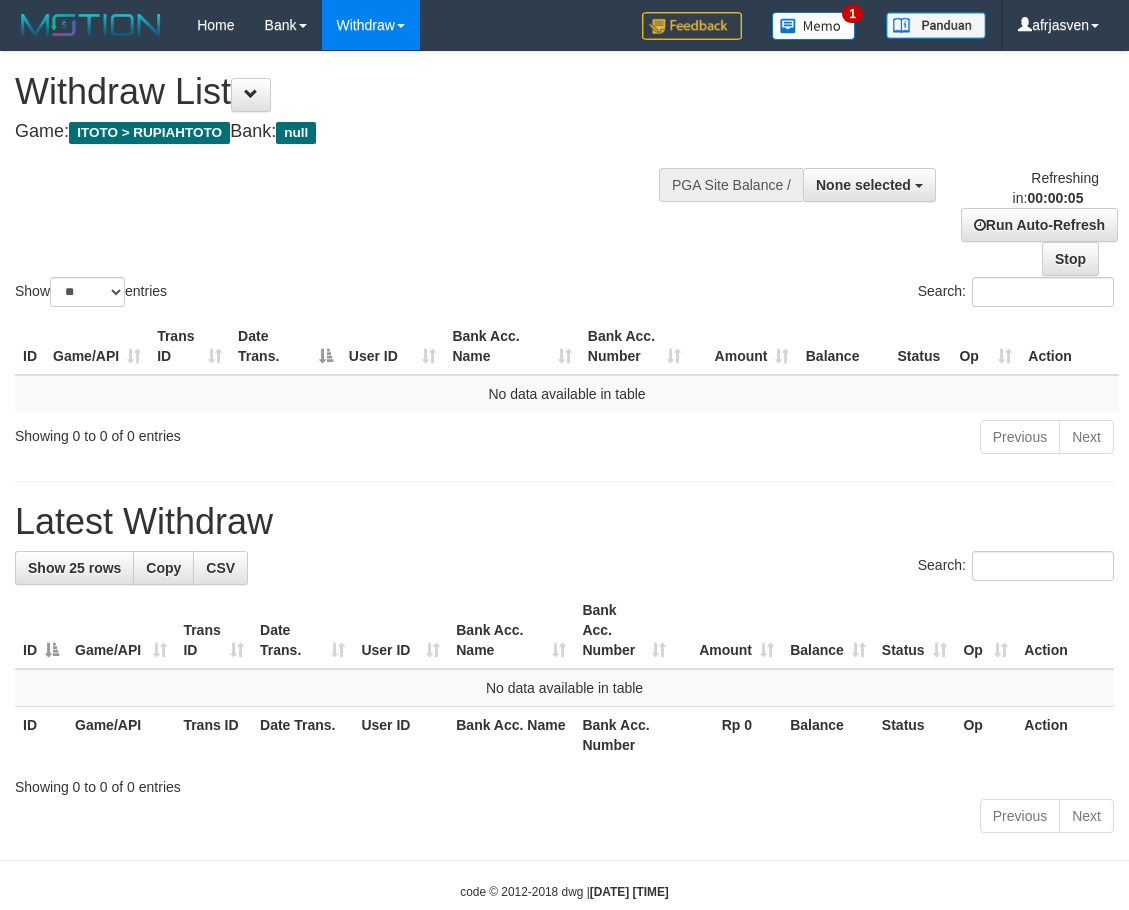 scroll, scrollTop: 0, scrollLeft: 0, axis: both 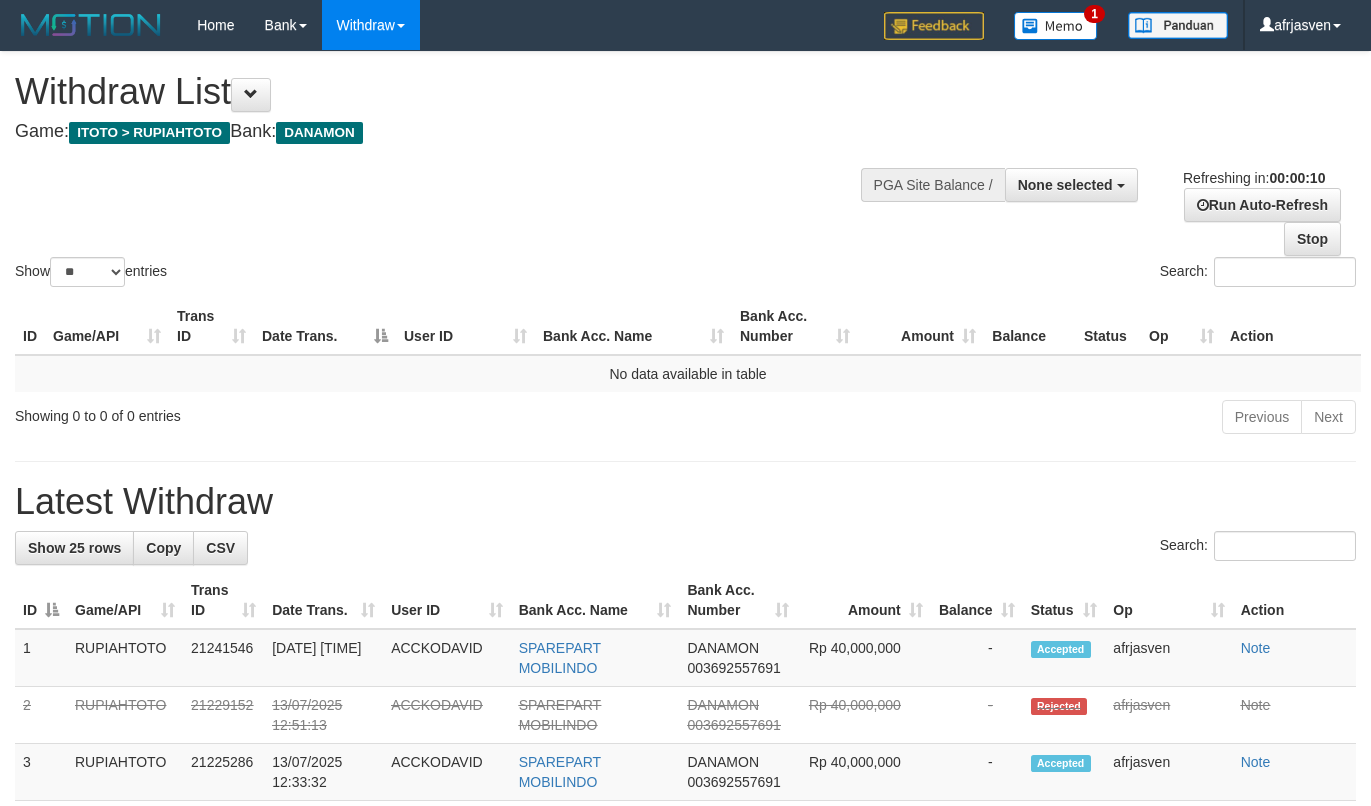 select 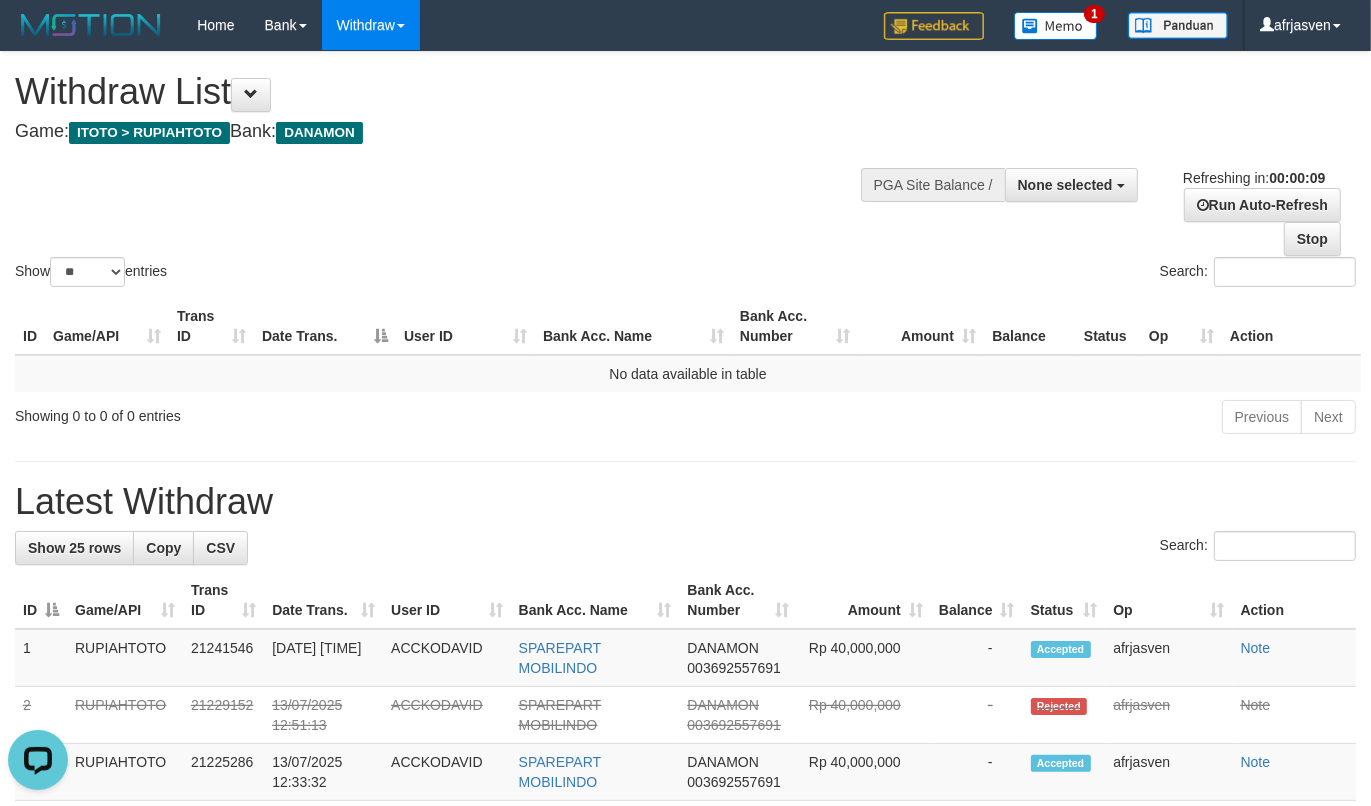 scroll, scrollTop: 0, scrollLeft: 0, axis: both 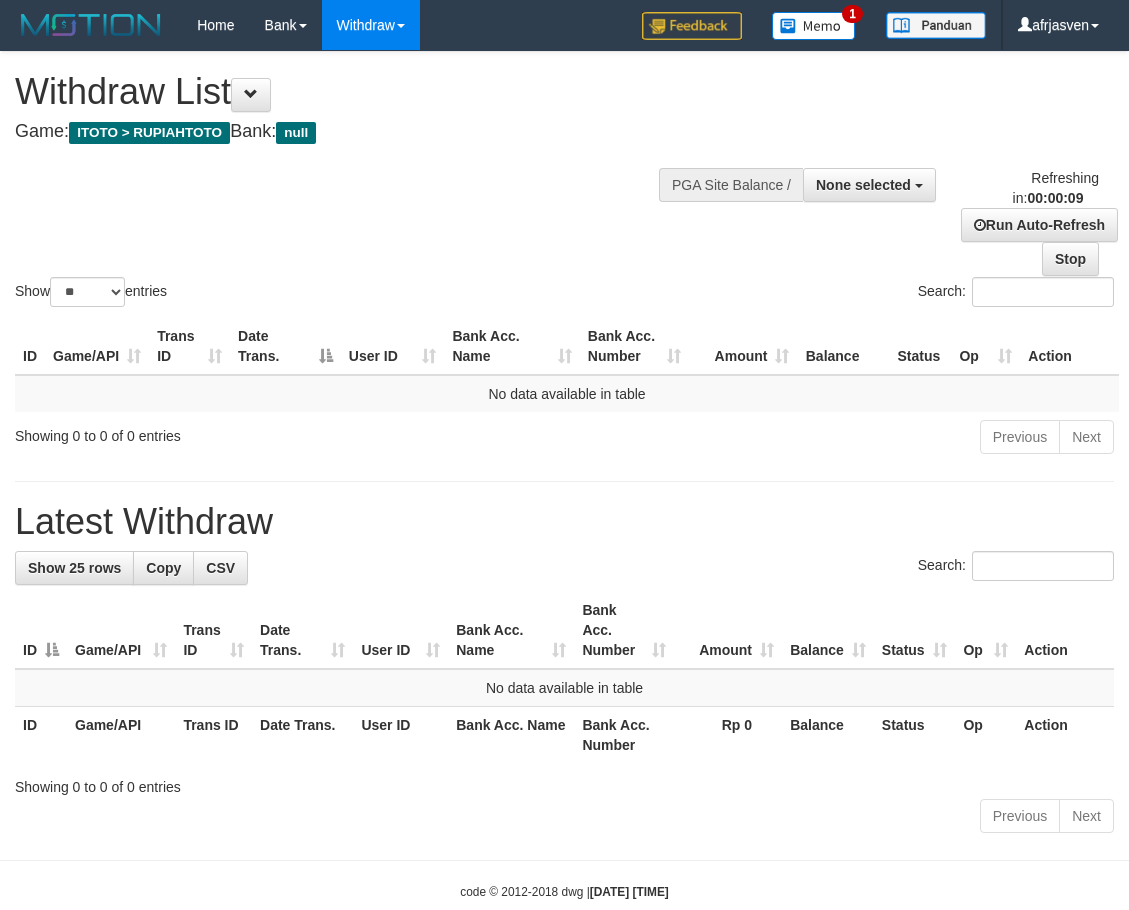 select 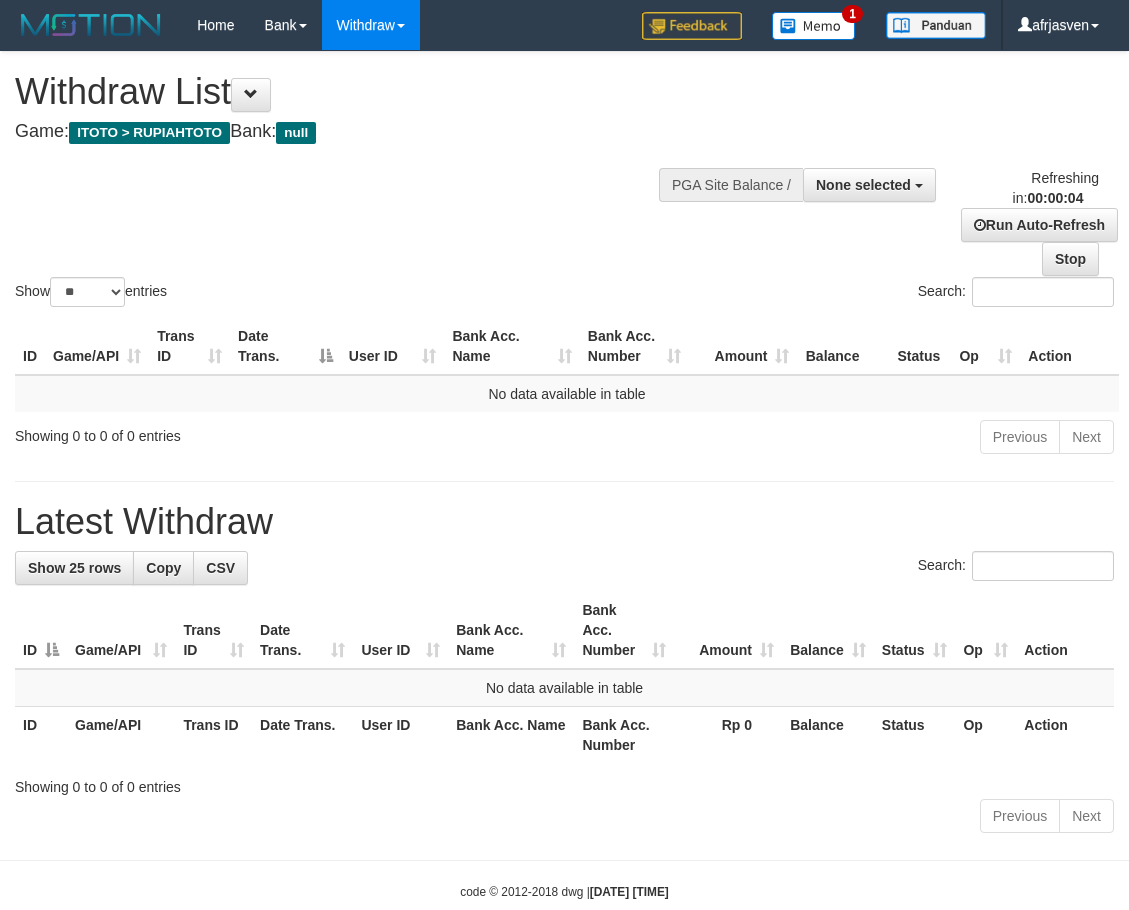 scroll, scrollTop: 0, scrollLeft: 0, axis: both 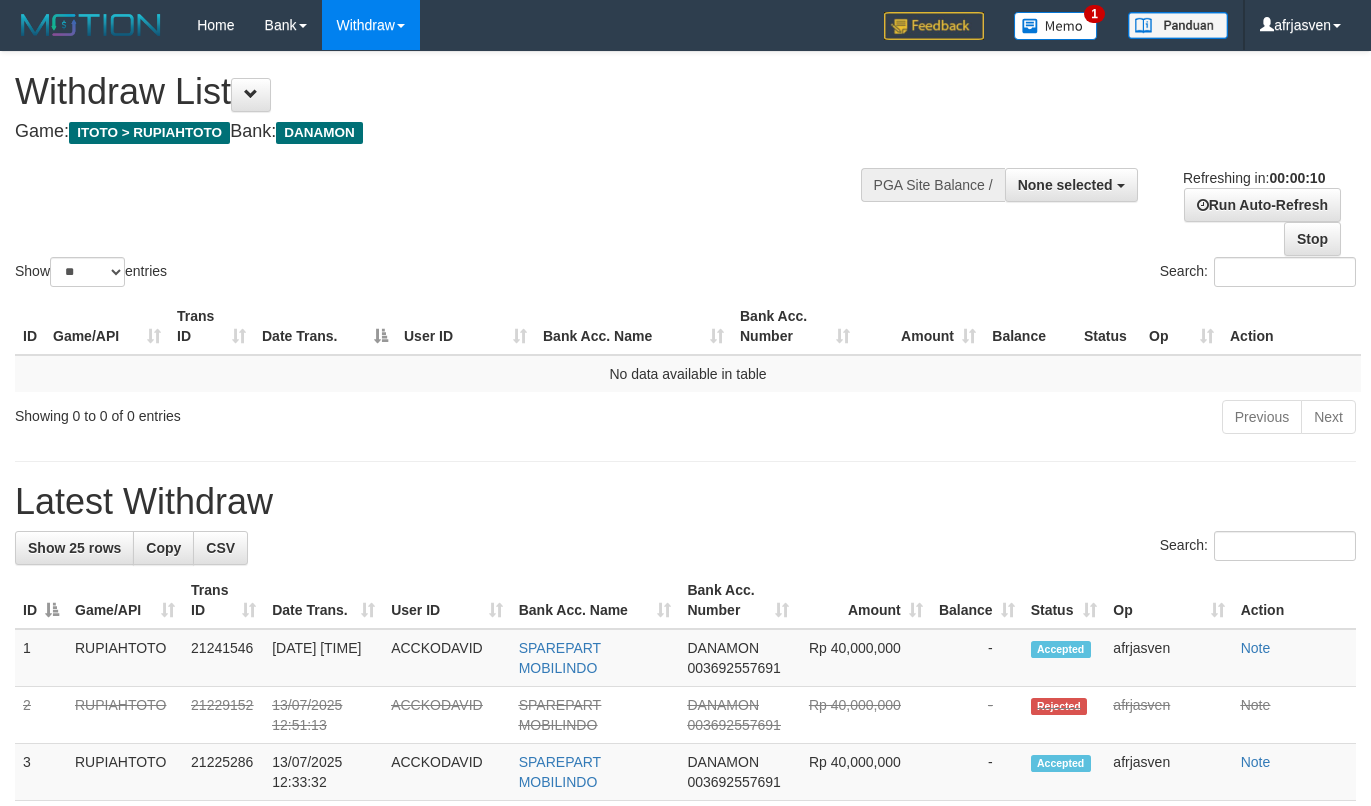 select 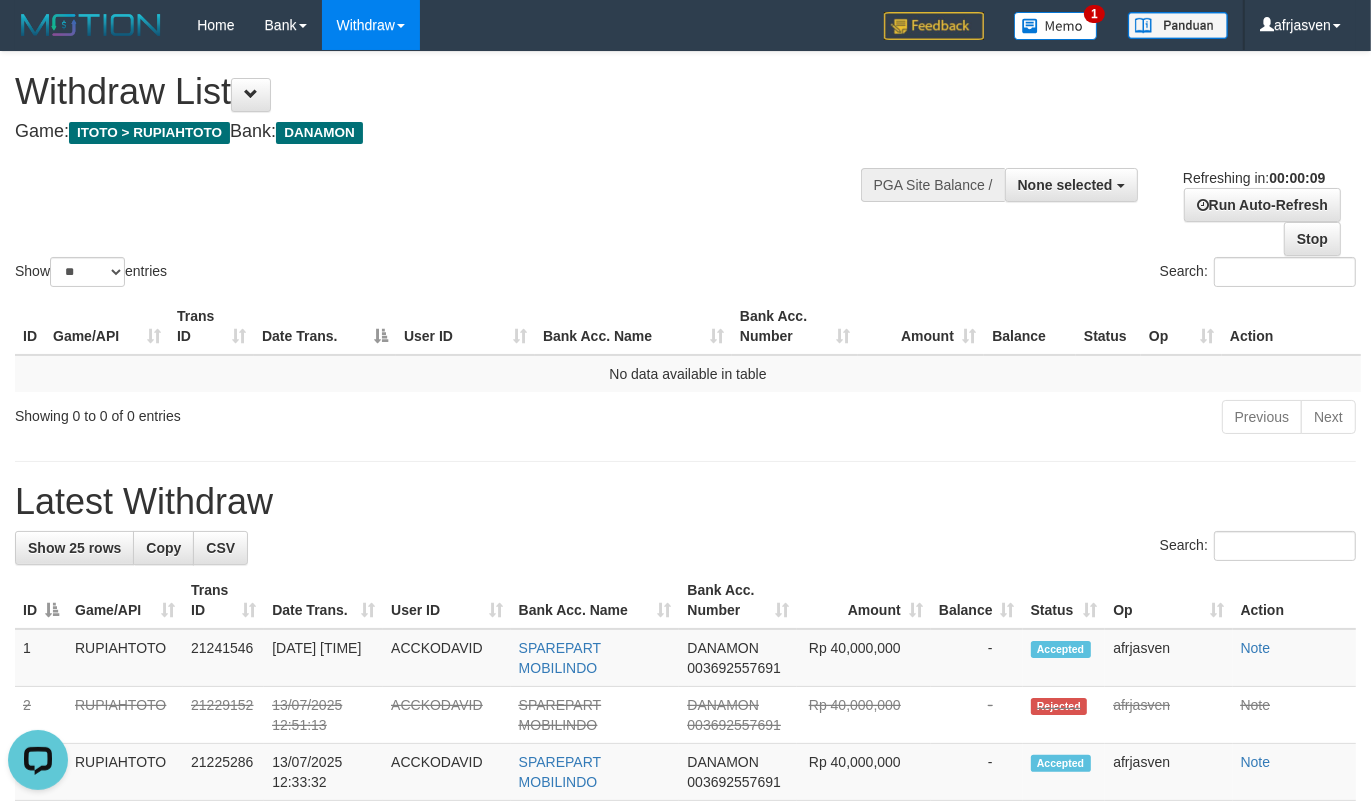 scroll, scrollTop: 0, scrollLeft: 0, axis: both 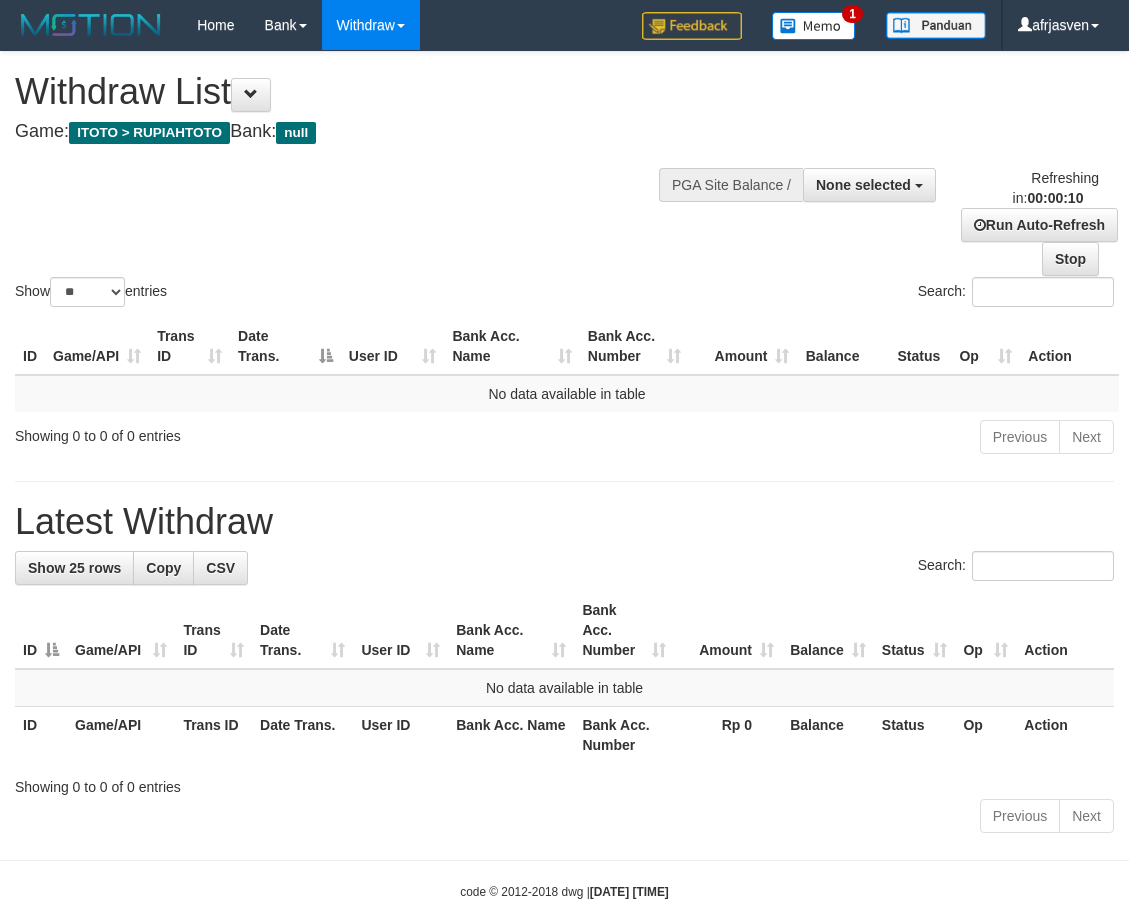 select 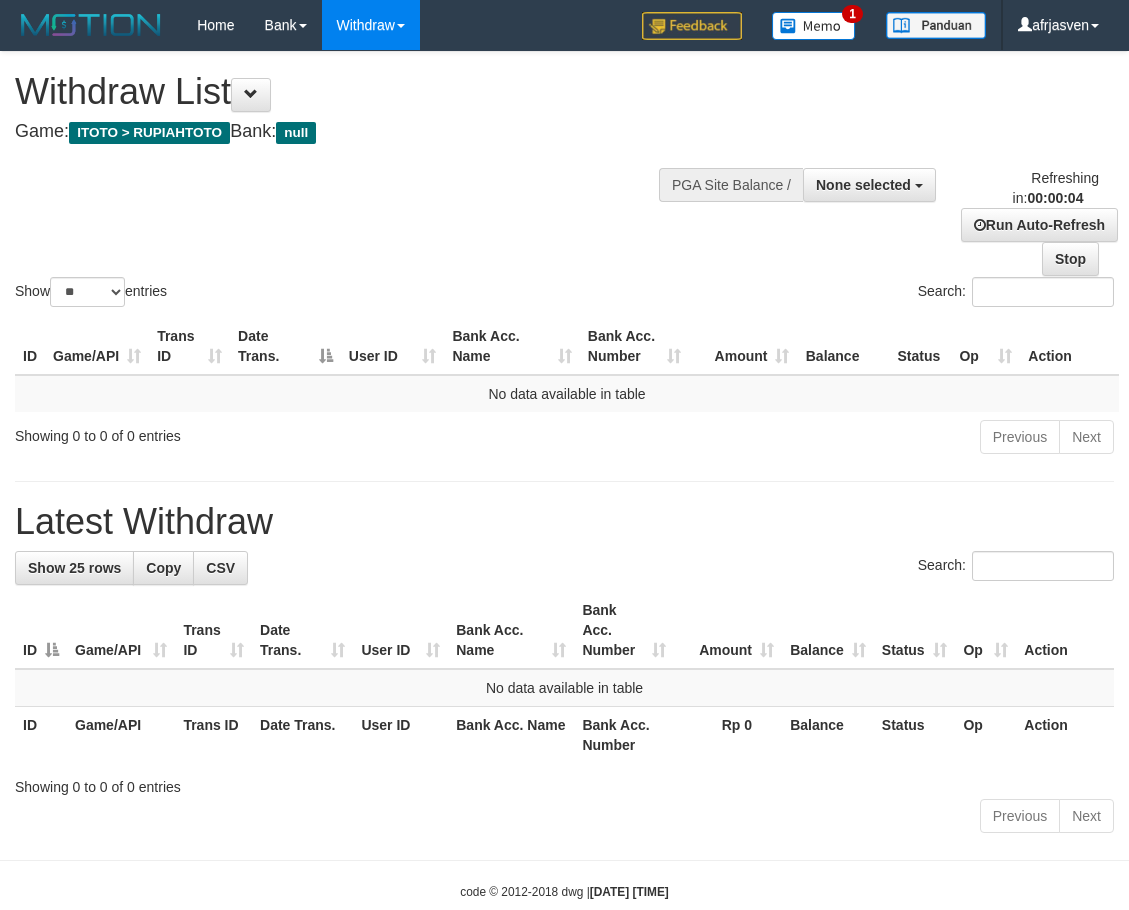 scroll, scrollTop: 0, scrollLeft: 0, axis: both 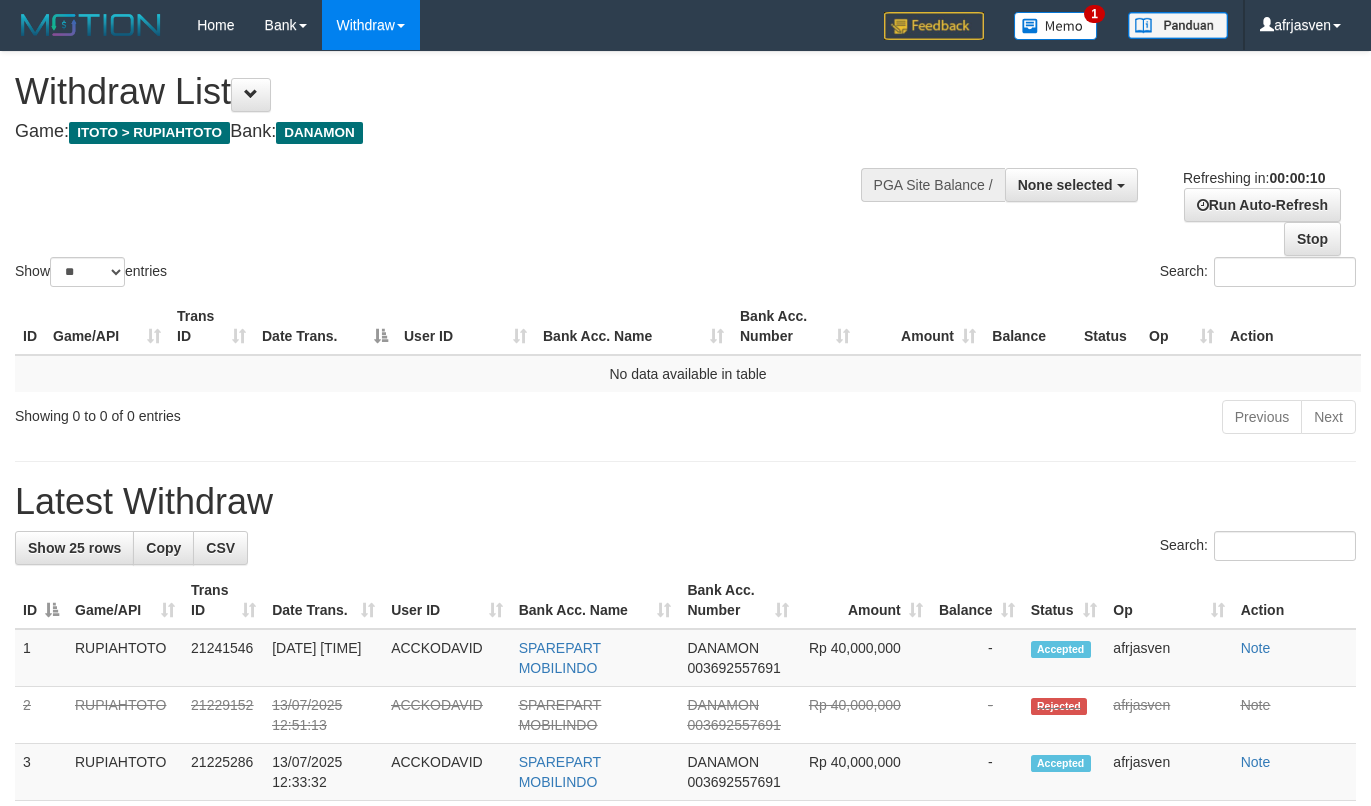 select 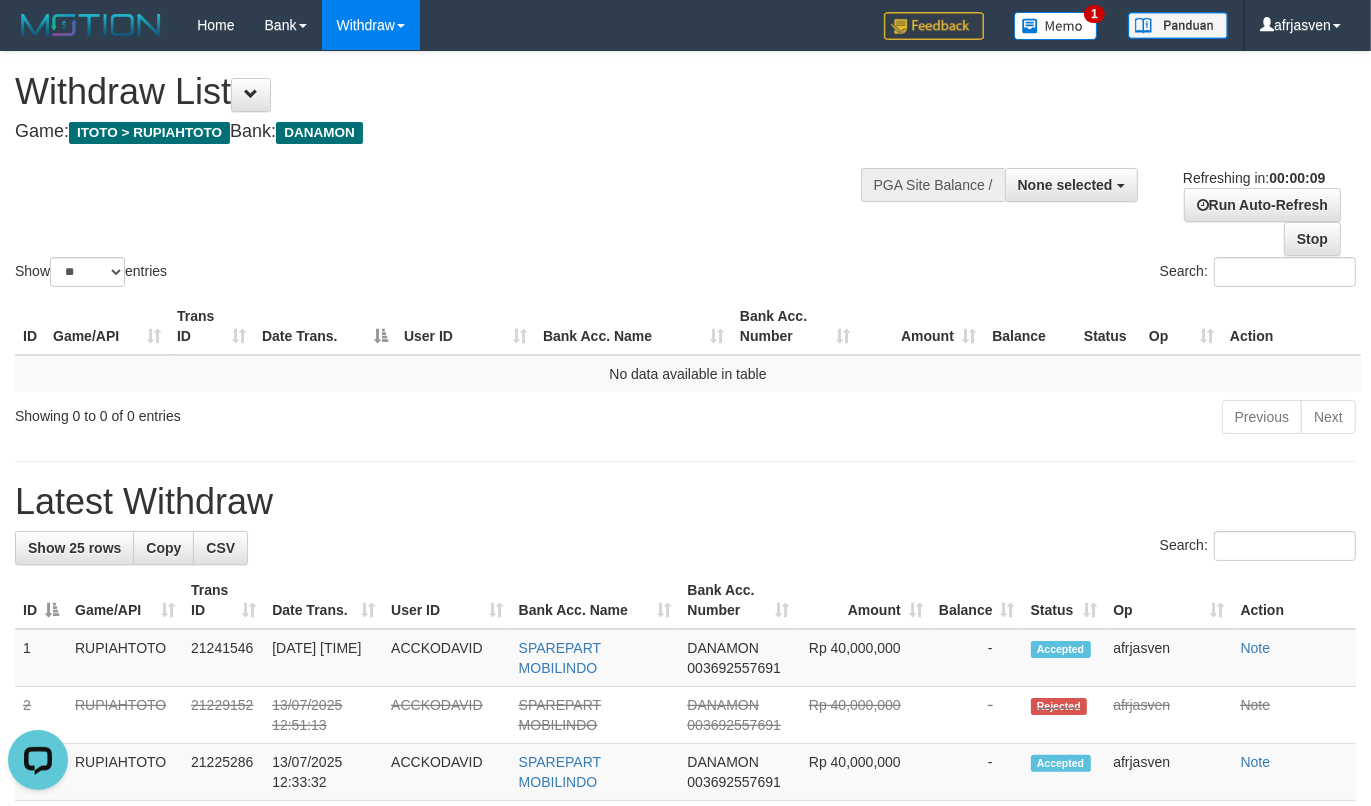 scroll, scrollTop: 0, scrollLeft: 0, axis: both 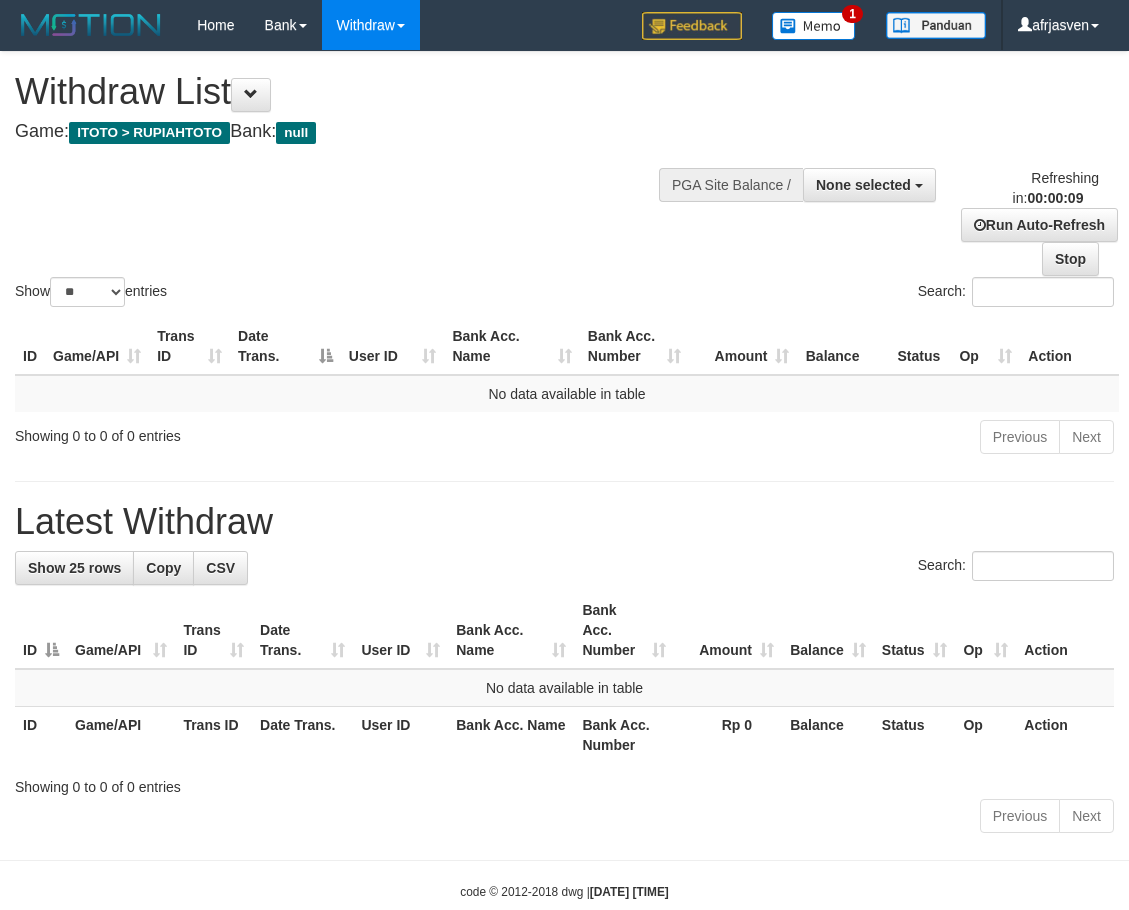 select 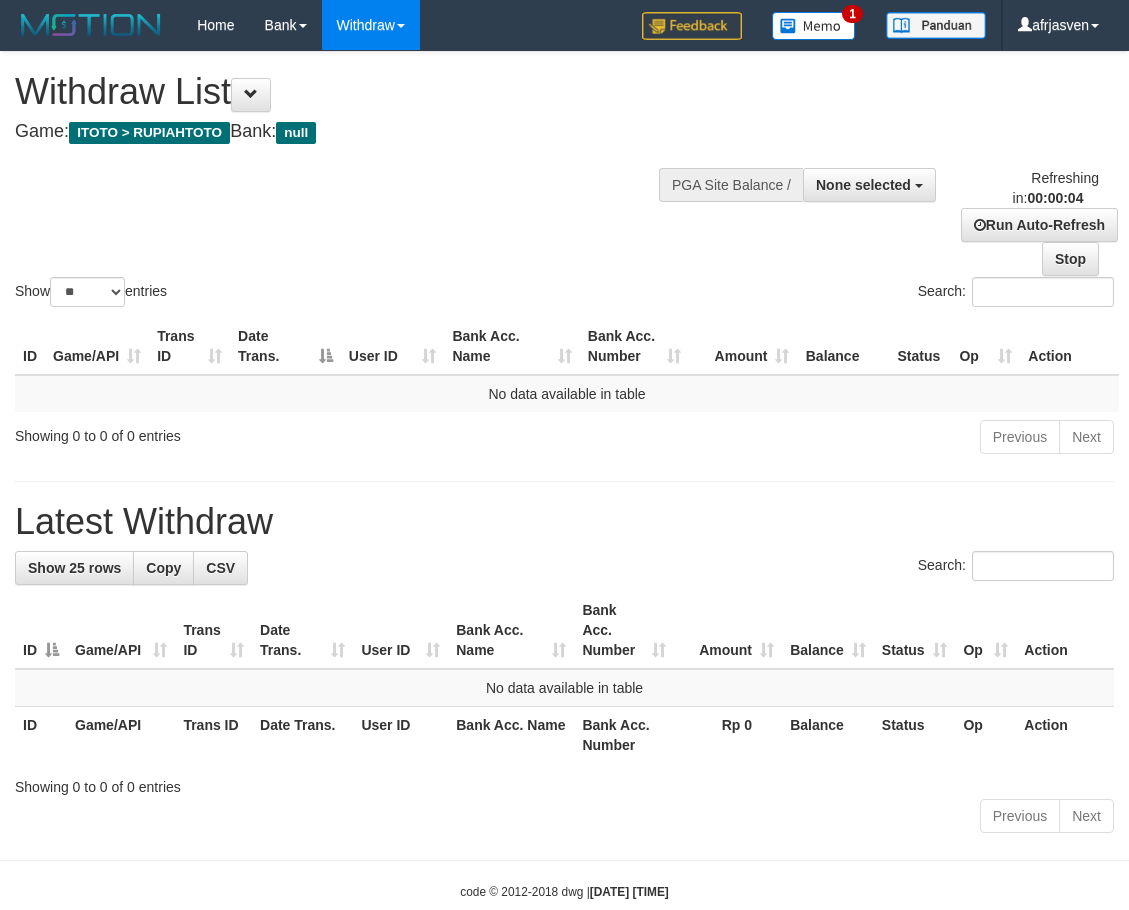 scroll, scrollTop: 0, scrollLeft: 0, axis: both 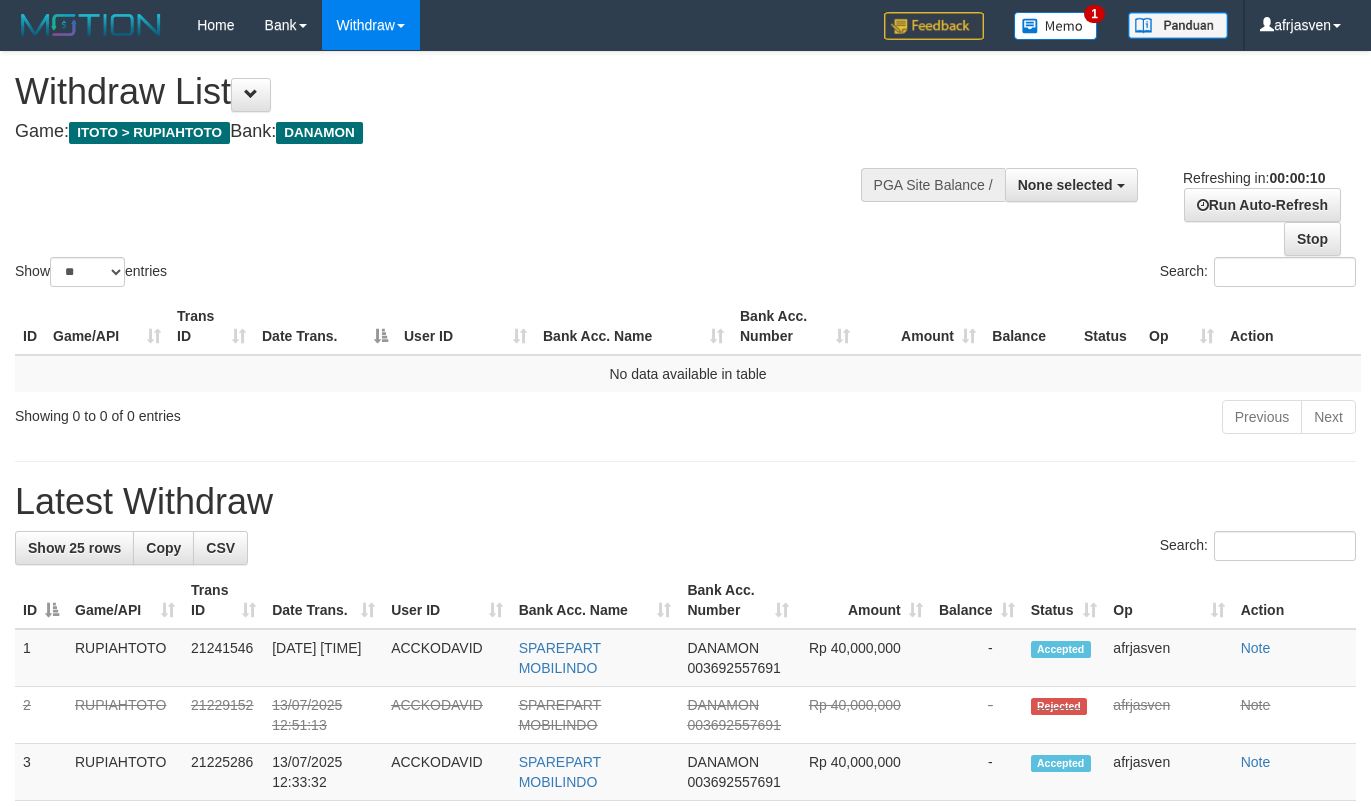 select 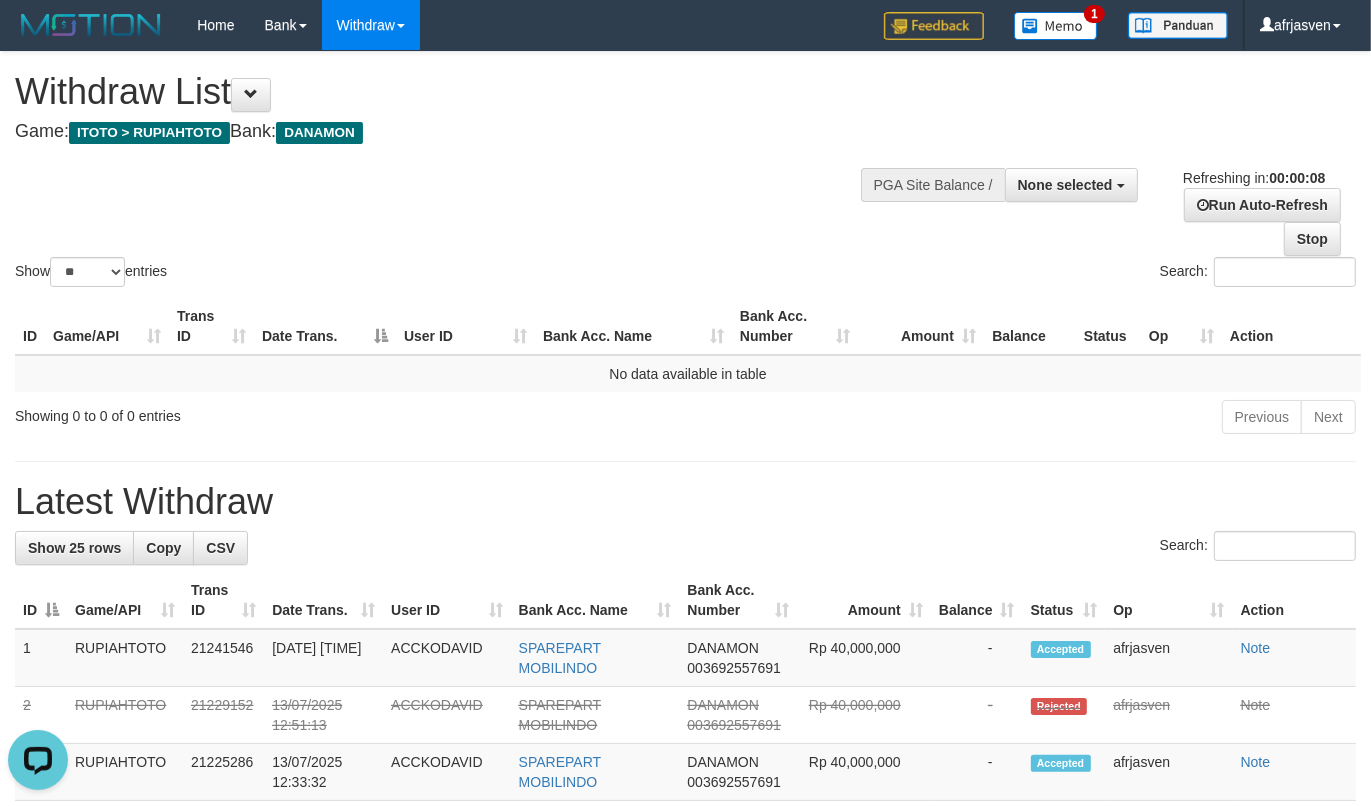 scroll, scrollTop: 0, scrollLeft: 0, axis: both 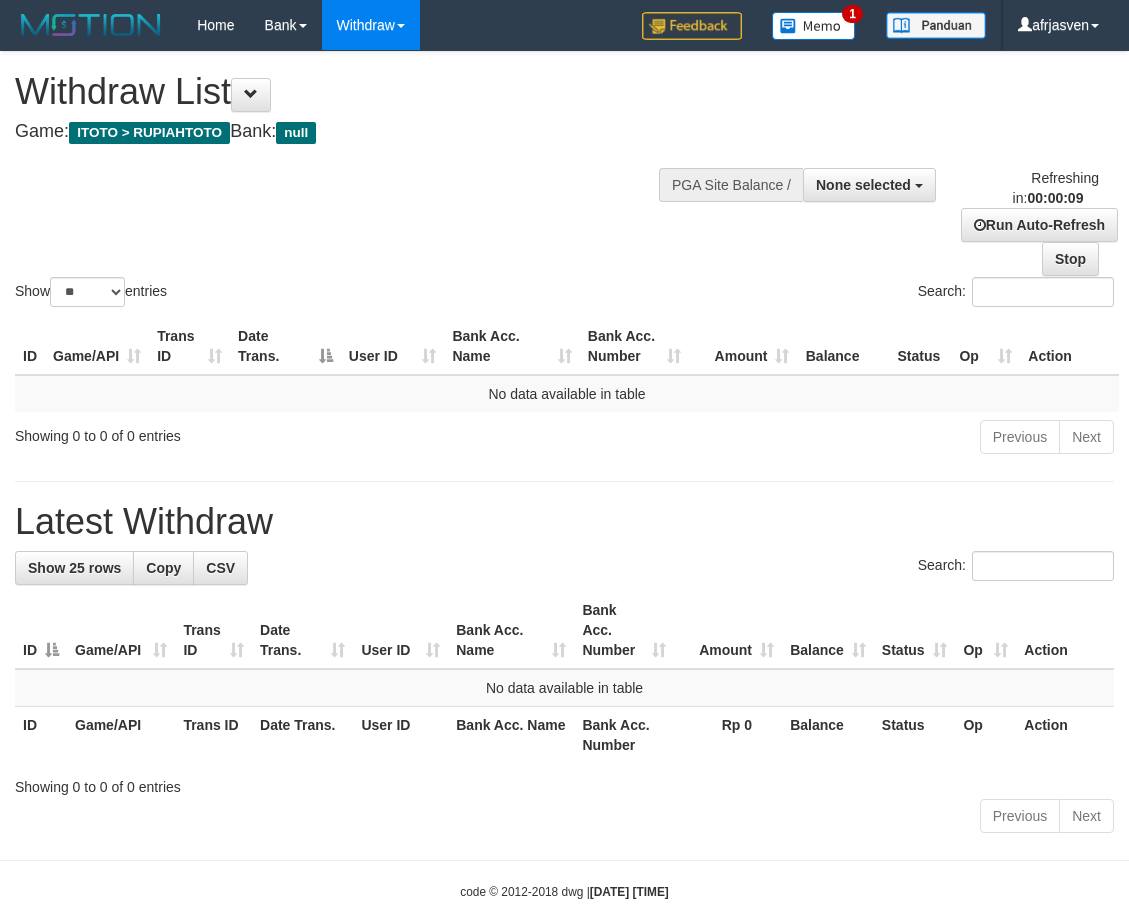 select 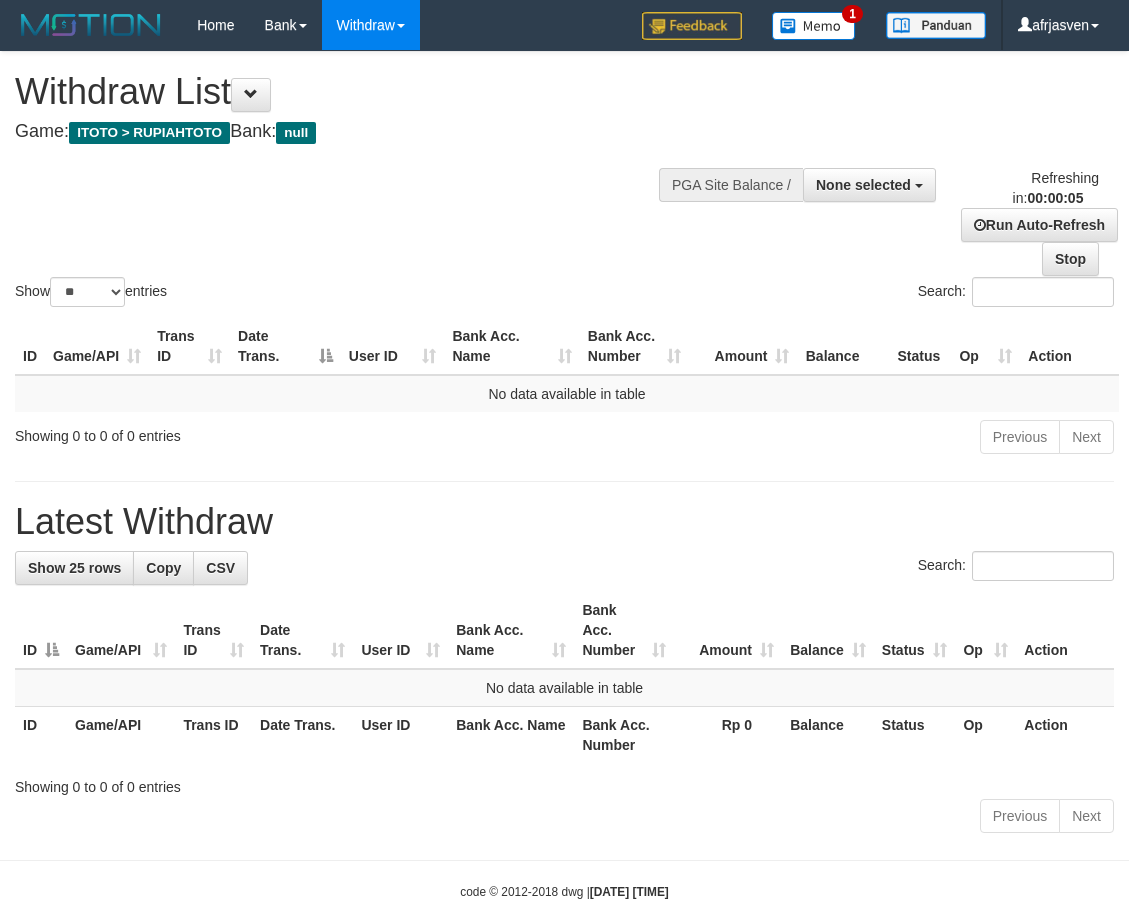 scroll, scrollTop: 0, scrollLeft: 0, axis: both 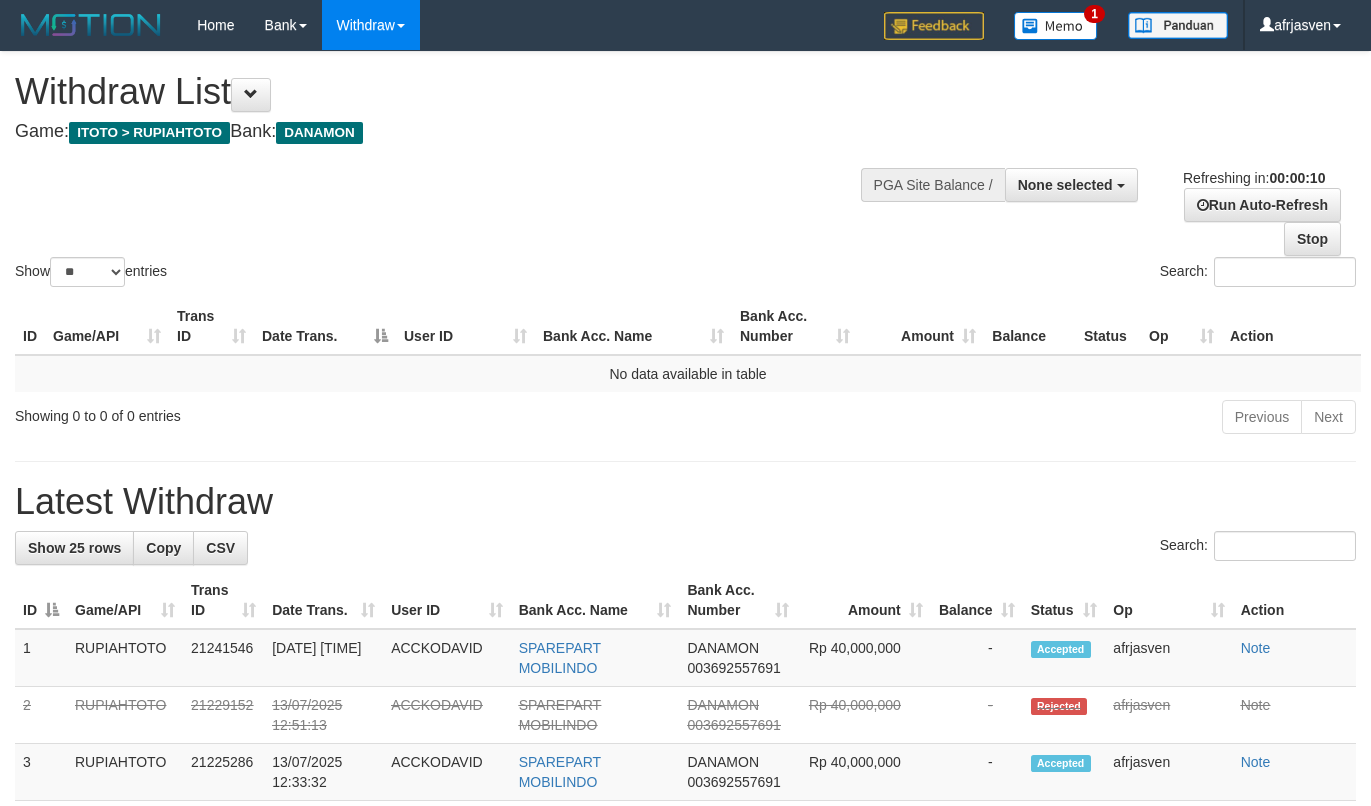 select 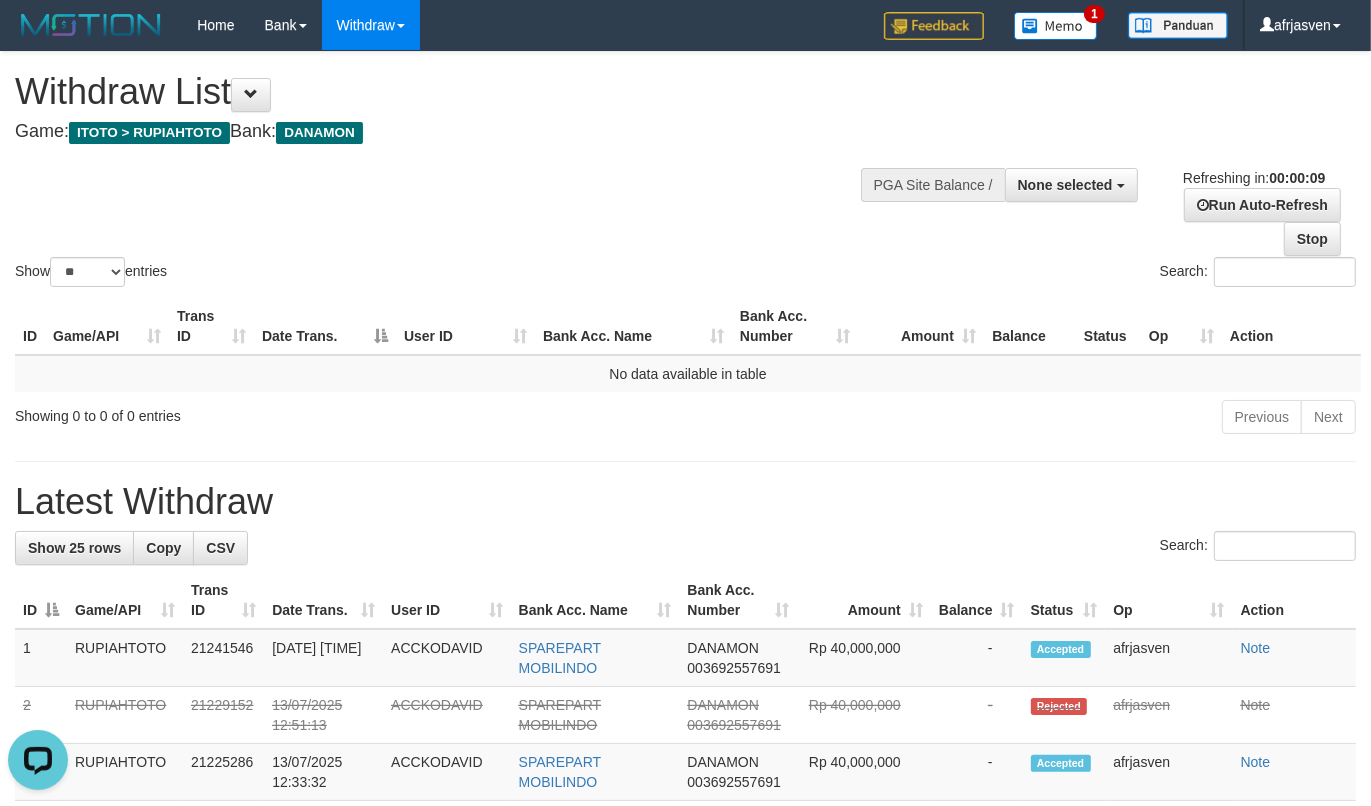 scroll, scrollTop: 0, scrollLeft: 0, axis: both 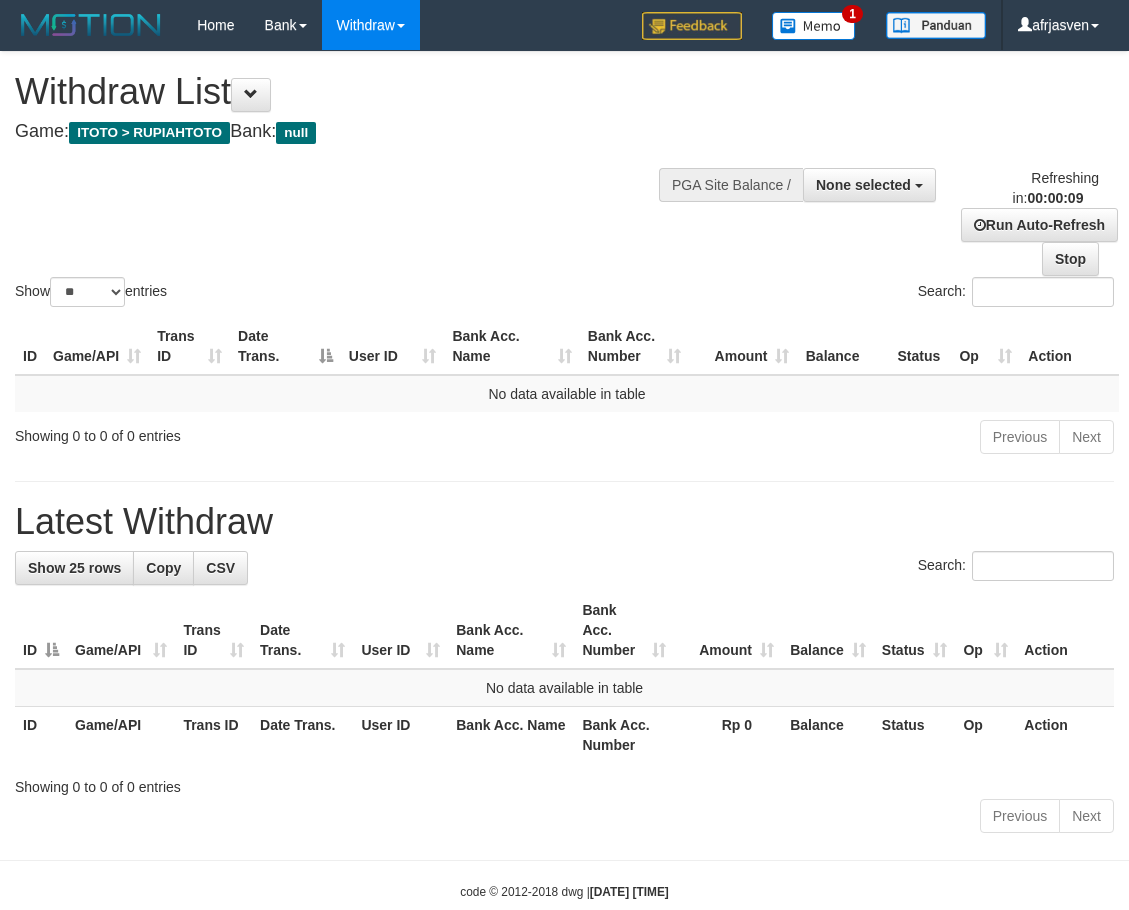 select 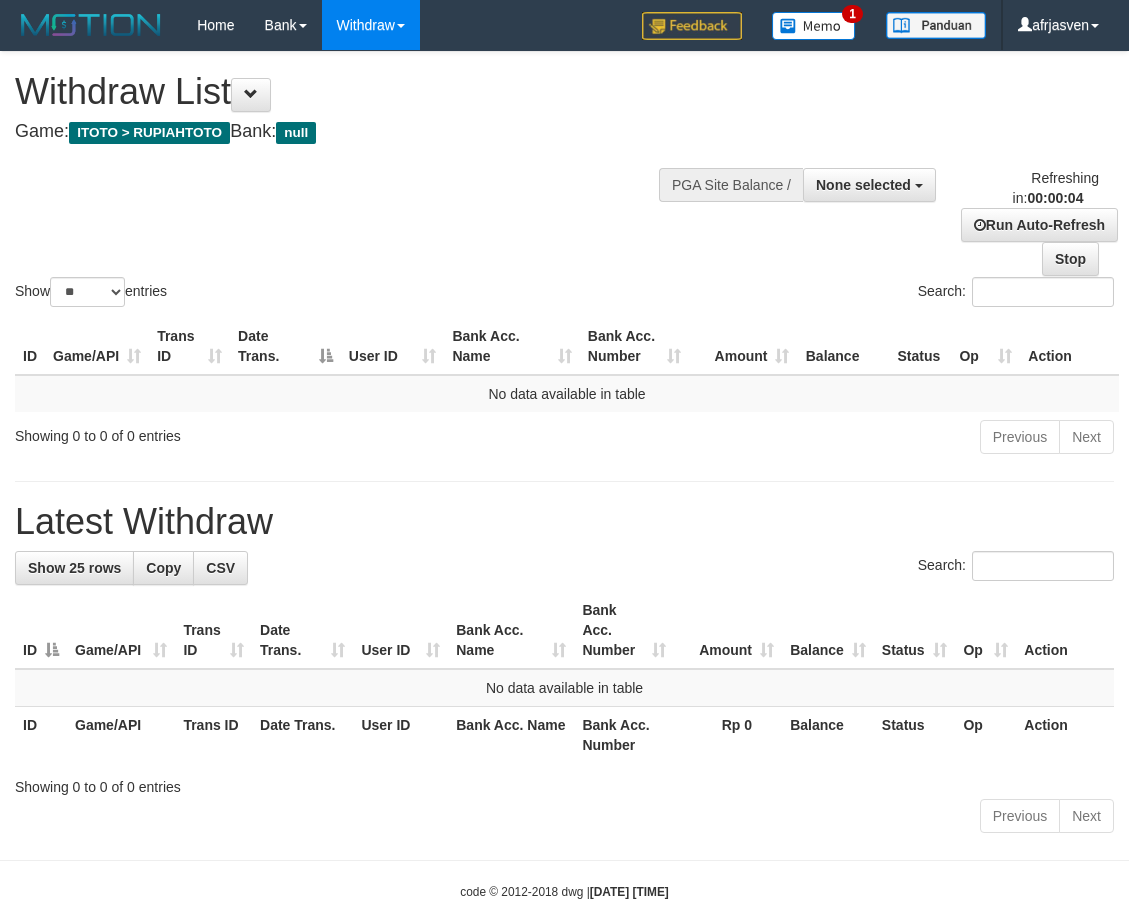scroll, scrollTop: 0, scrollLeft: 0, axis: both 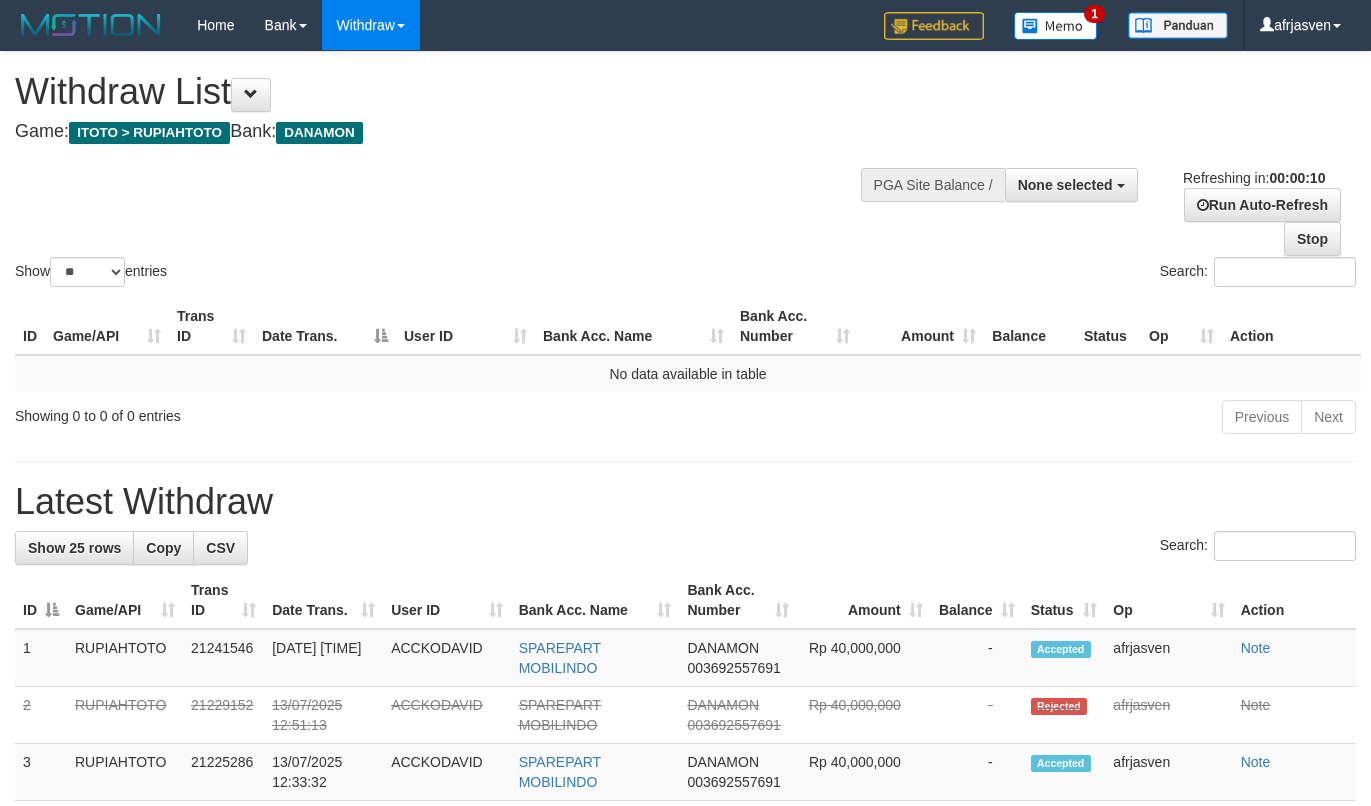 select 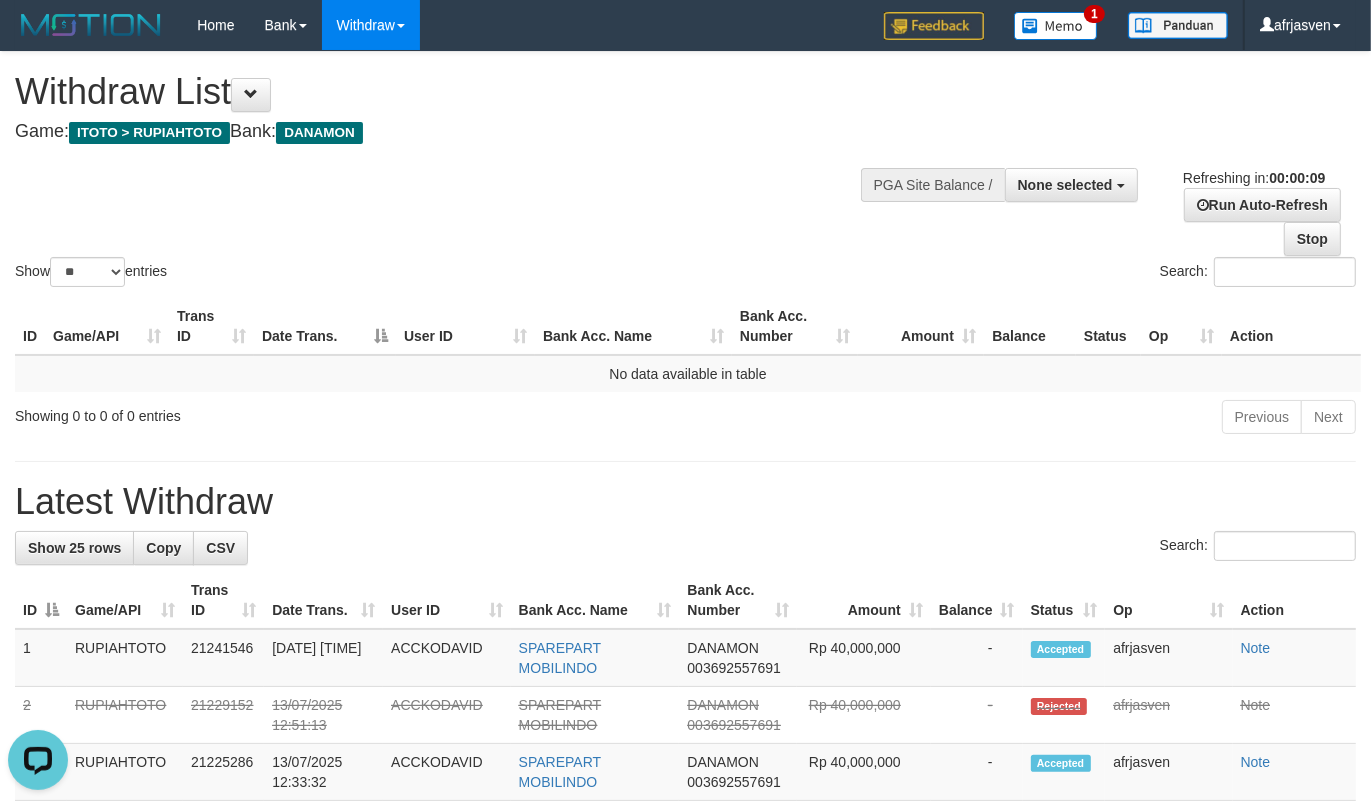 scroll, scrollTop: 0, scrollLeft: 0, axis: both 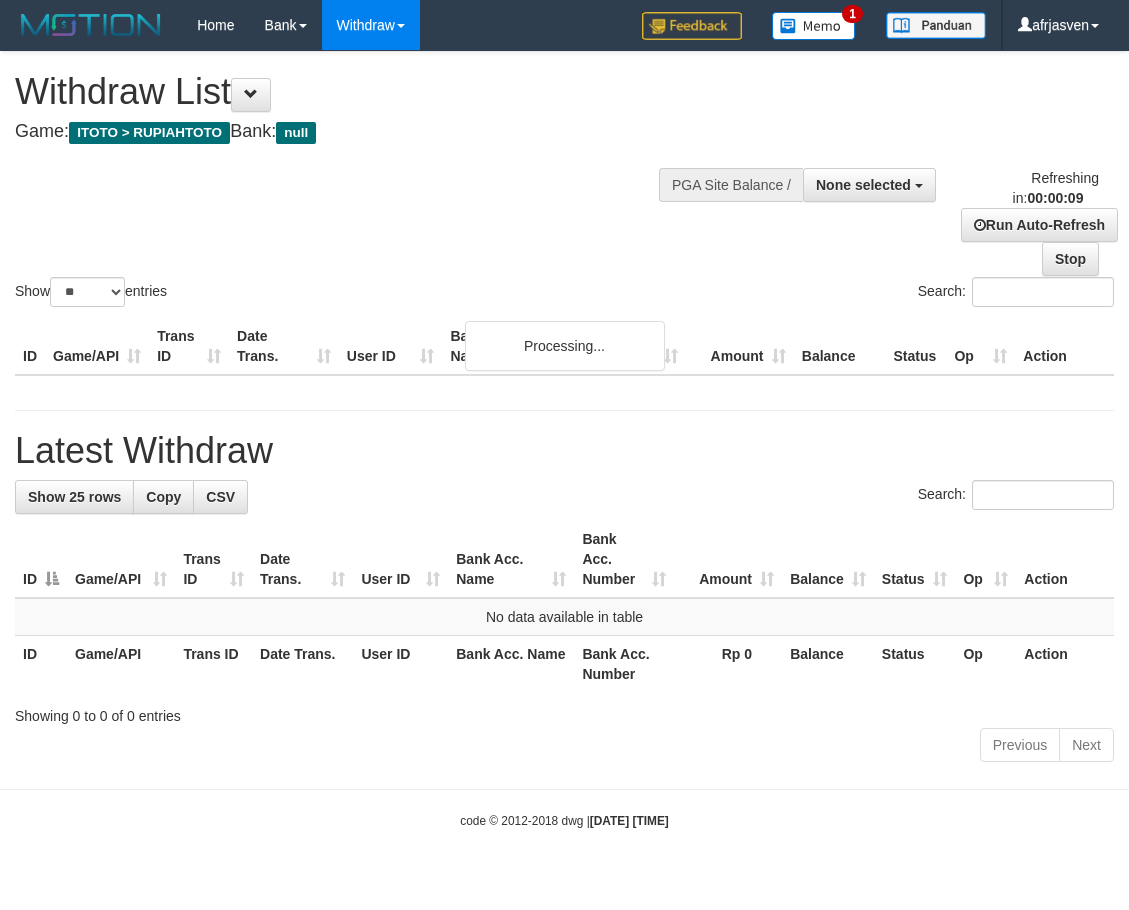 select 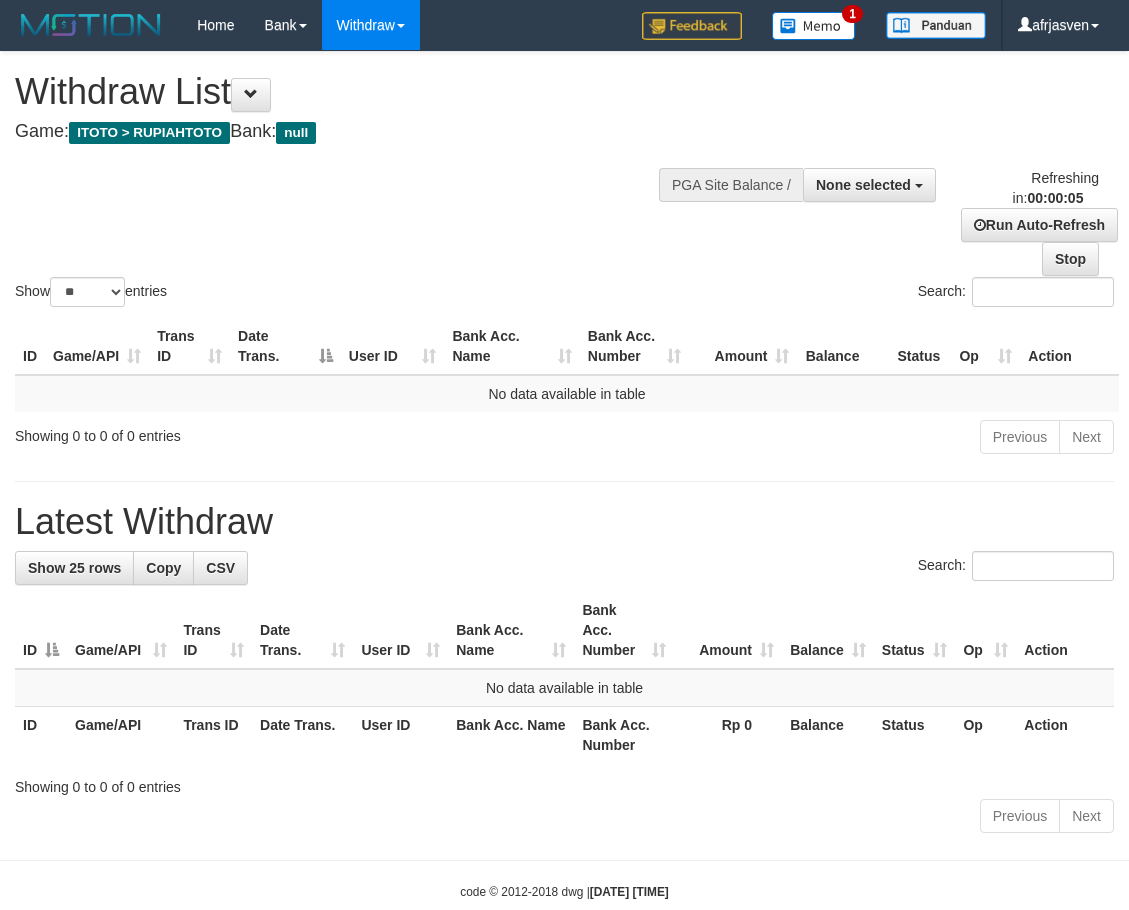 scroll, scrollTop: 0, scrollLeft: 0, axis: both 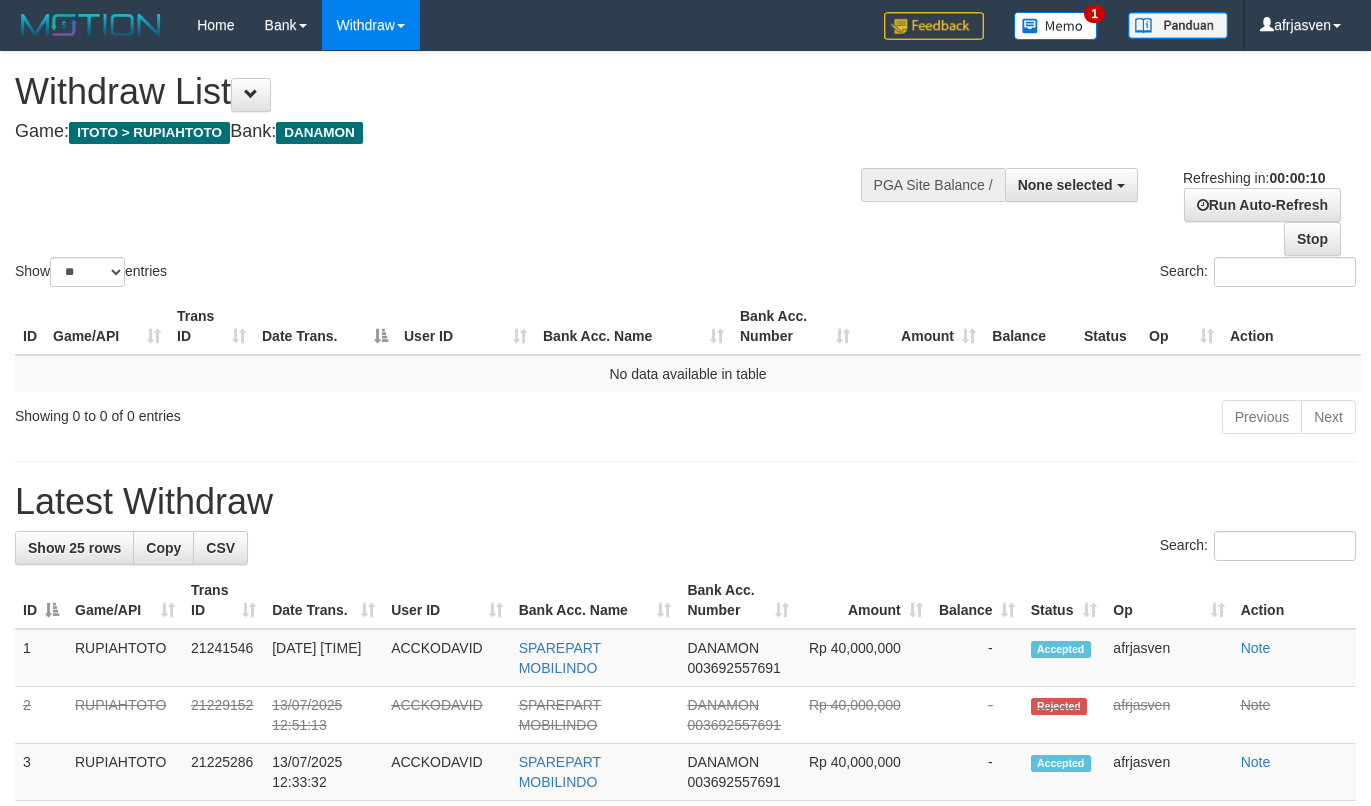 select 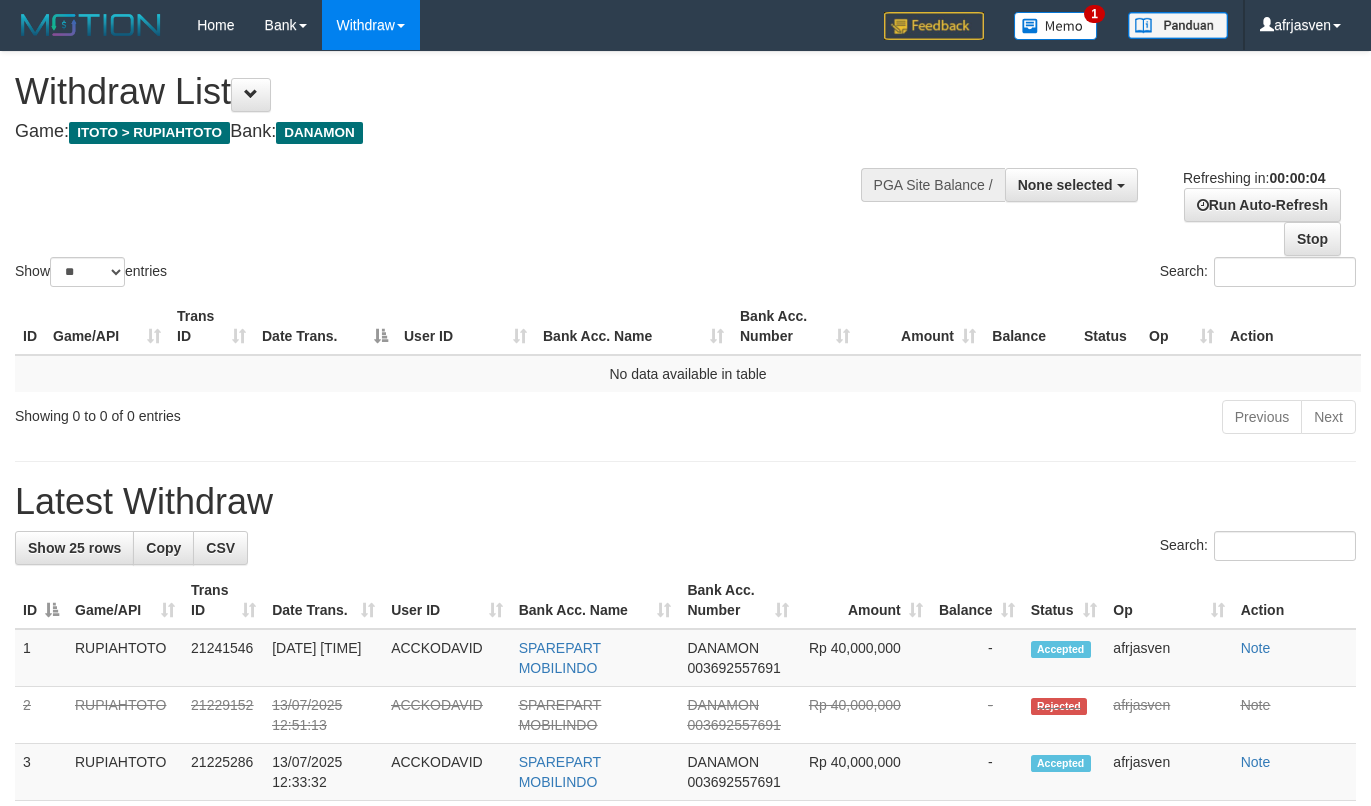scroll, scrollTop: 0, scrollLeft: 0, axis: both 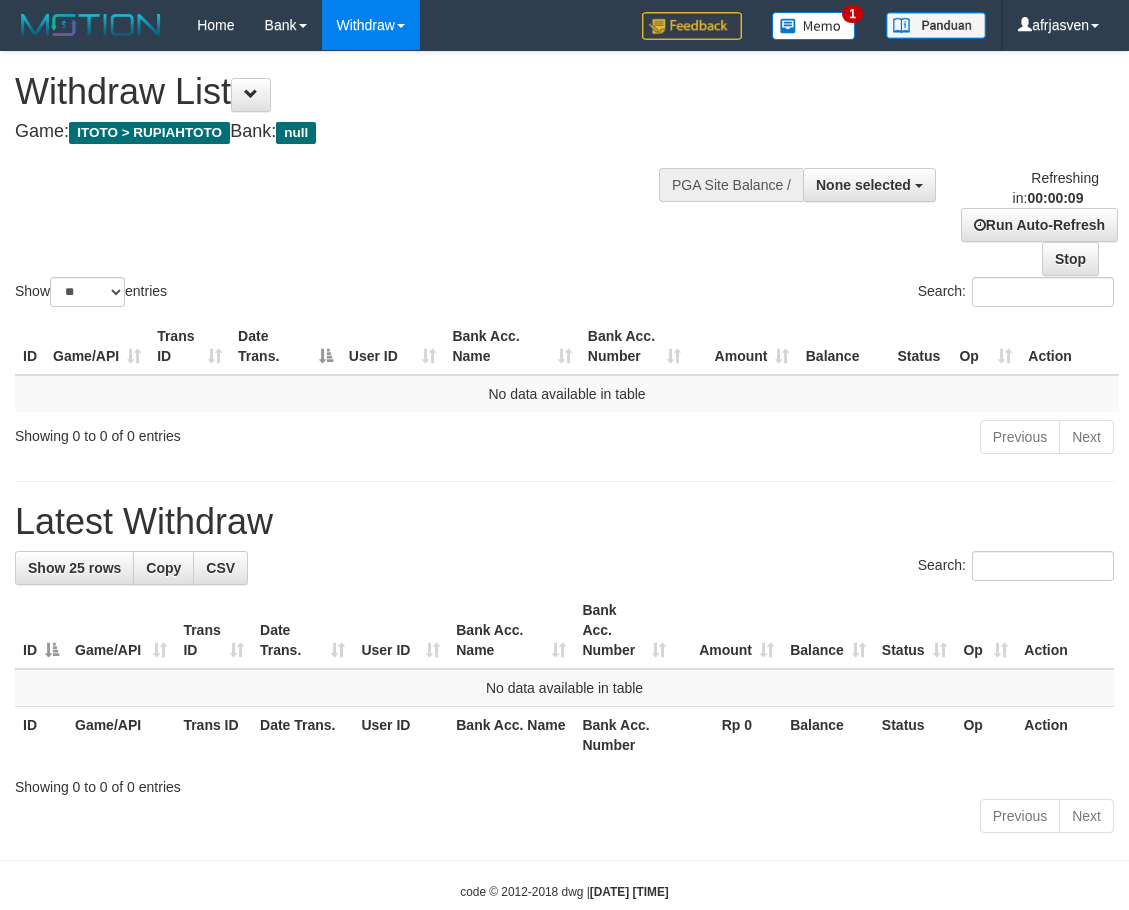select 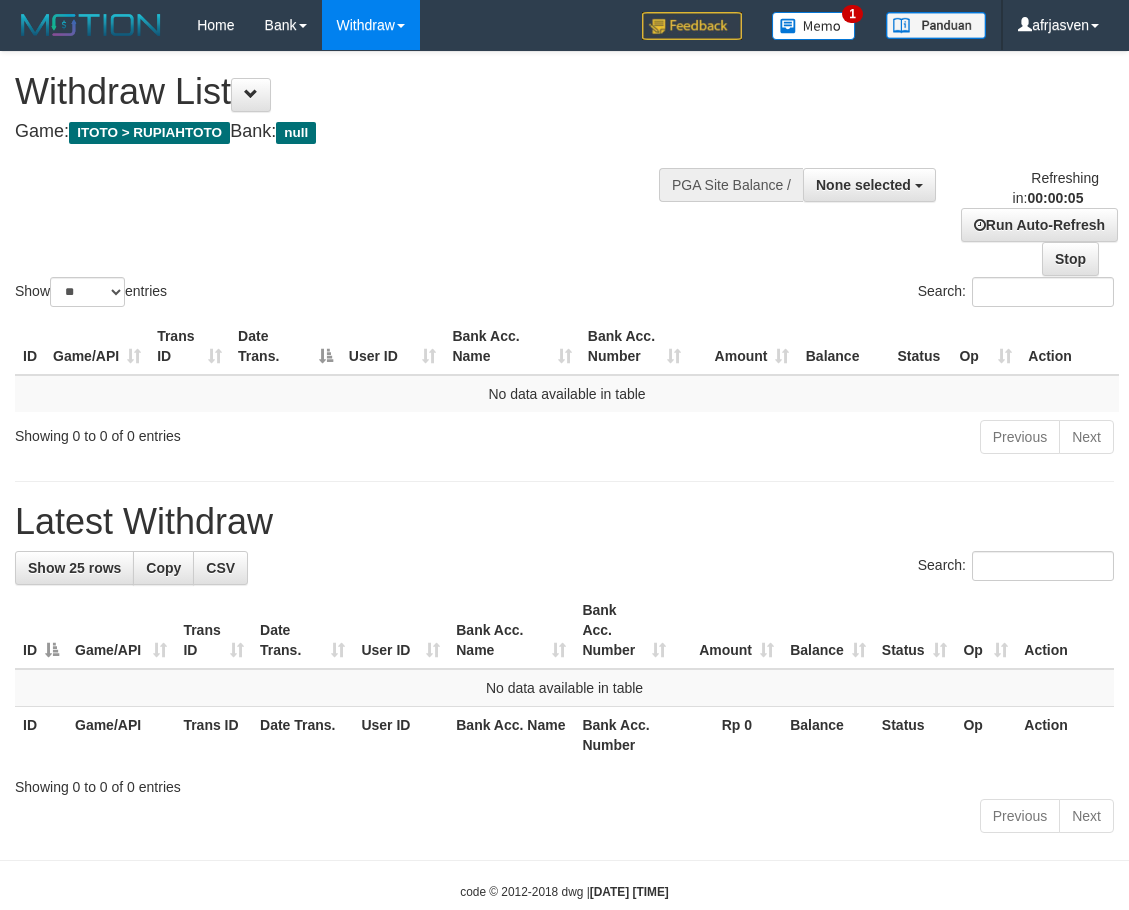 scroll, scrollTop: 0, scrollLeft: 0, axis: both 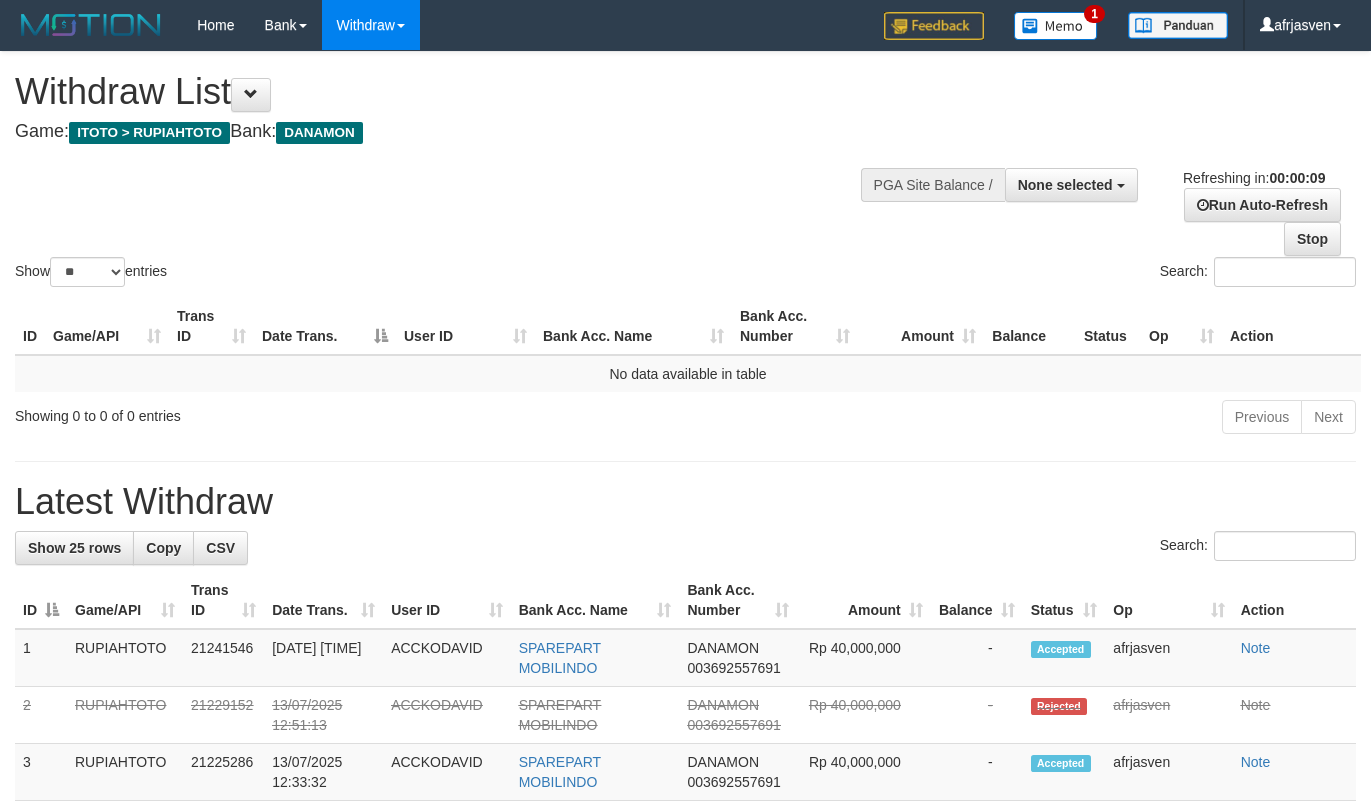 select 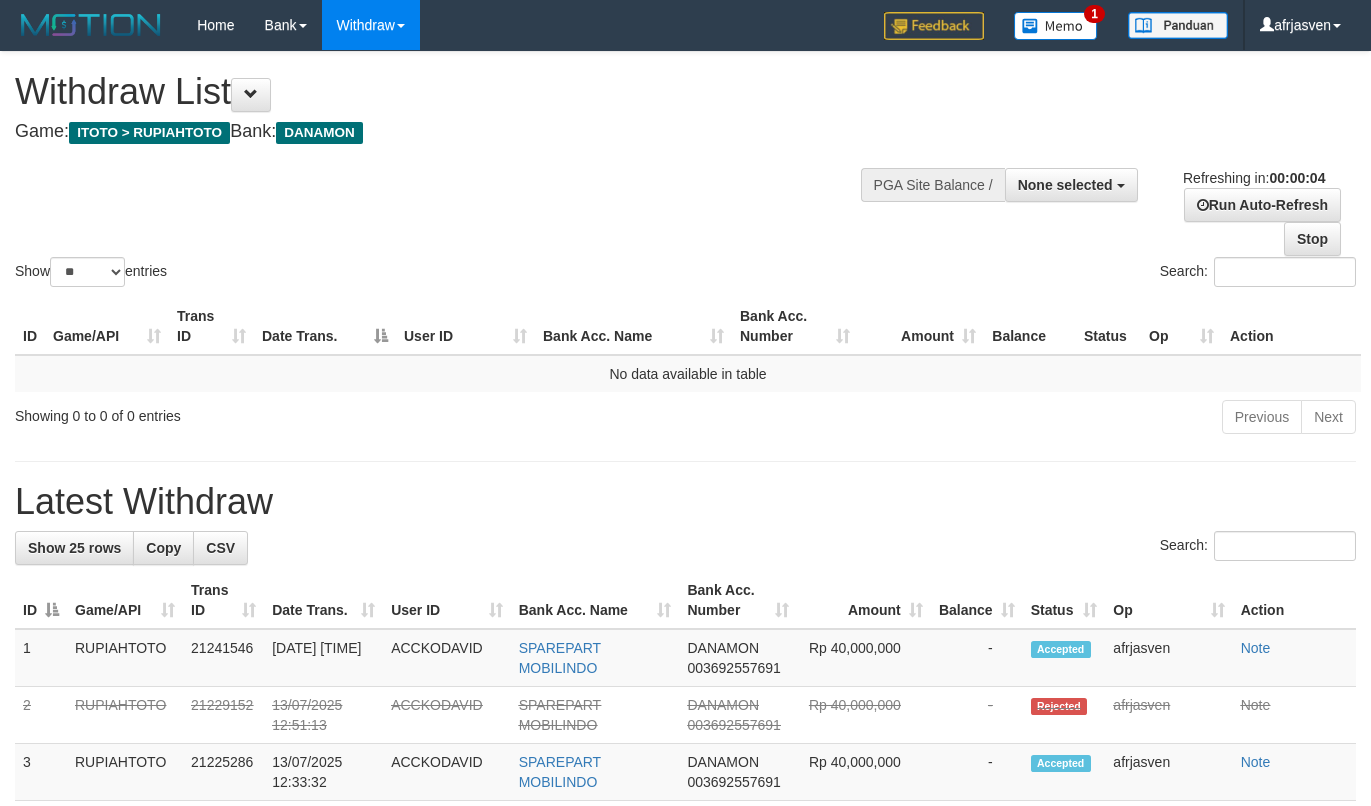 scroll, scrollTop: 0, scrollLeft: 0, axis: both 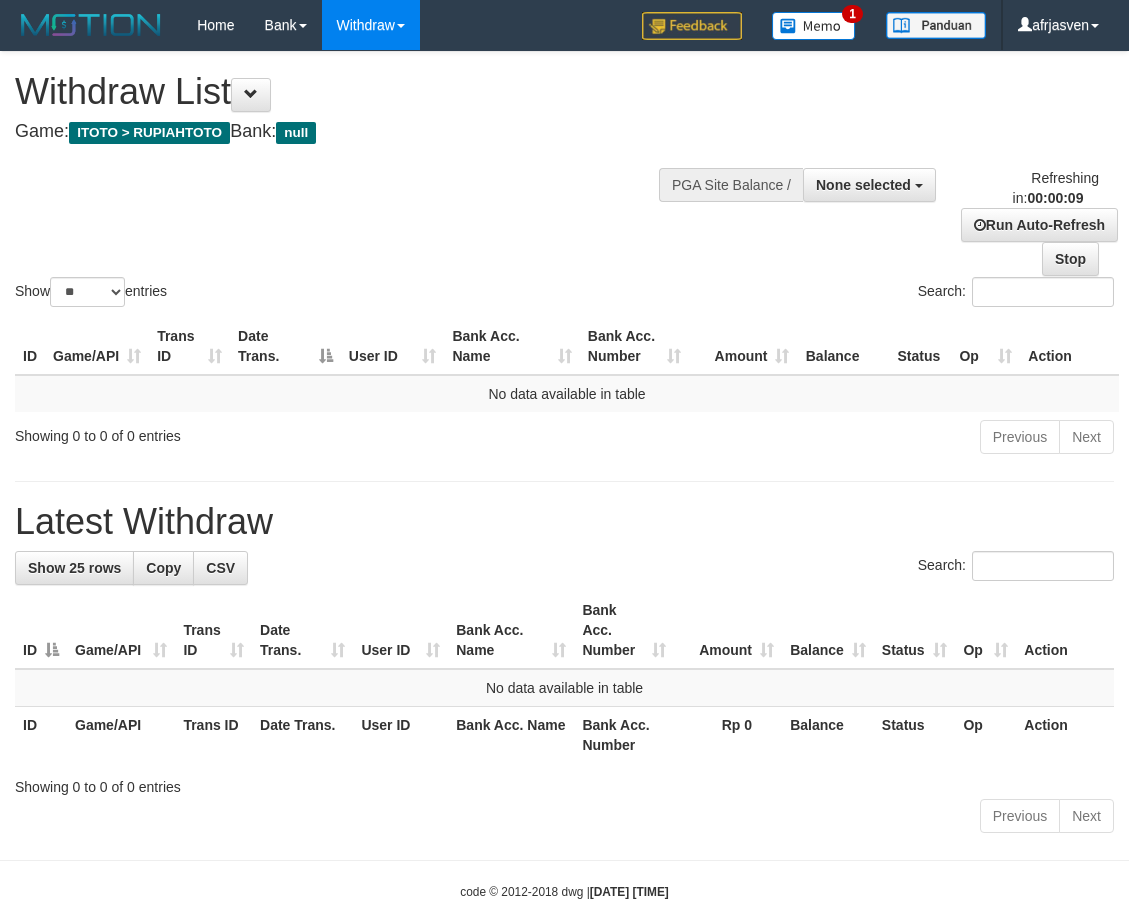 select 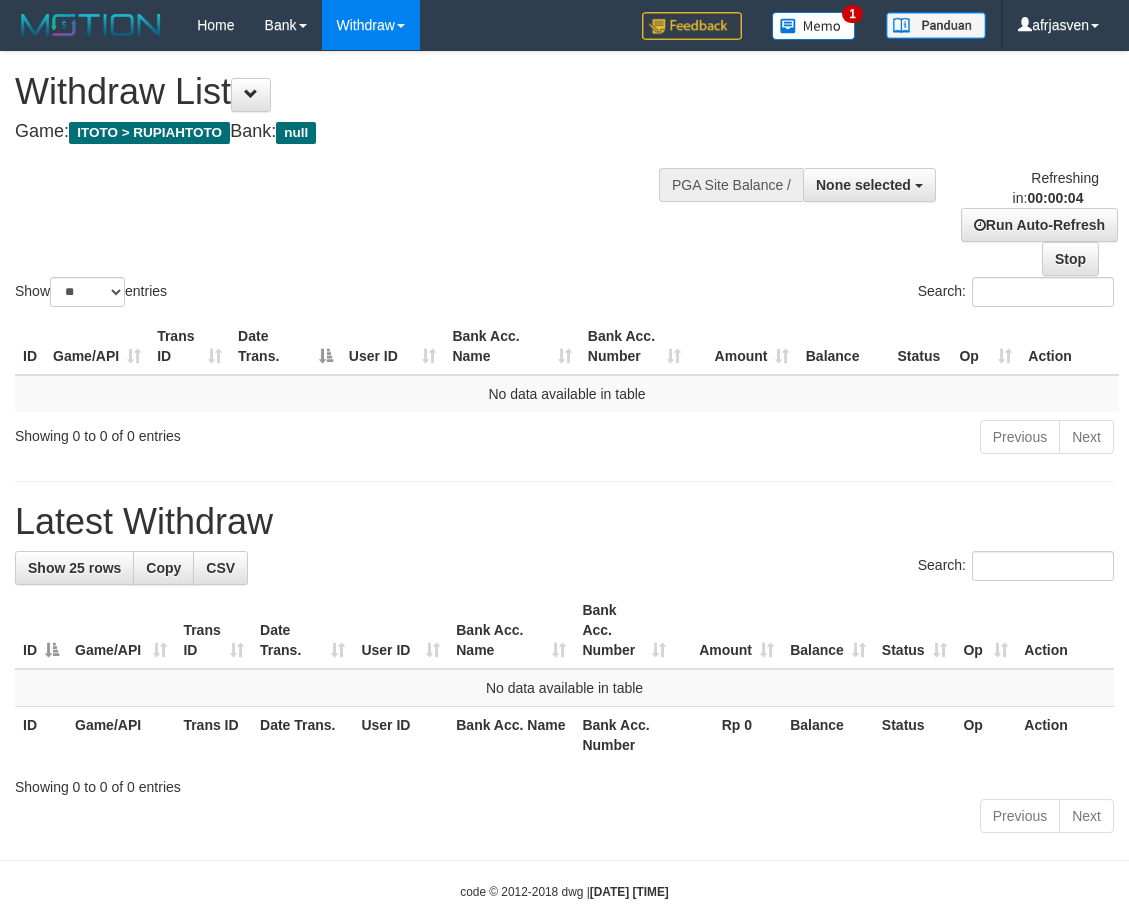 scroll, scrollTop: 0, scrollLeft: 0, axis: both 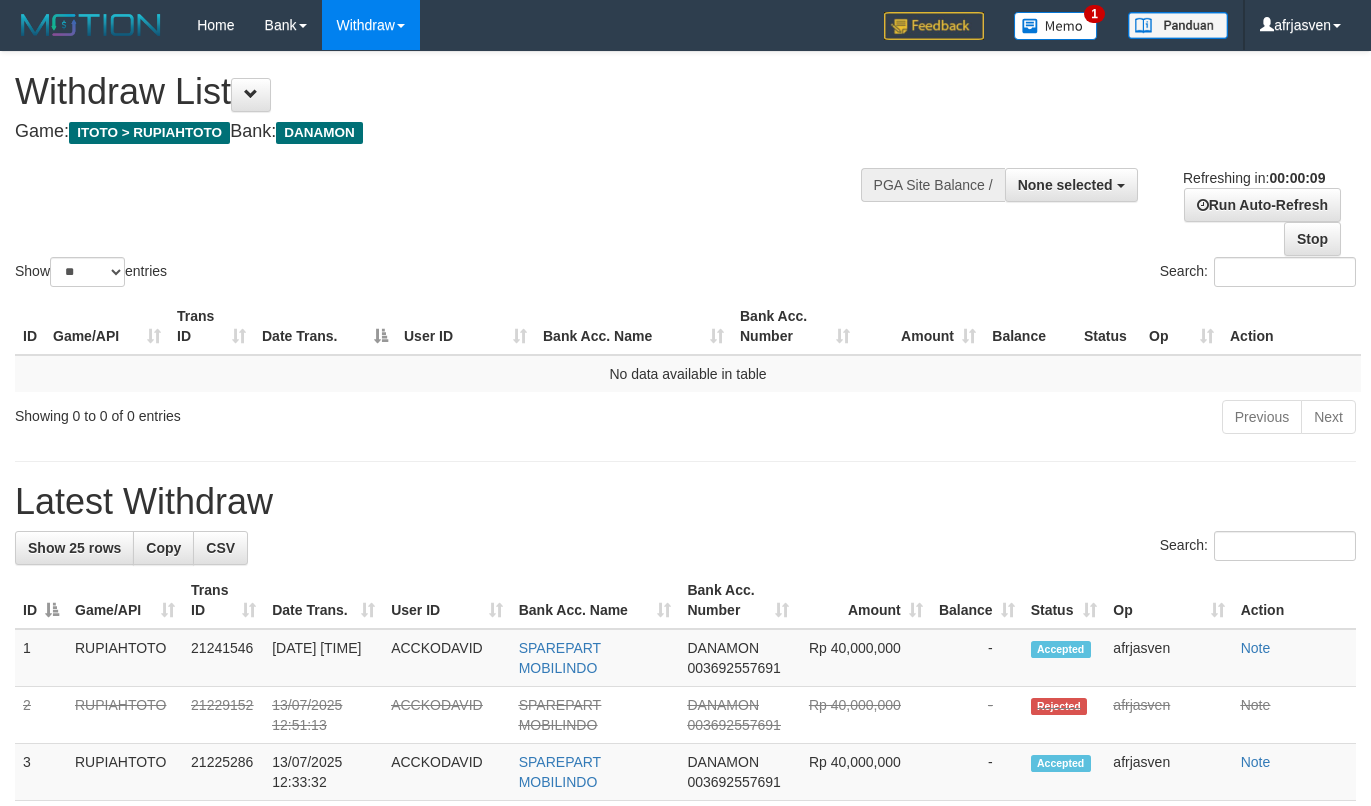 select 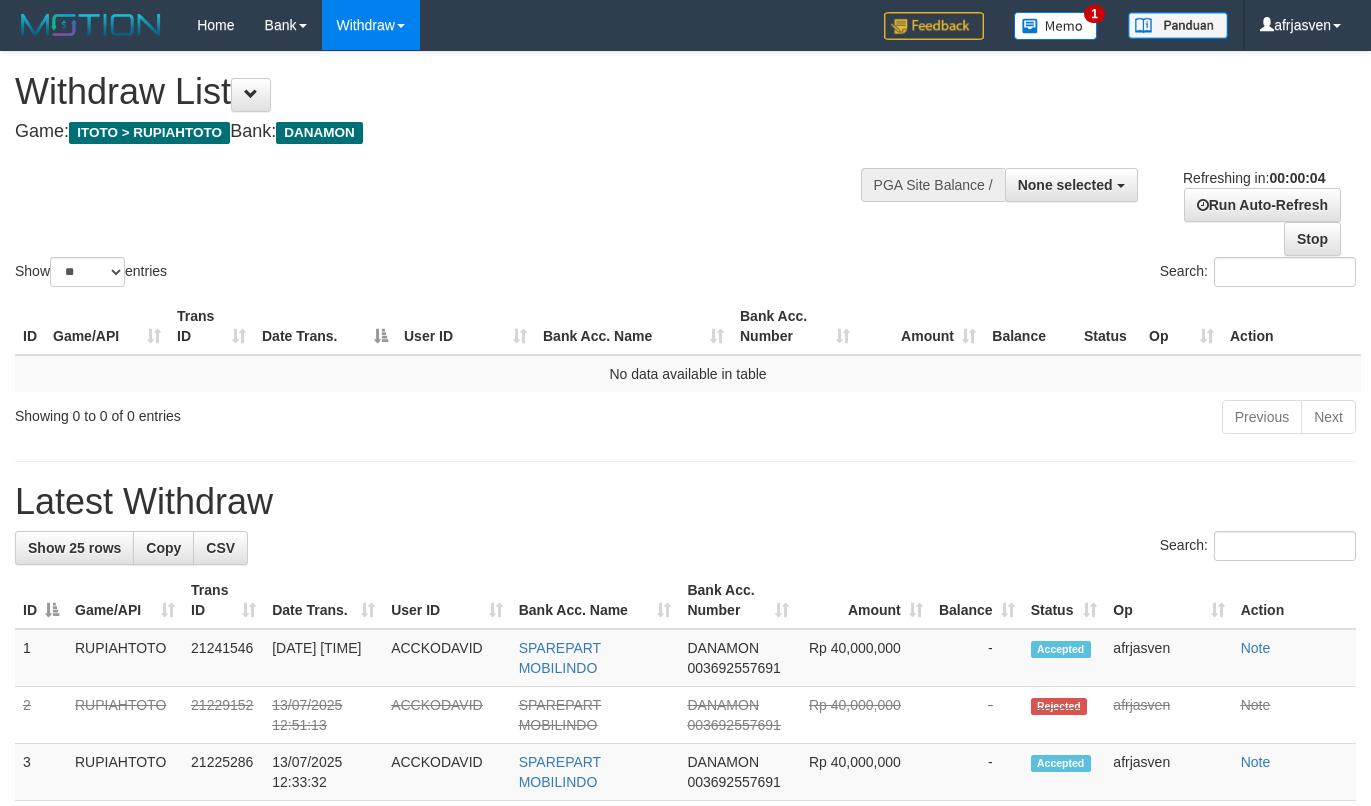 scroll, scrollTop: 0, scrollLeft: 0, axis: both 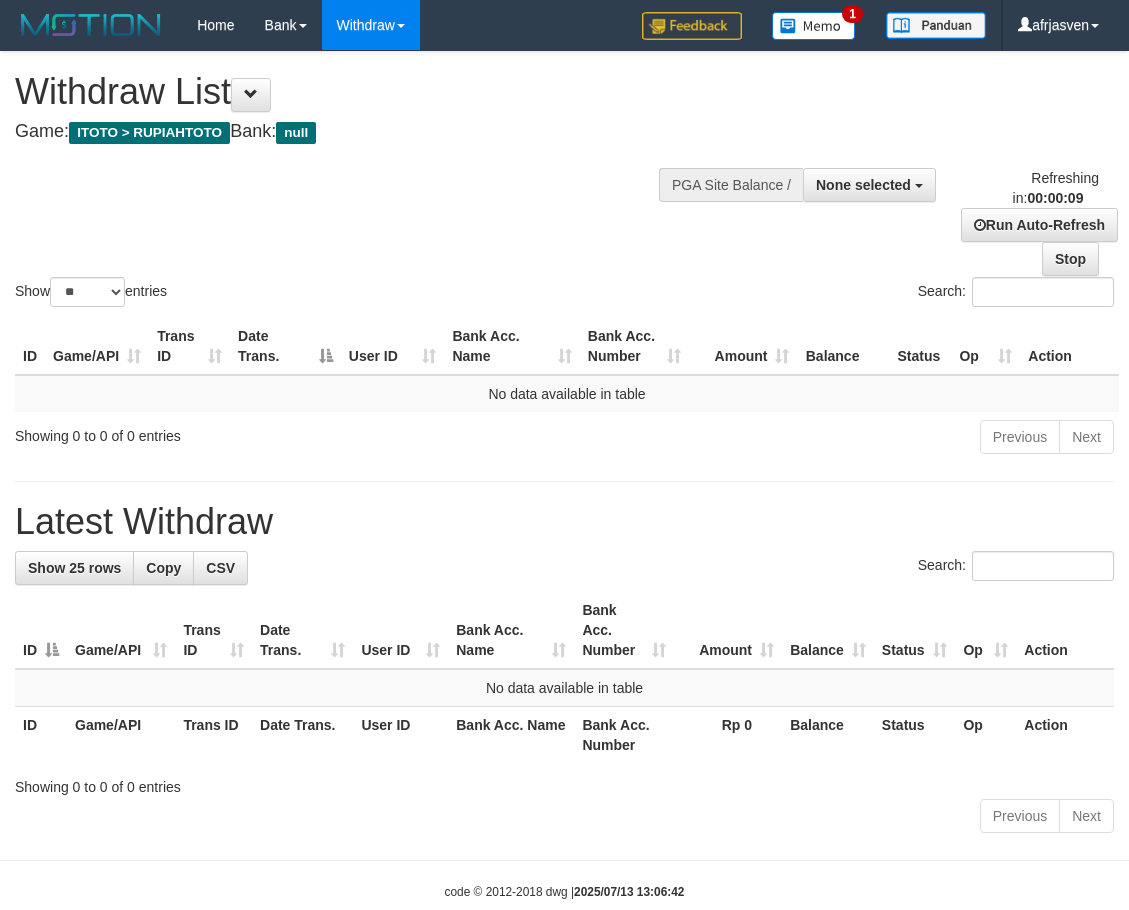 select 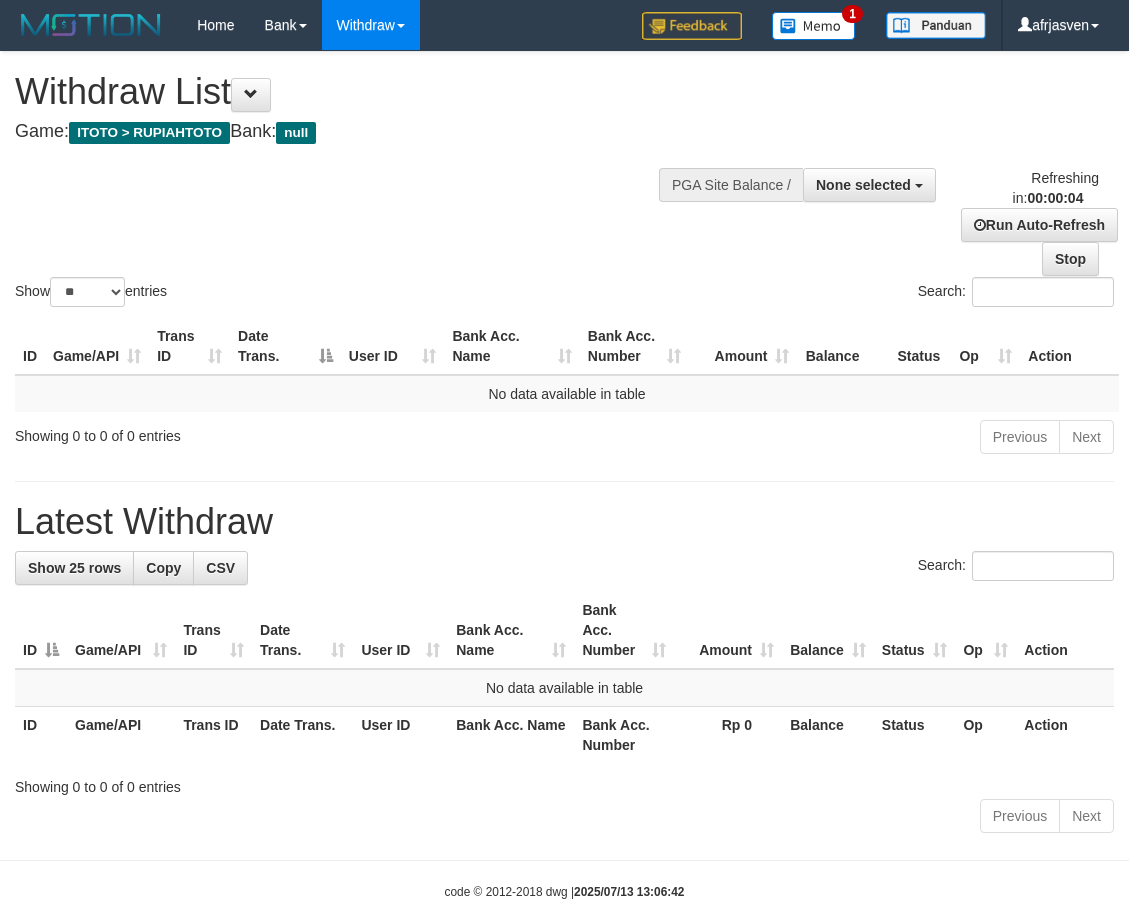 scroll, scrollTop: 0, scrollLeft: 0, axis: both 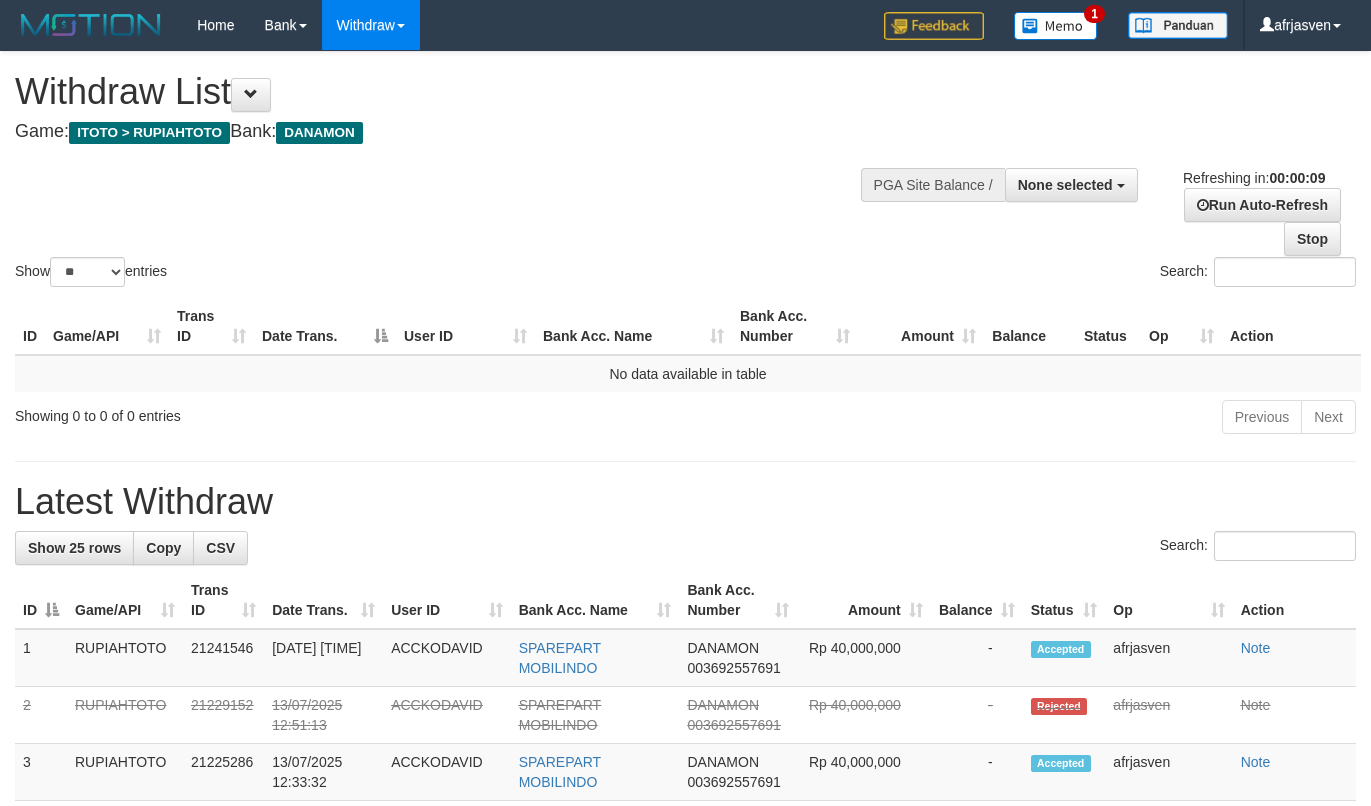 select 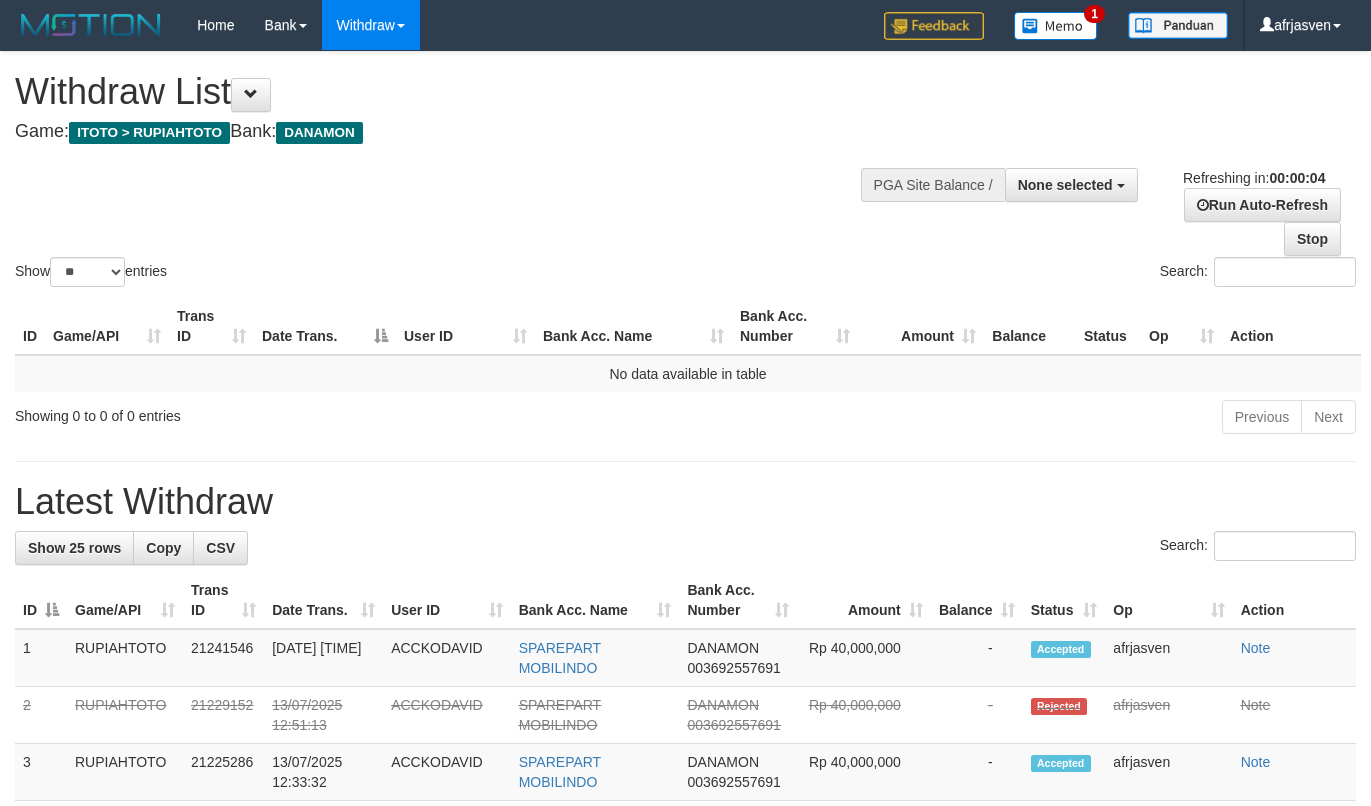 scroll, scrollTop: 0, scrollLeft: 0, axis: both 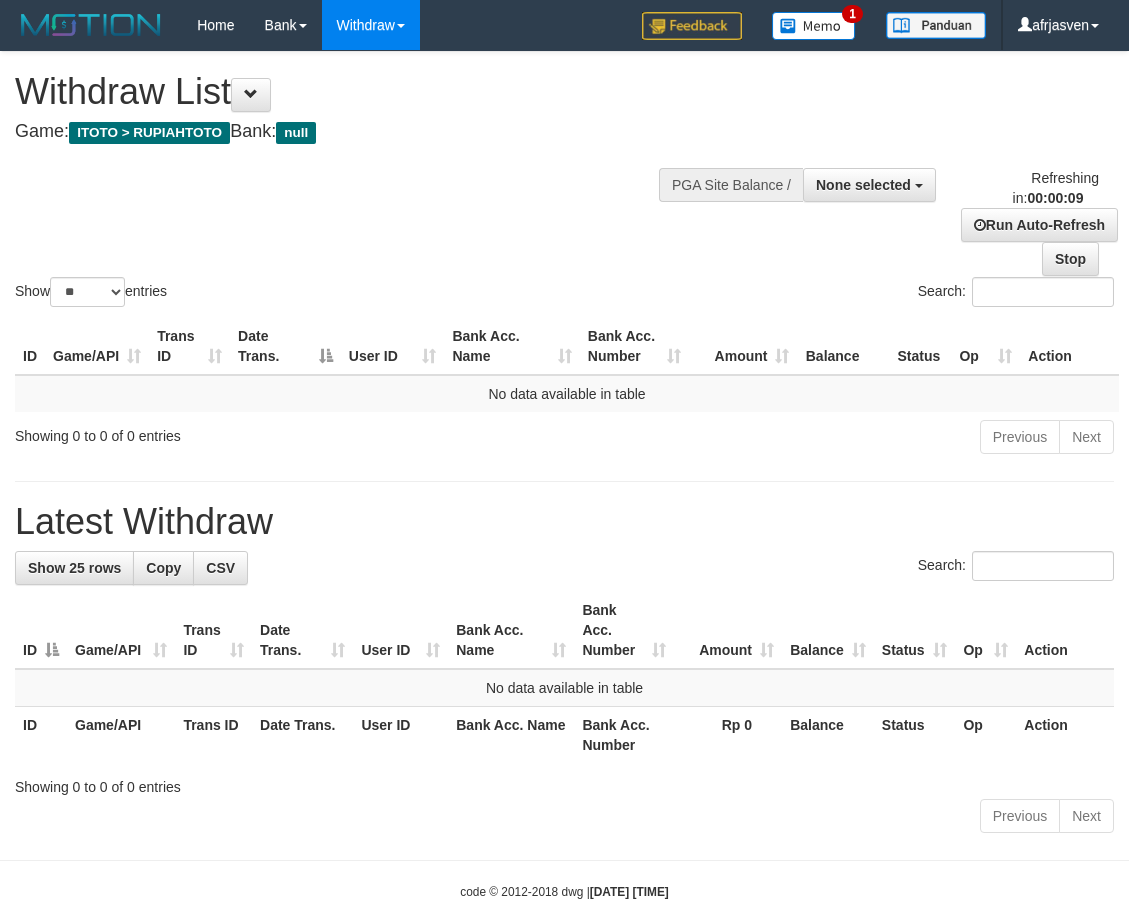 select 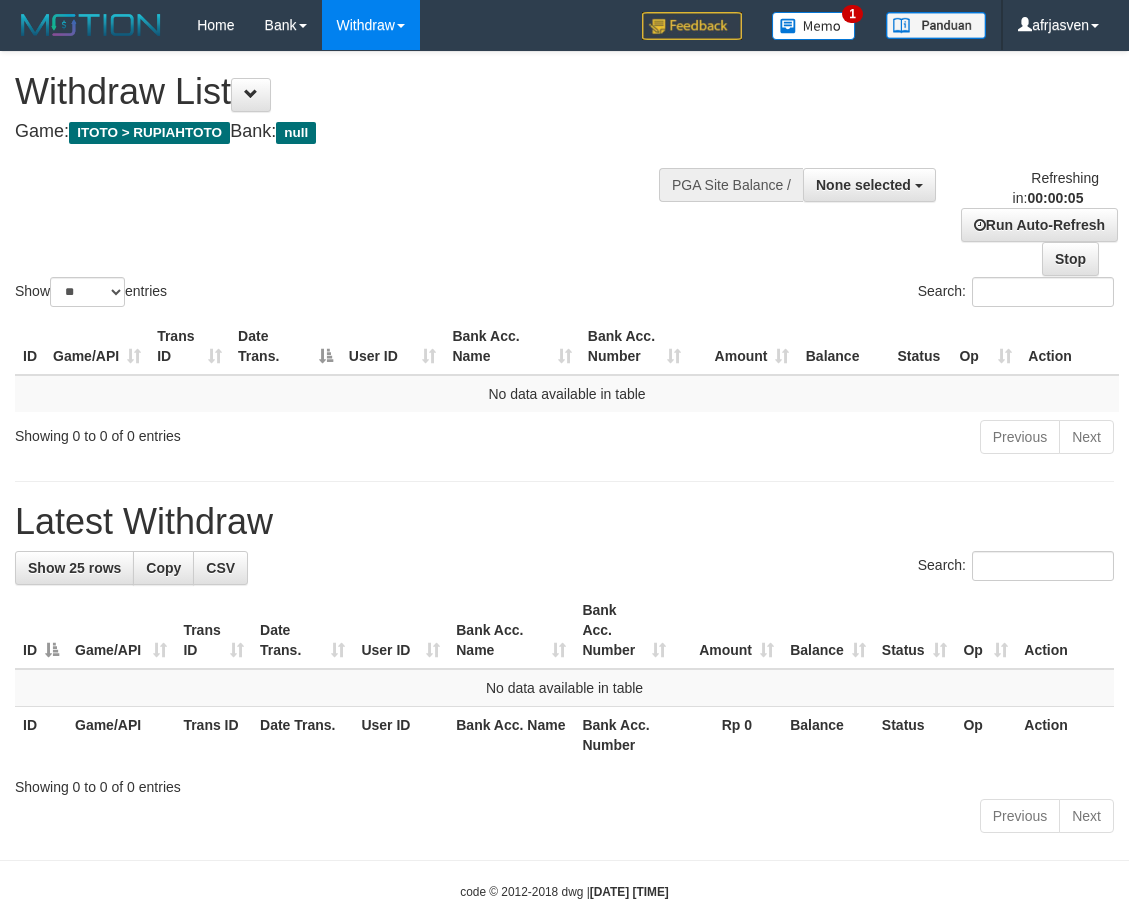 scroll, scrollTop: 0, scrollLeft: 0, axis: both 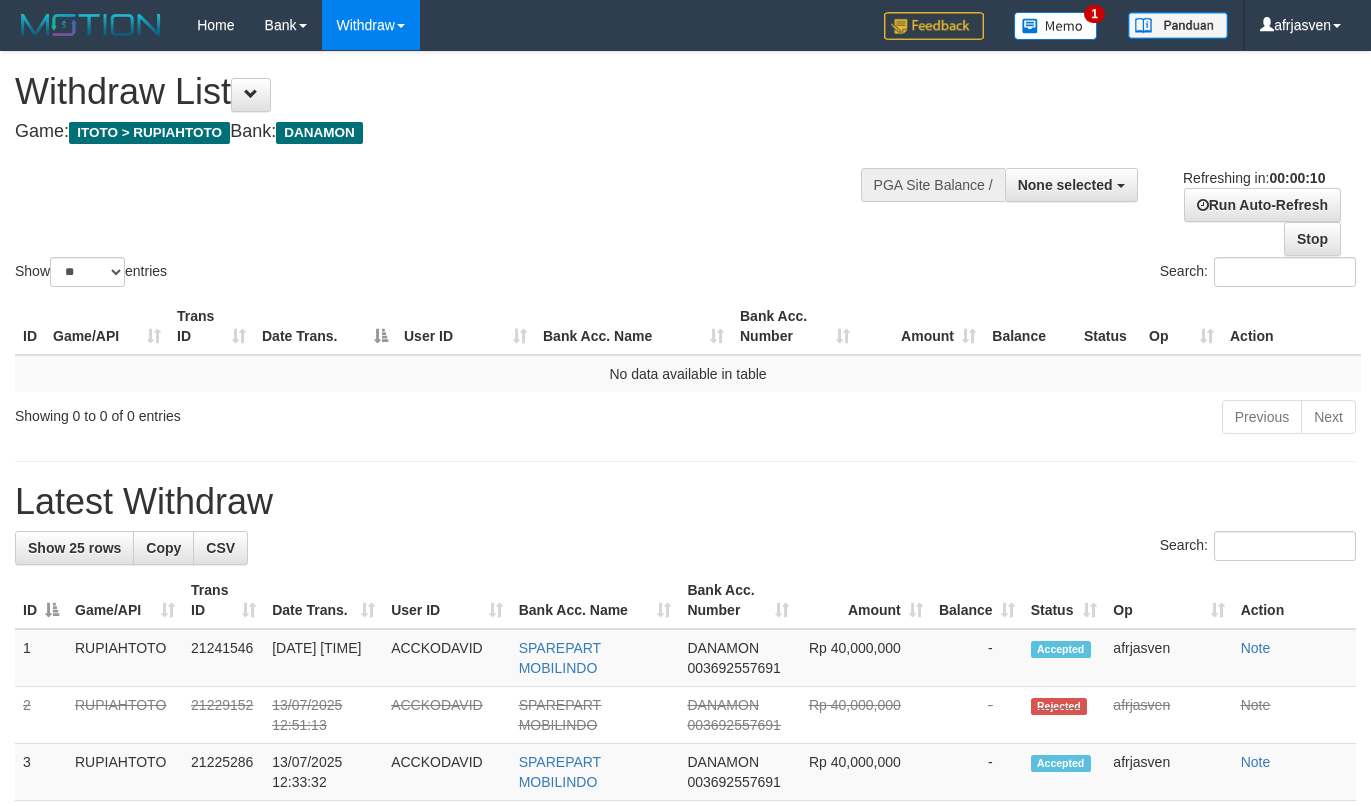 select 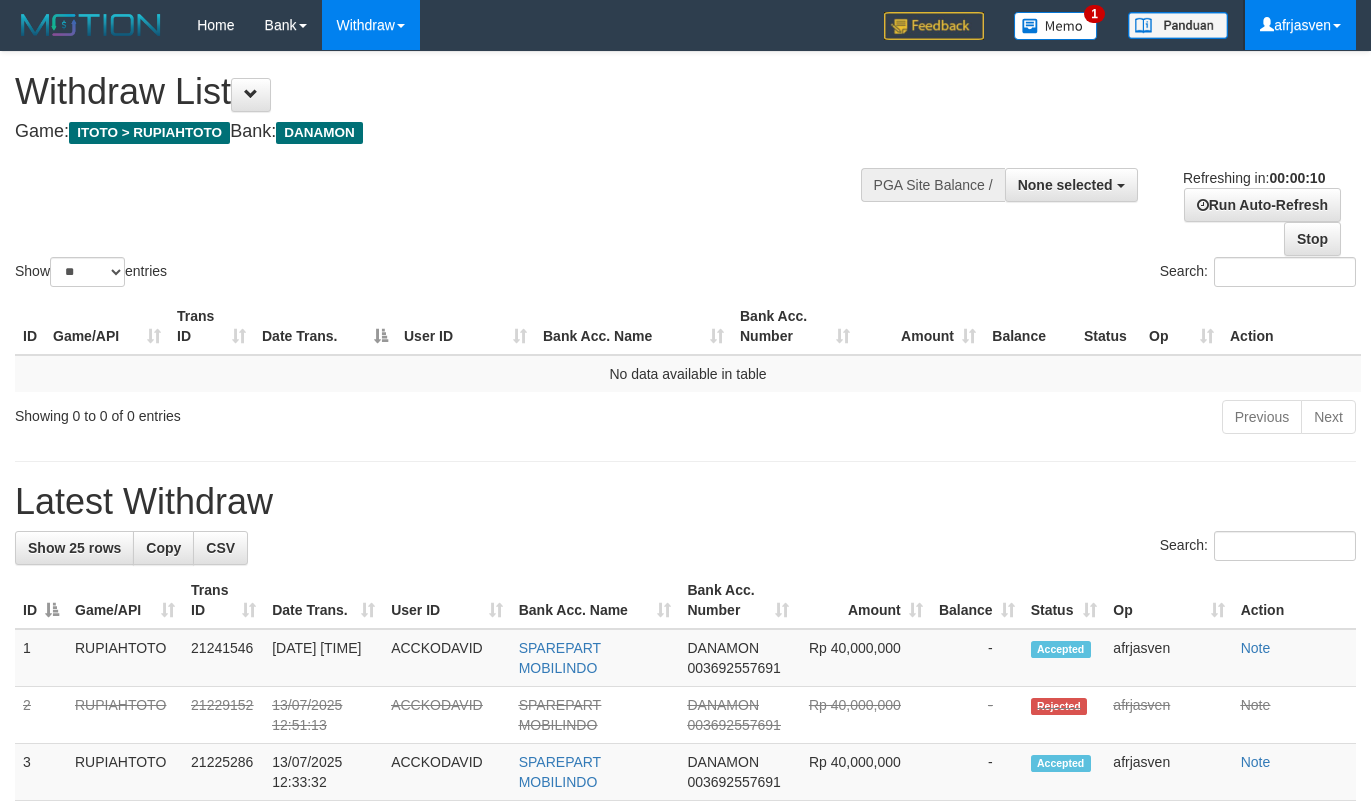 scroll, scrollTop: 0, scrollLeft: 0, axis: both 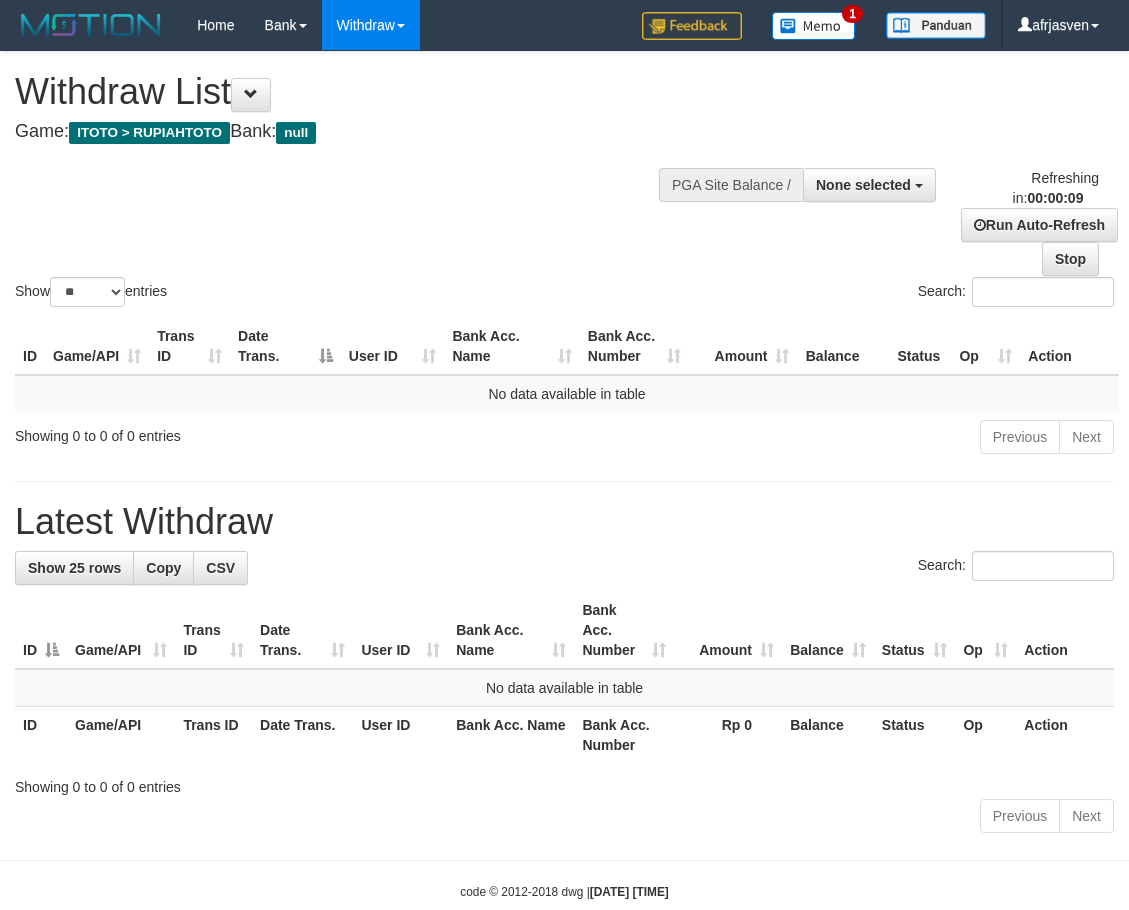 select 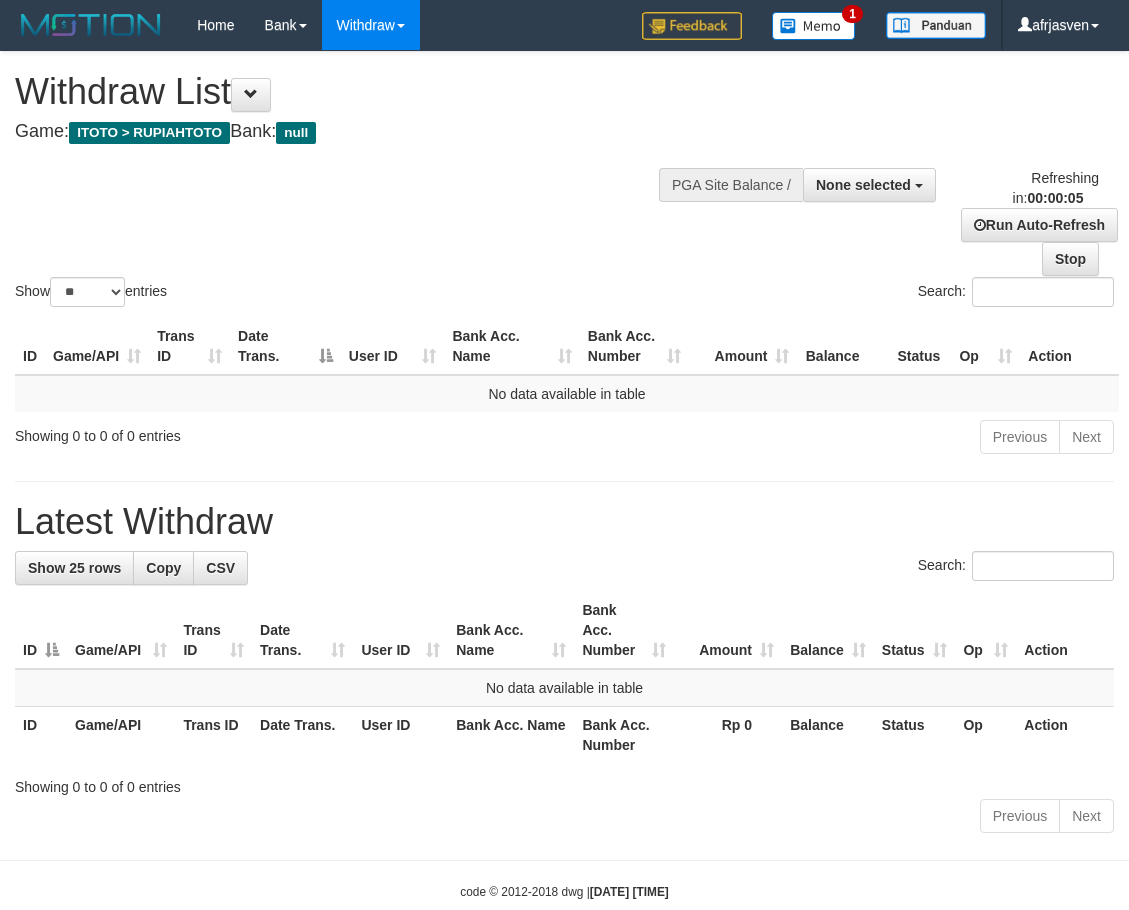 scroll, scrollTop: 0, scrollLeft: 0, axis: both 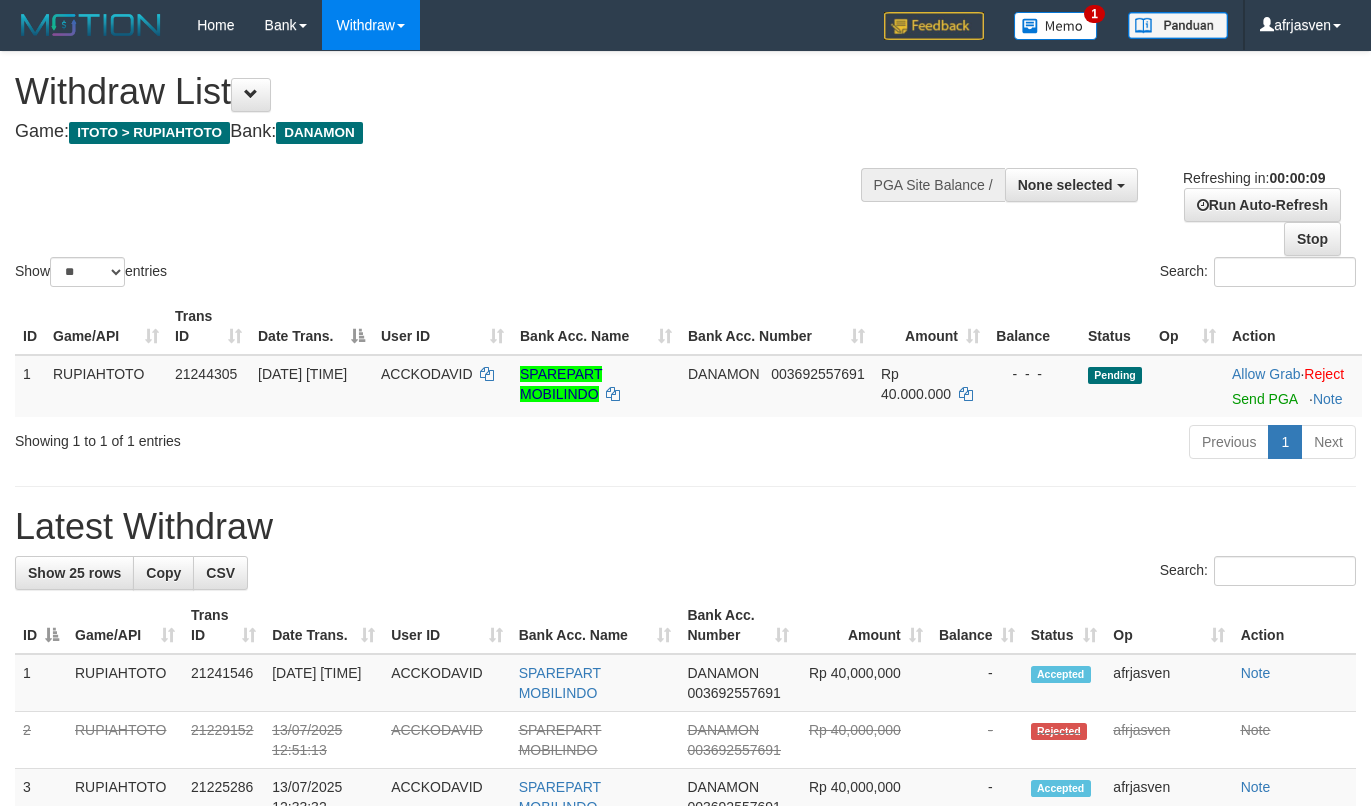 select 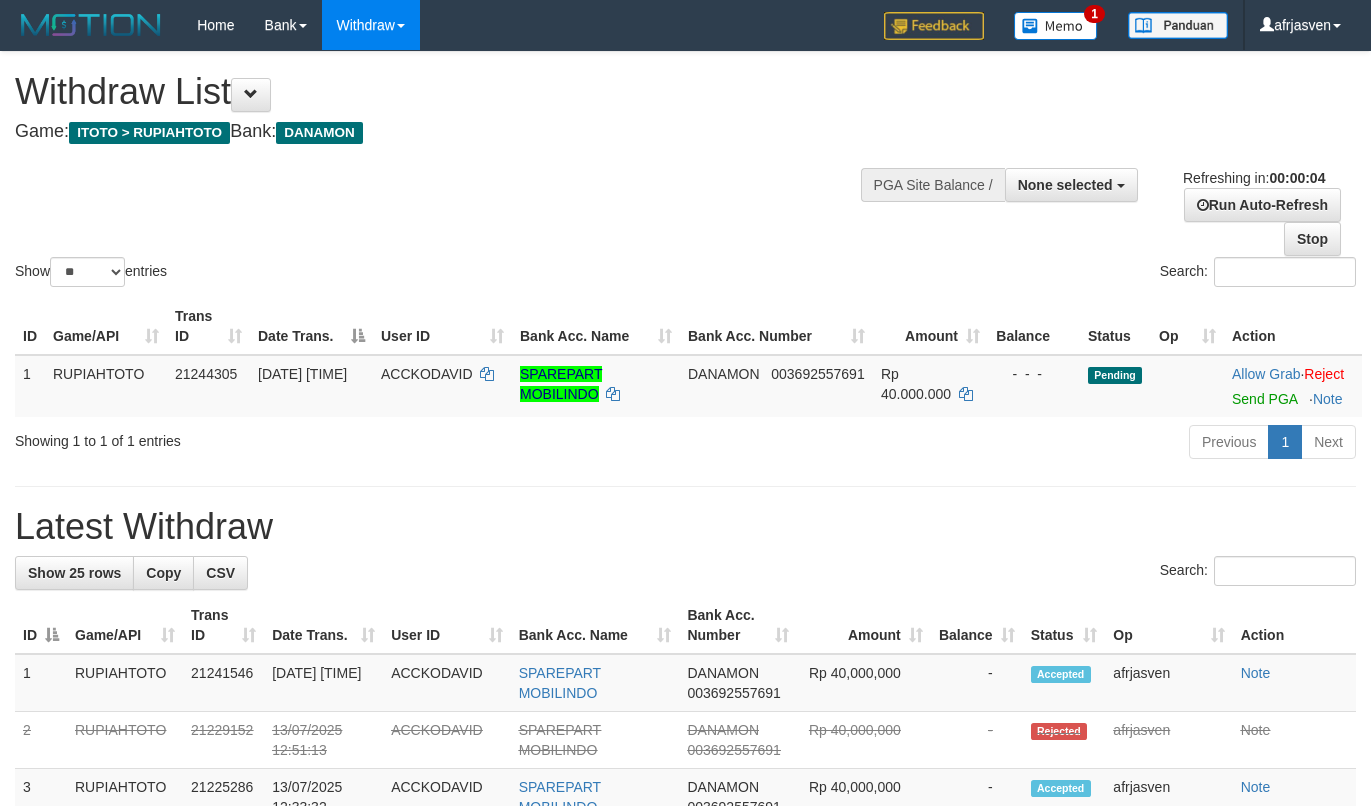 scroll, scrollTop: 0, scrollLeft: 0, axis: both 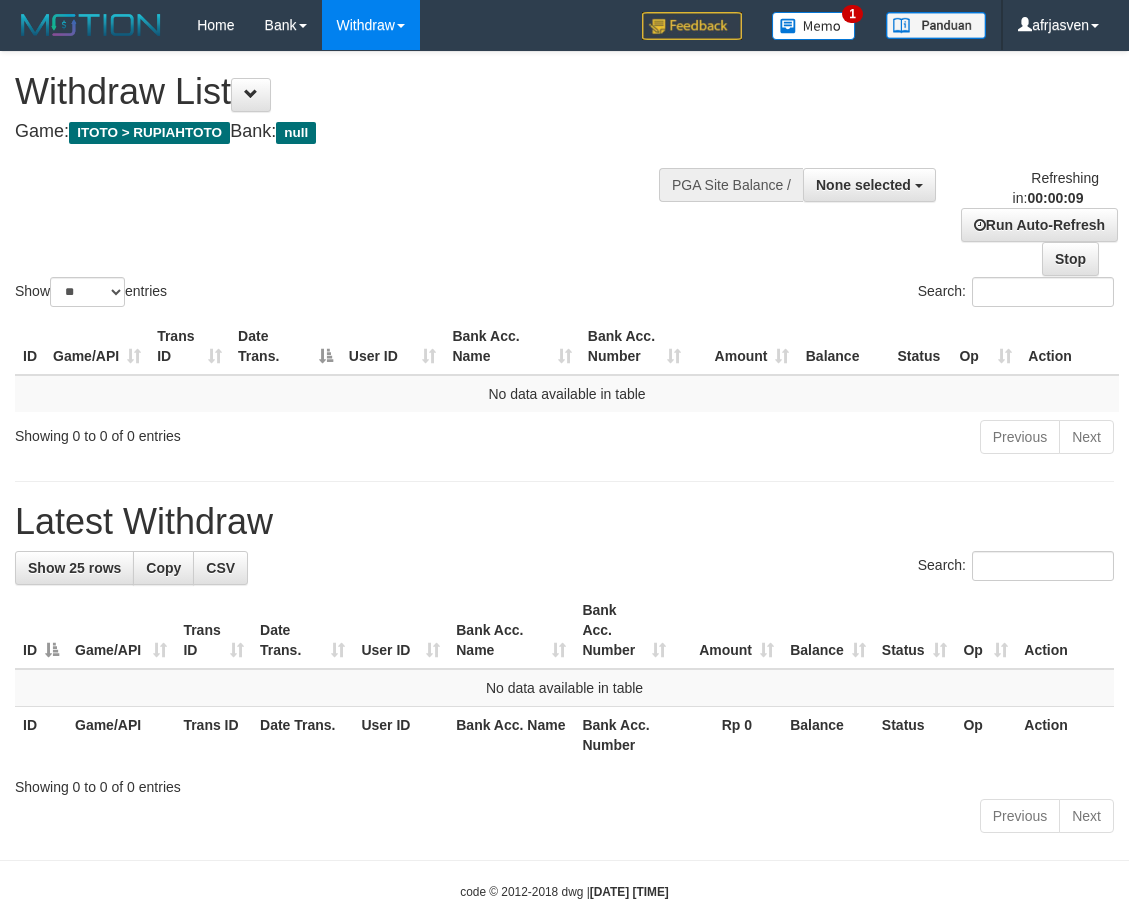 select 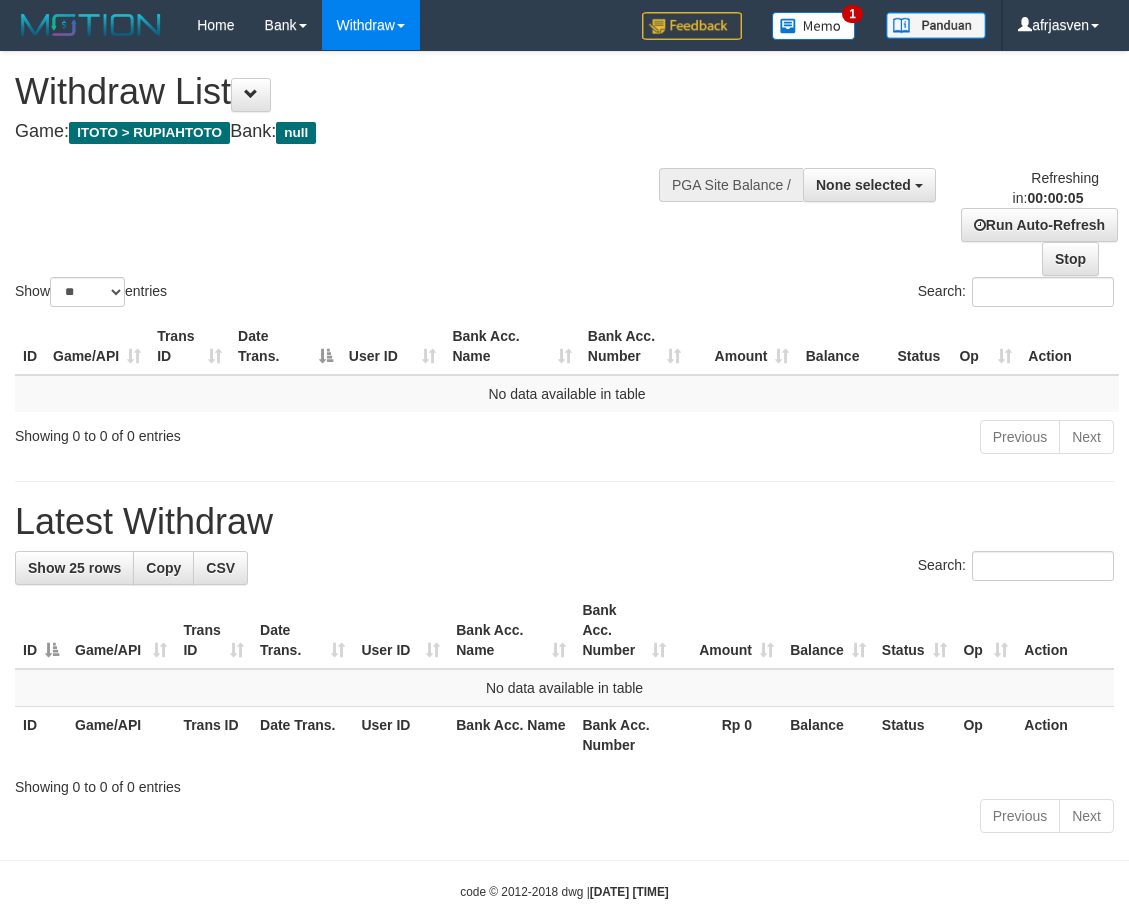 scroll, scrollTop: 0, scrollLeft: 0, axis: both 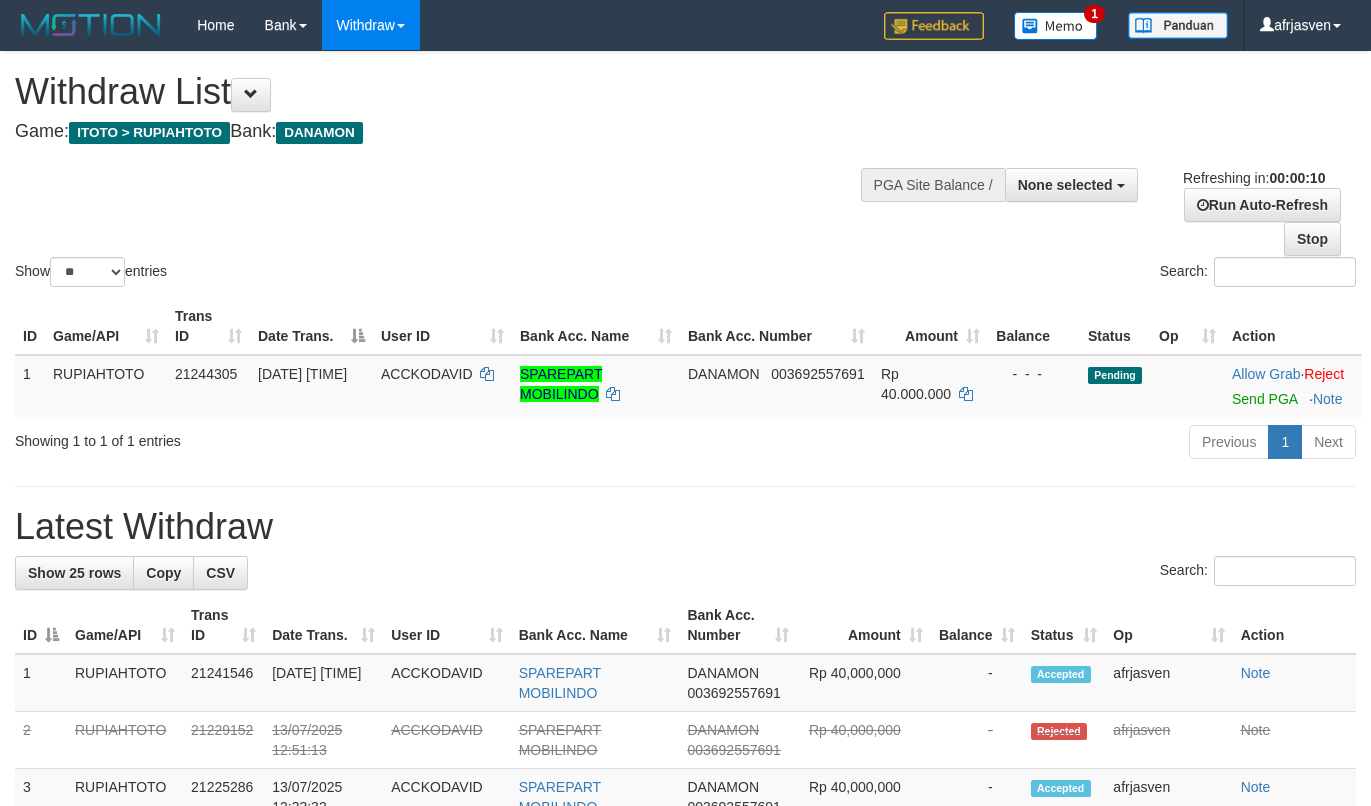 select 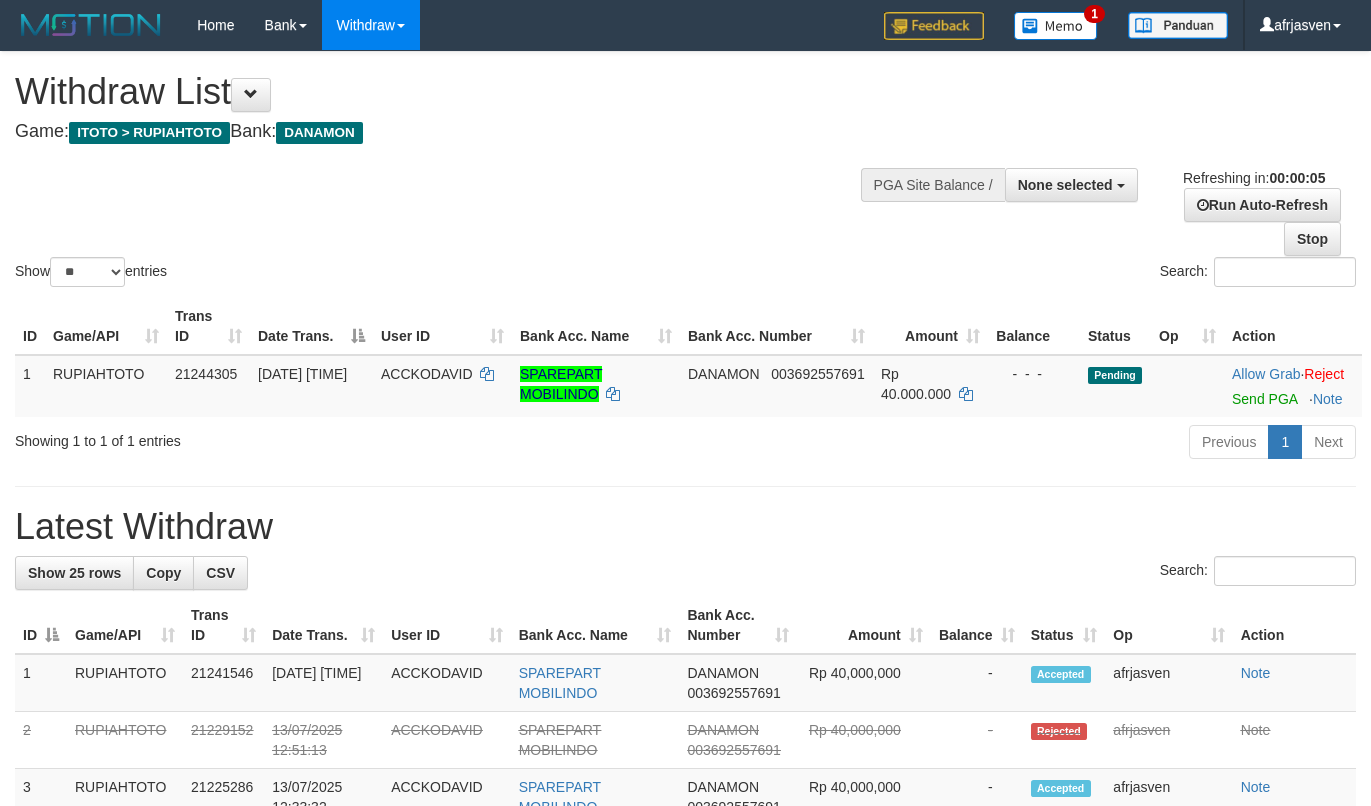 scroll, scrollTop: 0, scrollLeft: 0, axis: both 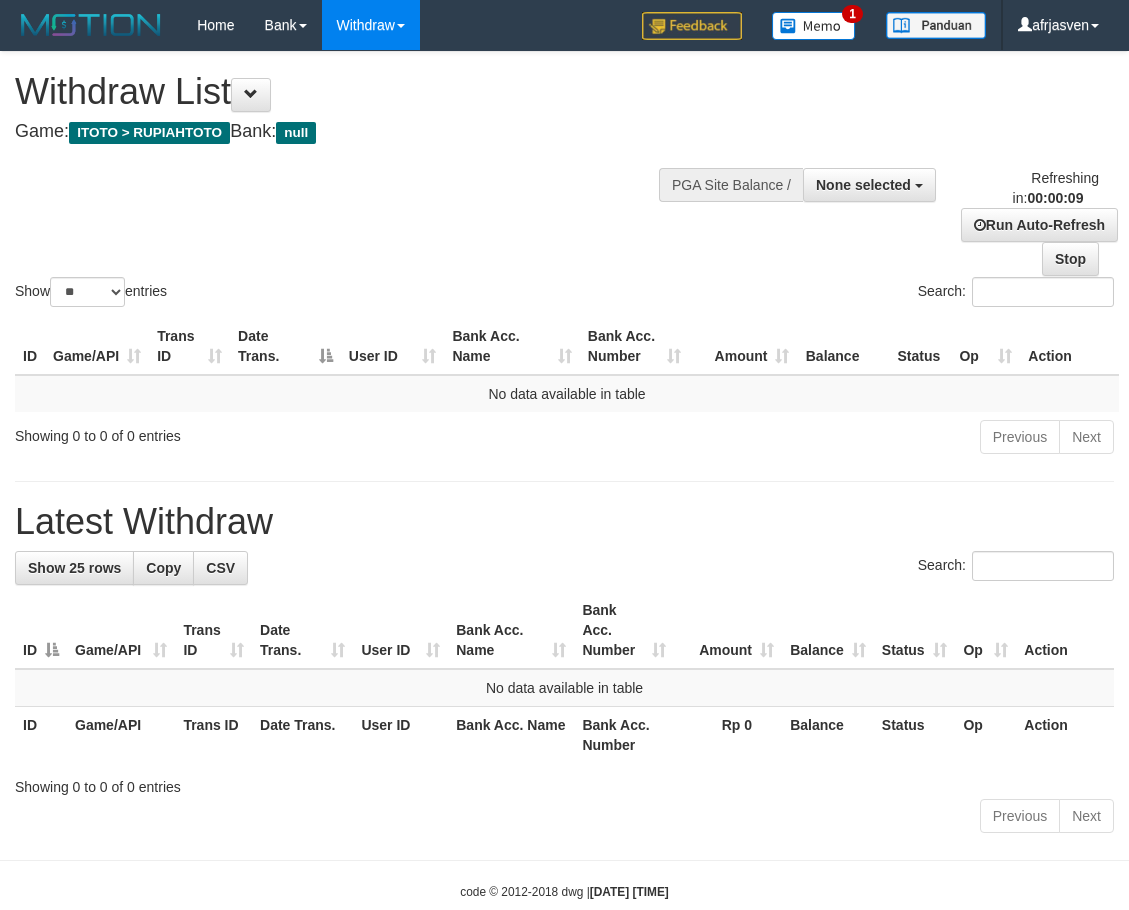 select 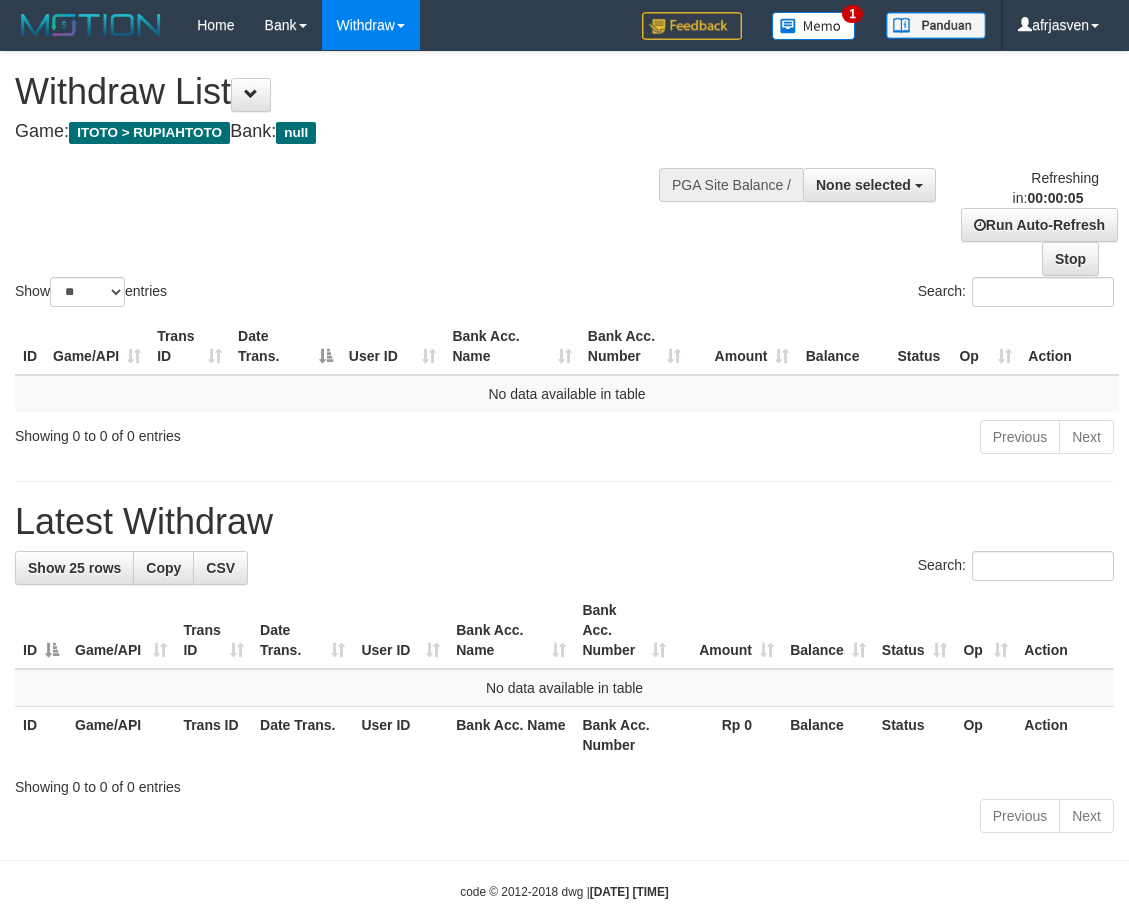 scroll, scrollTop: 0, scrollLeft: 0, axis: both 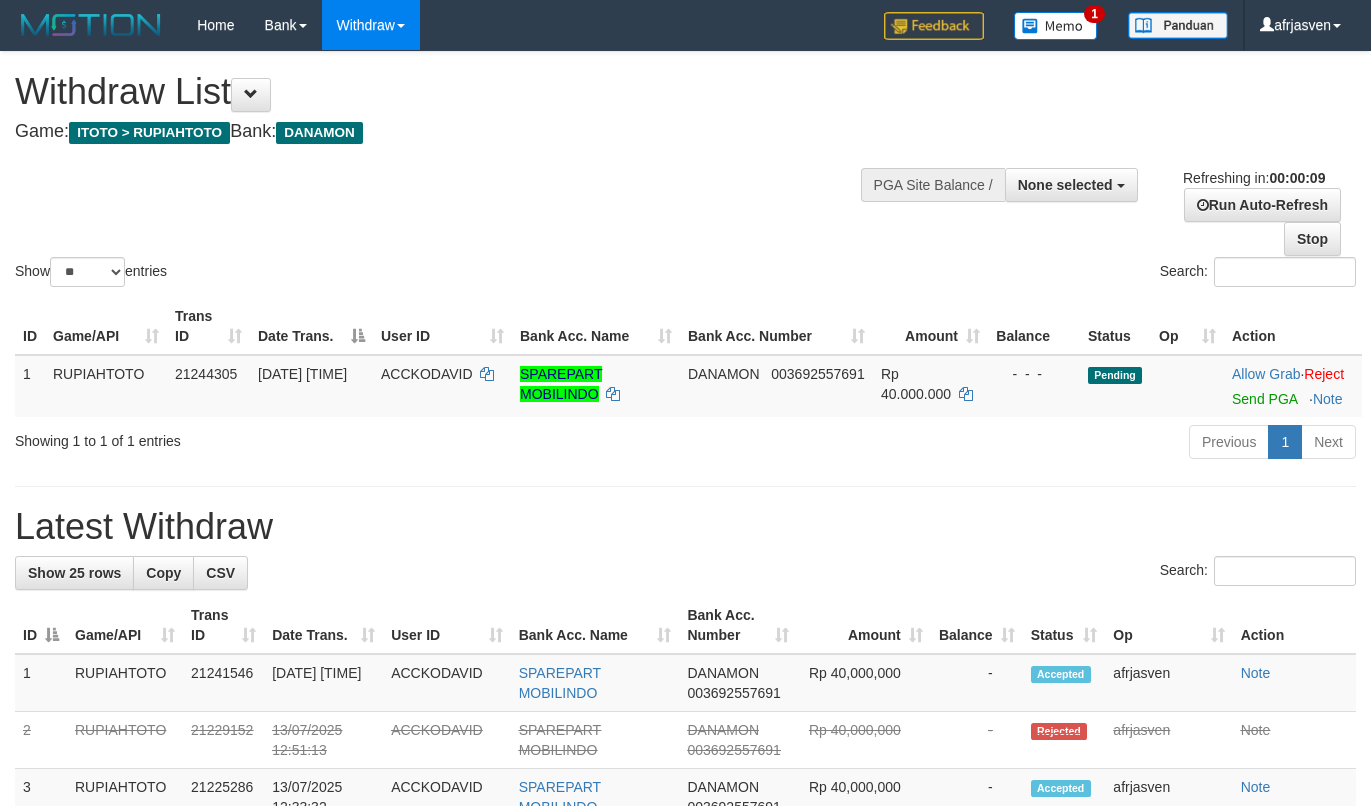 select 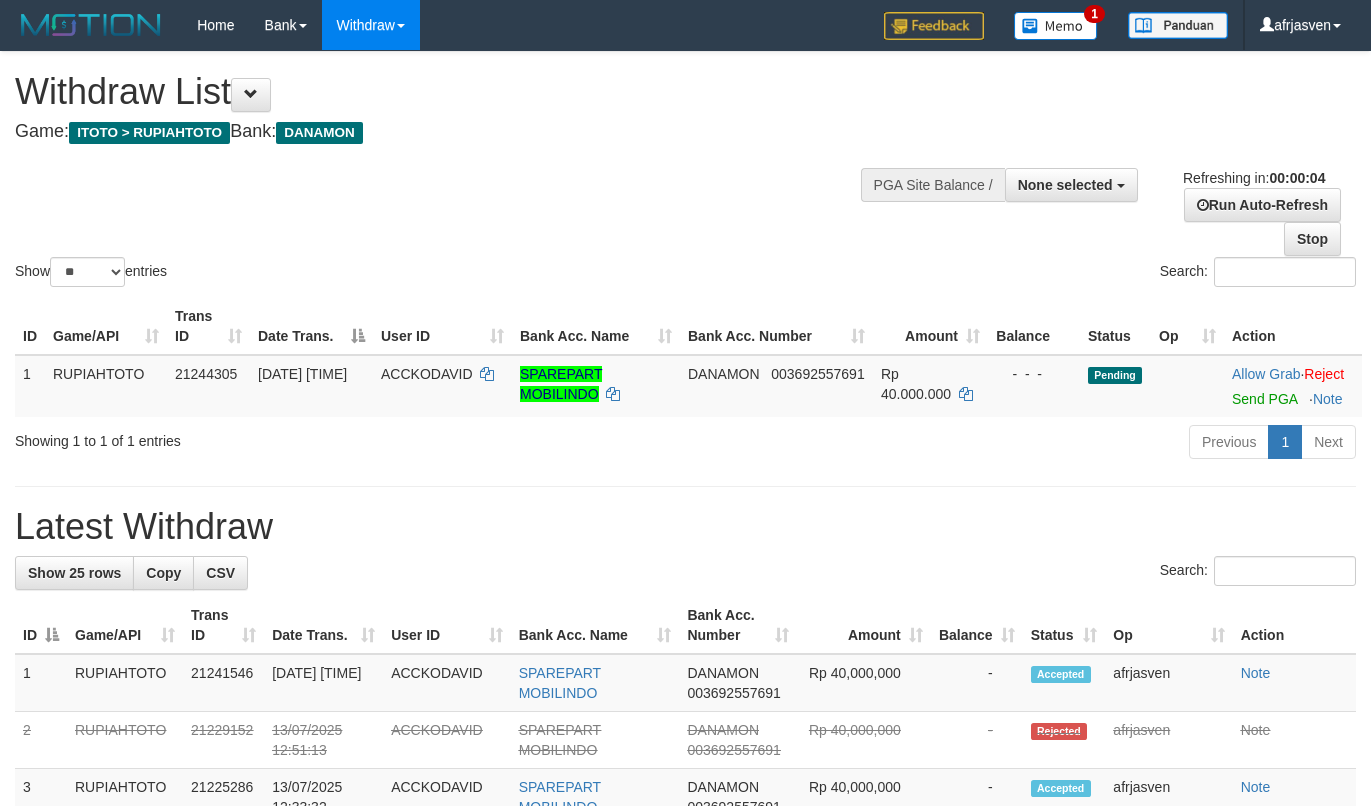 scroll, scrollTop: 0, scrollLeft: 0, axis: both 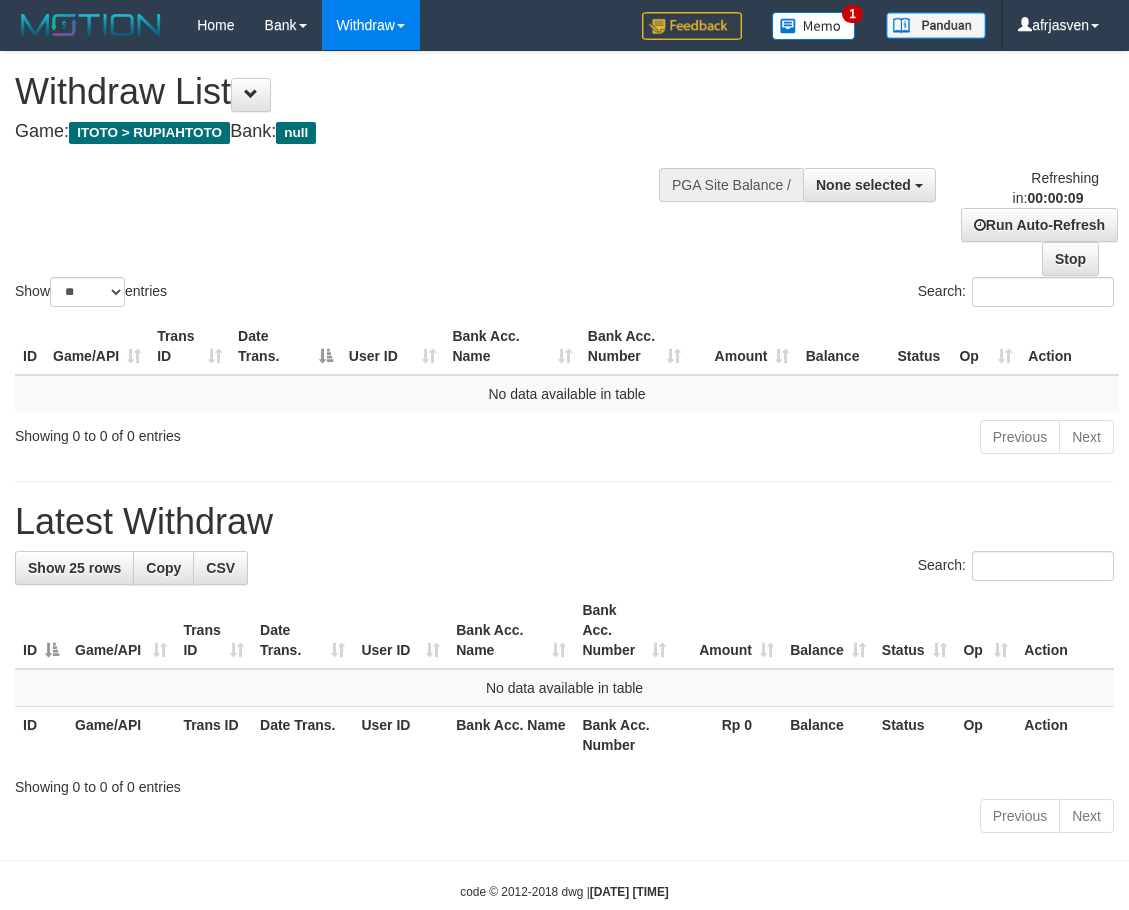 select 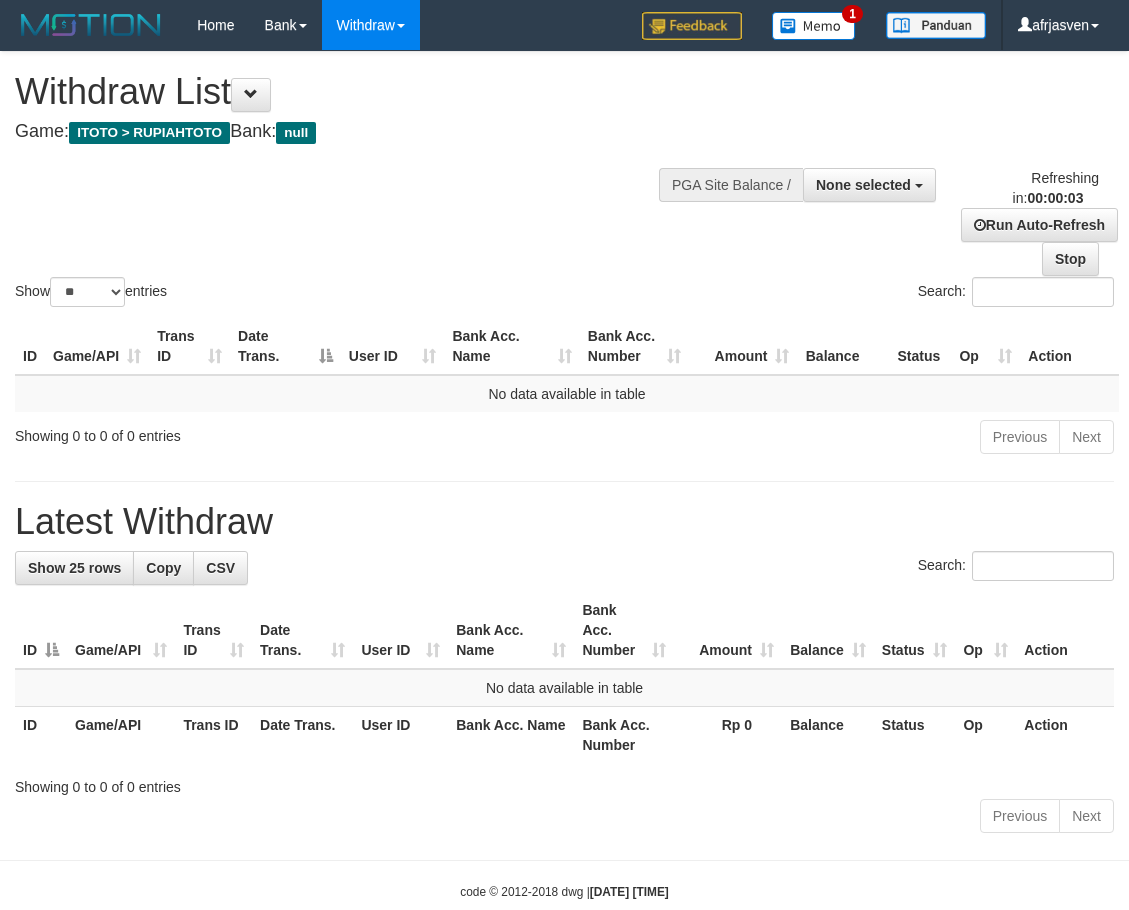 scroll, scrollTop: 0, scrollLeft: 0, axis: both 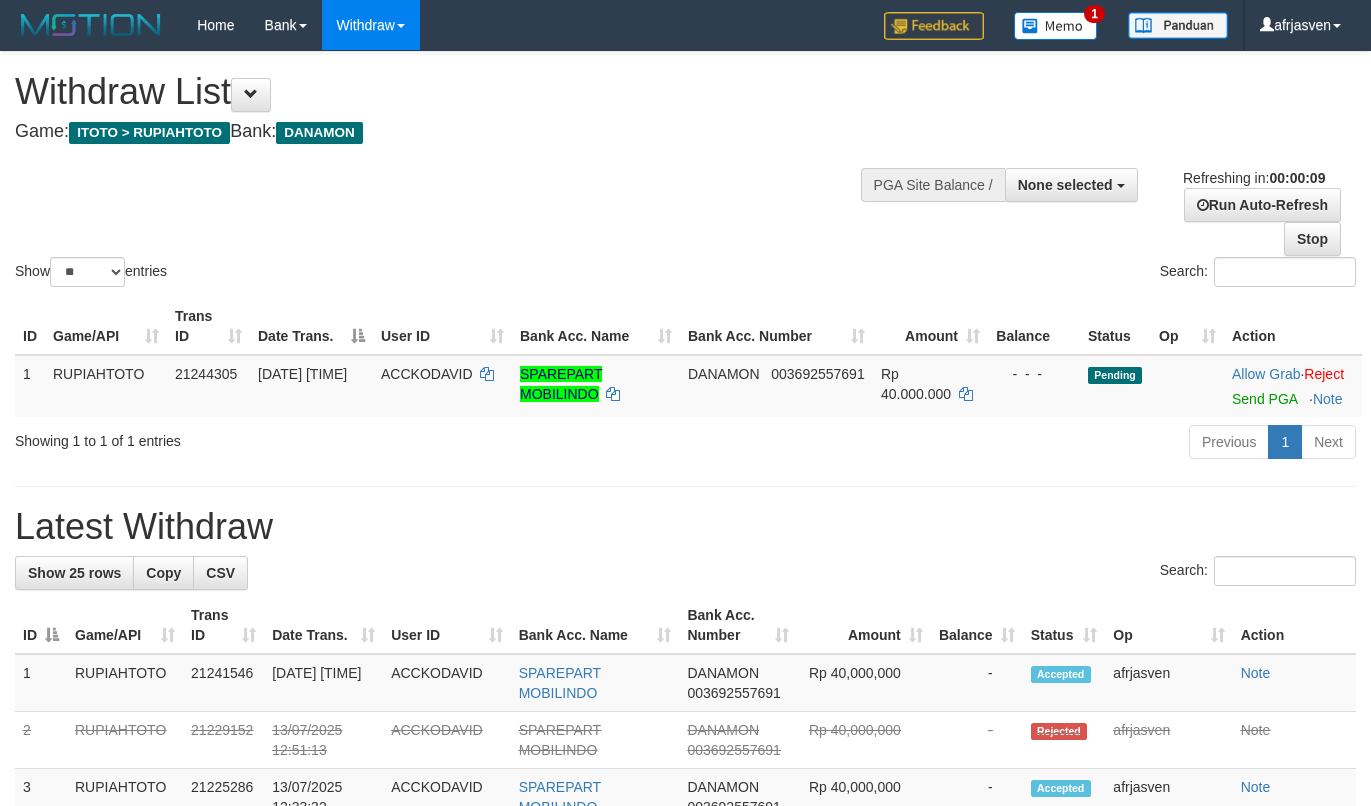 select 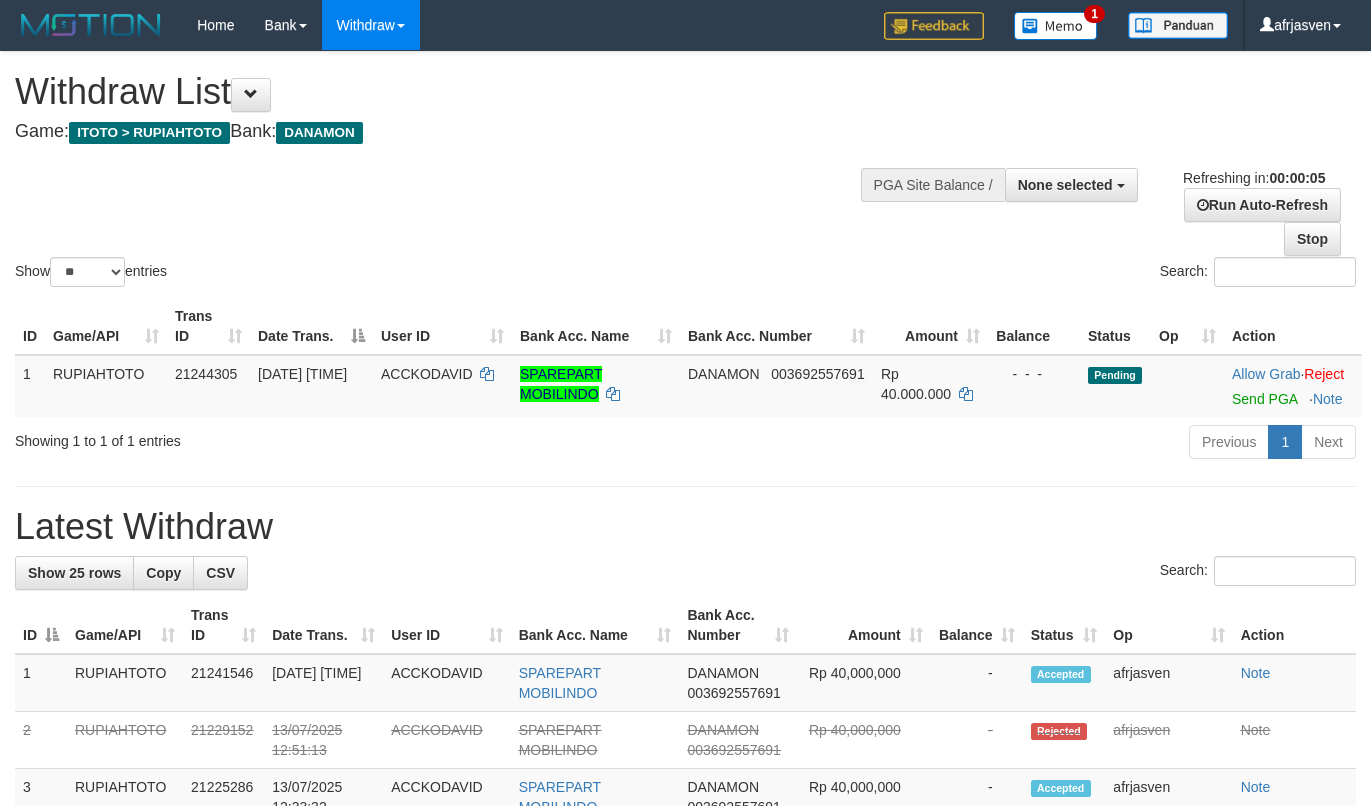scroll, scrollTop: 0, scrollLeft: 0, axis: both 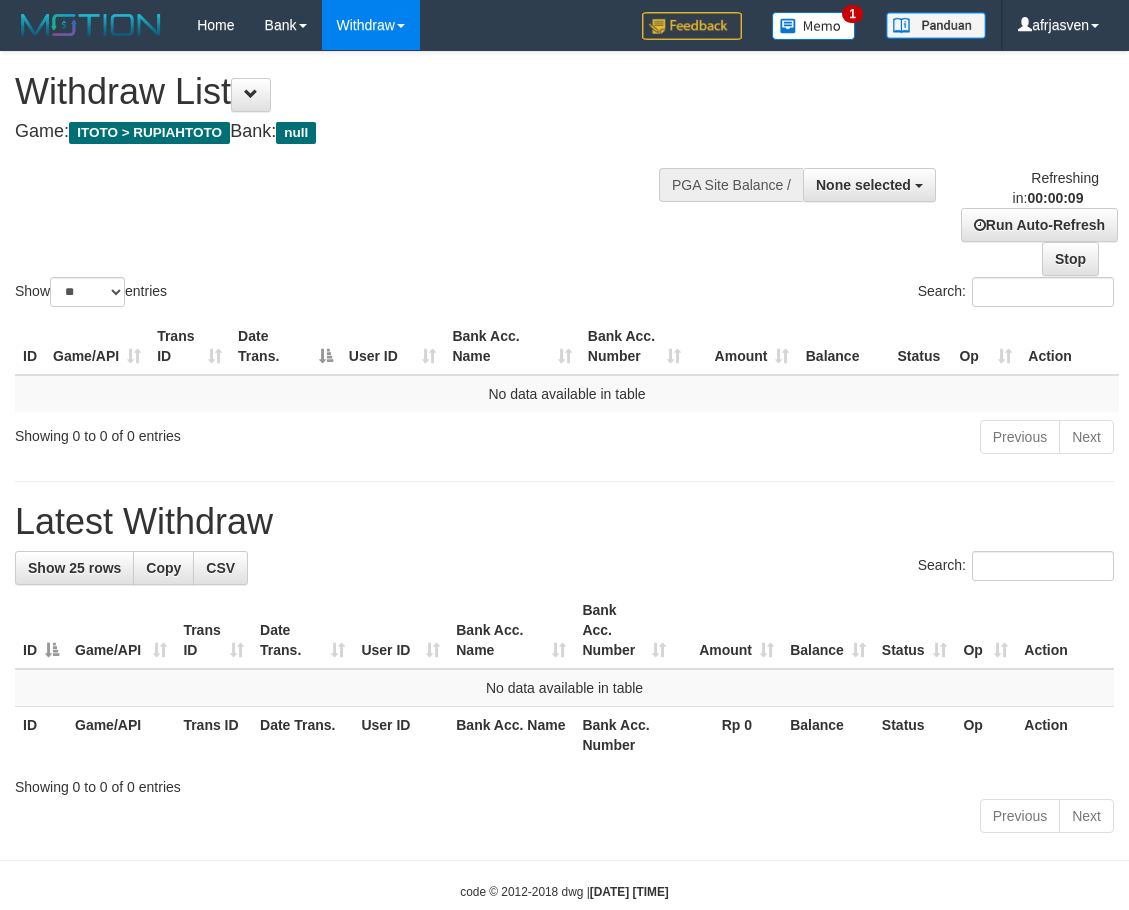 select 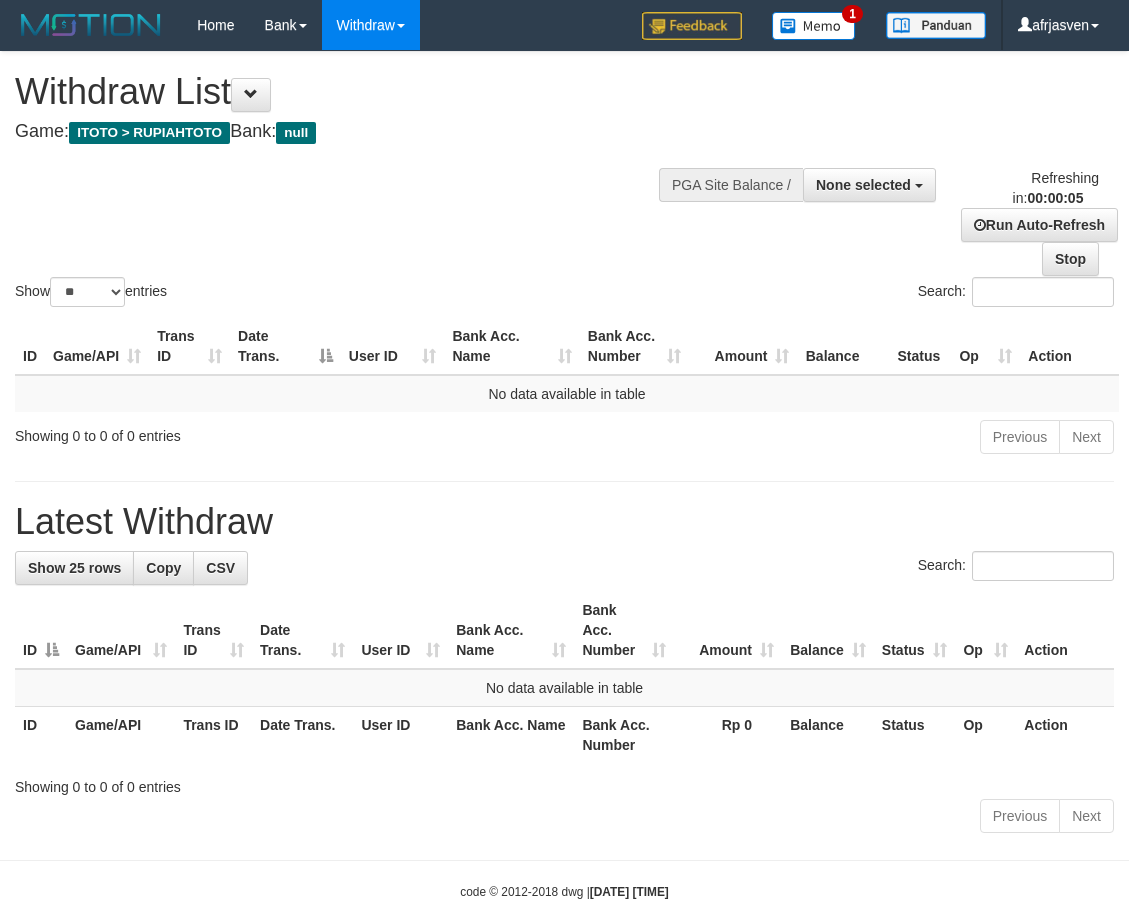 scroll, scrollTop: 0, scrollLeft: 0, axis: both 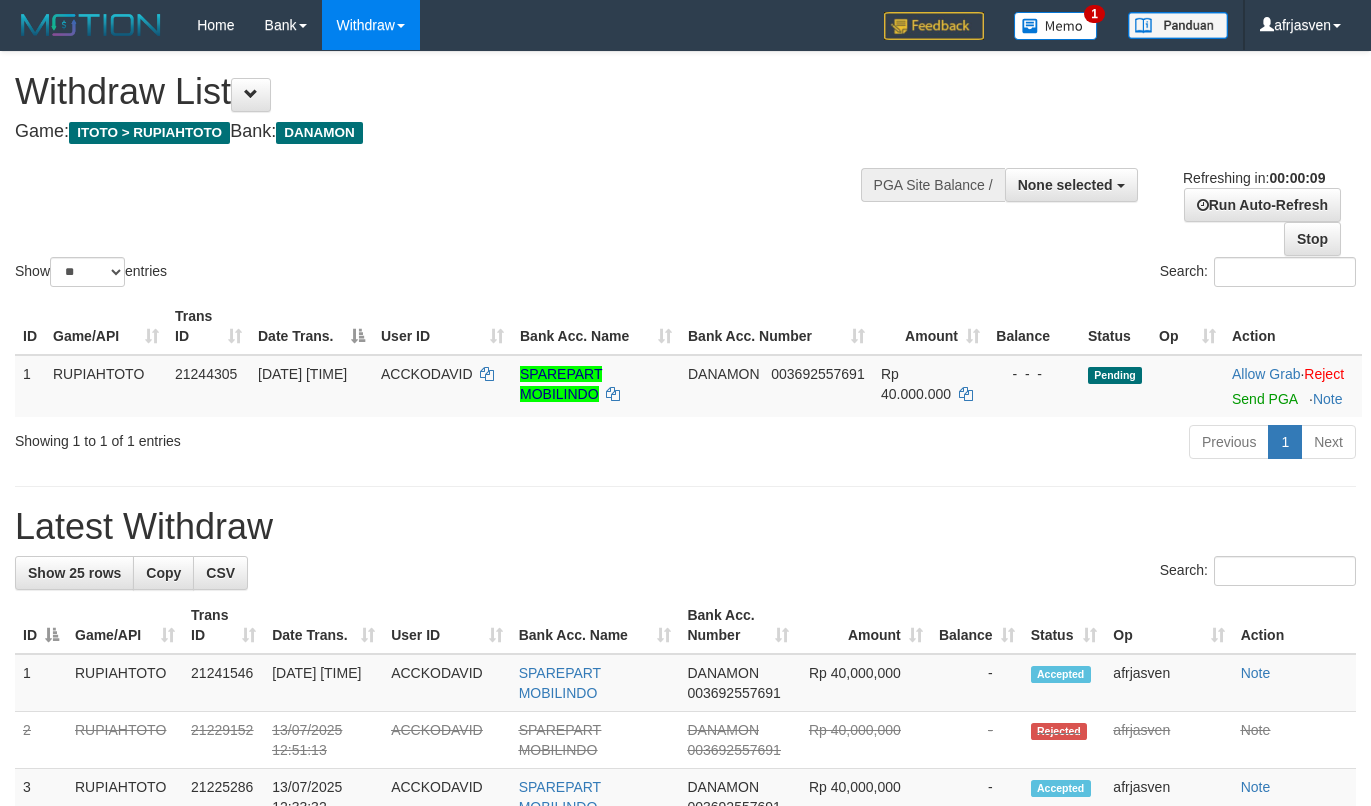 select 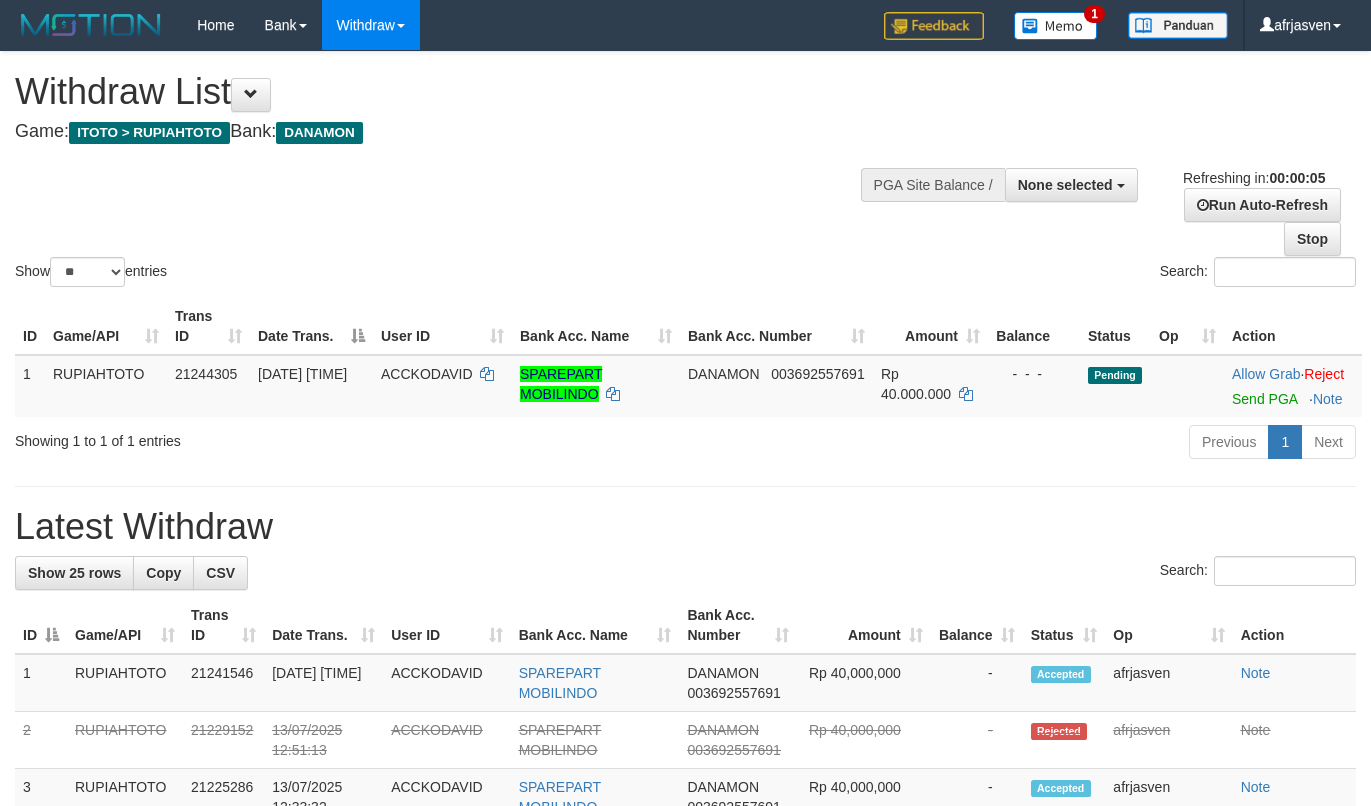scroll, scrollTop: 0, scrollLeft: 0, axis: both 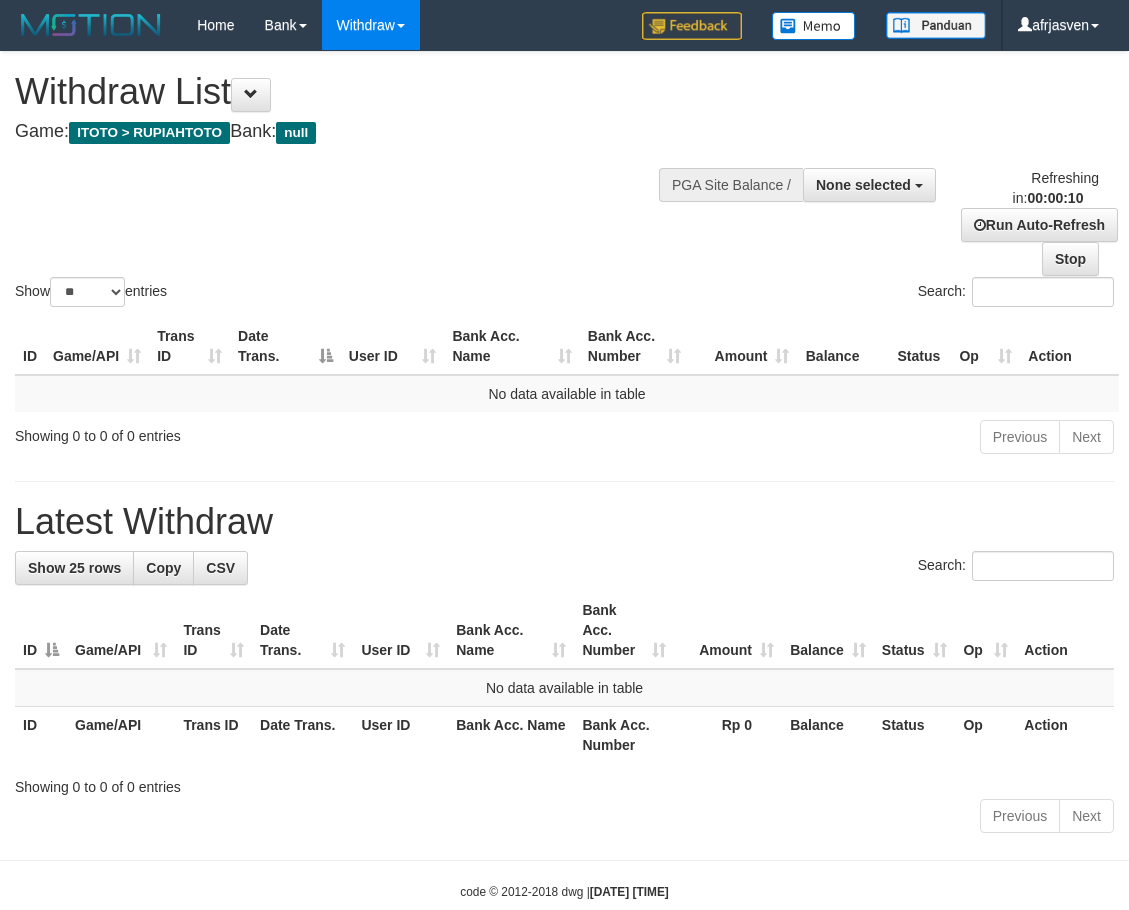 select 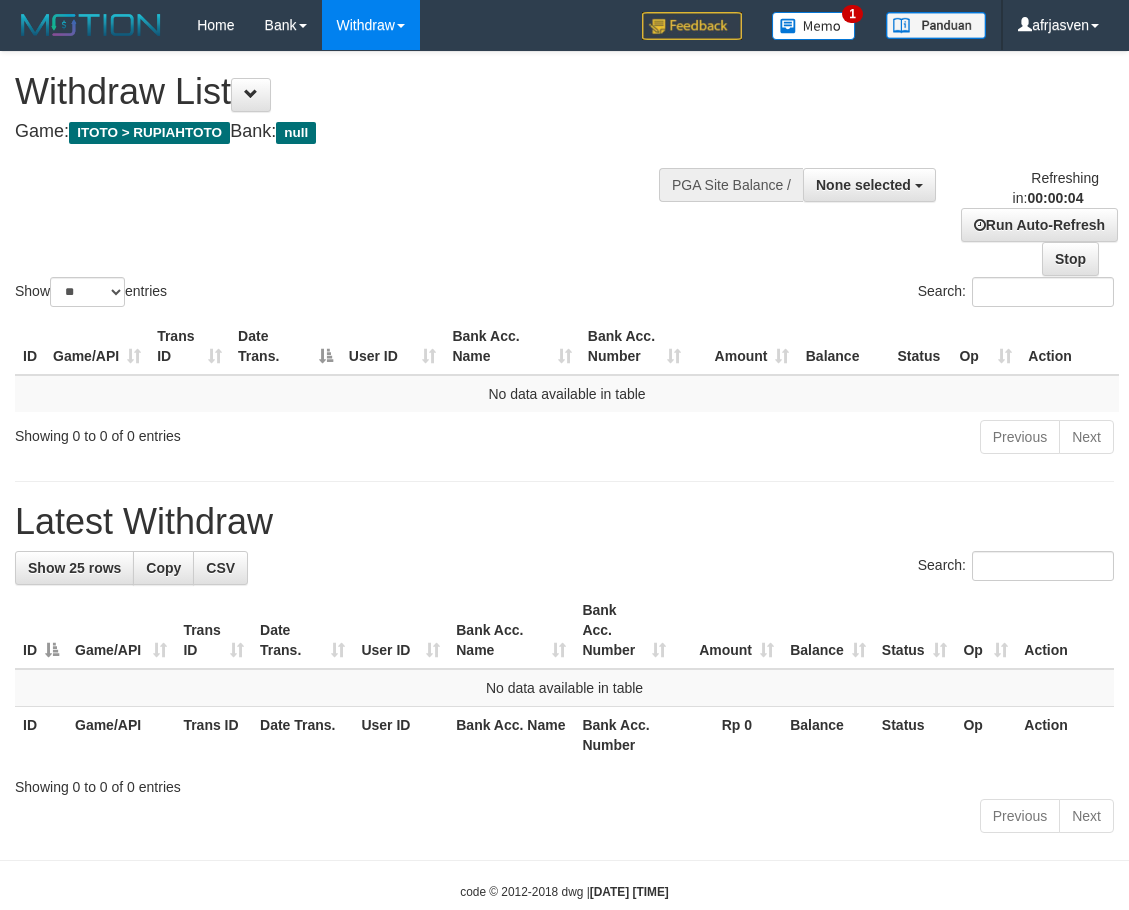 scroll, scrollTop: 0, scrollLeft: 0, axis: both 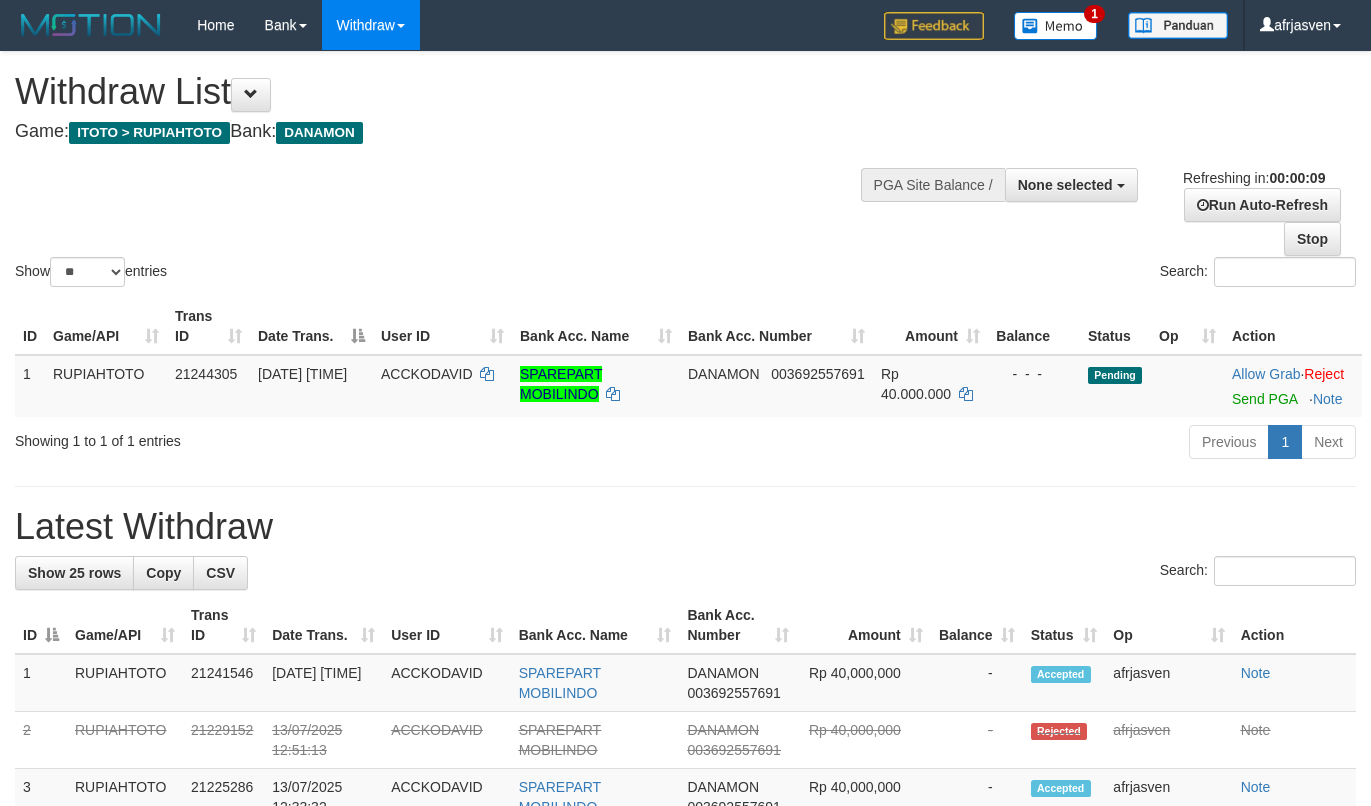 select 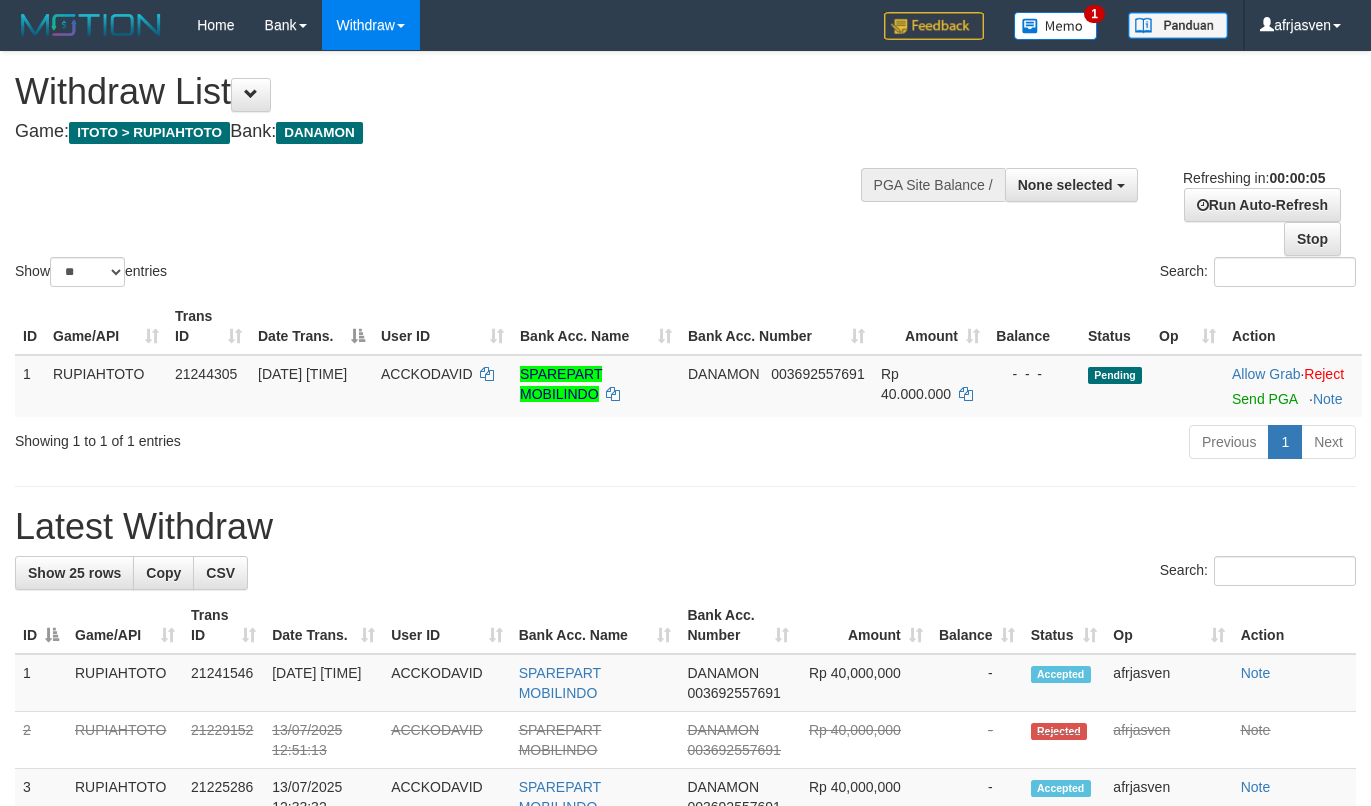 scroll, scrollTop: 0, scrollLeft: 0, axis: both 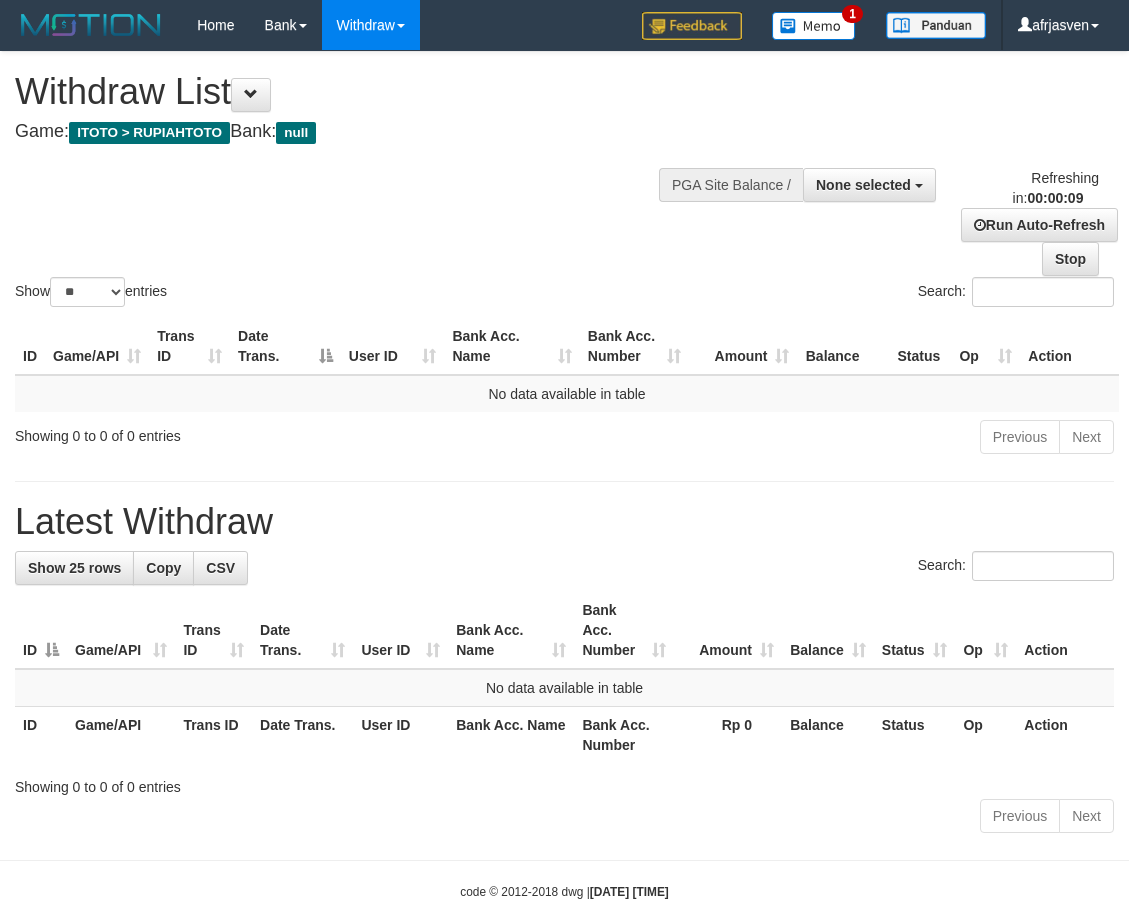 select 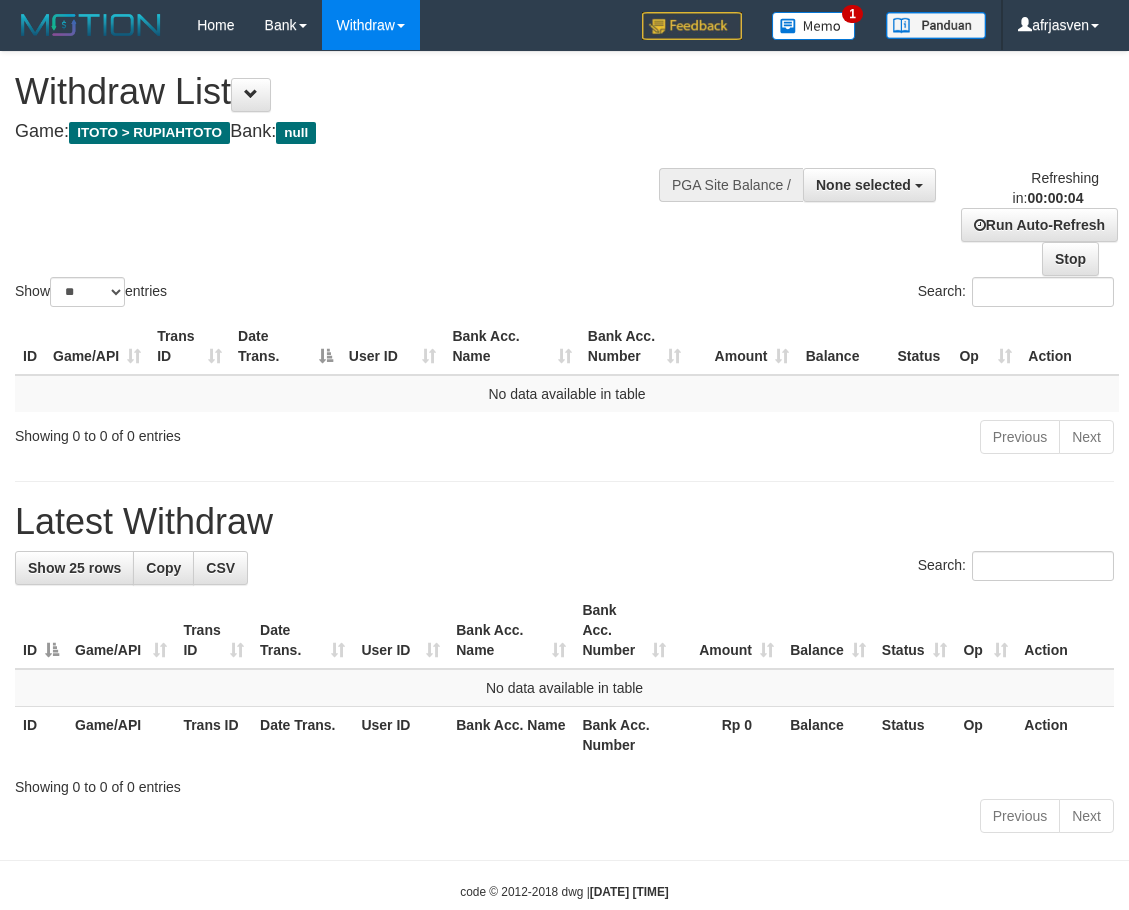 scroll, scrollTop: 0, scrollLeft: 0, axis: both 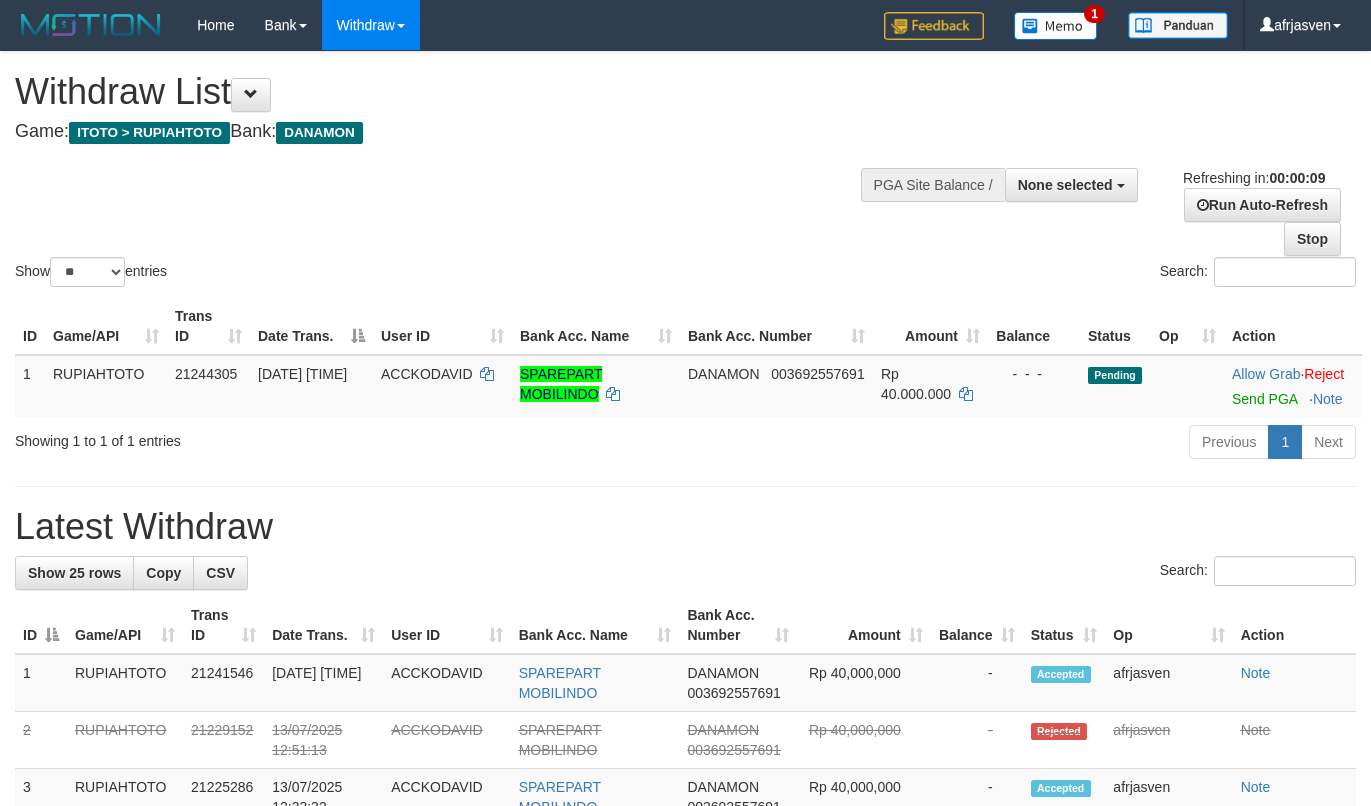 select 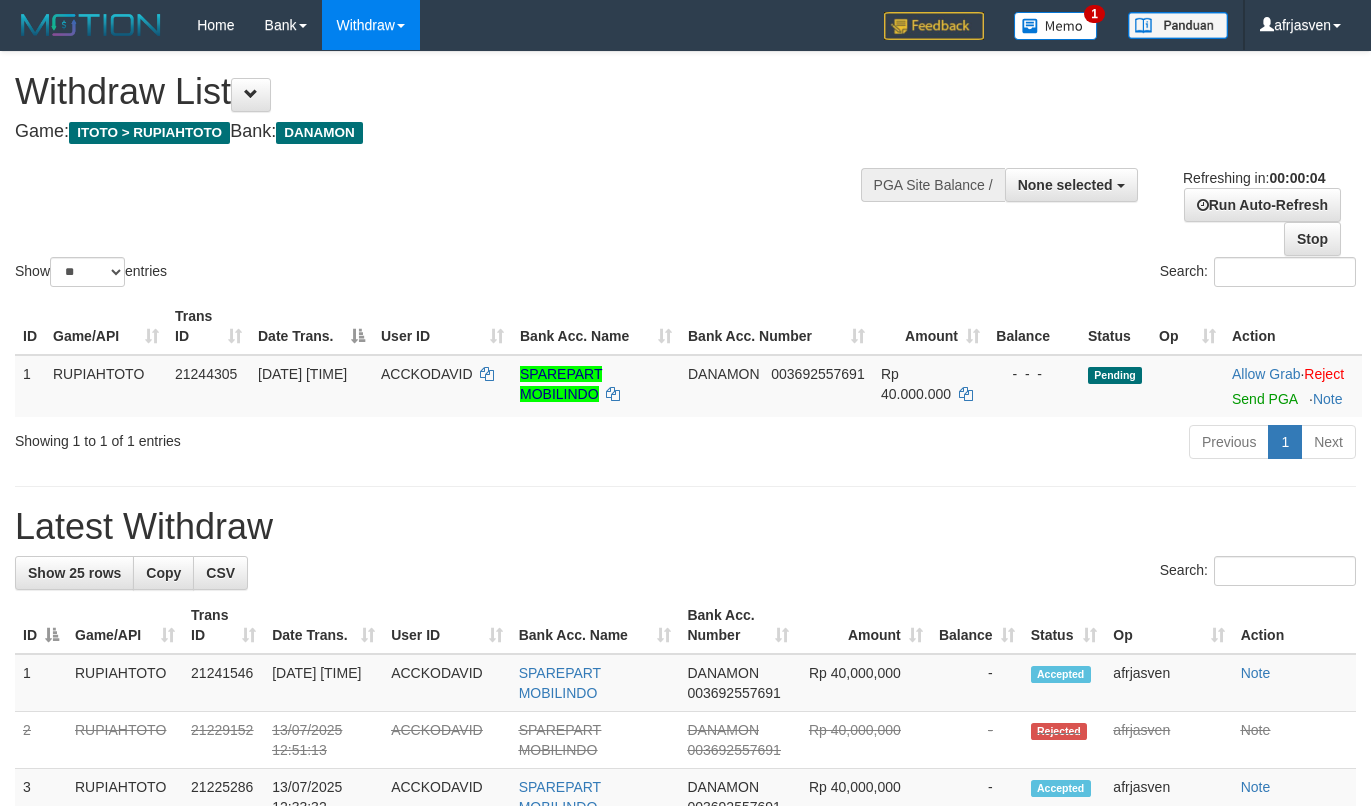 scroll, scrollTop: 0, scrollLeft: 0, axis: both 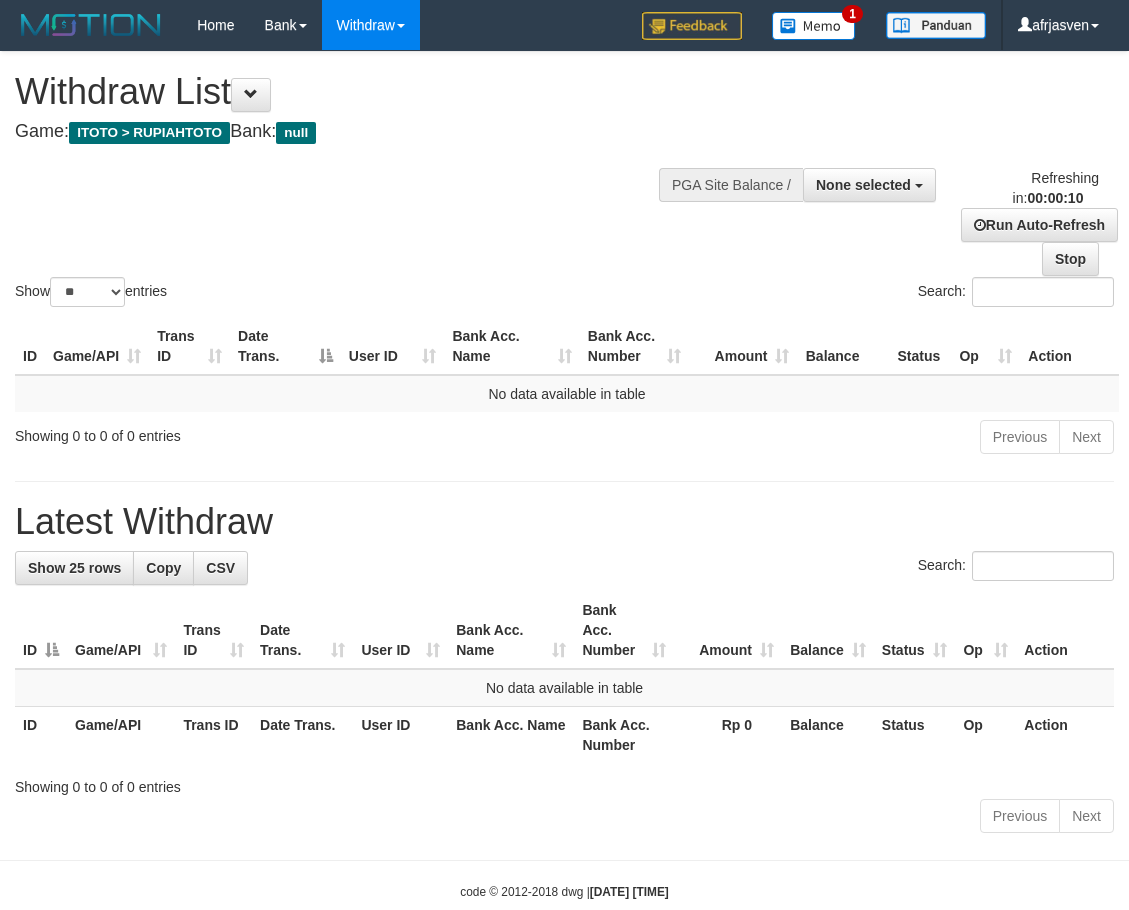 select 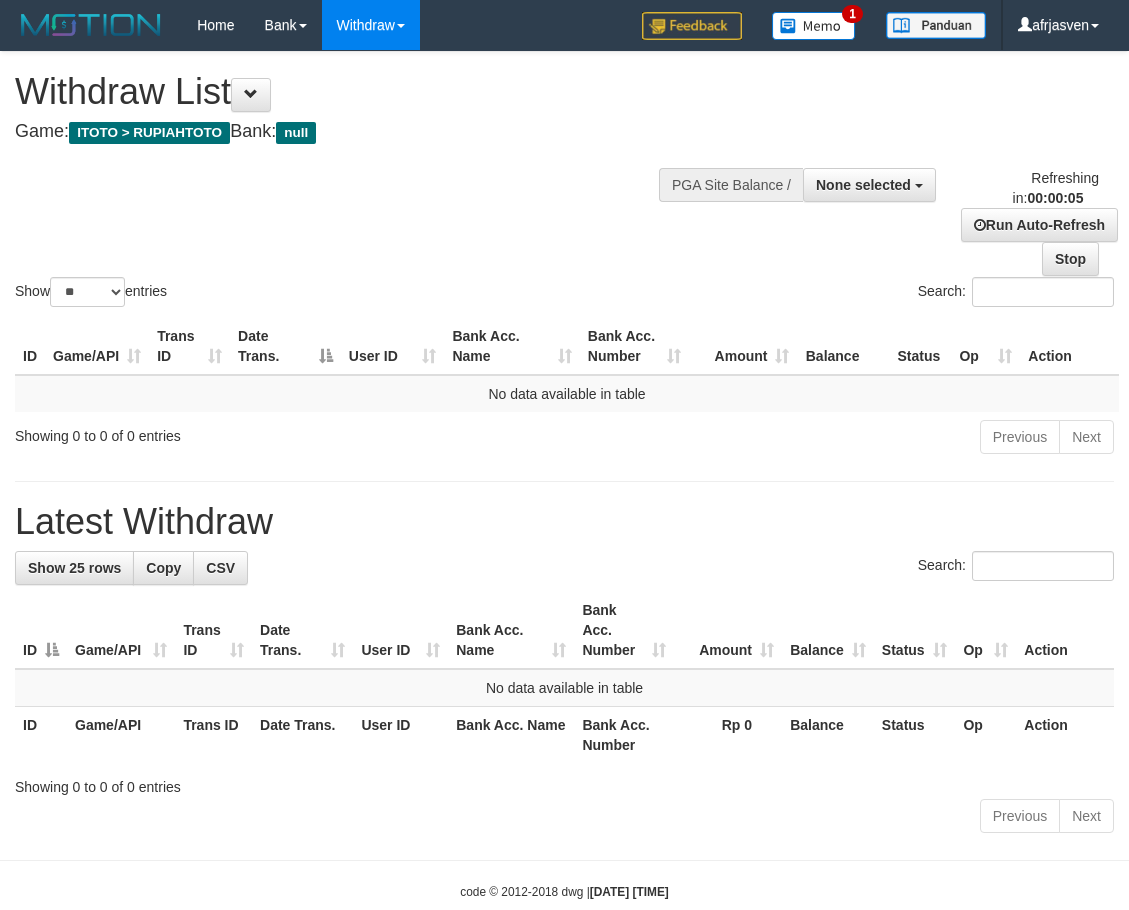 scroll, scrollTop: 0, scrollLeft: 0, axis: both 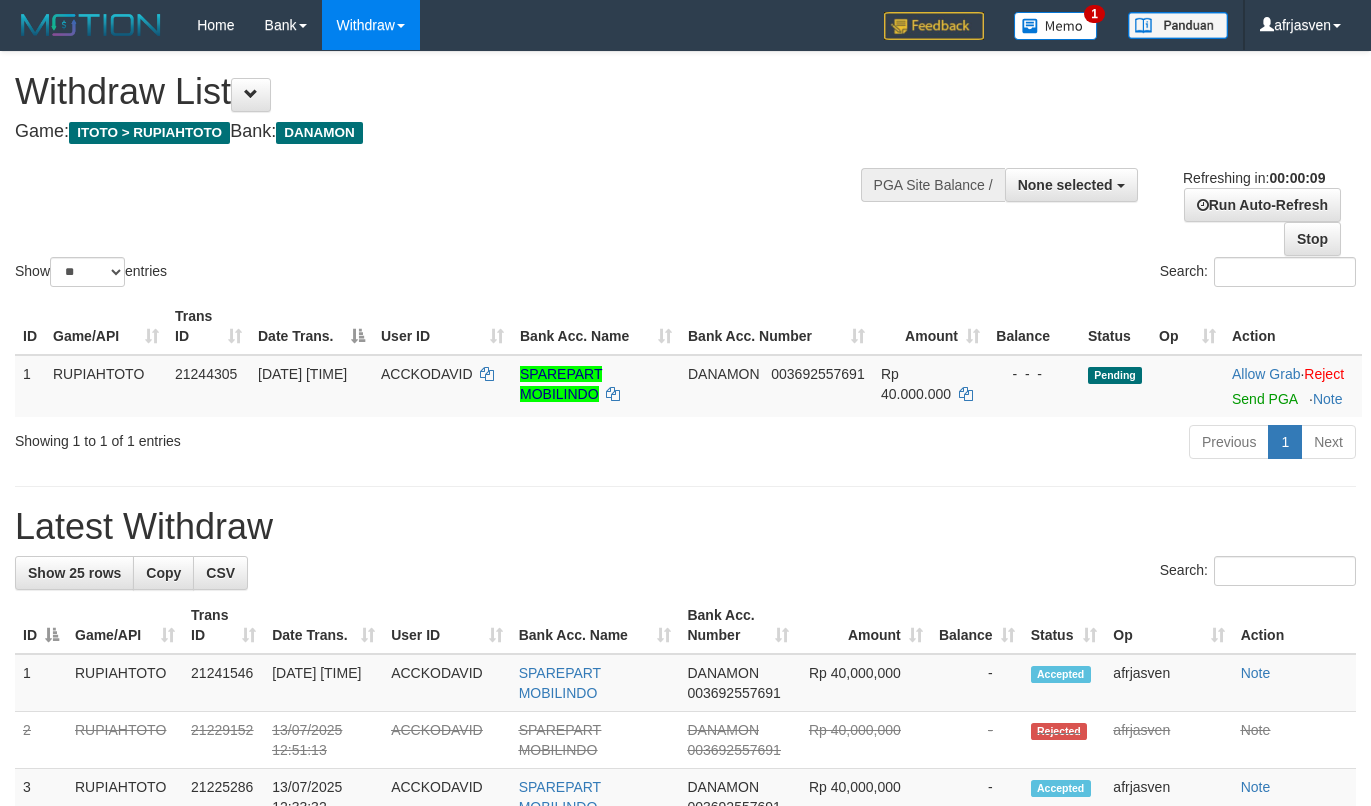 select 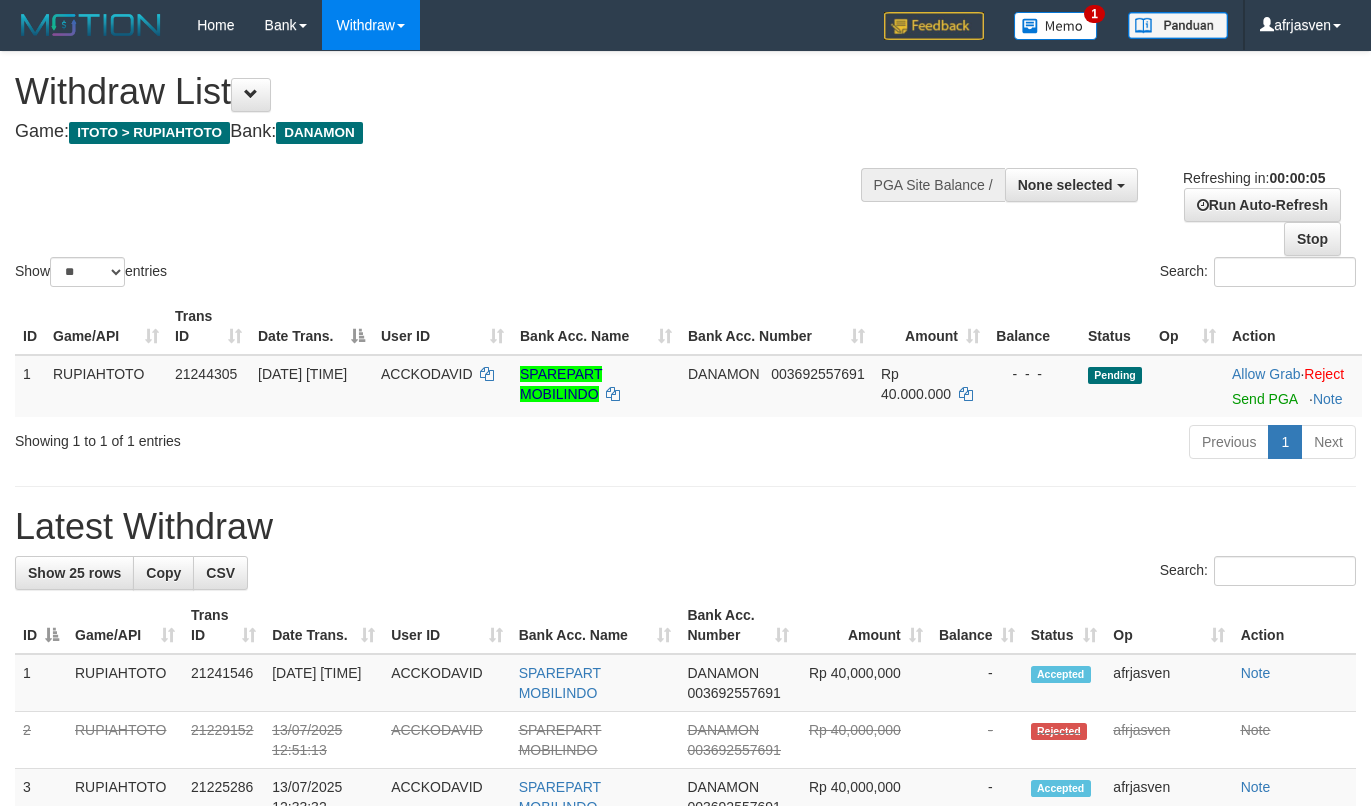 scroll, scrollTop: 0, scrollLeft: 0, axis: both 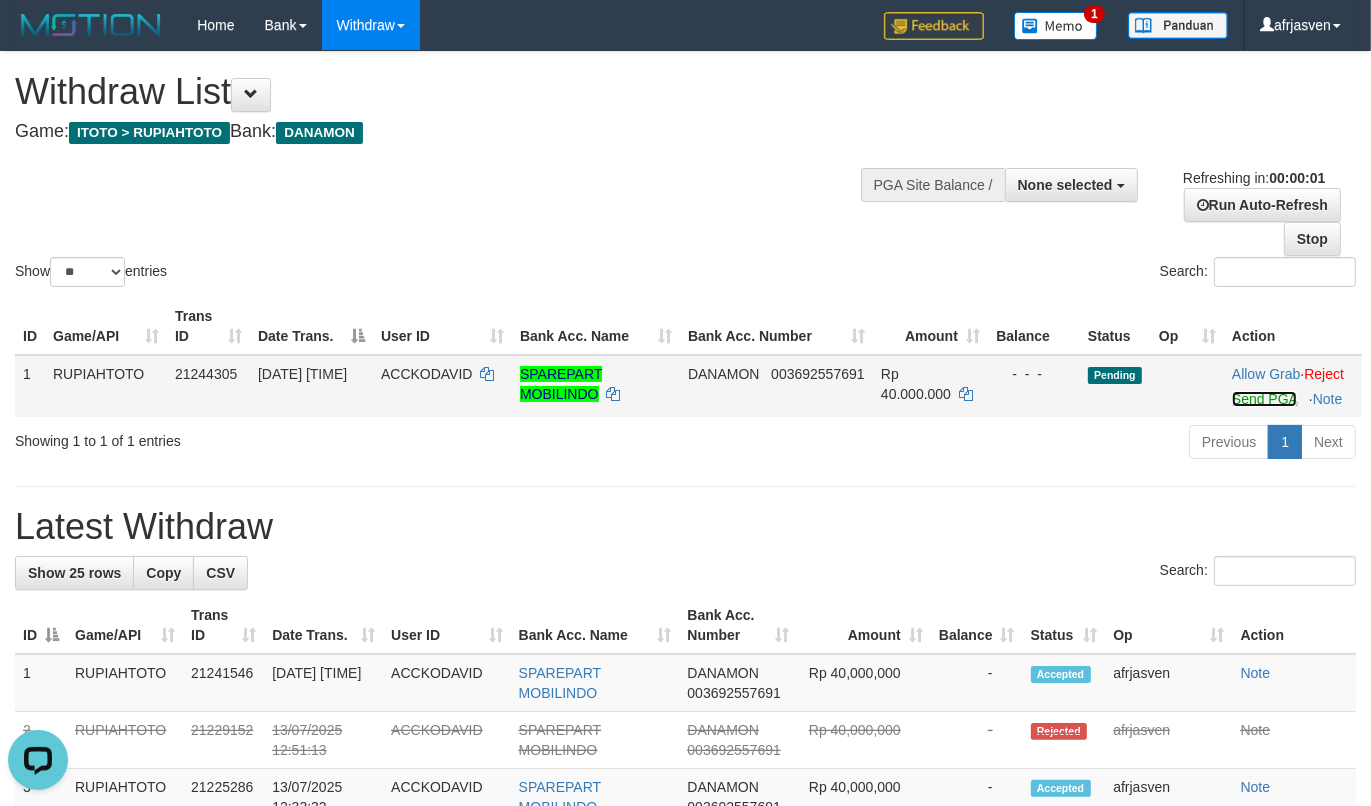 click on "Send PGA" at bounding box center (1264, 399) 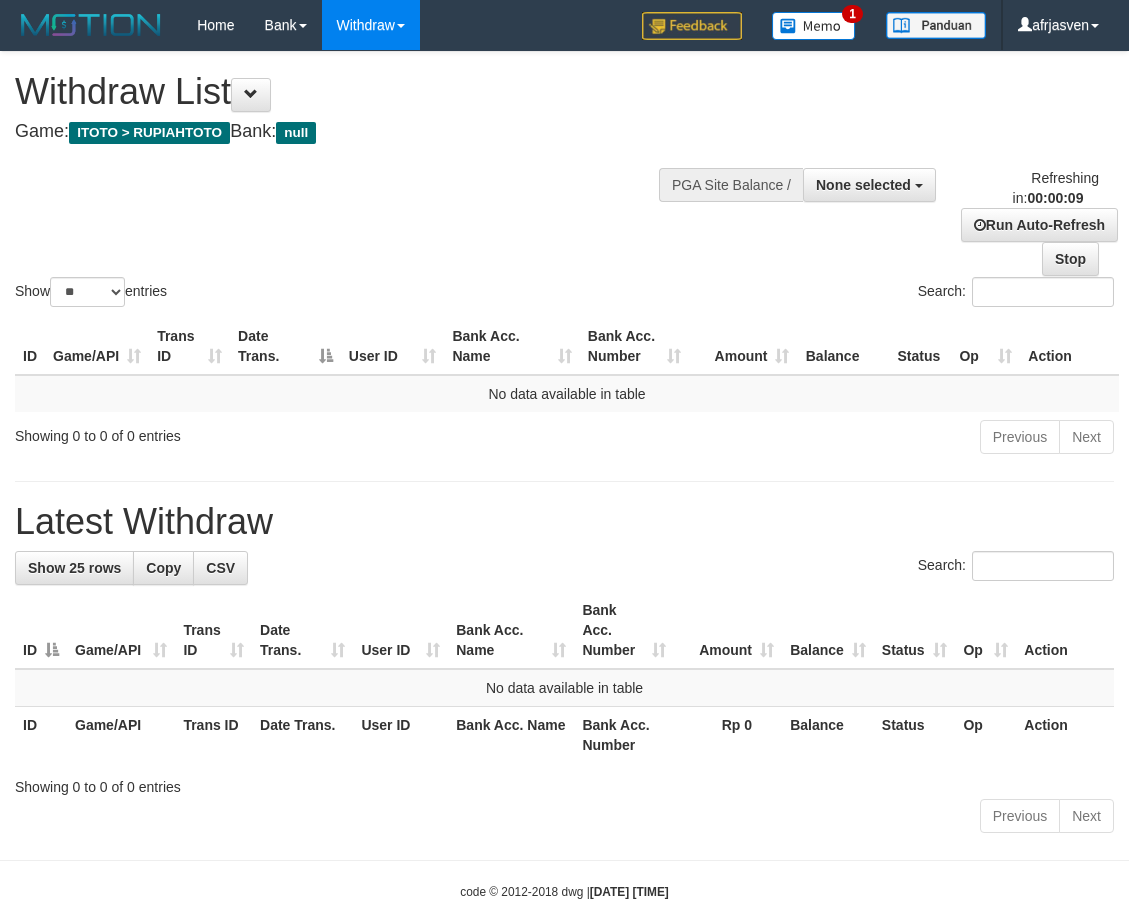 select 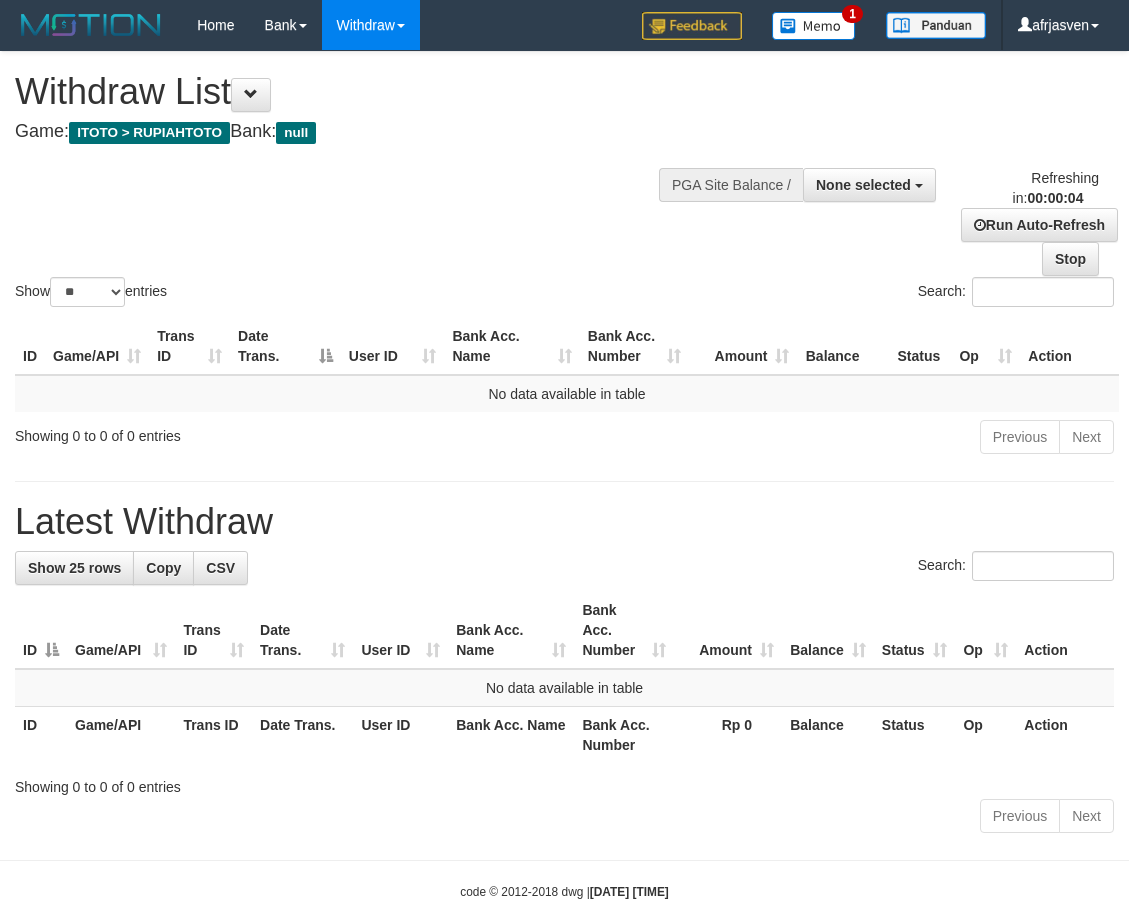 scroll, scrollTop: 0, scrollLeft: 0, axis: both 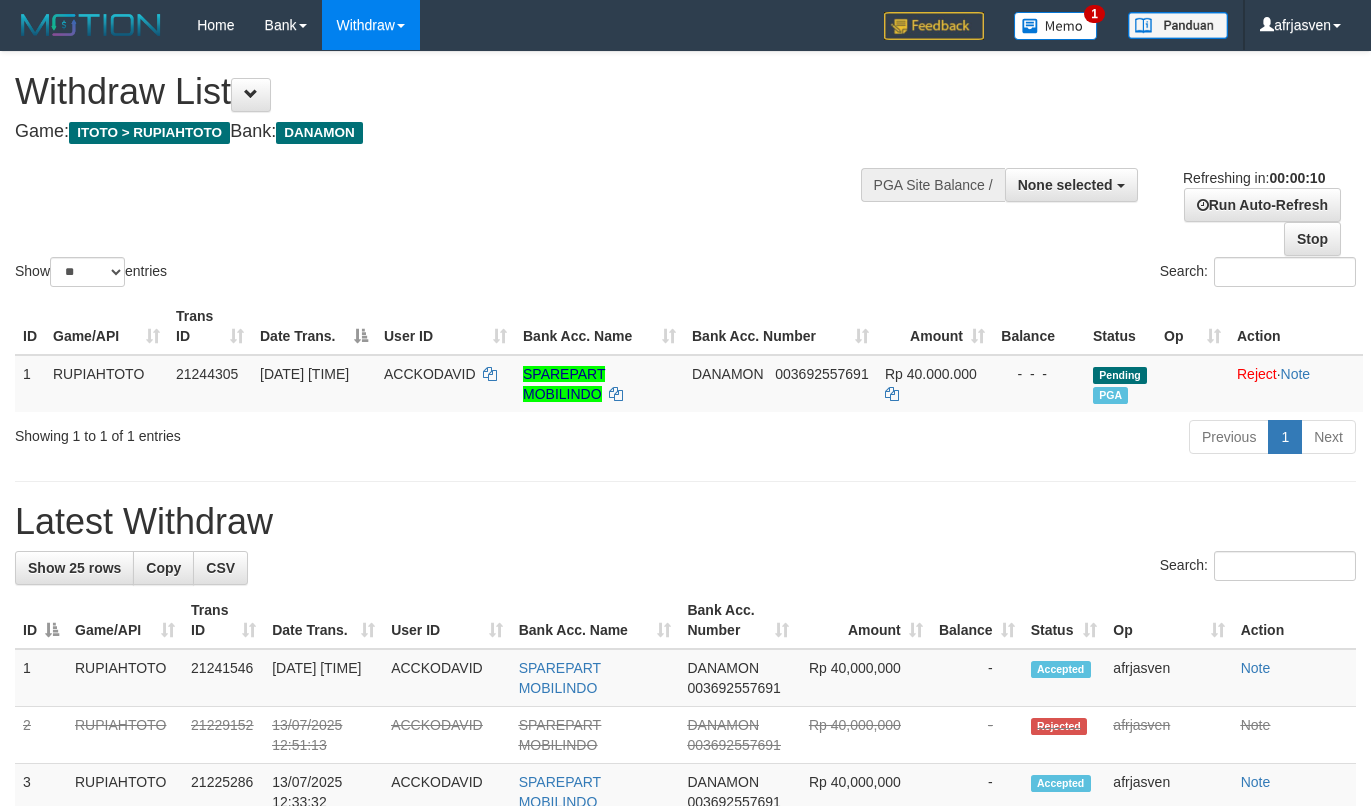 select 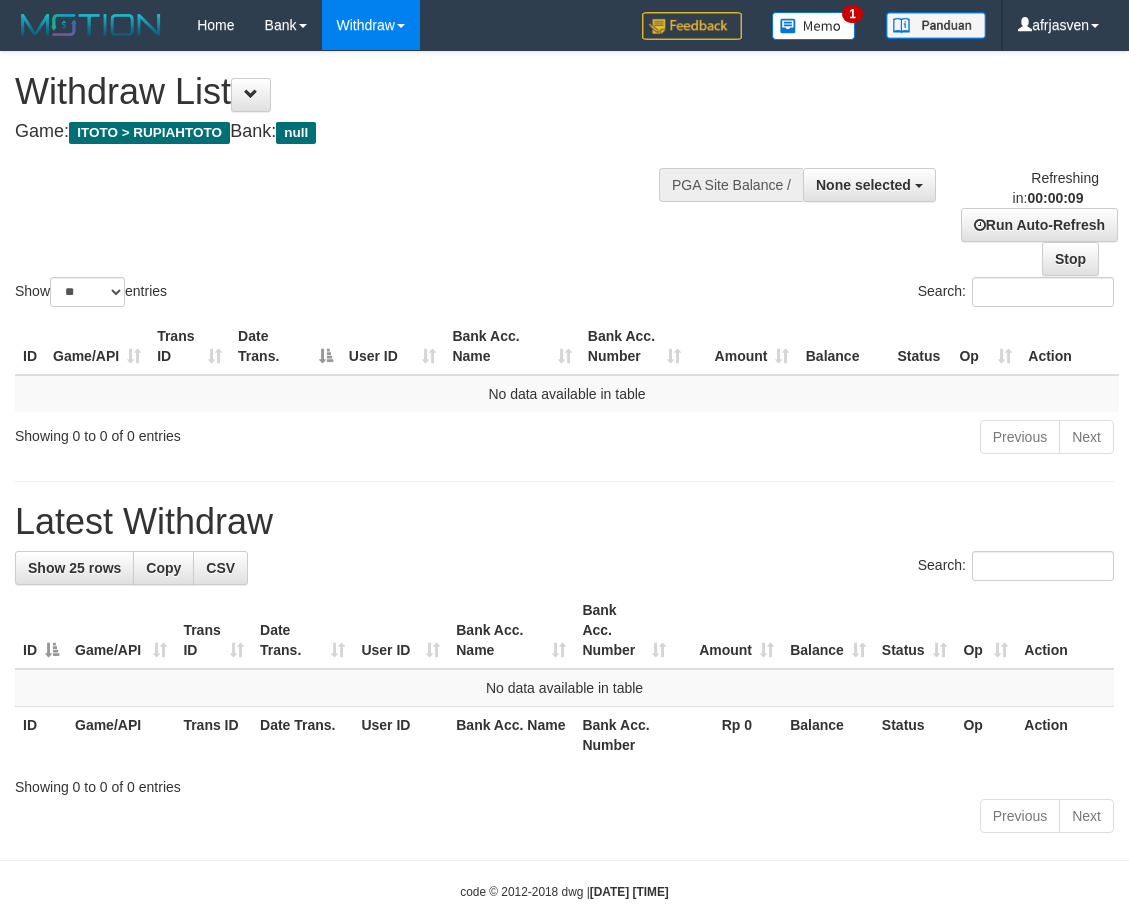 select 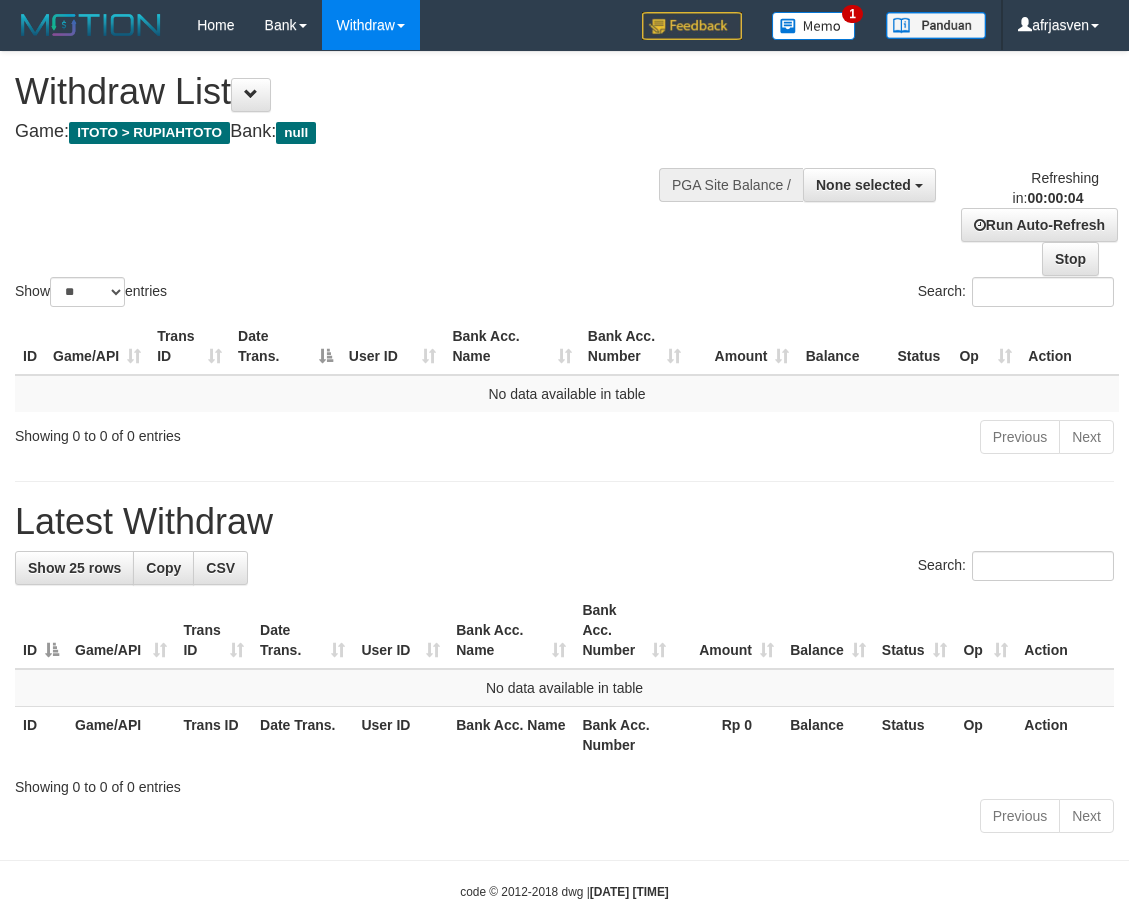 scroll, scrollTop: 0, scrollLeft: 0, axis: both 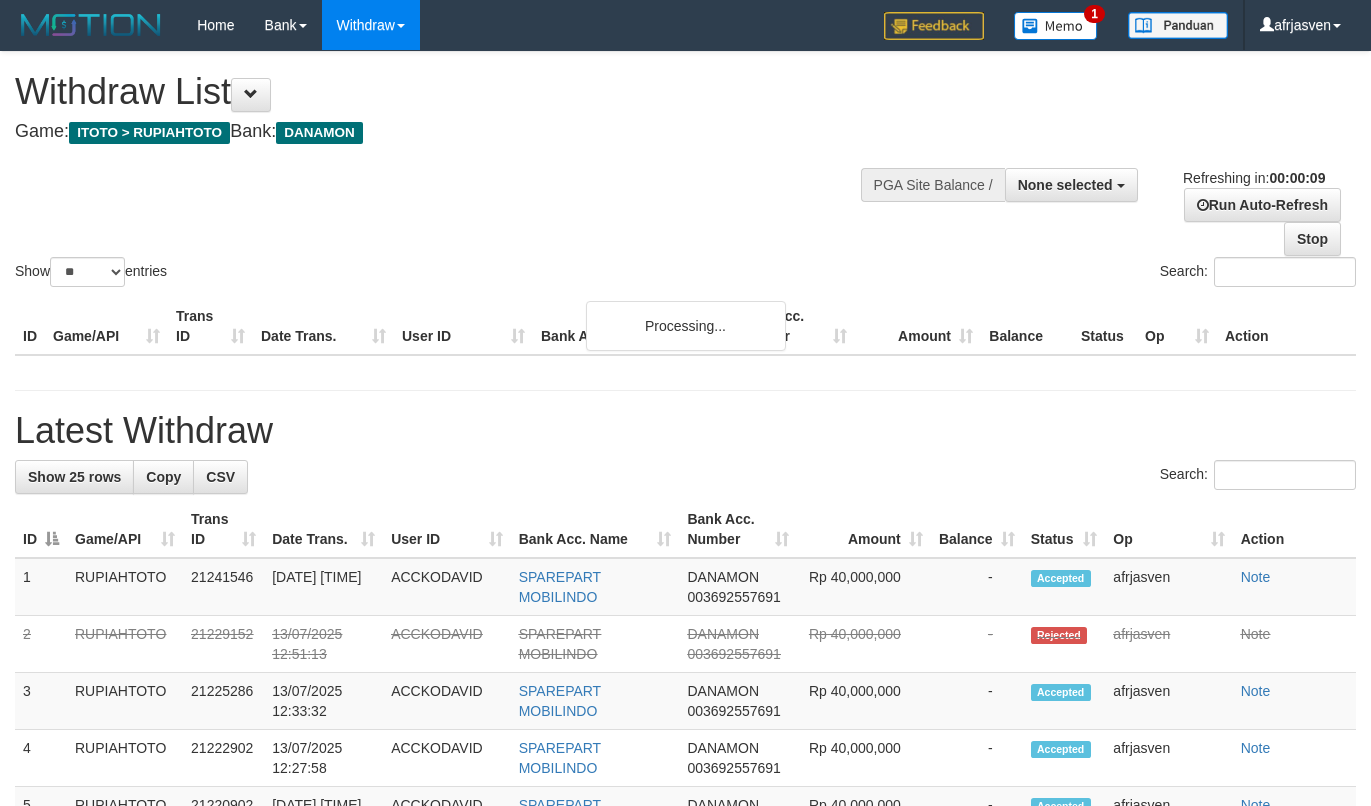 select 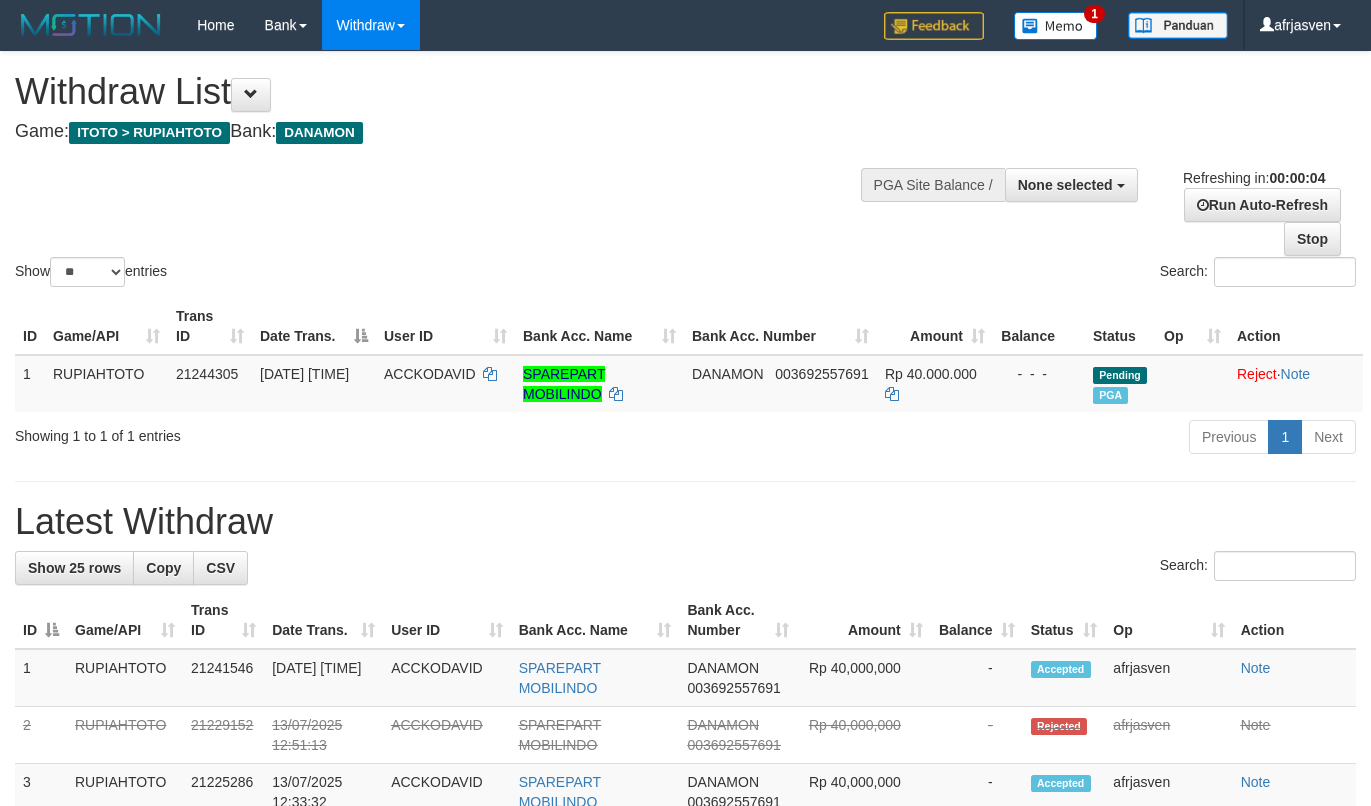 scroll, scrollTop: 0, scrollLeft: 0, axis: both 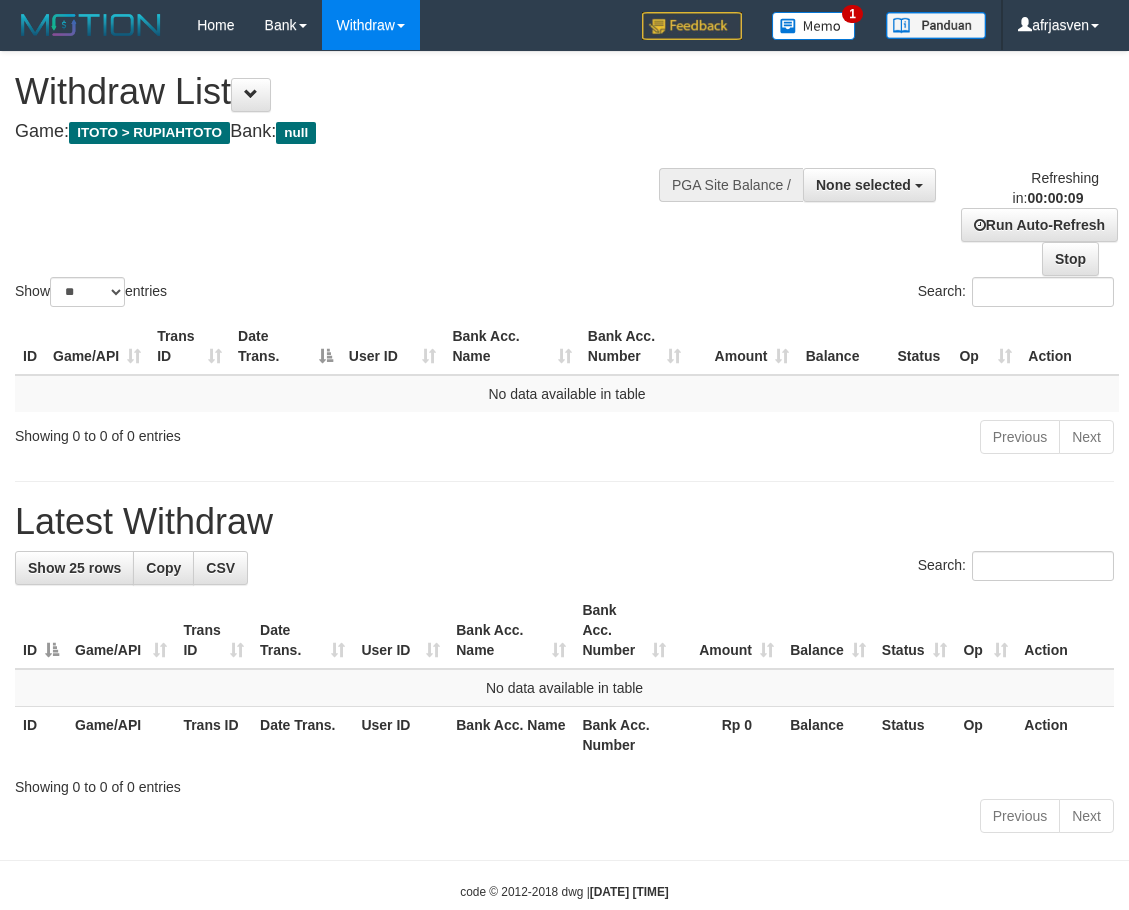 select 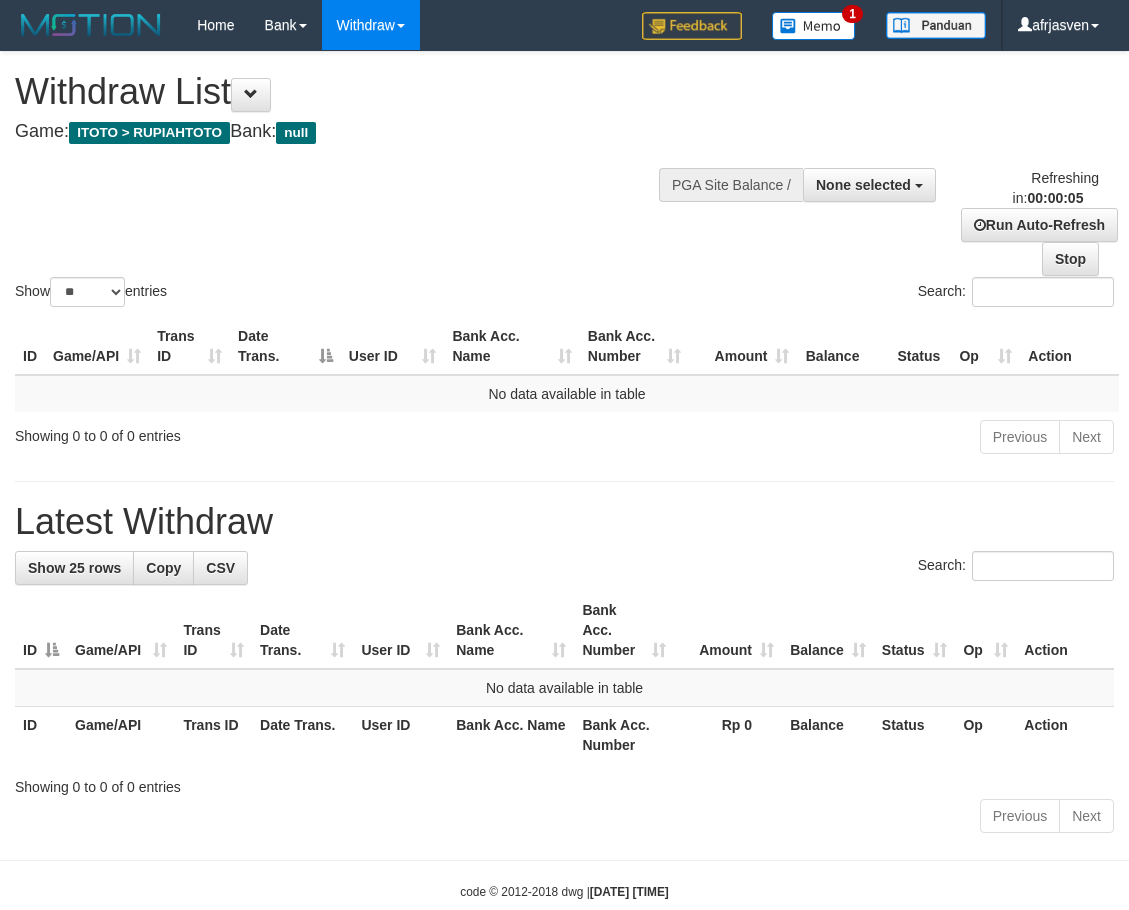 scroll, scrollTop: 0, scrollLeft: 0, axis: both 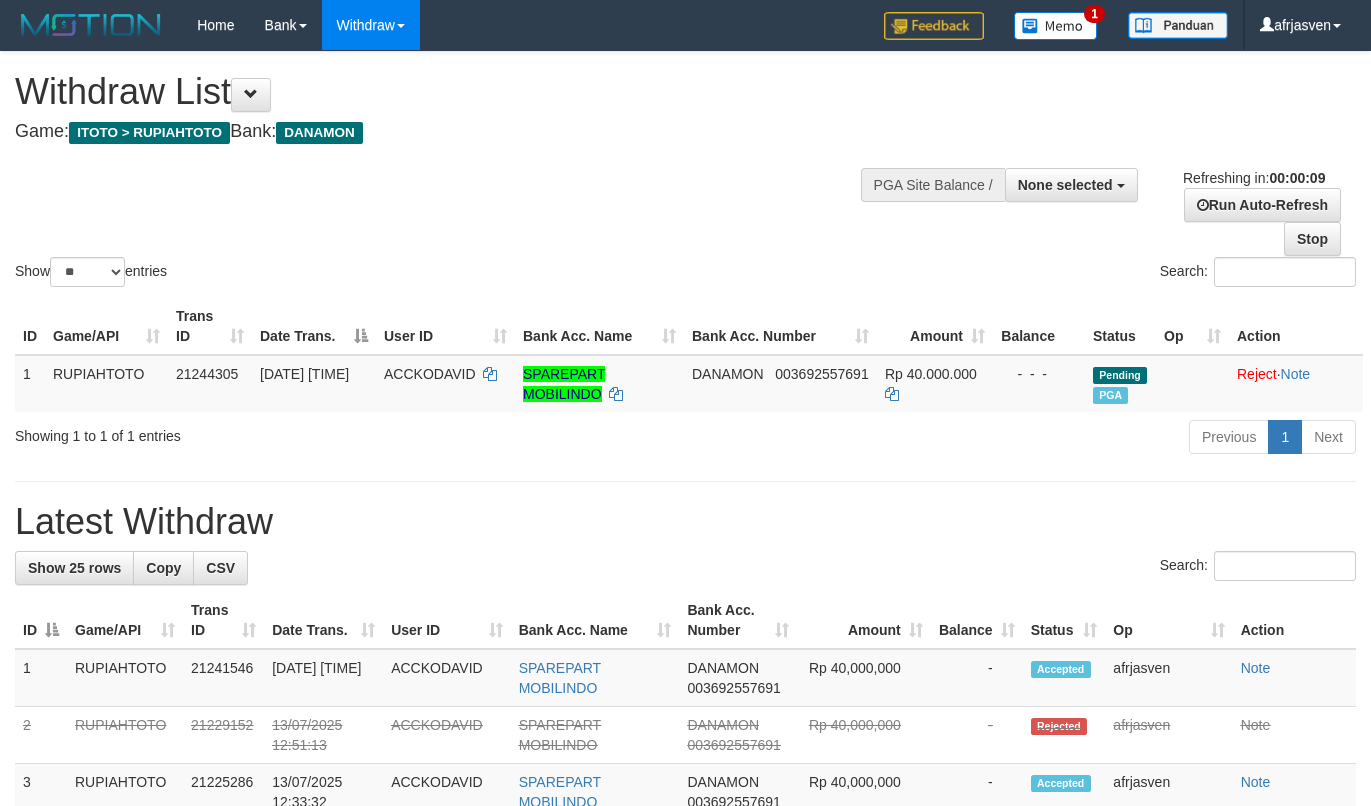 select 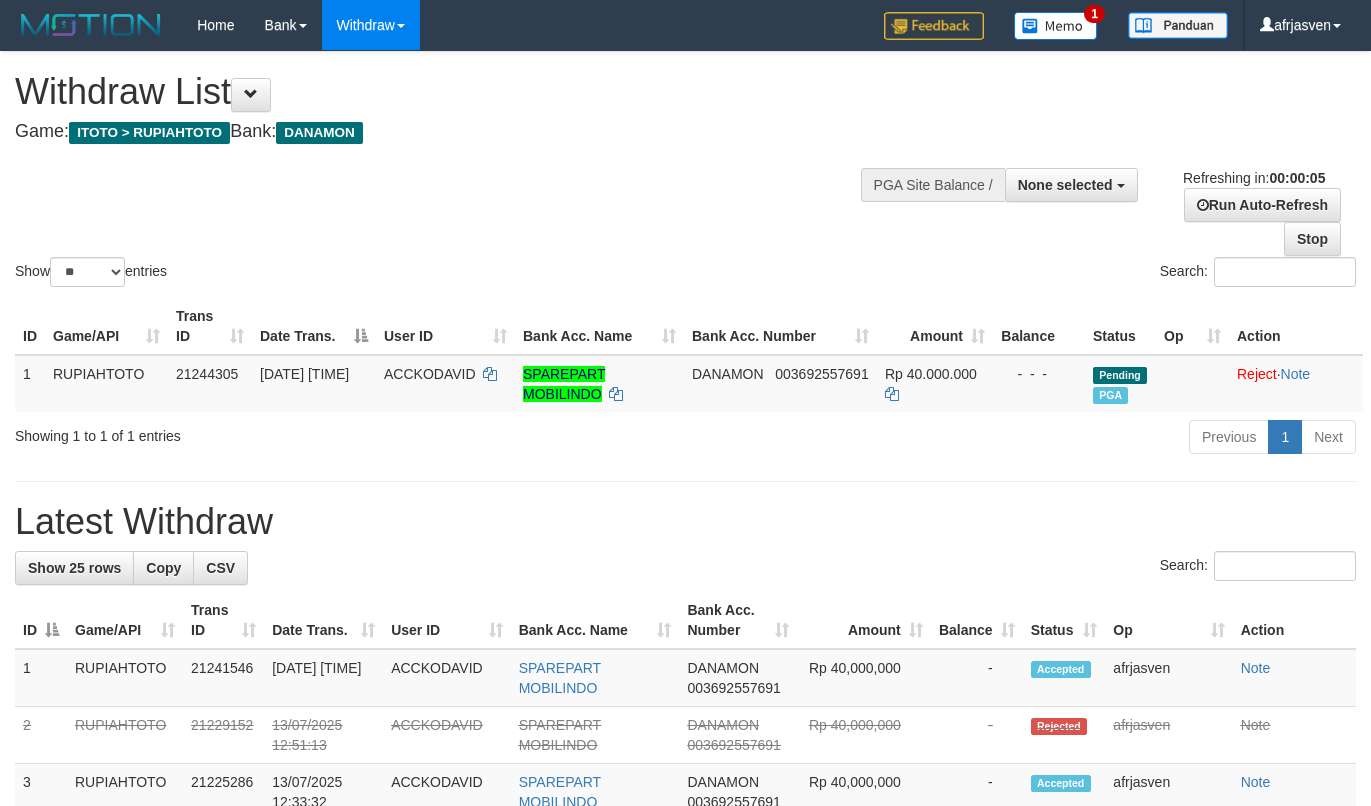scroll, scrollTop: 0, scrollLeft: 0, axis: both 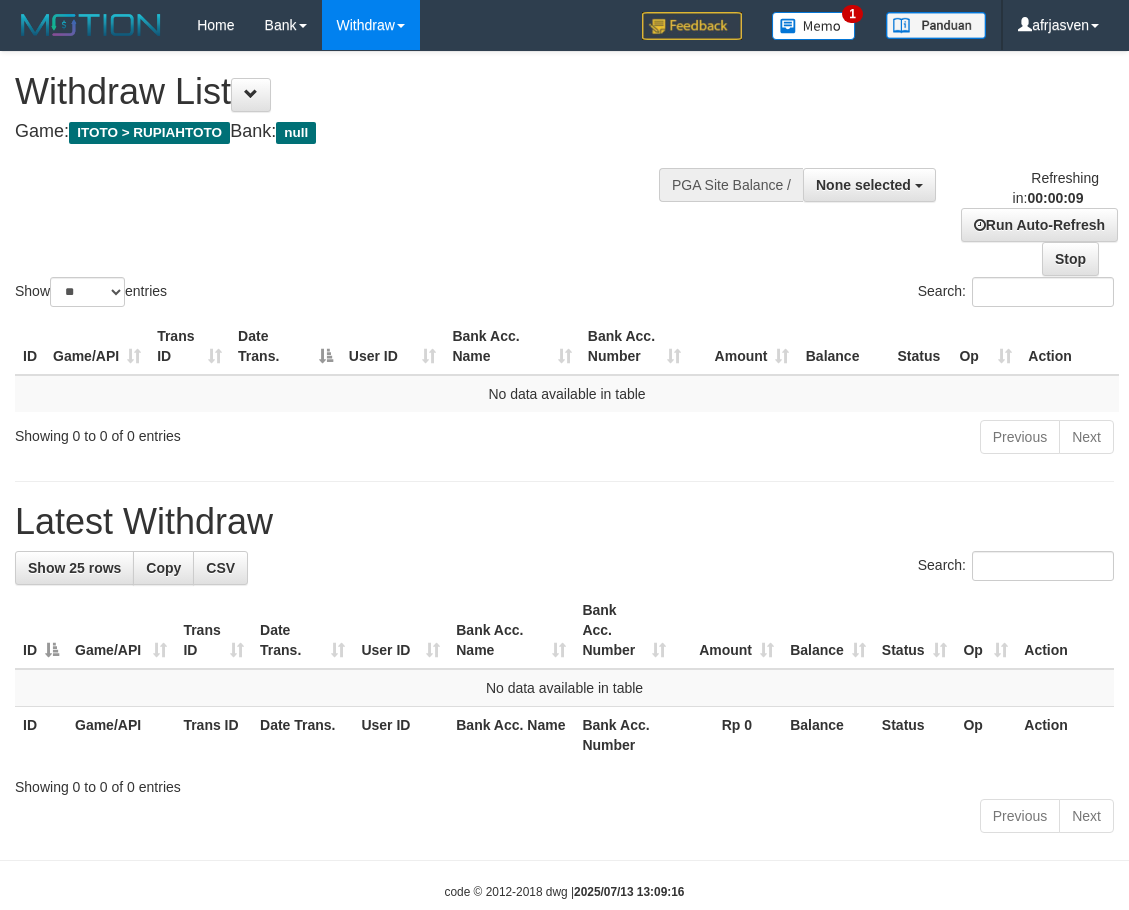 select 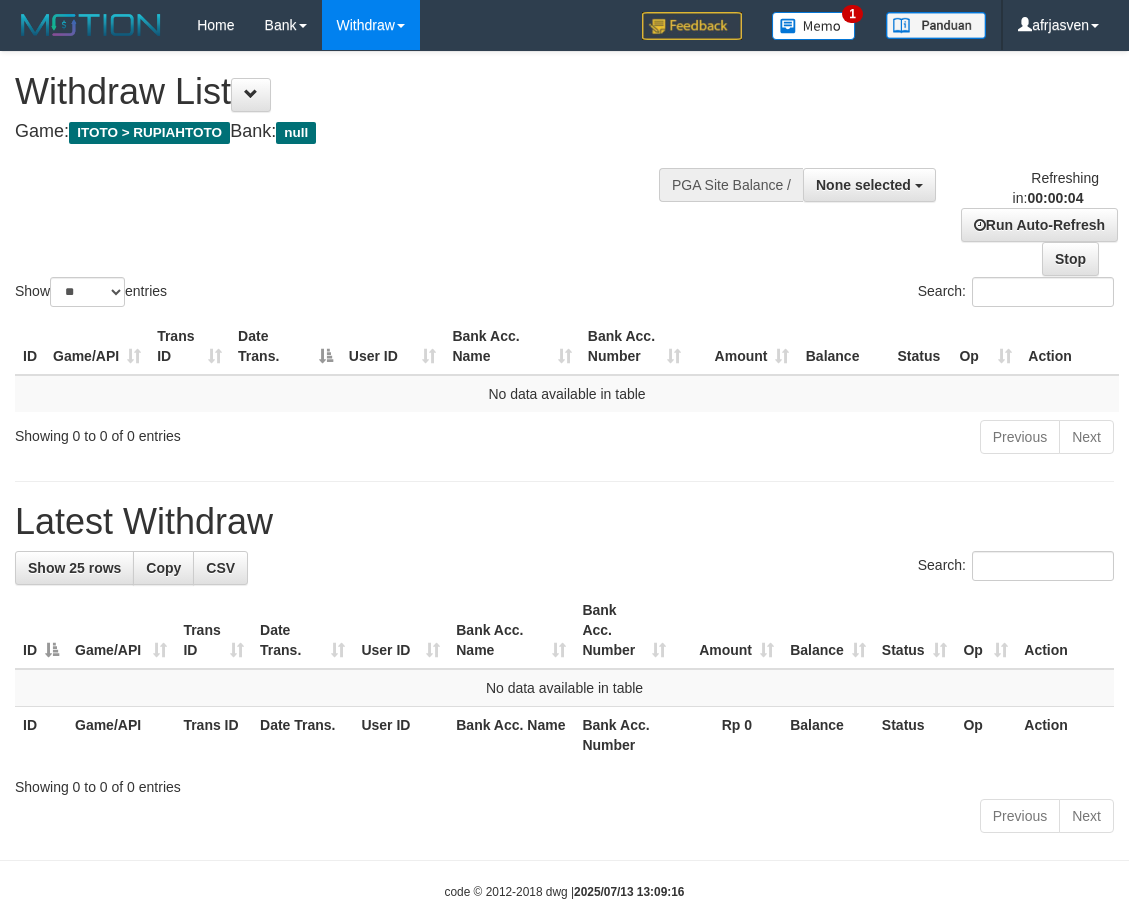 scroll, scrollTop: 0, scrollLeft: 0, axis: both 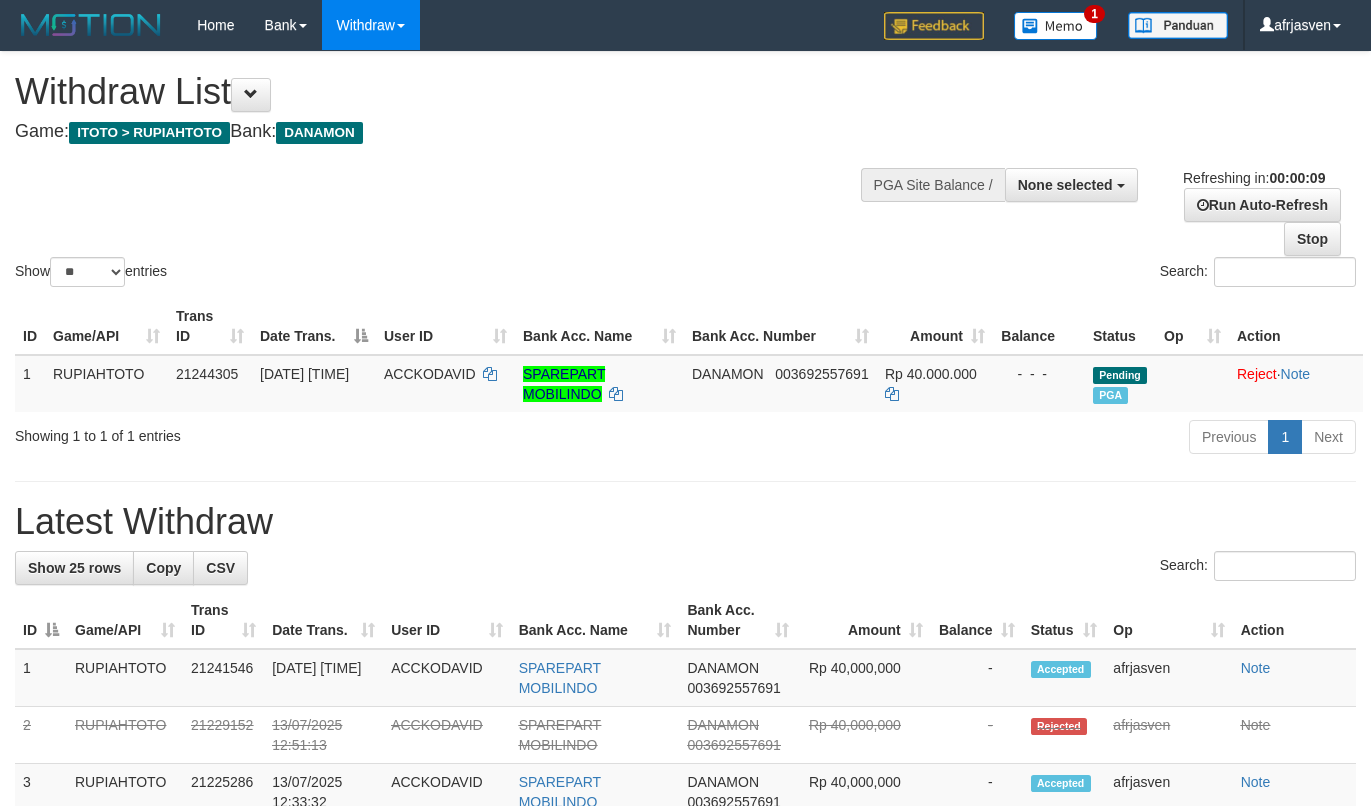 select 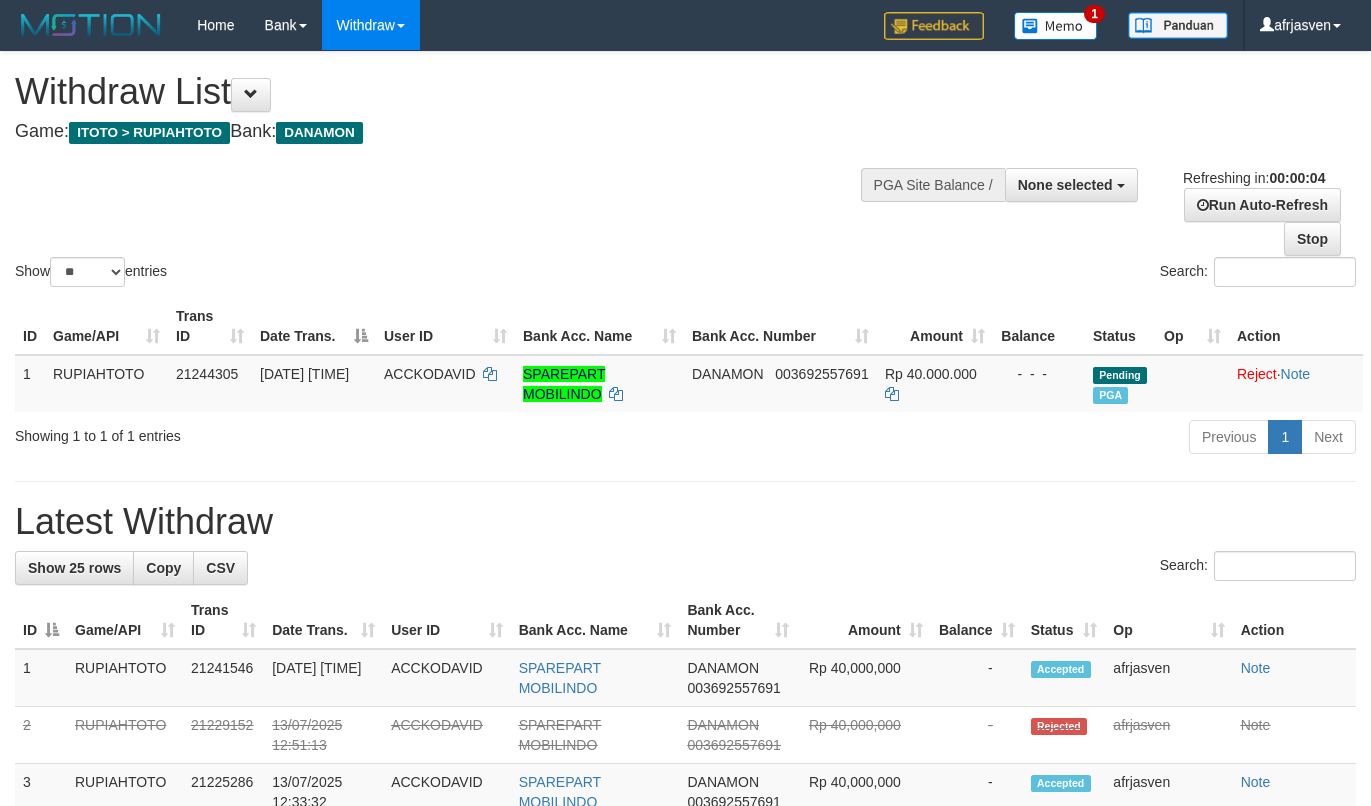 scroll, scrollTop: 0, scrollLeft: 0, axis: both 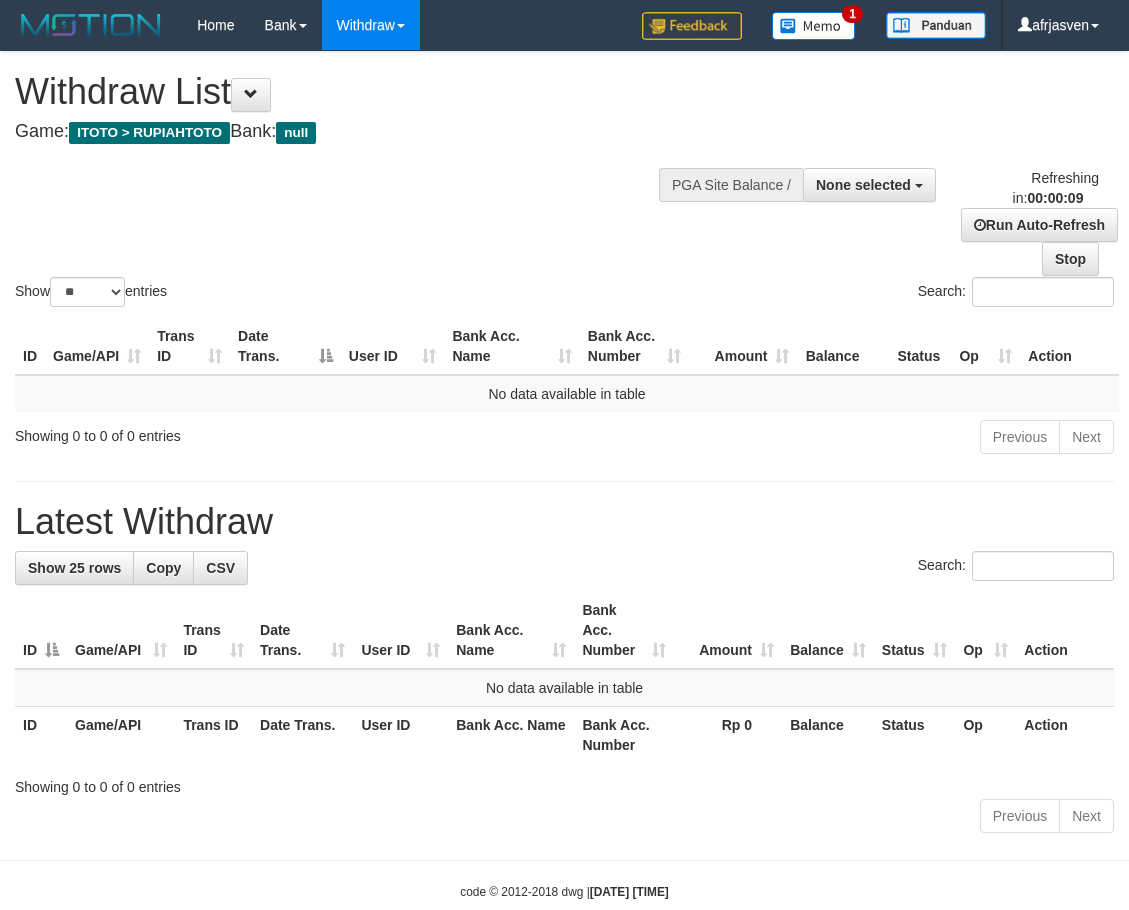 select 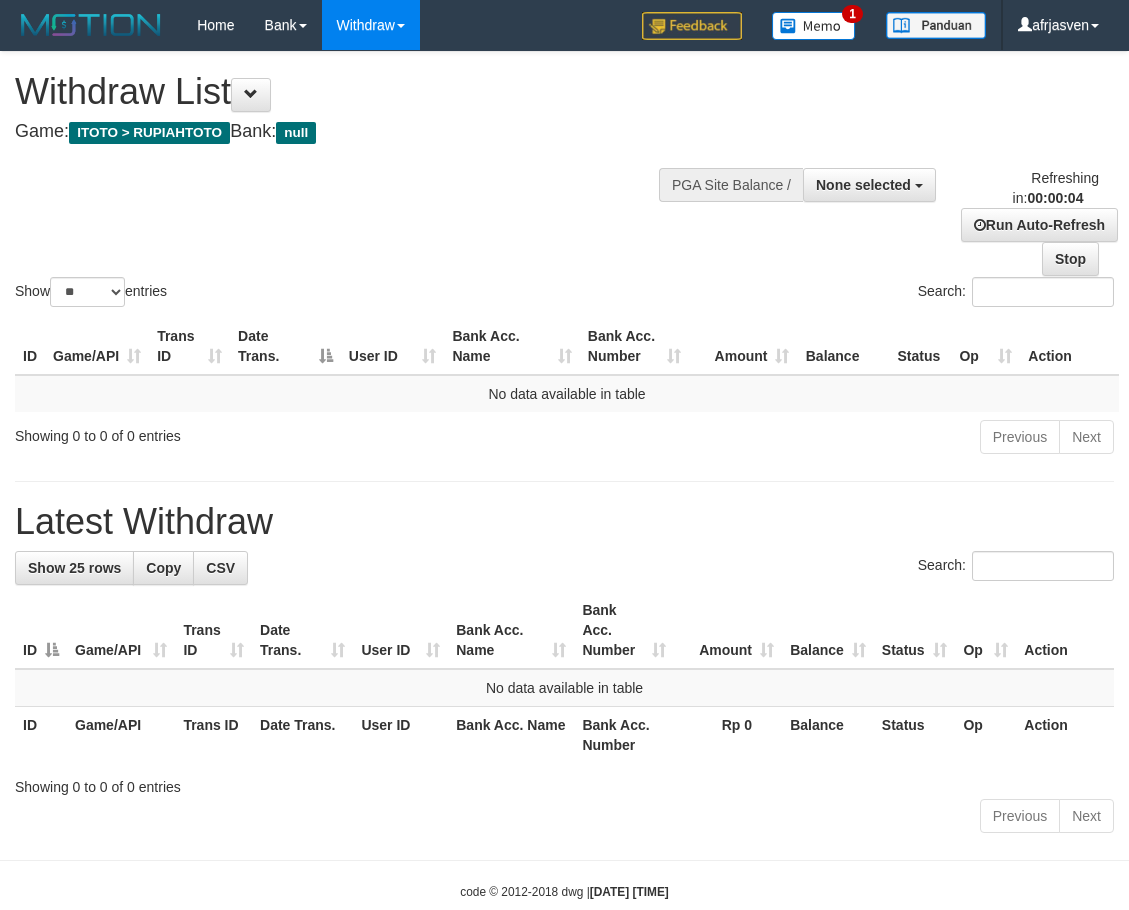 scroll, scrollTop: 0, scrollLeft: 0, axis: both 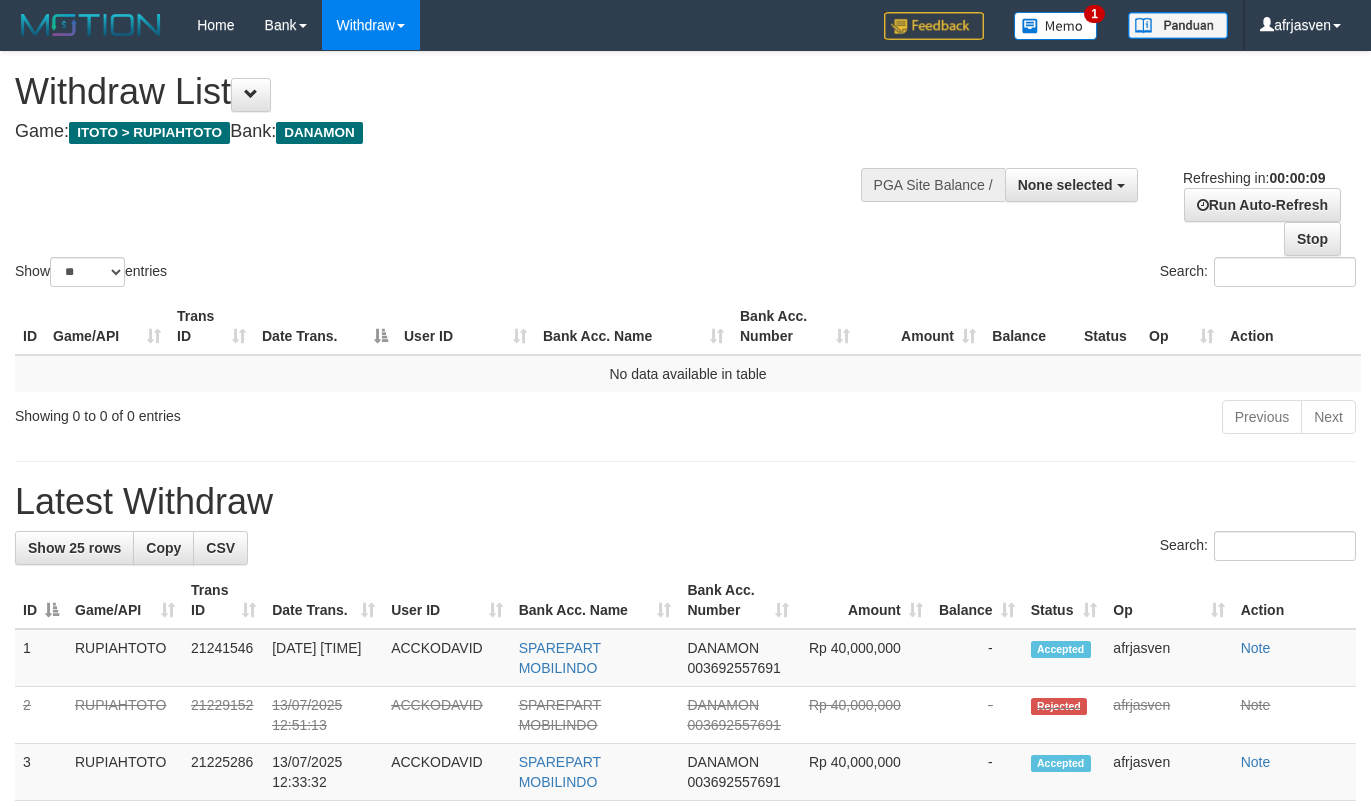 select 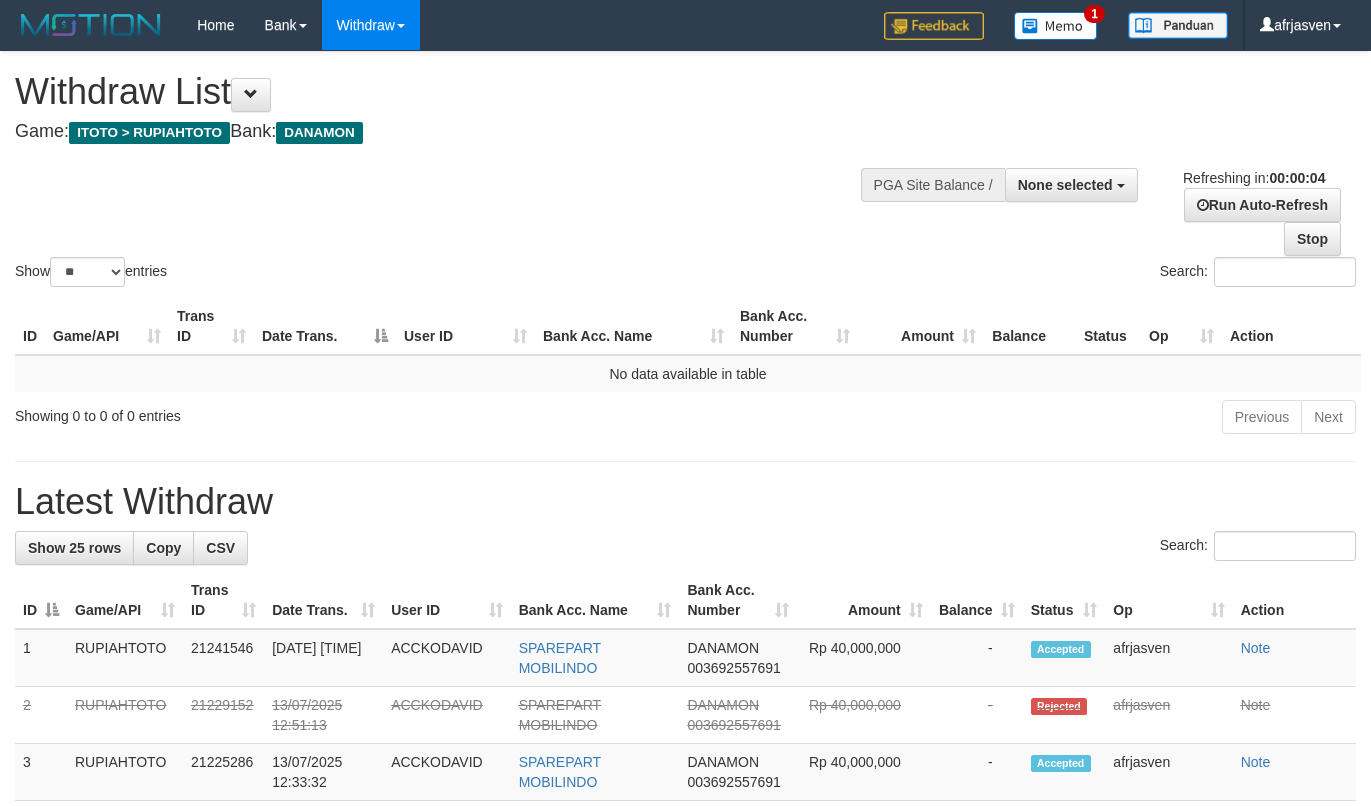 scroll, scrollTop: 0, scrollLeft: 0, axis: both 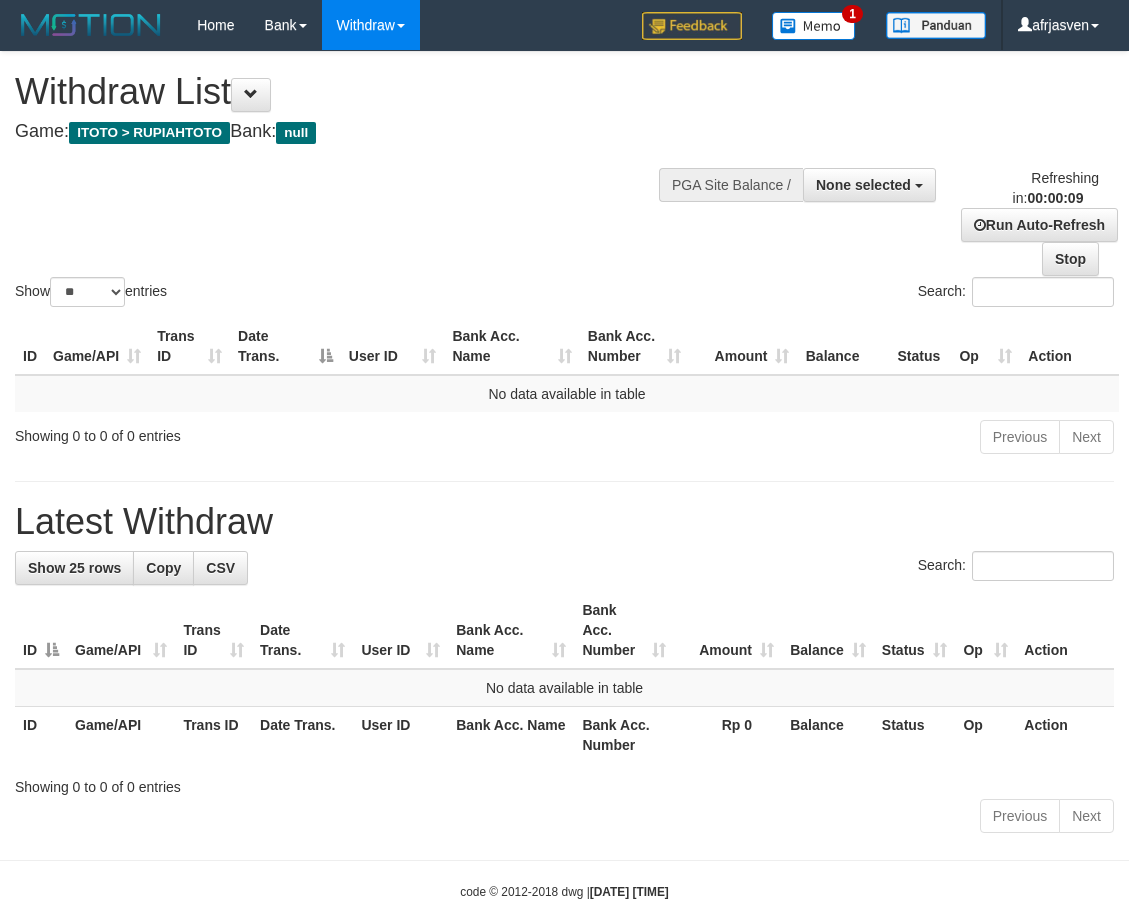 select 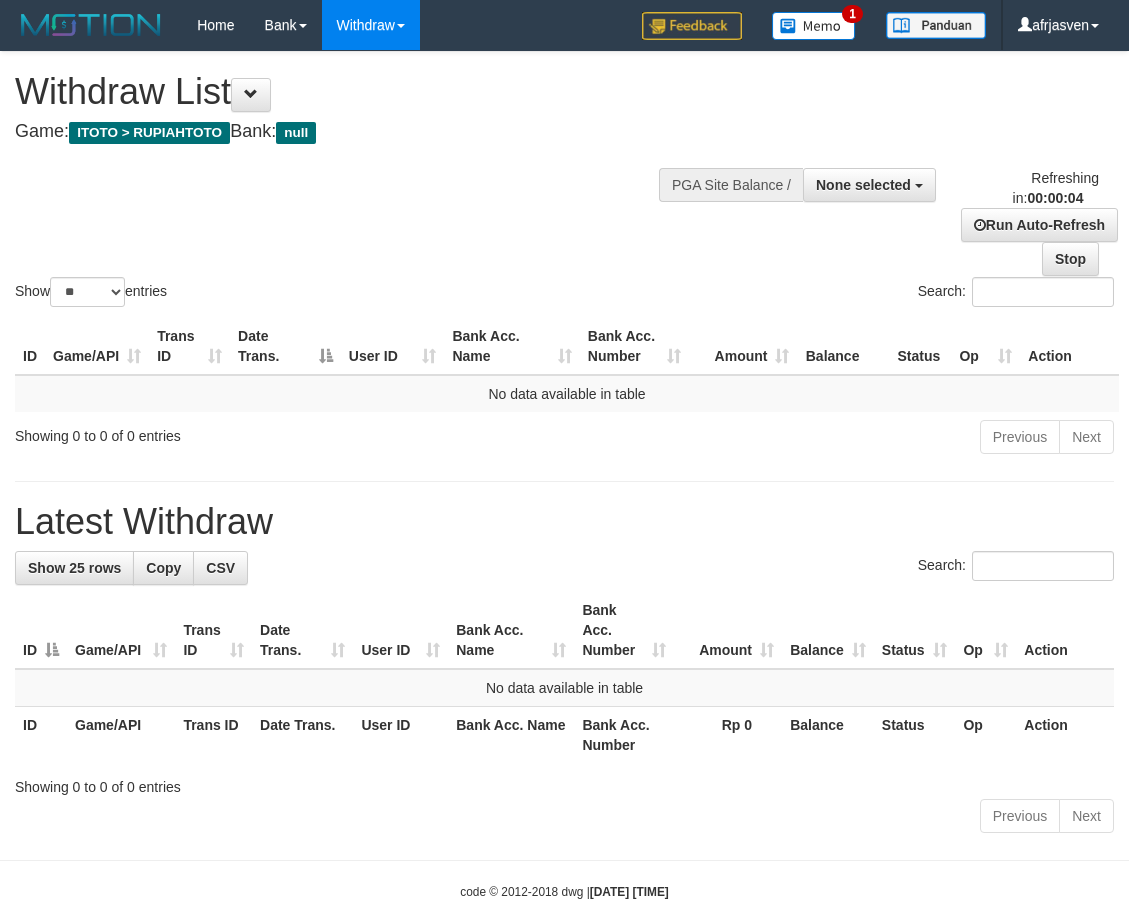 scroll, scrollTop: 0, scrollLeft: 0, axis: both 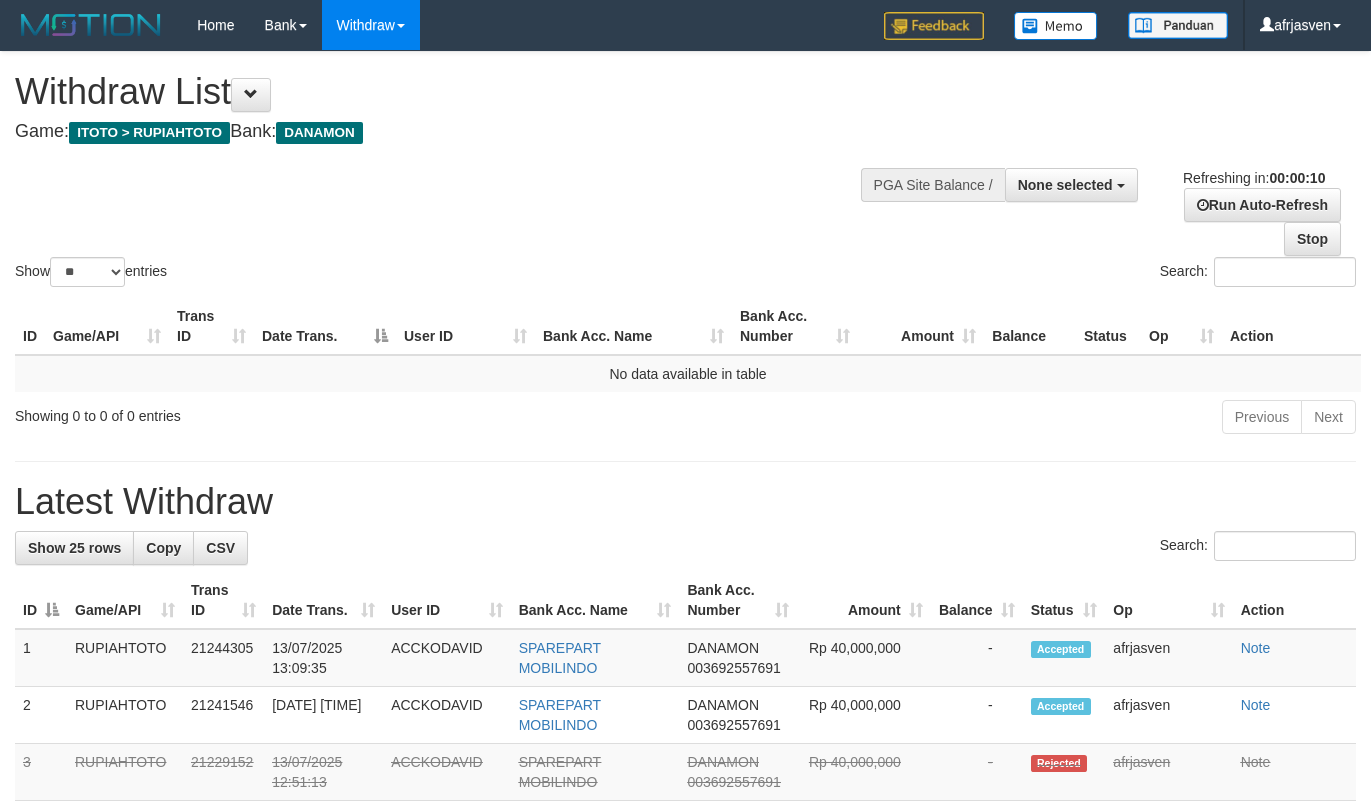 select 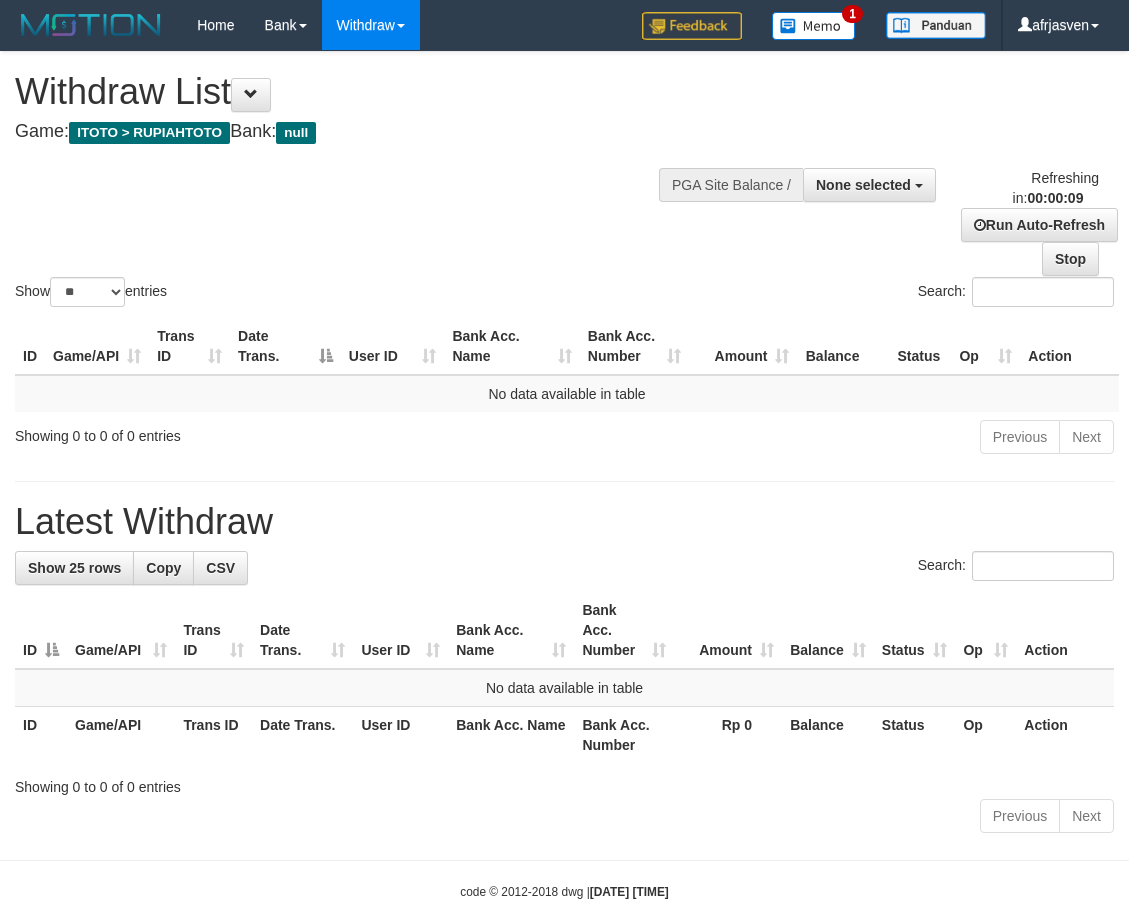 select 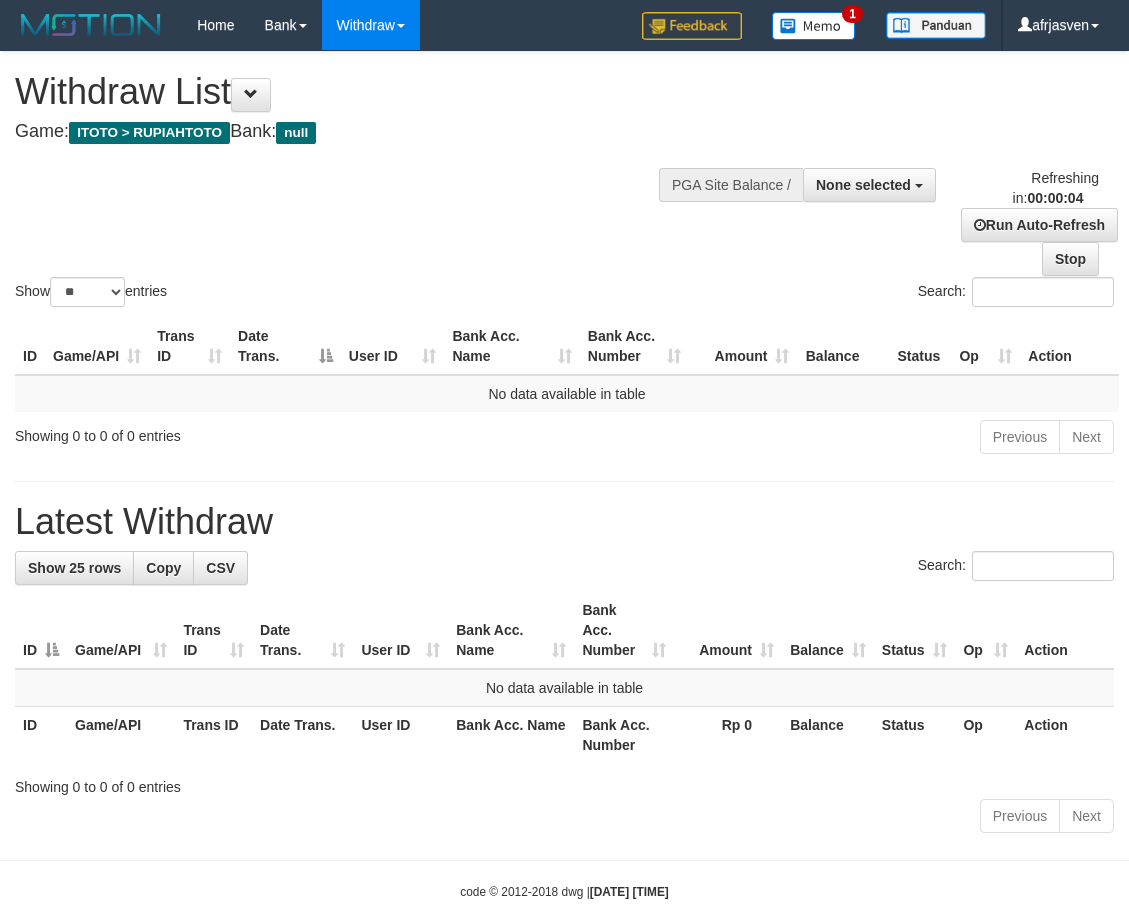 scroll, scrollTop: 0, scrollLeft: 0, axis: both 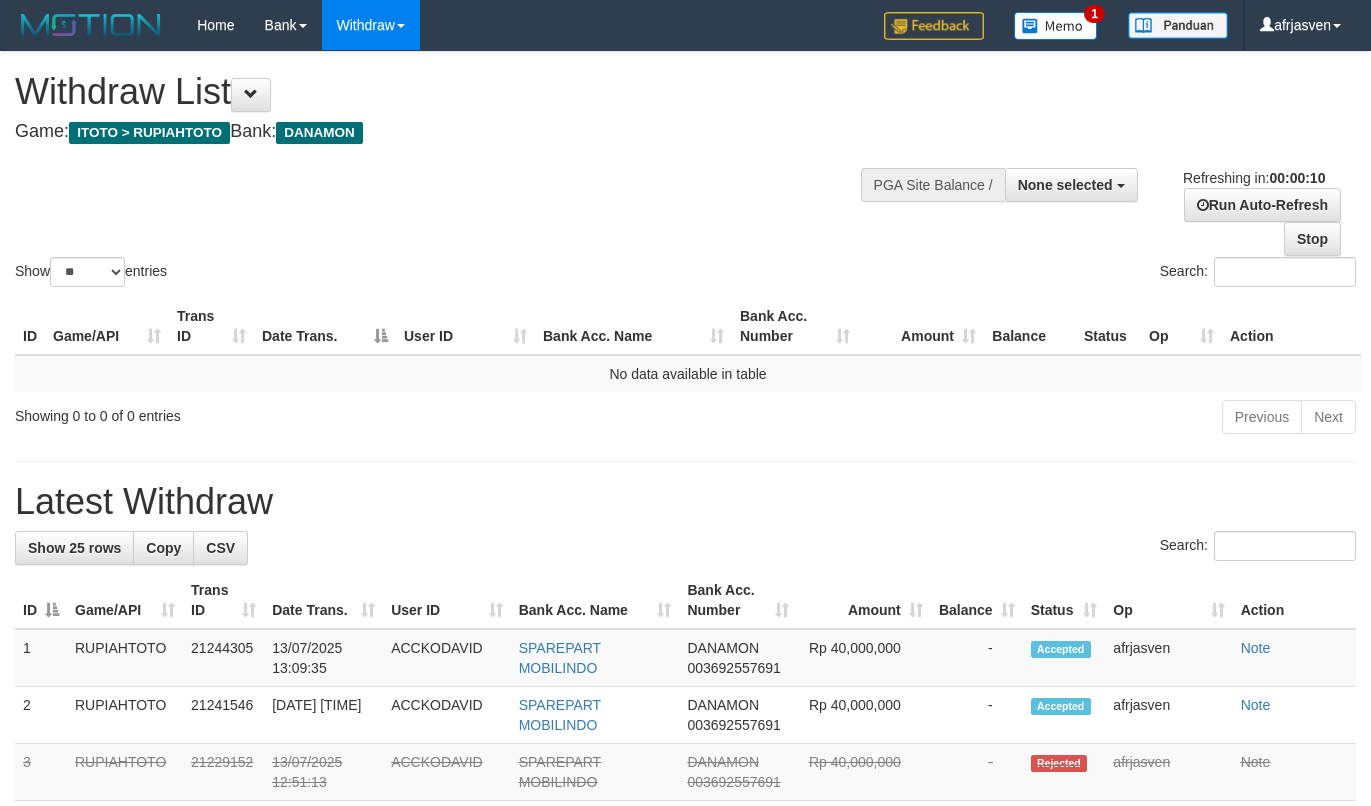 select 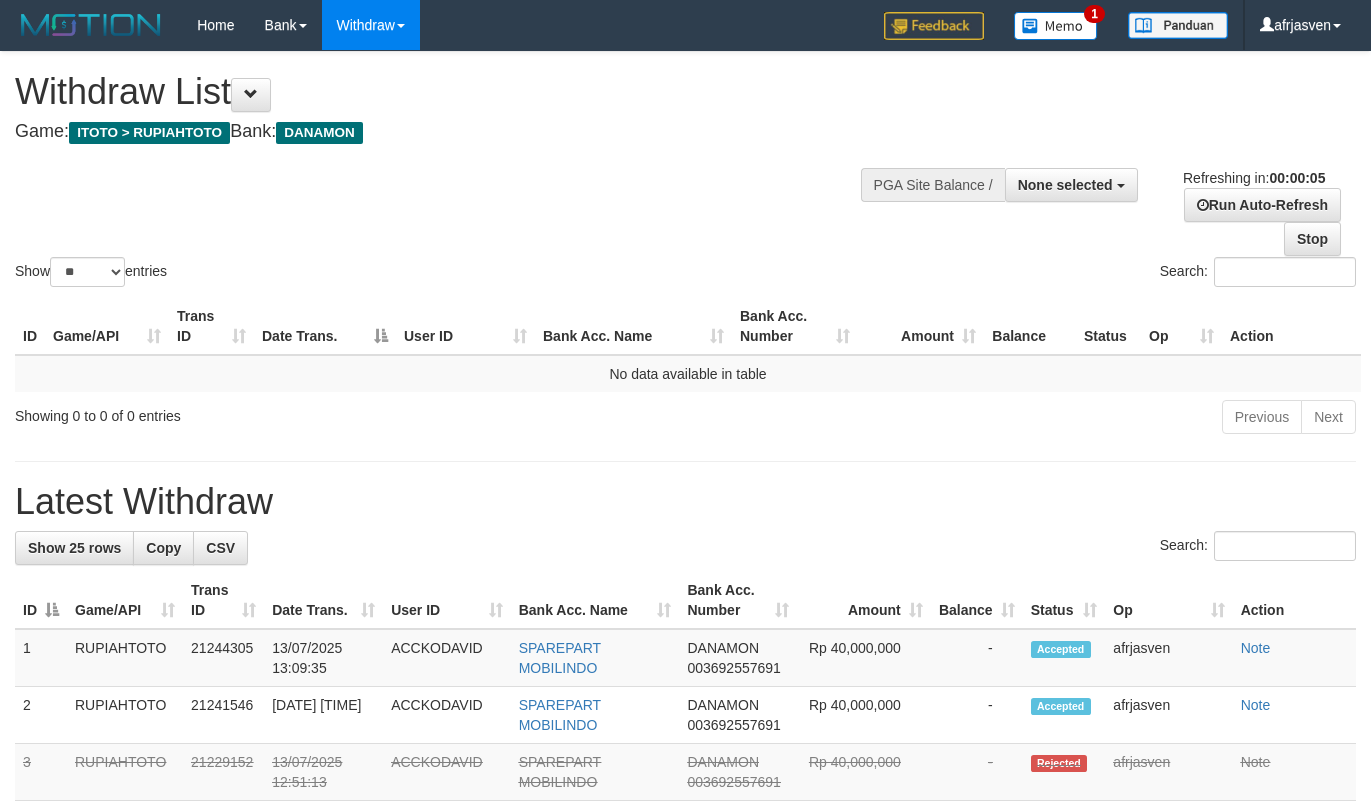 scroll, scrollTop: 0, scrollLeft: 0, axis: both 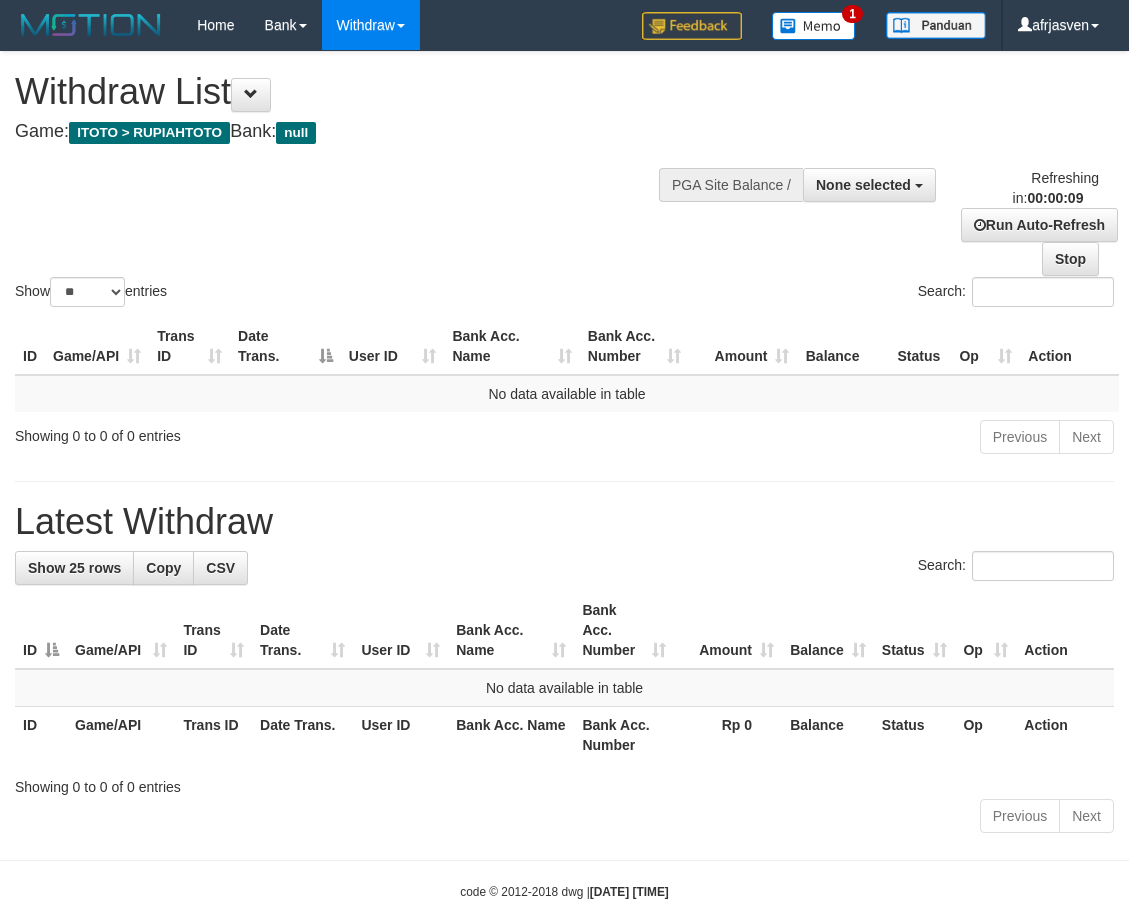 select 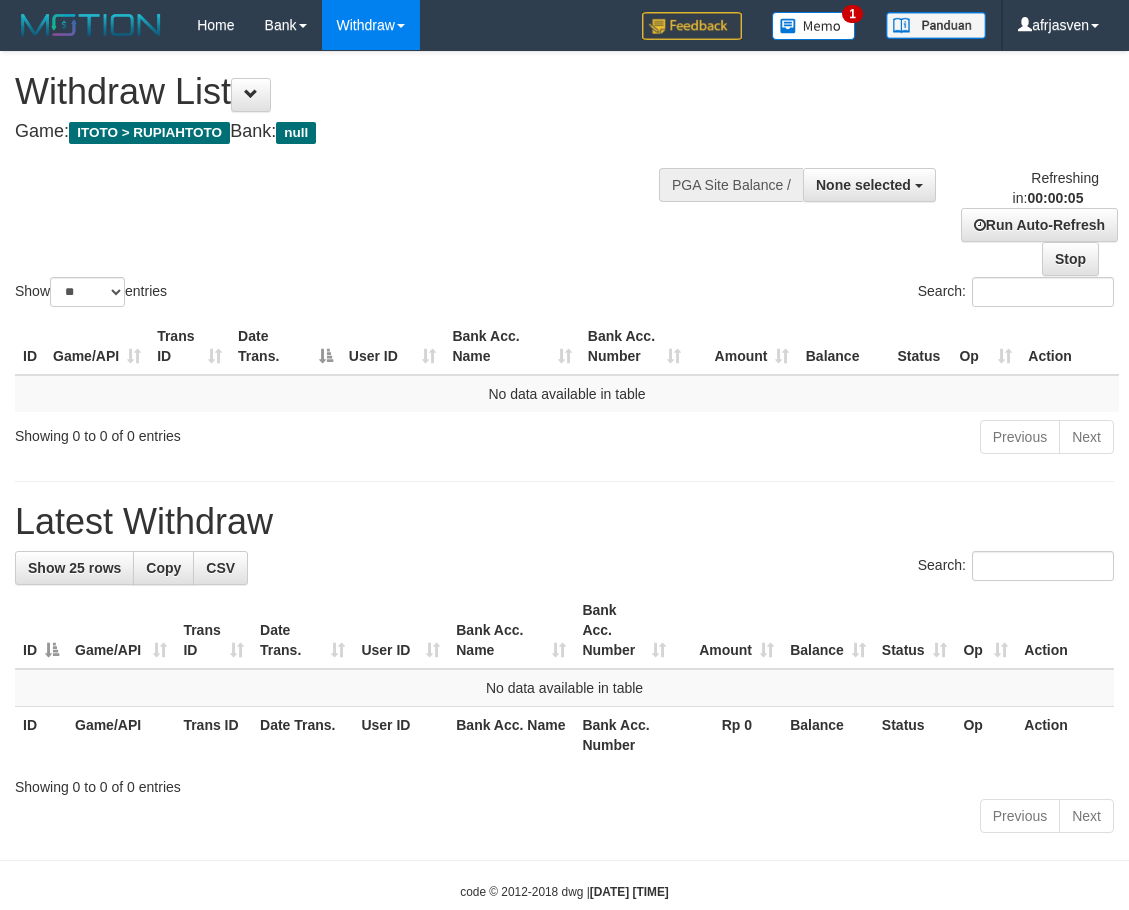 scroll, scrollTop: 0, scrollLeft: 0, axis: both 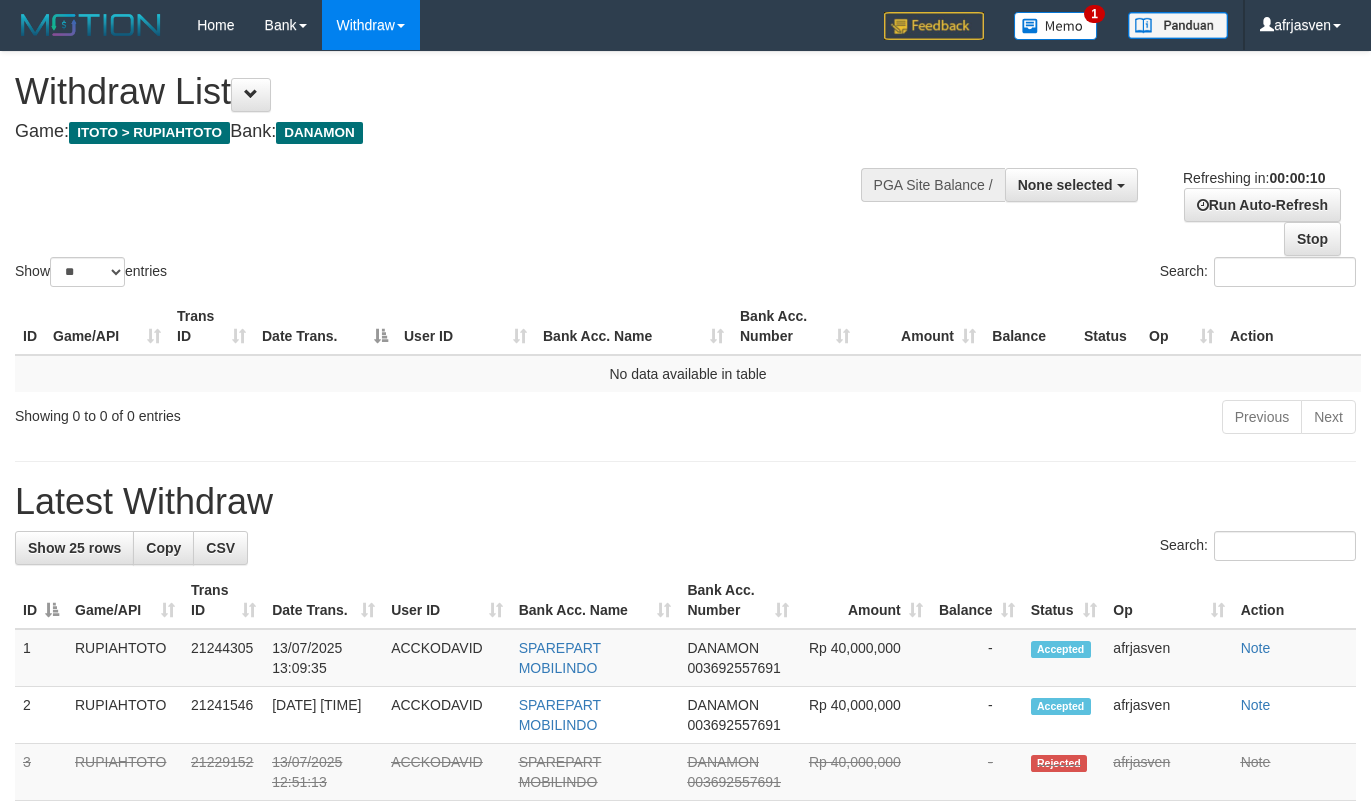 select 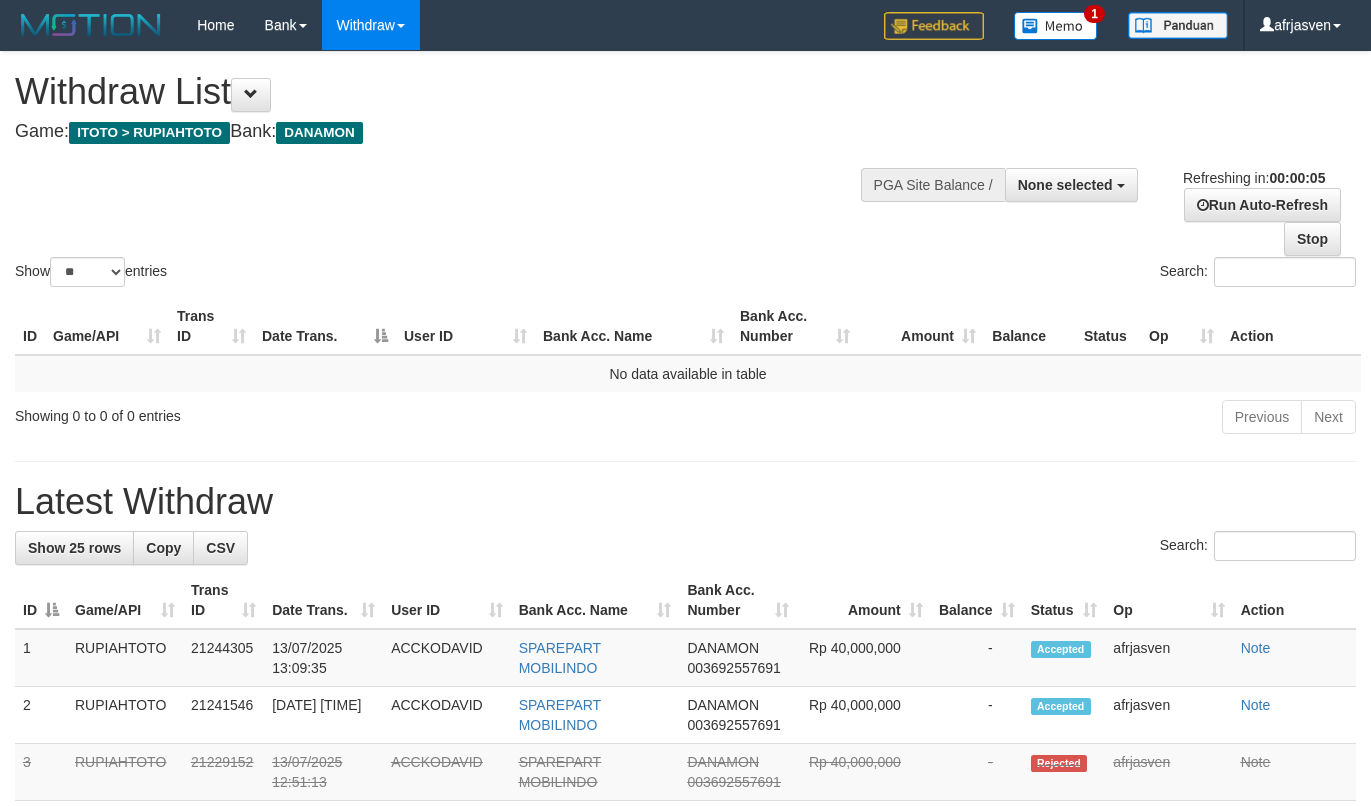 scroll, scrollTop: 0, scrollLeft: 0, axis: both 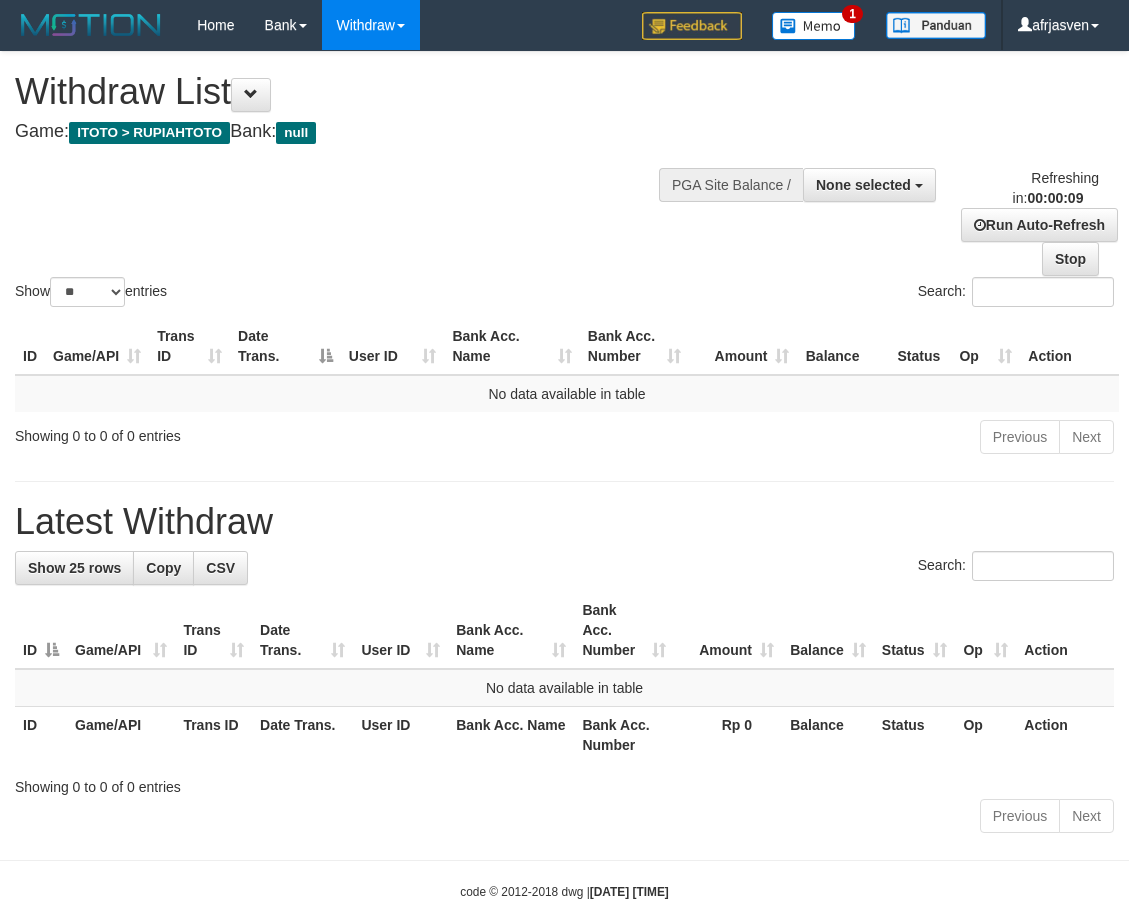 select 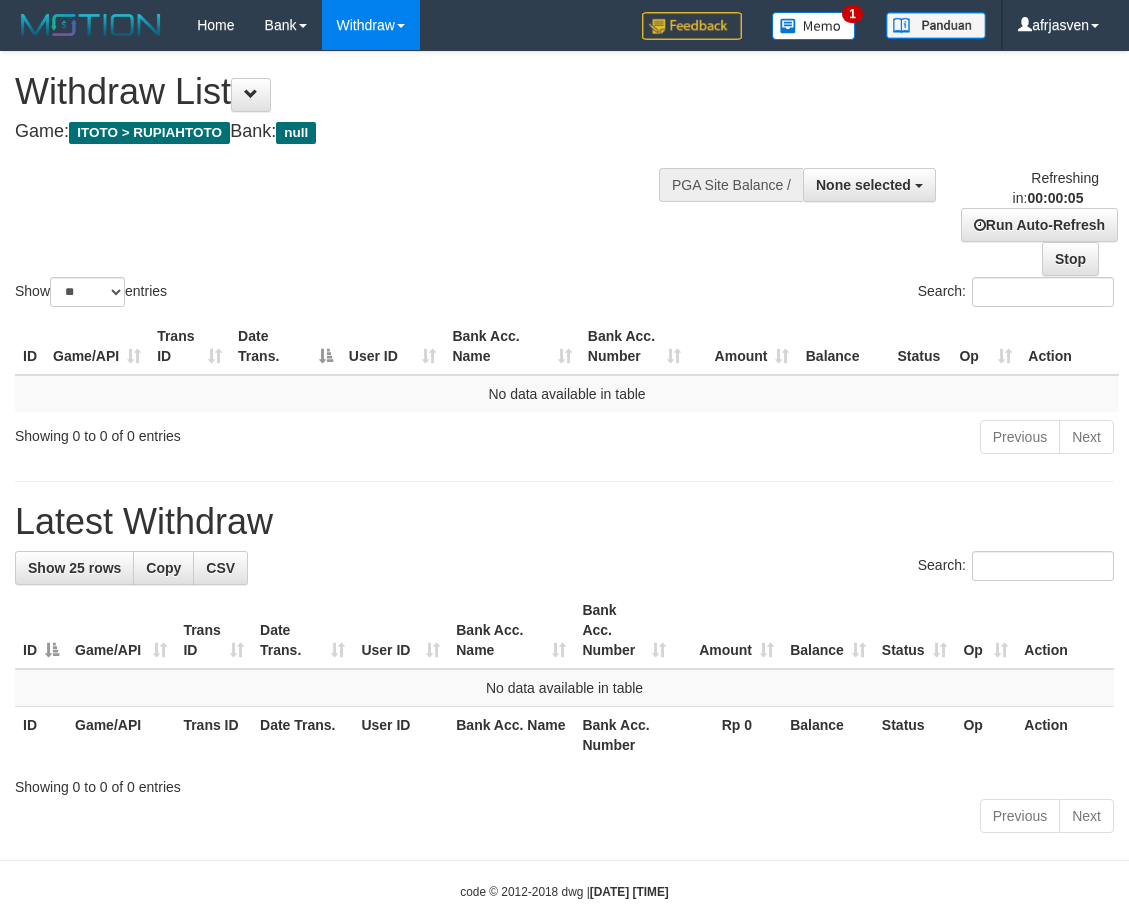scroll, scrollTop: 0, scrollLeft: 0, axis: both 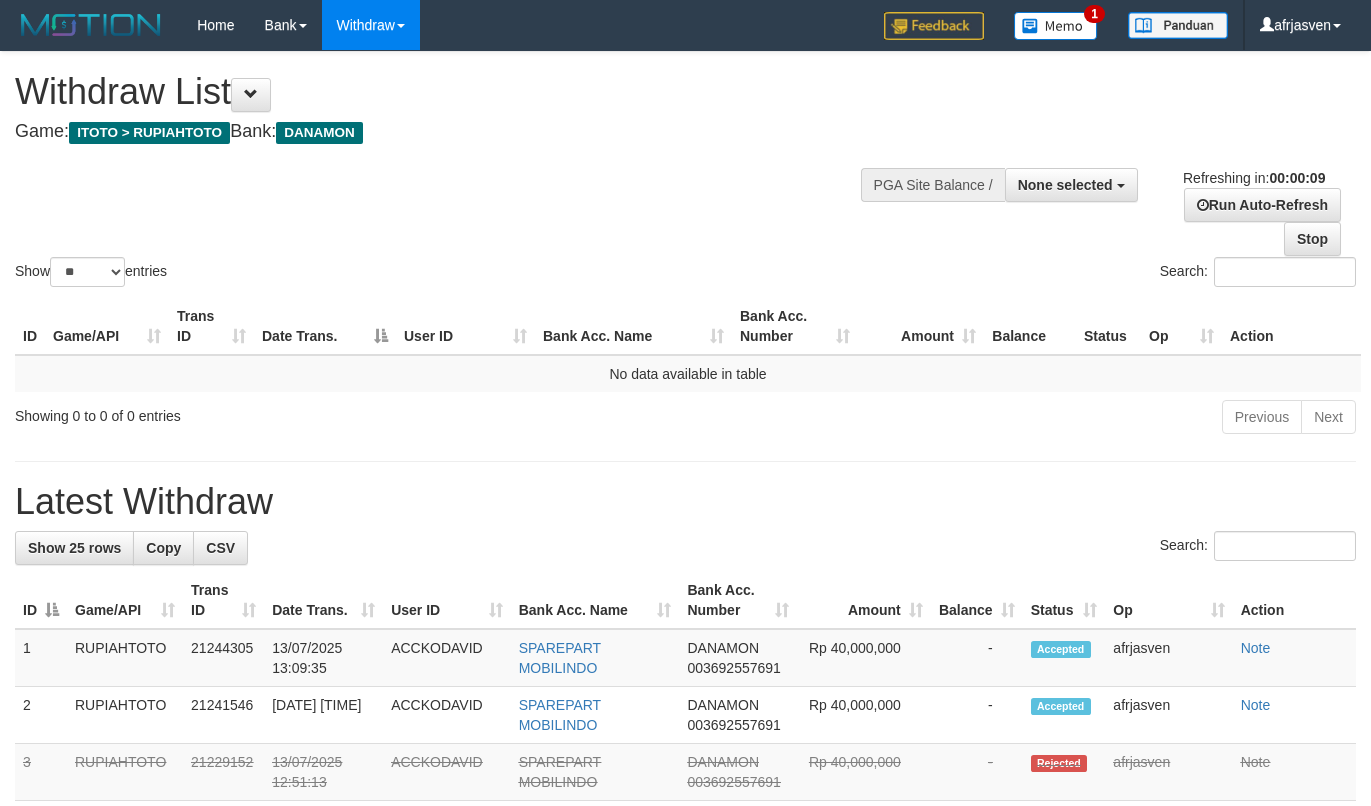 select 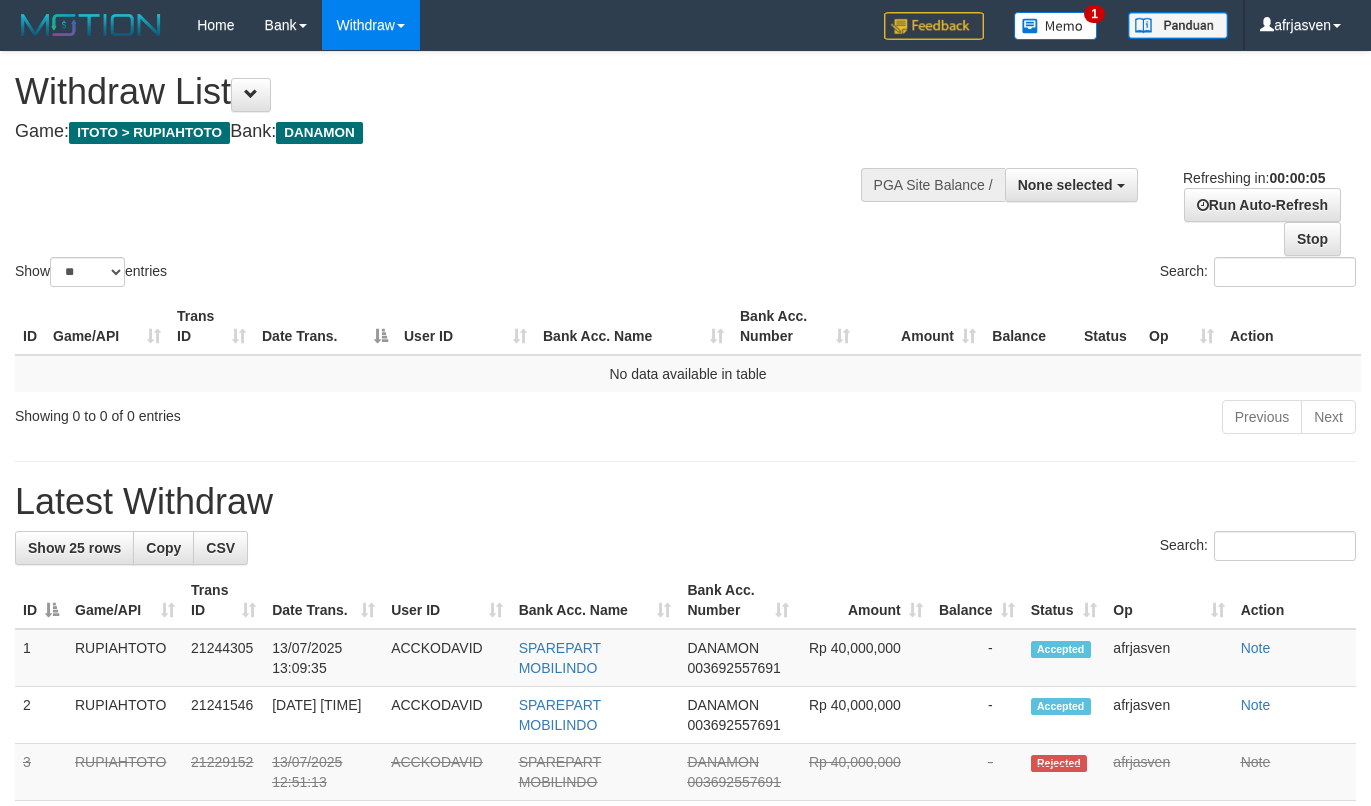 scroll, scrollTop: 0, scrollLeft: 0, axis: both 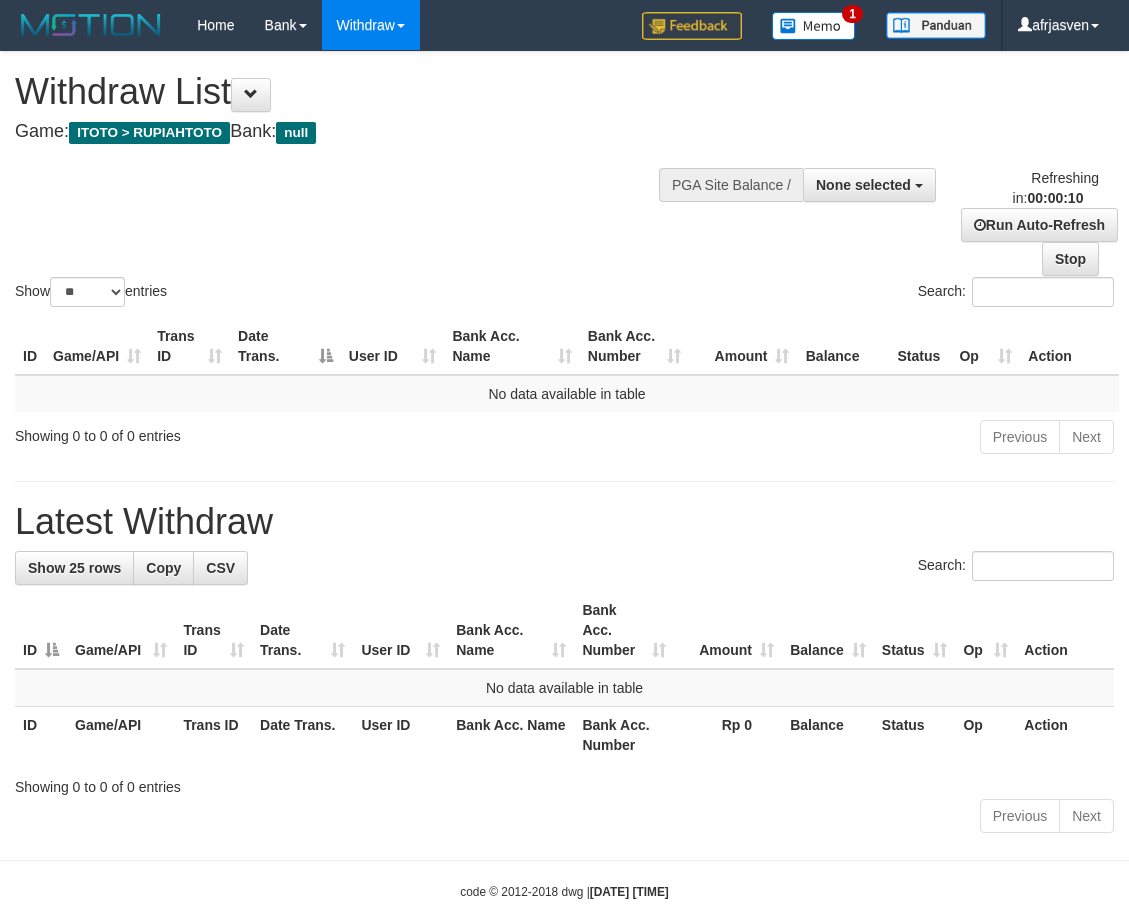 select 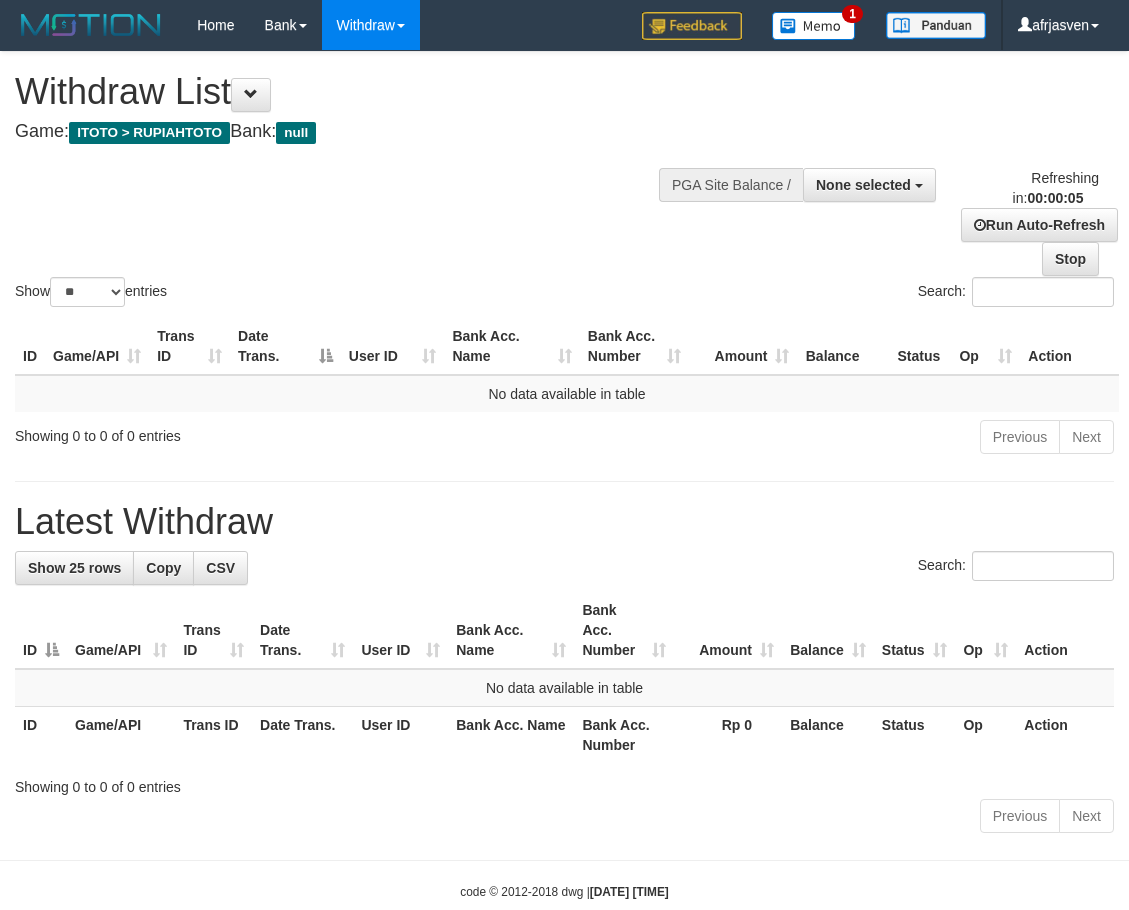 scroll, scrollTop: 0, scrollLeft: 0, axis: both 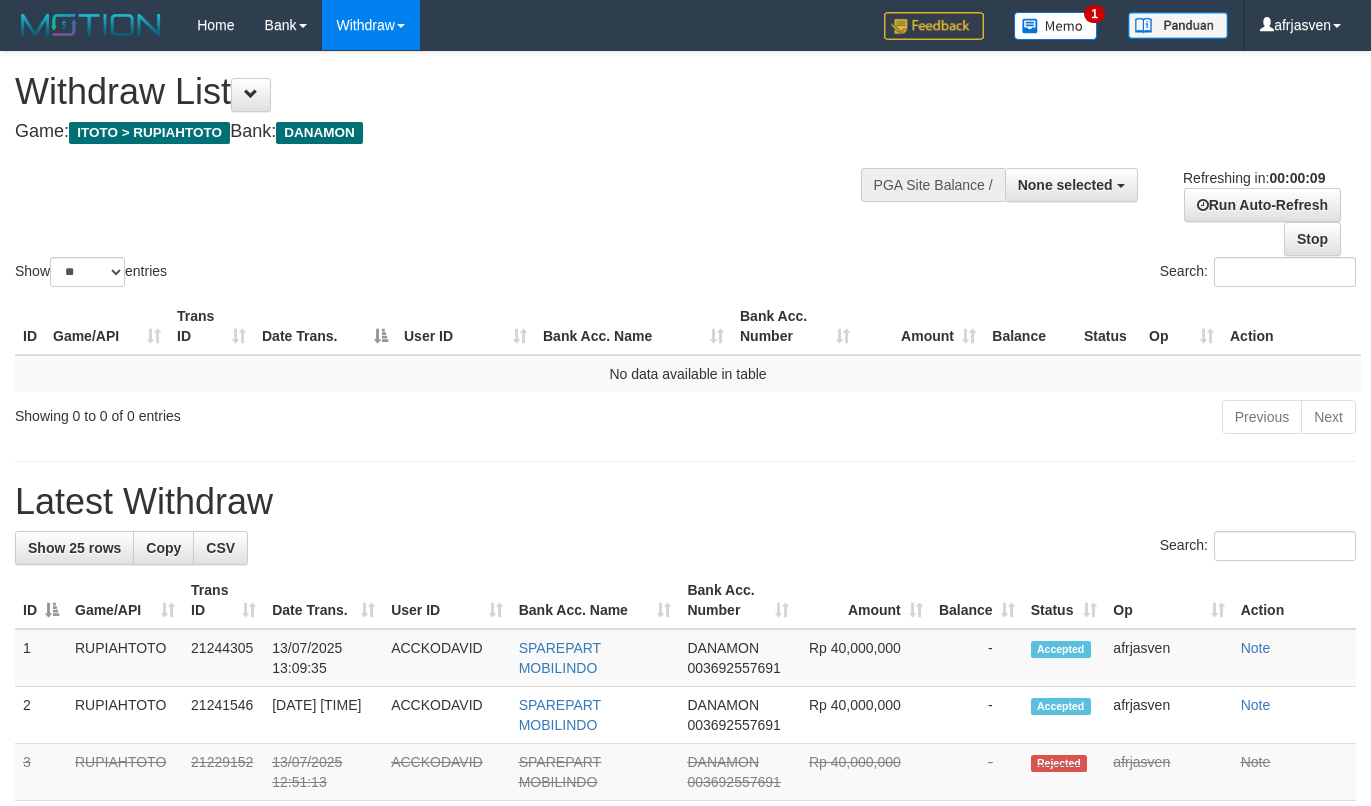 select 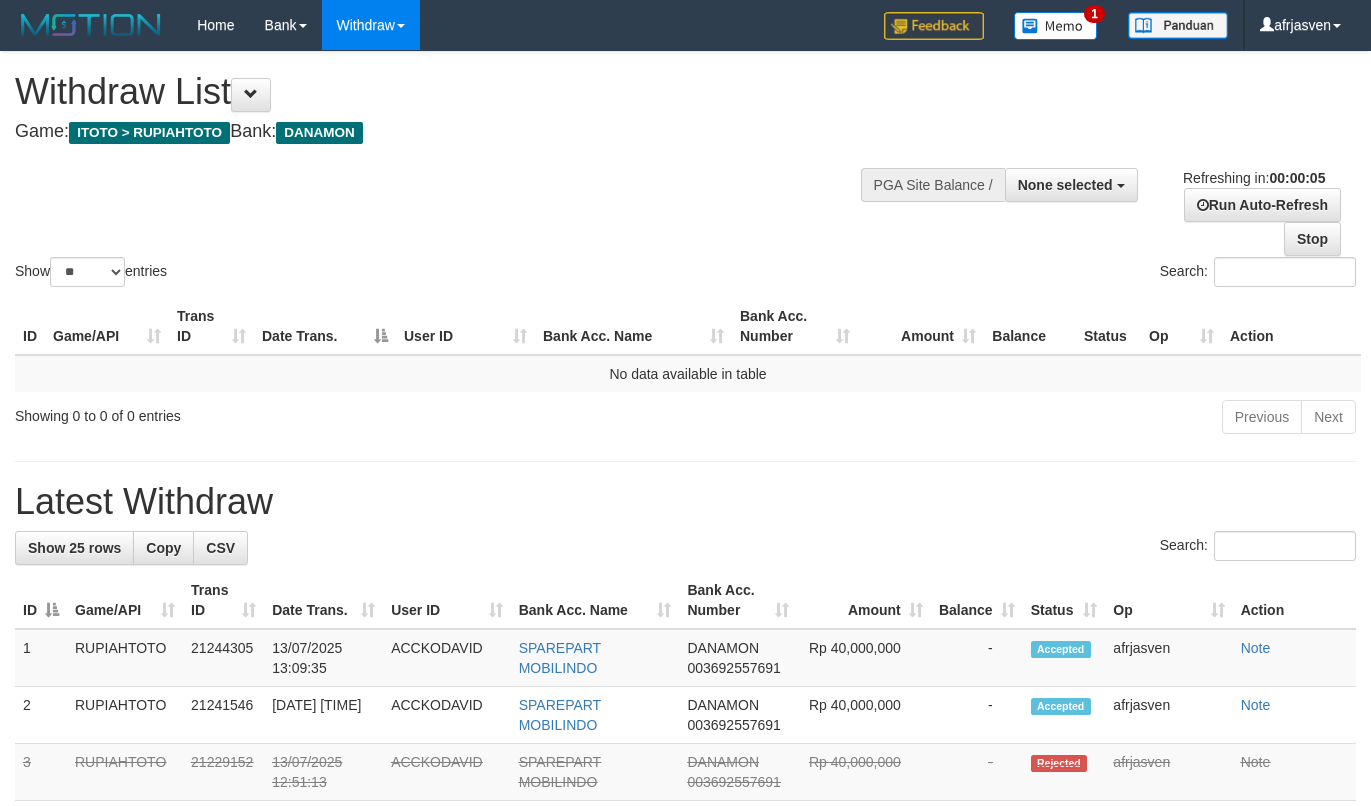 scroll, scrollTop: 0, scrollLeft: 0, axis: both 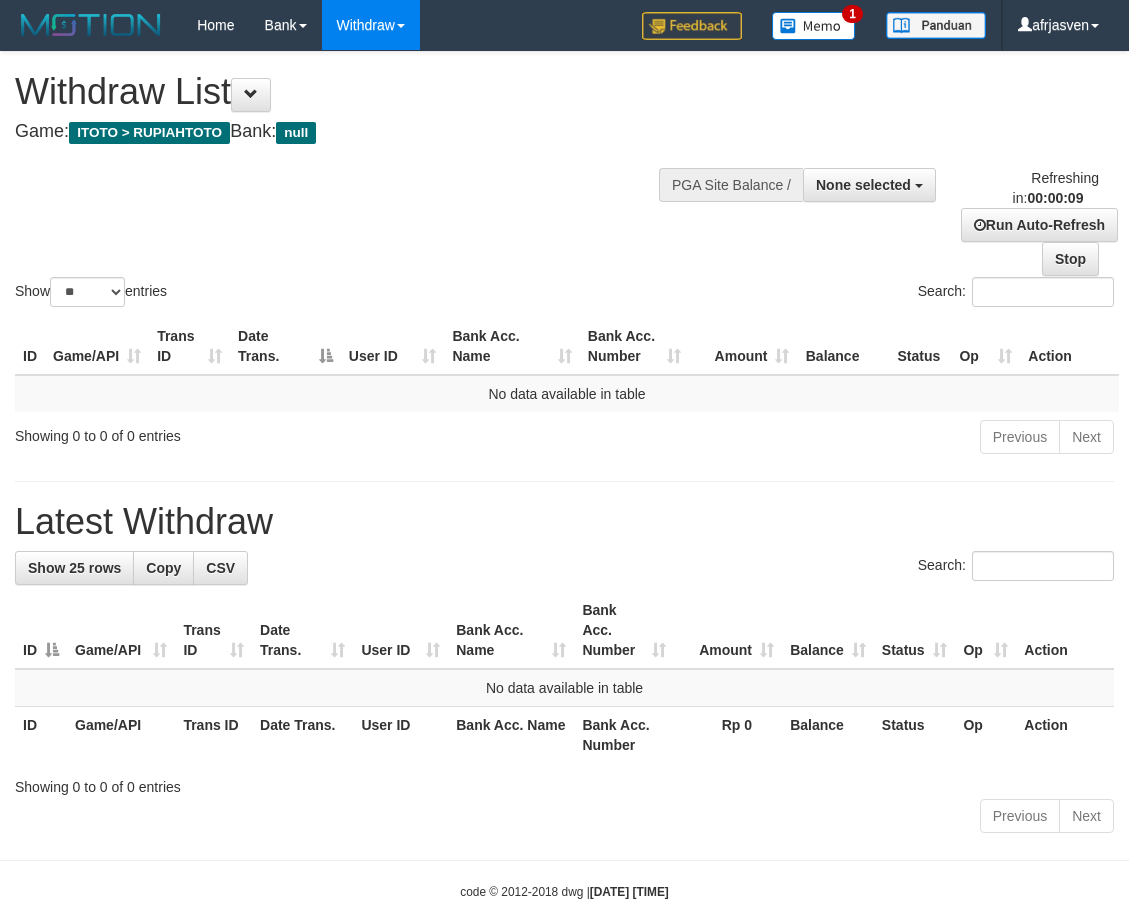 select 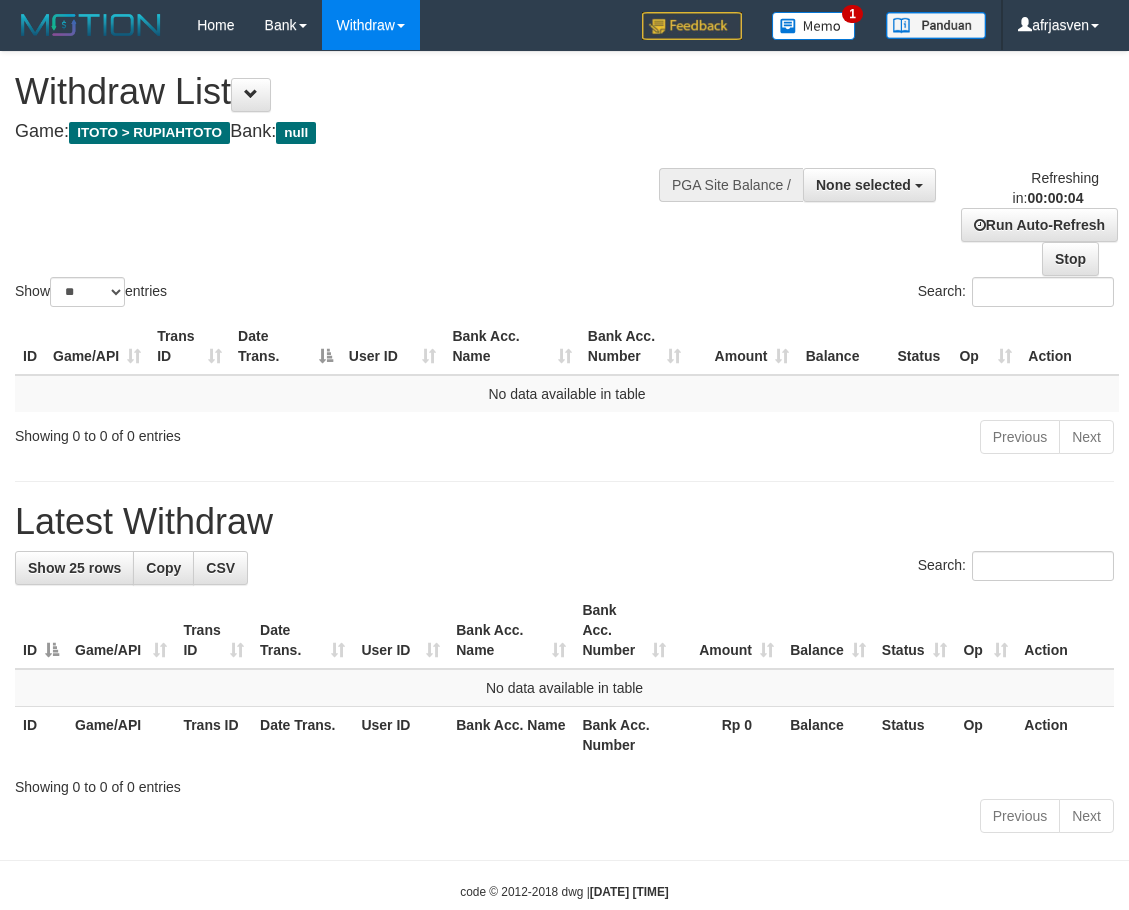 scroll, scrollTop: 0, scrollLeft: 0, axis: both 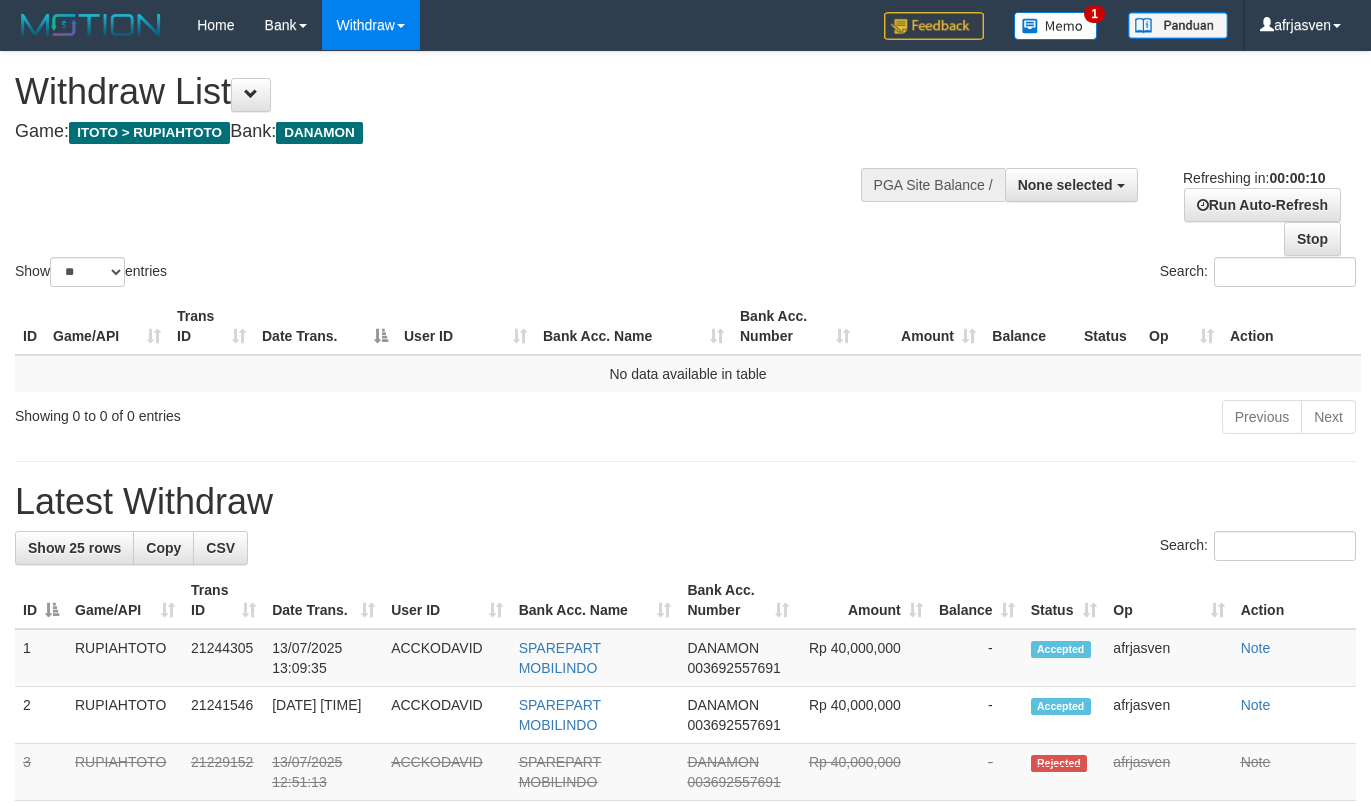 select 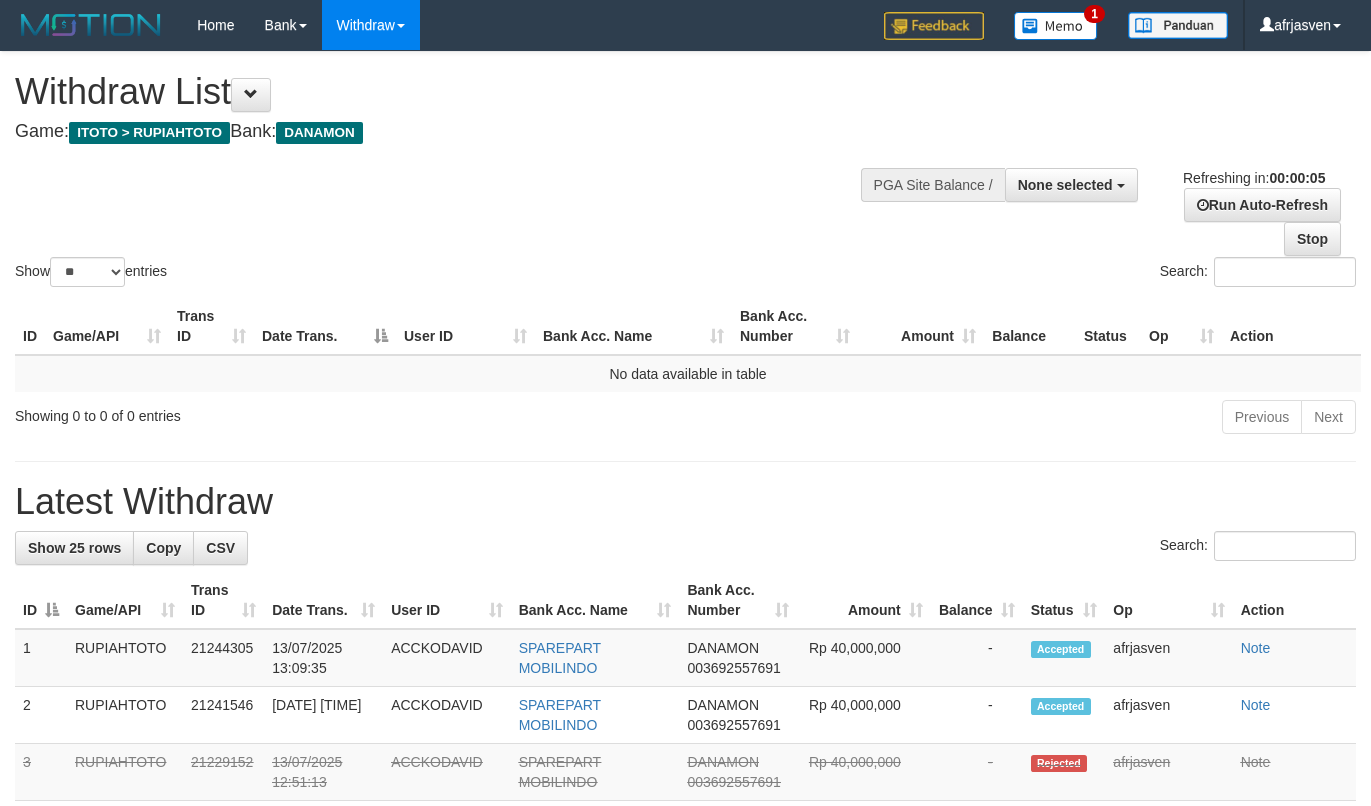 scroll, scrollTop: 0, scrollLeft: 0, axis: both 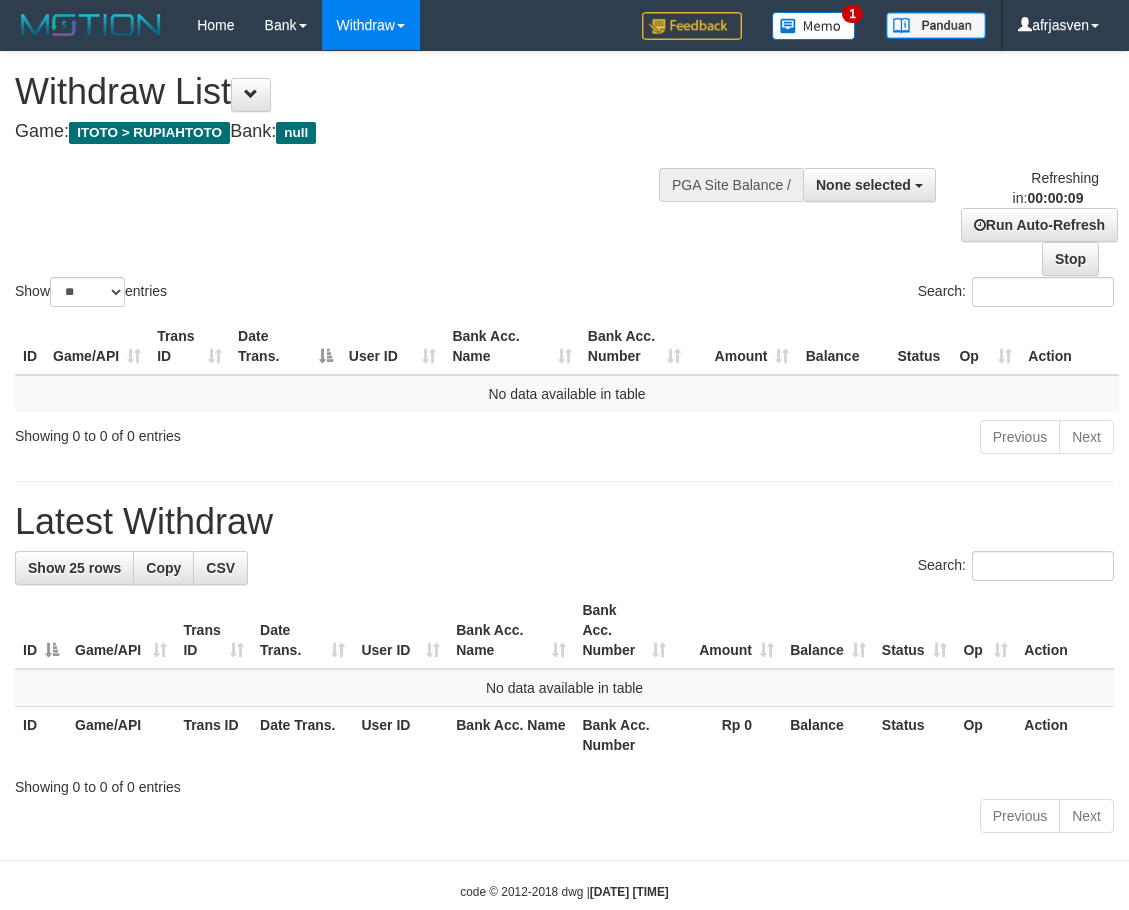 select 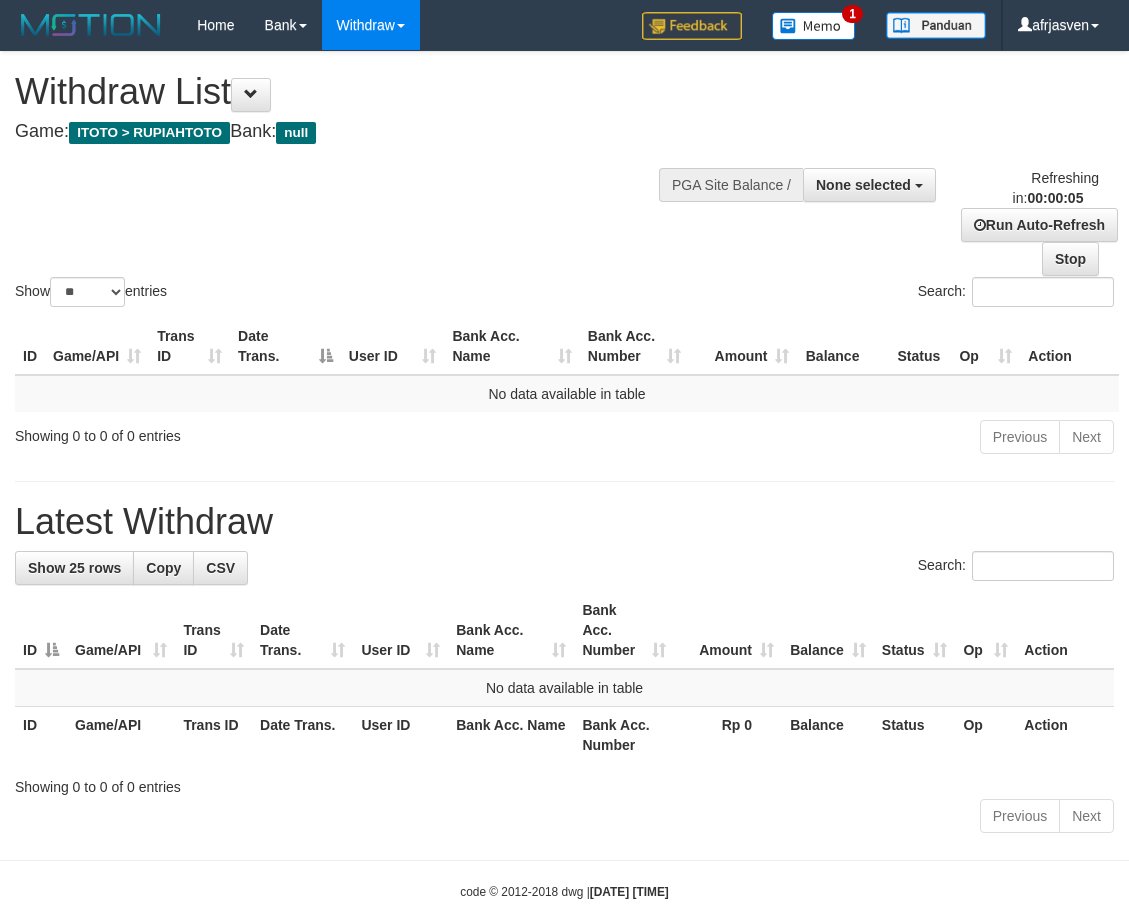 scroll, scrollTop: 0, scrollLeft: 0, axis: both 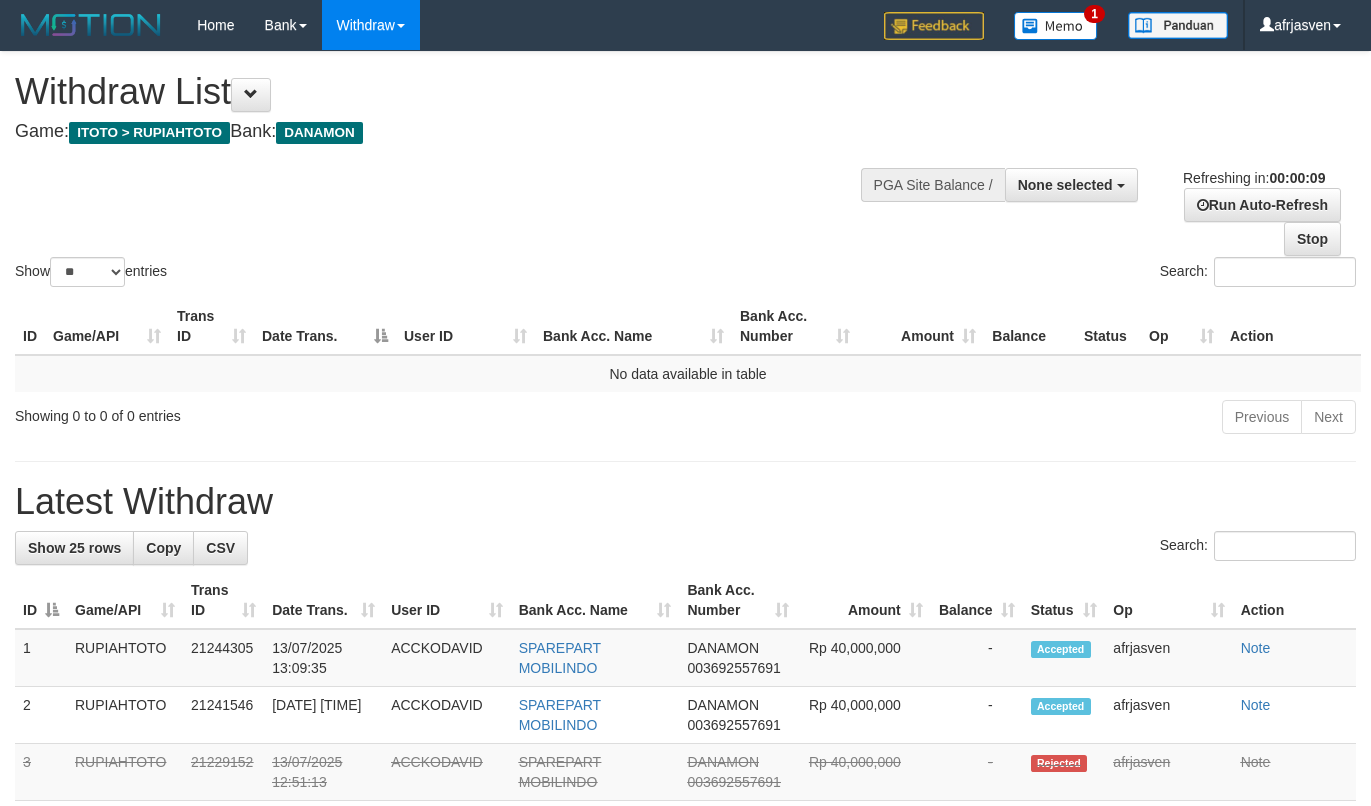 select 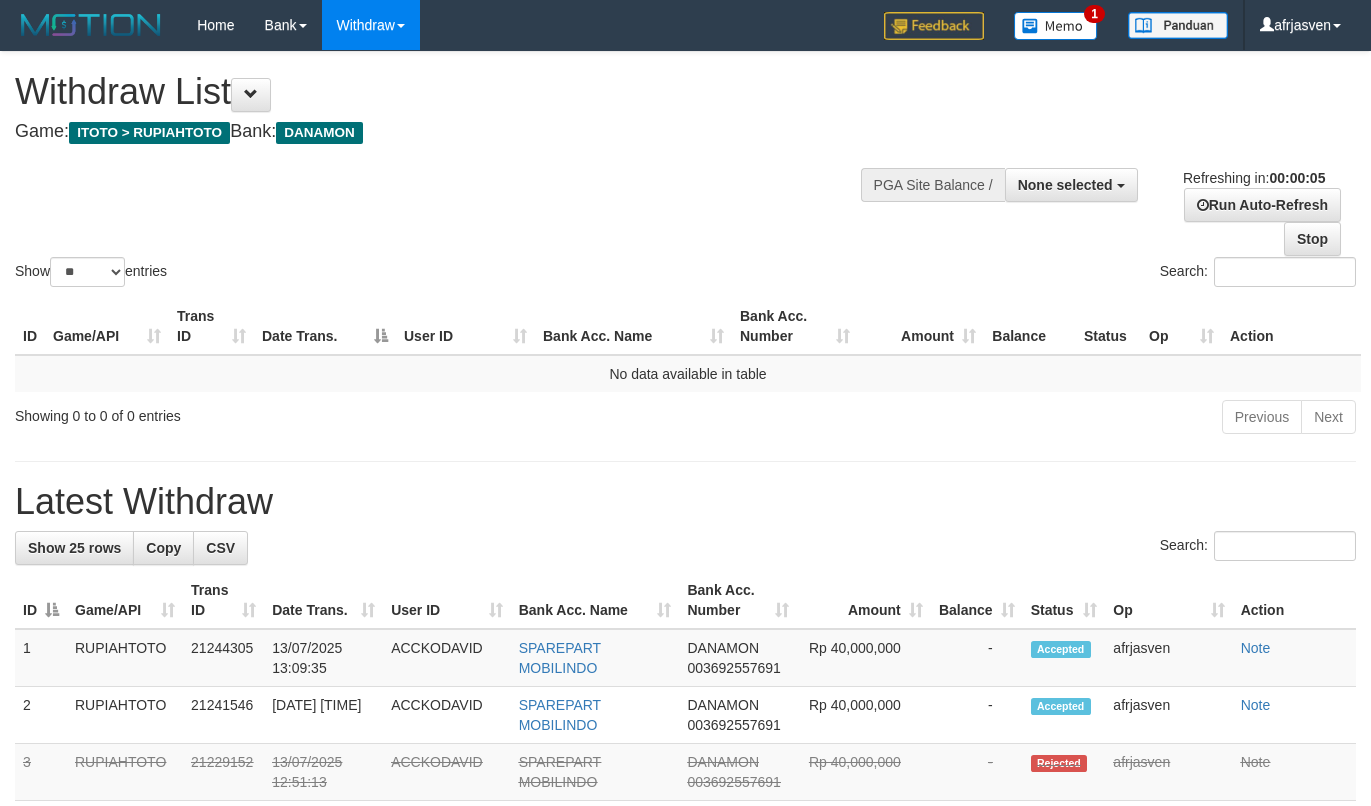 scroll, scrollTop: 0, scrollLeft: 0, axis: both 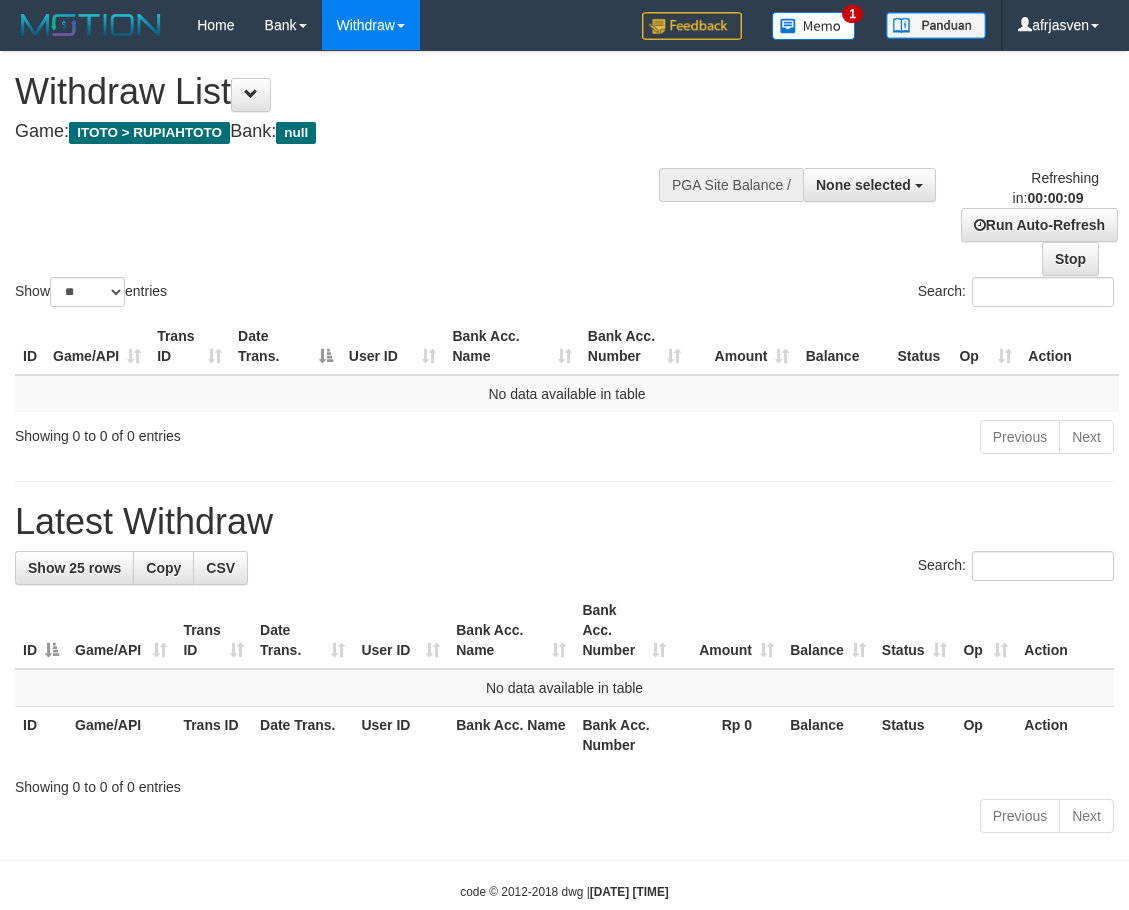 select 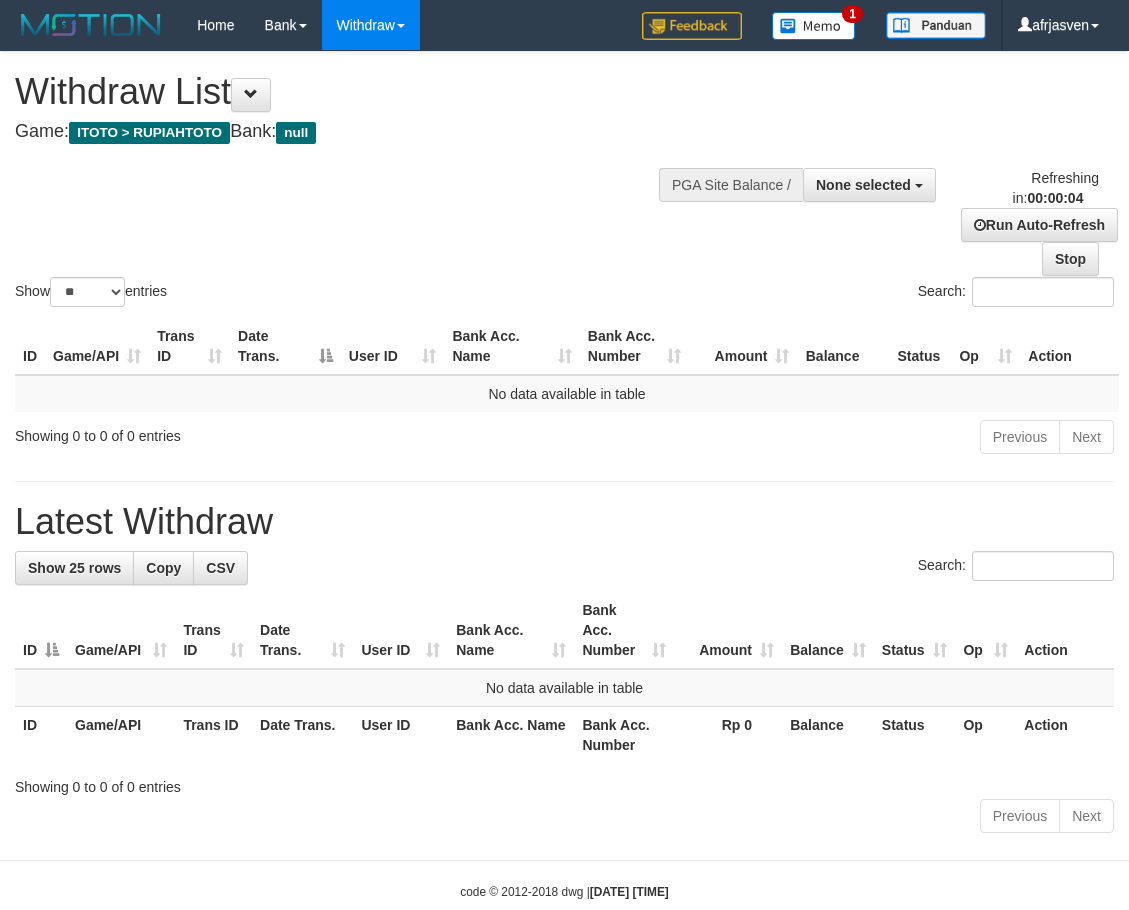 scroll, scrollTop: 0, scrollLeft: 0, axis: both 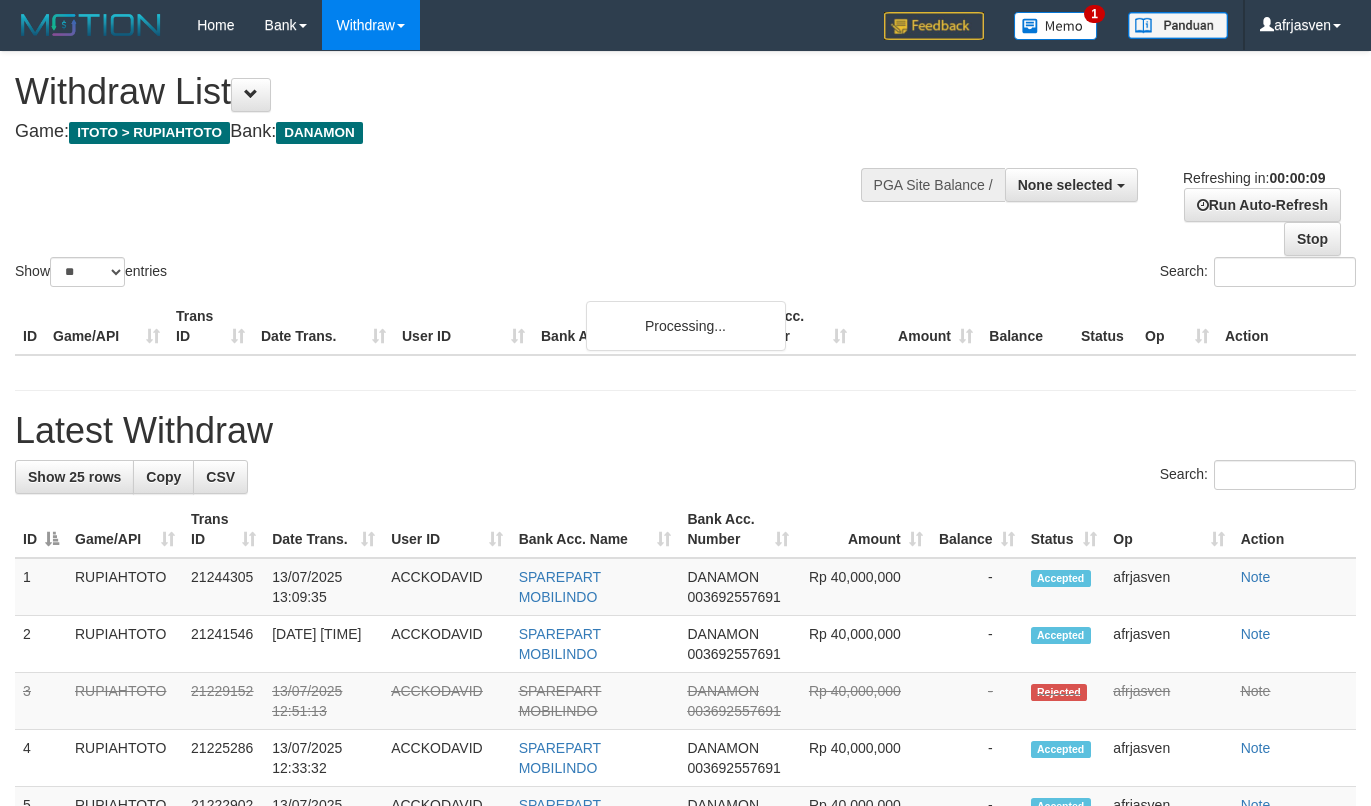 select 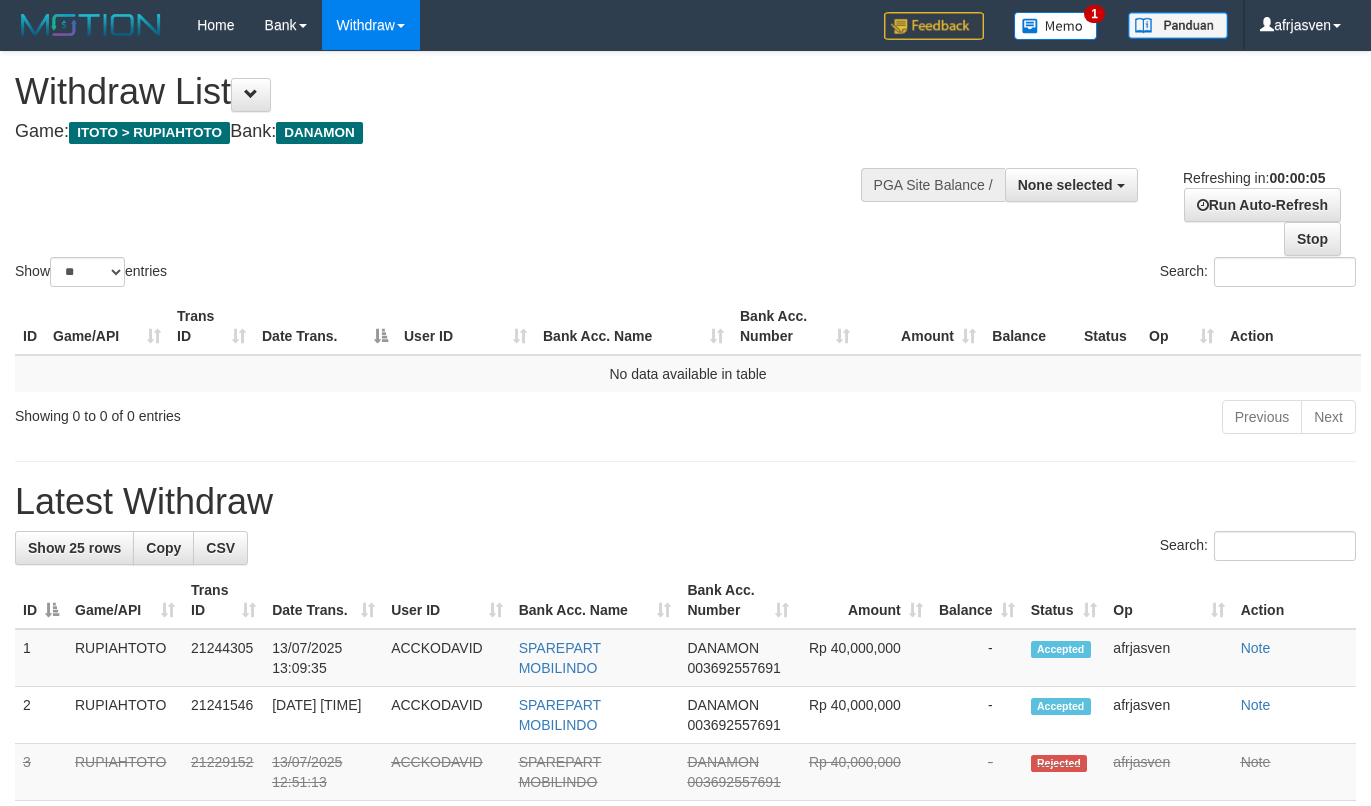 scroll, scrollTop: 0, scrollLeft: 0, axis: both 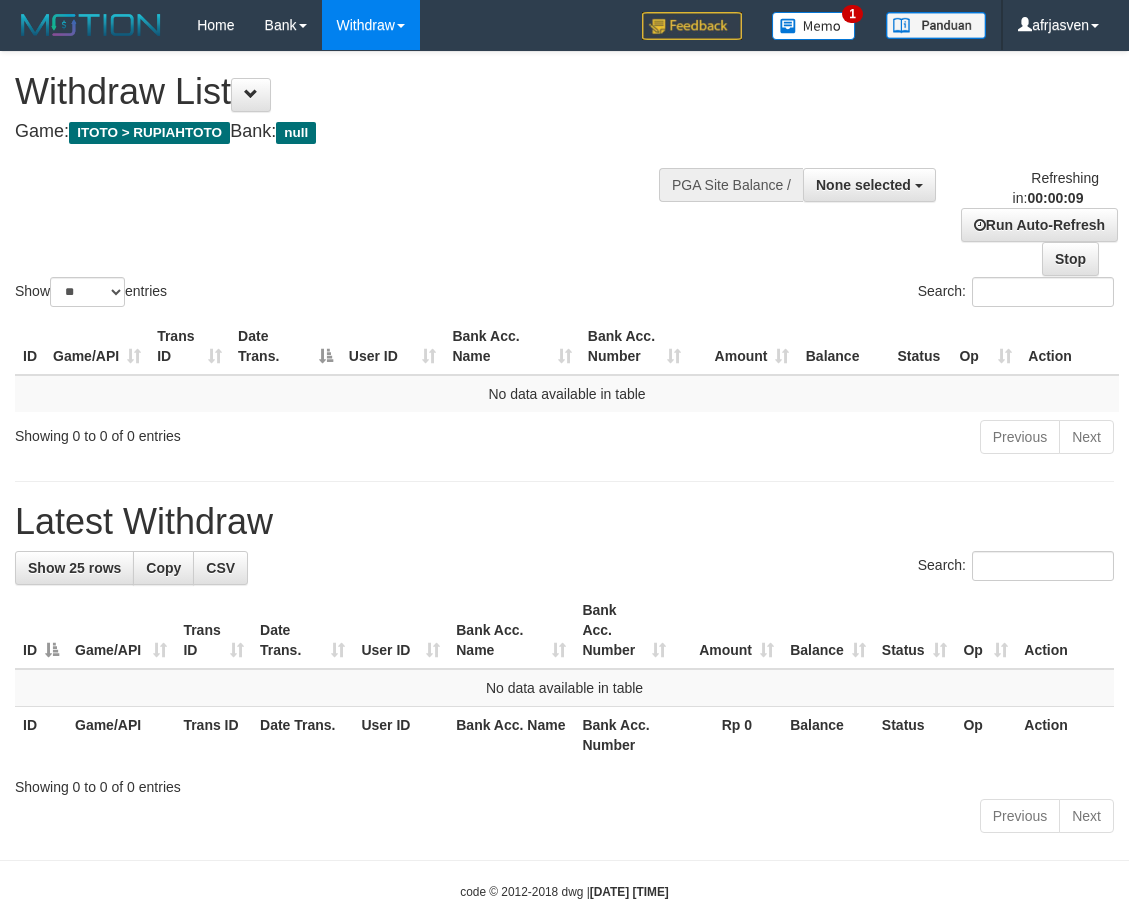 select 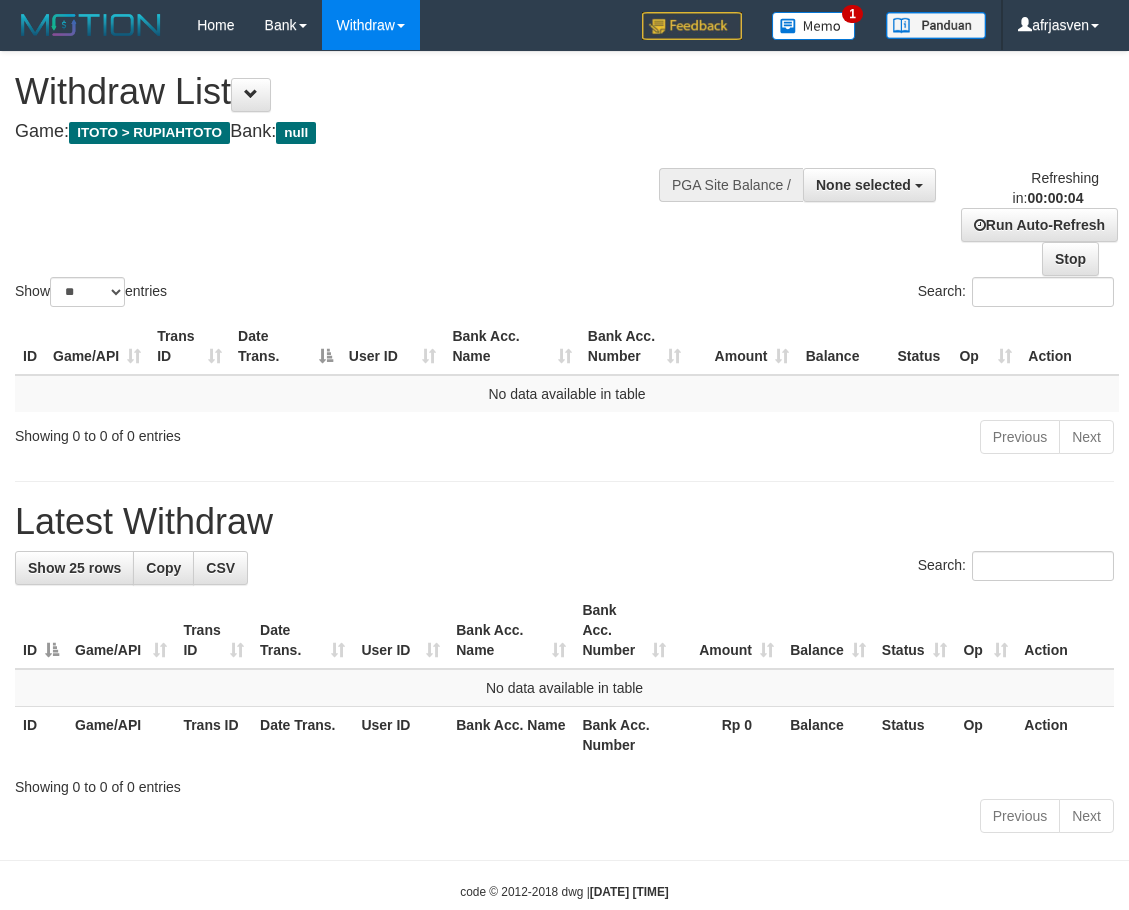 scroll, scrollTop: 0, scrollLeft: 0, axis: both 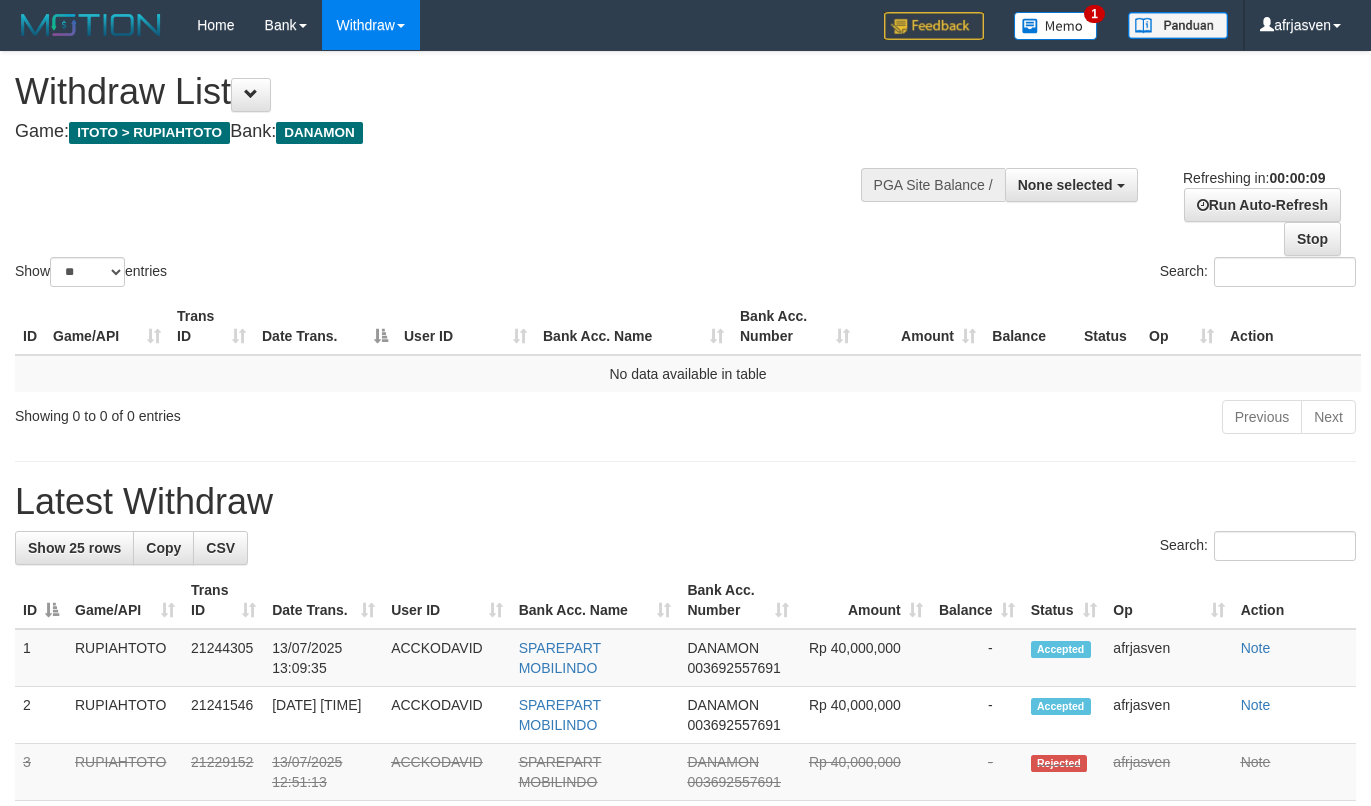 select 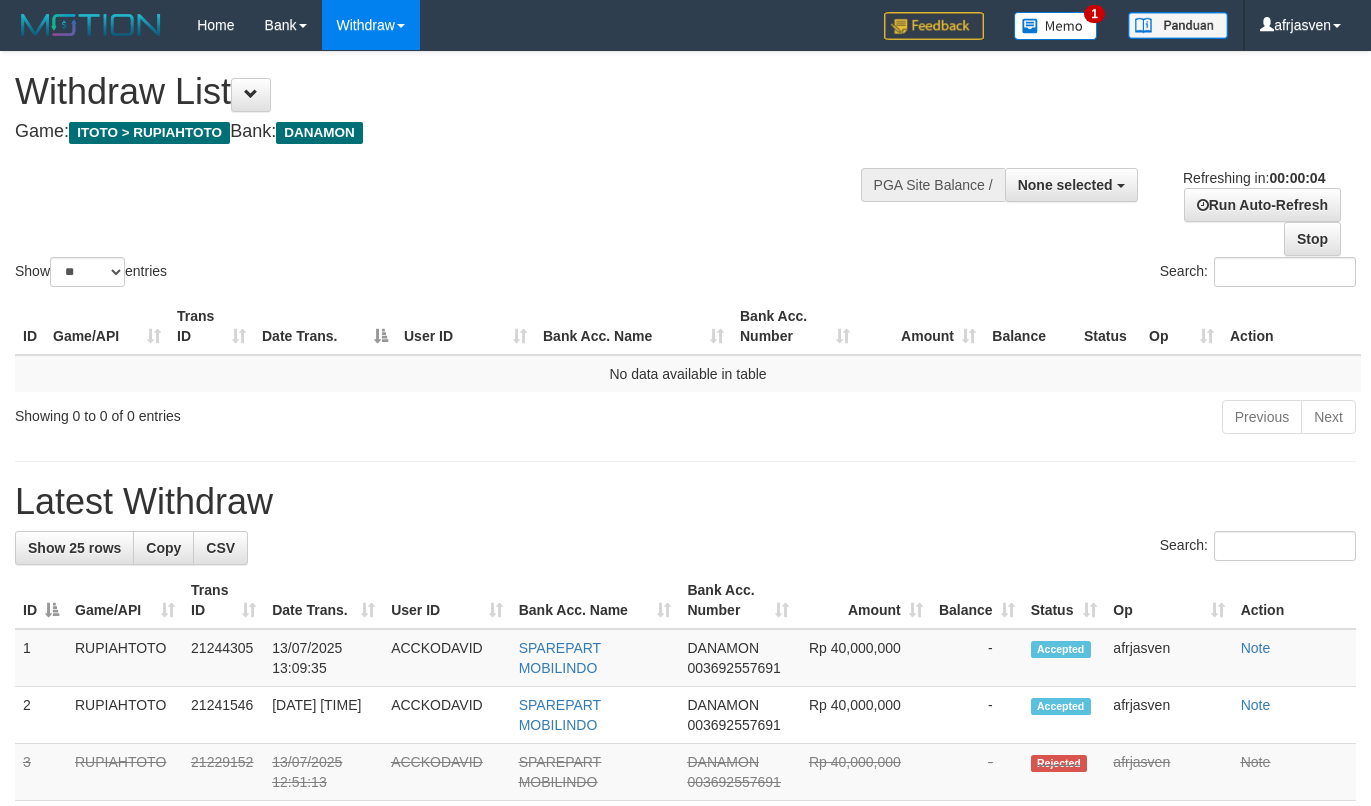 scroll, scrollTop: 0, scrollLeft: 0, axis: both 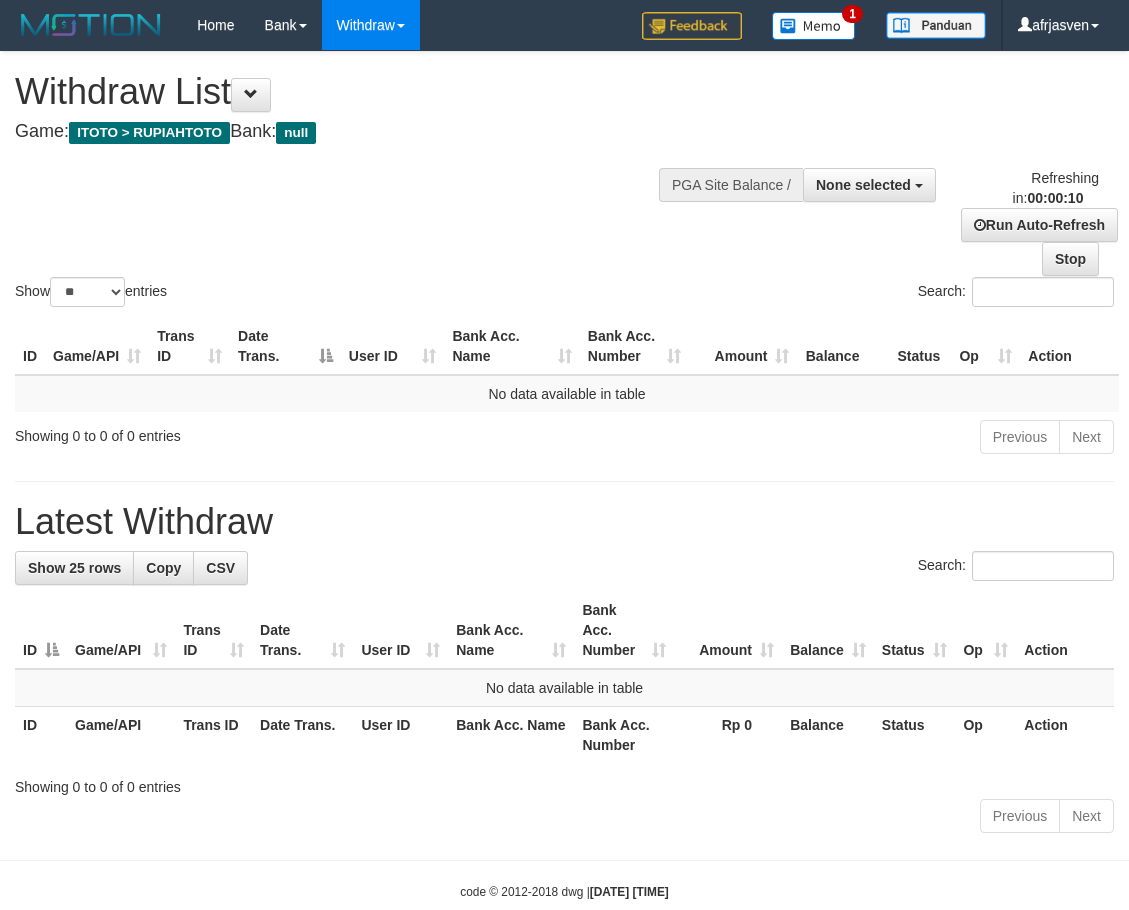 select 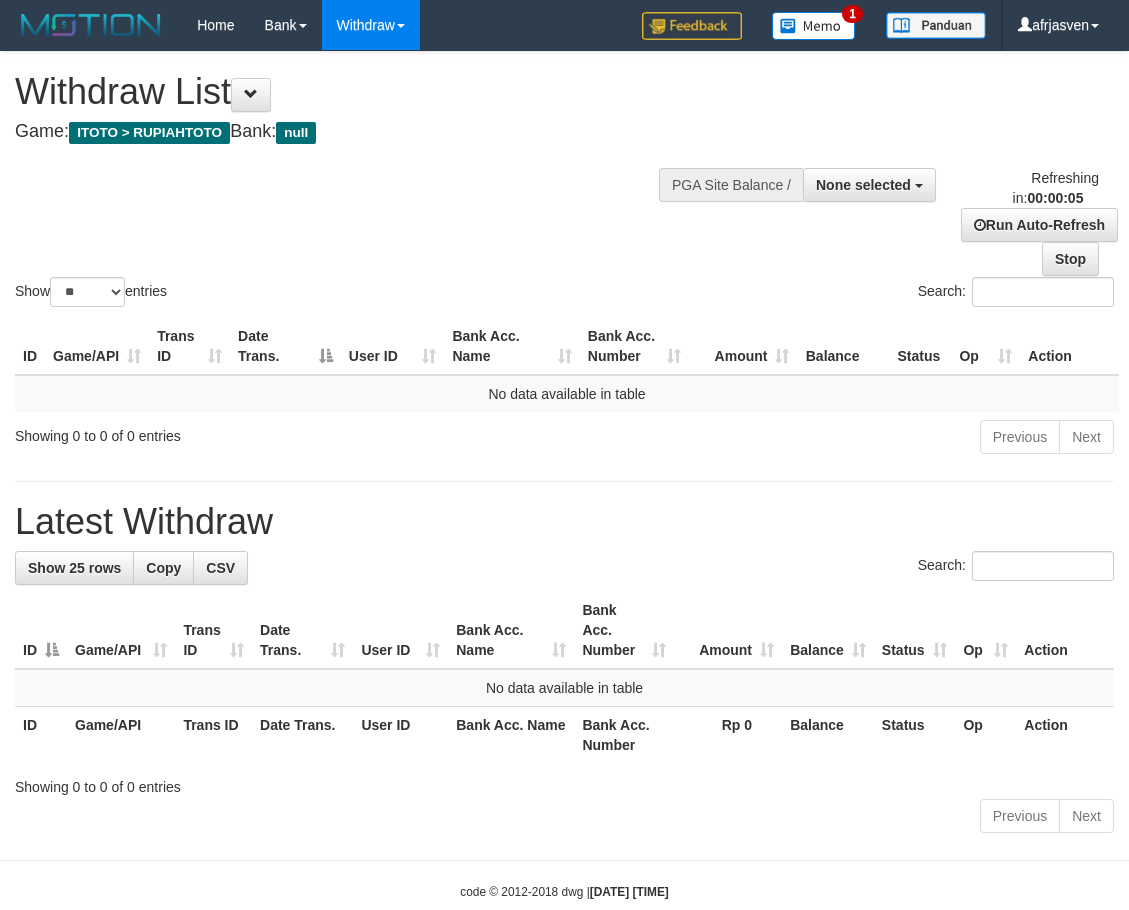 scroll, scrollTop: 0, scrollLeft: 0, axis: both 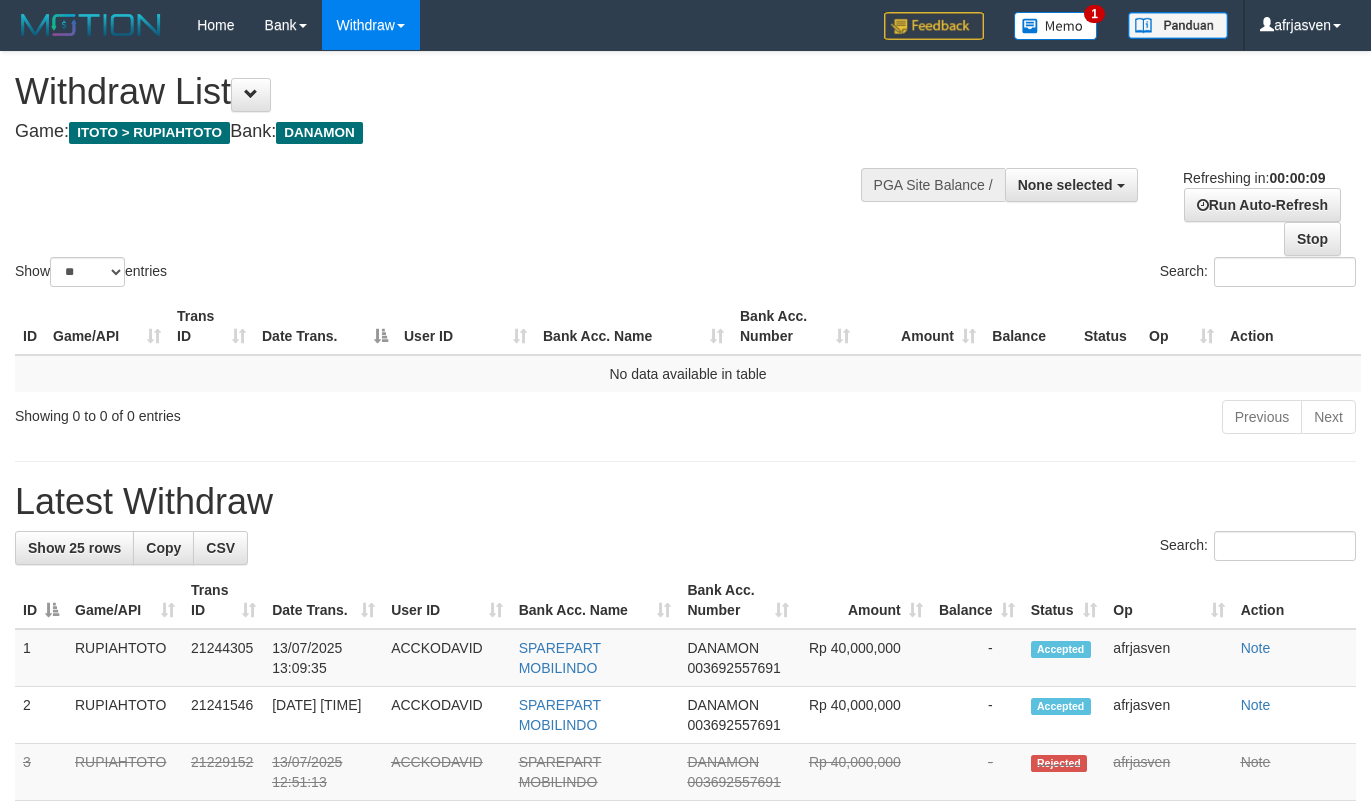 select 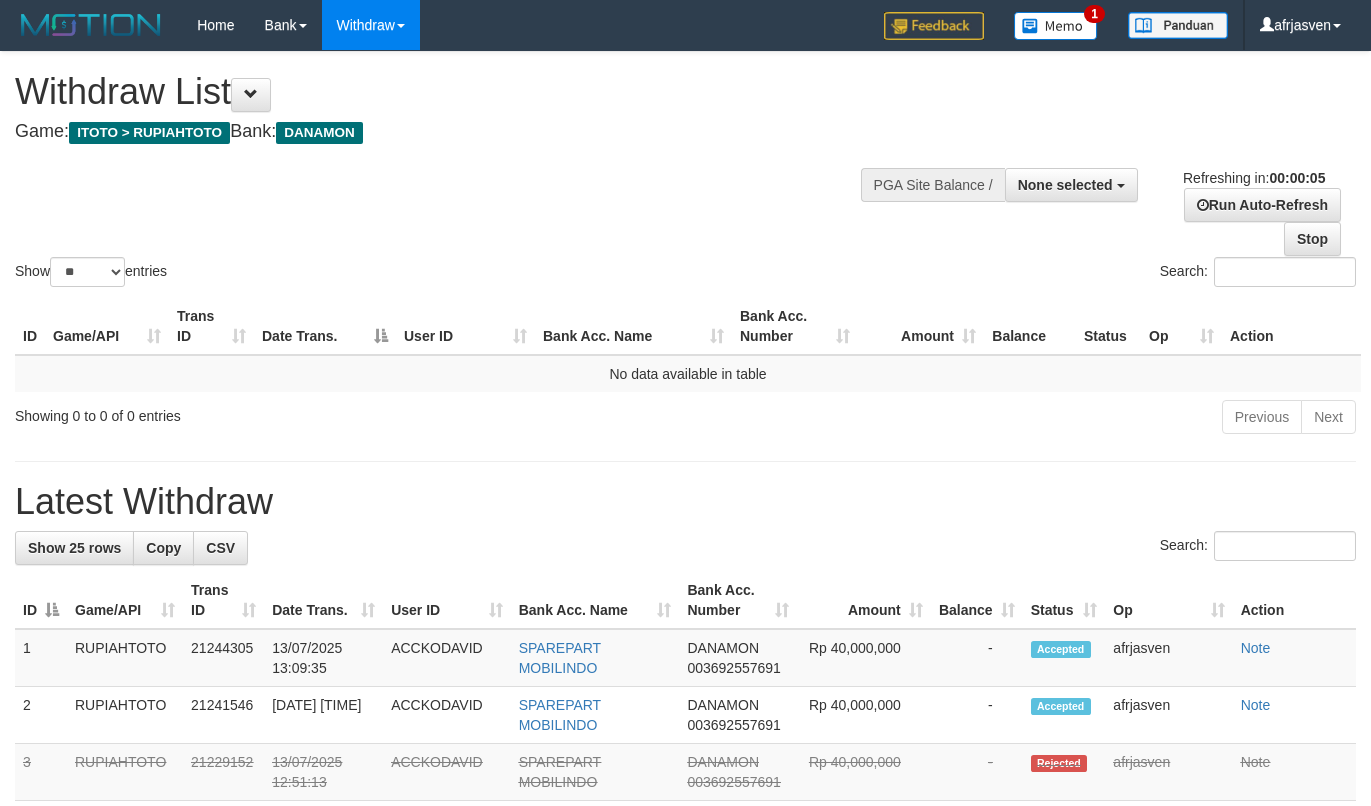 scroll, scrollTop: 0, scrollLeft: 0, axis: both 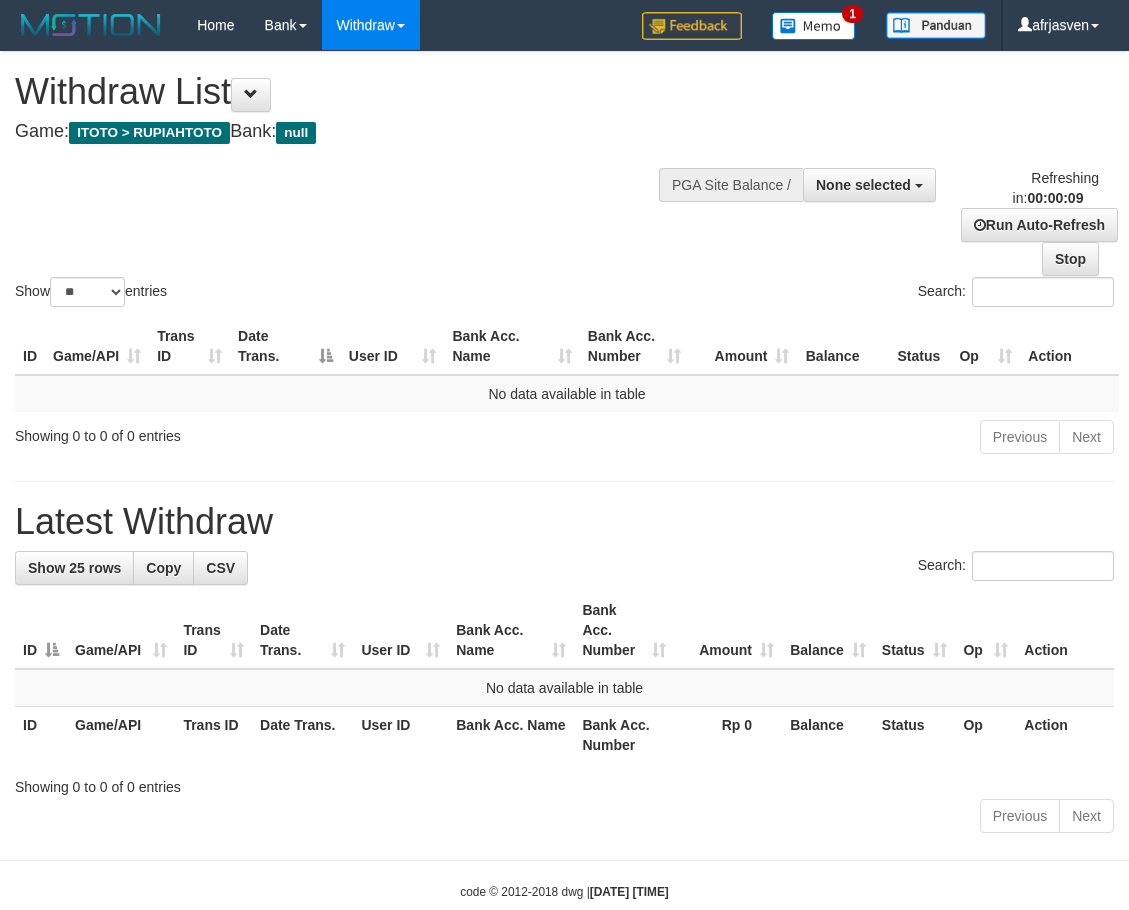 select 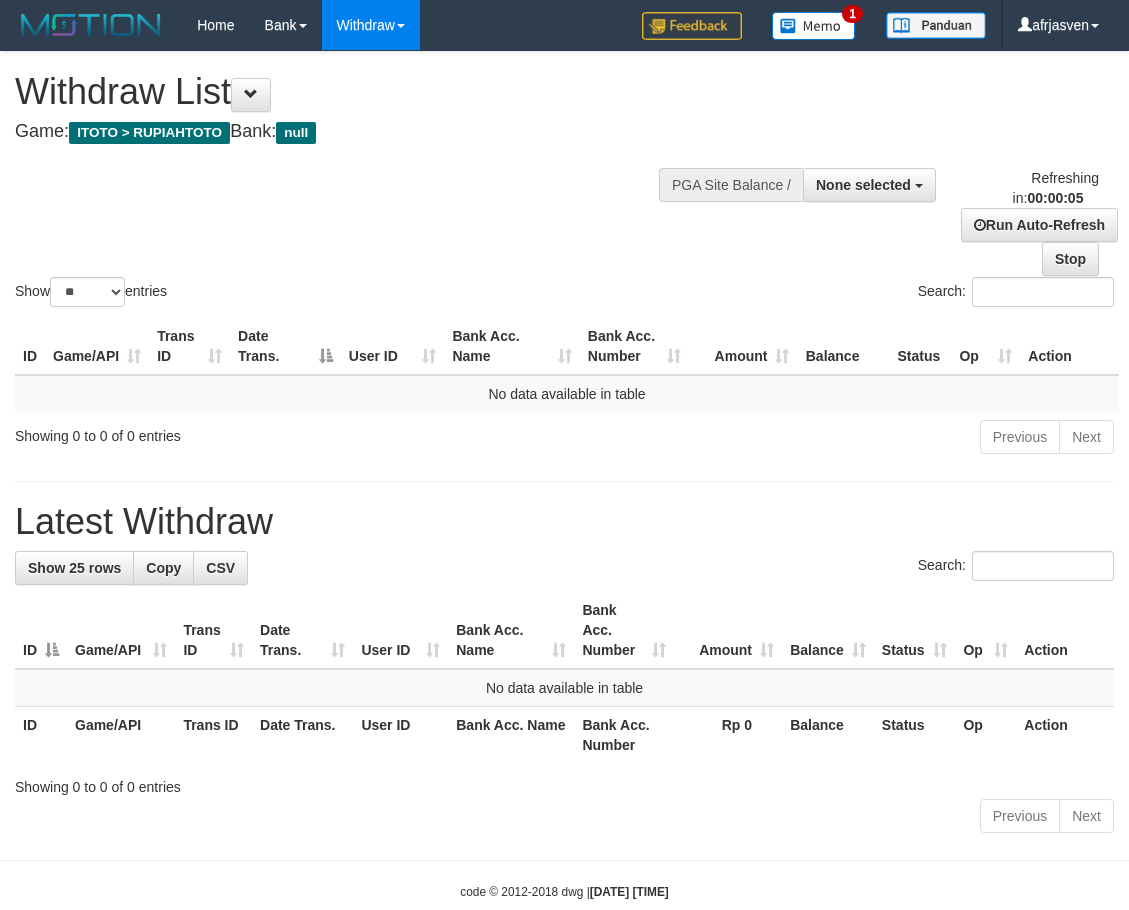 scroll, scrollTop: 0, scrollLeft: 0, axis: both 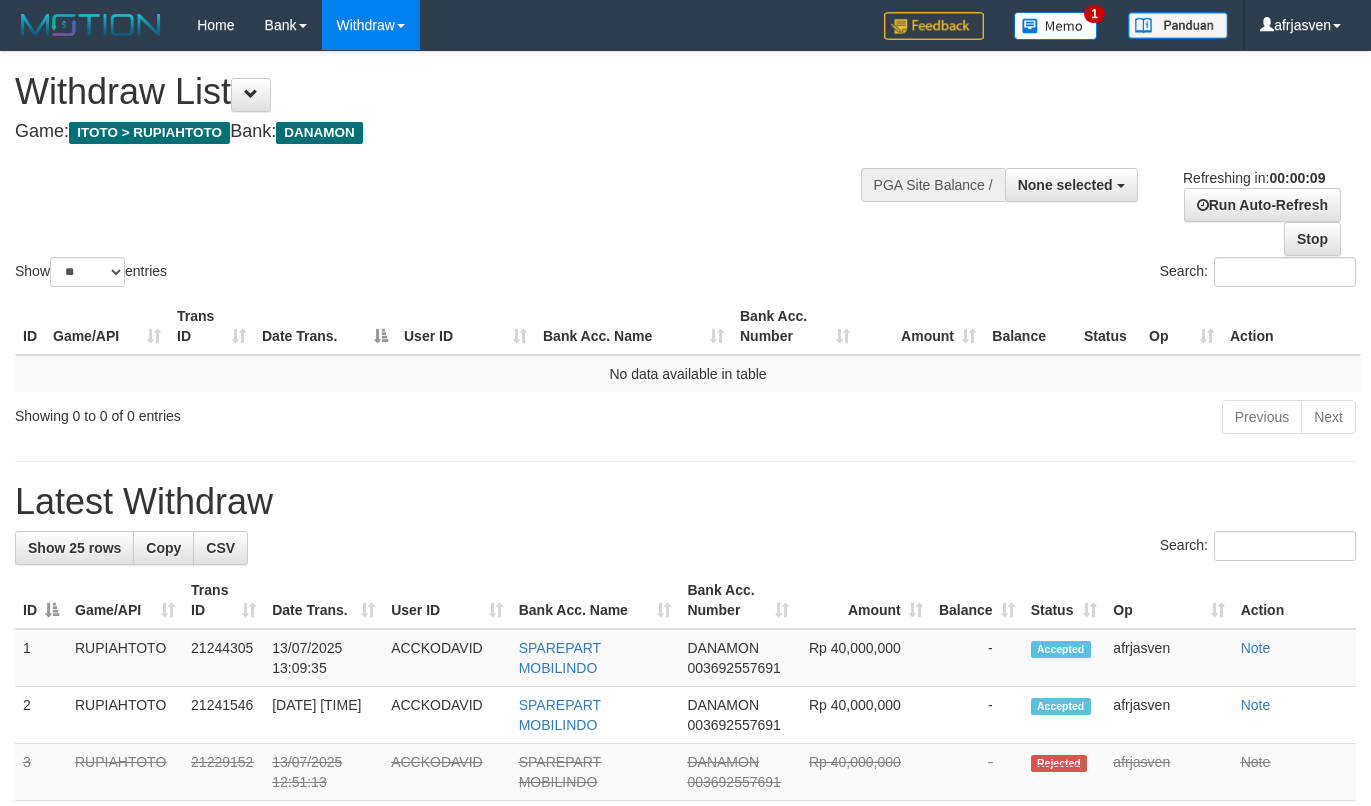 select 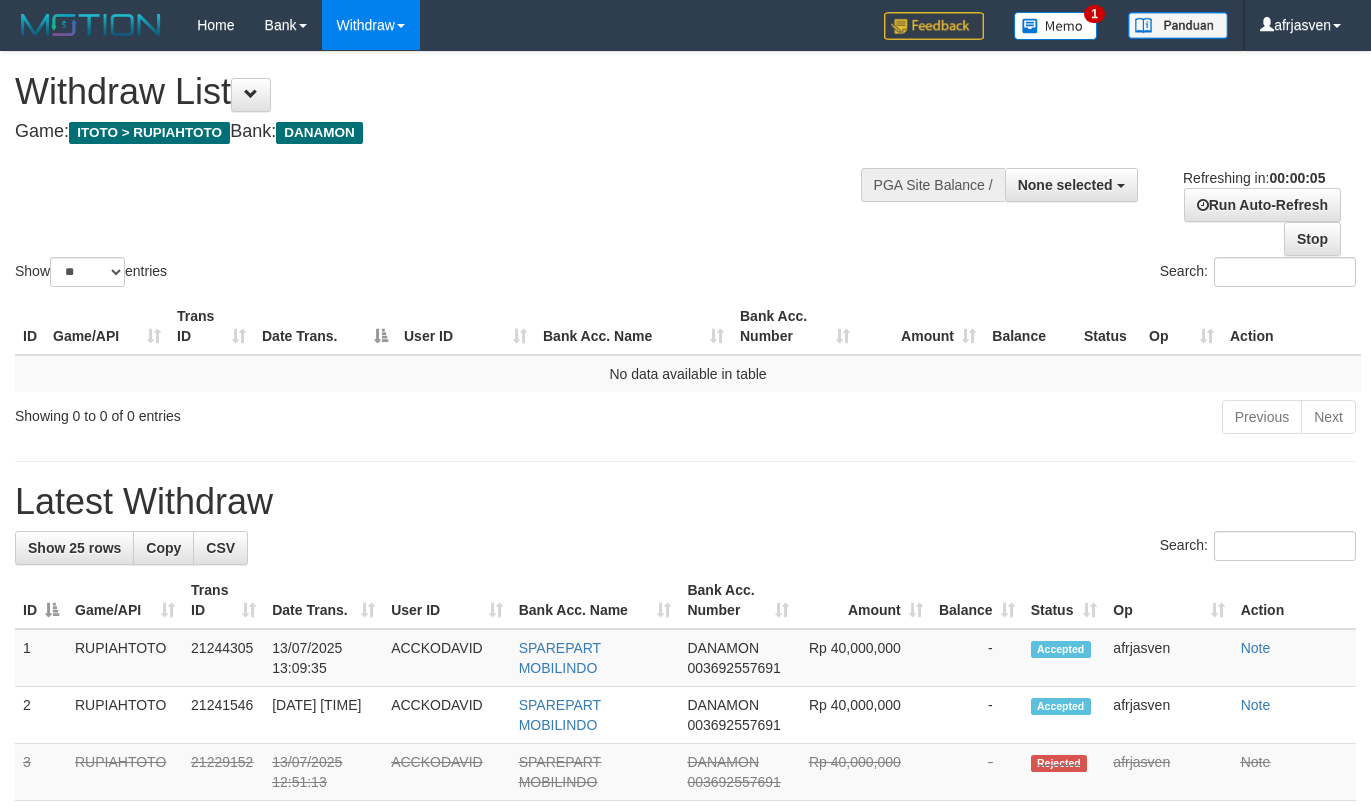 scroll, scrollTop: 0, scrollLeft: 0, axis: both 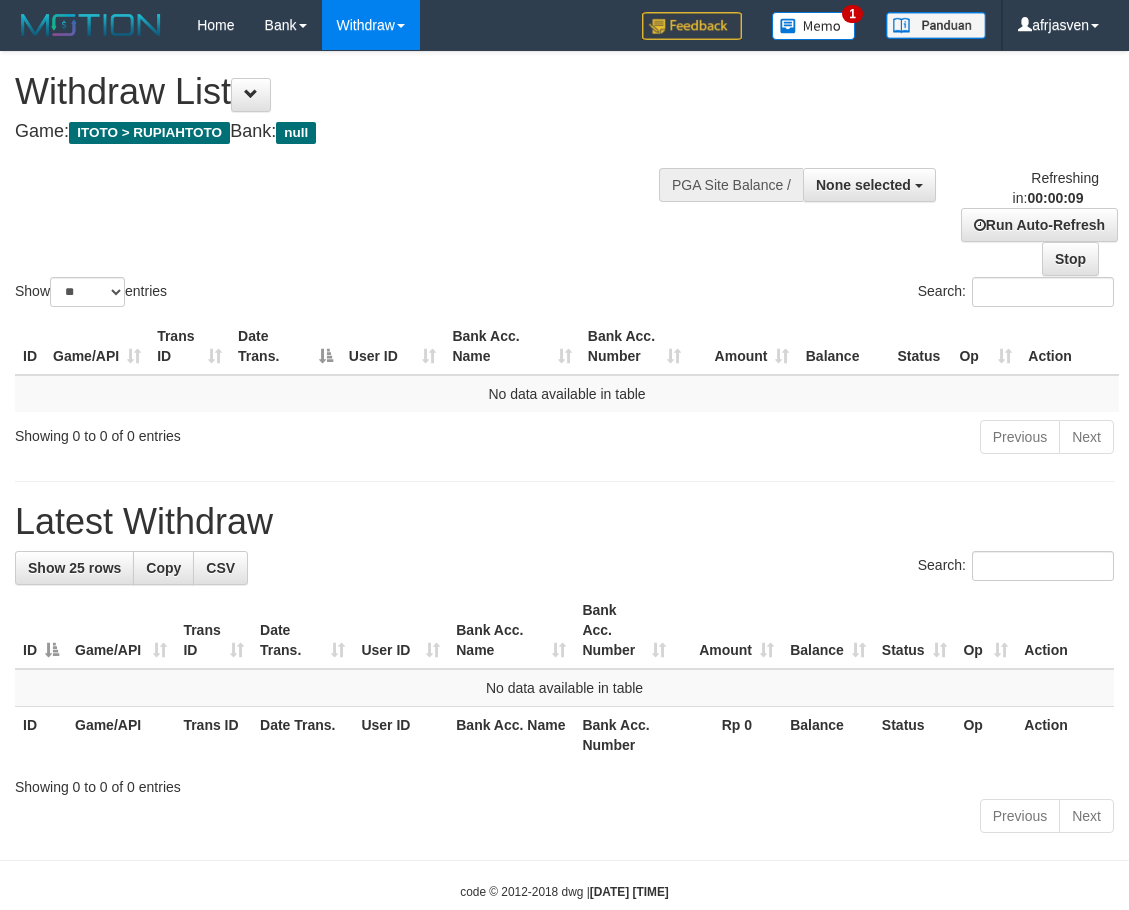 select 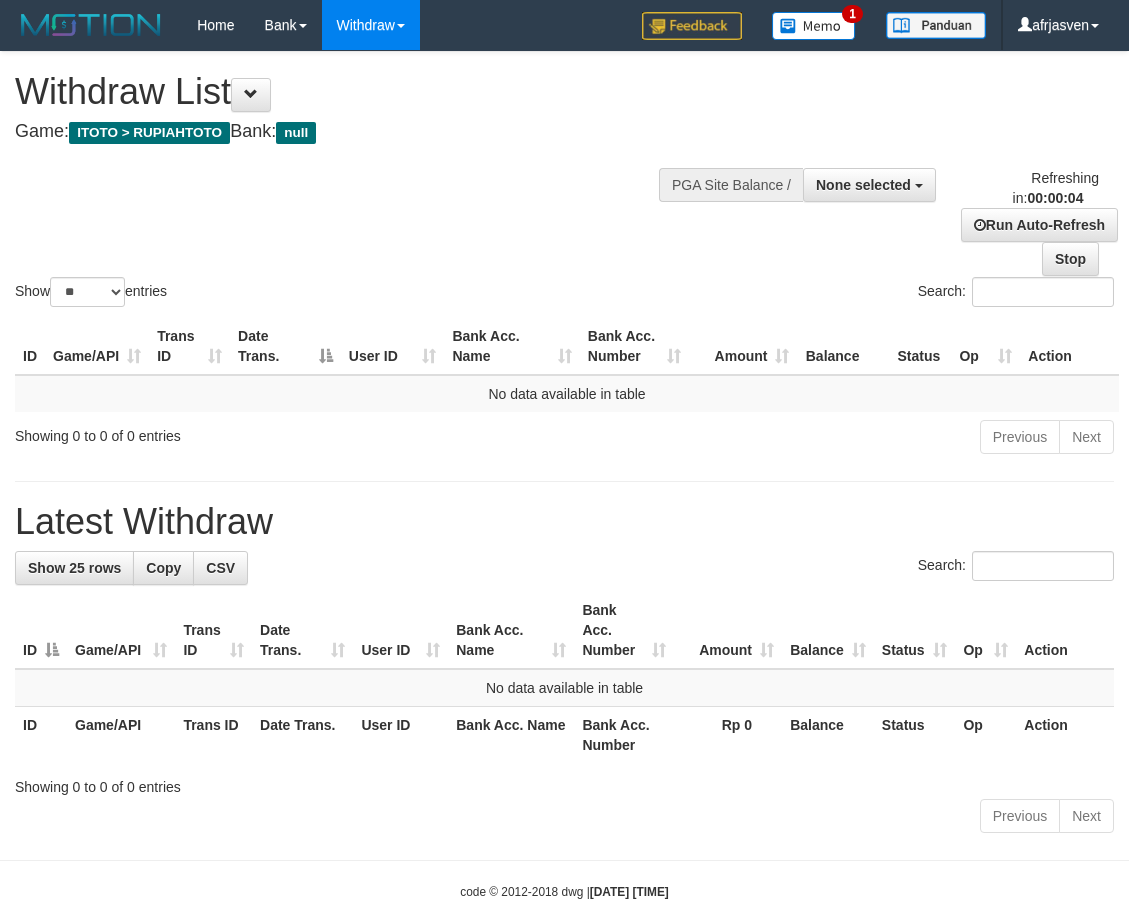 scroll, scrollTop: 0, scrollLeft: 0, axis: both 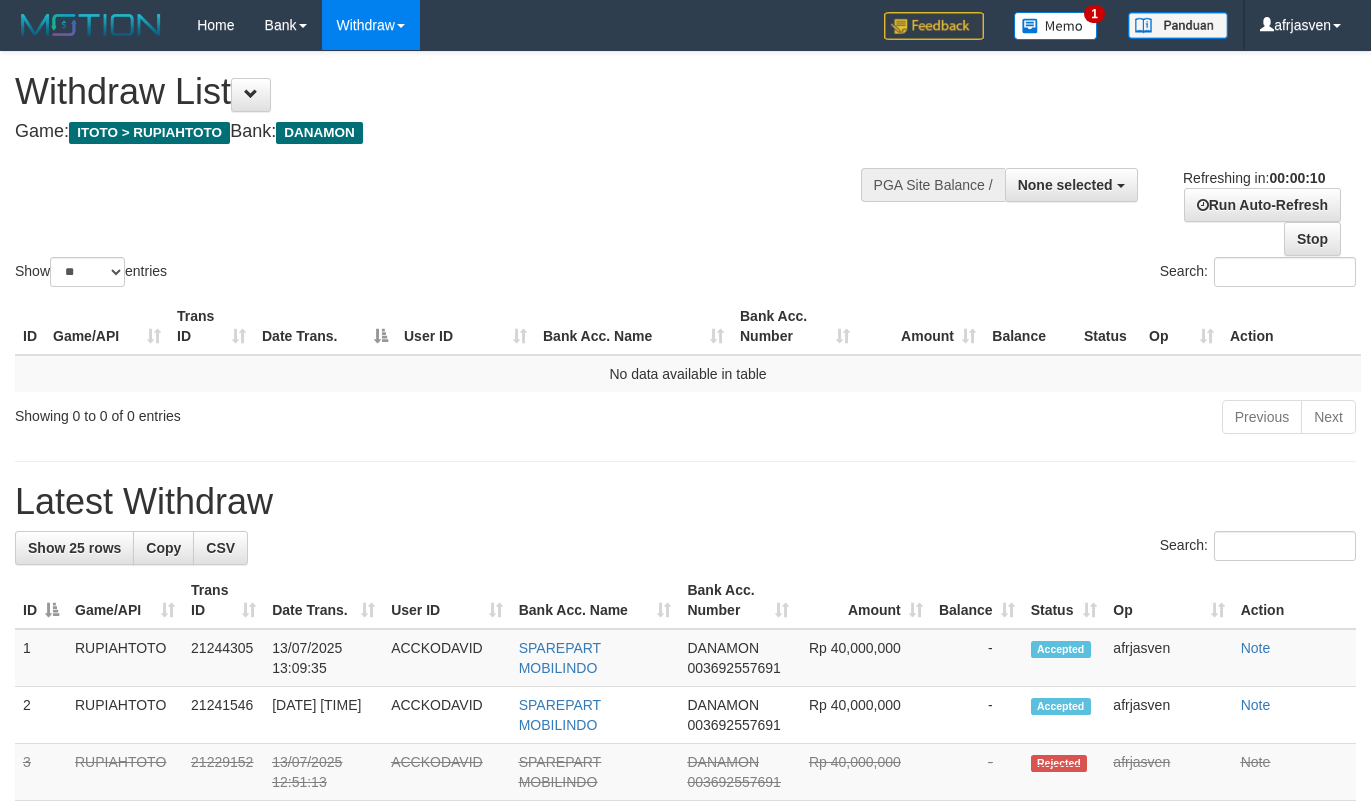 select 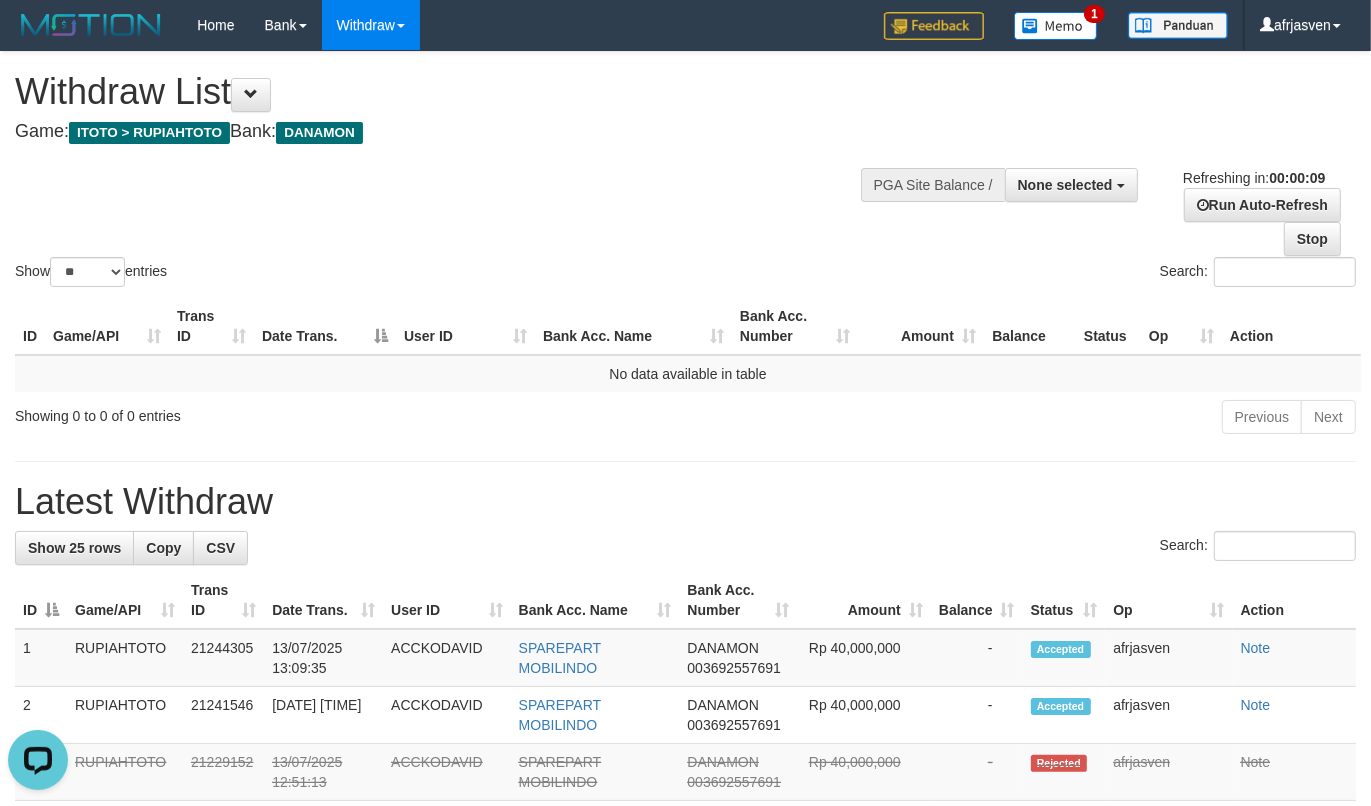 scroll, scrollTop: 0, scrollLeft: 0, axis: both 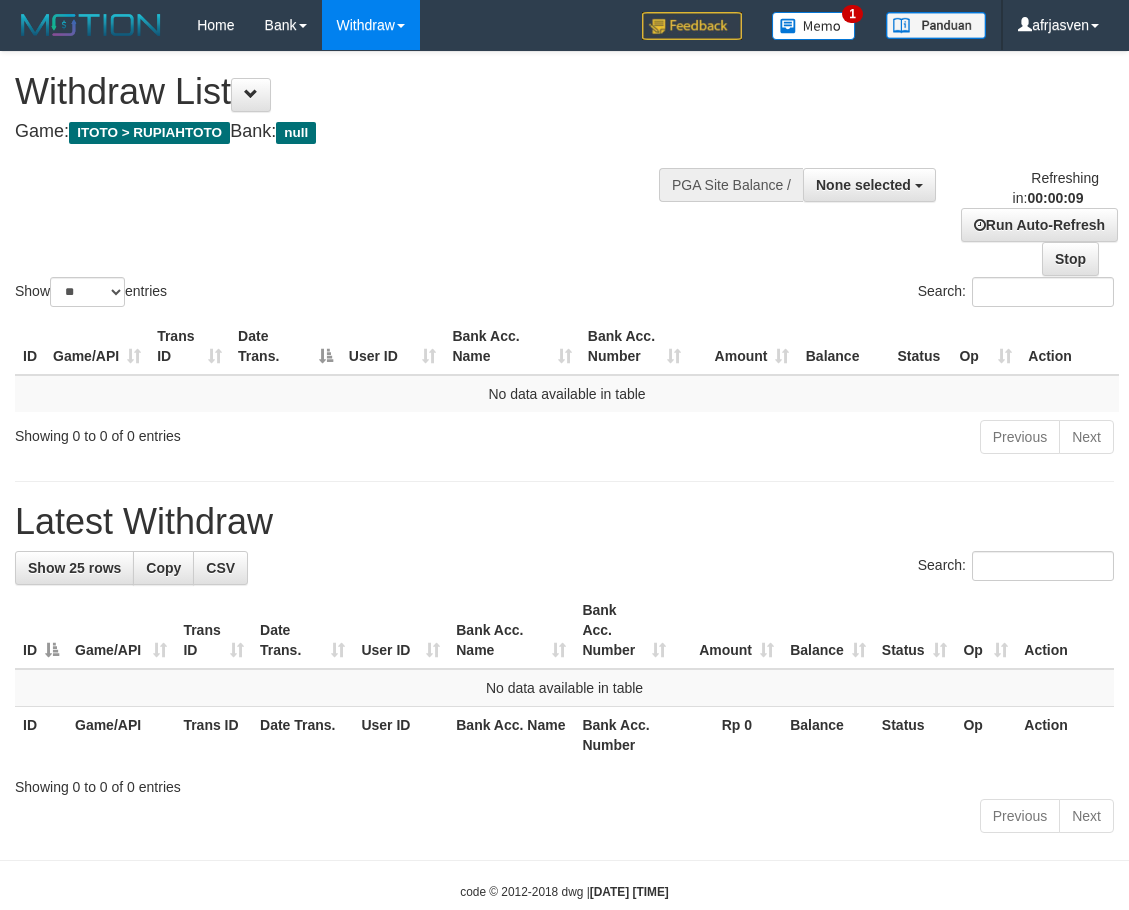 select 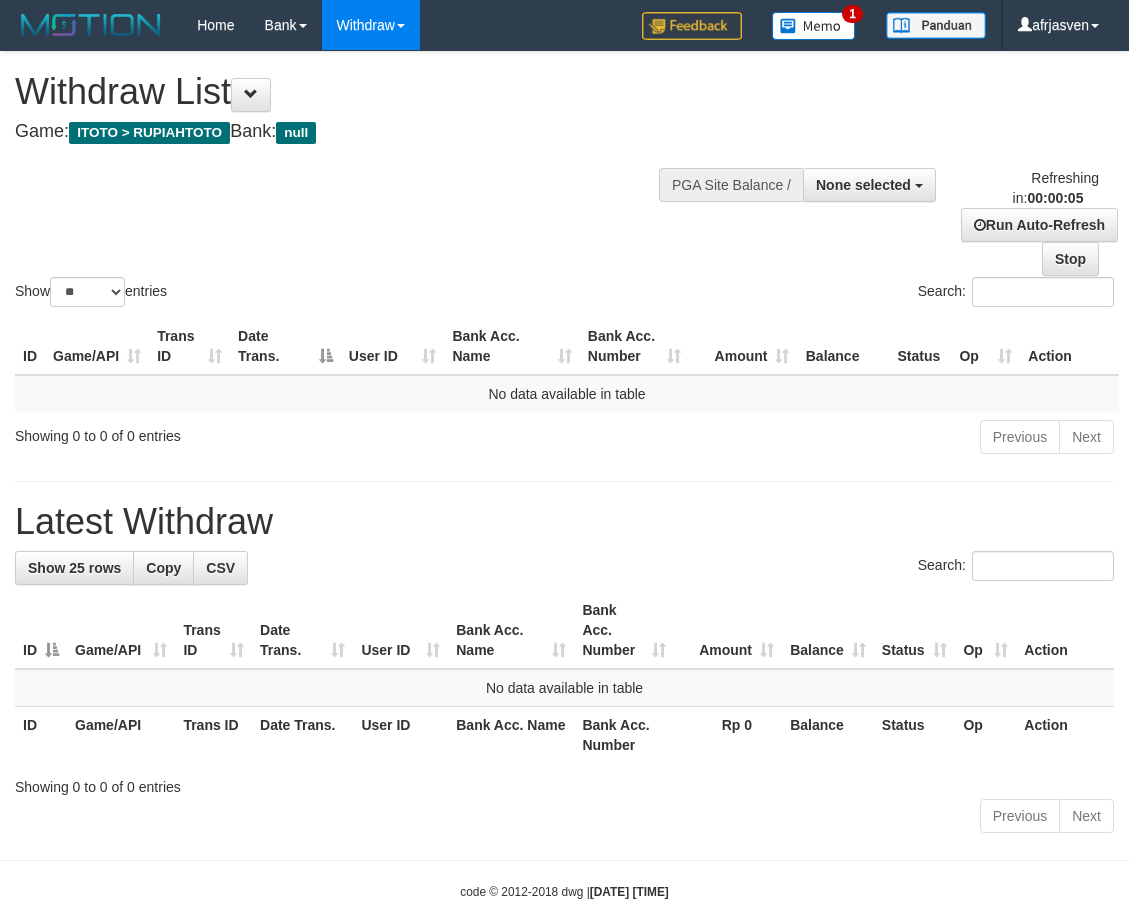 scroll, scrollTop: 0, scrollLeft: 0, axis: both 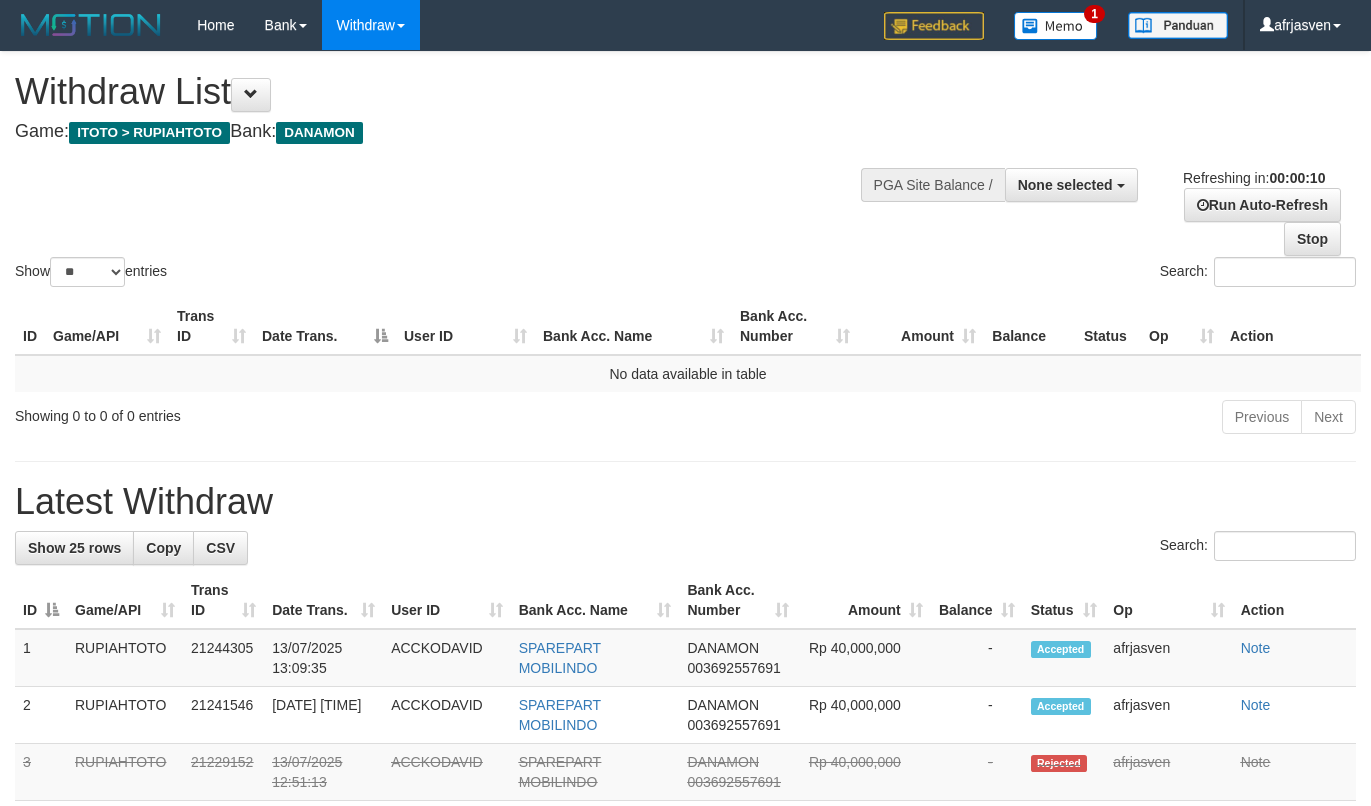 select 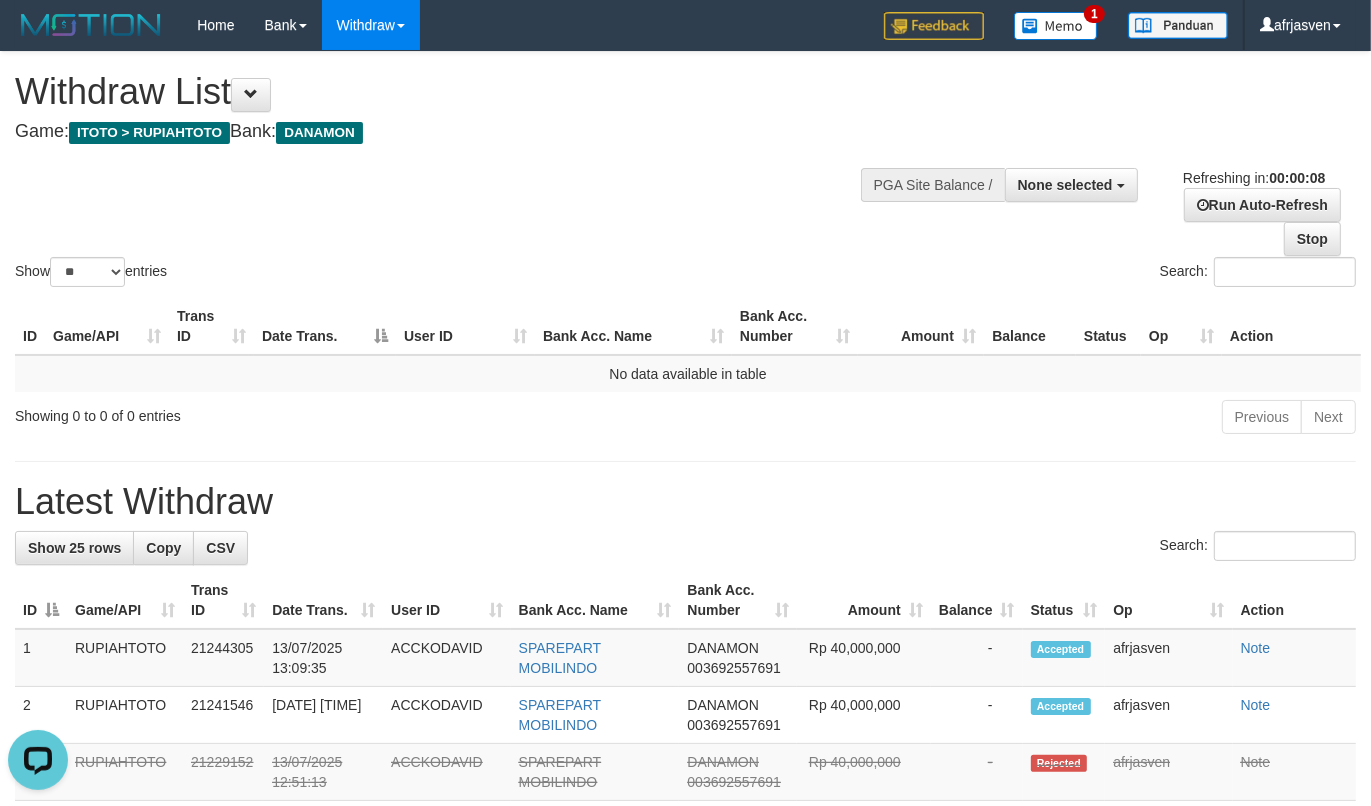 scroll, scrollTop: 0, scrollLeft: 0, axis: both 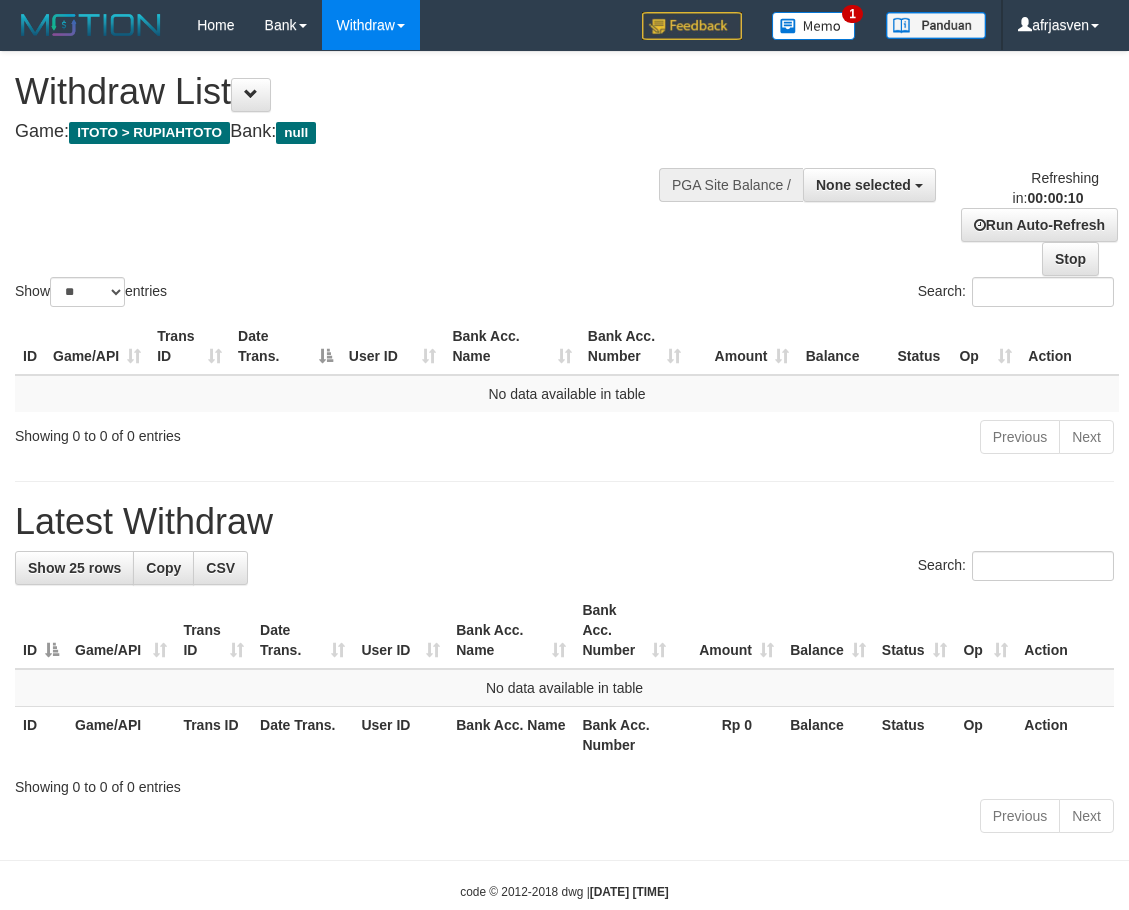 select 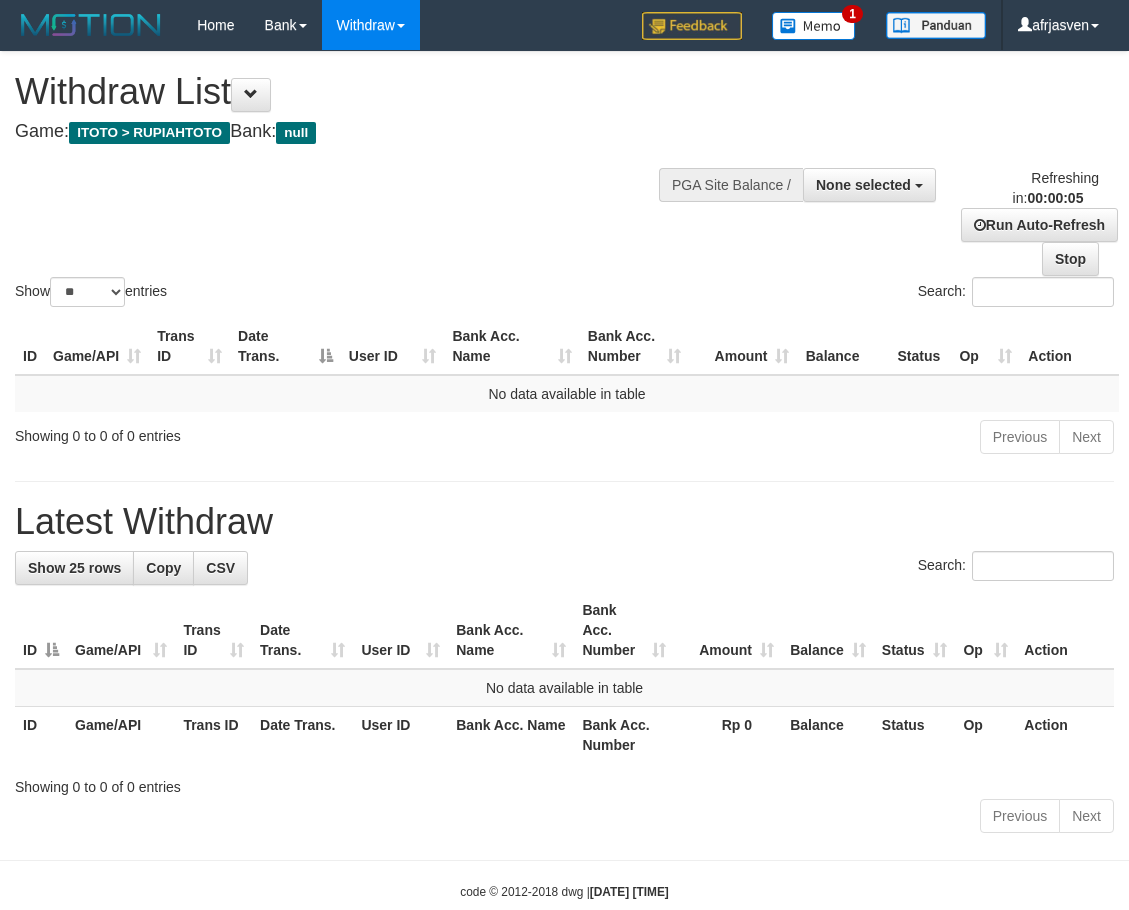 scroll, scrollTop: 0, scrollLeft: 0, axis: both 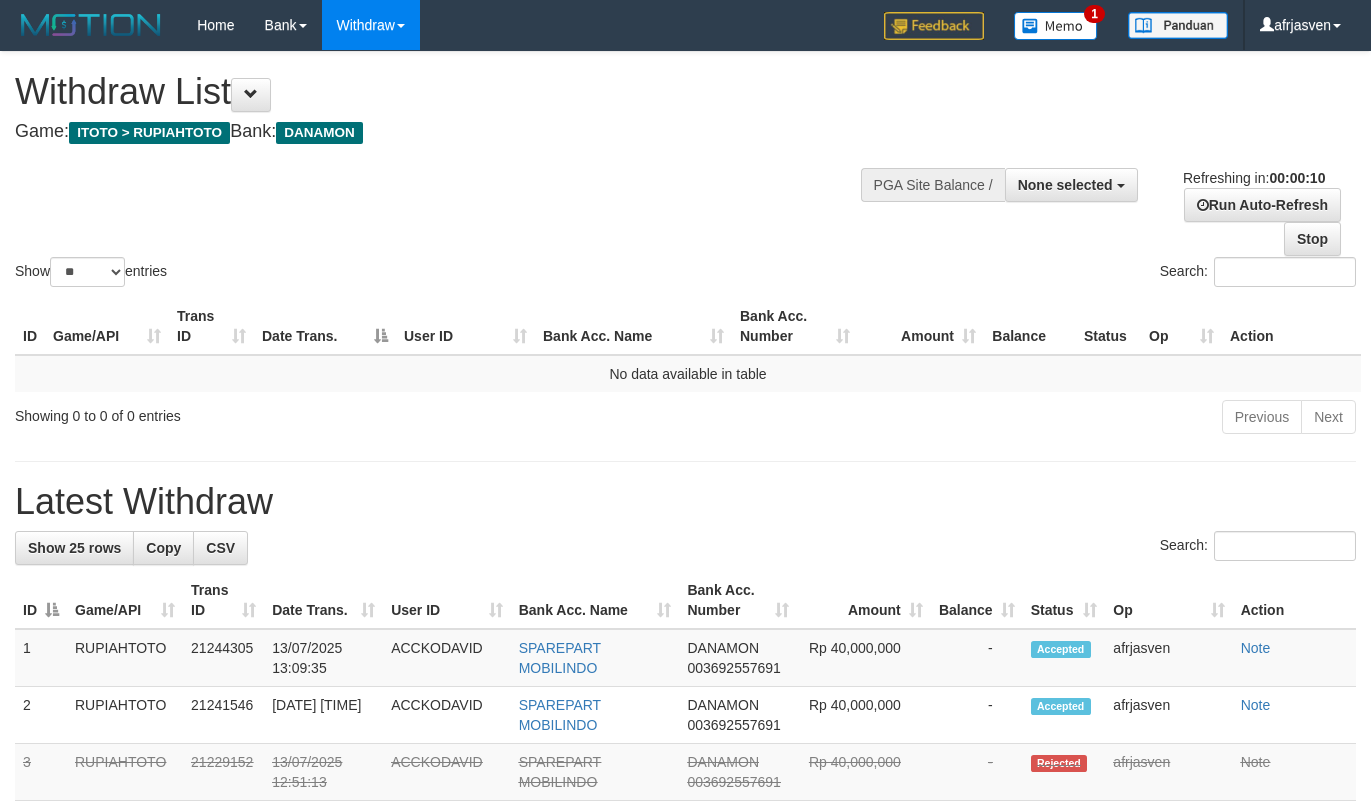 select 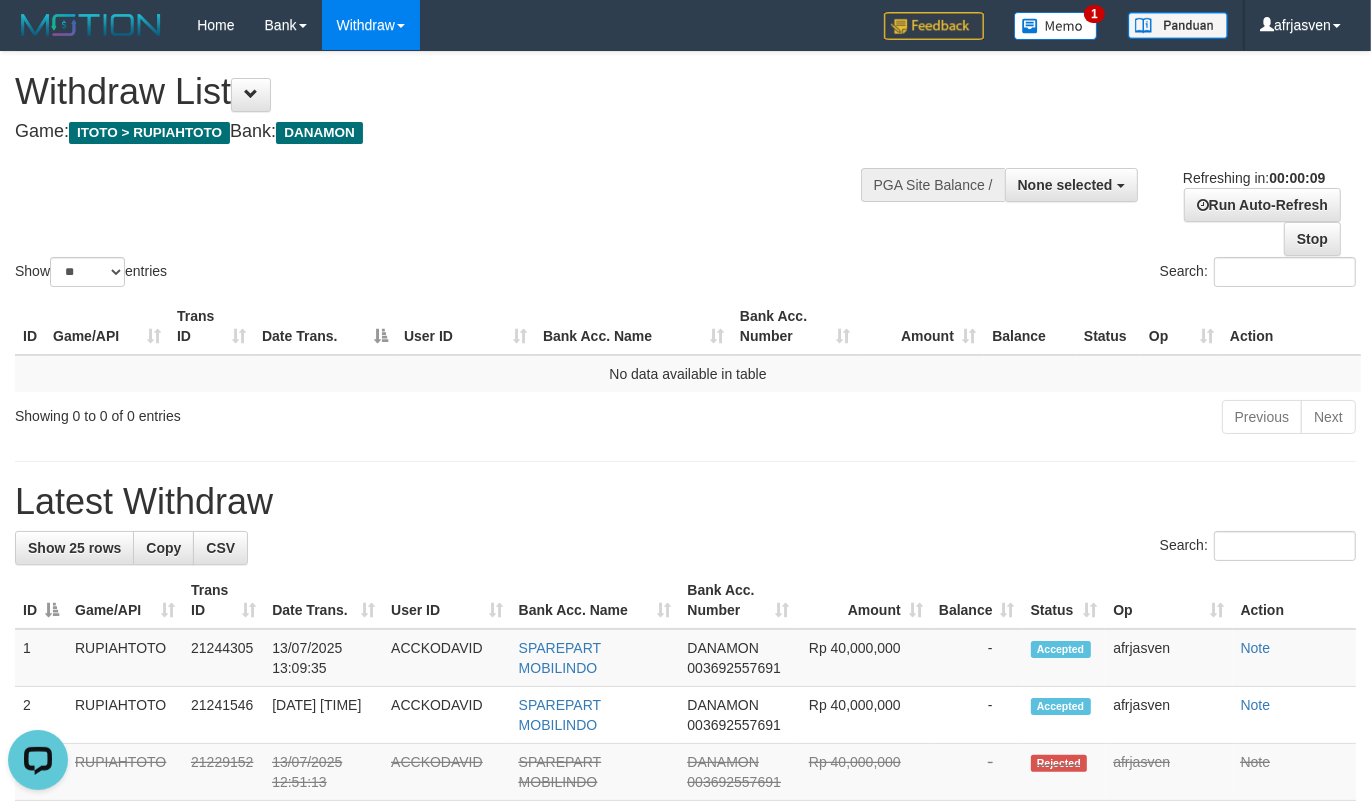 scroll, scrollTop: 0, scrollLeft: 0, axis: both 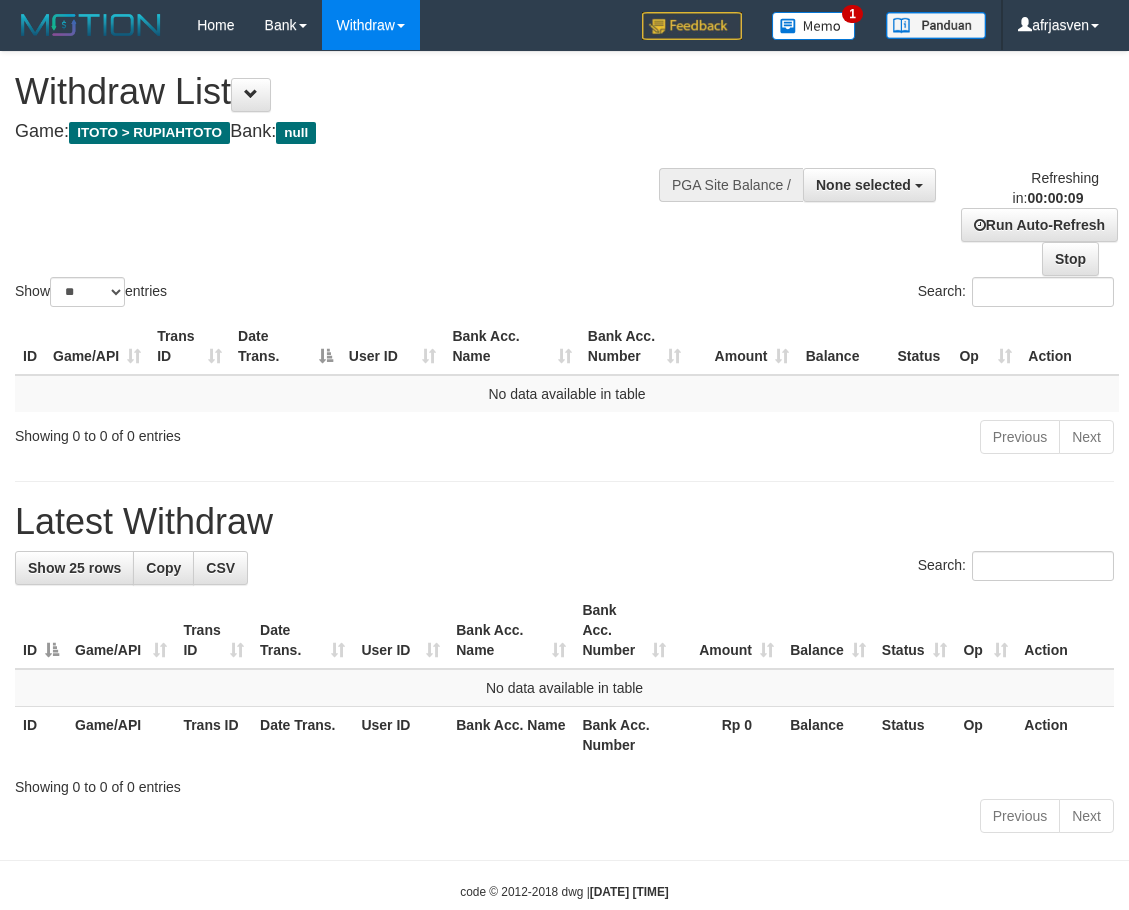 select 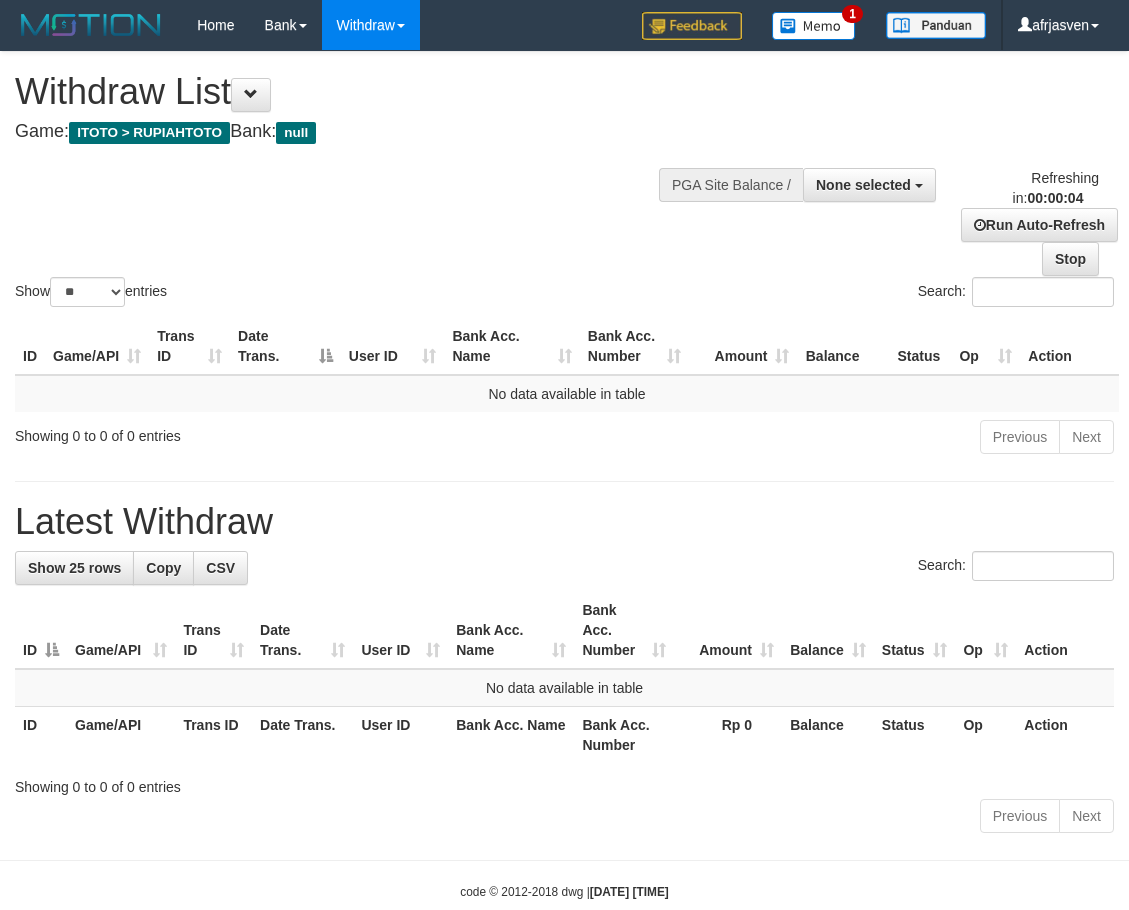 scroll, scrollTop: 0, scrollLeft: 0, axis: both 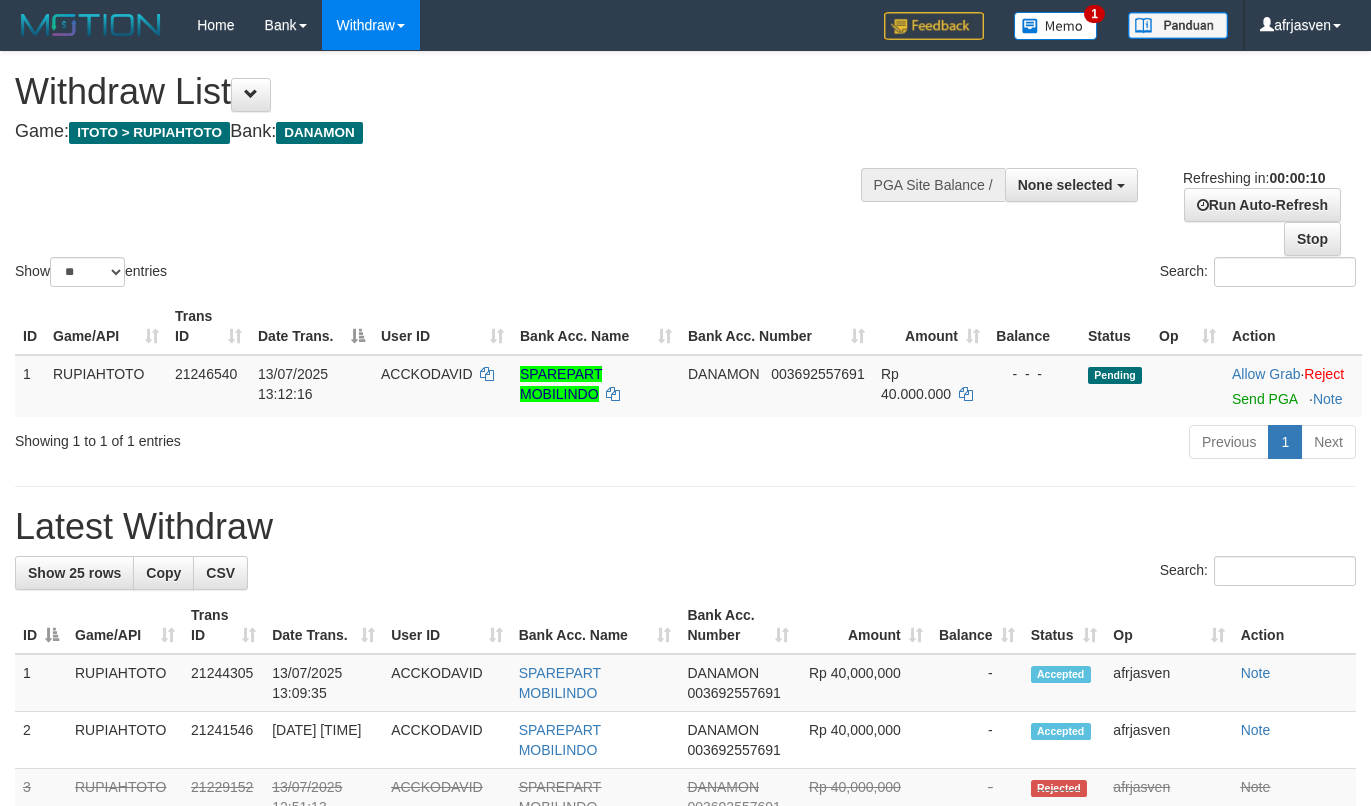 select 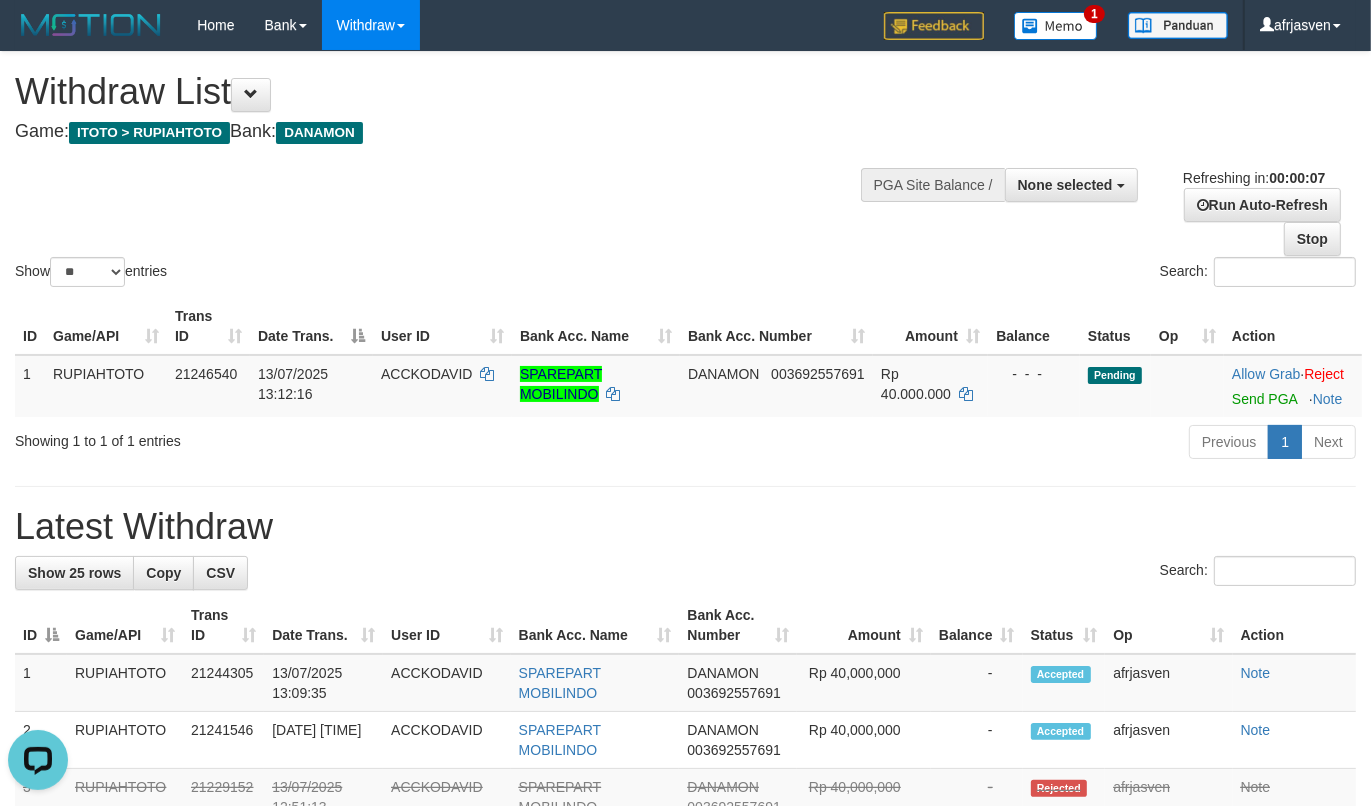 scroll, scrollTop: 0, scrollLeft: 0, axis: both 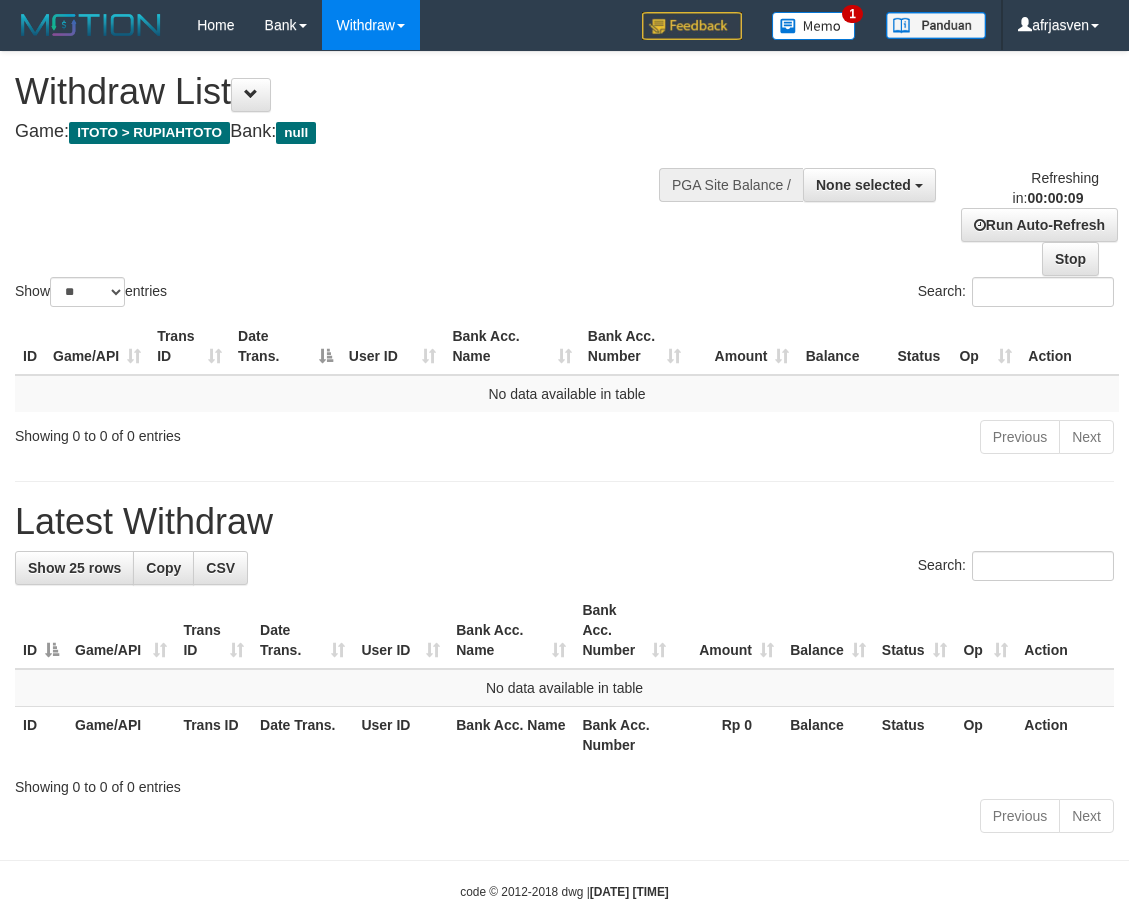 select 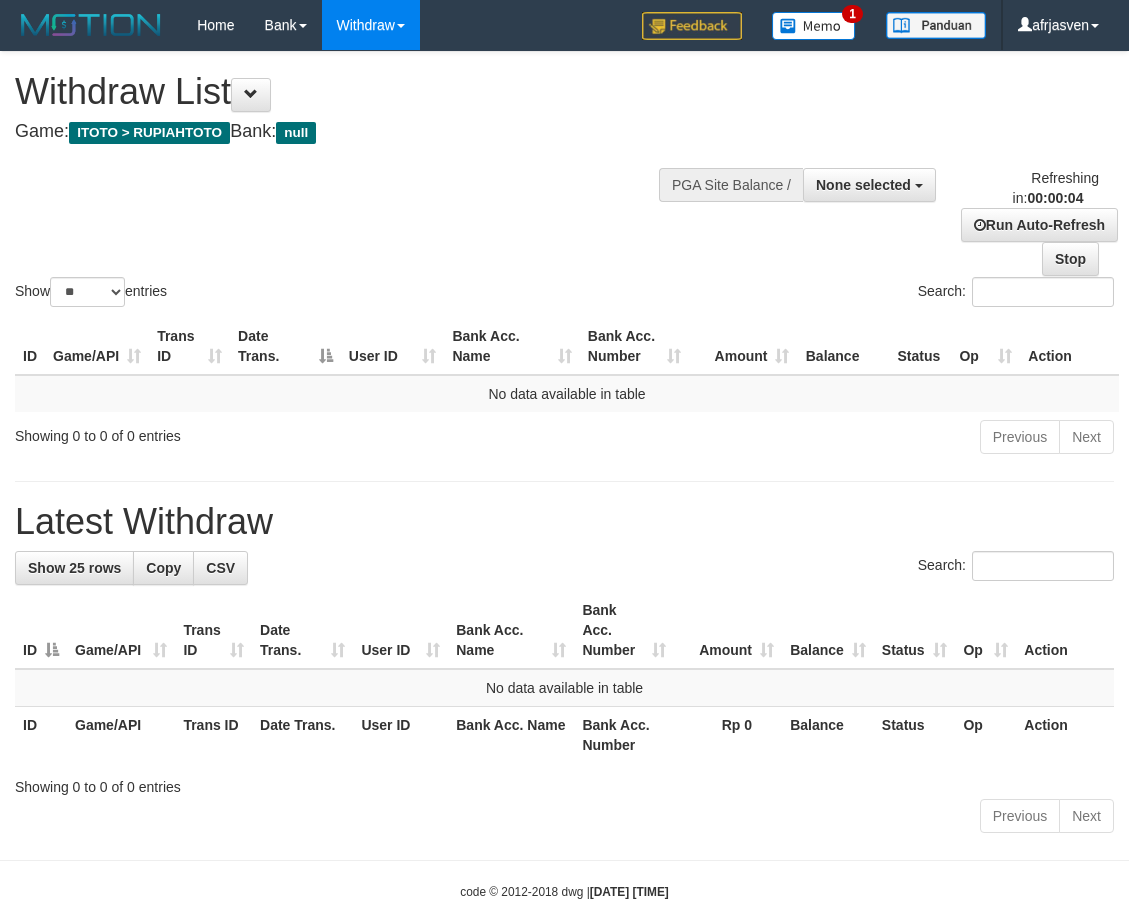 scroll, scrollTop: 0, scrollLeft: 0, axis: both 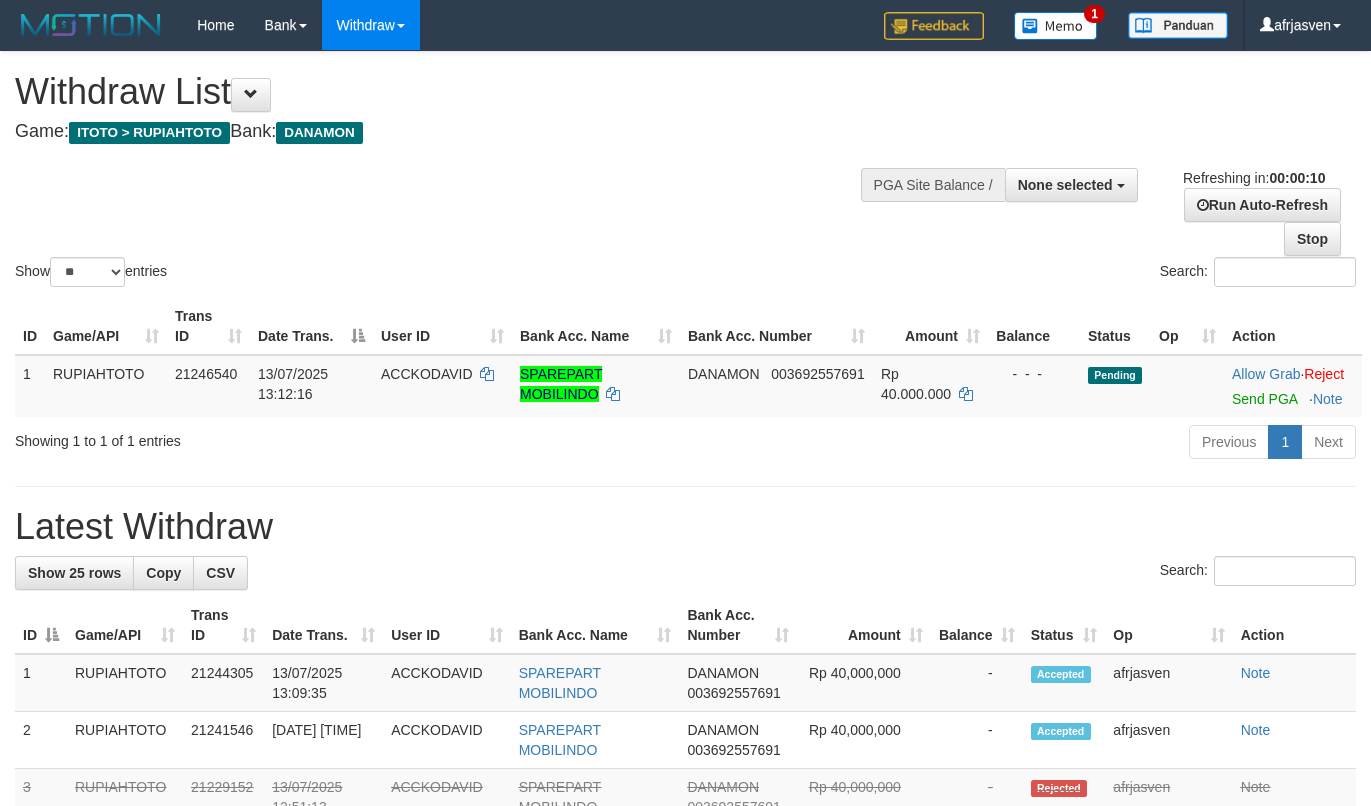 select 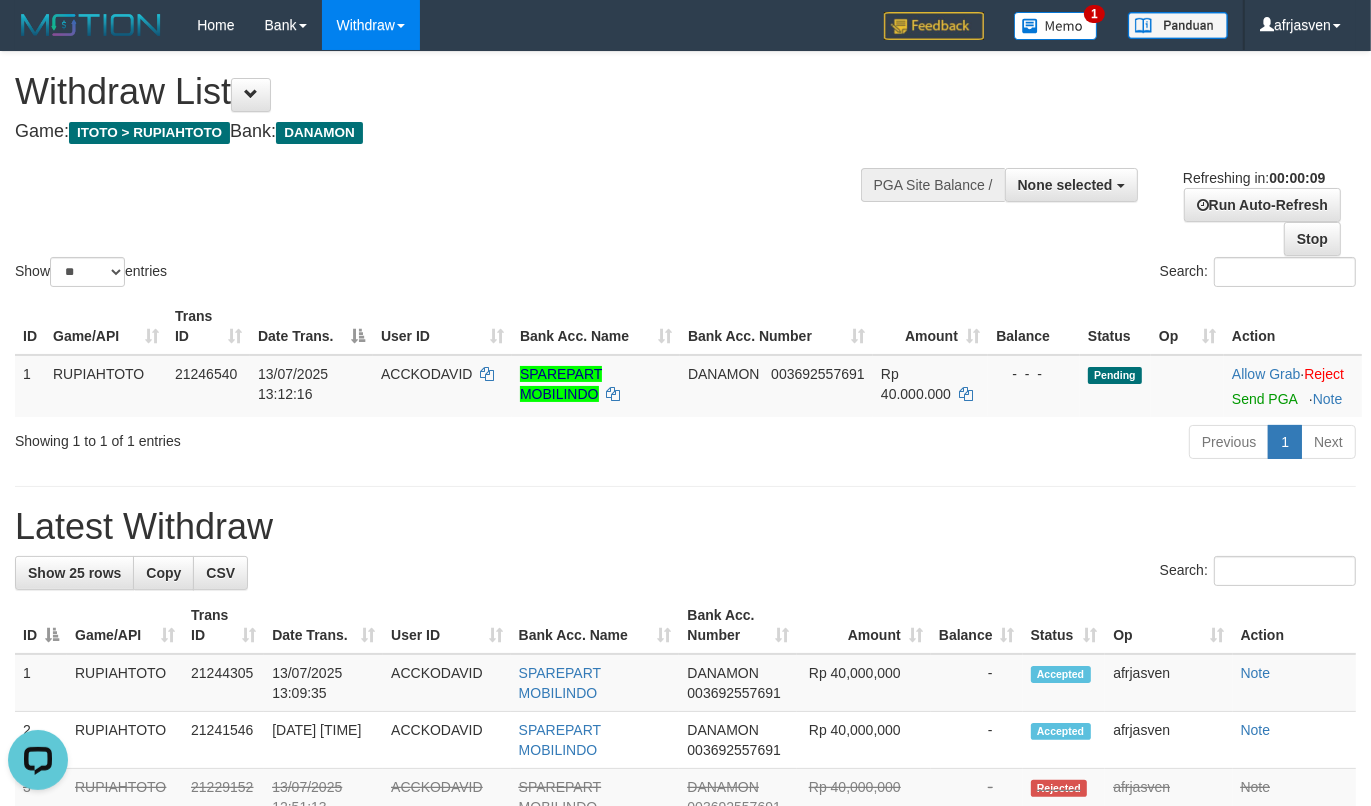 scroll, scrollTop: 0, scrollLeft: 0, axis: both 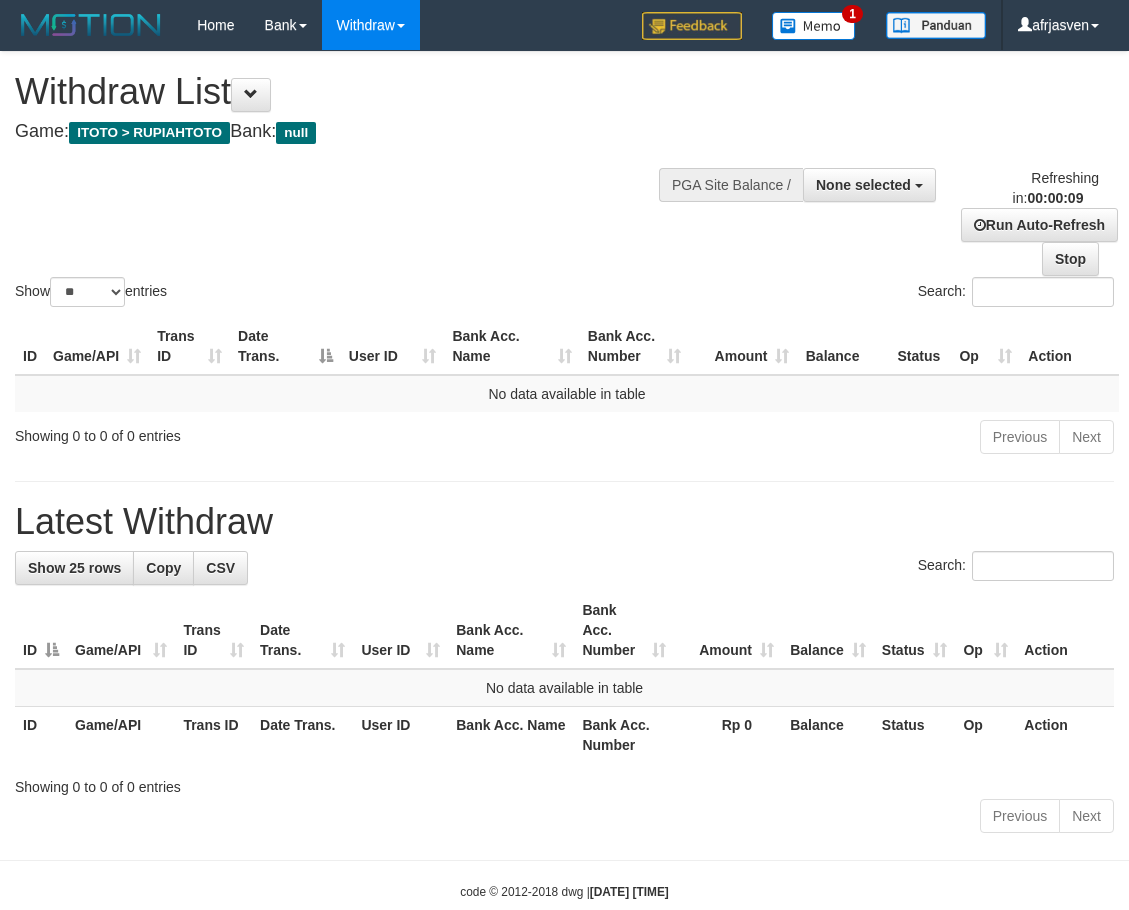 select 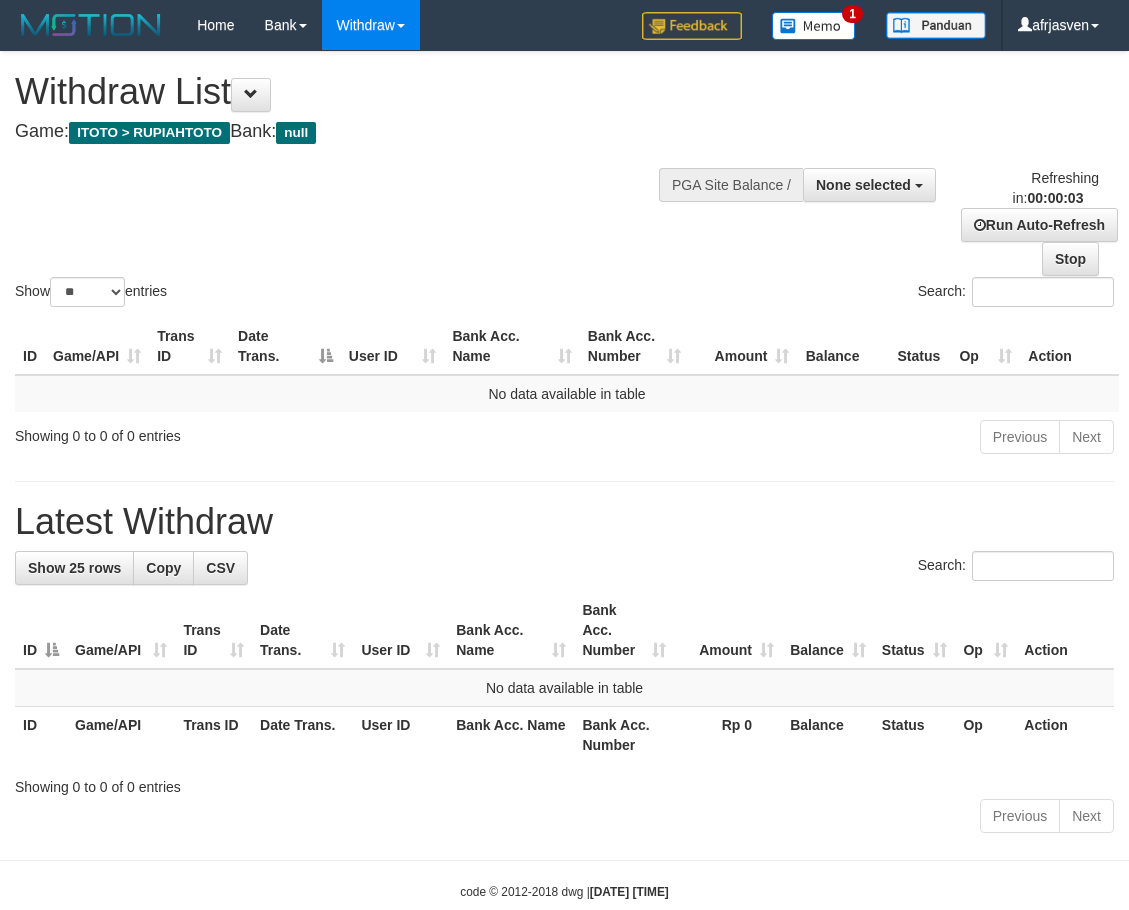 scroll, scrollTop: 0, scrollLeft: 0, axis: both 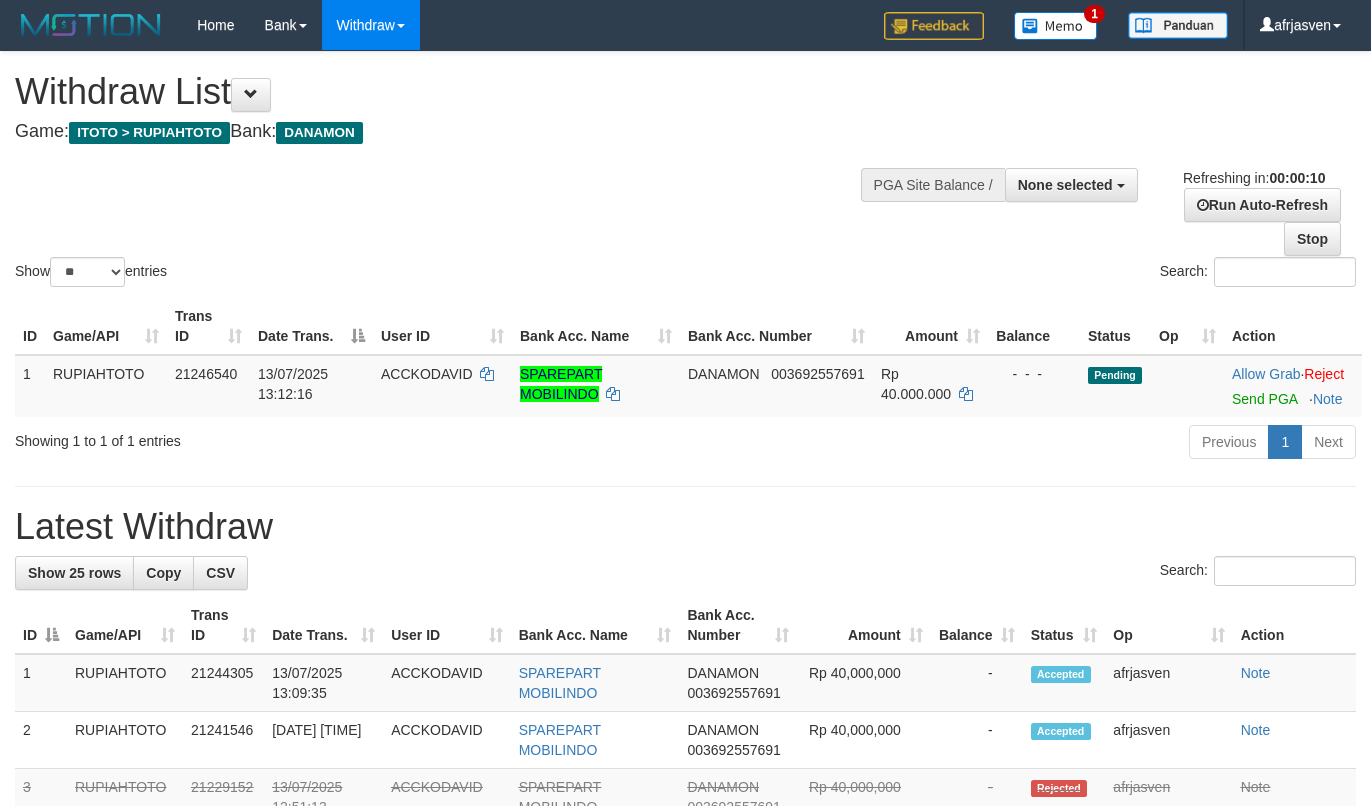 select 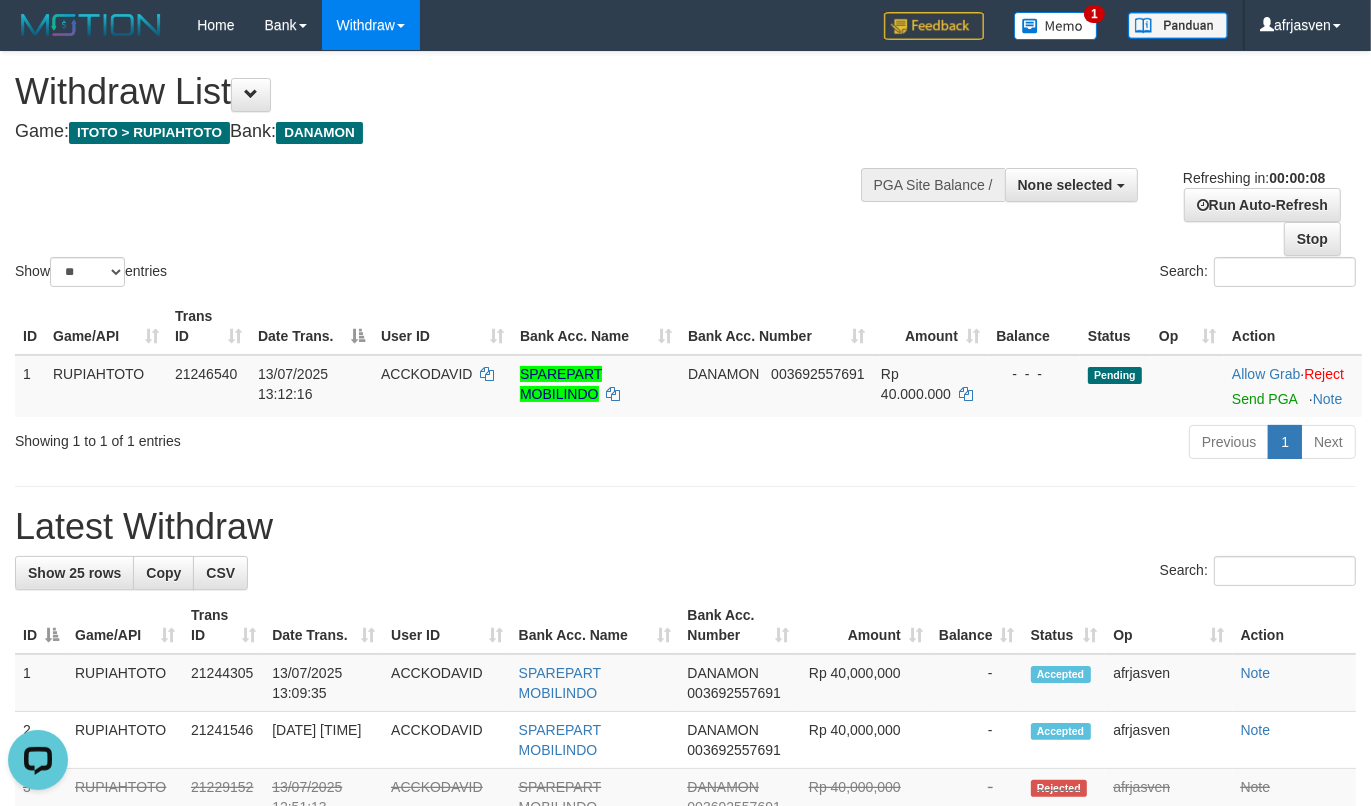 scroll, scrollTop: 0, scrollLeft: 0, axis: both 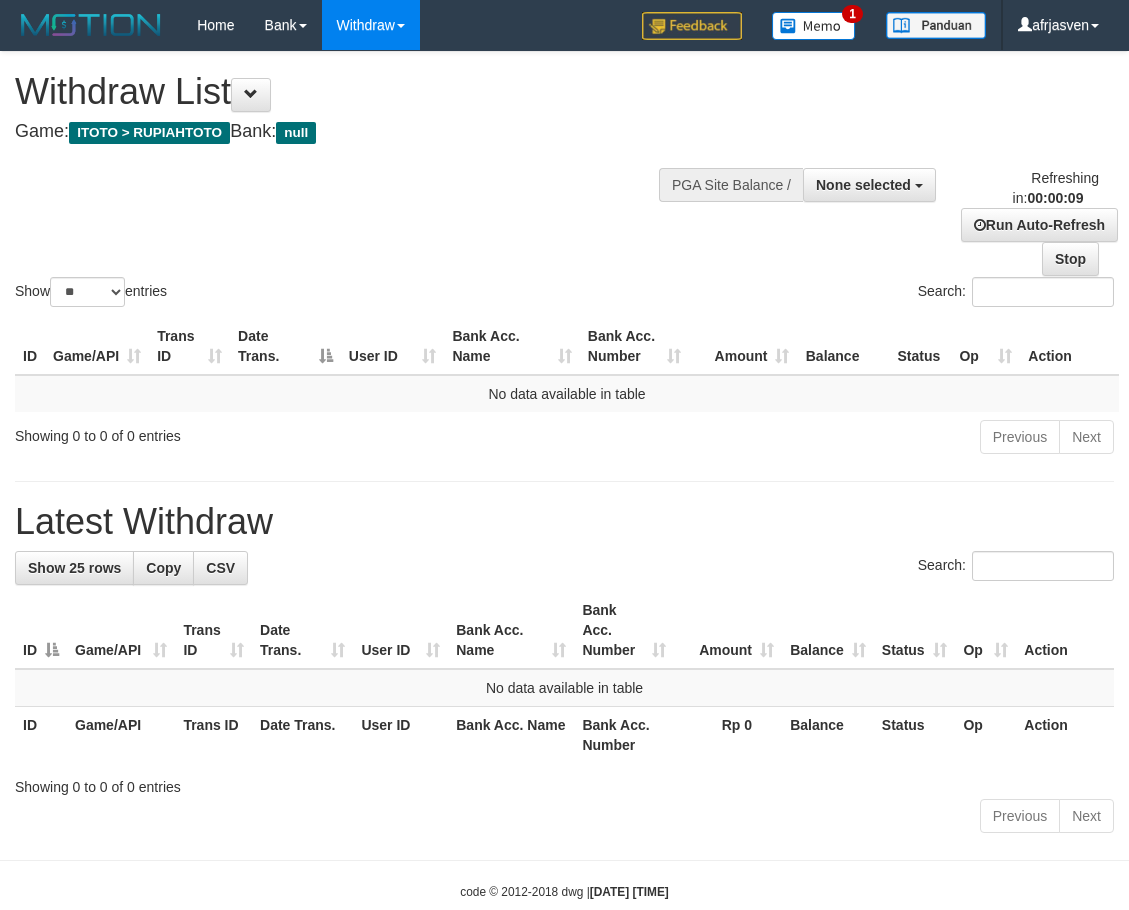 select 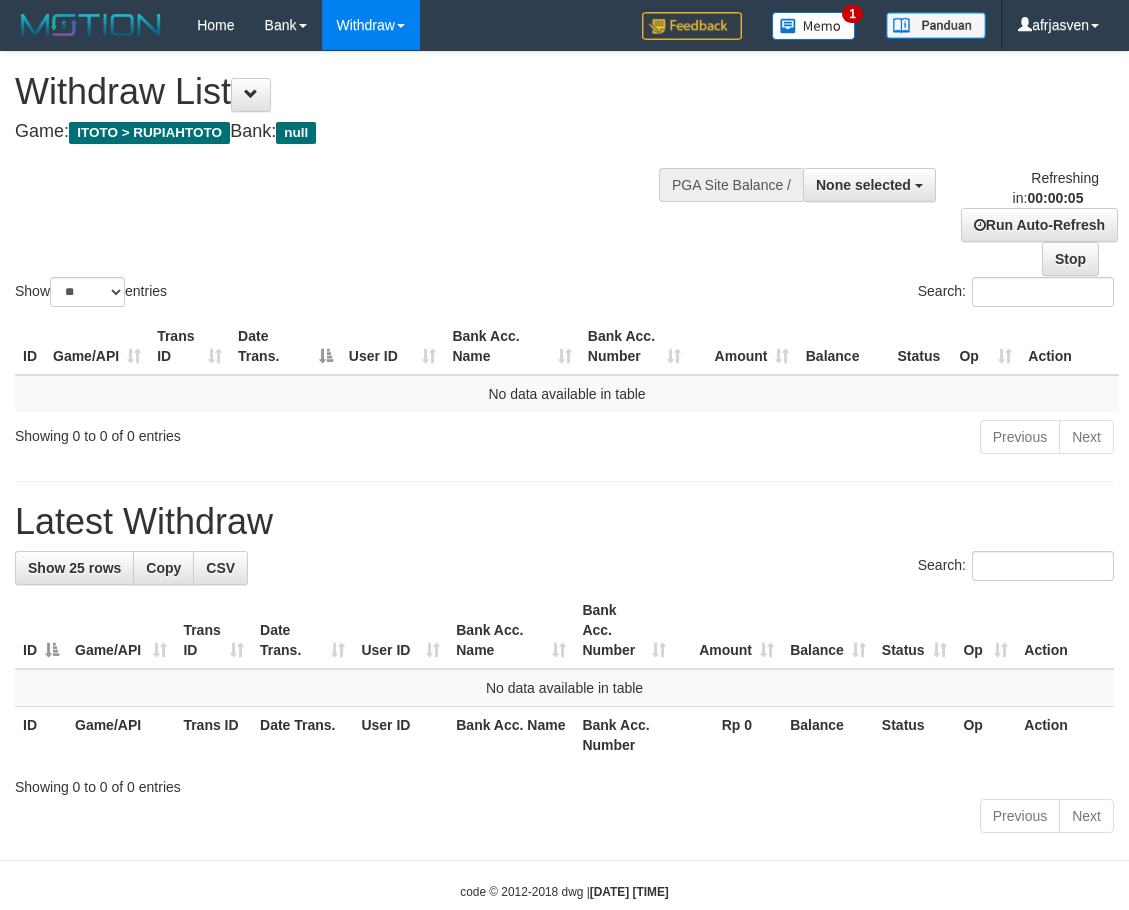 scroll, scrollTop: 0, scrollLeft: 0, axis: both 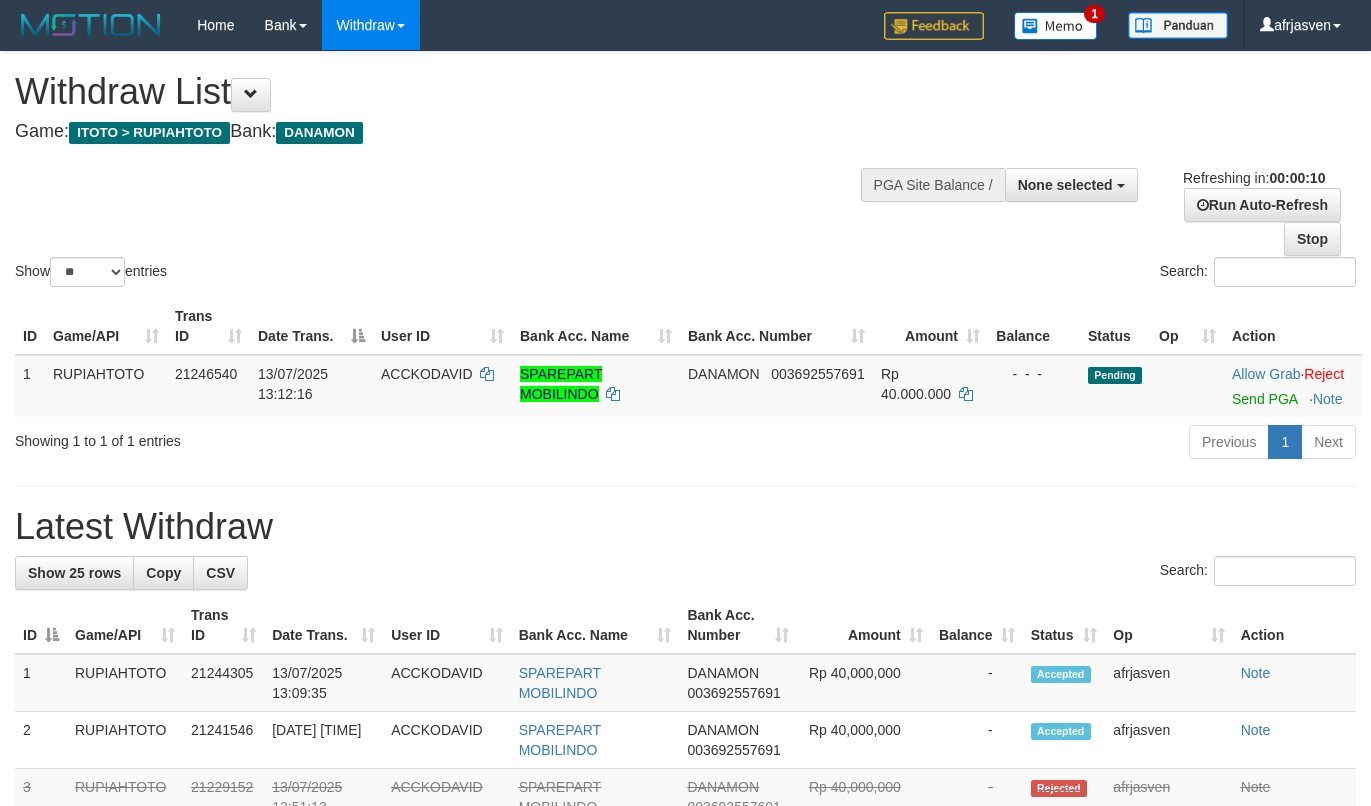 select 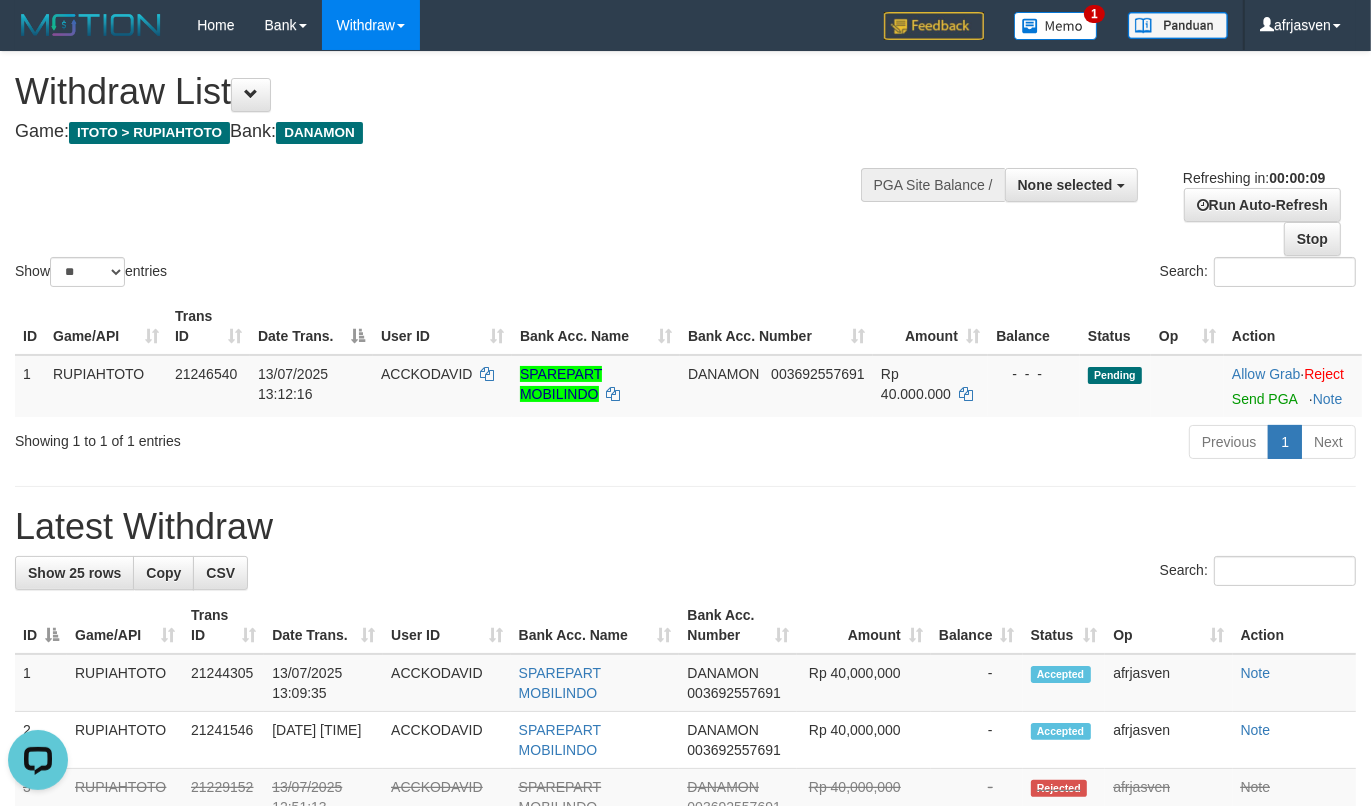 scroll, scrollTop: 0, scrollLeft: 0, axis: both 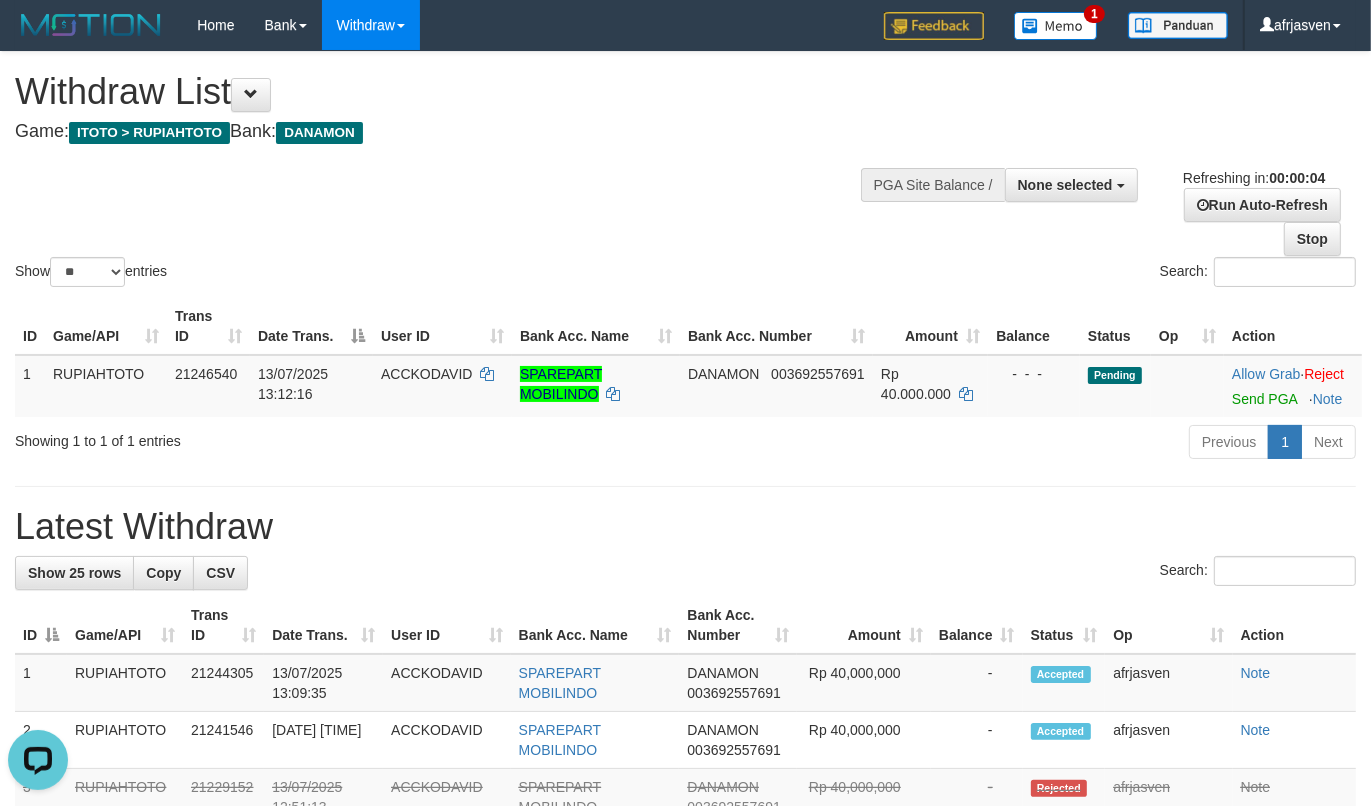 click on "**********" at bounding box center [685, 1132] 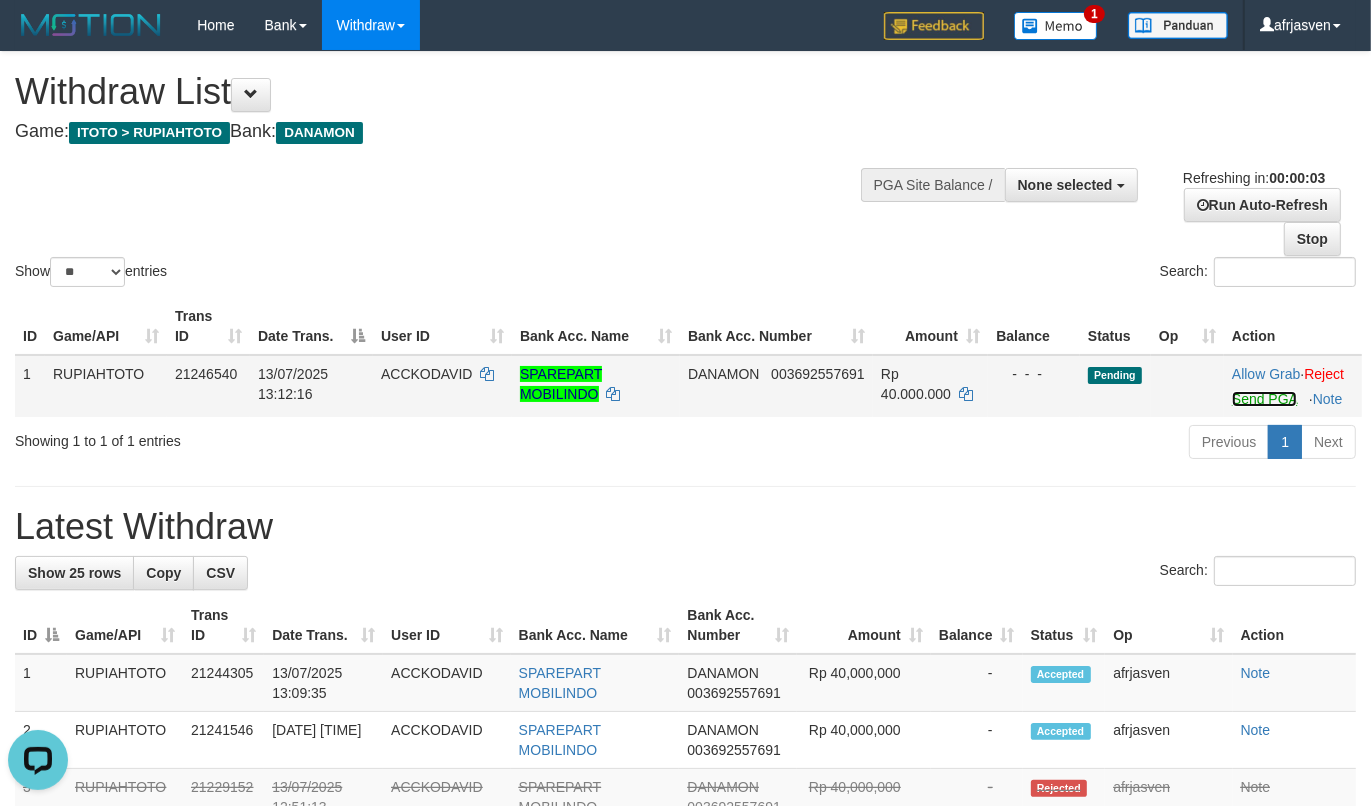 click on "Send PGA" at bounding box center [1264, 399] 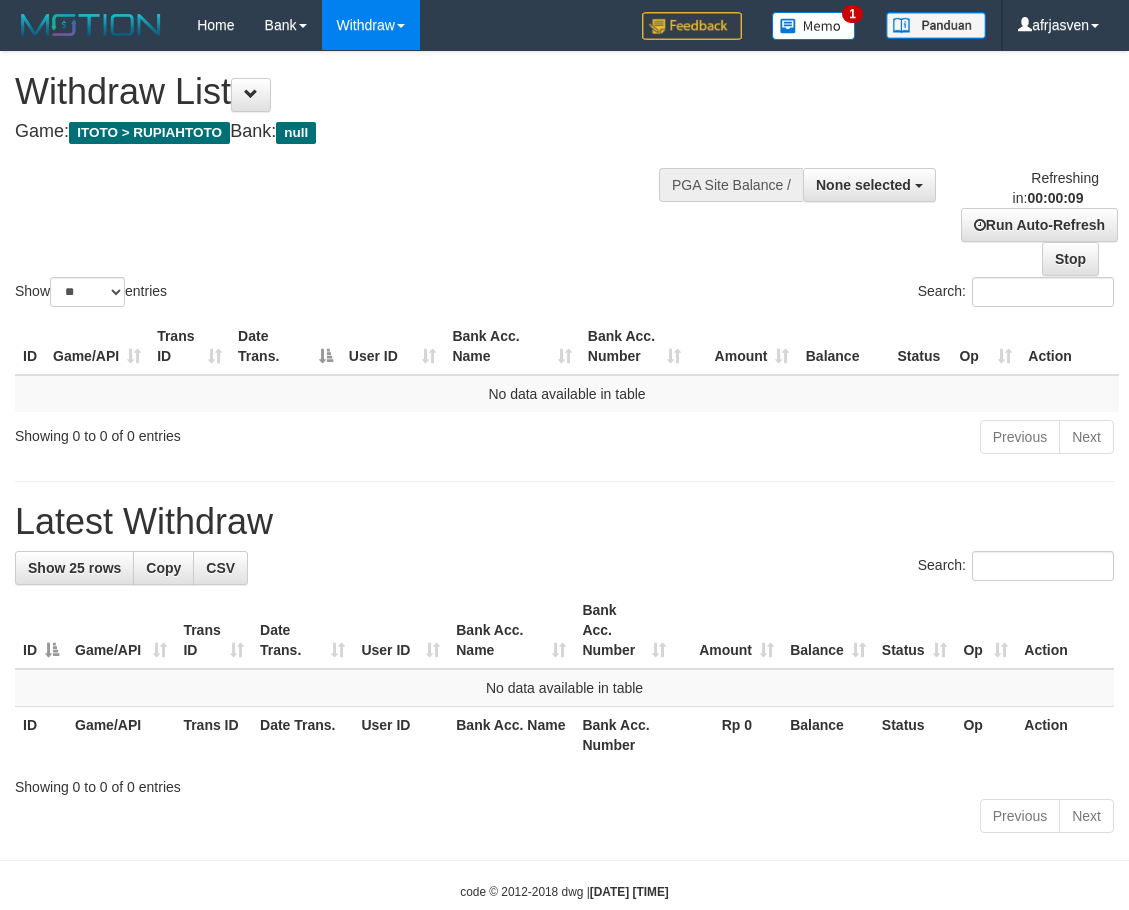 select 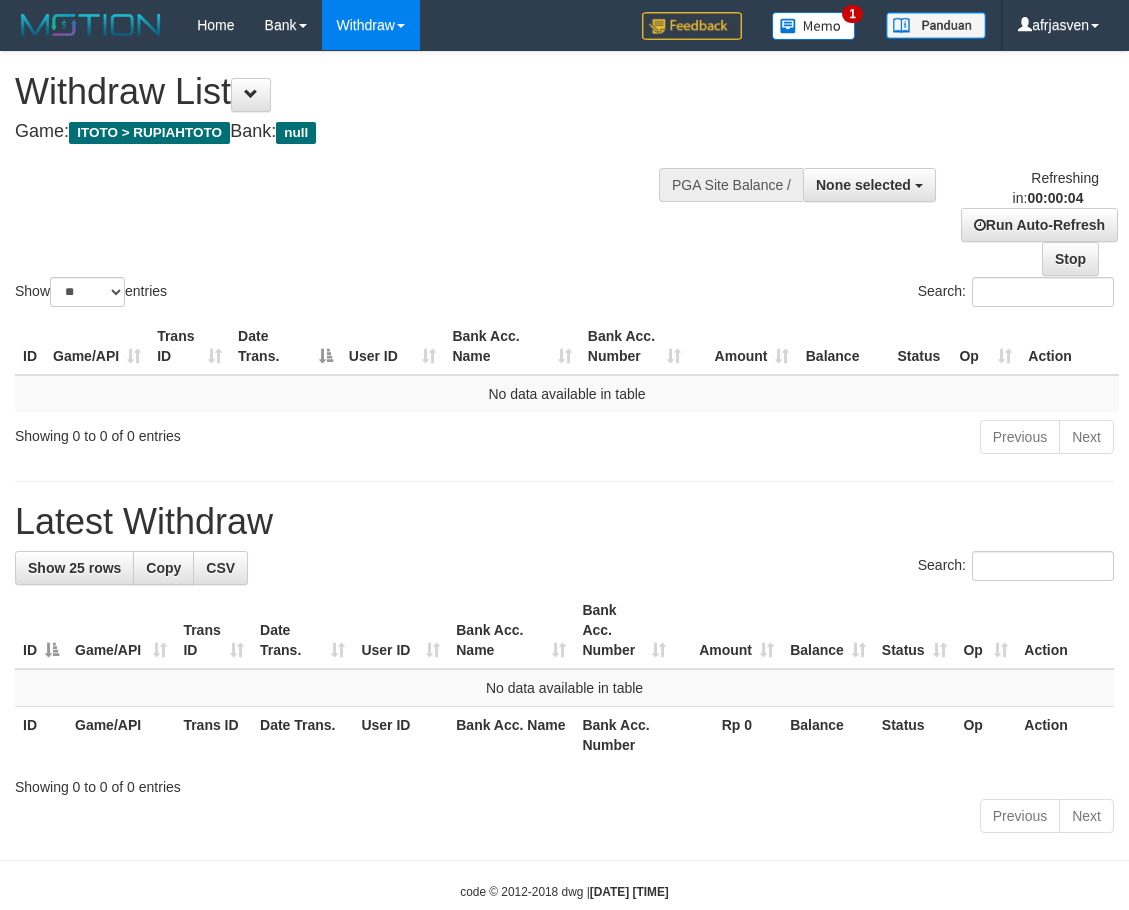 scroll, scrollTop: 0, scrollLeft: 0, axis: both 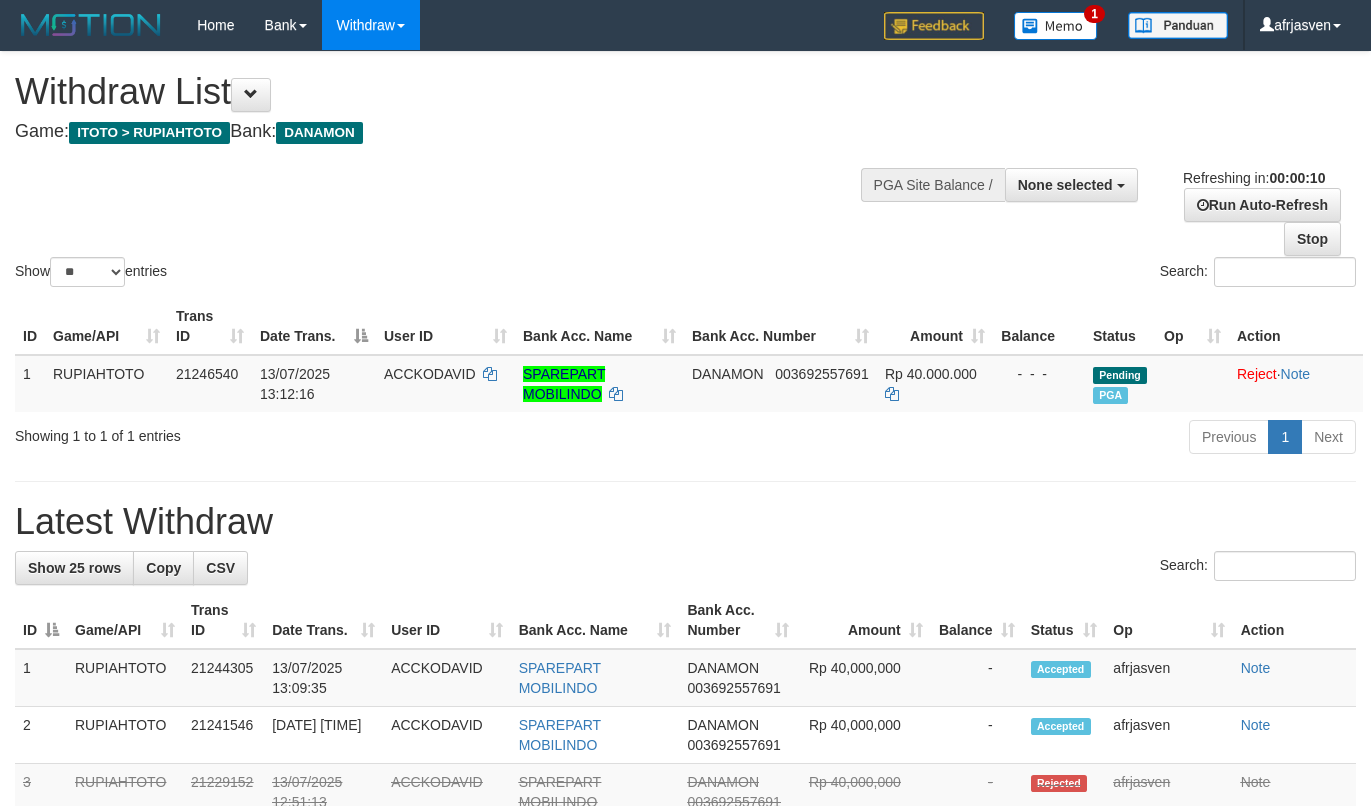 select 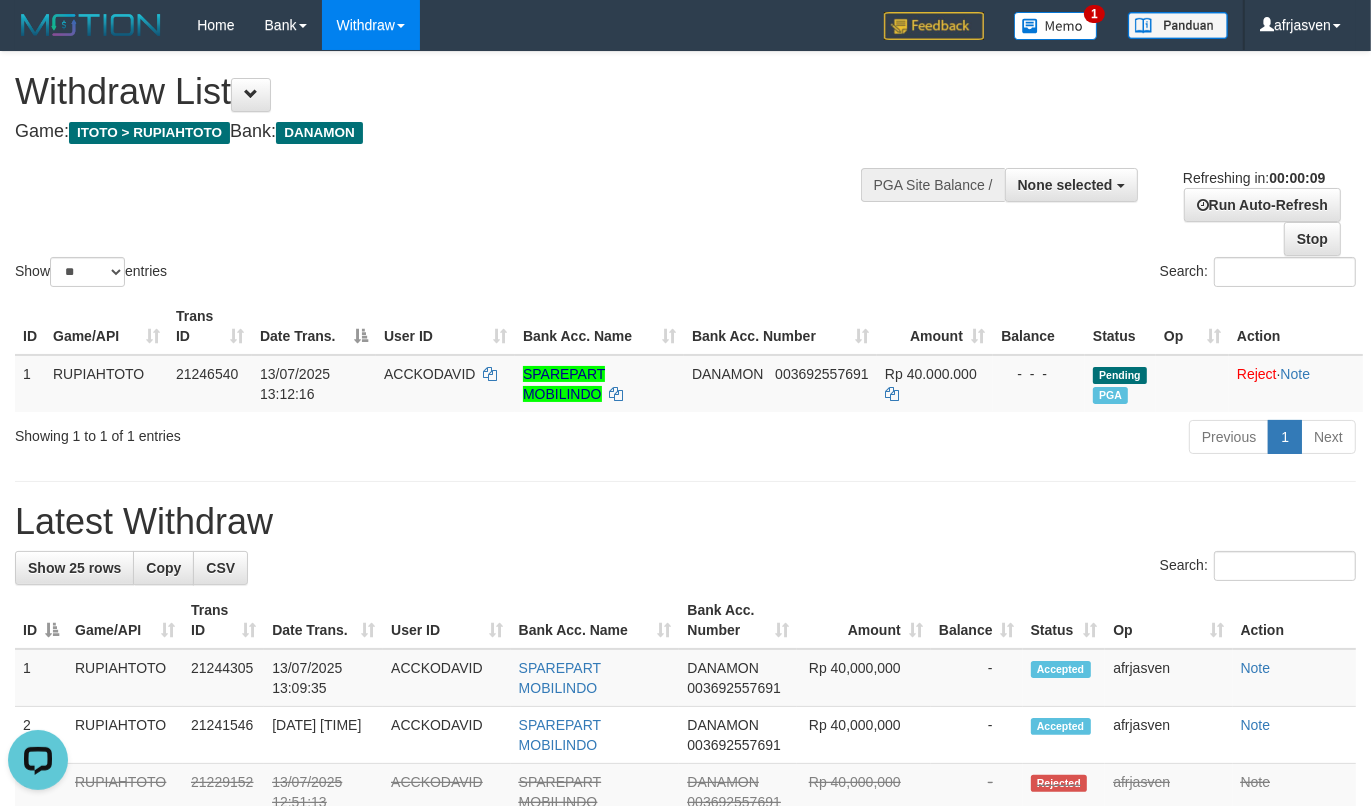 scroll, scrollTop: 0, scrollLeft: 0, axis: both 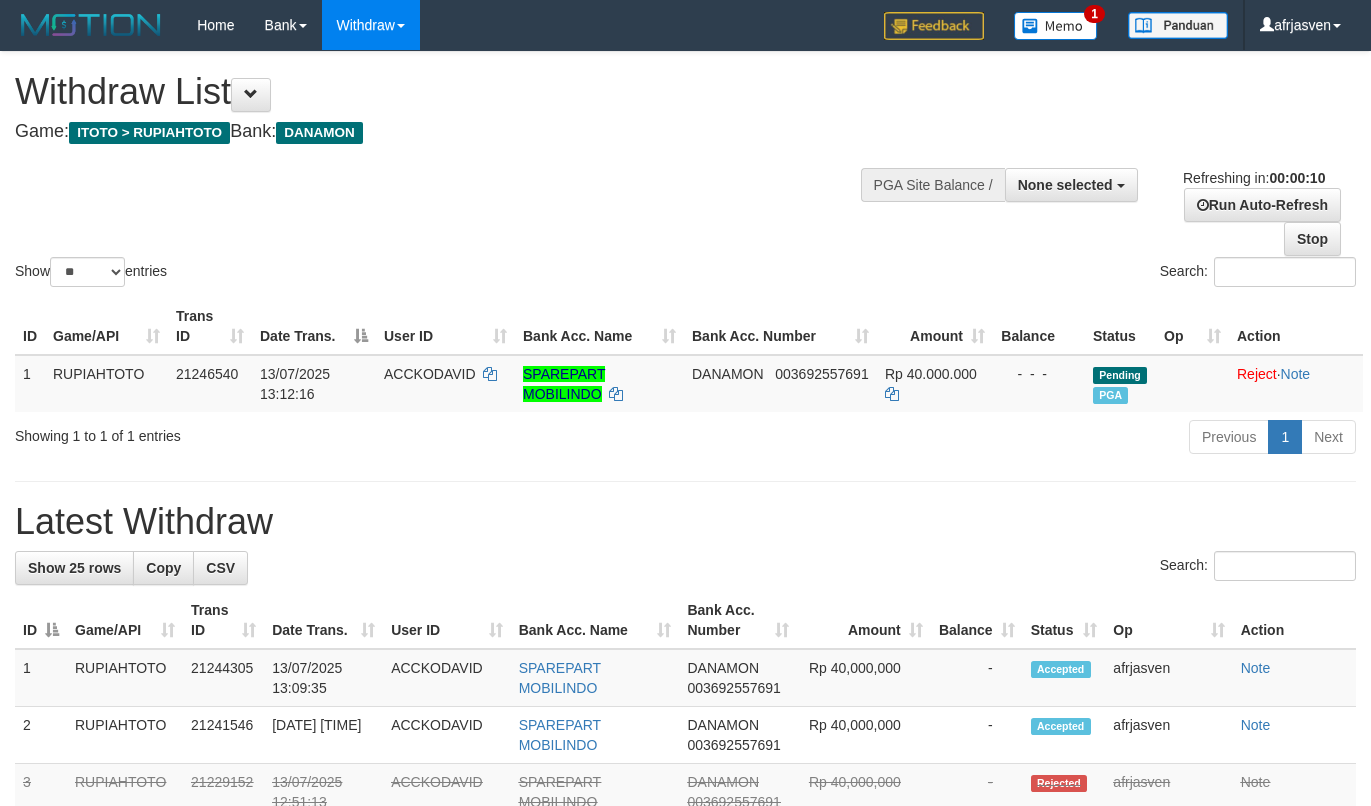 select 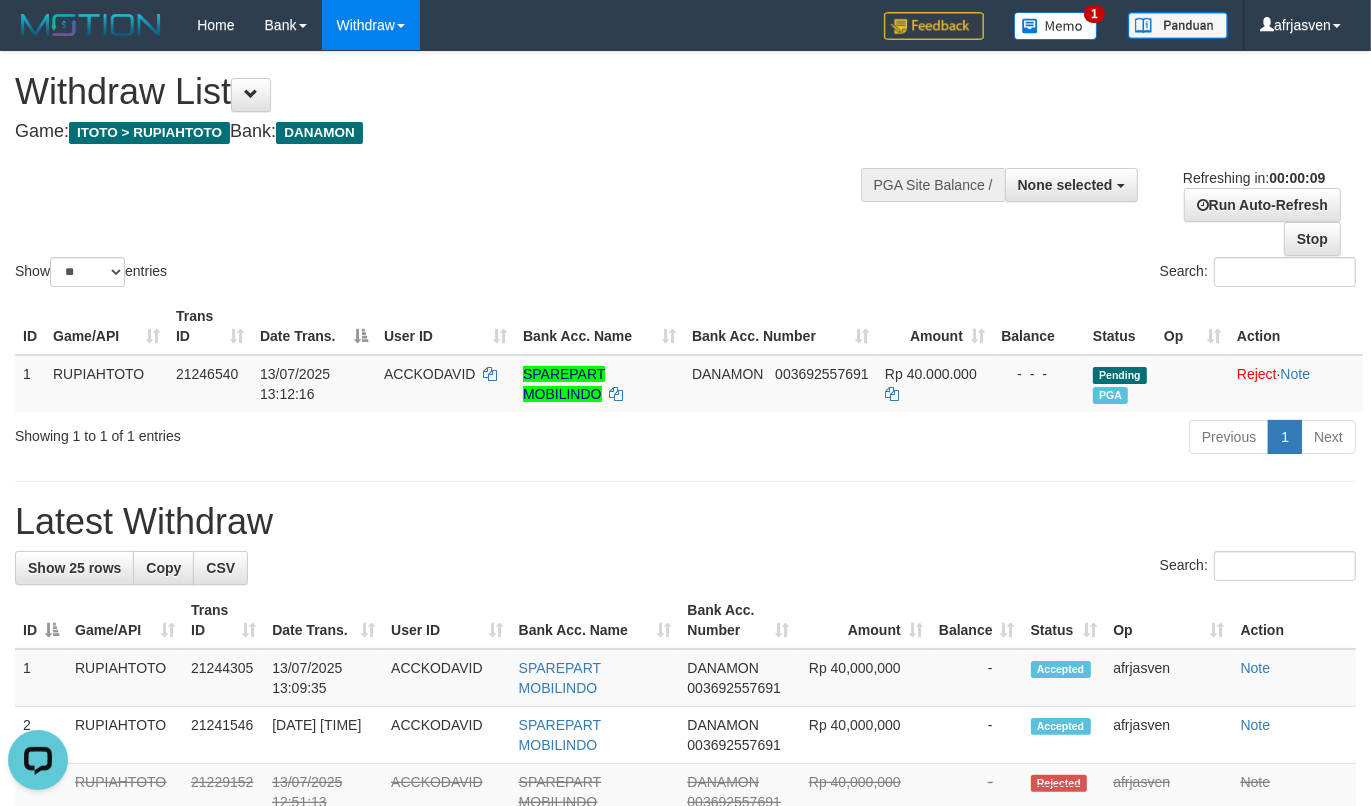 scroll, scrollTop: 0, scrollLeft: 0, axis: both 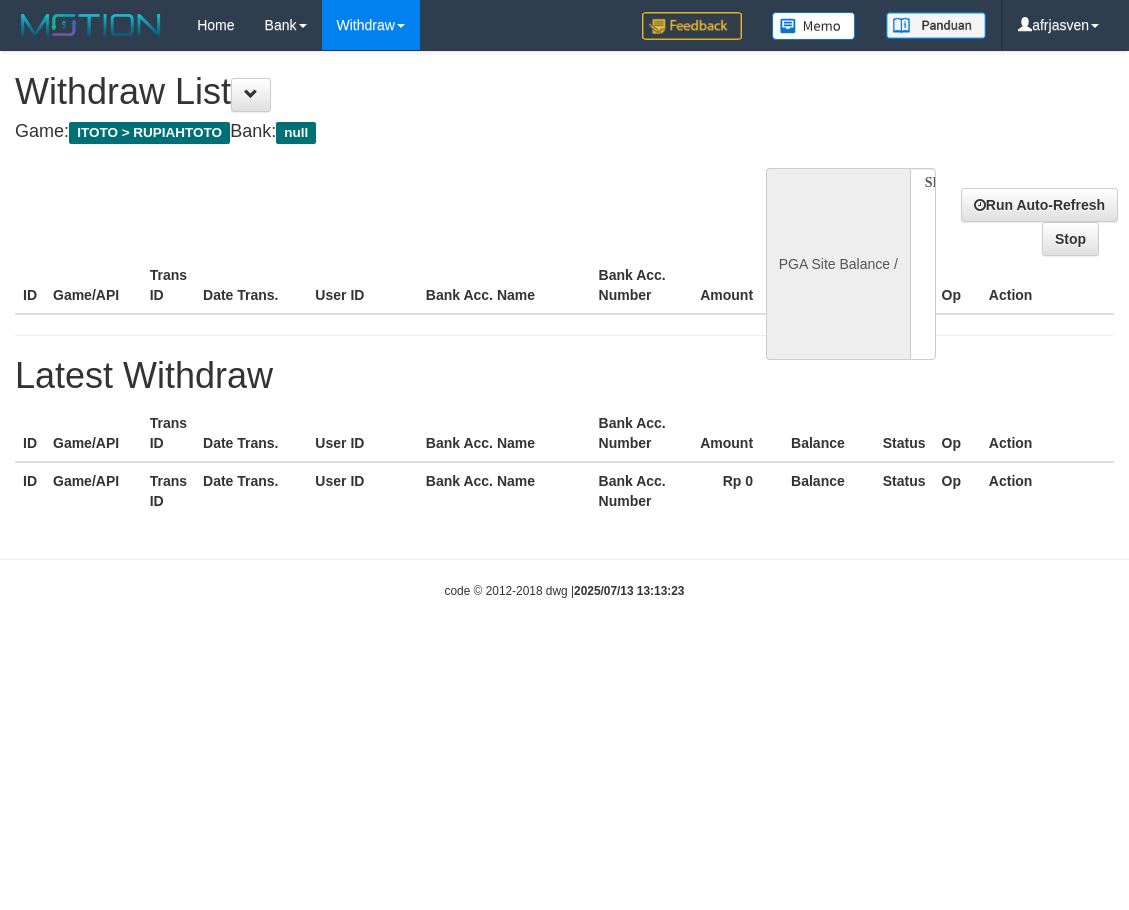 select 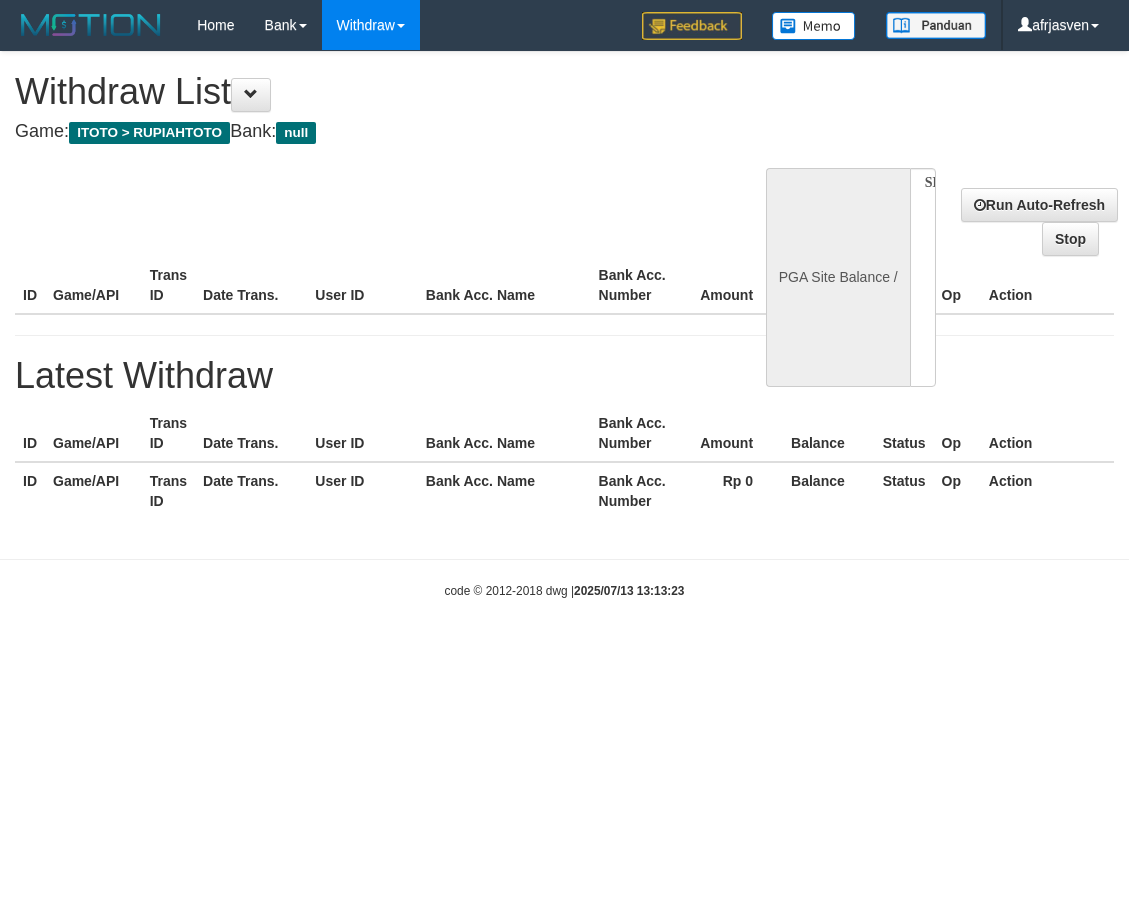 select on "**" 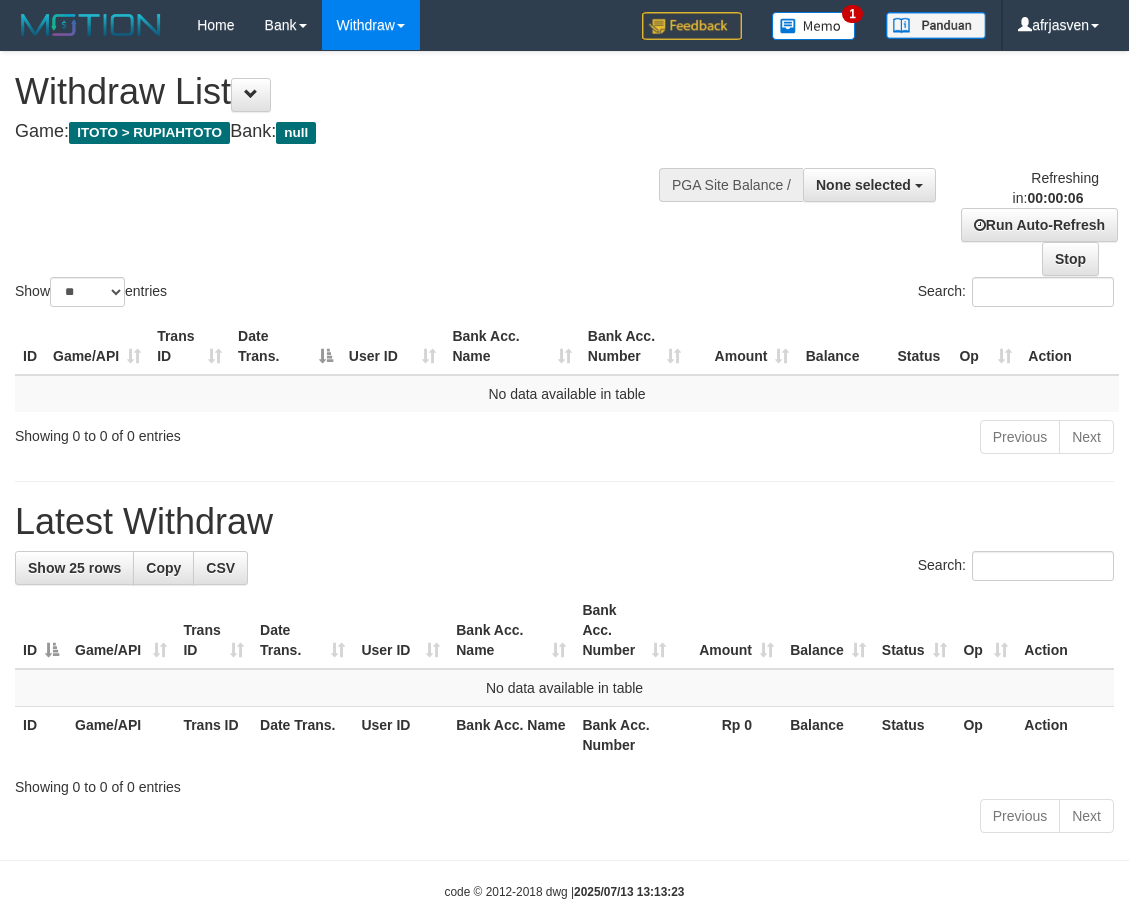 scroll, scrollTop: 0, scrollLeft: 0, axis: both 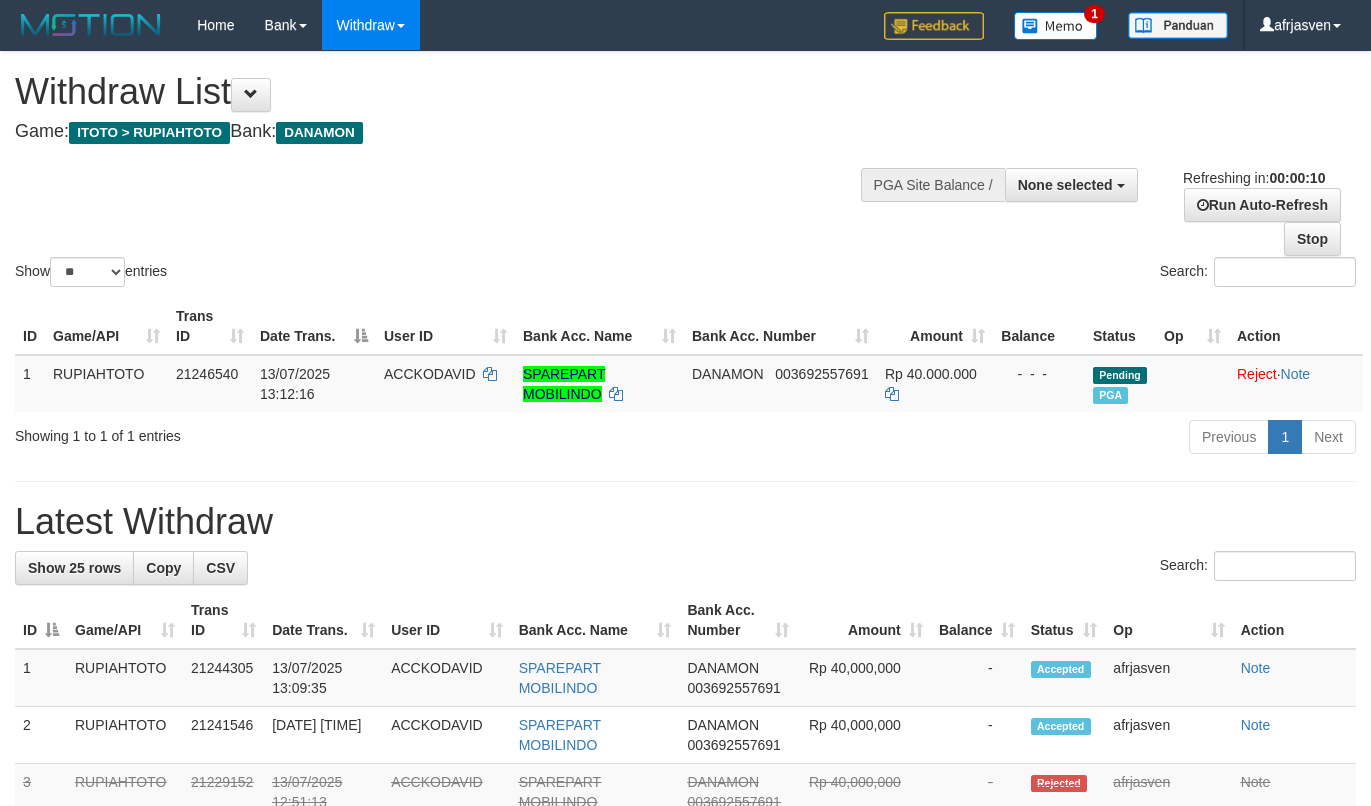 select 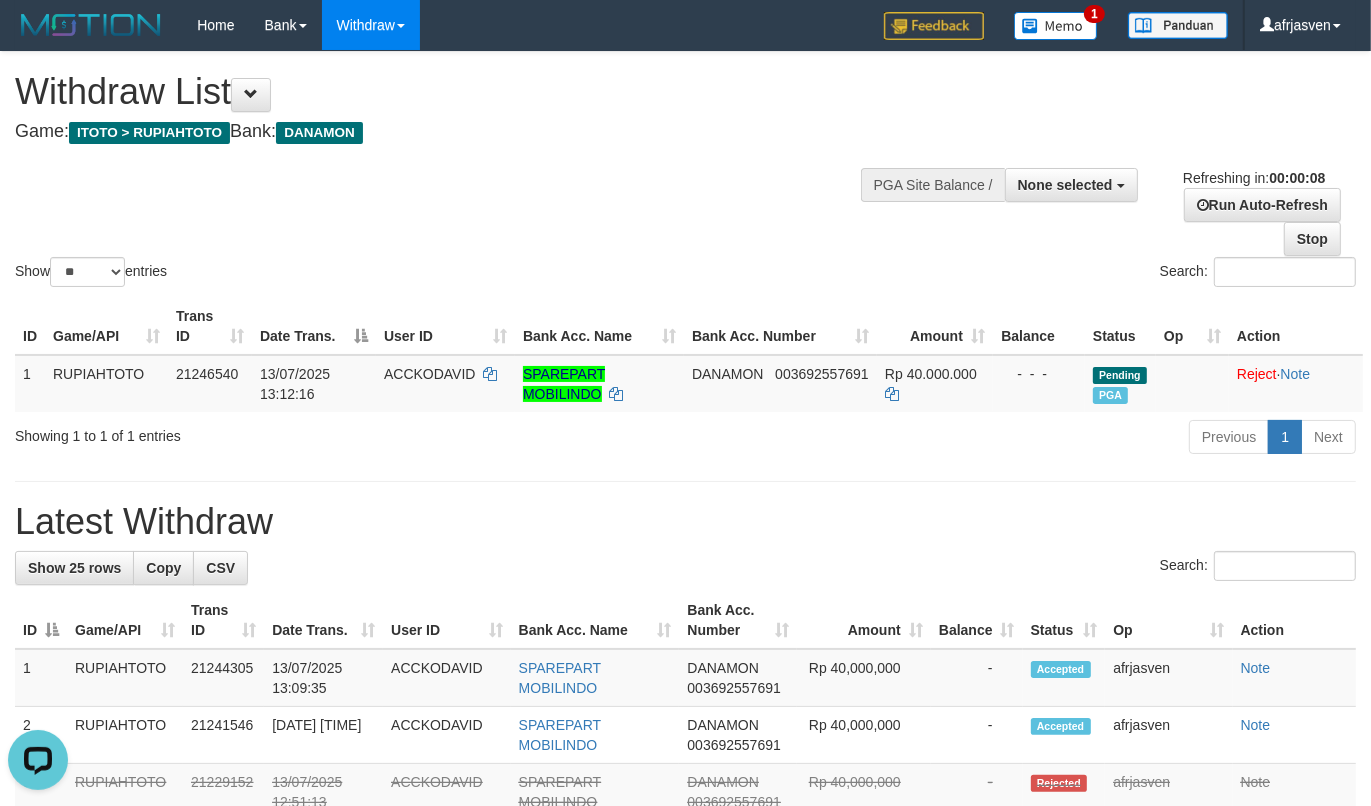 scroll, scrollTop: 0, scrollLeft: 0, axis: both 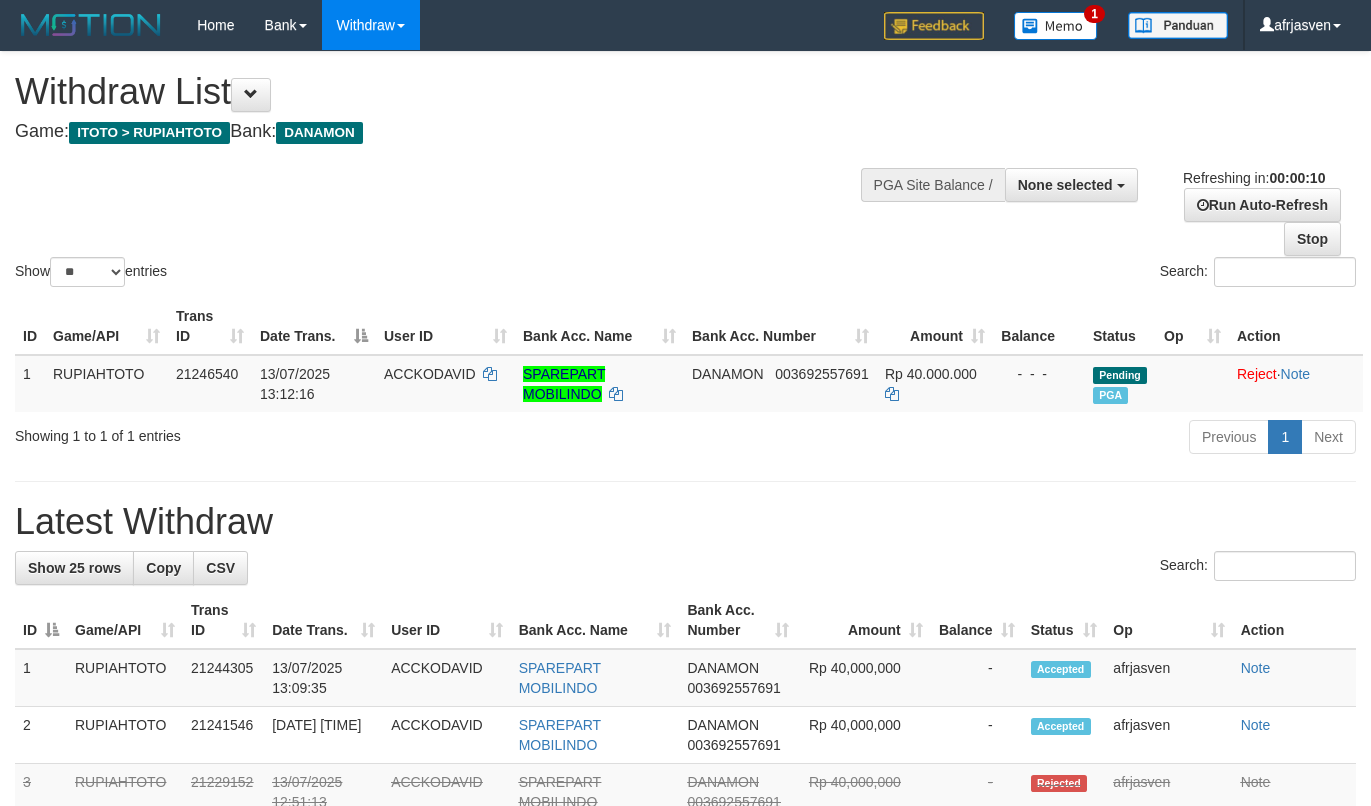 select 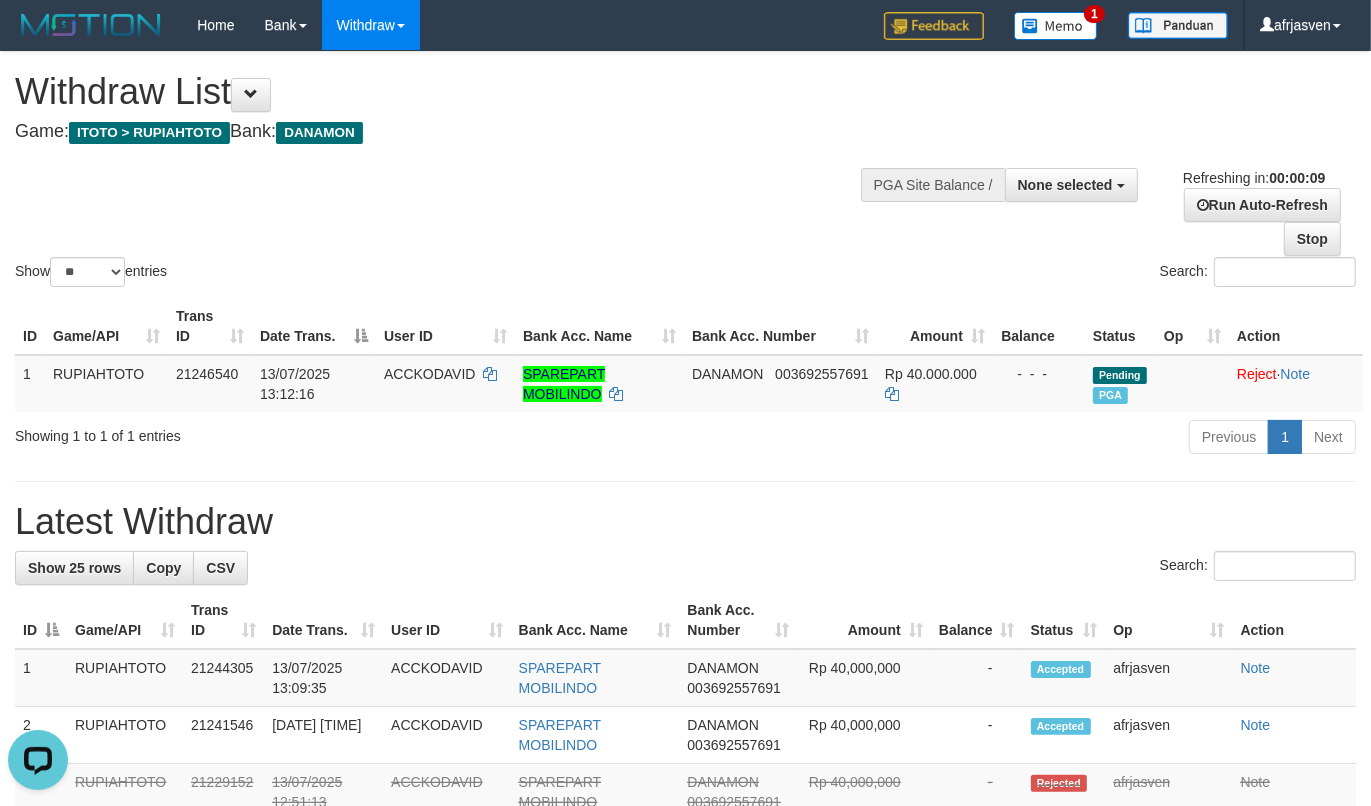 scroll, scrollTop: 0, scrollLeft: 0, axis: both 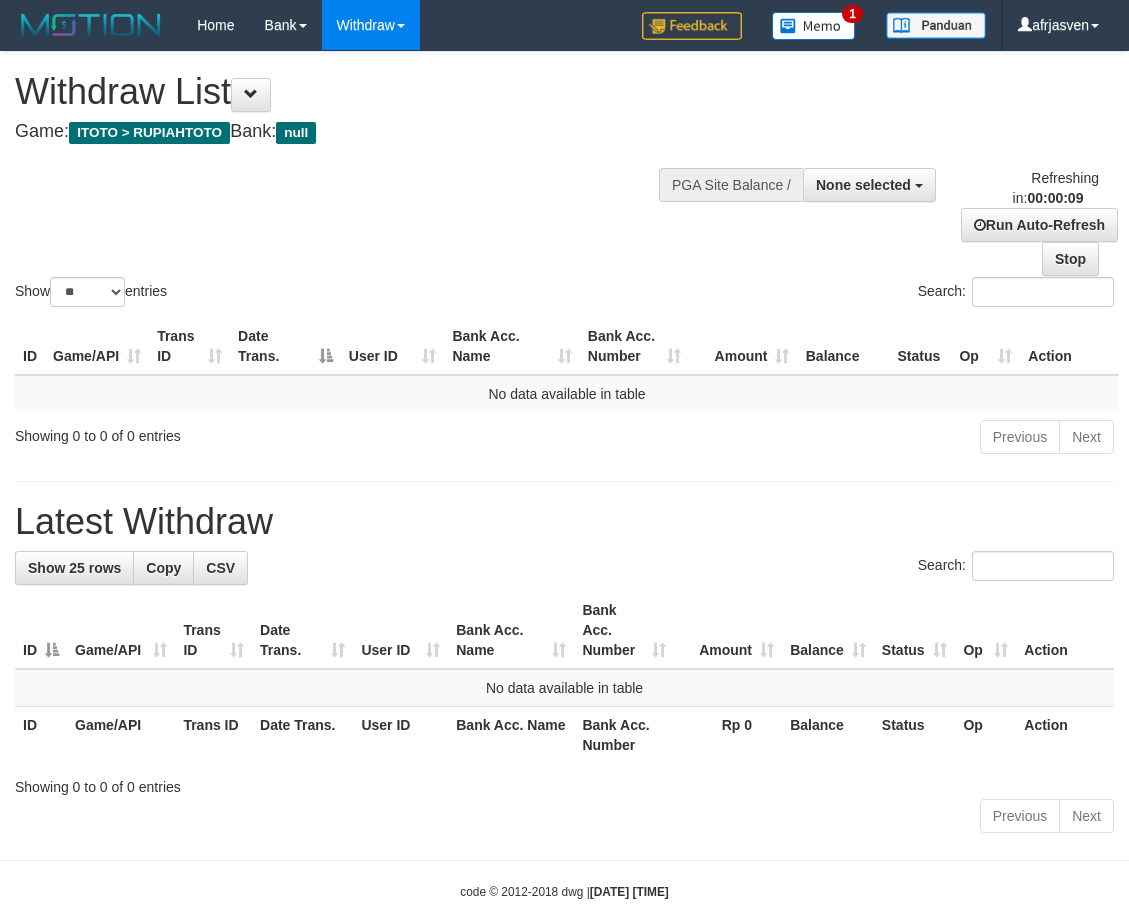 select 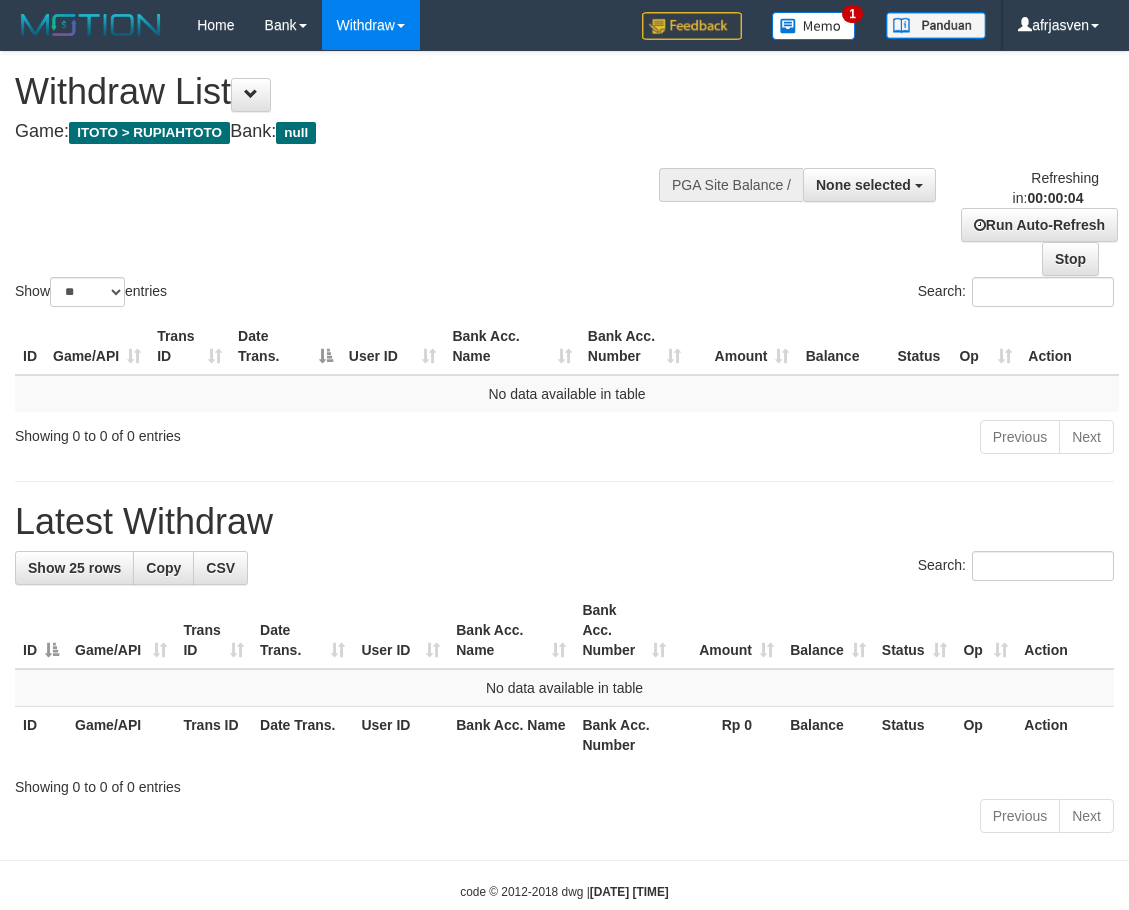 scroll, scrollTop: 0, scrollLeft: 0, axis: both 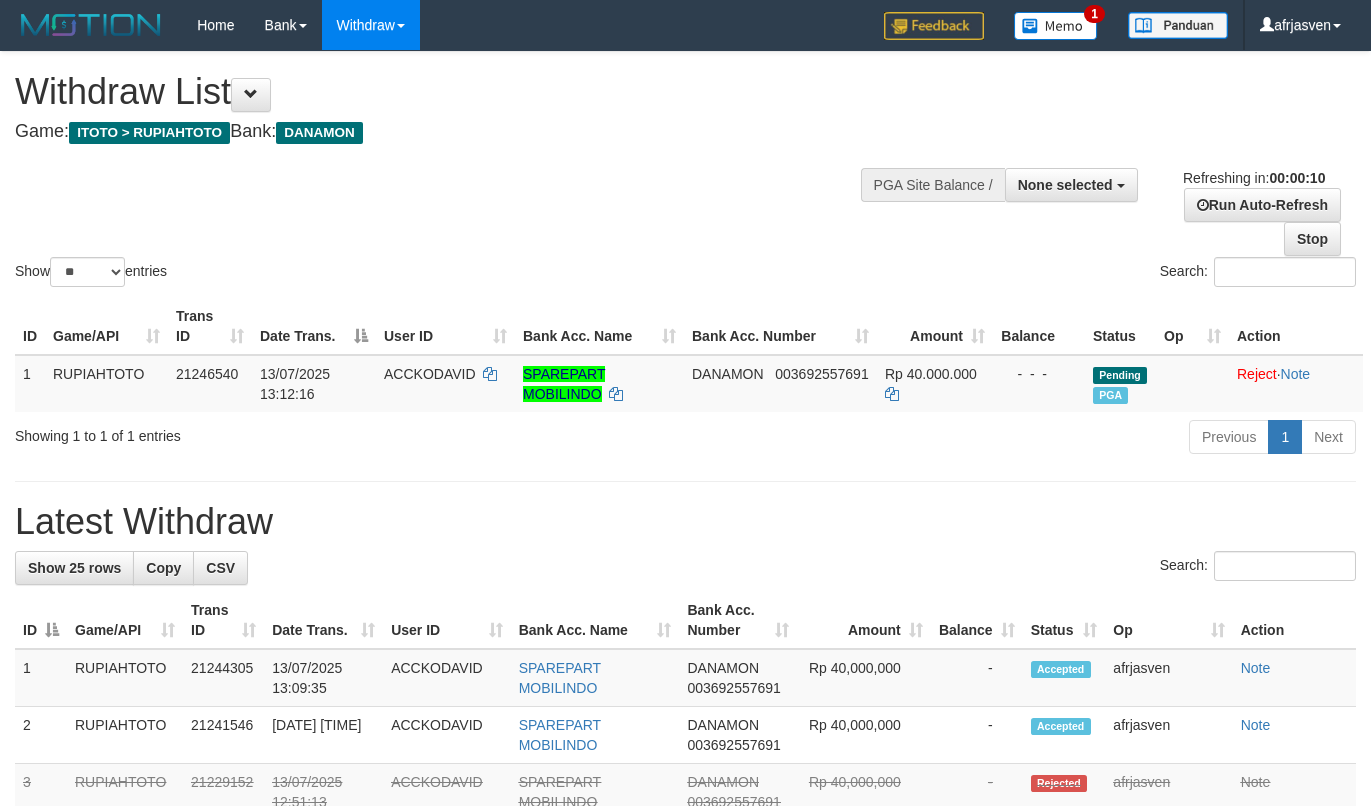 select 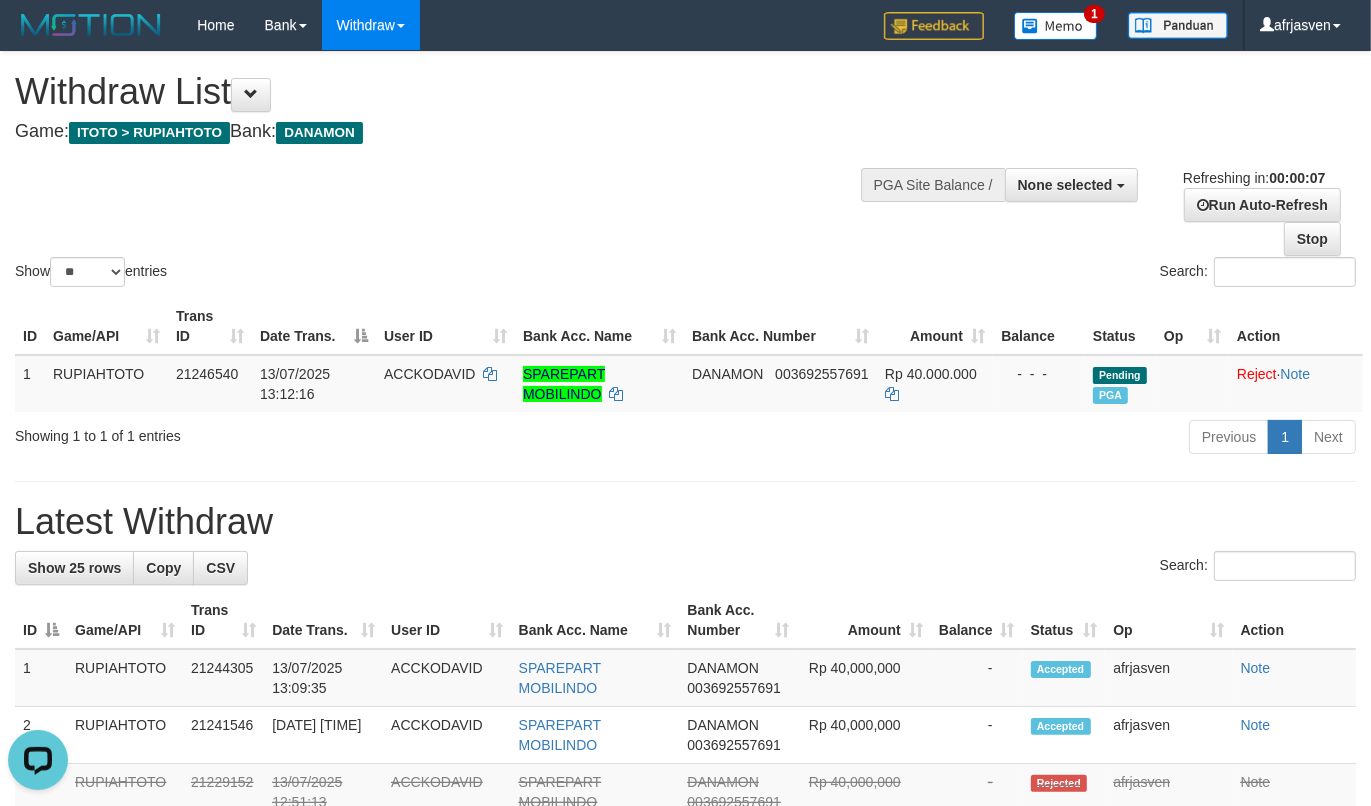 scroll, scrollTop: 0, scrollLeft: 0, axis: both 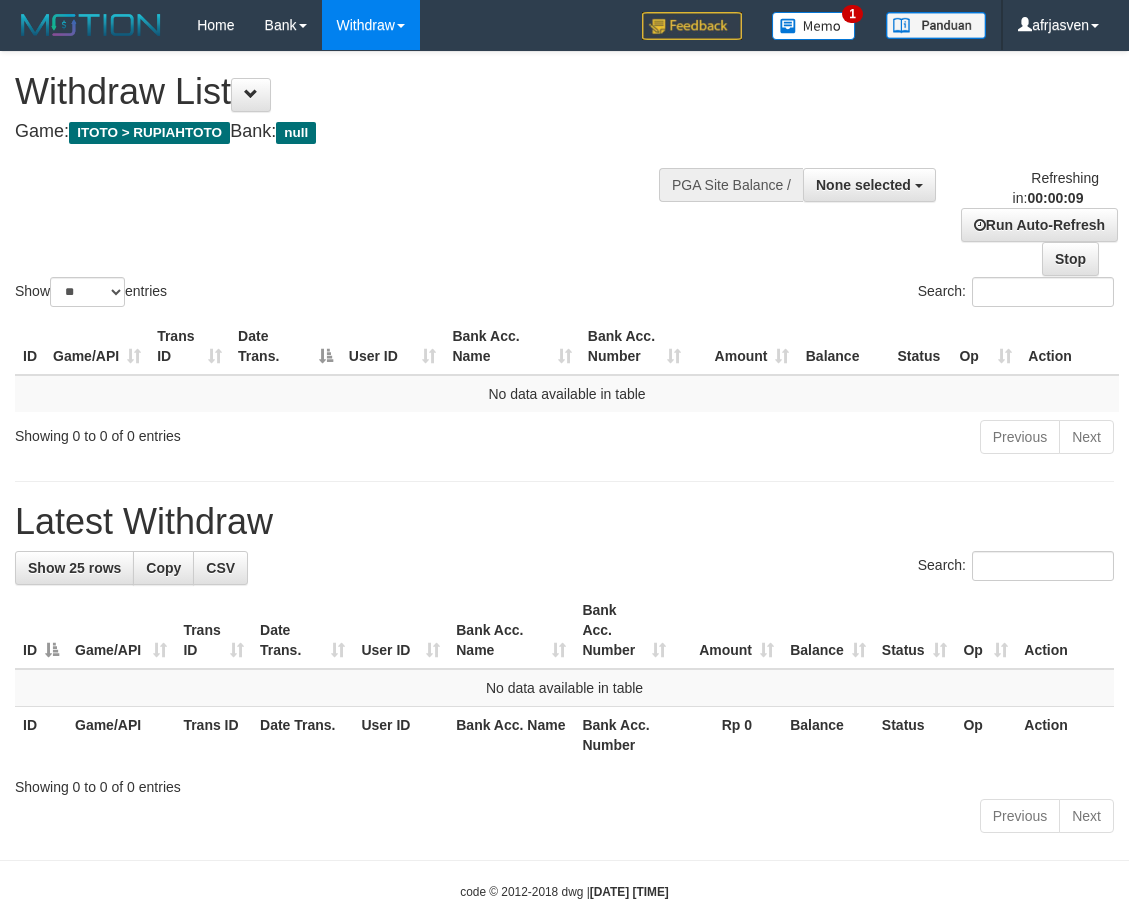 select 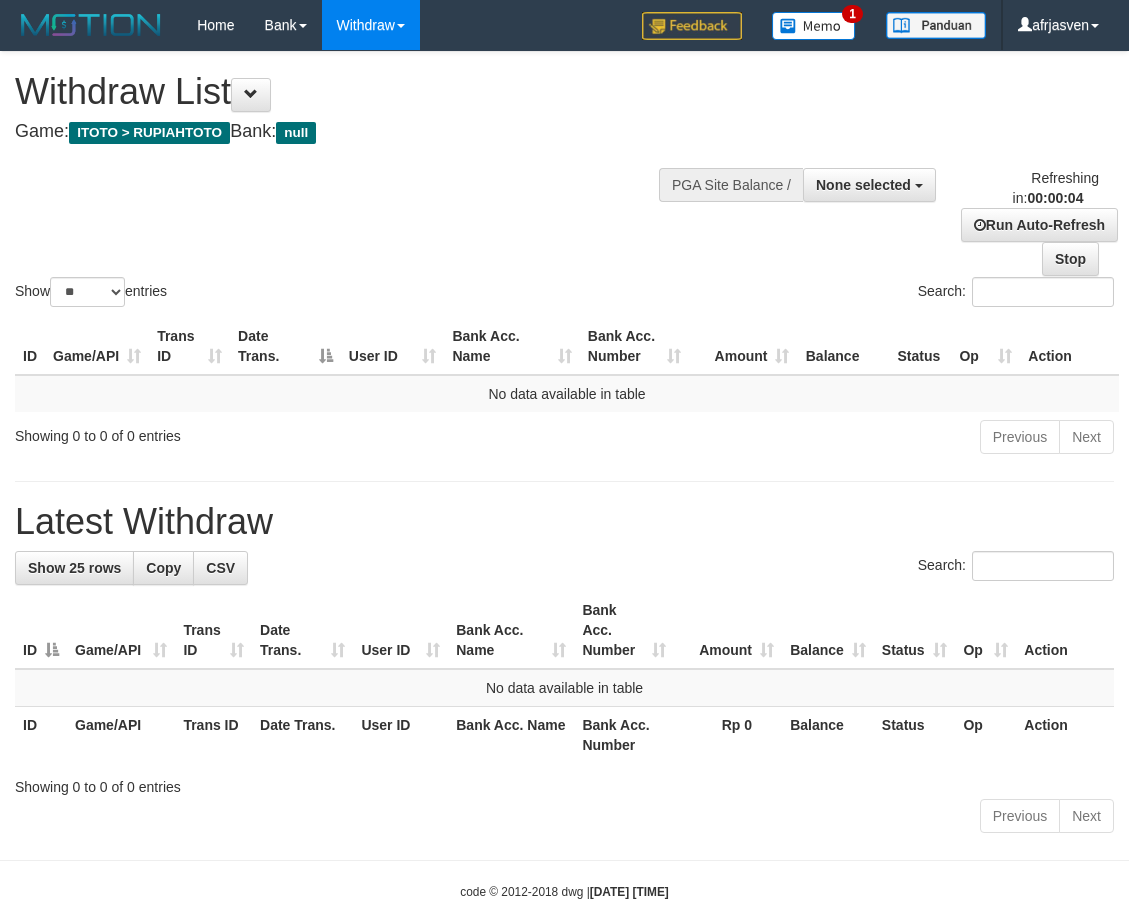 scroll, scrollTop: 0, scrollLeft: 0, axis: both 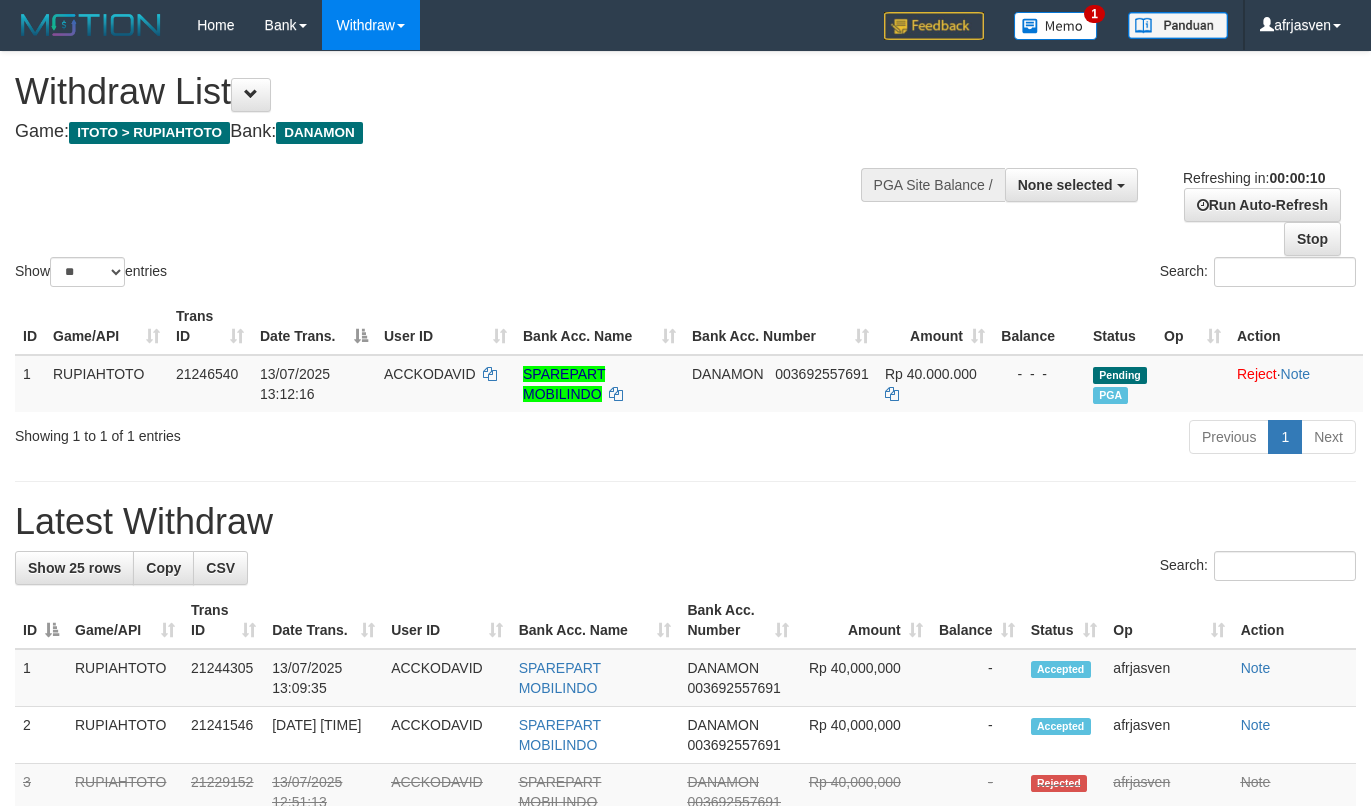 select 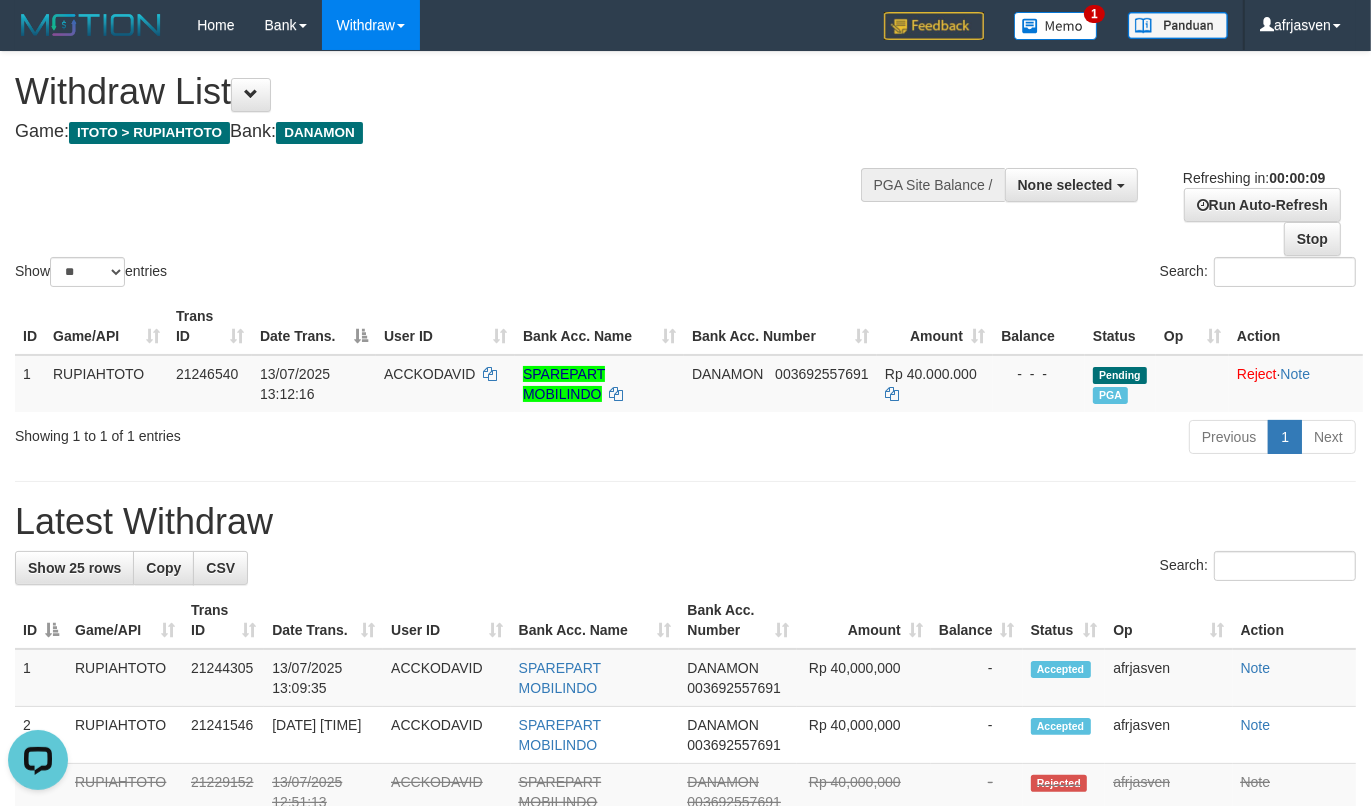scroll, scrollTop: 0, scrollLeft: 0, axis: both 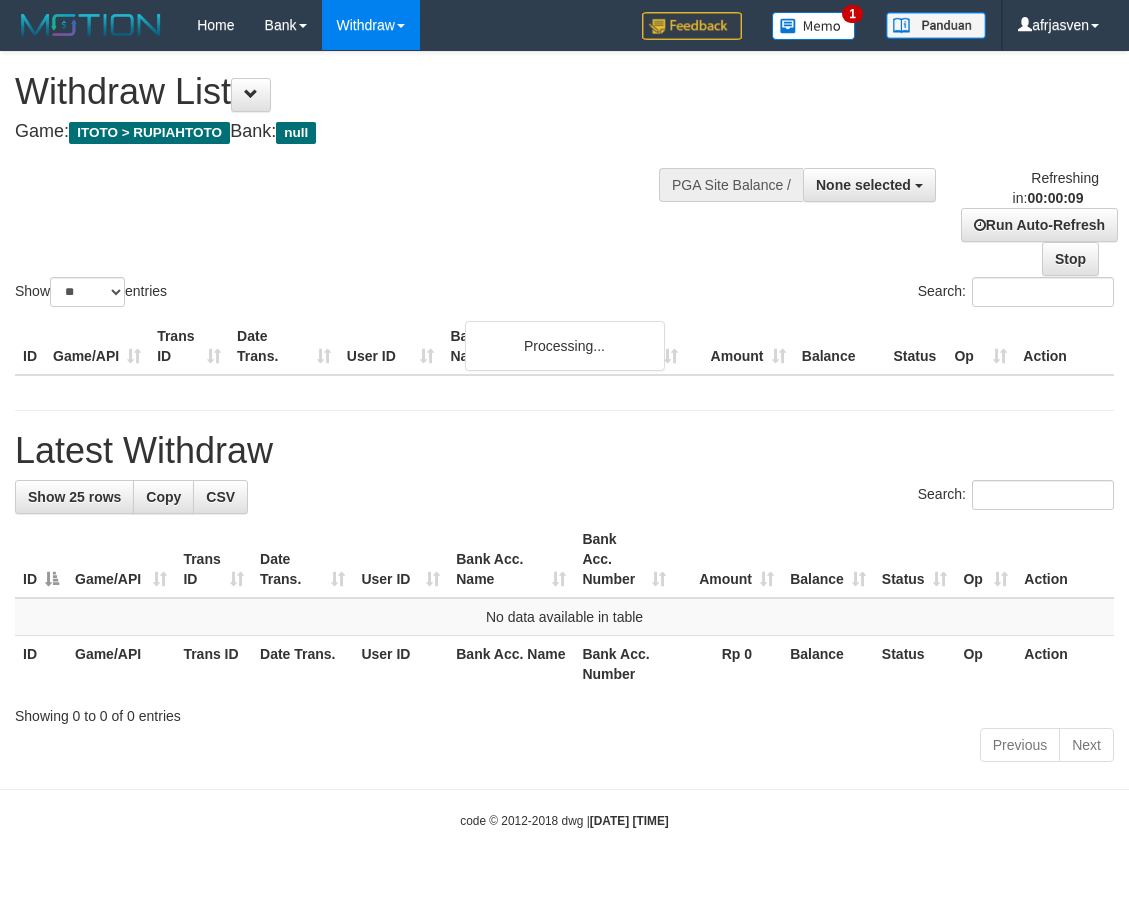 select 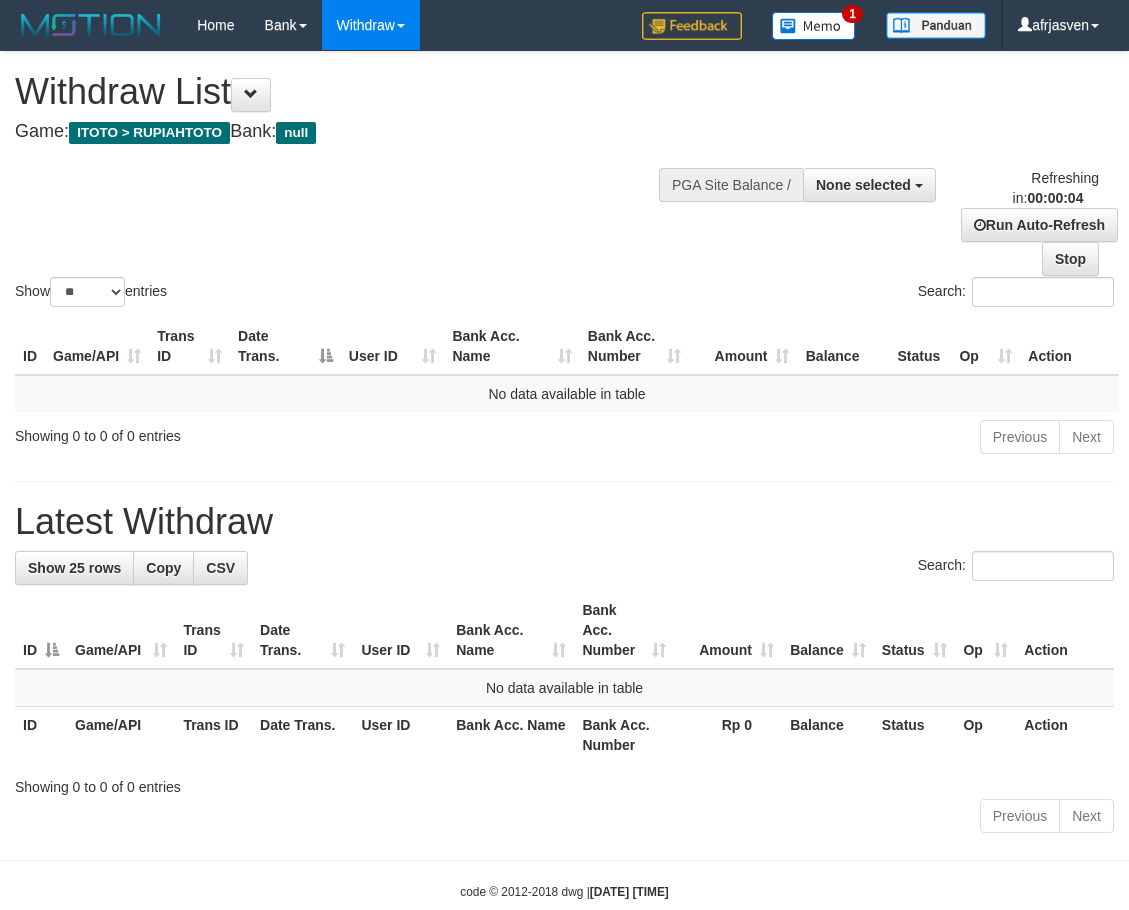 scroll, scrollTop: 0, scrollLeft: 0, axis: both 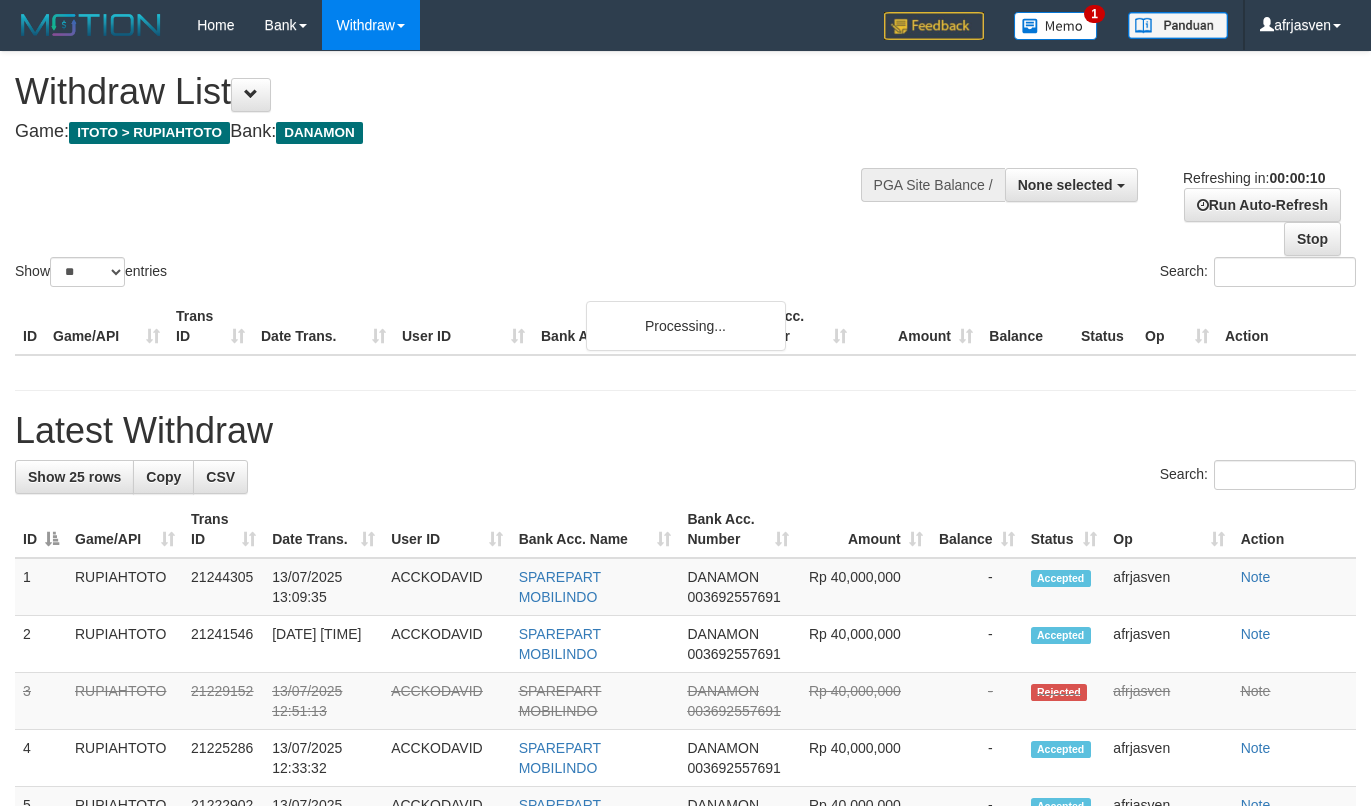 select 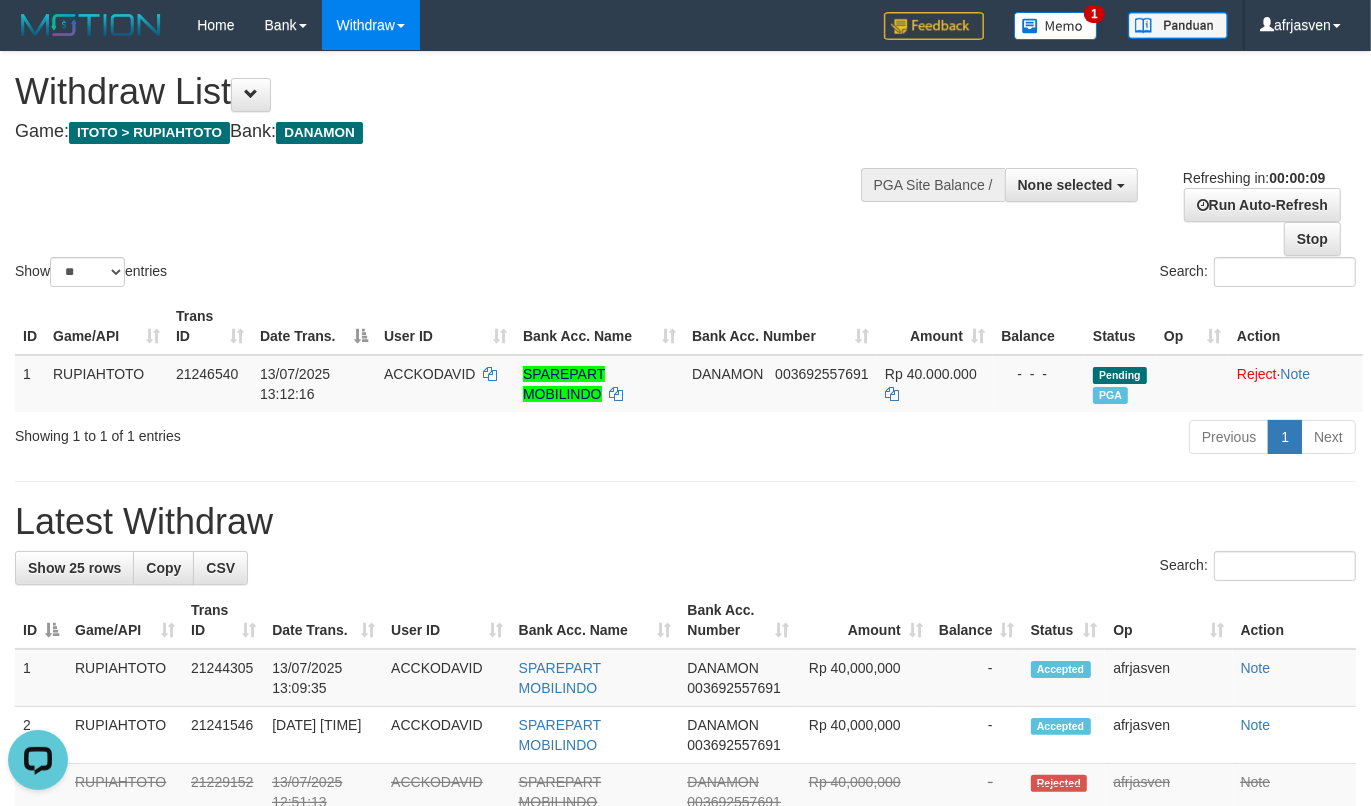 scroll, scrollTop: 0, scrollLeft: 0, axis: both 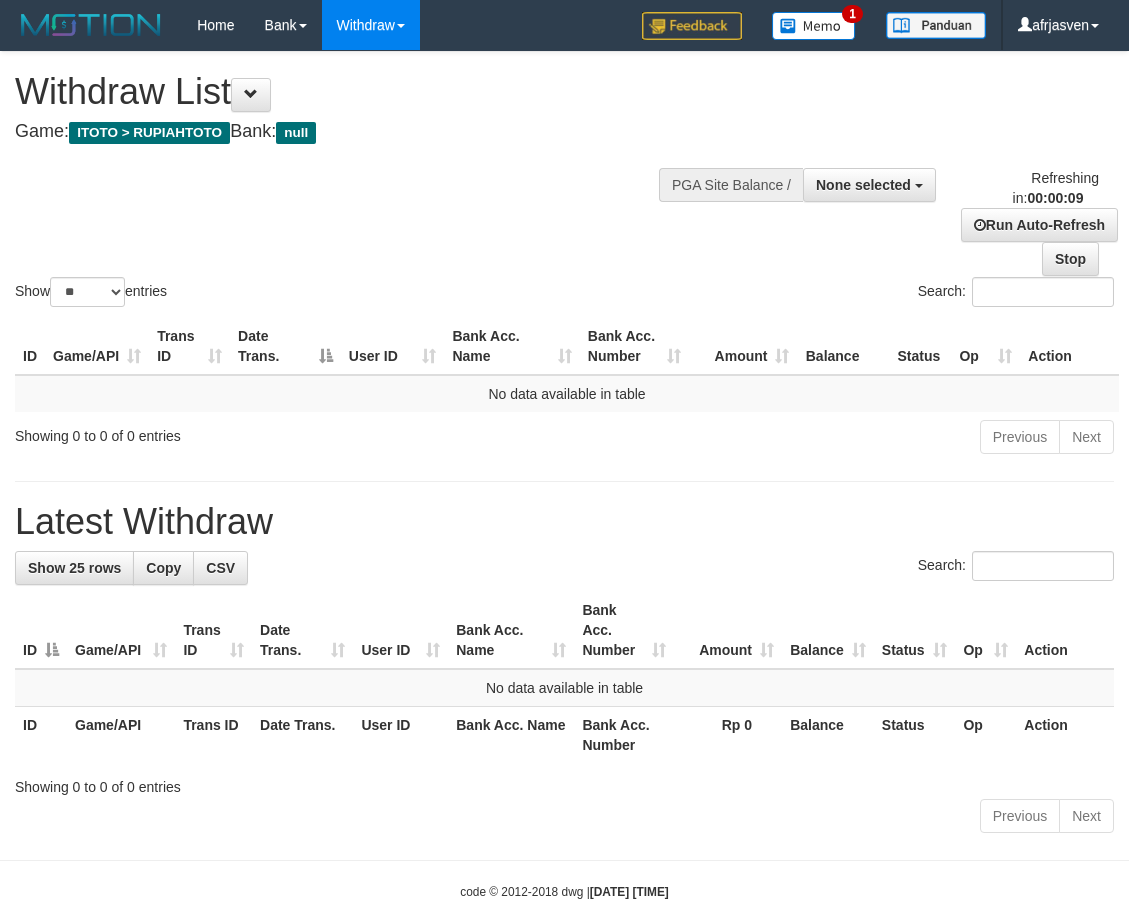 select 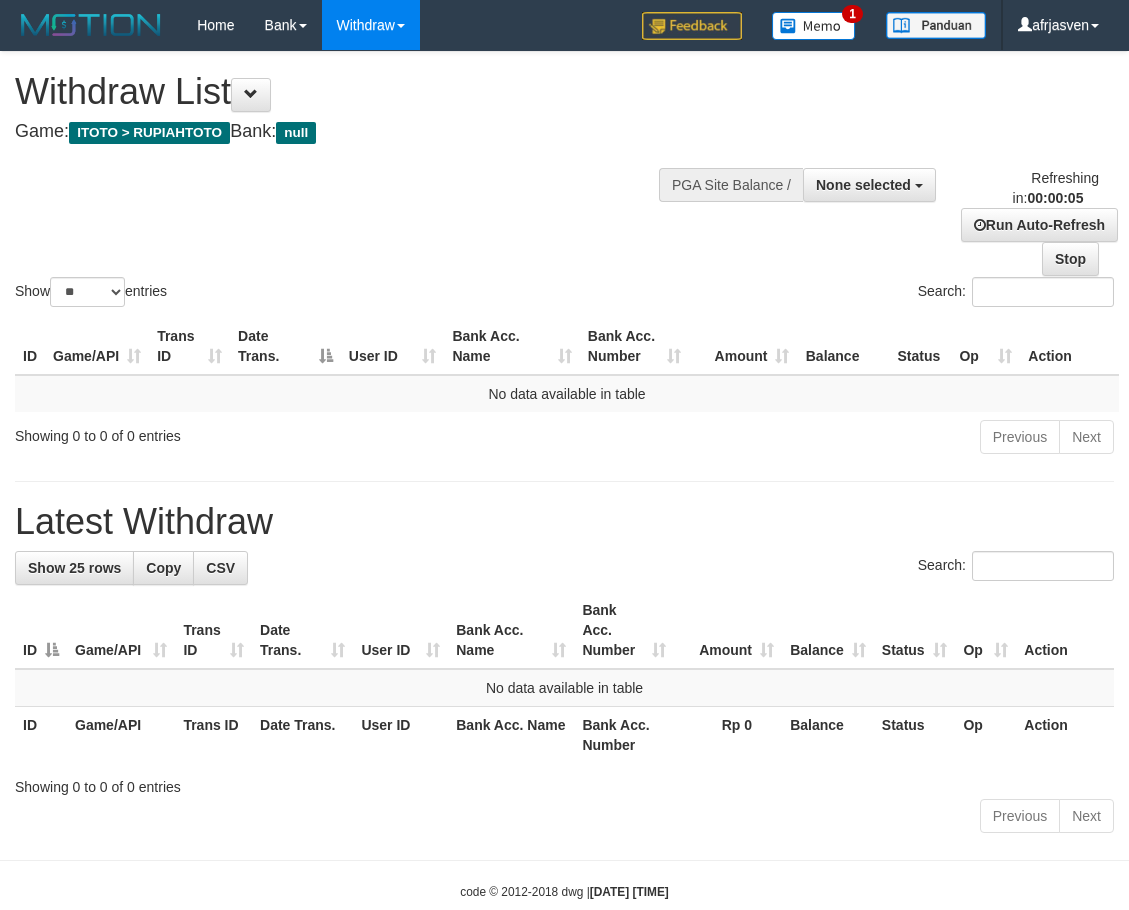 scroll, scrollTop: 0, scrollLeft: 0, axis: both 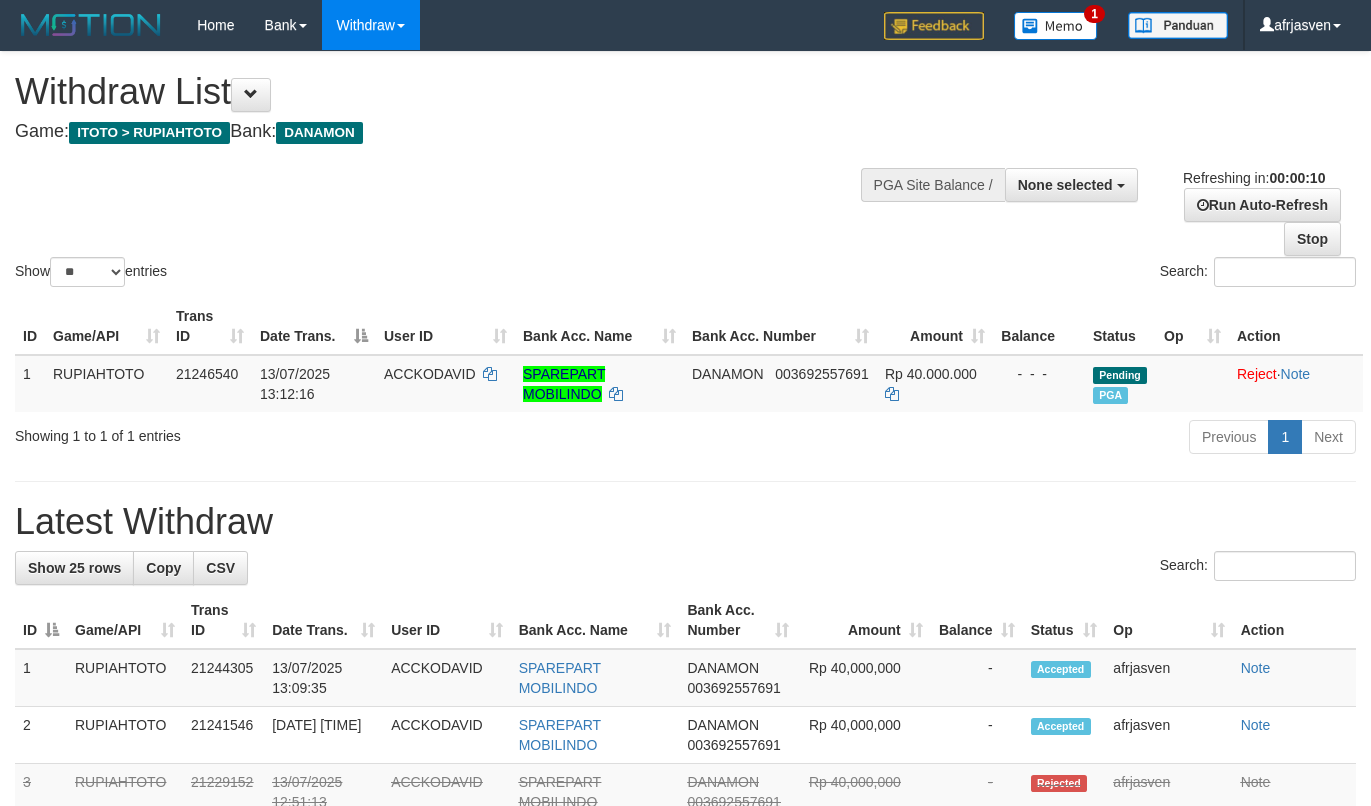 select 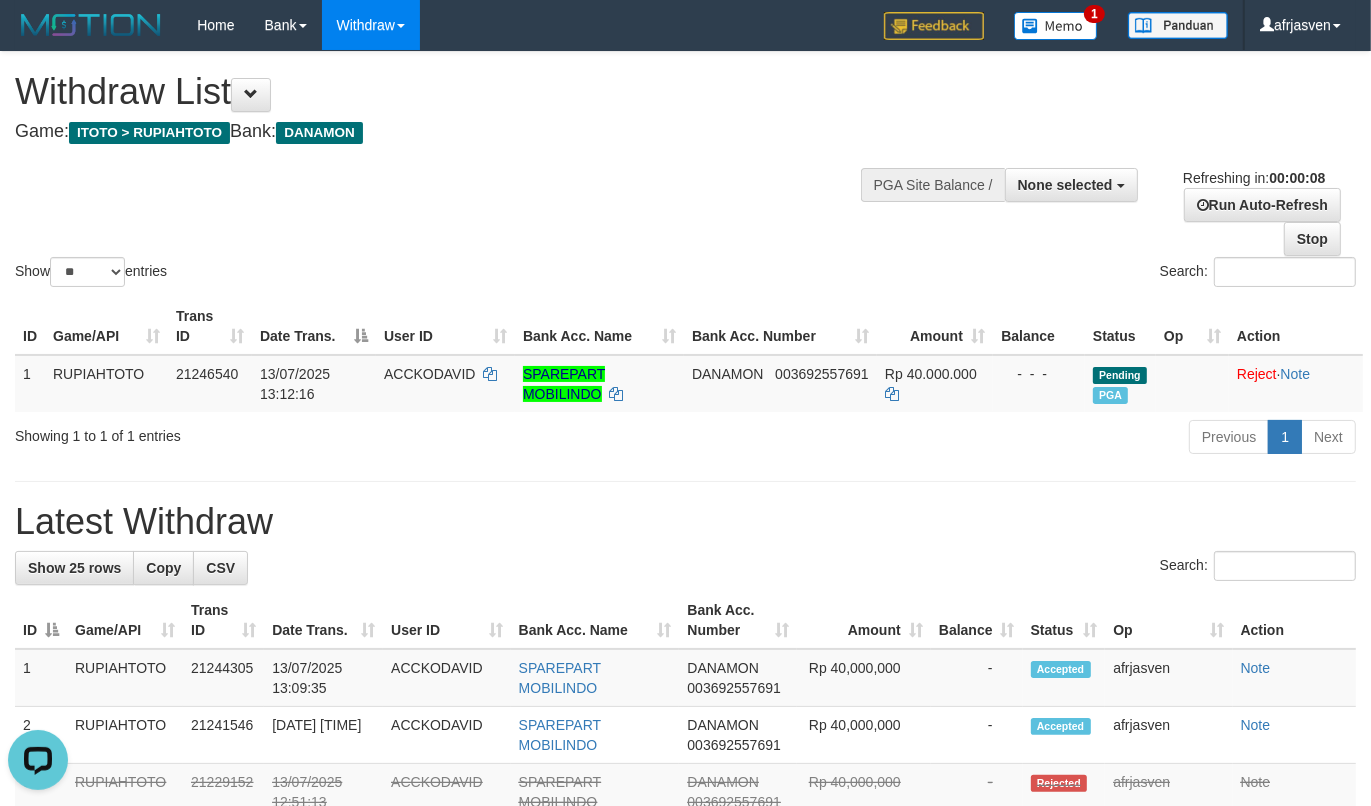scroll, scrollTop: 0, scrollLeft: 0, axis: both 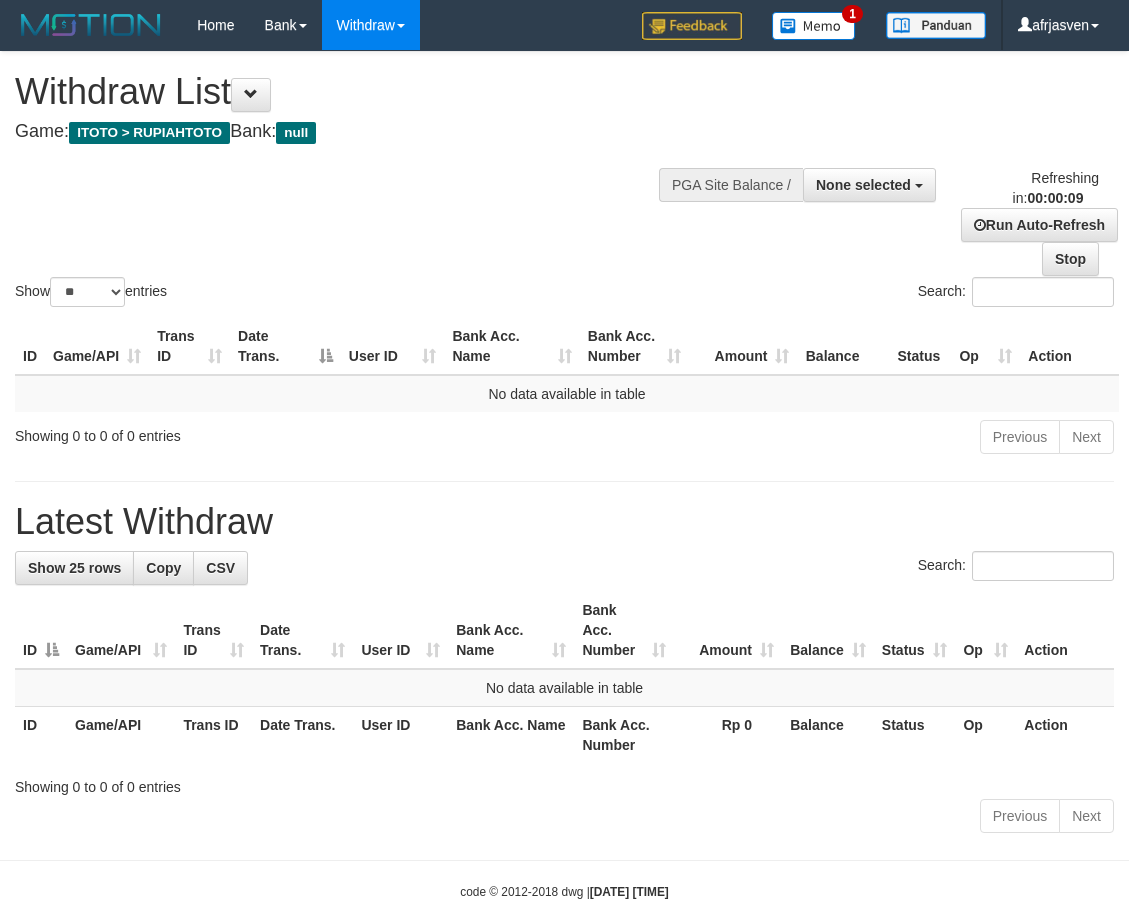 select 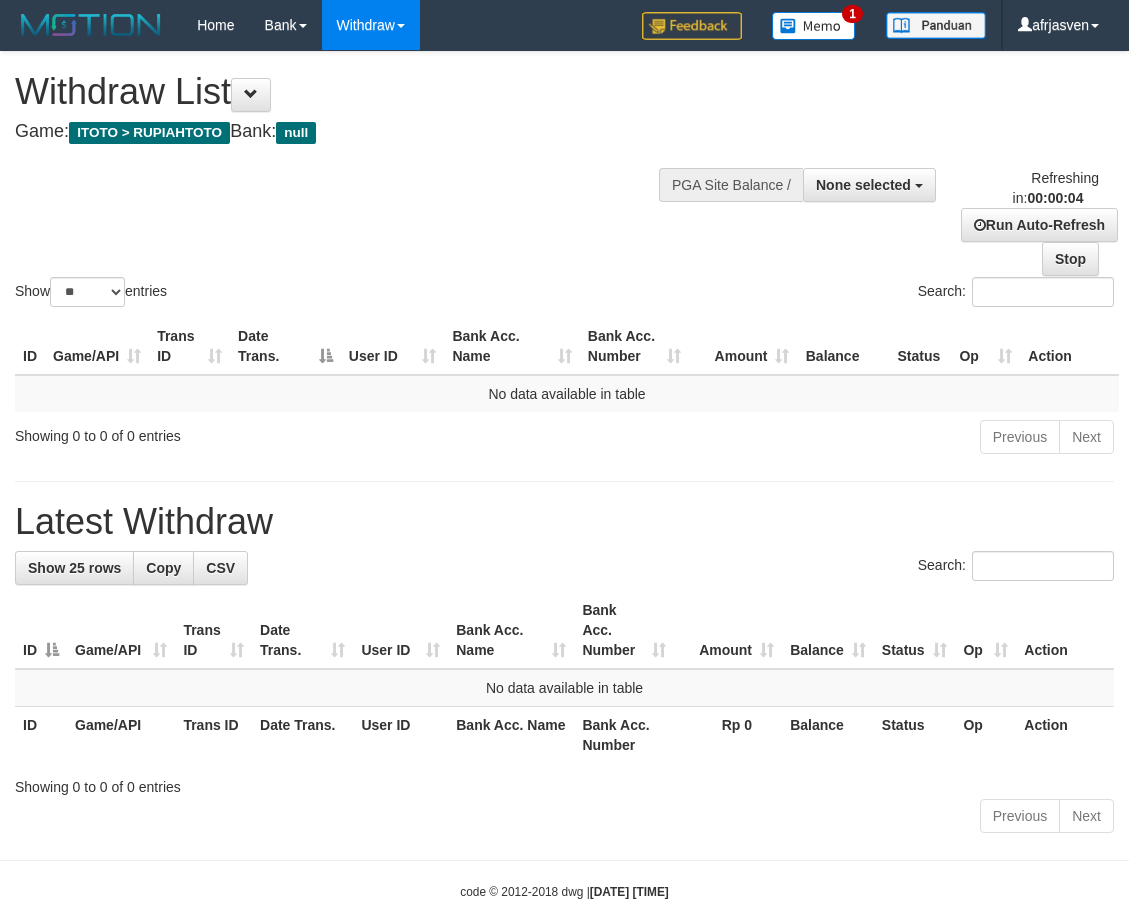 scroll, scrollTop: 0, scrollLeft: 0, axis: both 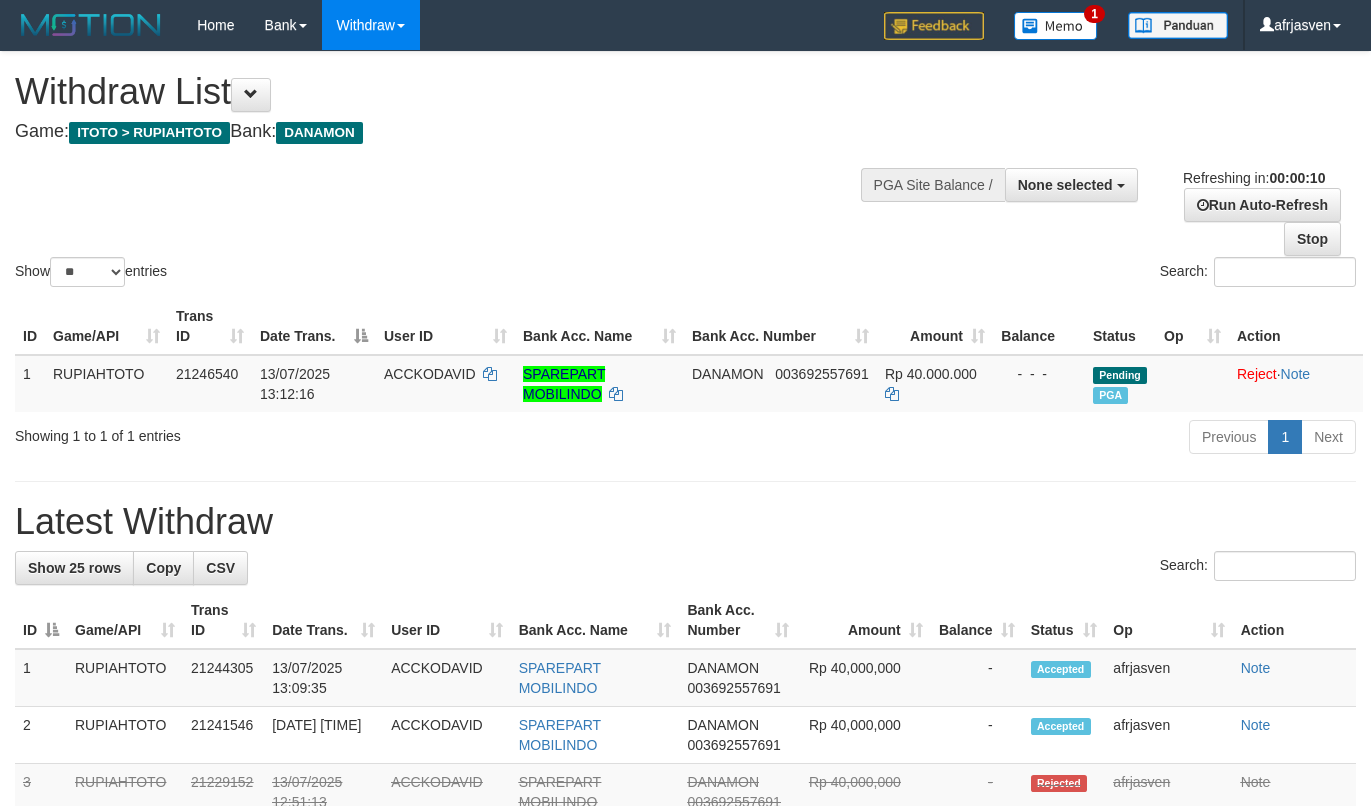 select 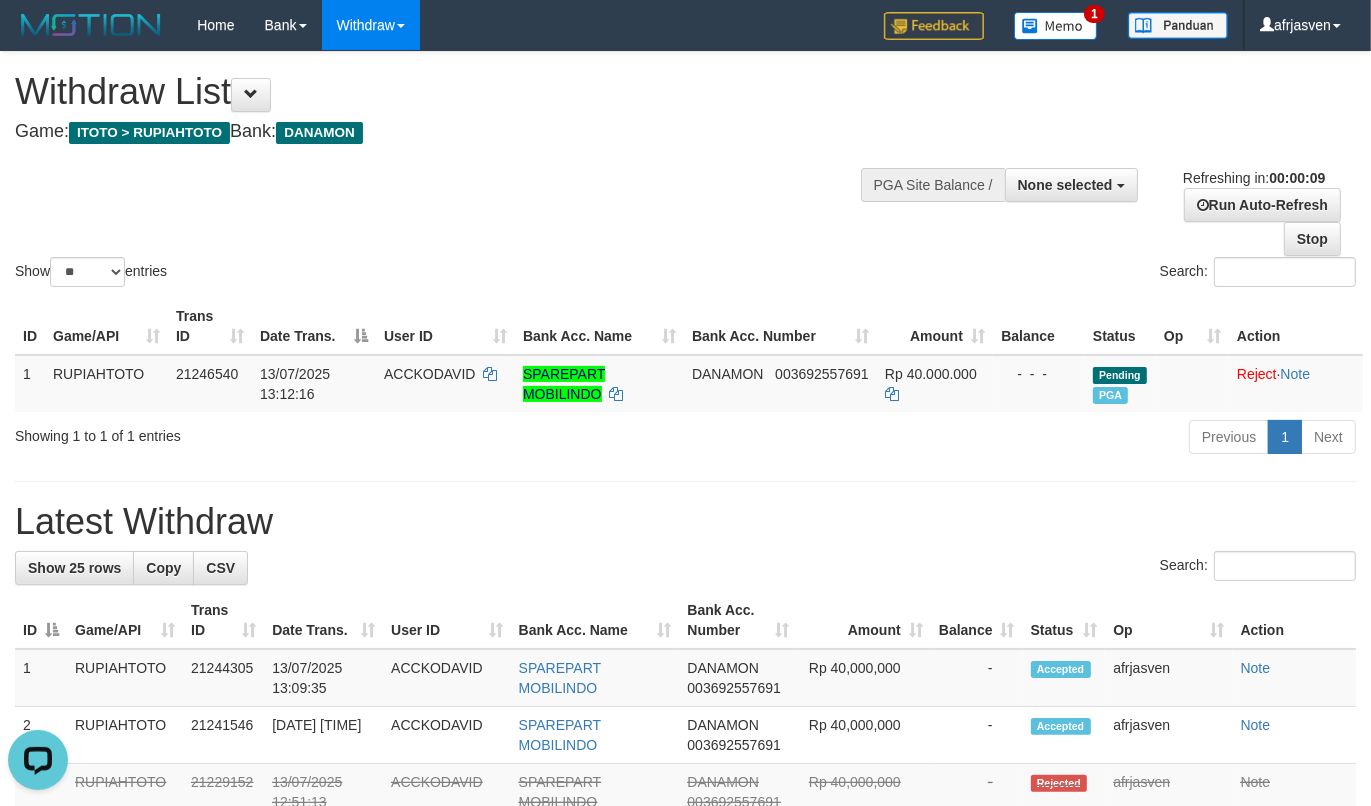 scroll, scrollTop: 0, scrollLeft: 0, axis: both 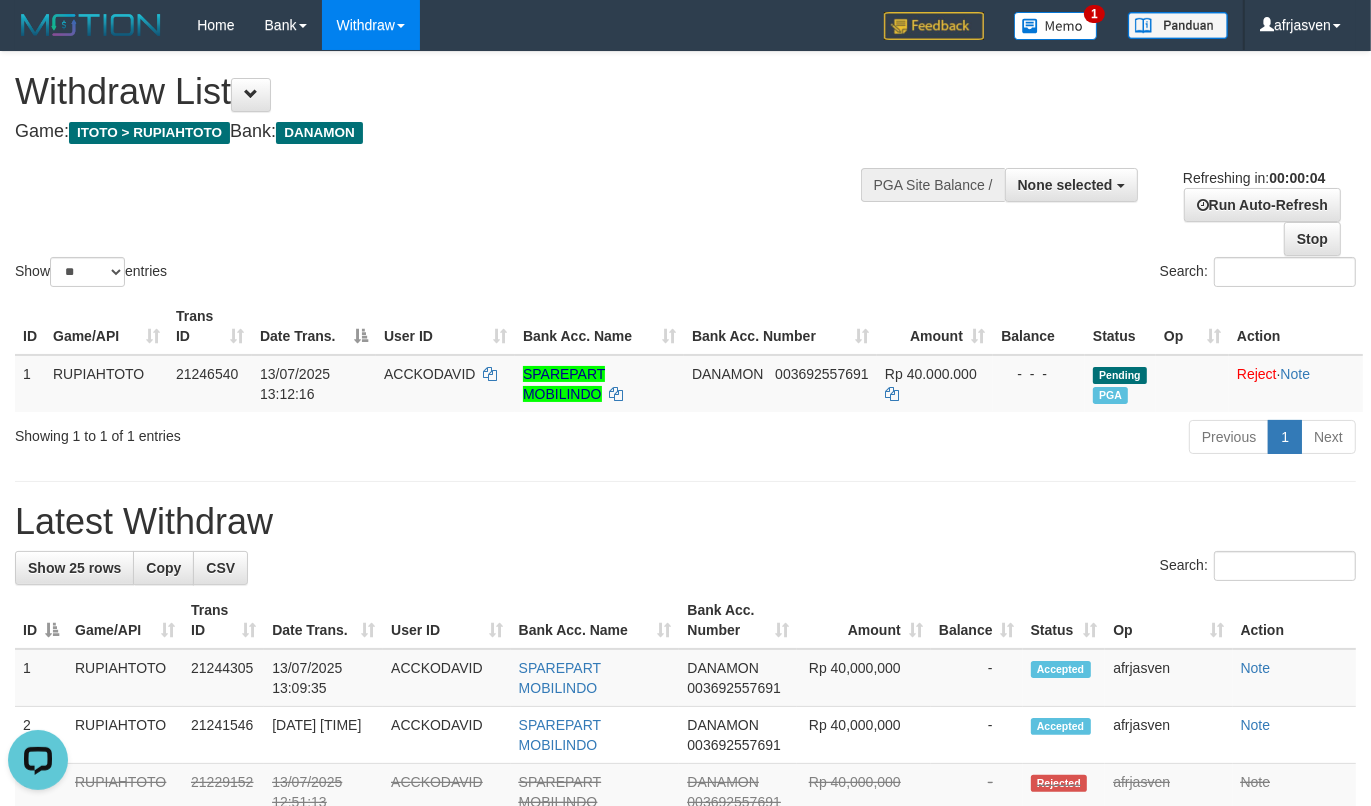click on "Latest Withdraw" at bounding box center [685, 522] 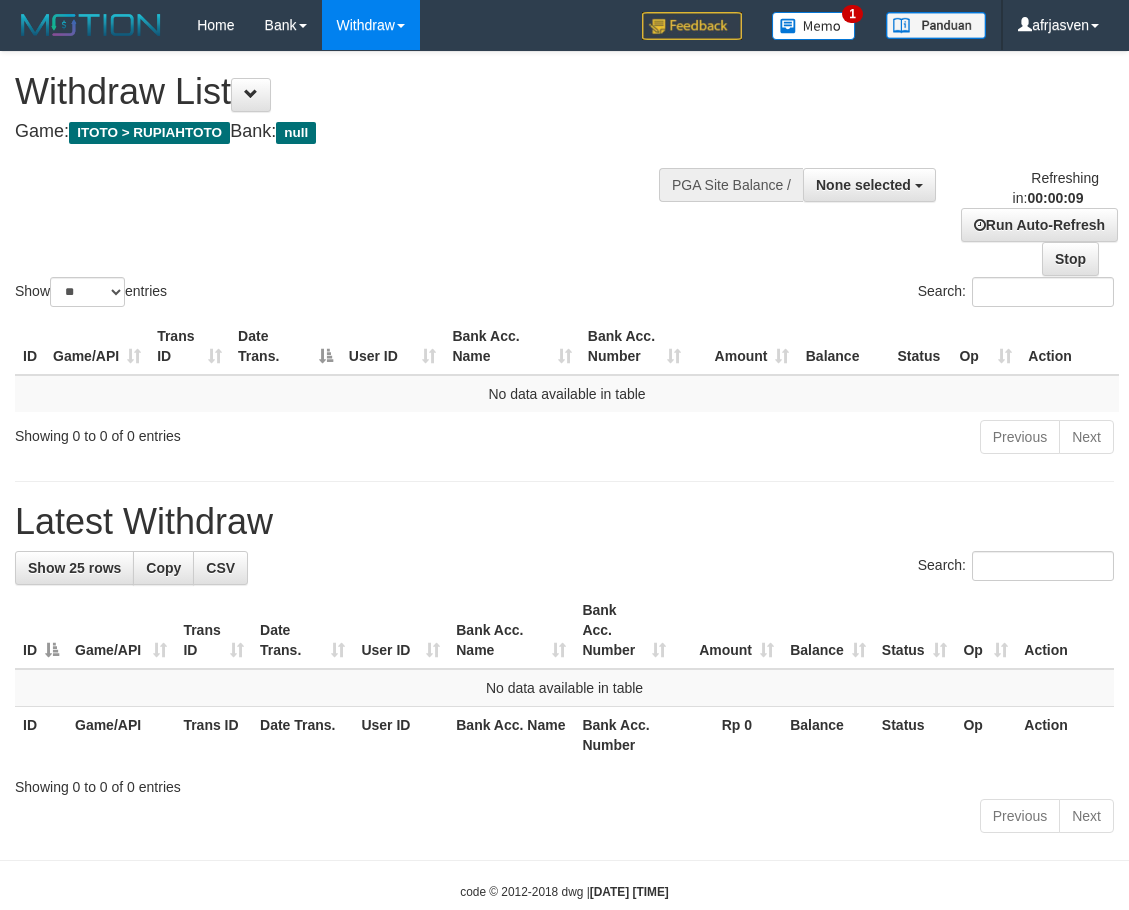 select 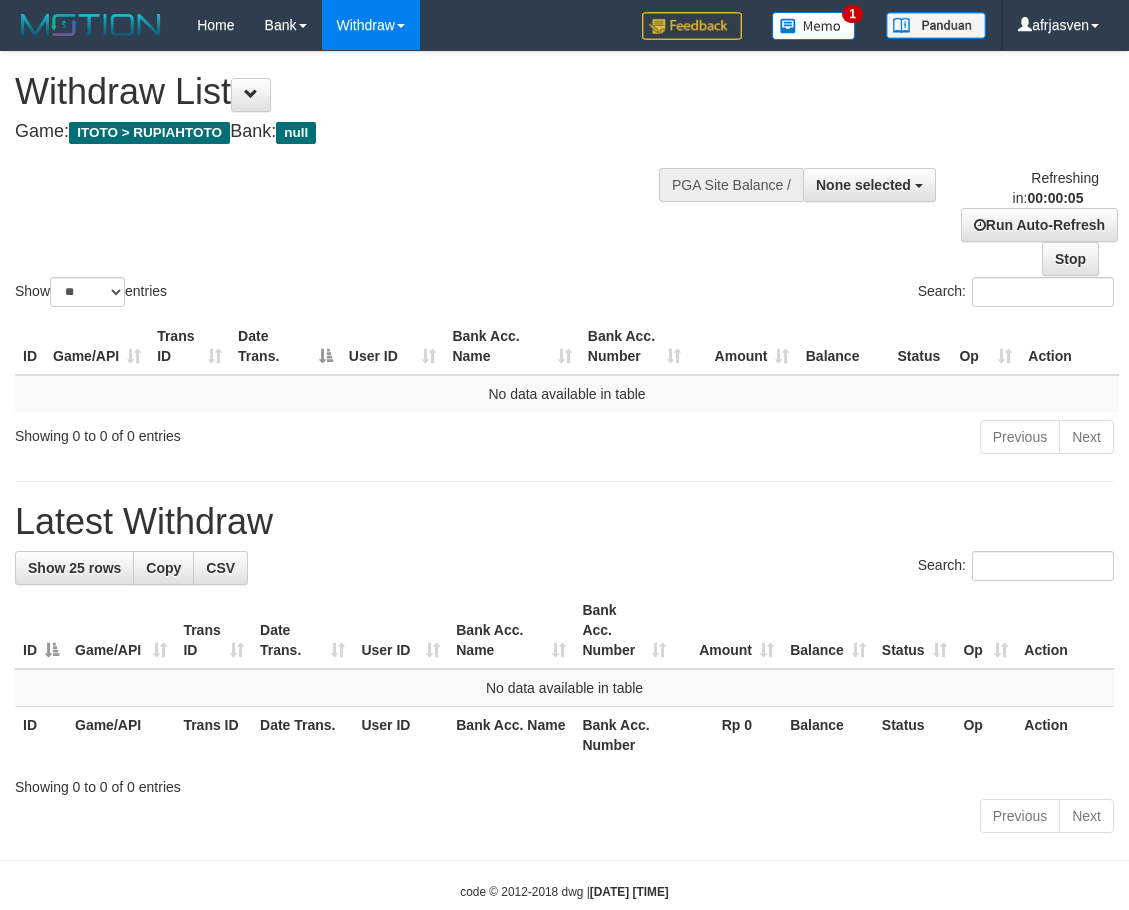 scroll, scrollTop: 0, scrollLeft: 0, axis: both 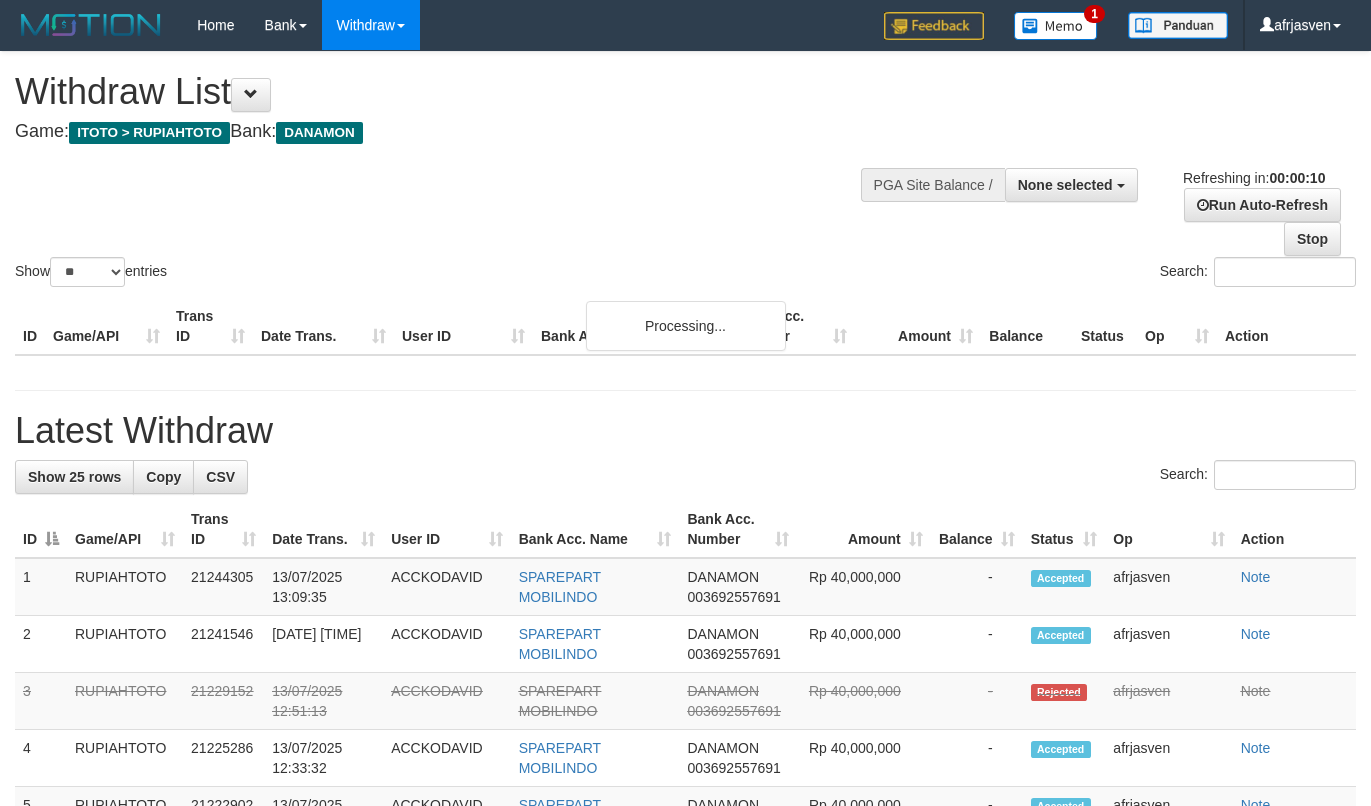 select 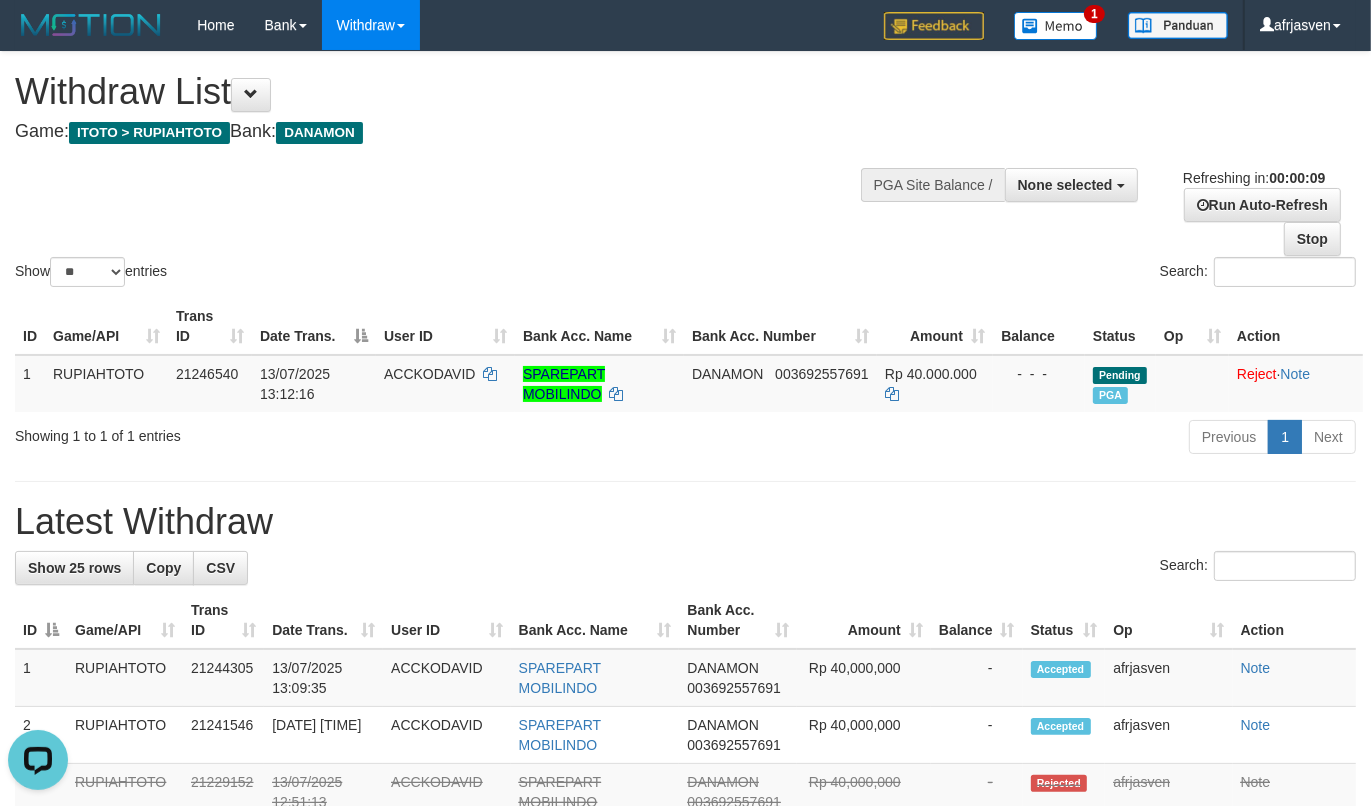 scroll, scrollTop: 0, scrollLeft: 0, axis: both 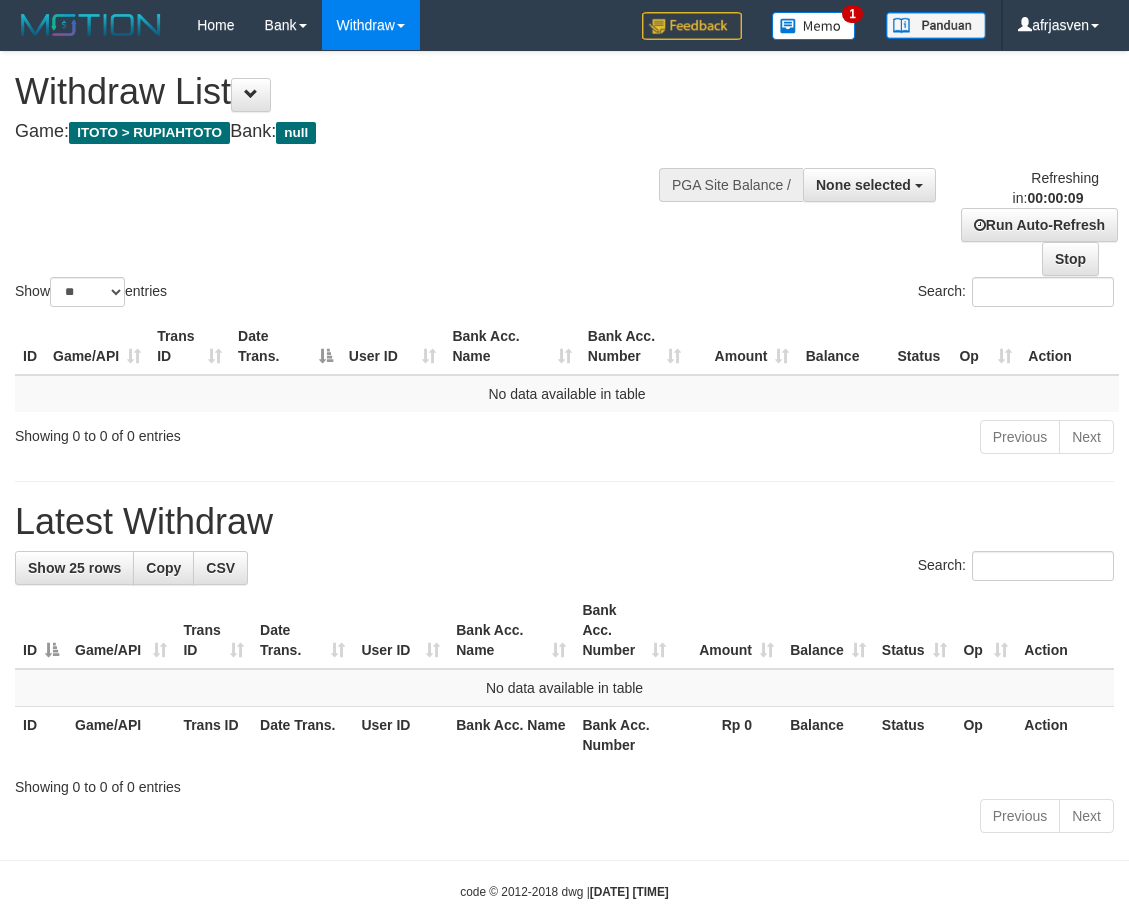 select 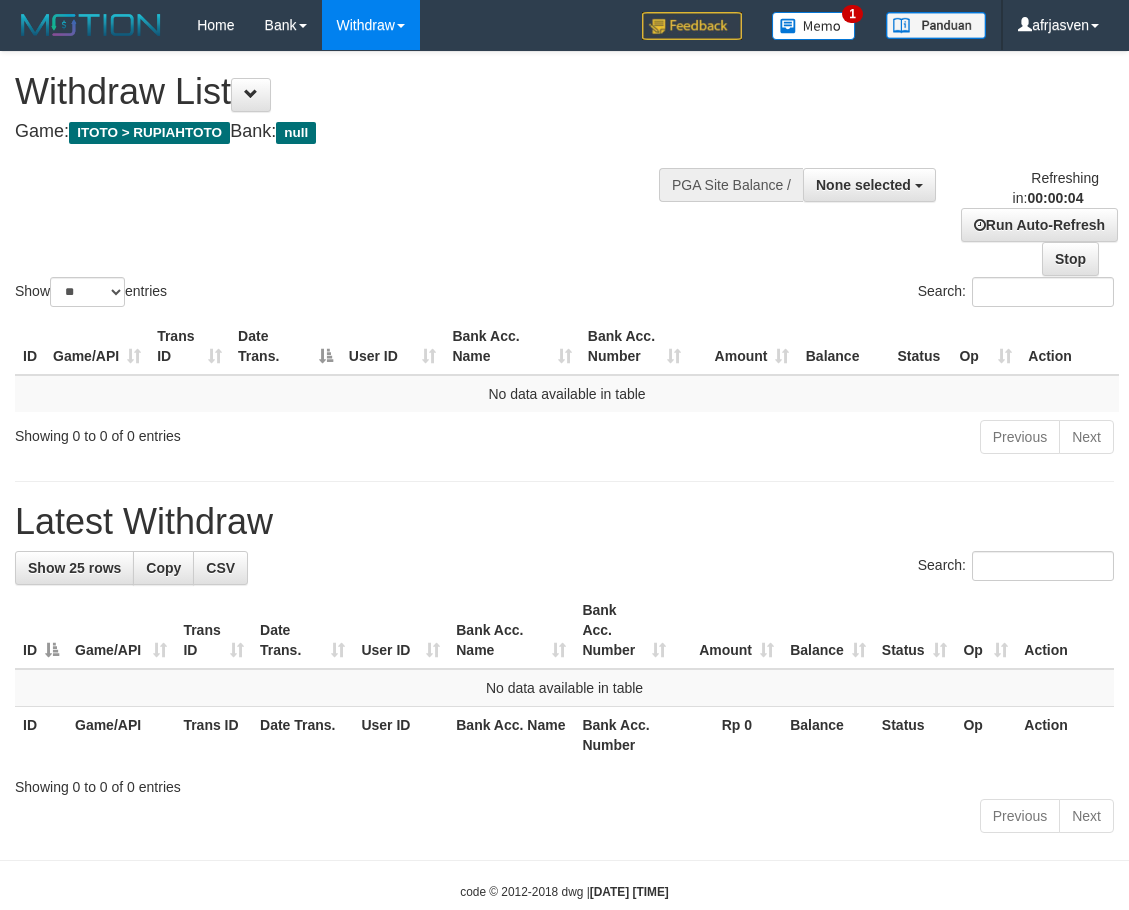 scroll, scrollTop: 0, scrollLeft: 0, axis: both 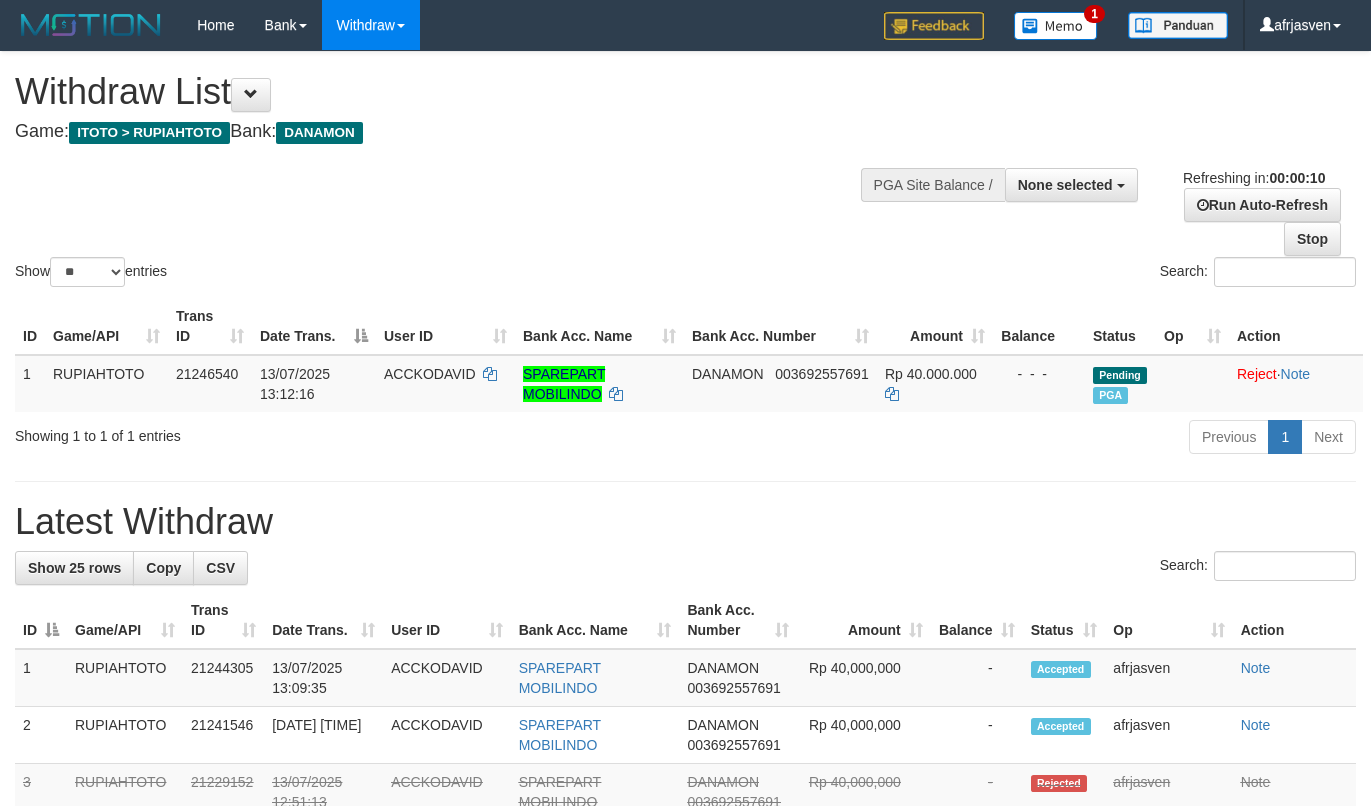 select 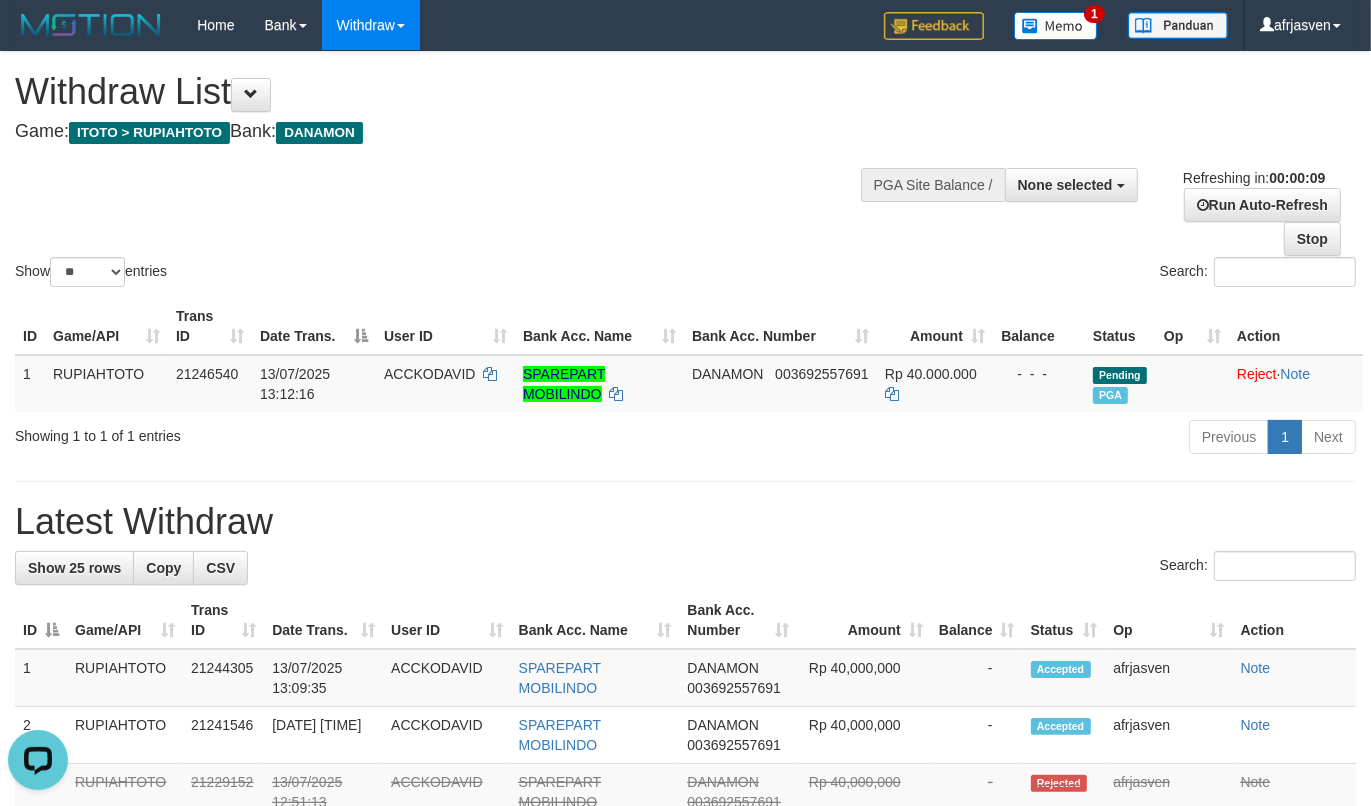 scroll, scrollTop: 0, scrollLeft: 0, axis: both 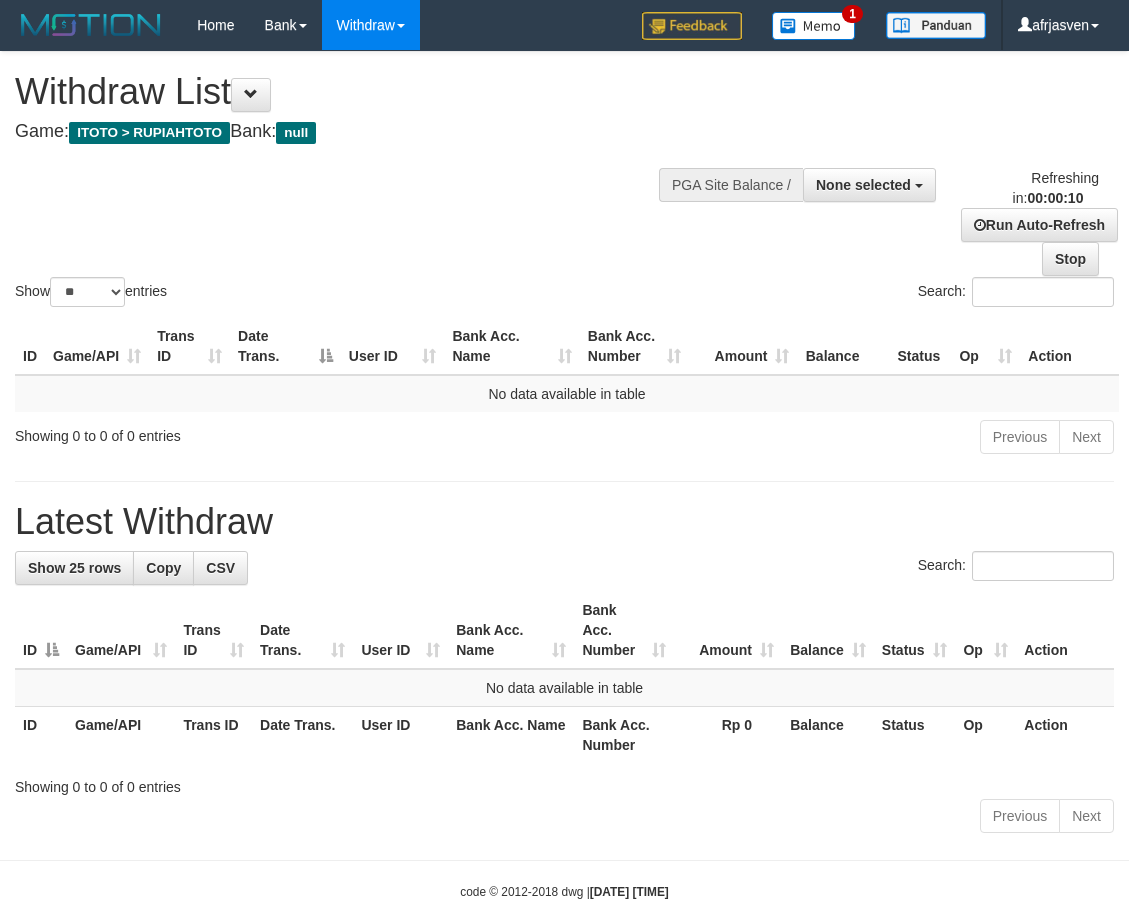 select 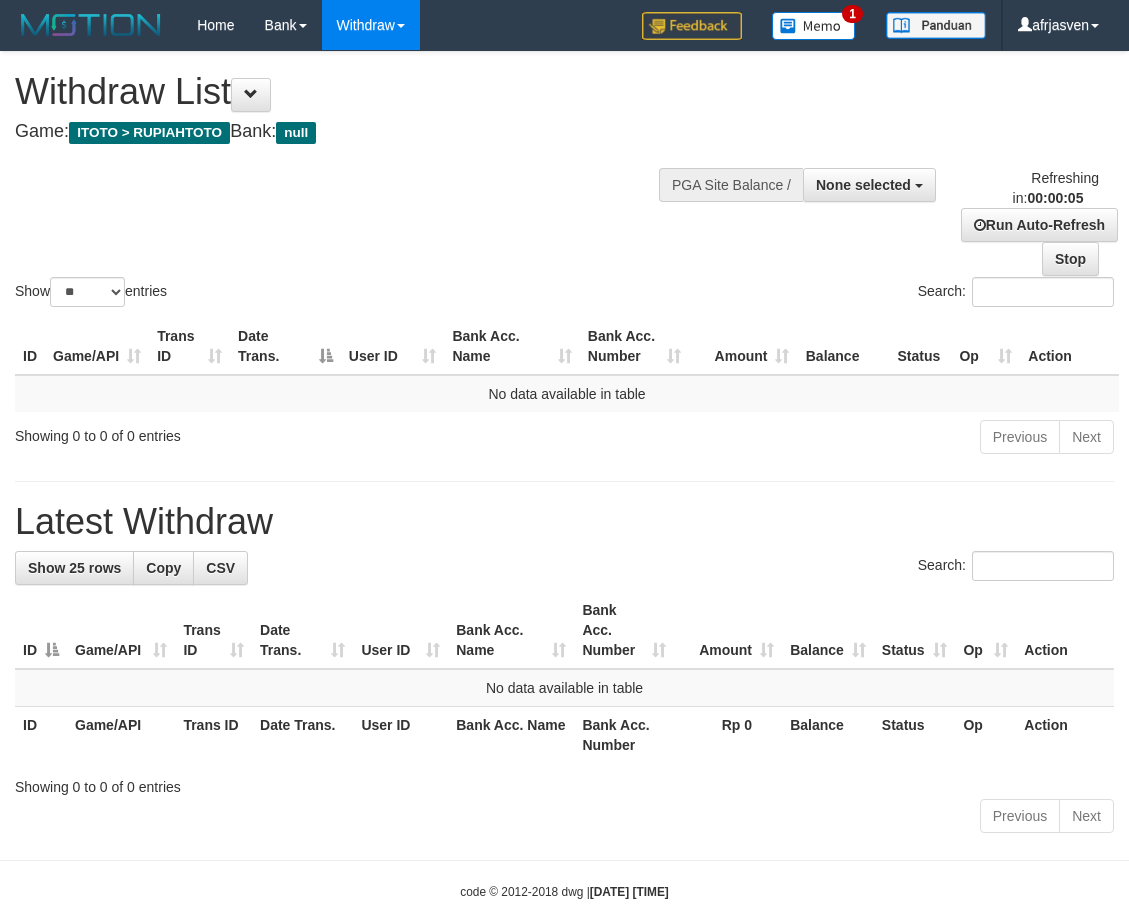 scroll, scrollTop: 0, scrollLeft: 0, axis: both 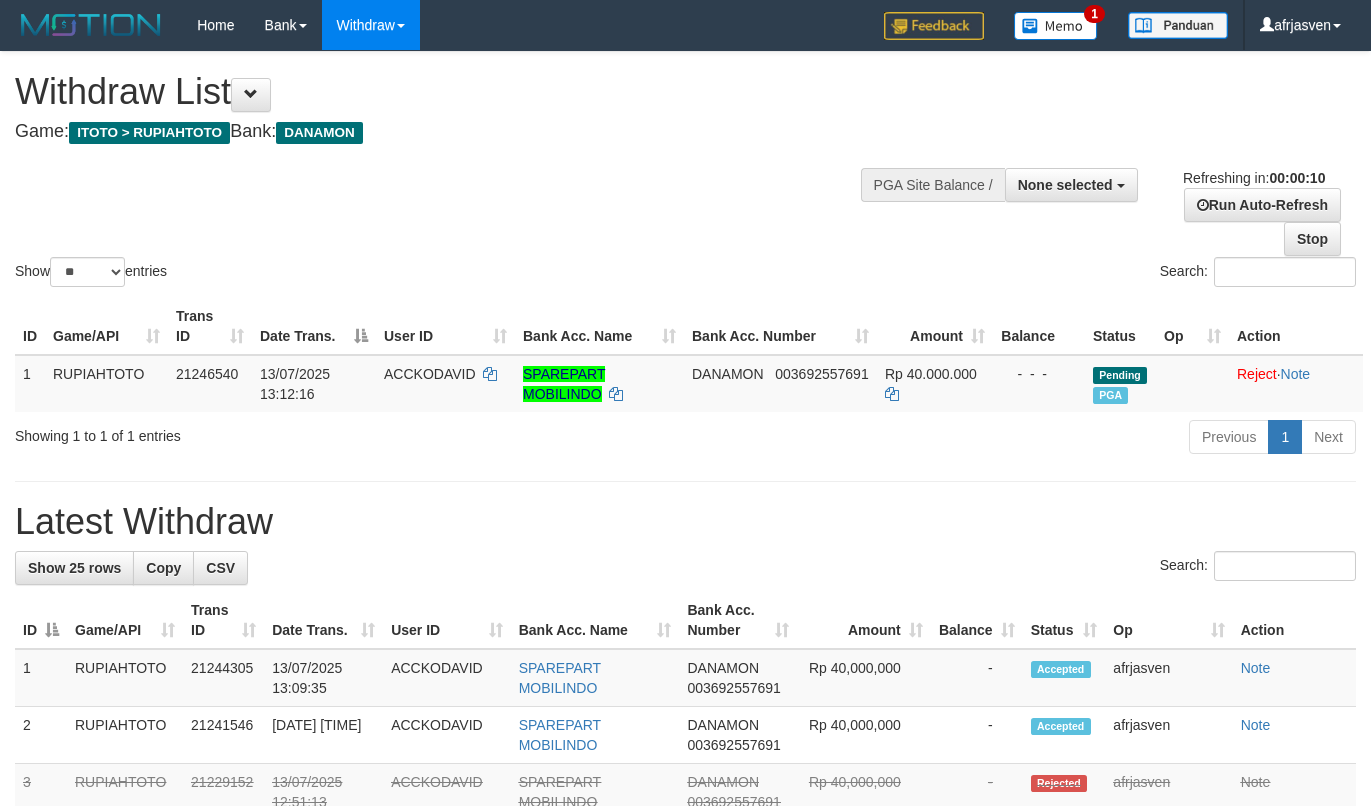 select 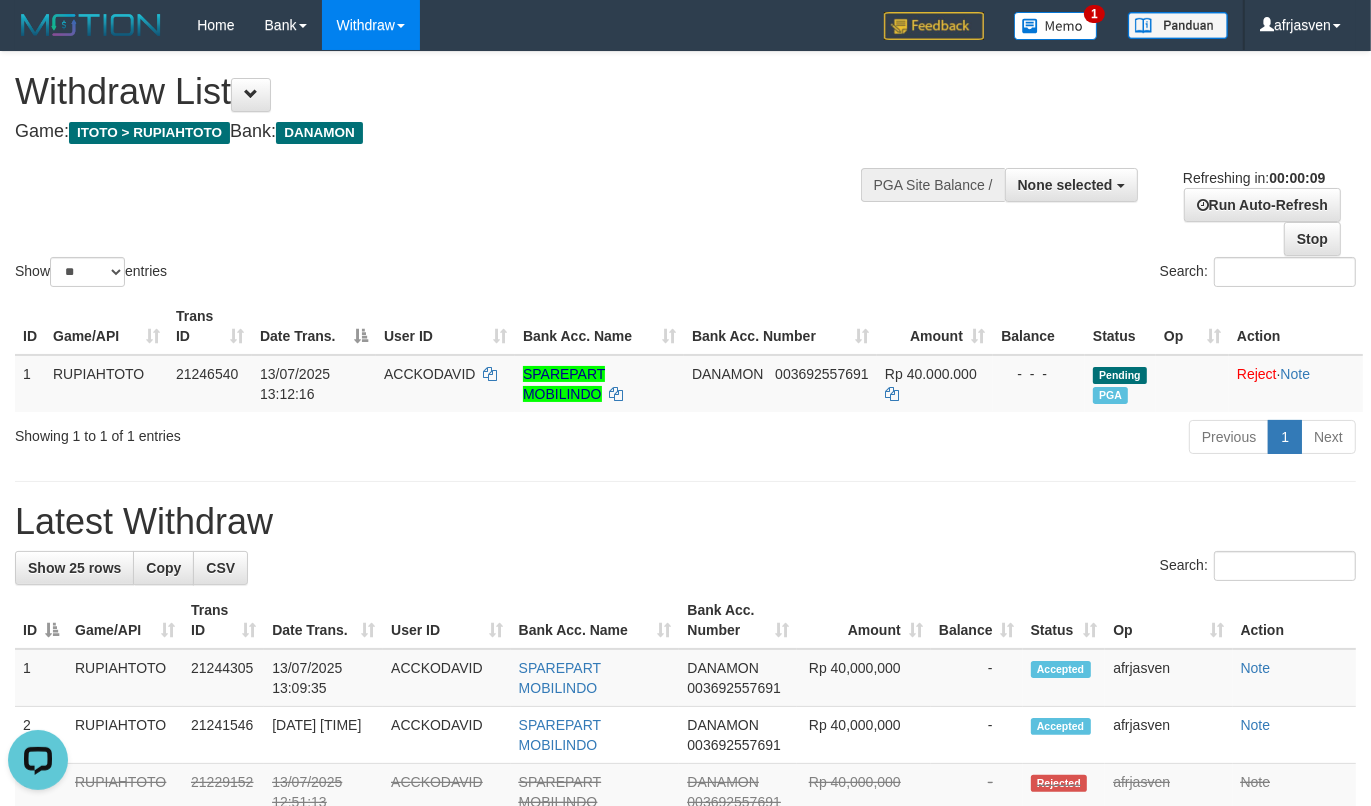 scroll, scrollTop: 0, scrollLeft: 0, axis: both 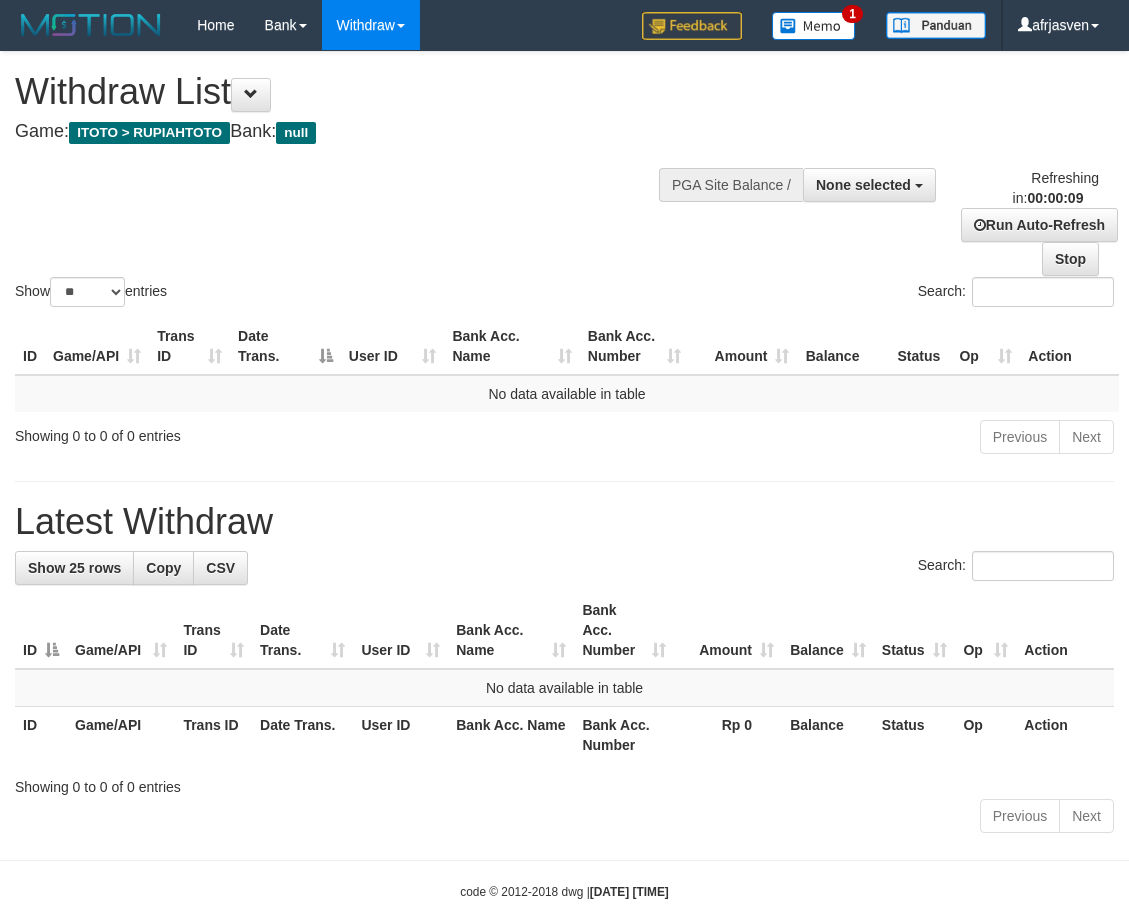 select 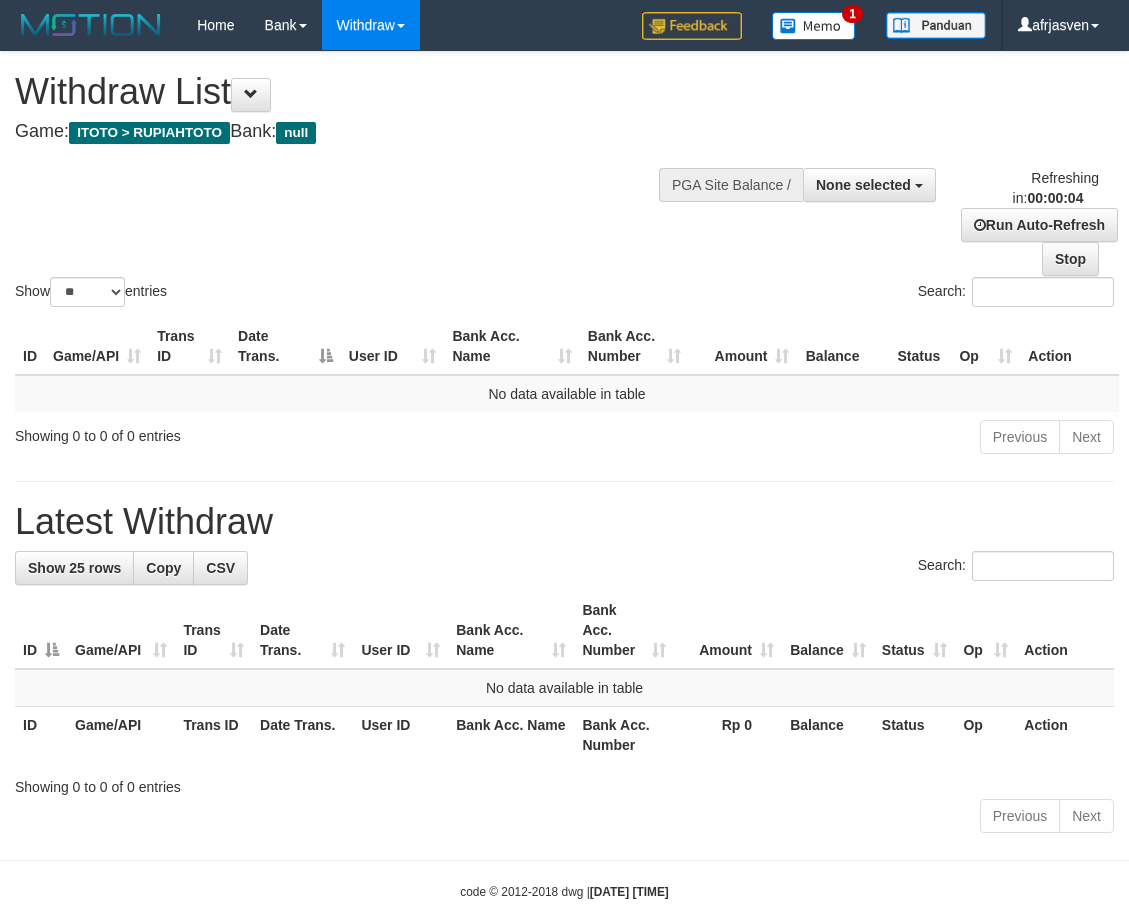 scroll, scrollTop: 0, scrollLeft: 0, axis: both 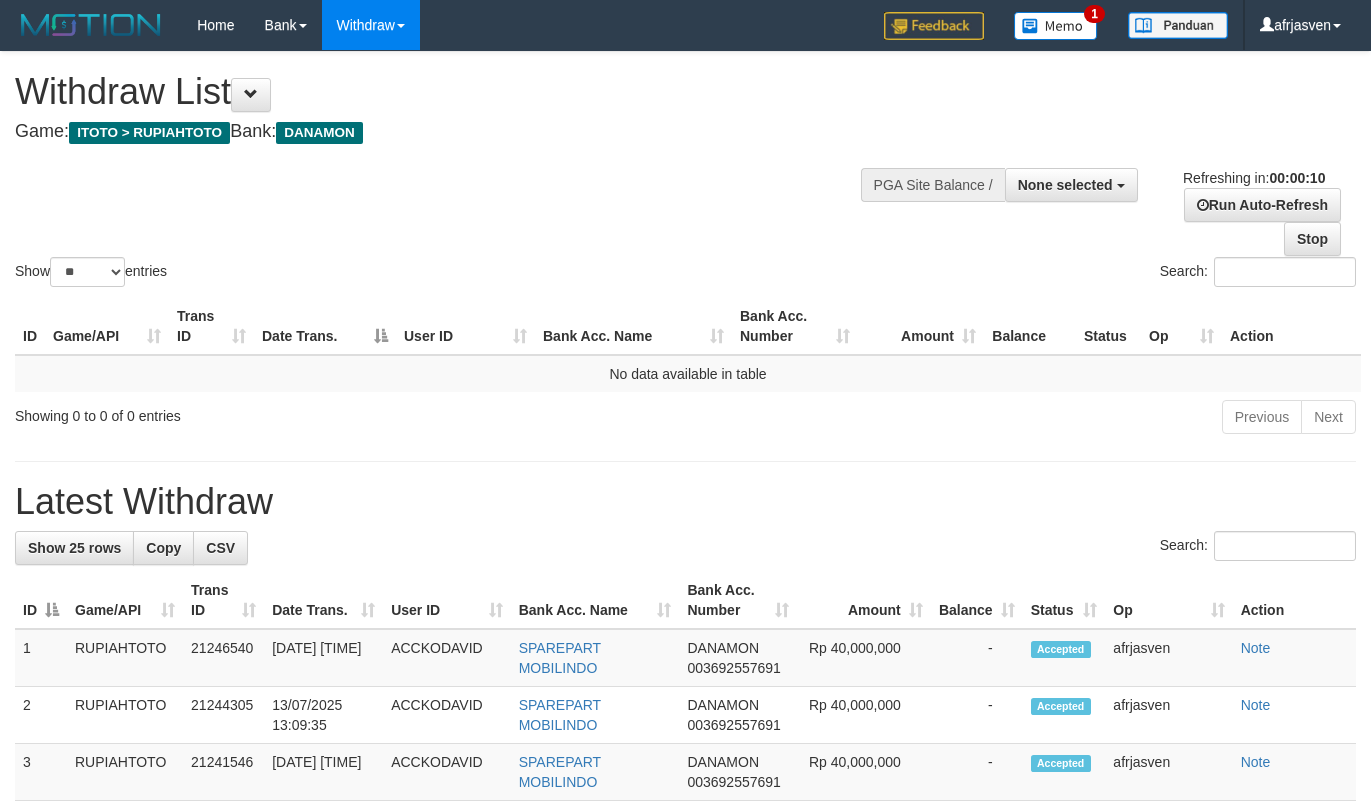 select 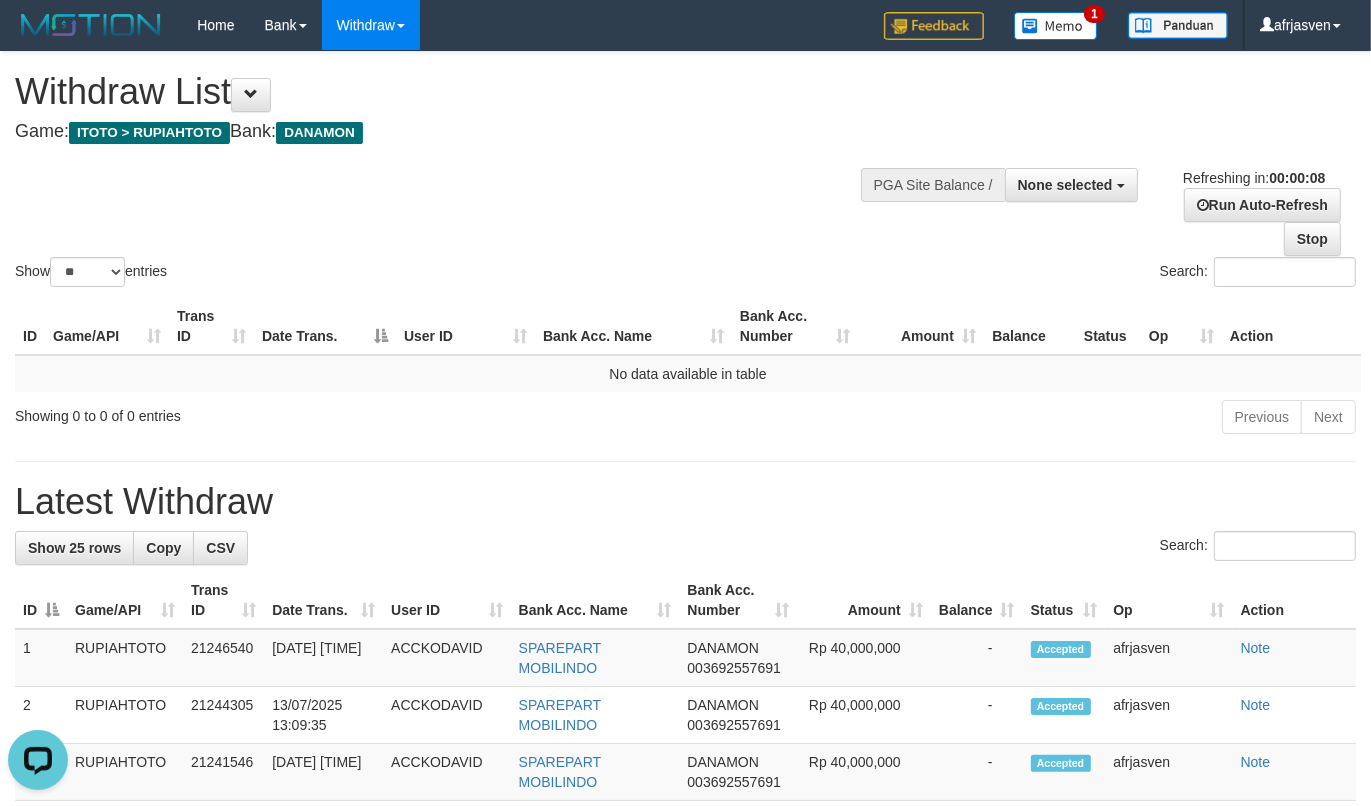 scroll, scrollTop: 0, scrollLeft: 0, axis: both 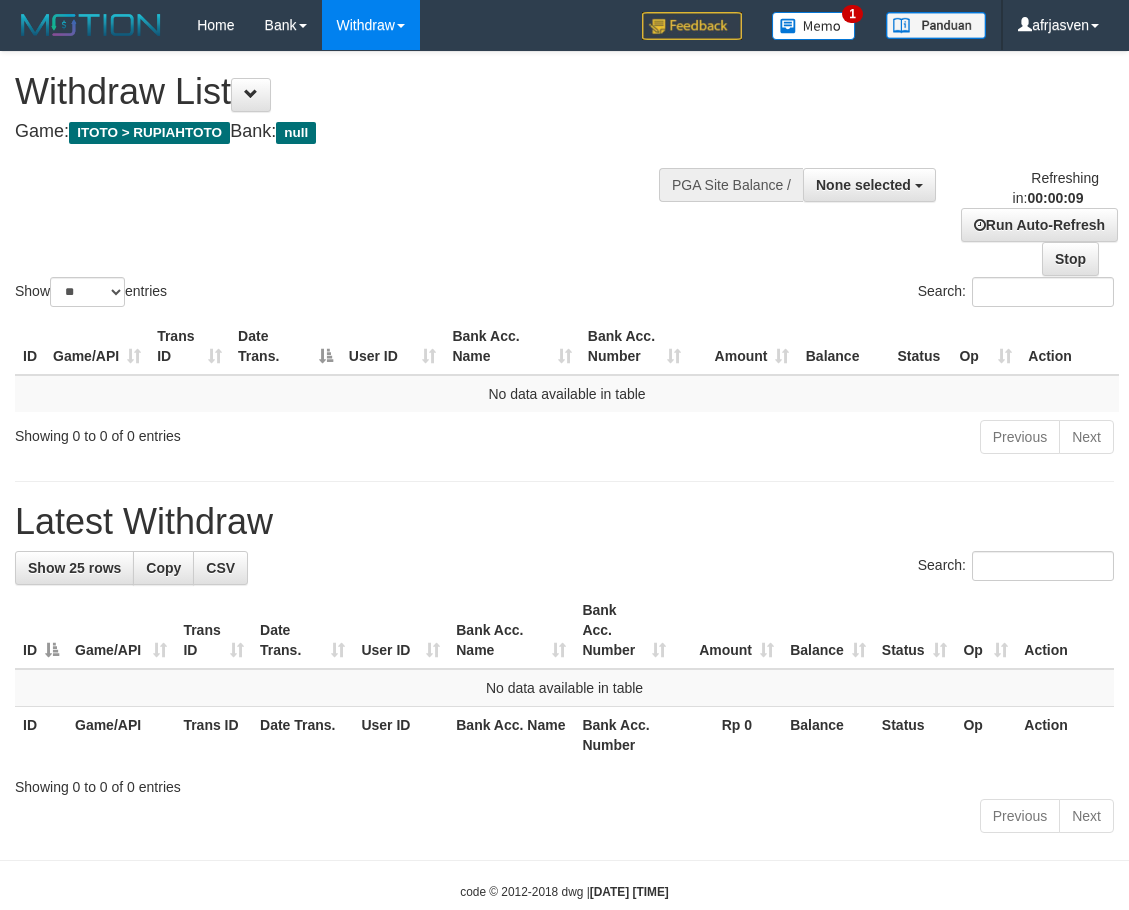 select 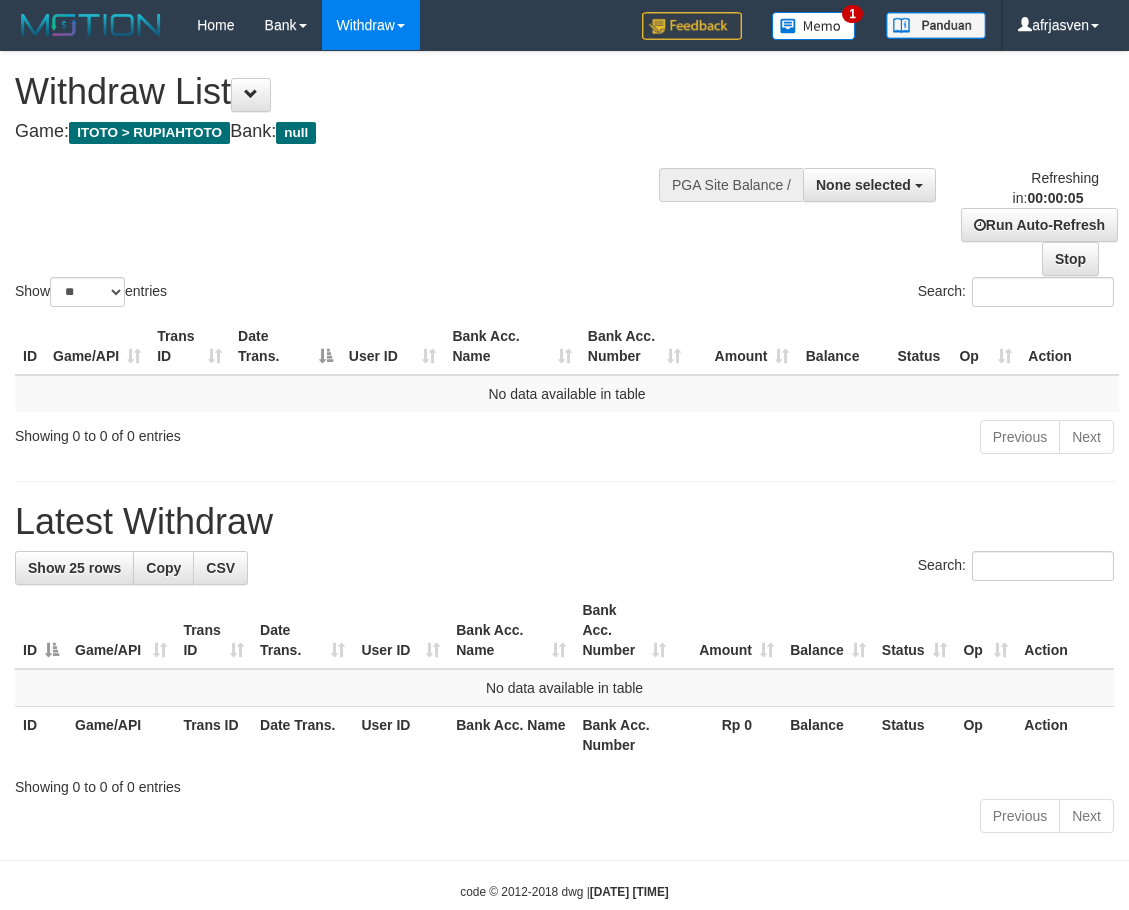 scroll, scrollTop: 0, scrollLeft: 0, axis: both 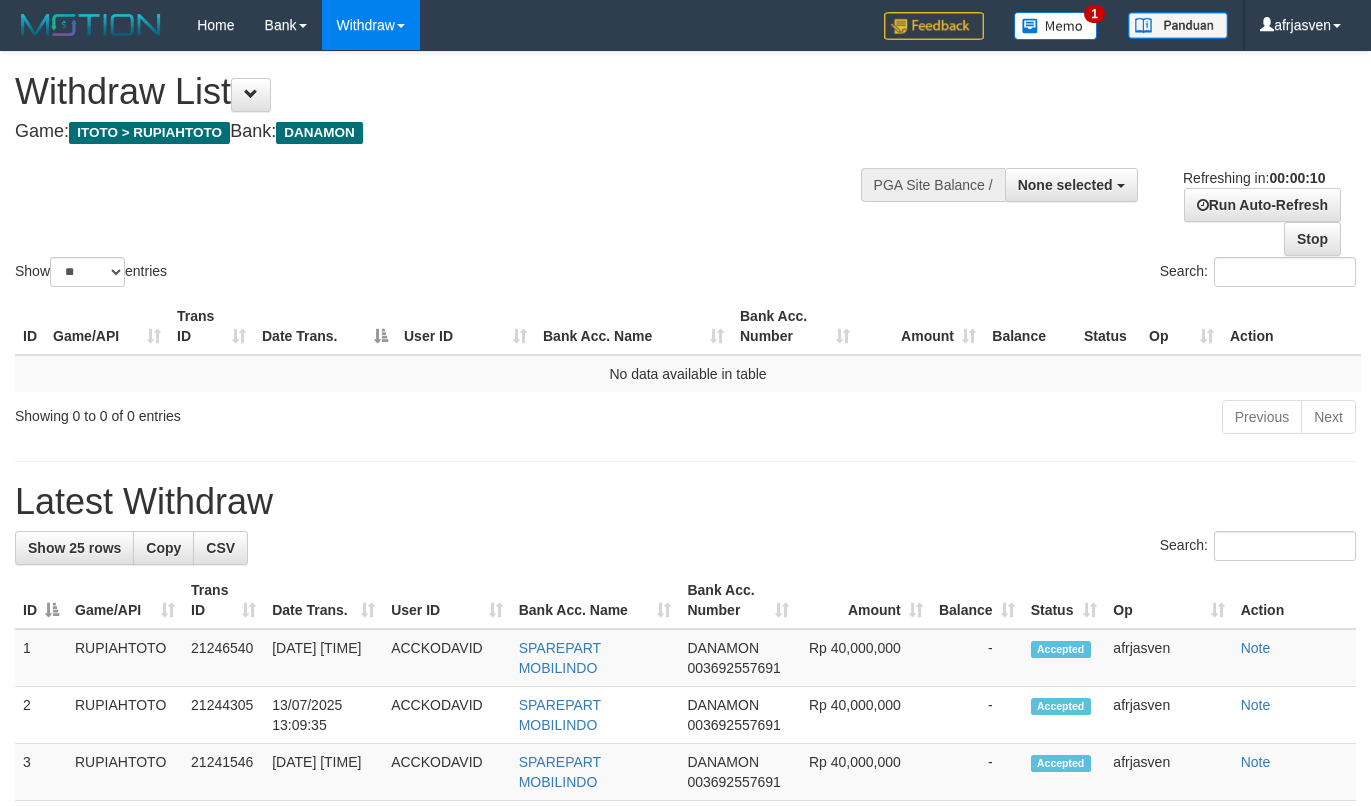 select 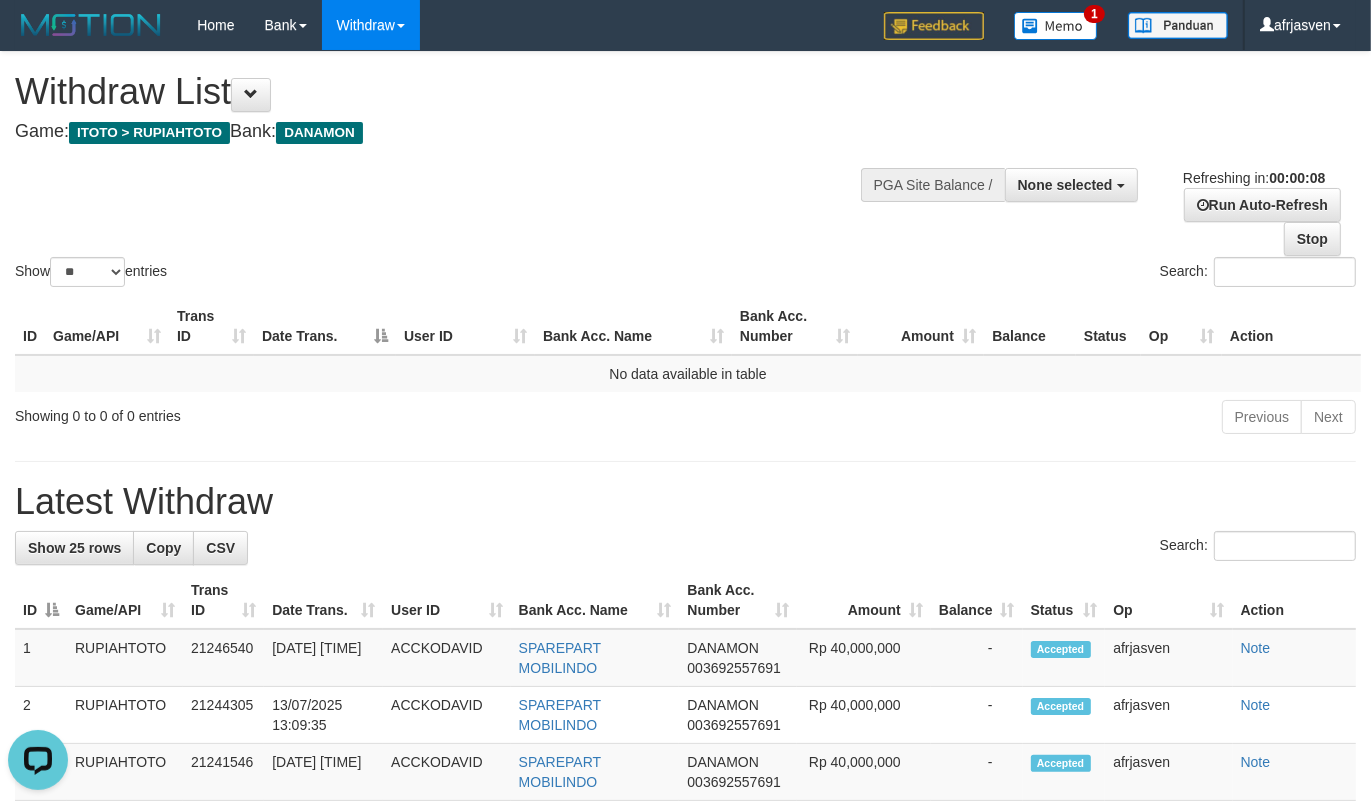 scroll, scrollTop: 0, scrollLeft: 0, axis: both 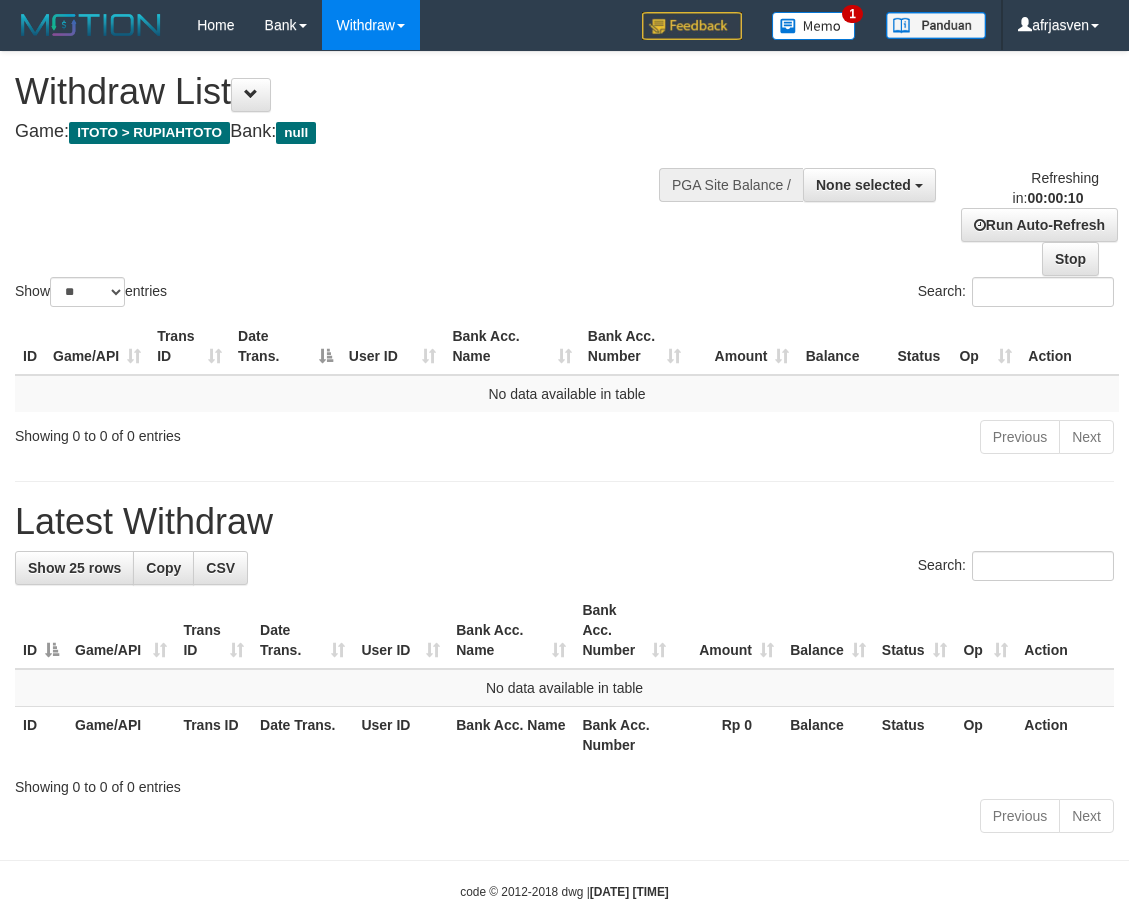 select 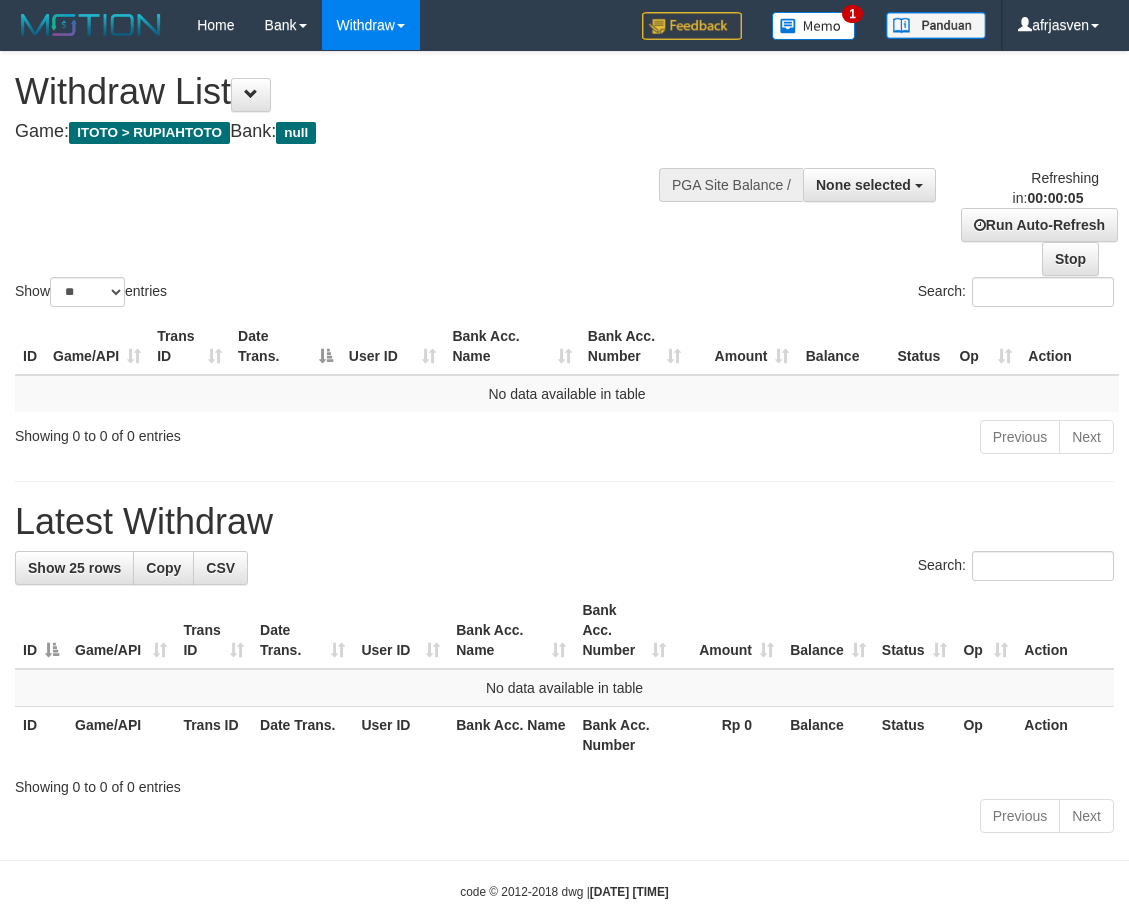 scroll, scrollTop: 0, scrollLeft: 0, axis: both 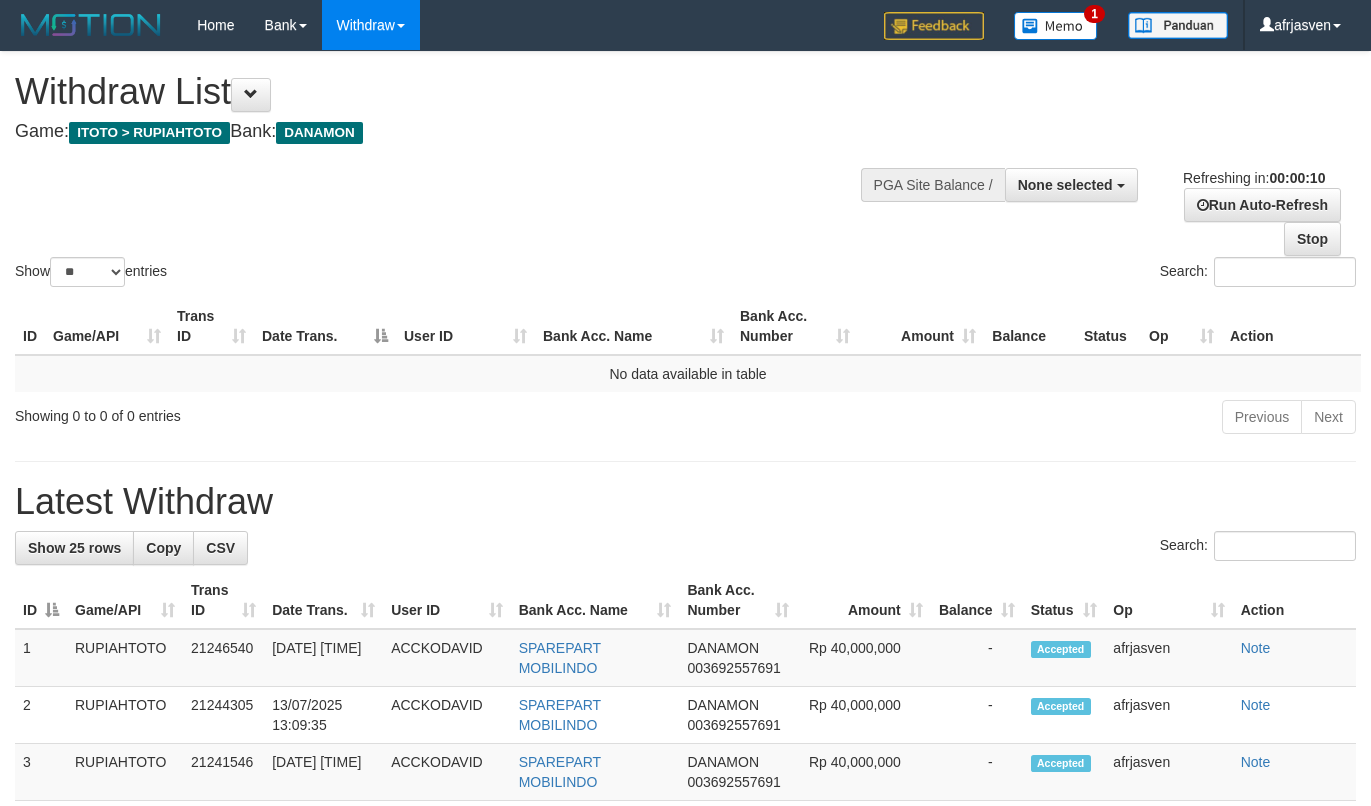 select 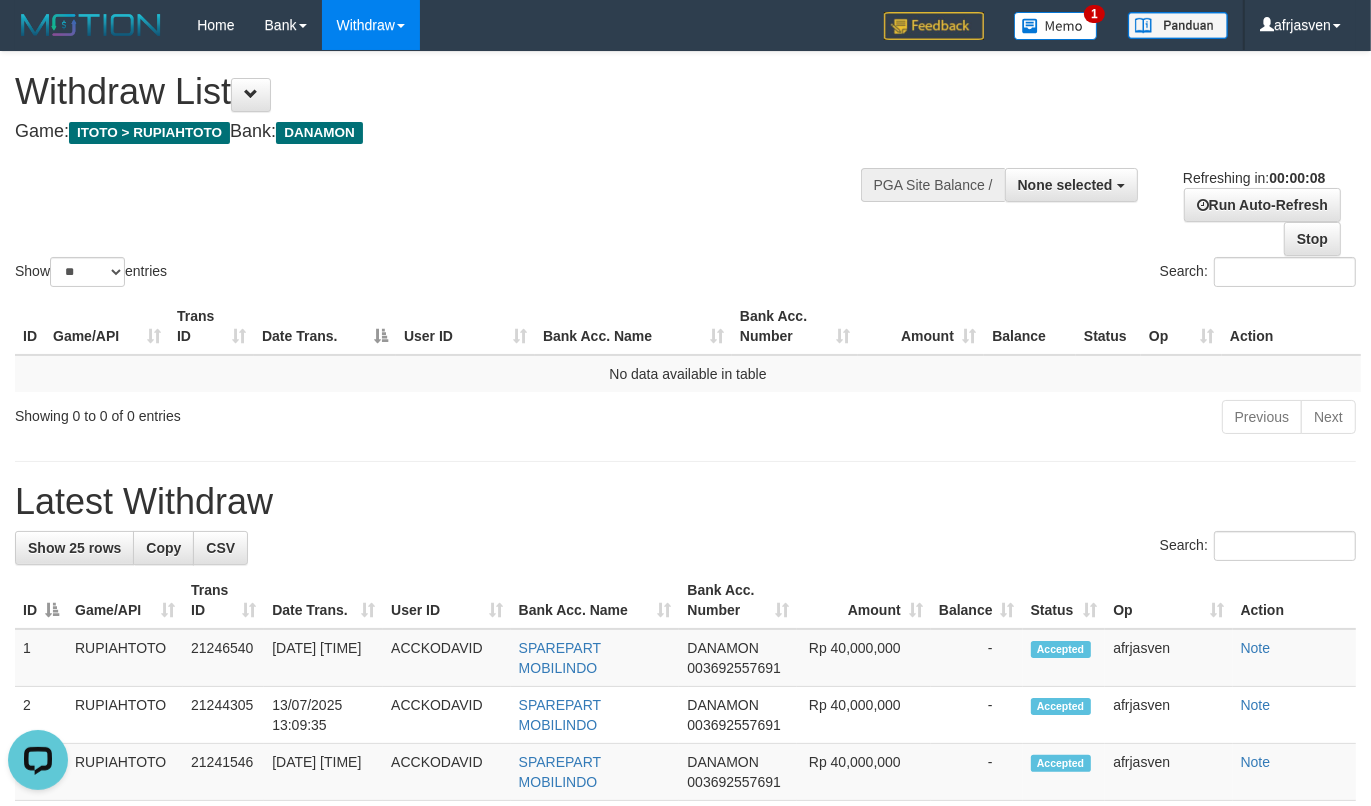 scroll, scrollTop: 0, scrollLeft: 0, axis: both 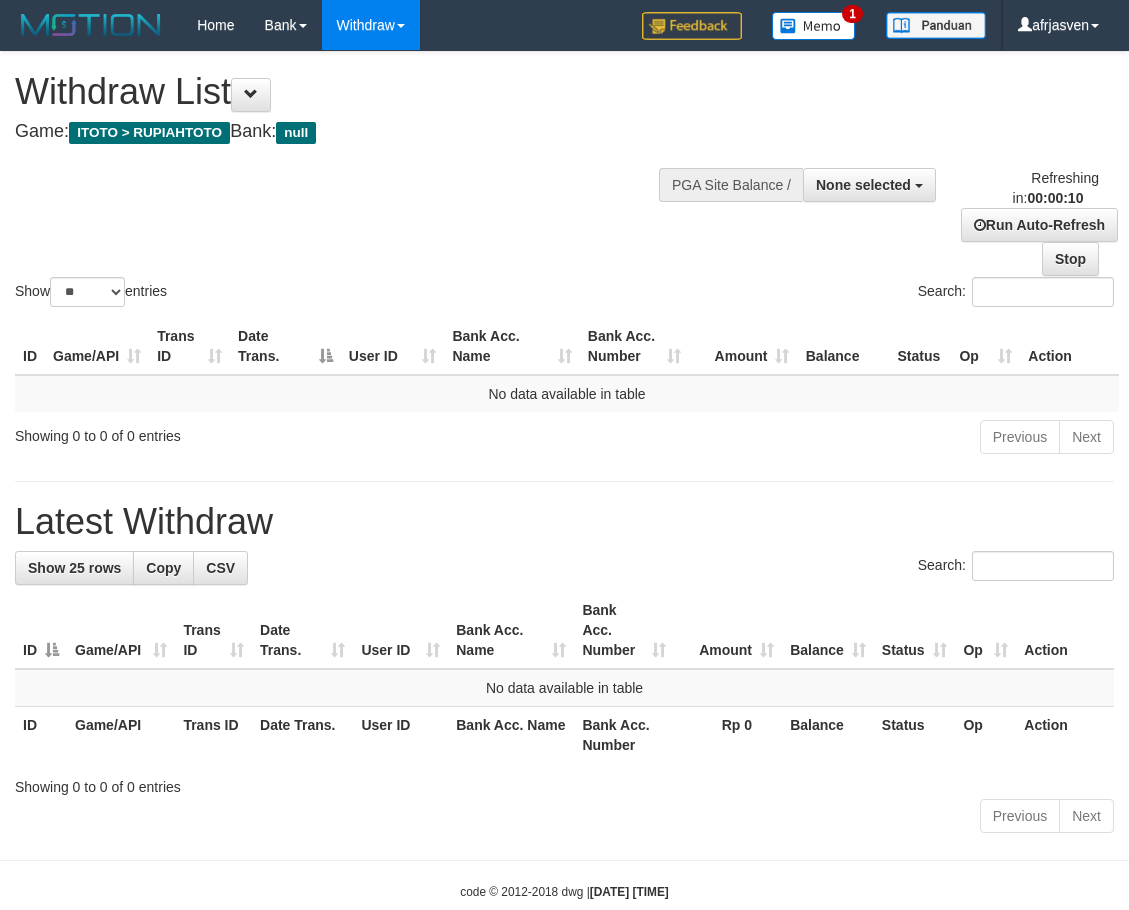 select 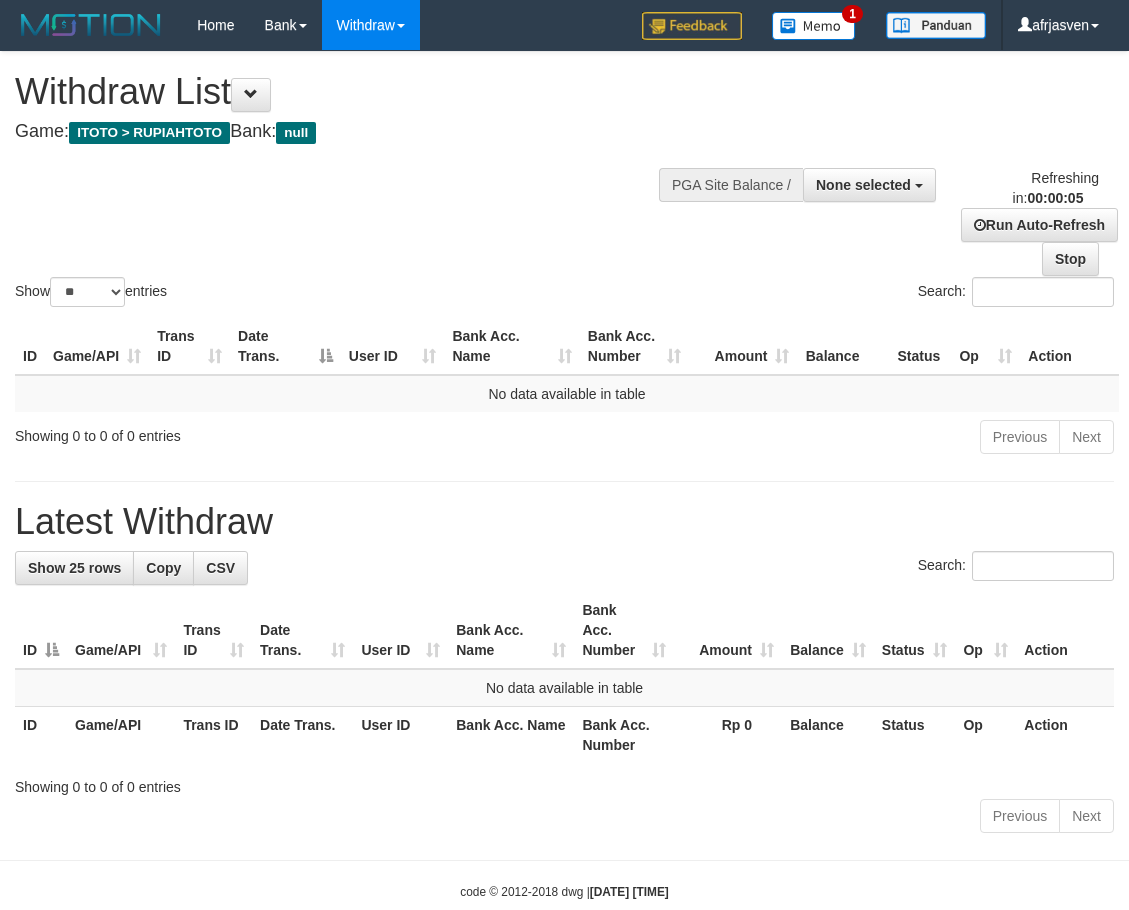 scroll, scrollTop: 0, scrollLeft: 0, axis: both 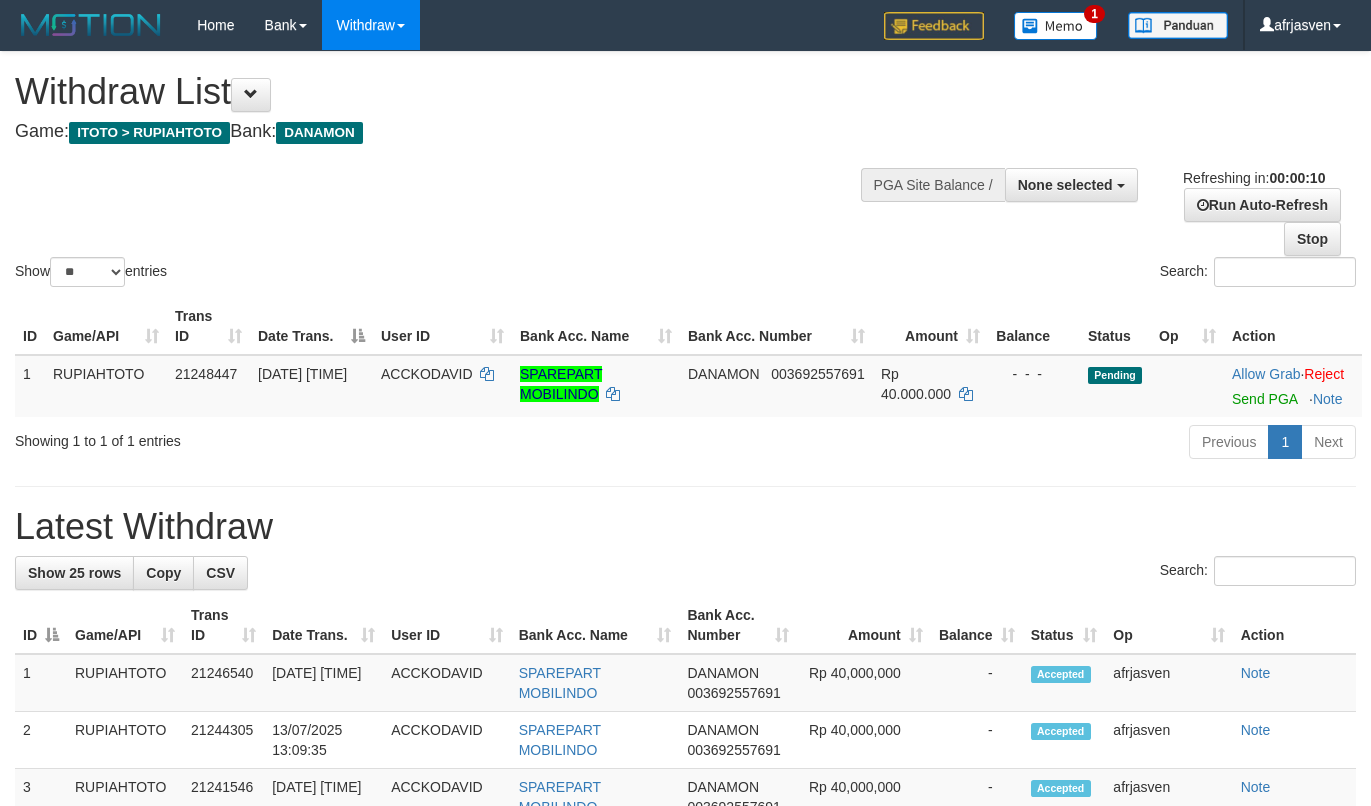 select 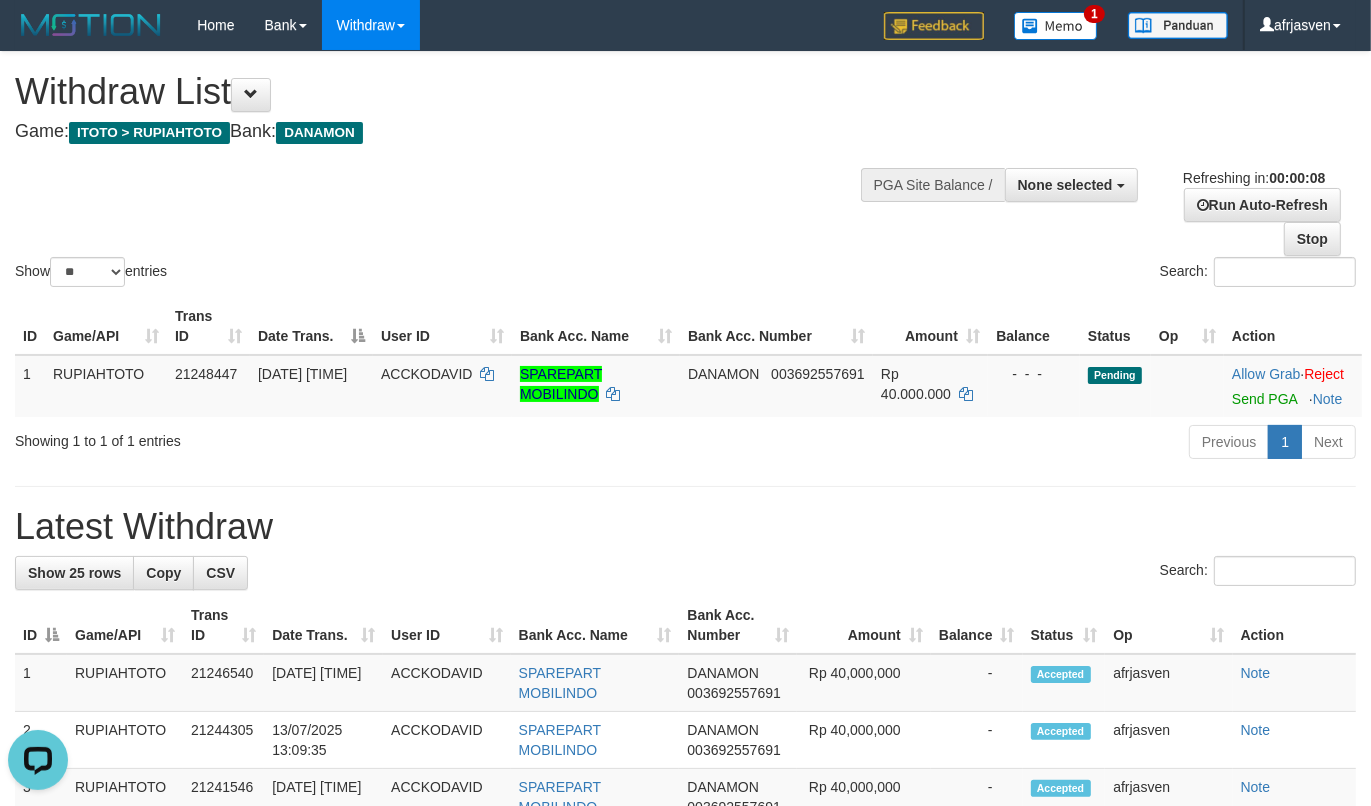 scroll, scrollTop: 0, scrollLeft: 0, axis: both 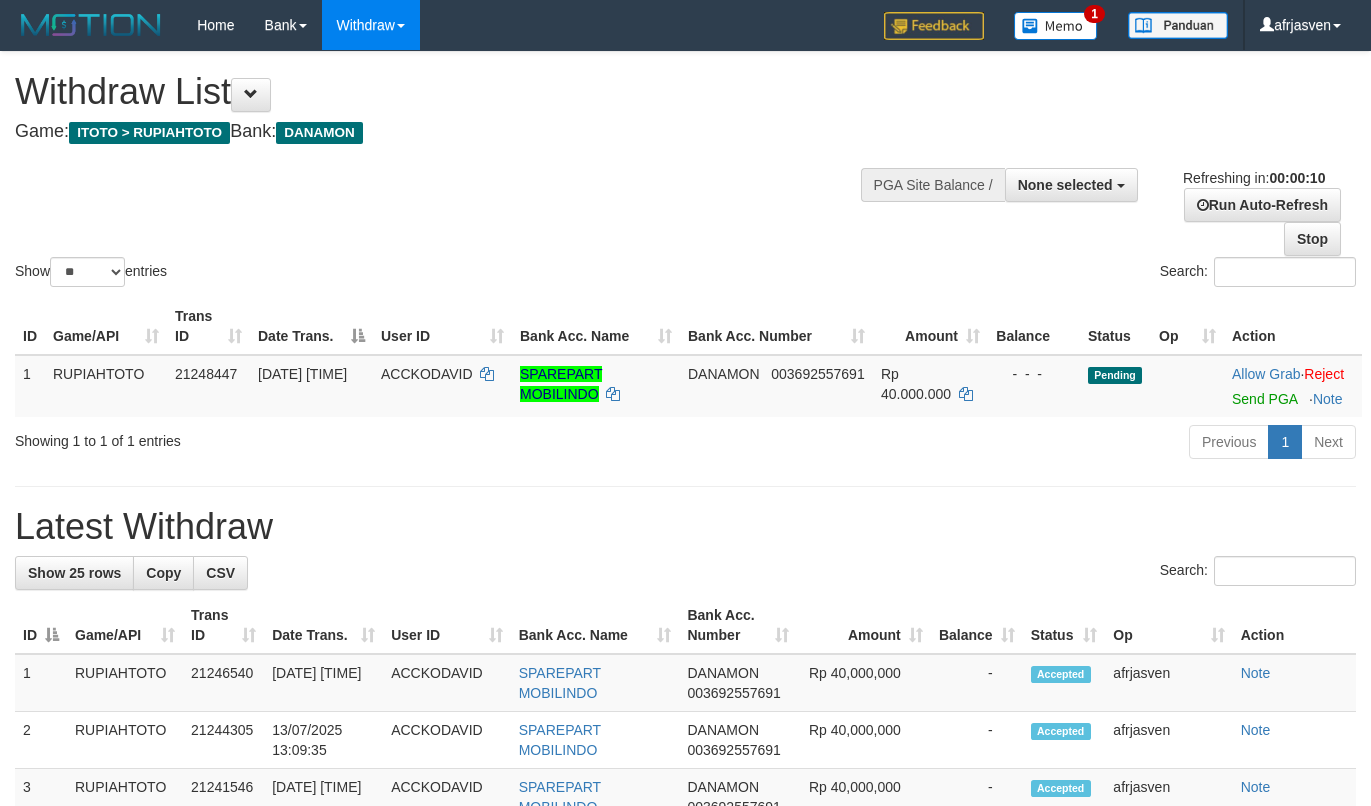 select 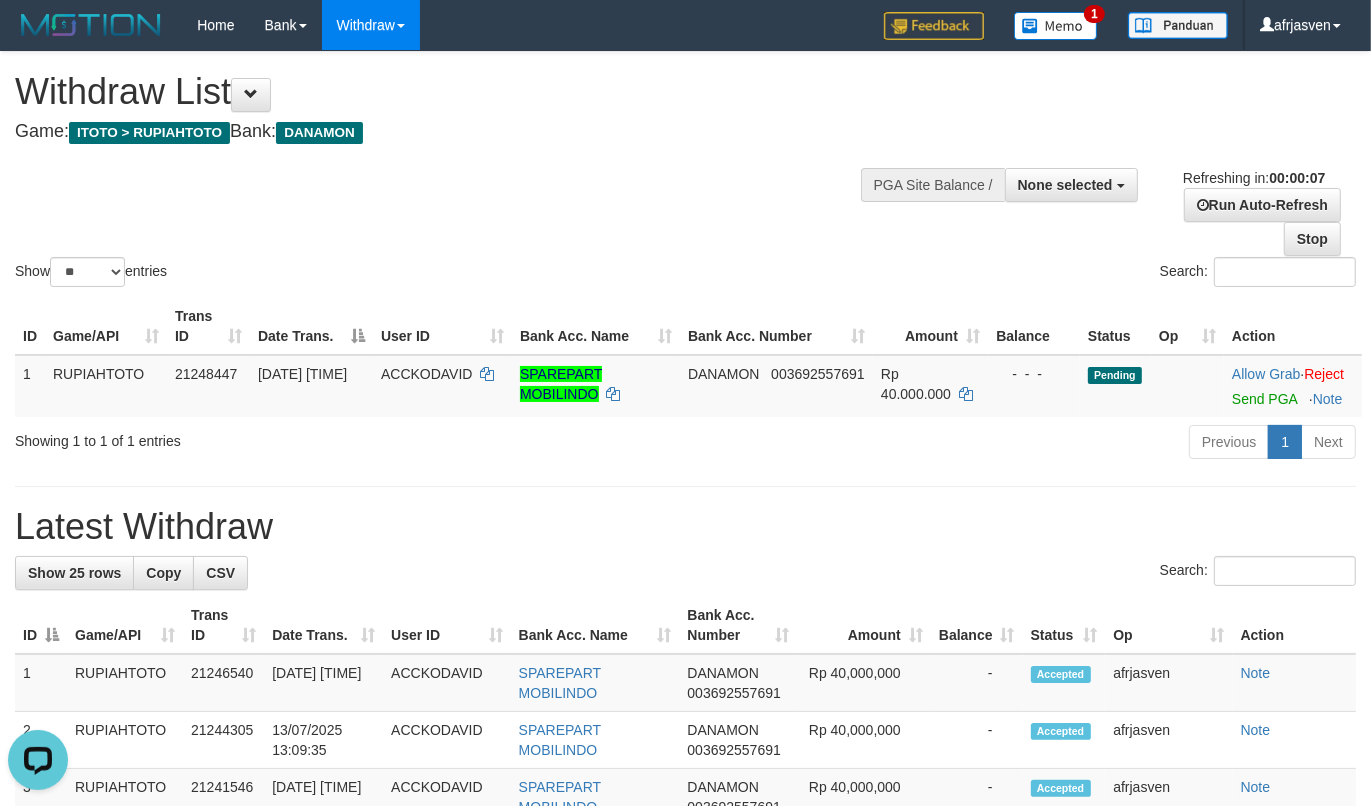 scroll, scrollTop: 0, scrollLeft: 0, axis: both 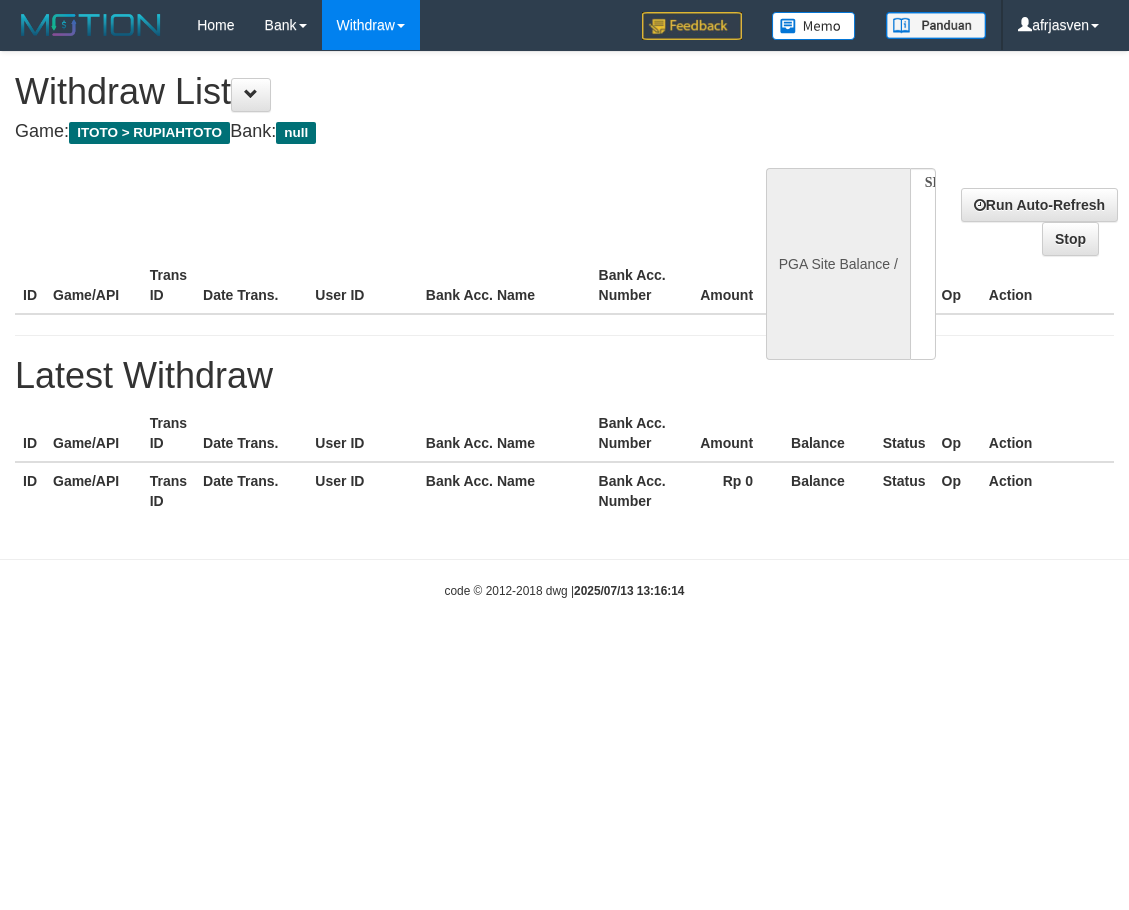select 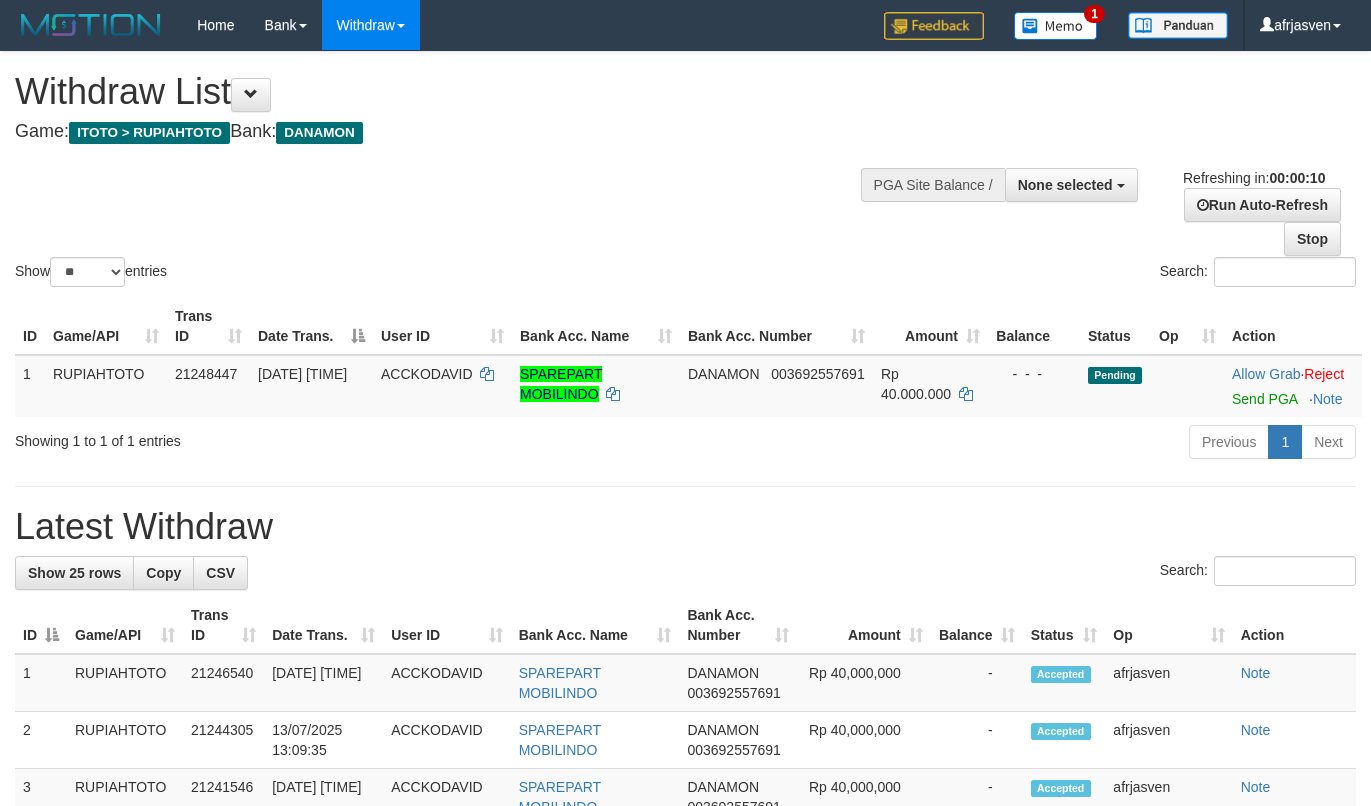 select 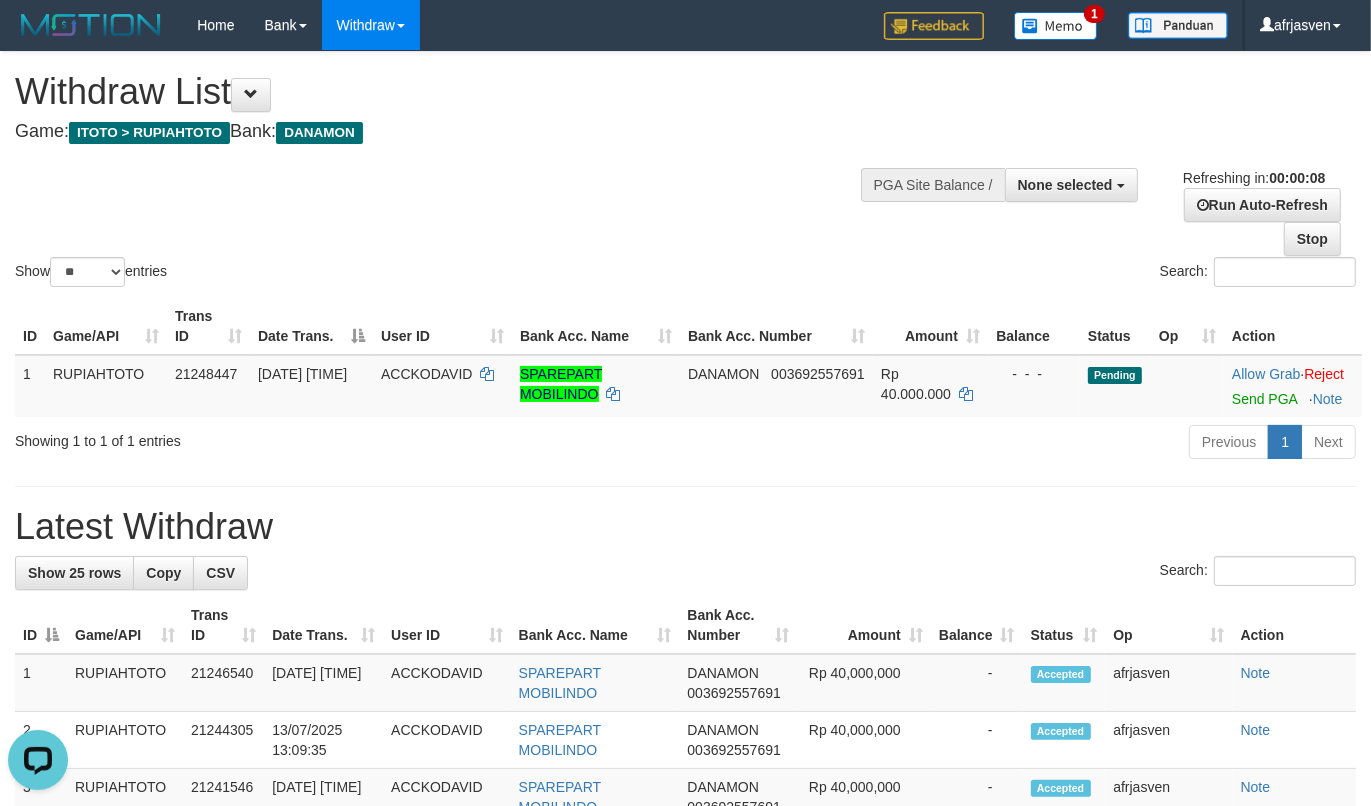 scroll, scrollTop: 0, scrollLeft: 0, axis: both 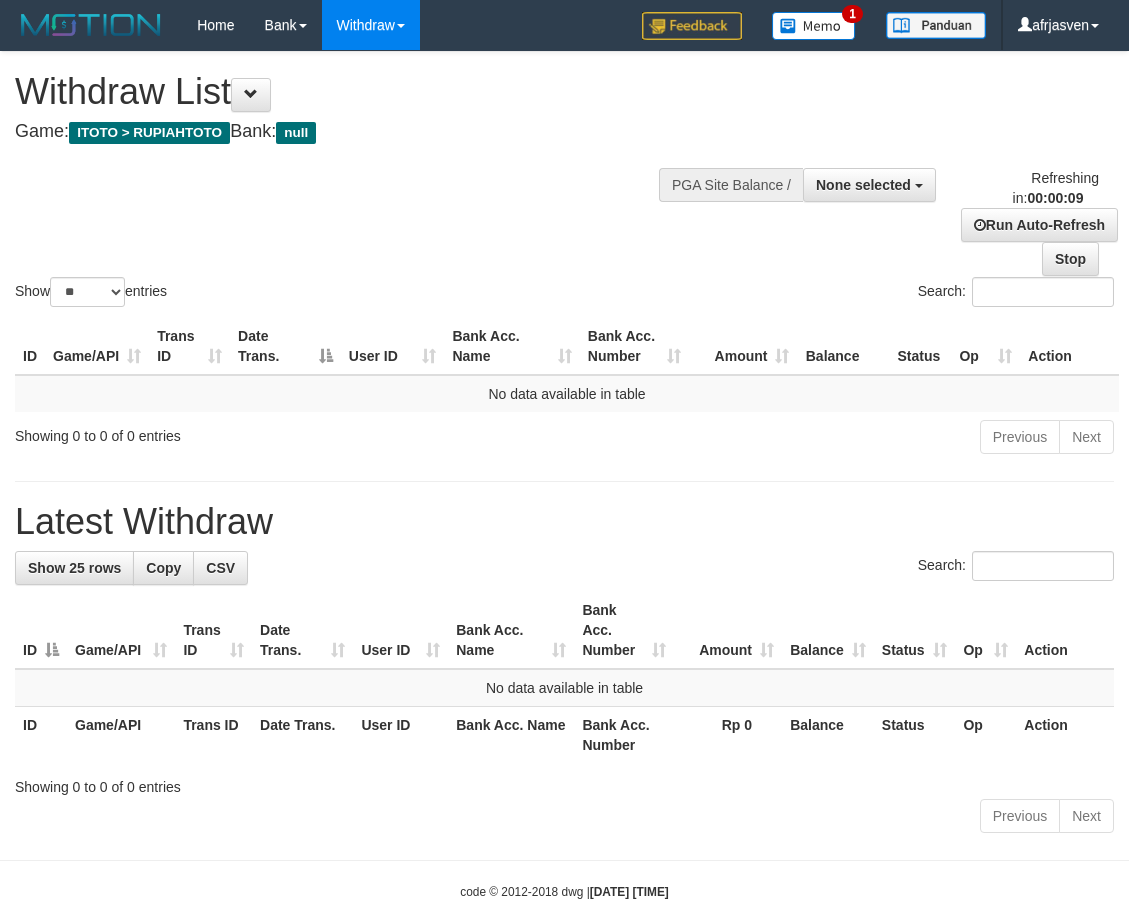 select 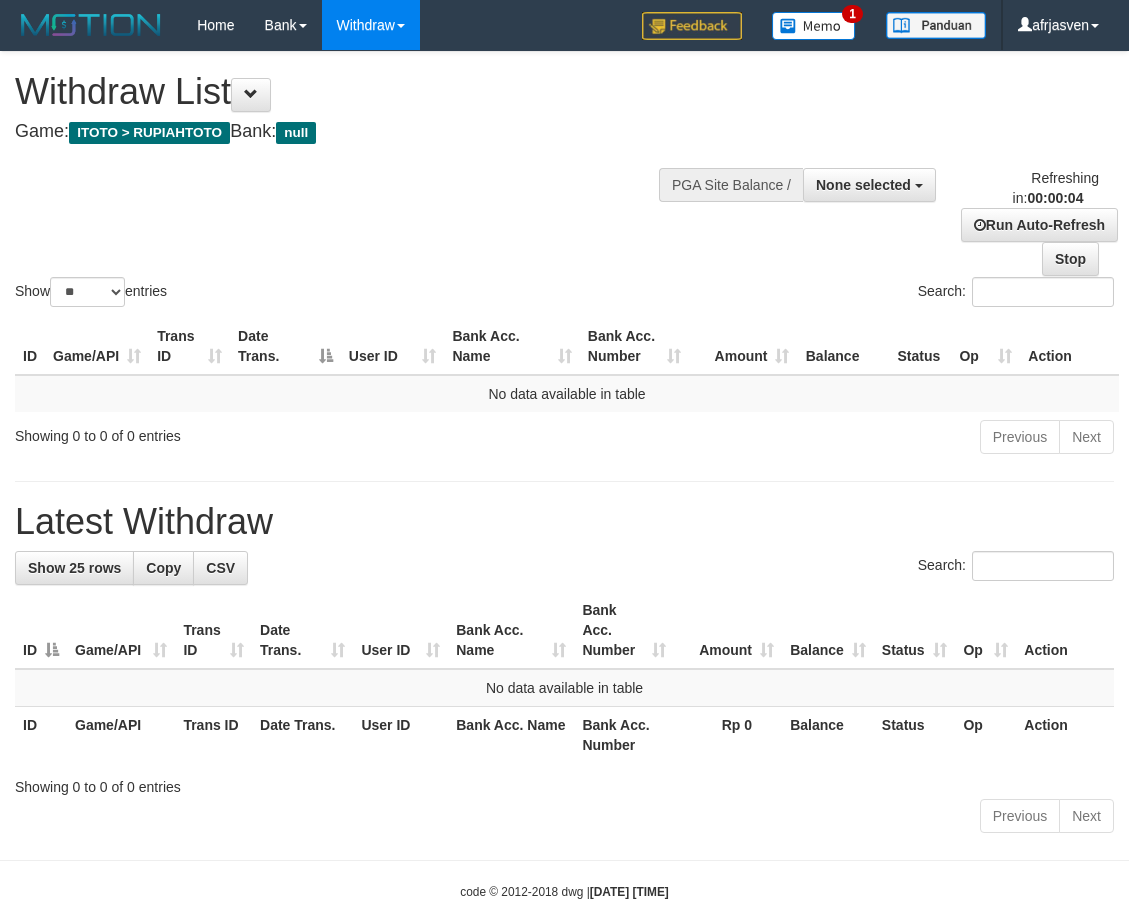 scroll, scrollTop: 0, scrollLeft: 0, axis: both 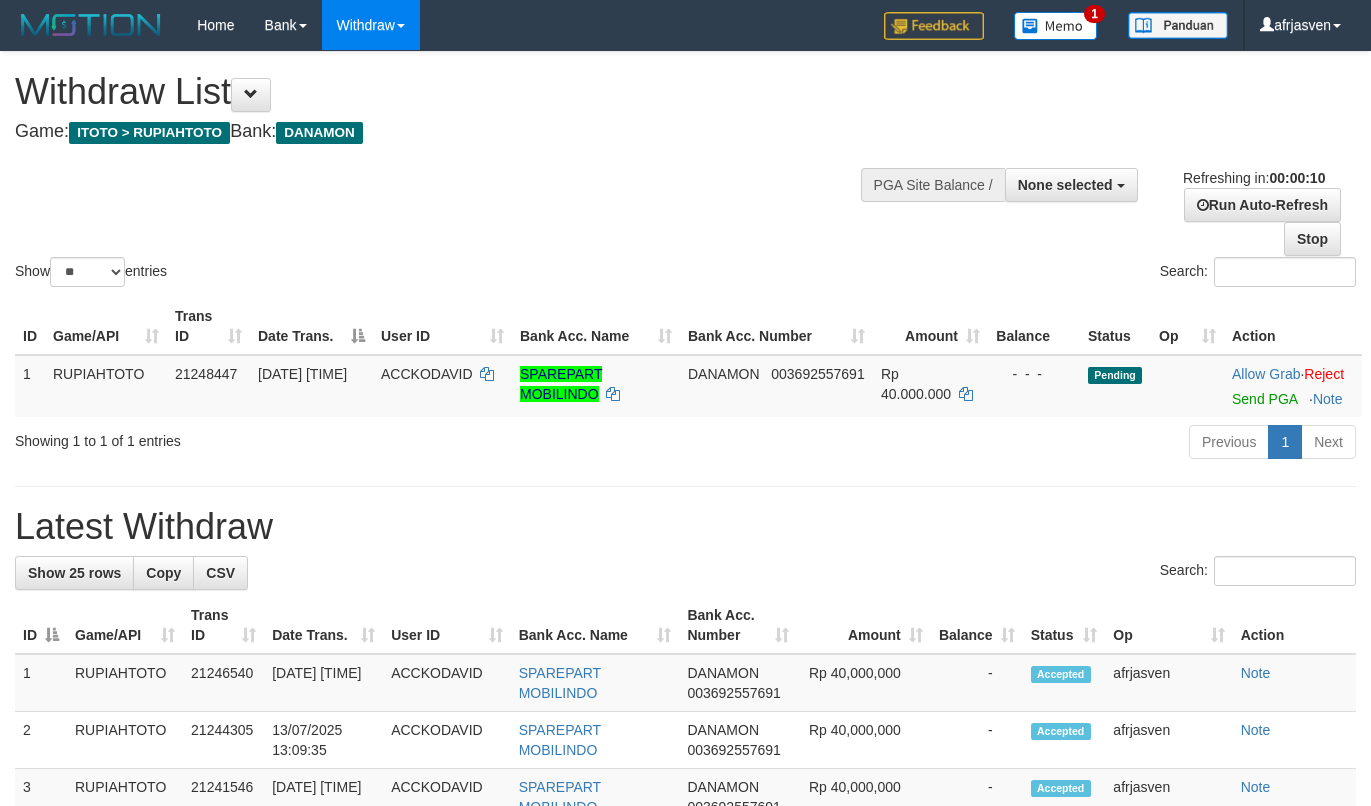 select 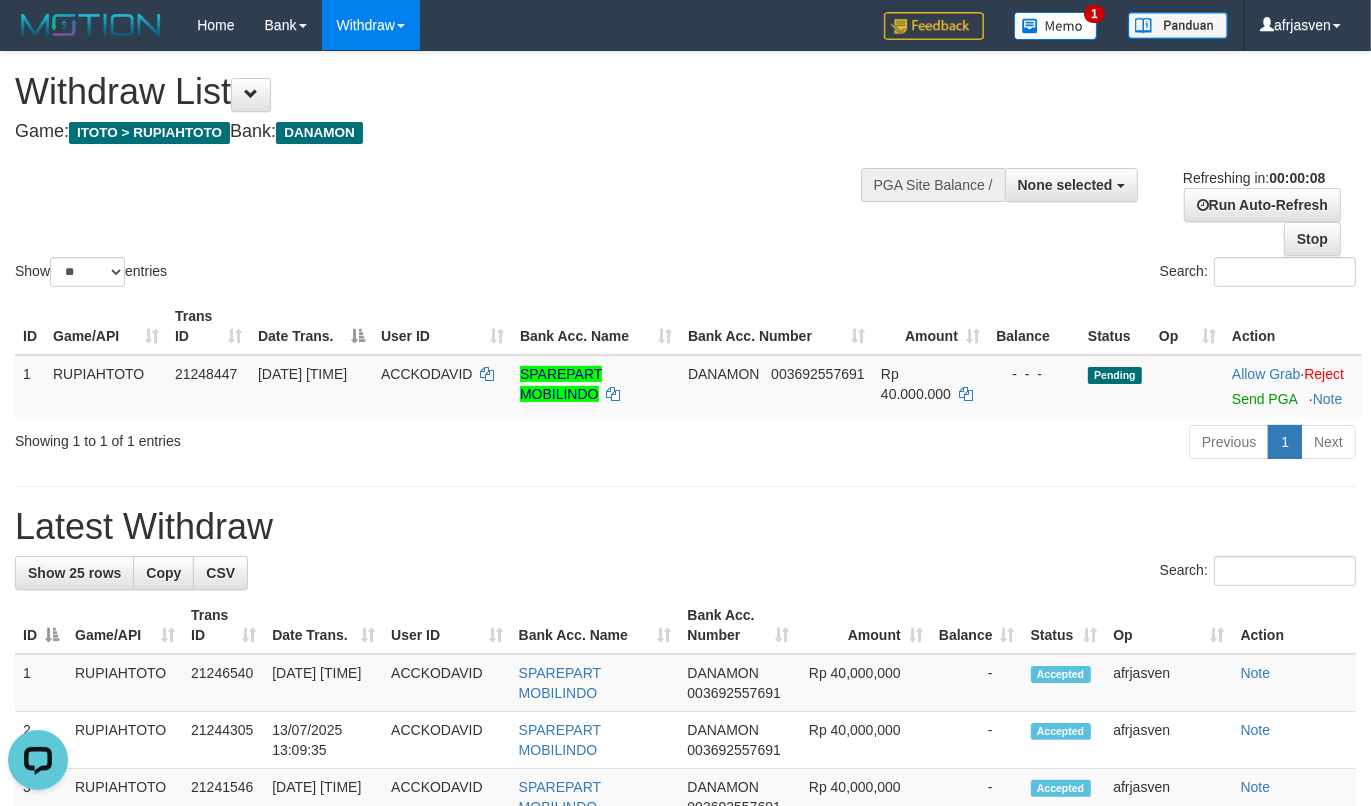 scroll, scrollTop: 0, scrollLeft: 0, axis: both 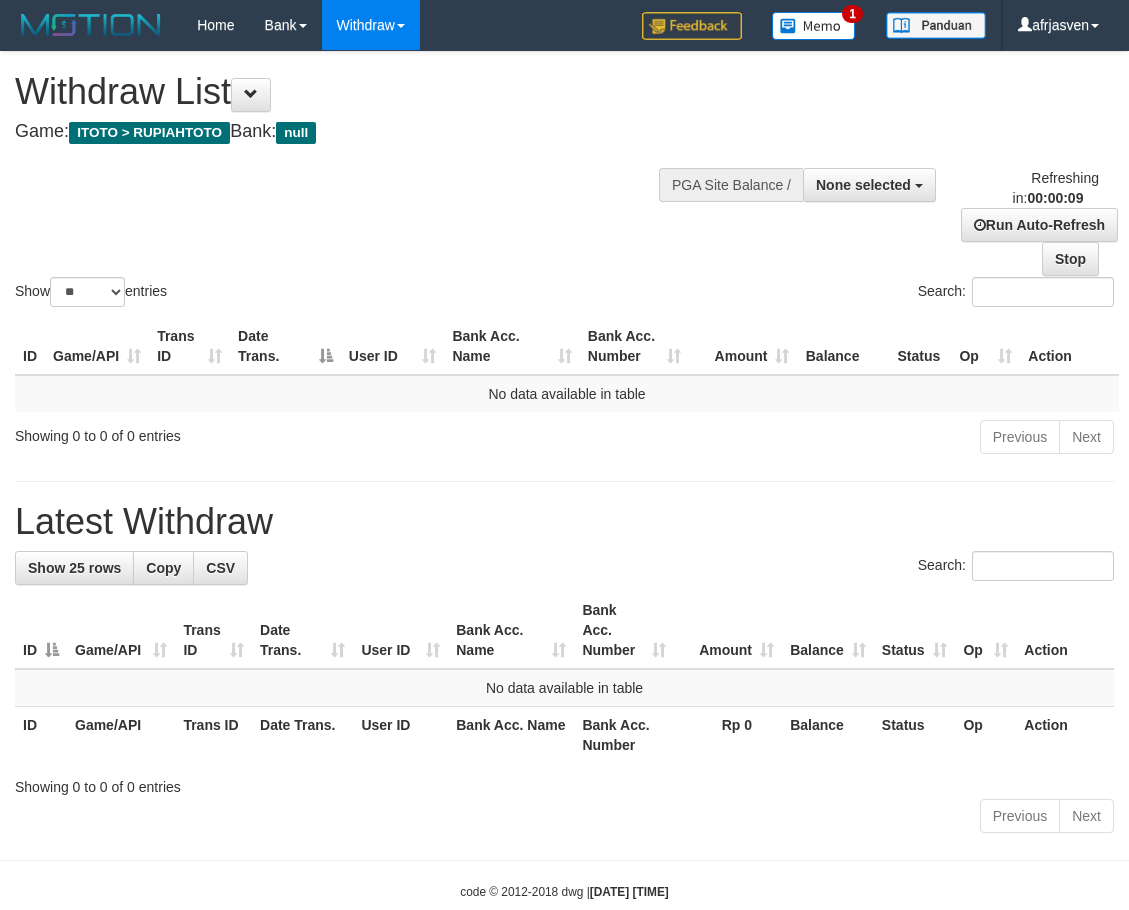 select 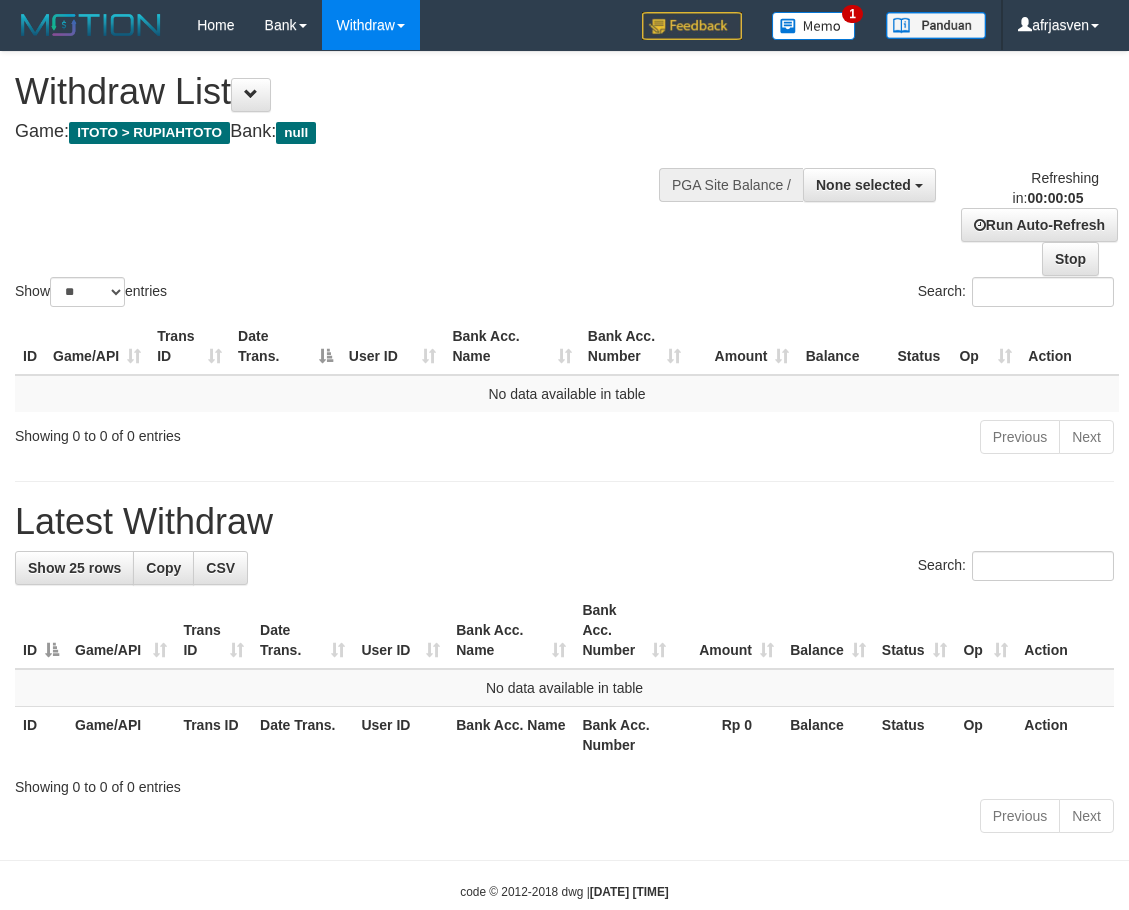 scroll, scrollTop: 0, scrollLeft: 0, axis: both 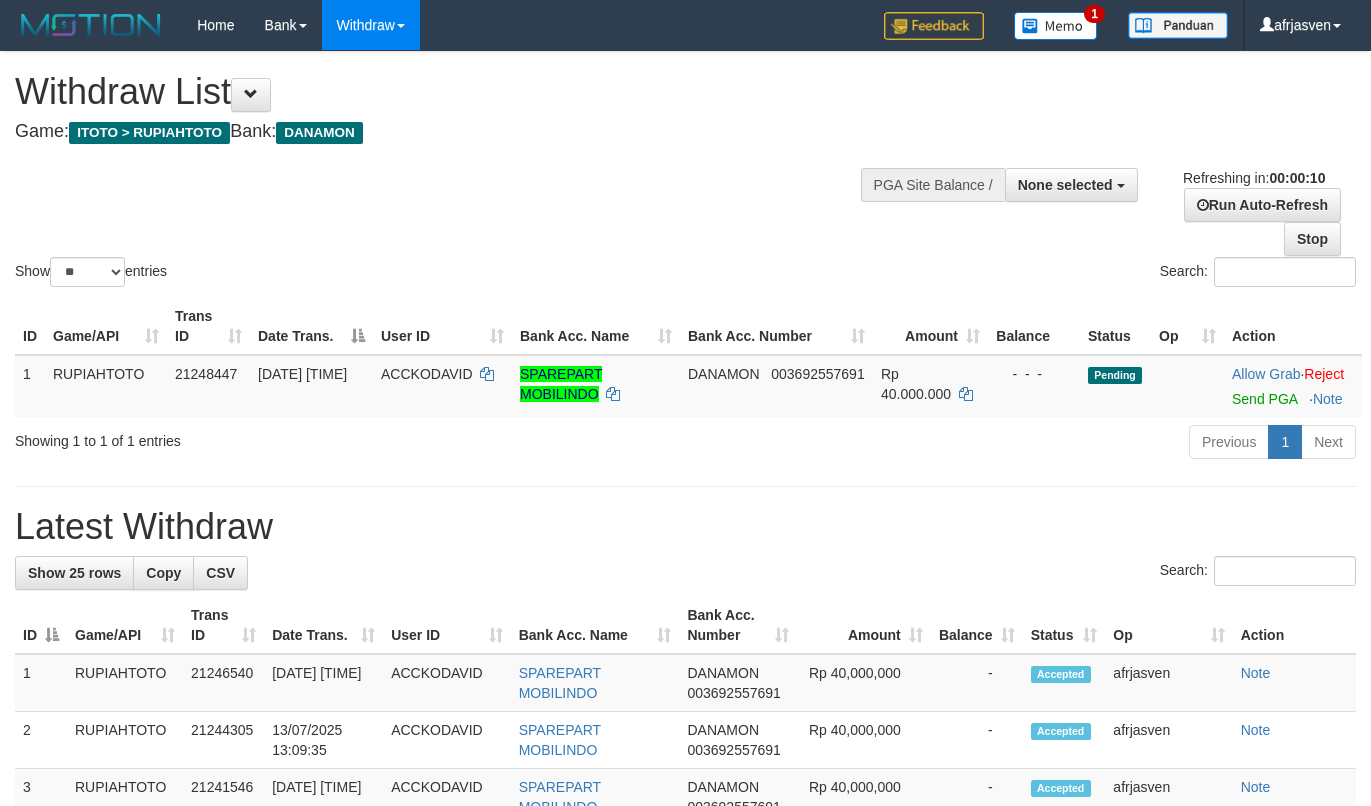 select 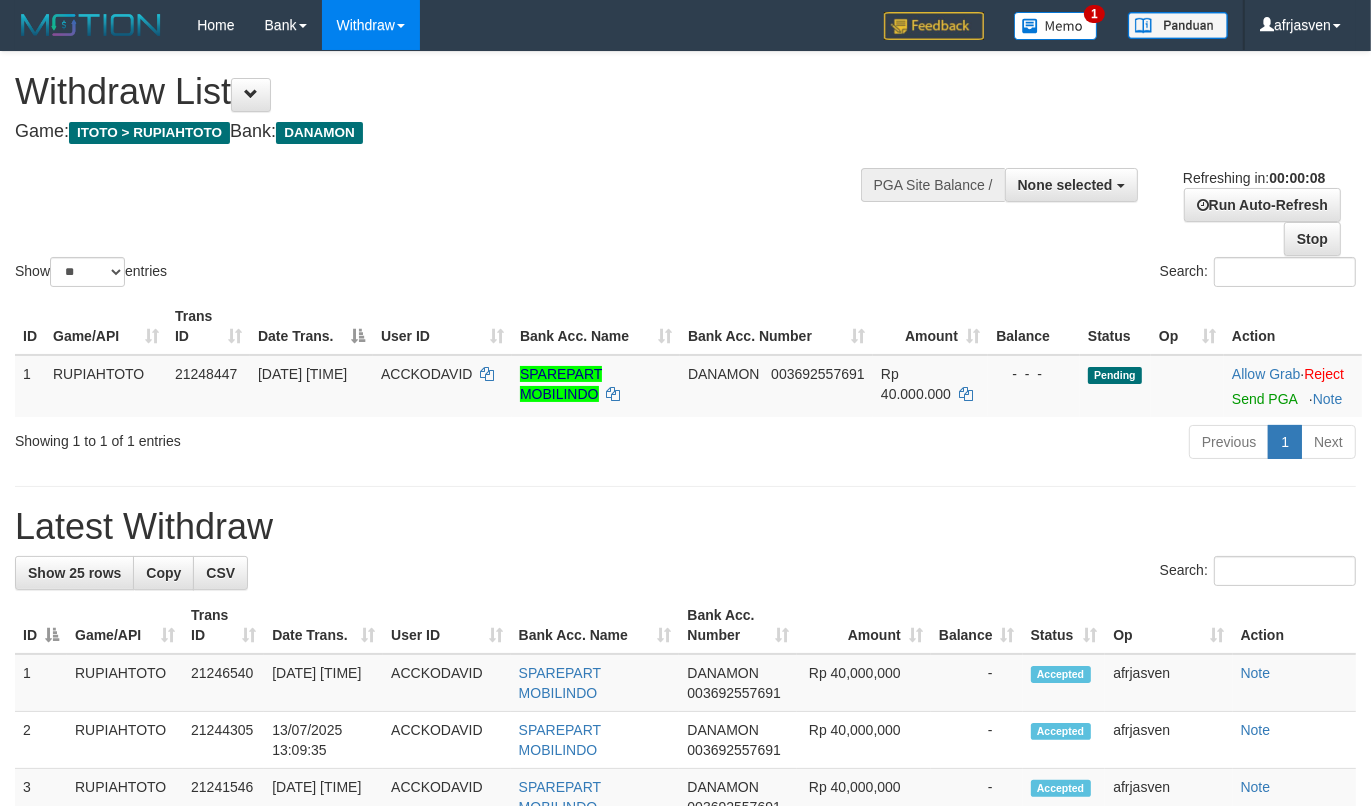scroll, scrollTop: 0, scrollLeft: 0, axis: both 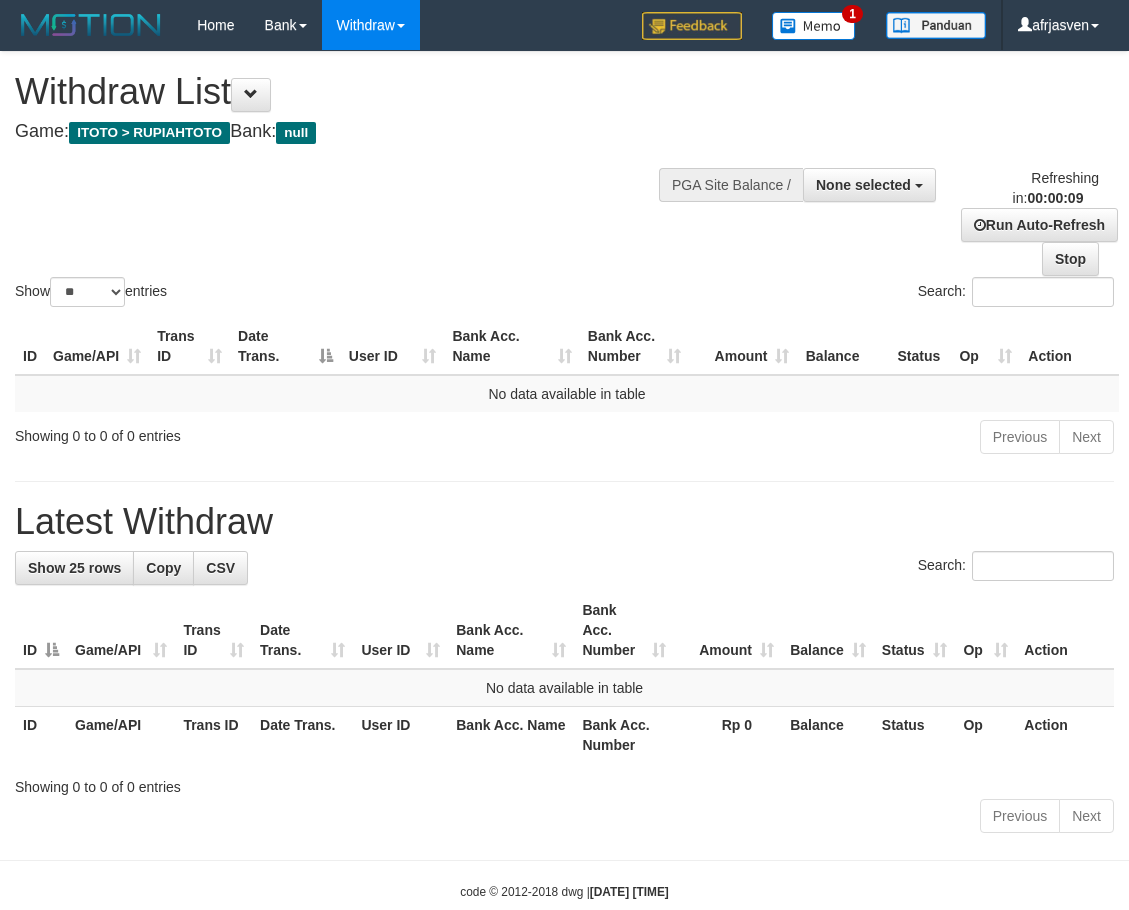 select 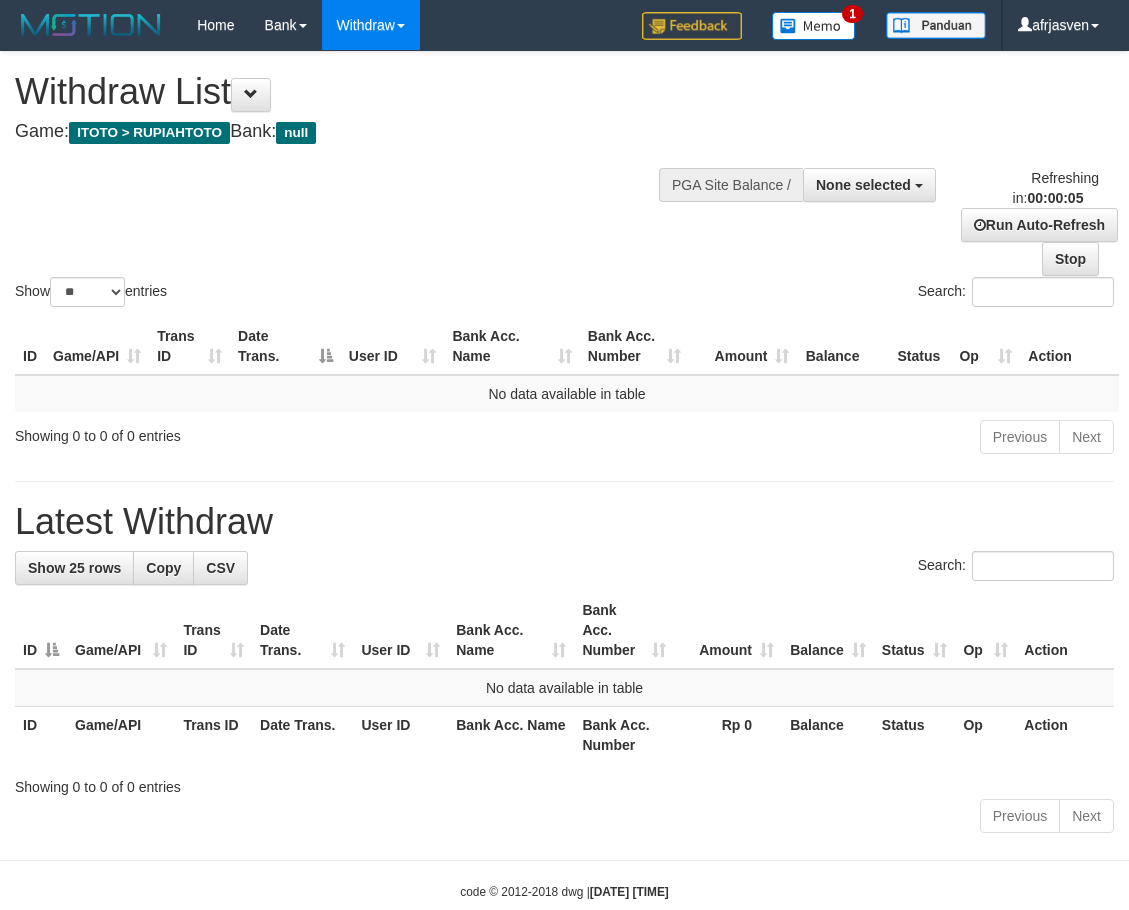 scroll, scrollTop: 0, scrollLeft: 0, axis: both 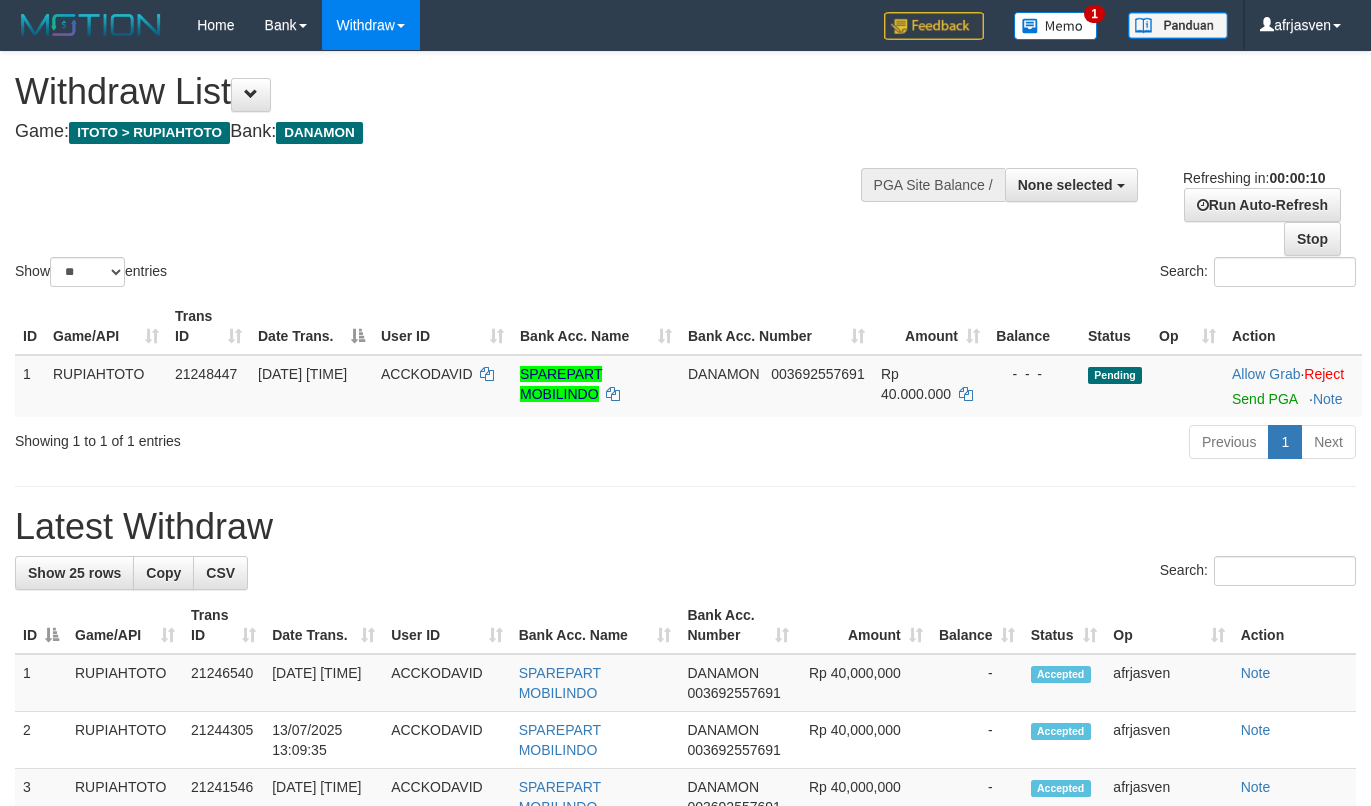 select 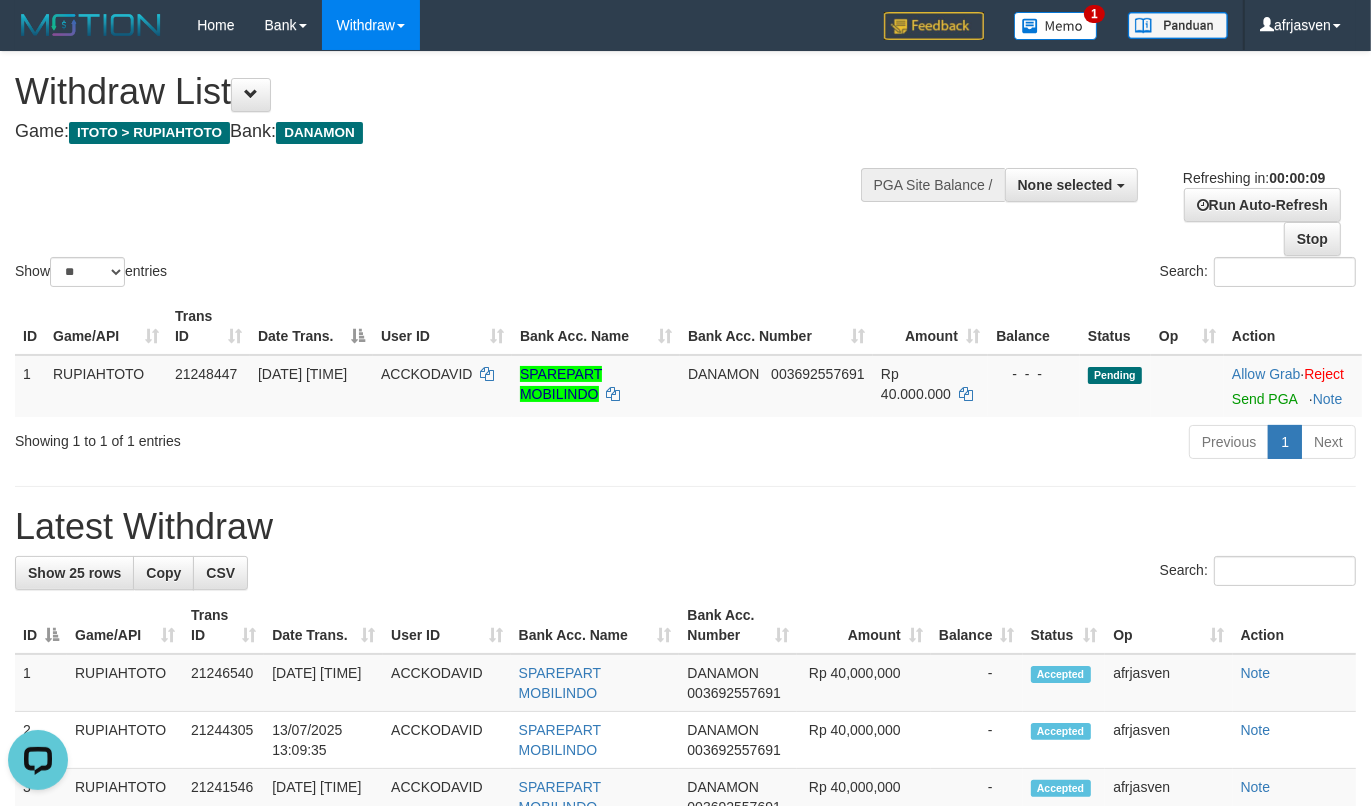 scroll, scrollTop: 0, scrollLeft: 0, axis: both 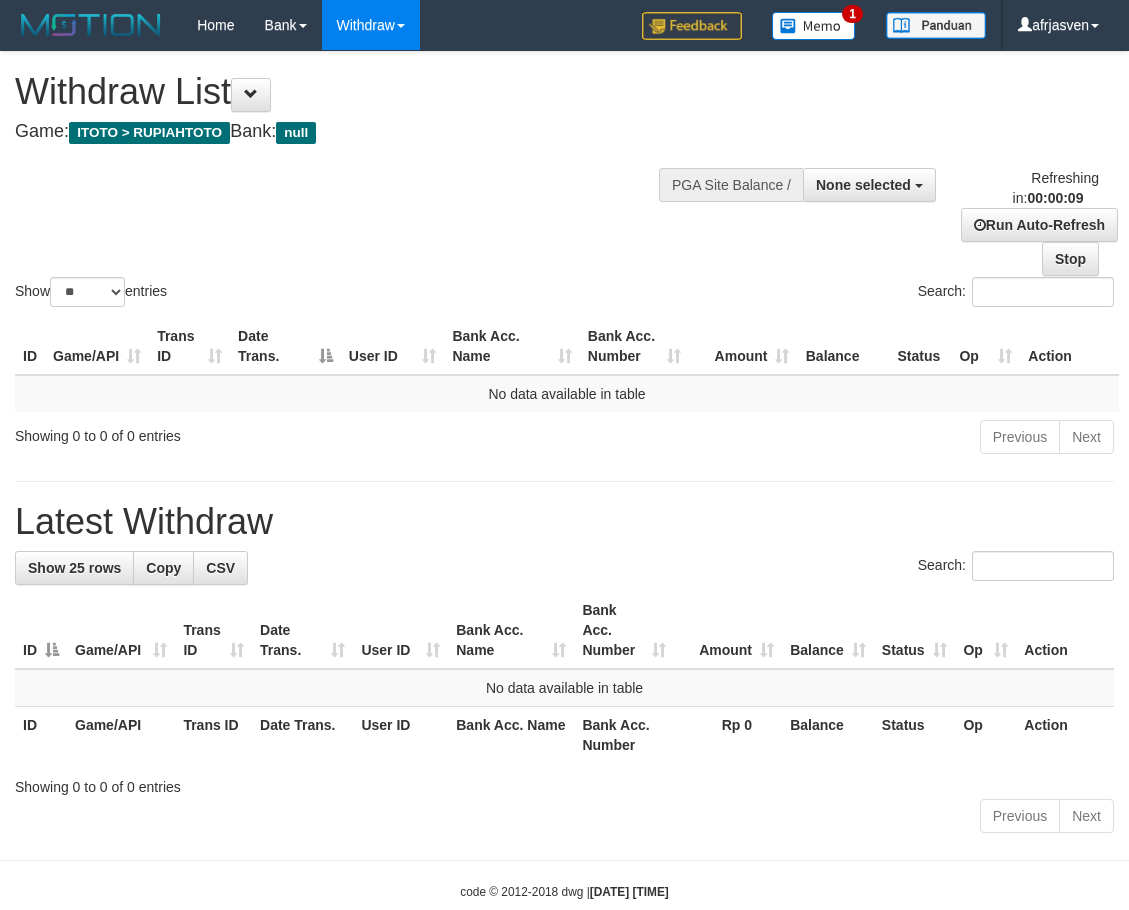 select 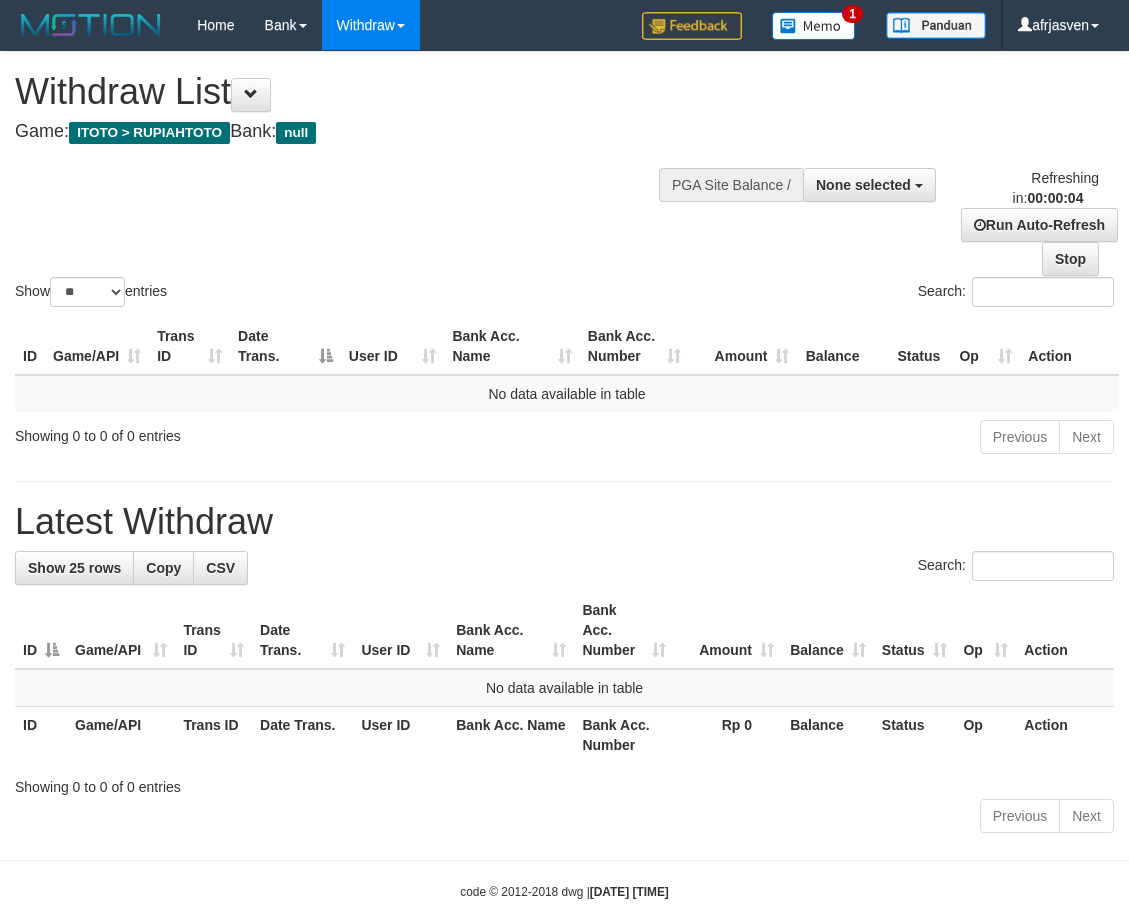 scroll, scrollTop: 0, scrollLeft: 0, axis: both 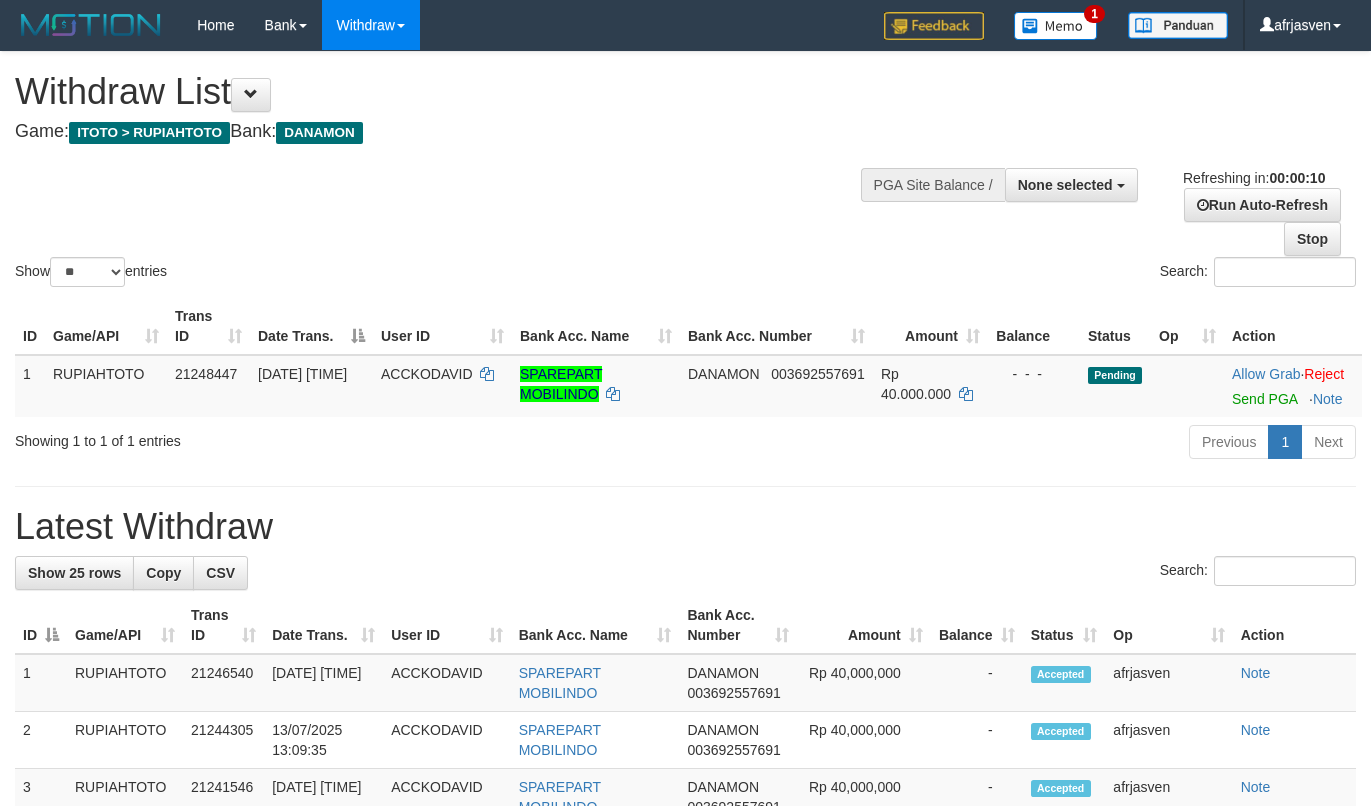 select 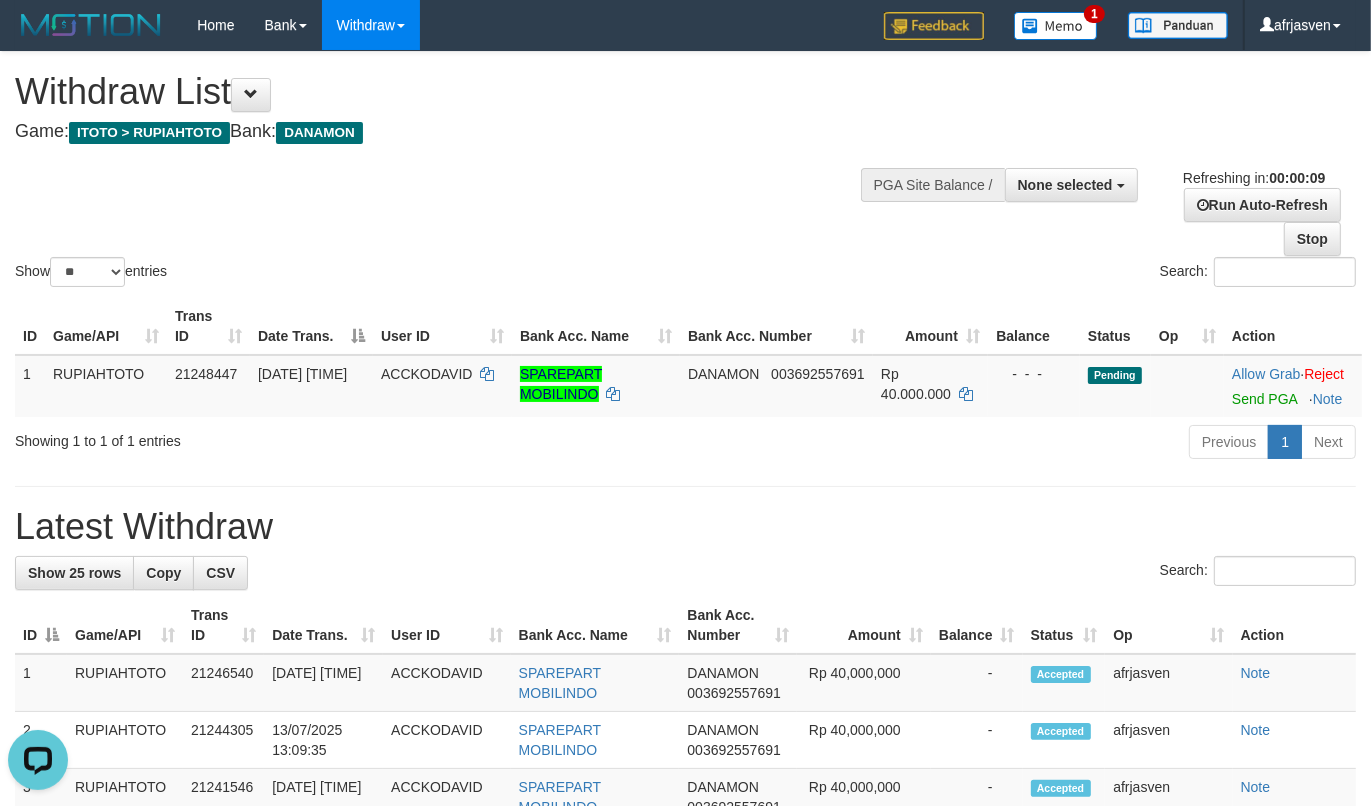 scroll, scrollTop: 0, scrollLeft: 0, axis: both 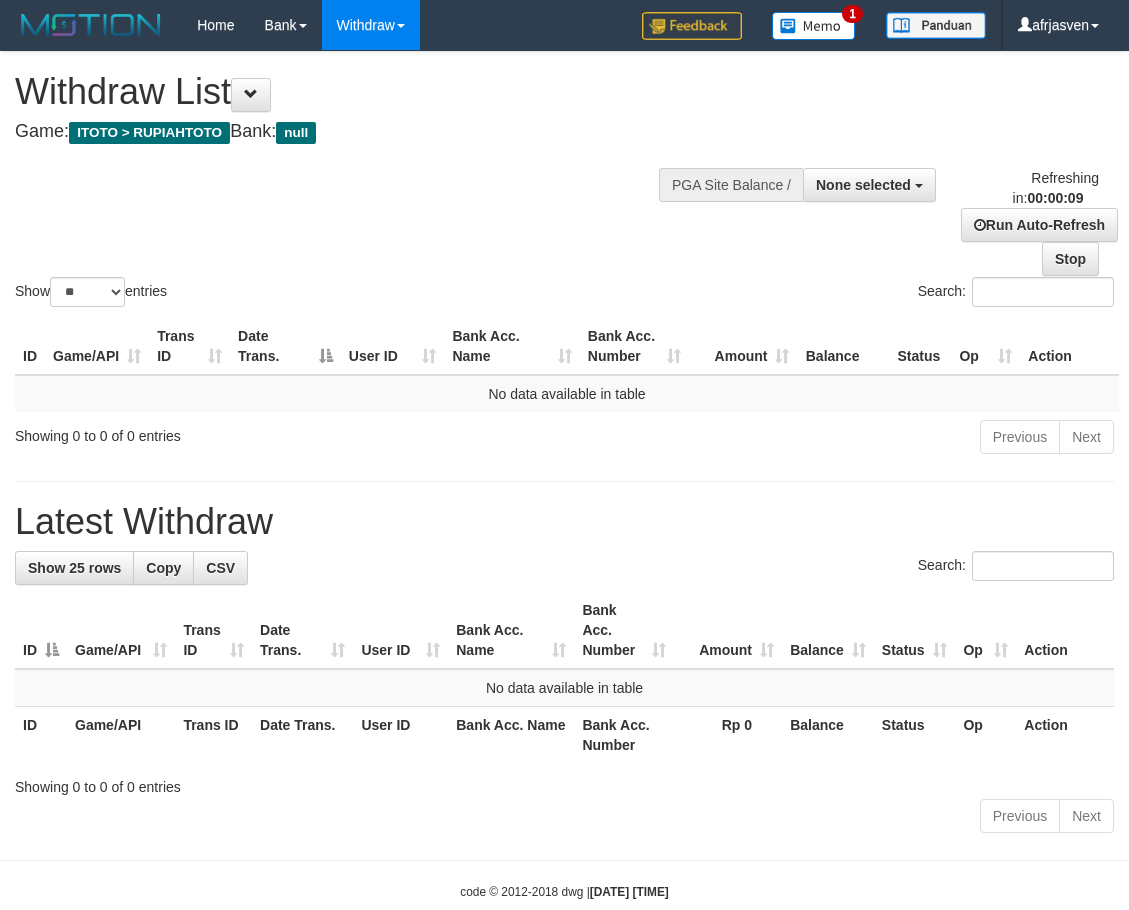 select 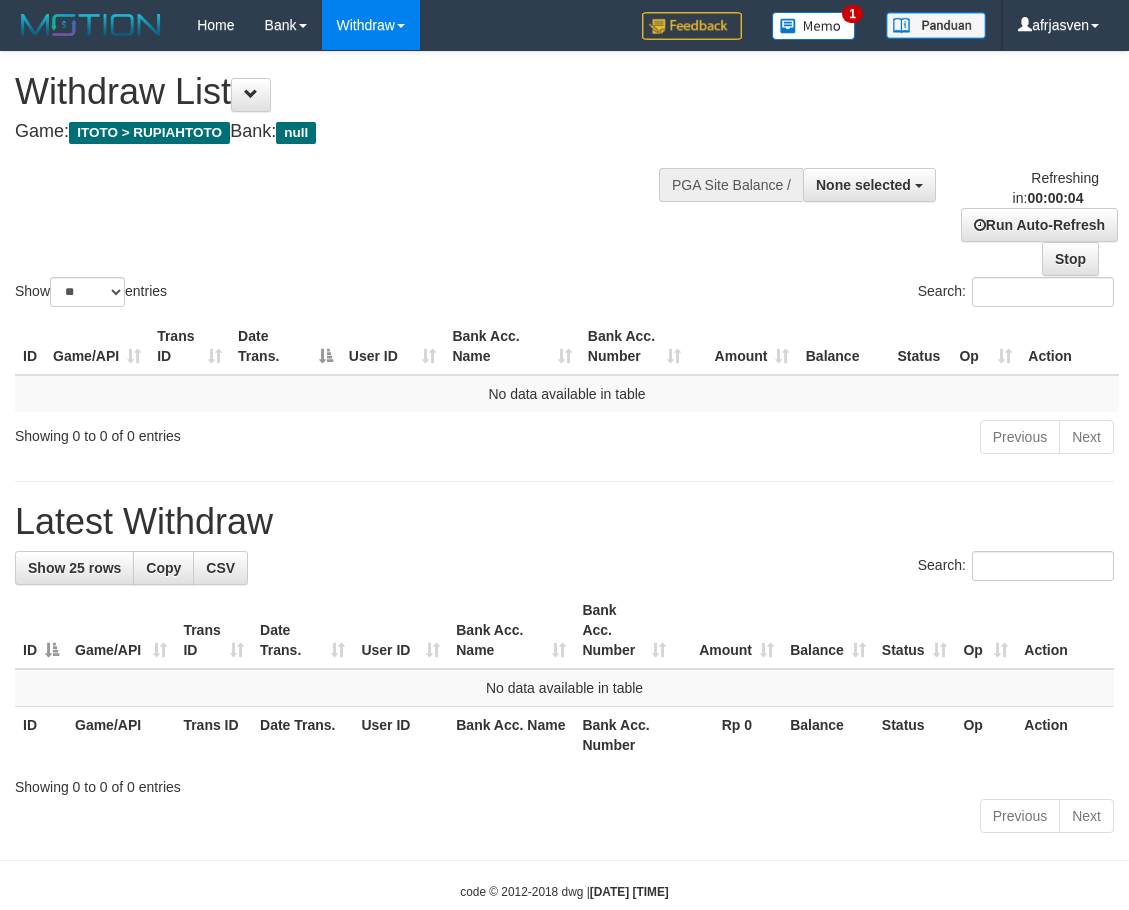 scroll, scrollTop: 0, scrollLeft: 0, axis: both 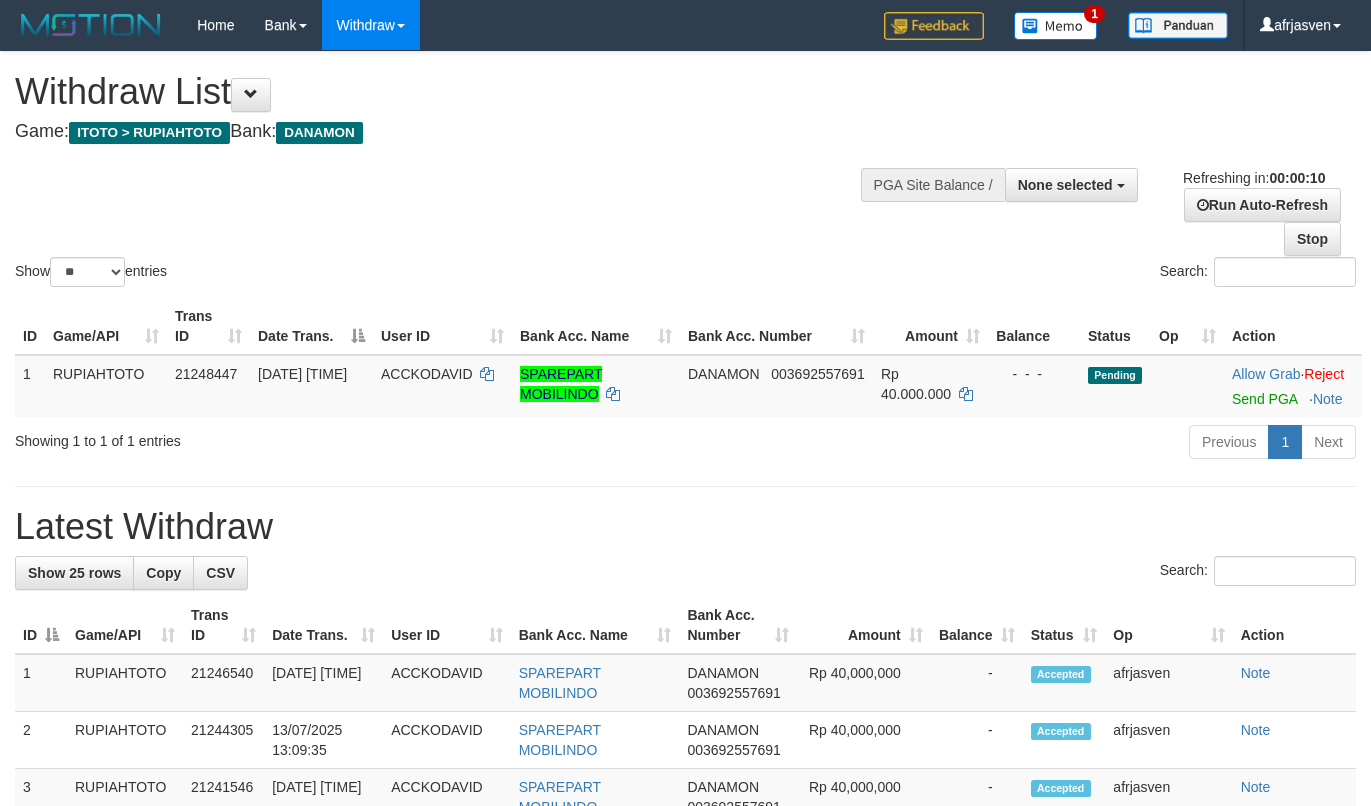 select 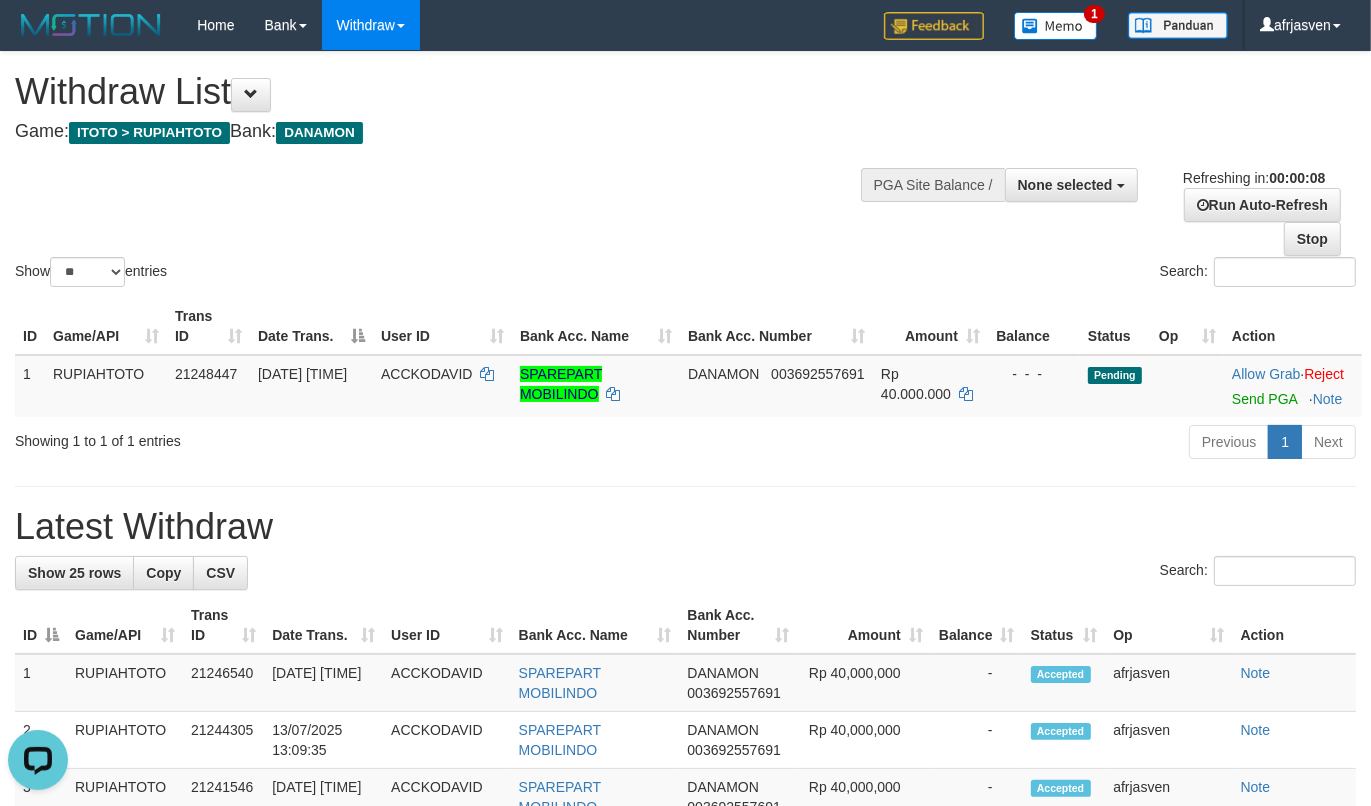 scroll, scrollTop: 0, scrollLeft: 0, axis: both 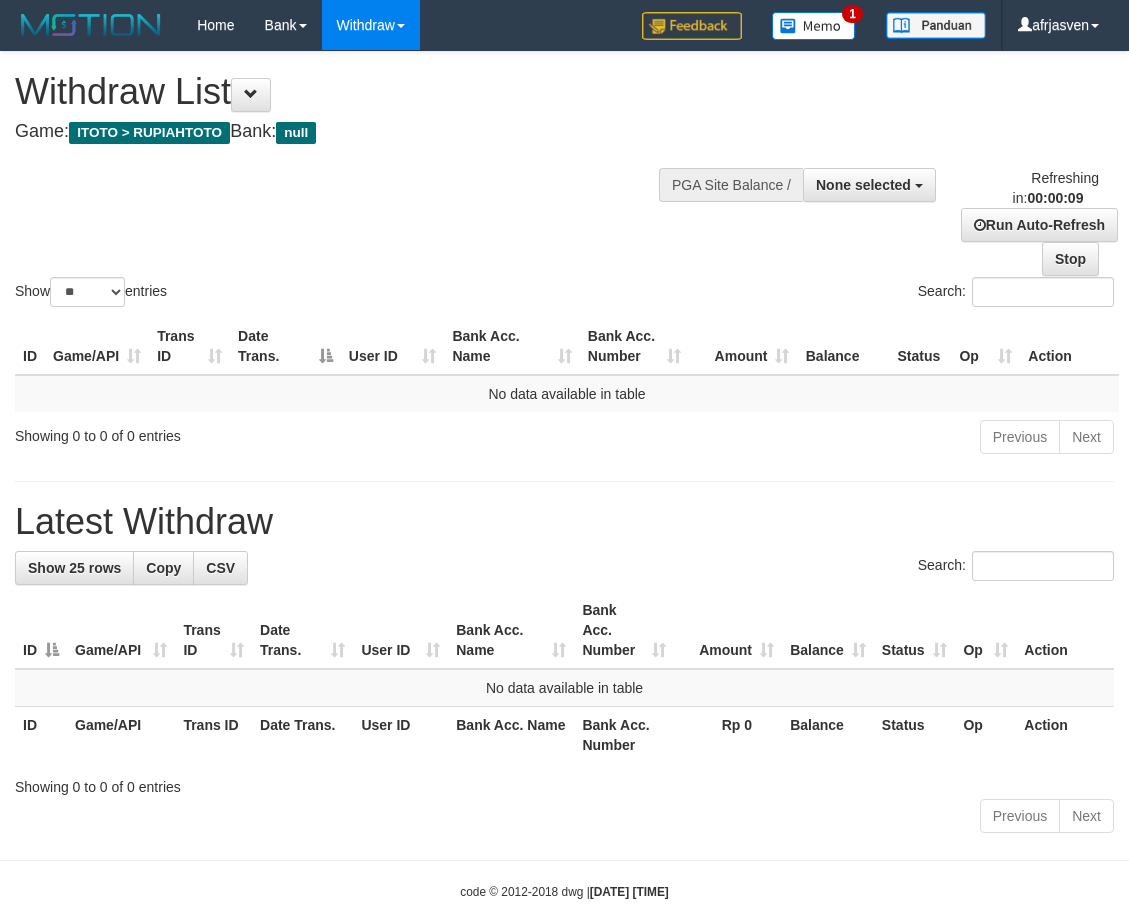 select 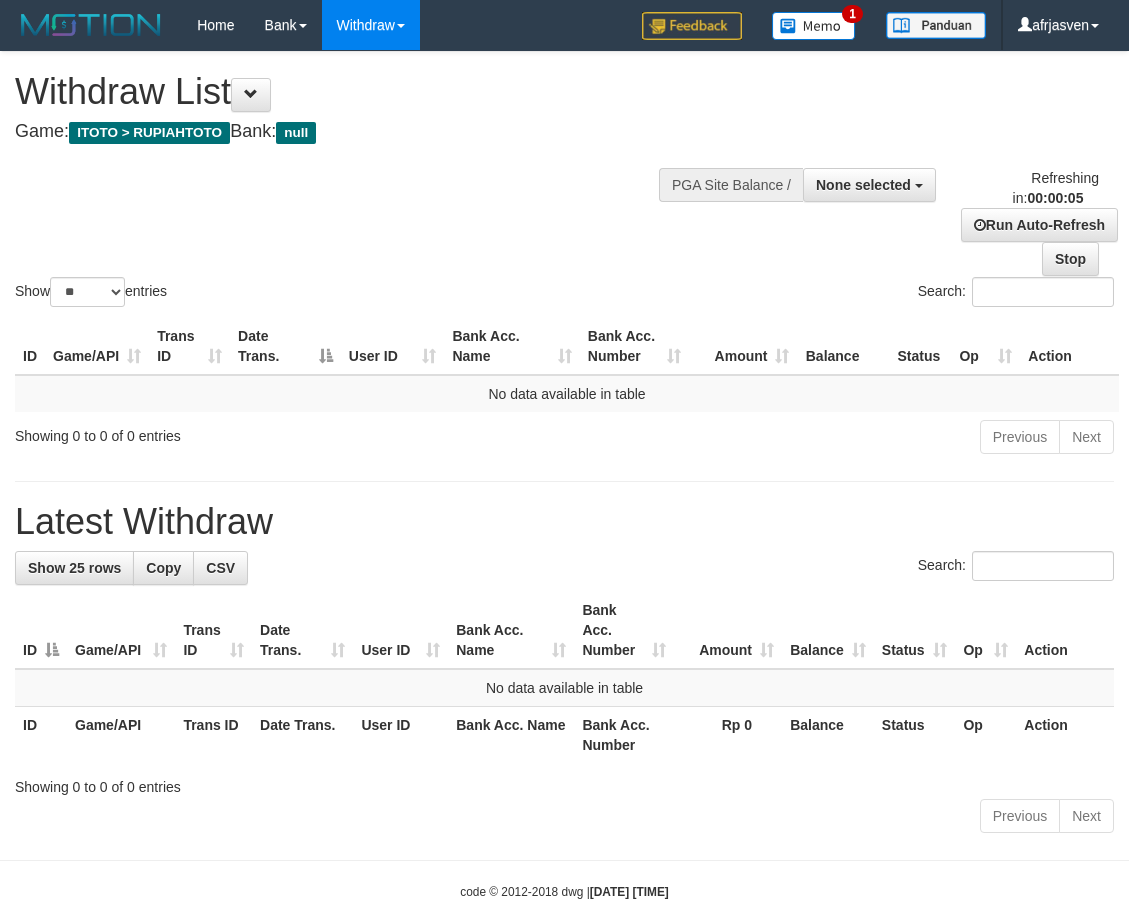 scroll, scrollTop: 0, scrollLeft: 0, axis: both 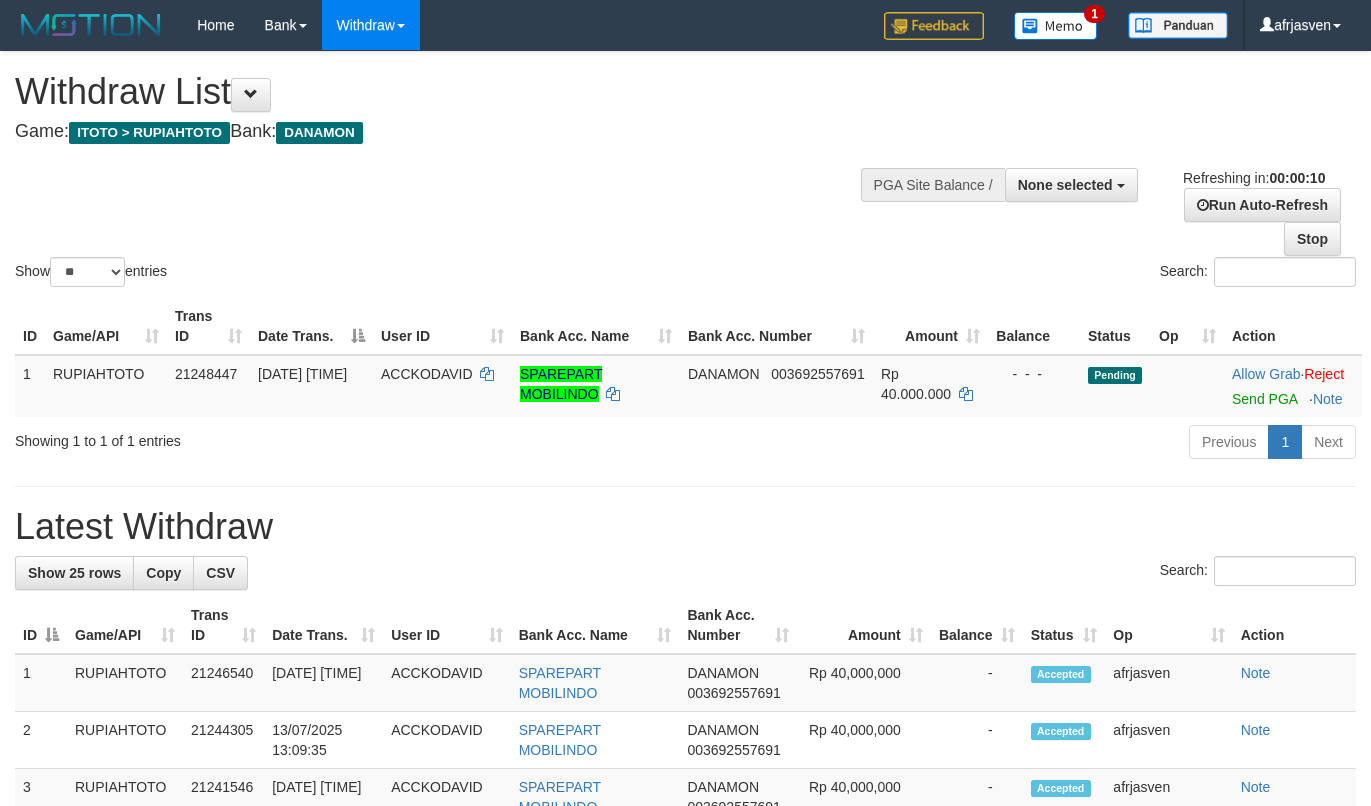 select 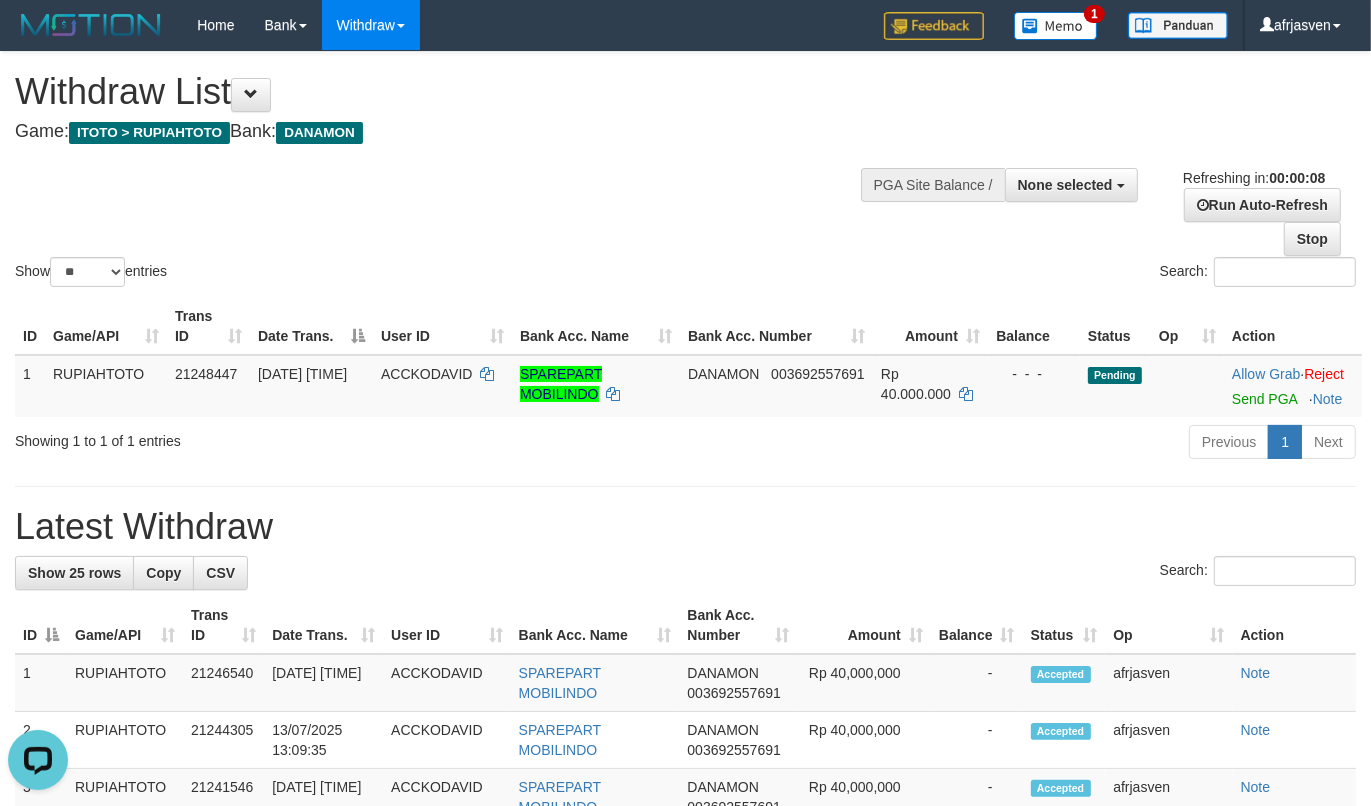 scroll, scrollTop: 0, scrollLeft: 0, axis: both 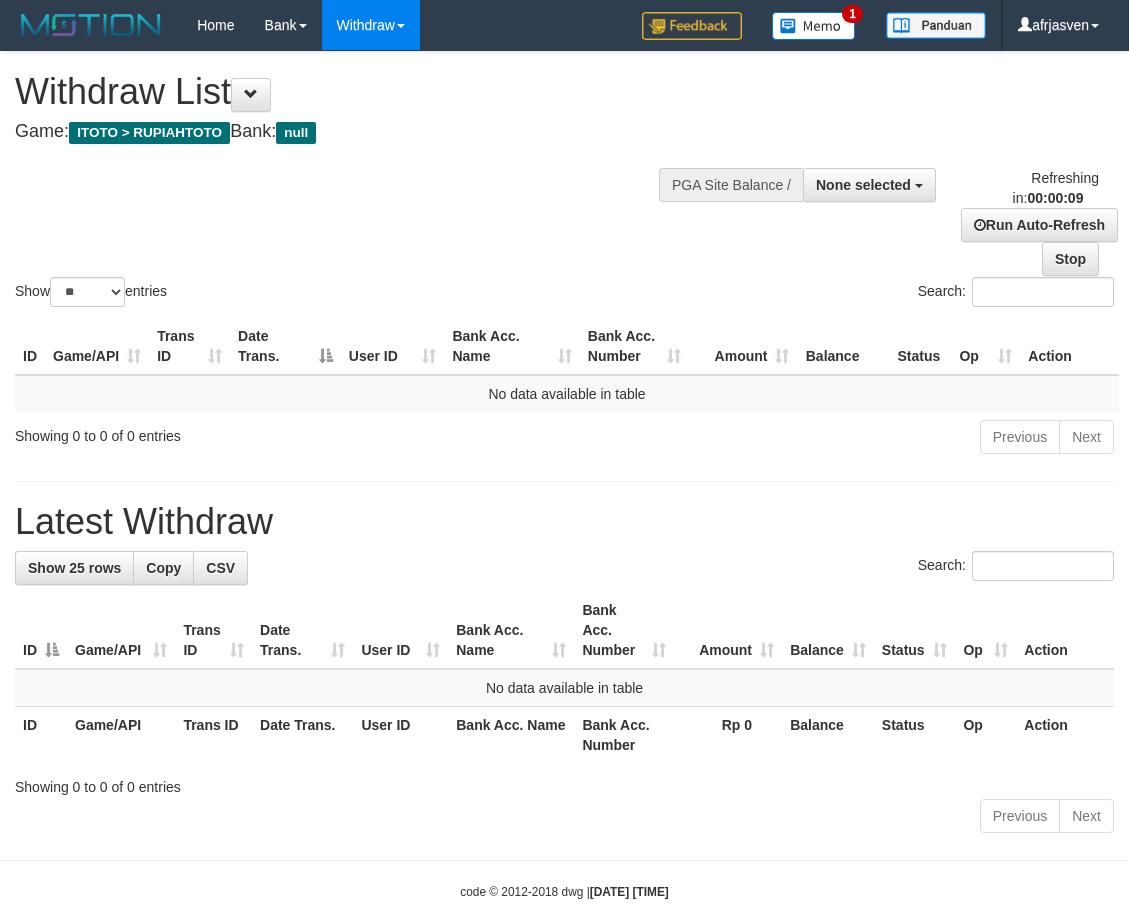 select 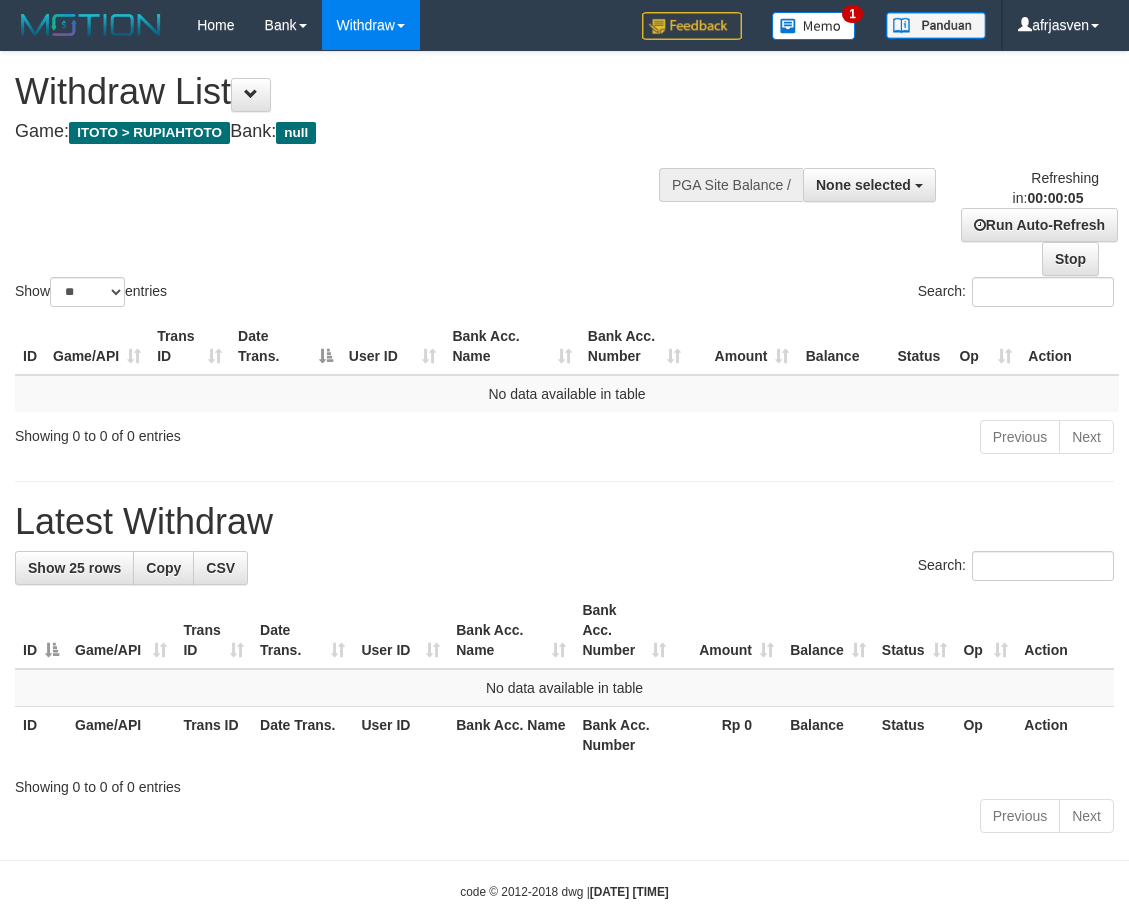 scroll, scrollTop: 0, scrollLeft: 0, axis: both 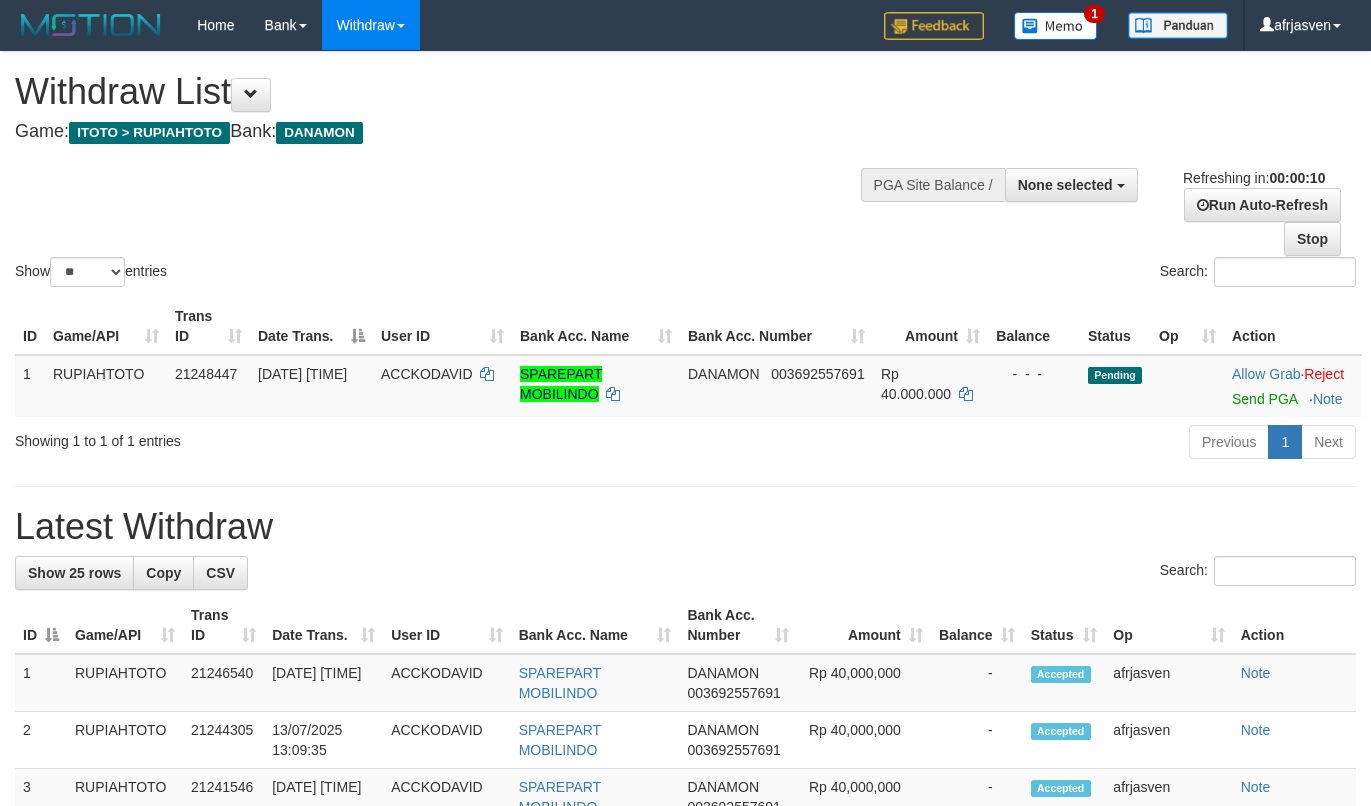 select 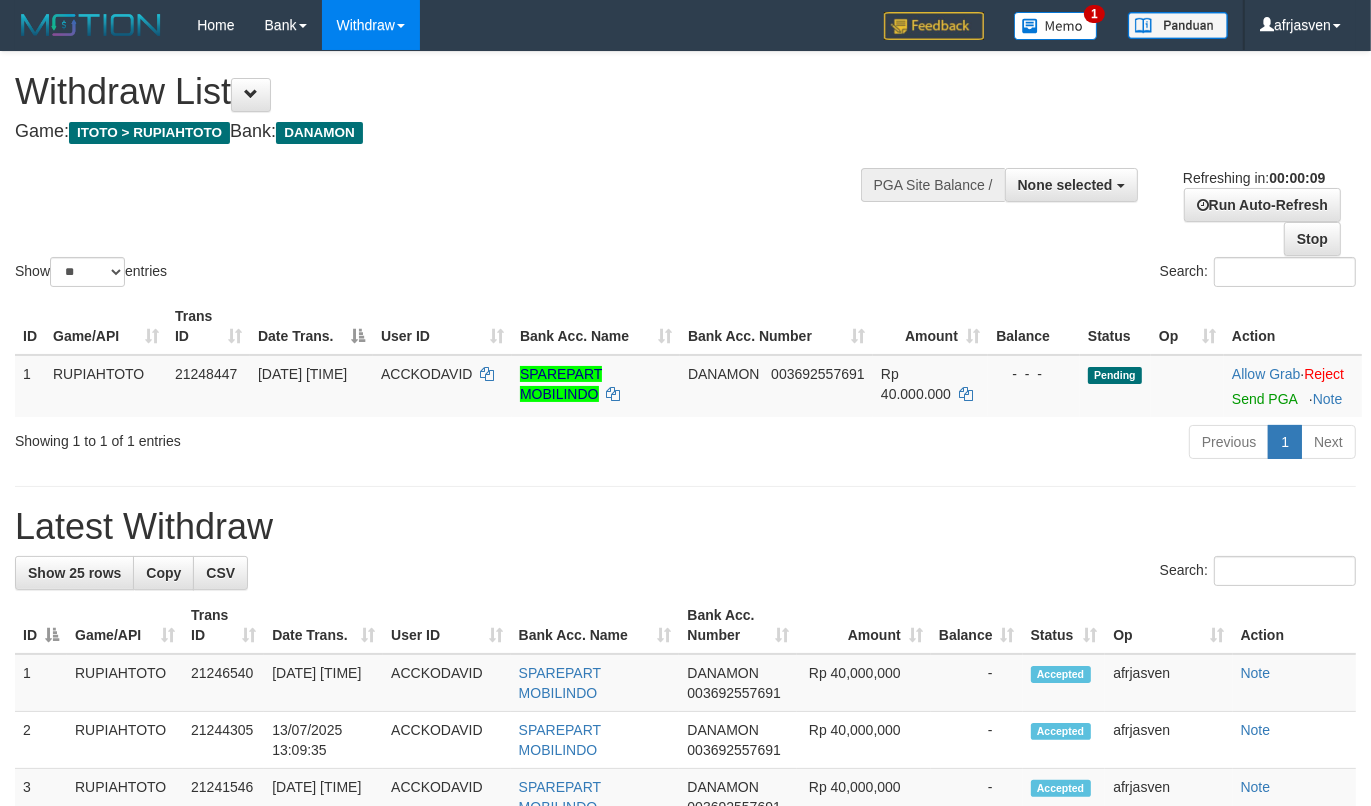 click on "**********" at bounding box center [685, 1132] 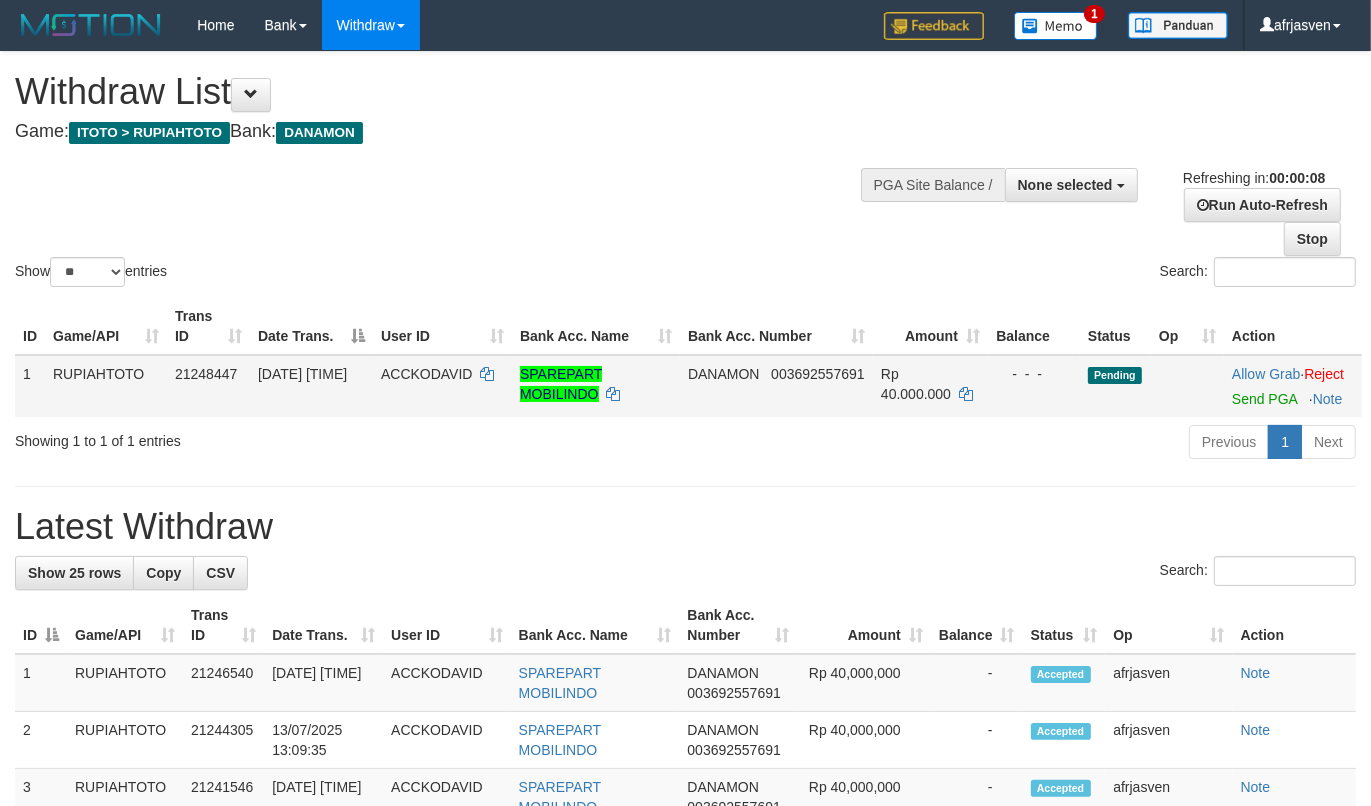 click on "Allow Grab   ·    Reject Send PGA     ·    Note" at bounding box center [1293, 386] 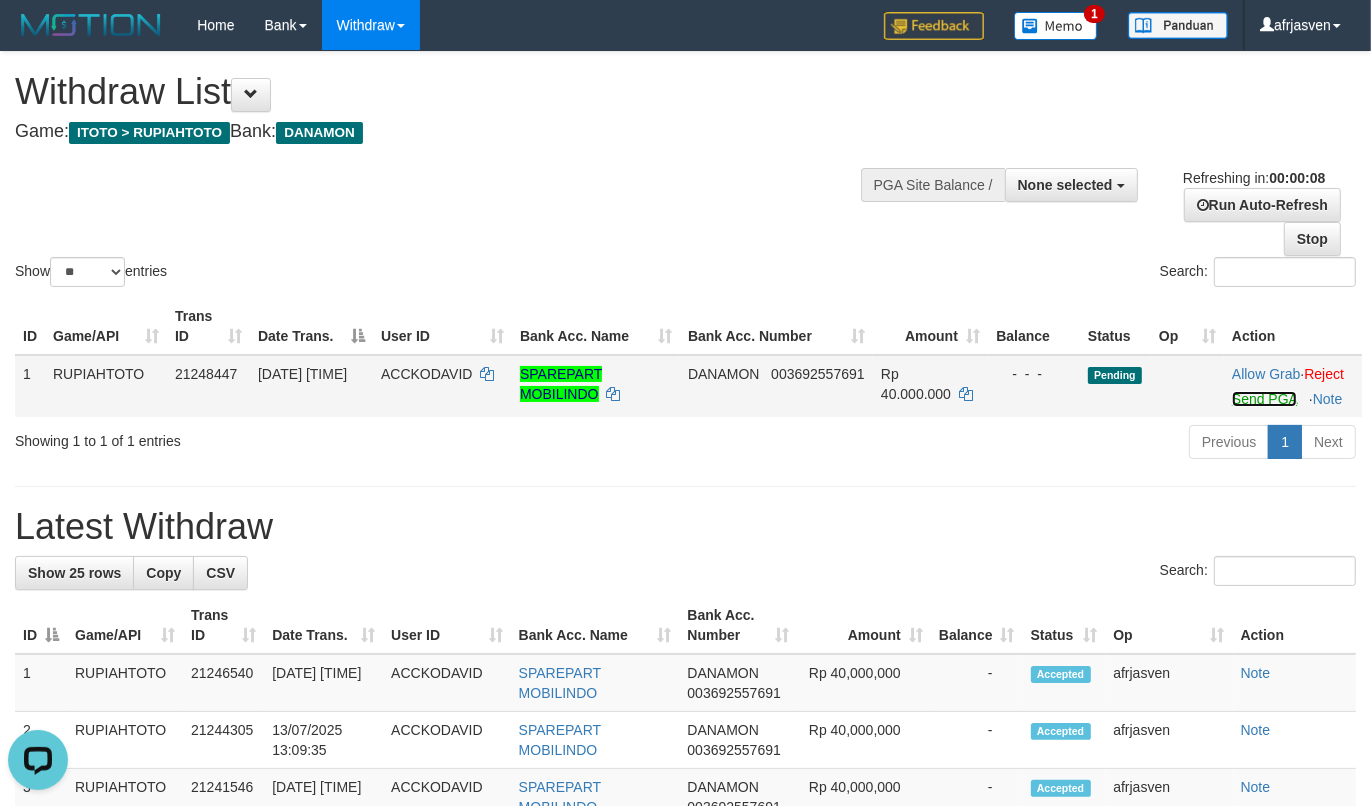 scroll, scrollTop: 0, scrollLeft: 0, axis: both 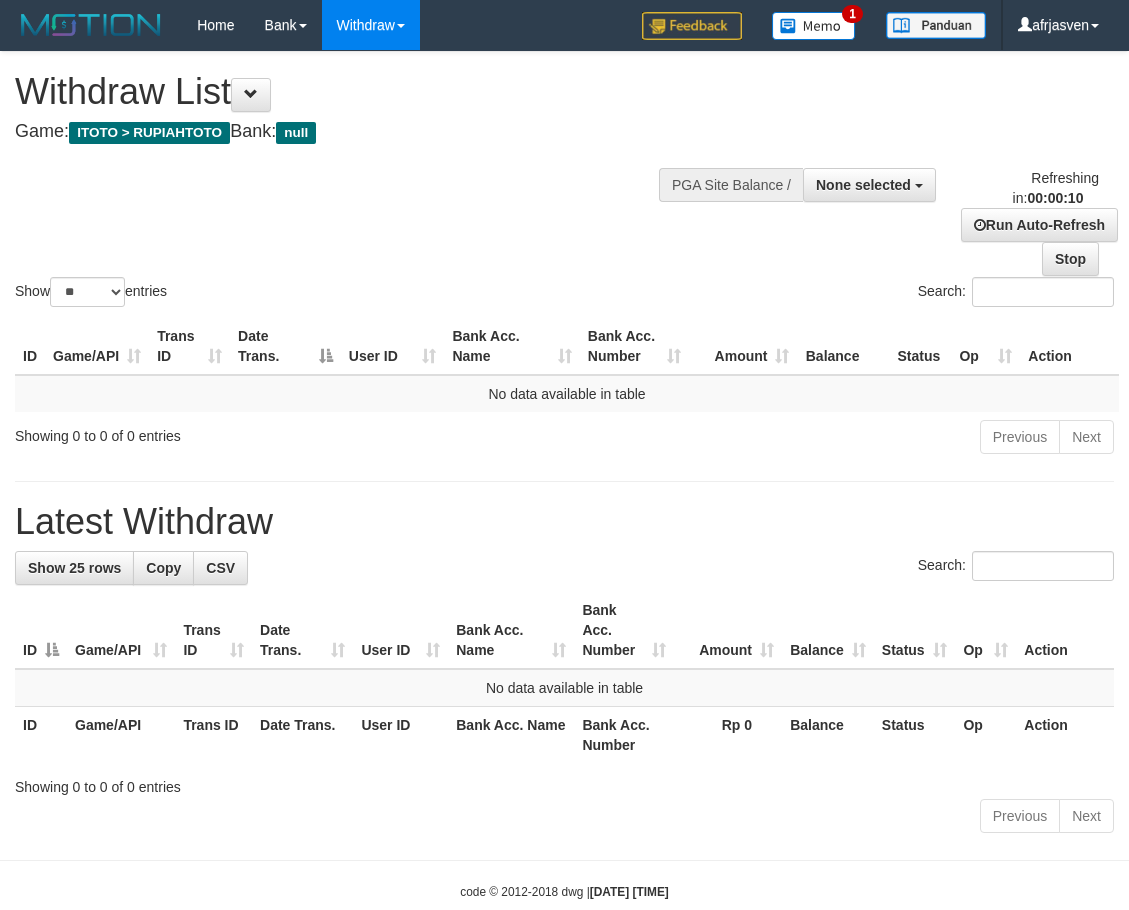 select 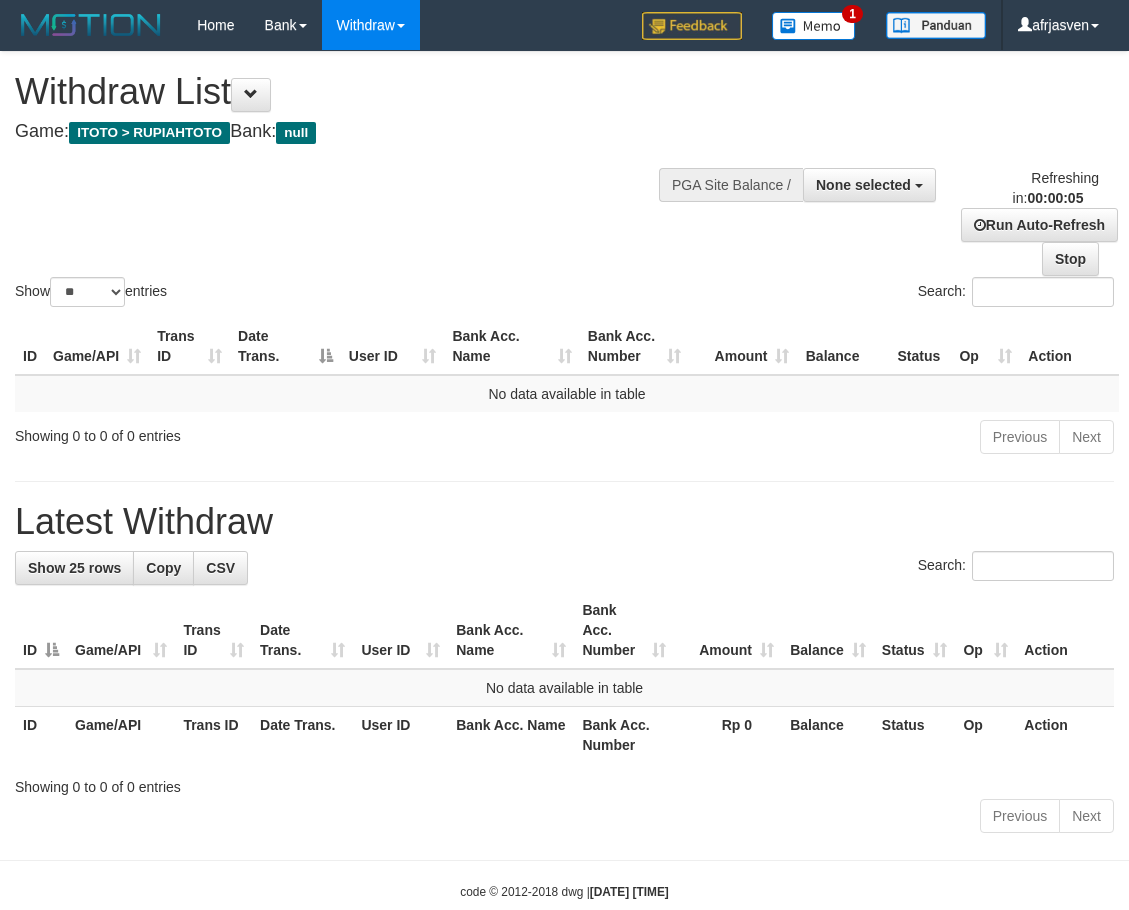 scroll, scrollTop: 0, scrollLeft: 0, axis: both 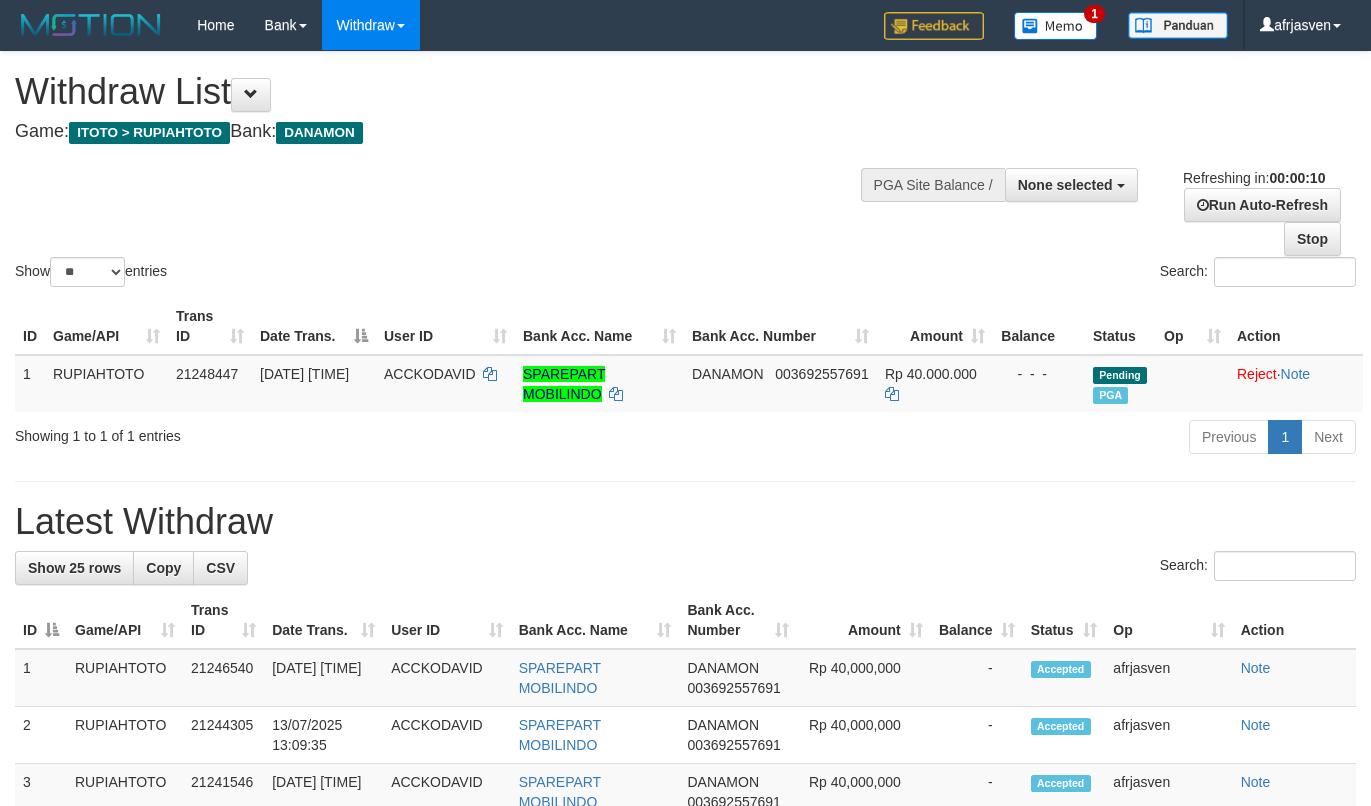select 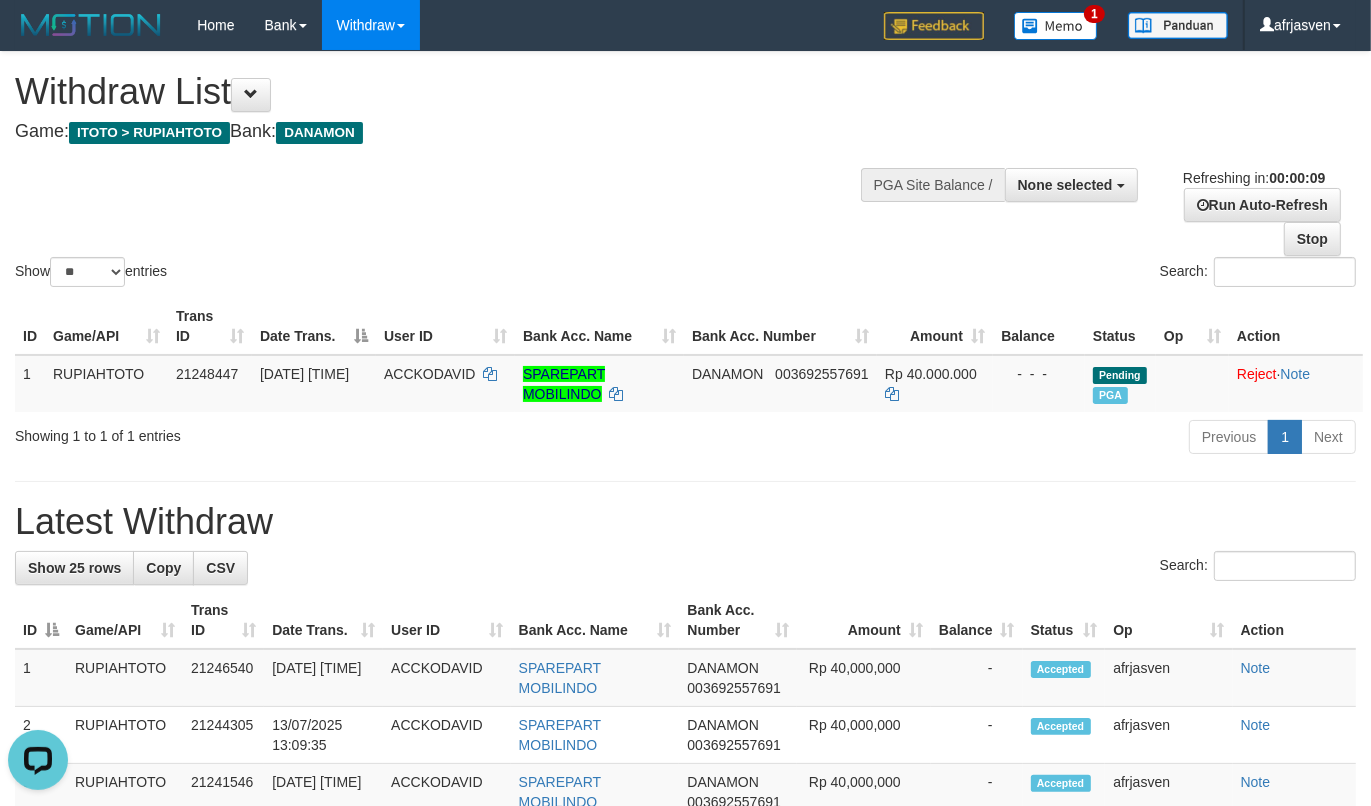 scroll, scrollTop: 0, scrollLeft: 0, axis: both 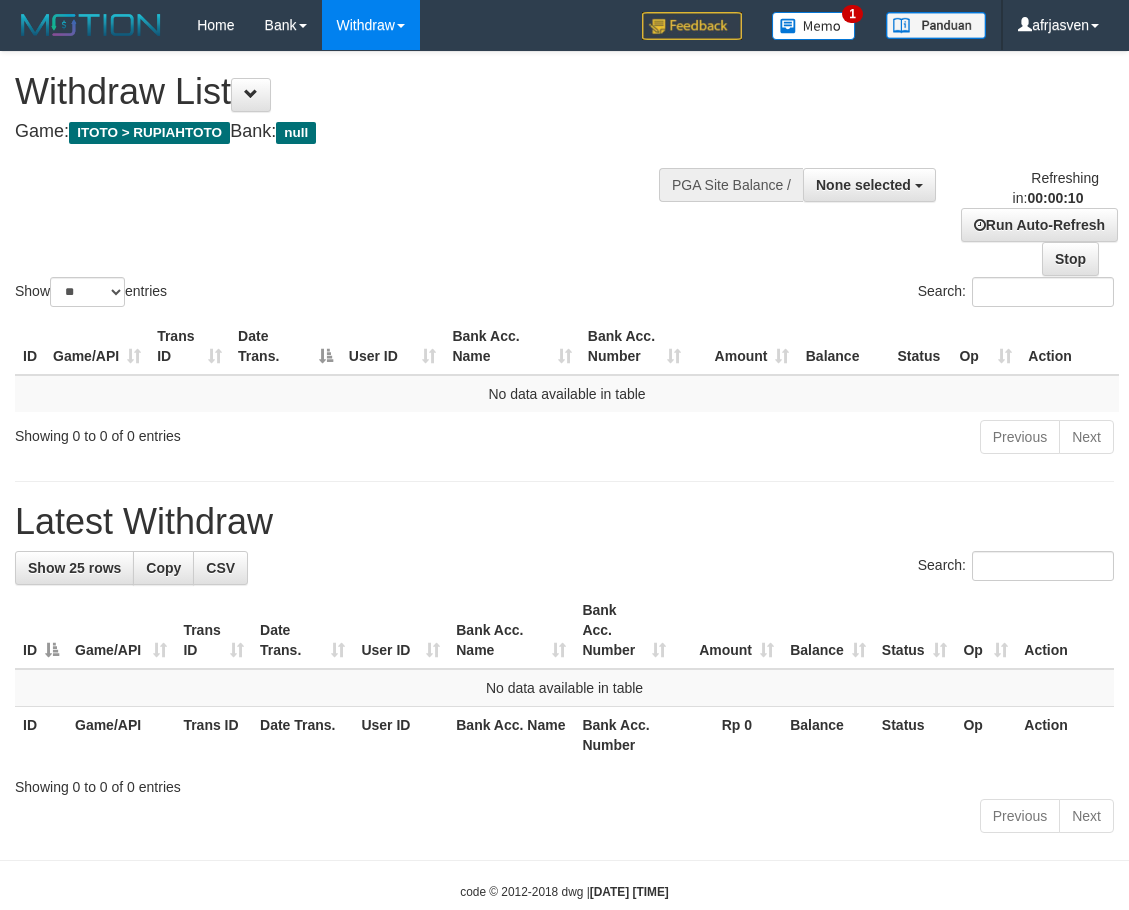 select 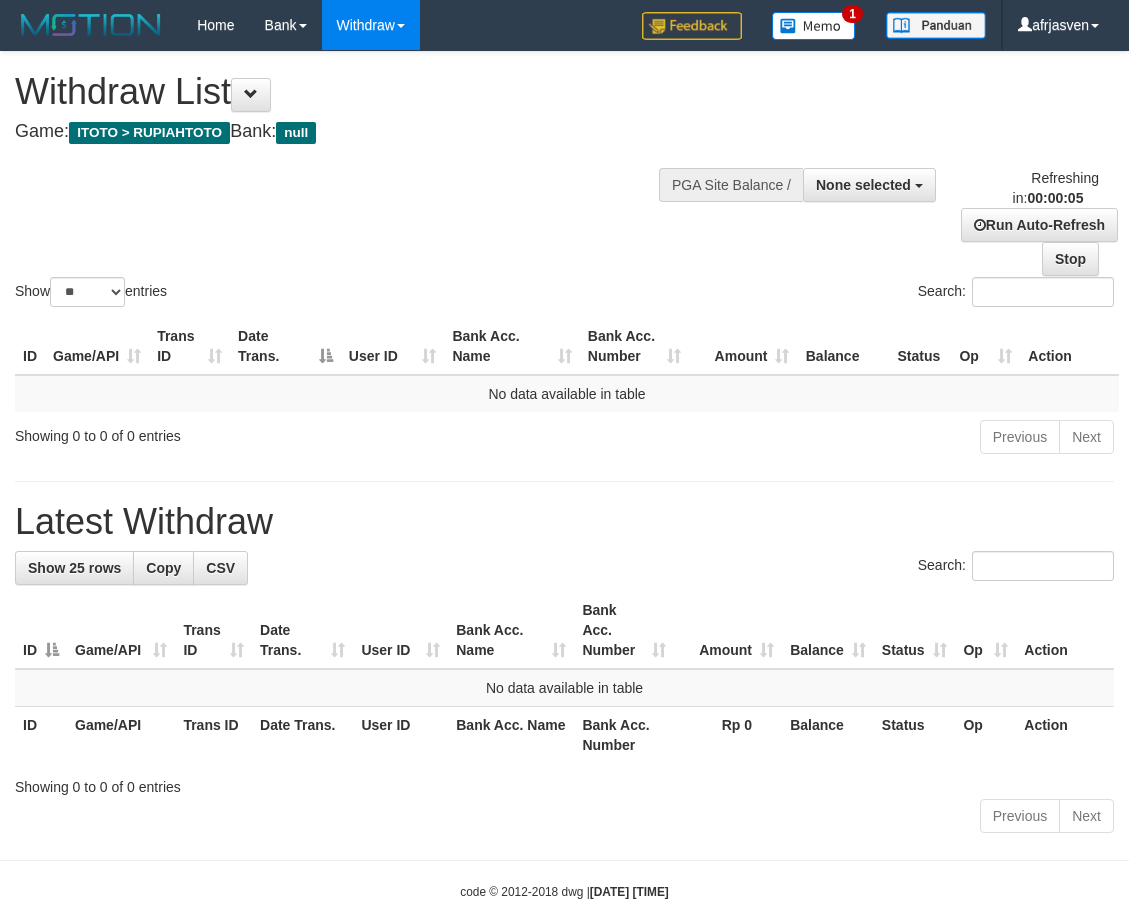 scroll, scrollTop: 0, scrollLeft: 0, axis: both 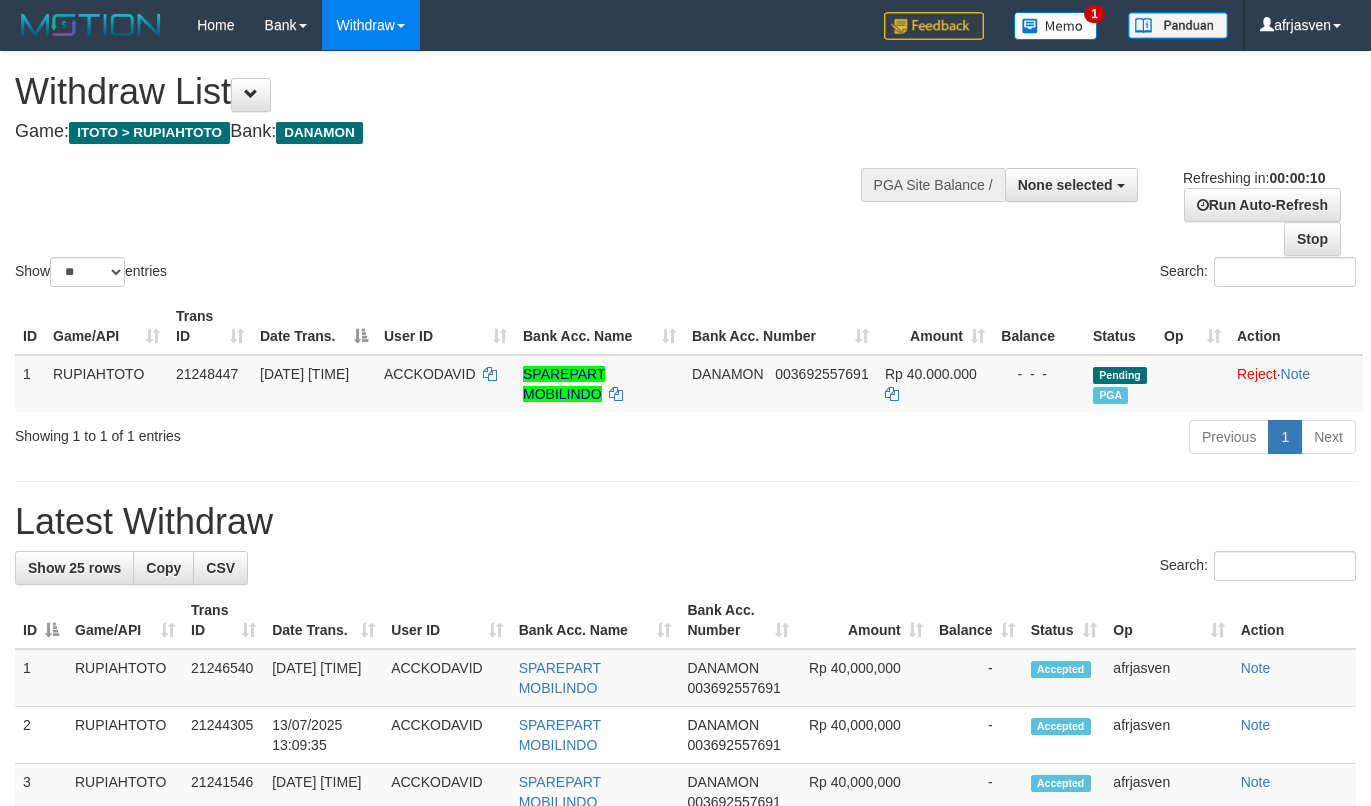select 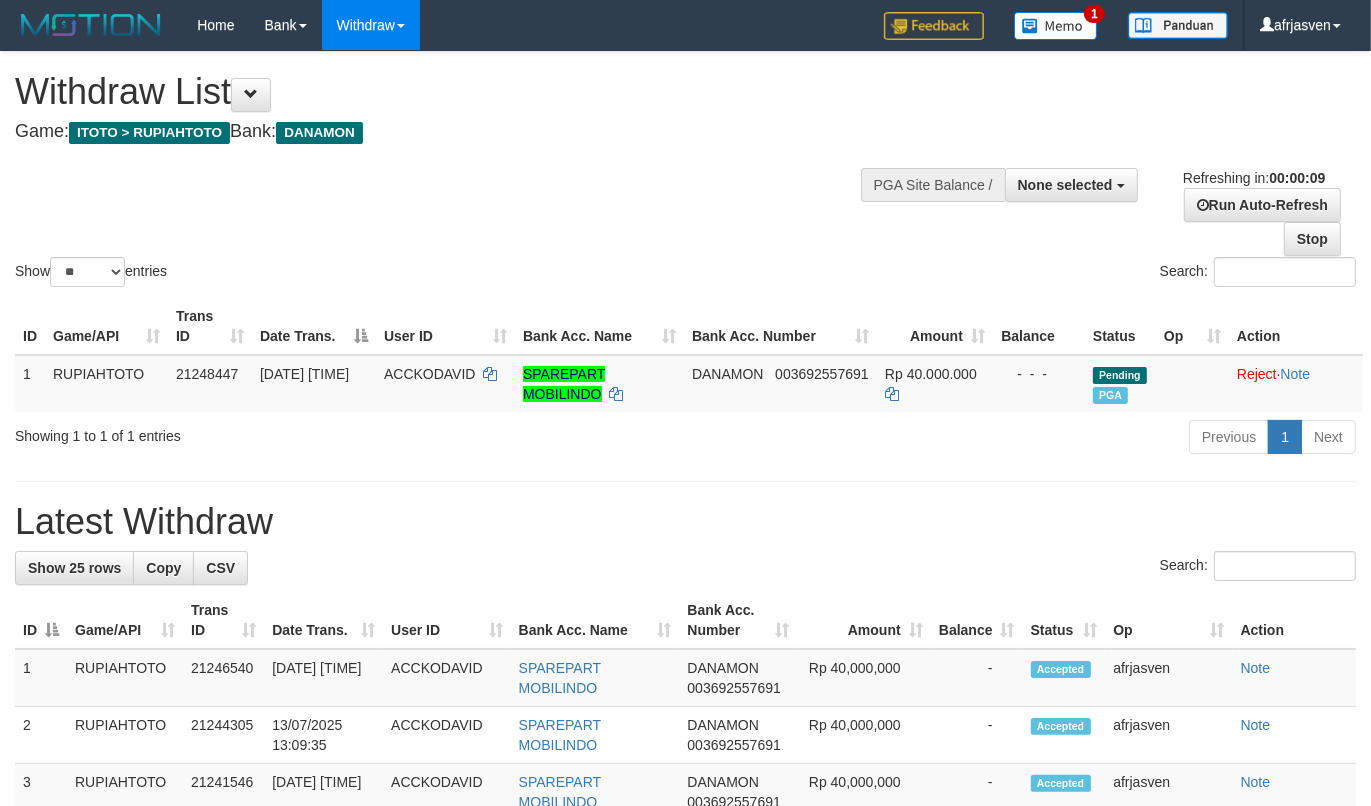scroll, scrollTop: 0, scrollLeft: 0, axis: both 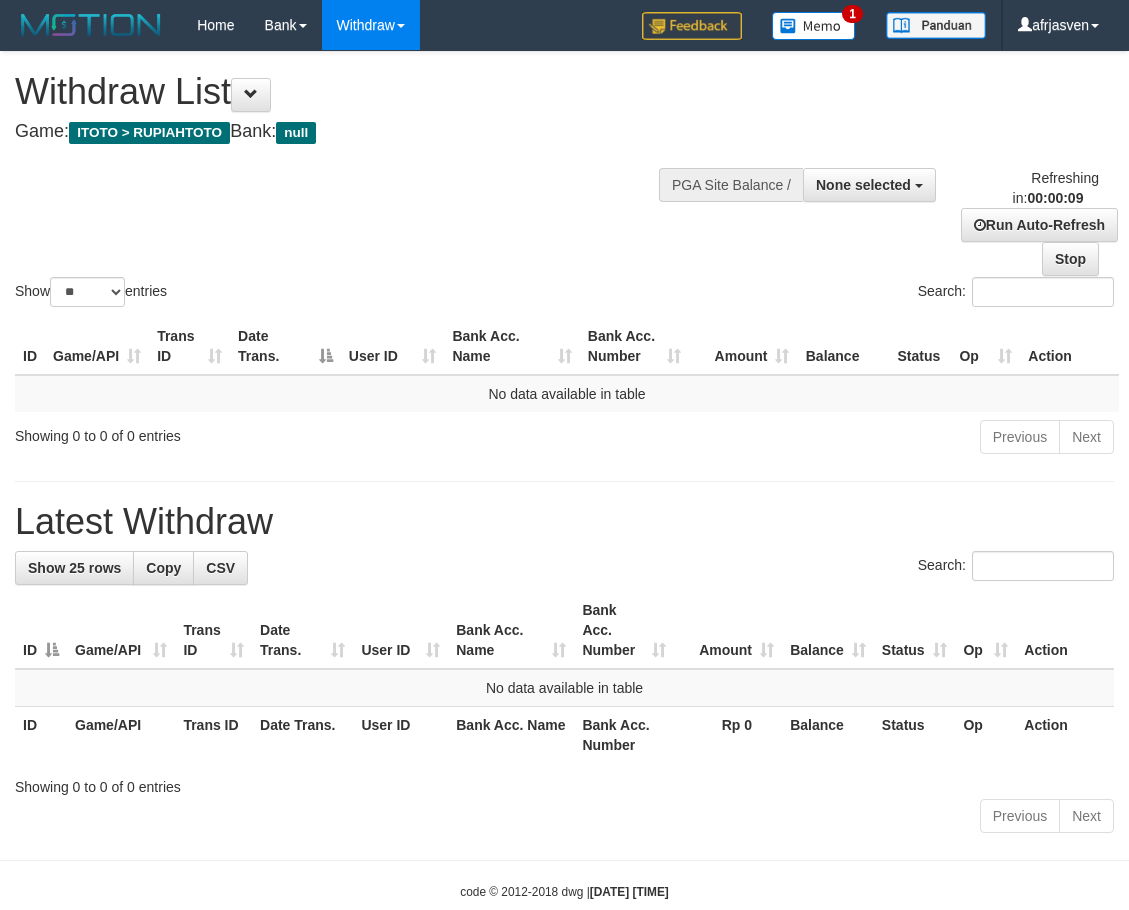 select 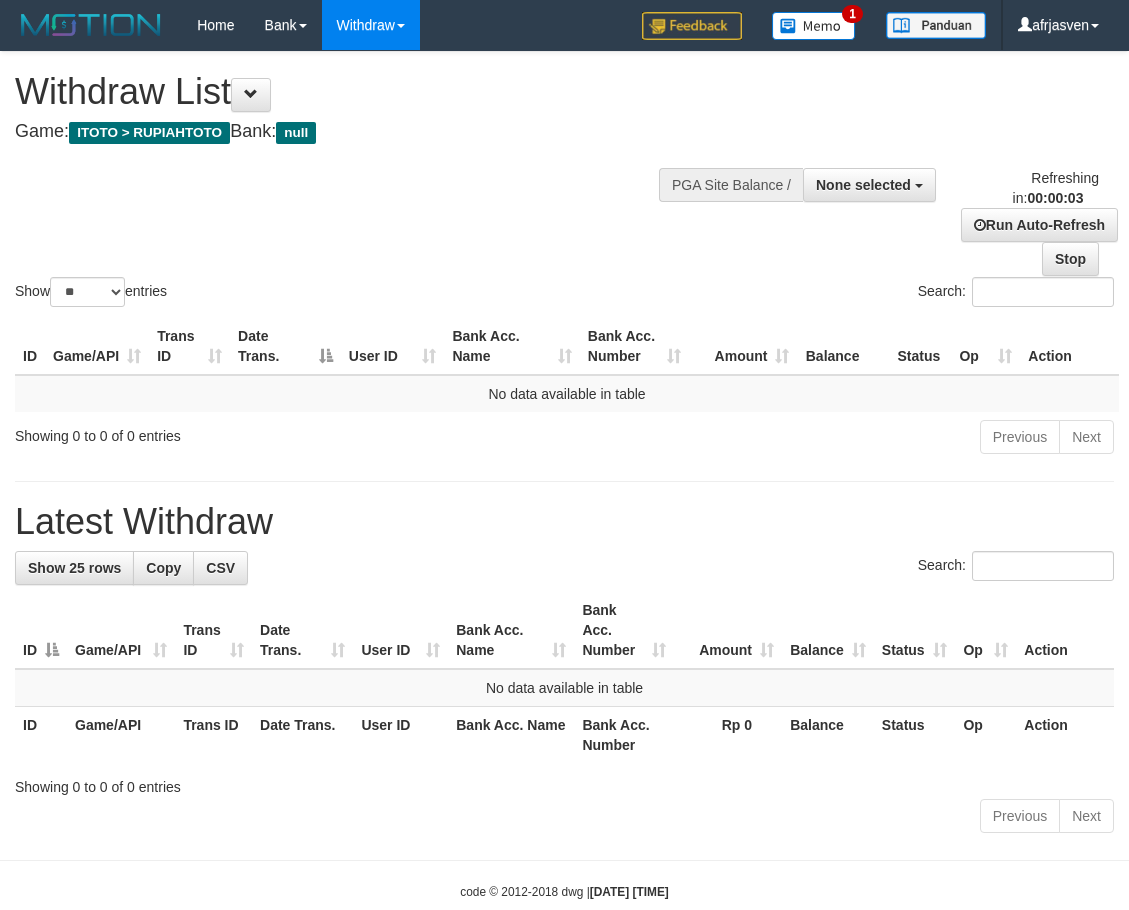 scroll, scrollTop: 0, scrollLeft: 0, axis: both 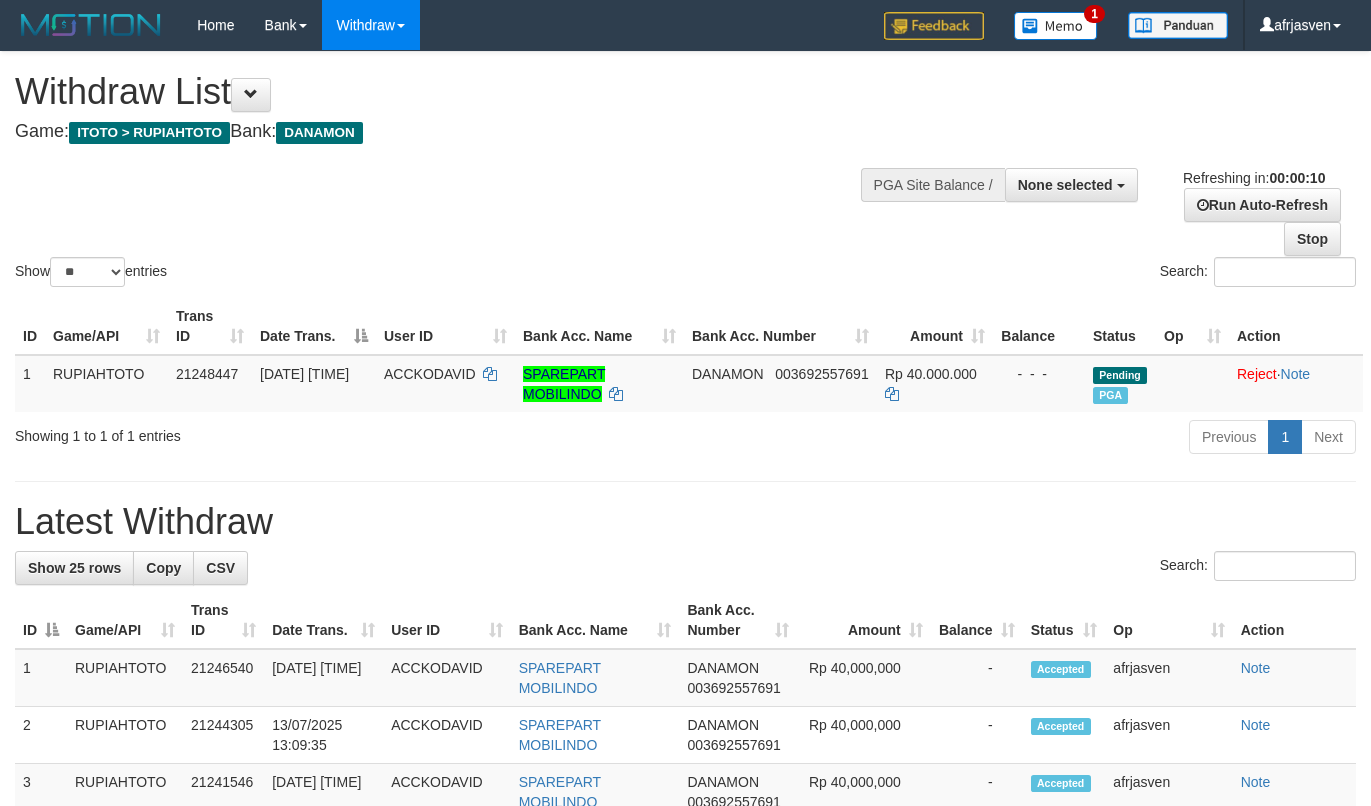 select 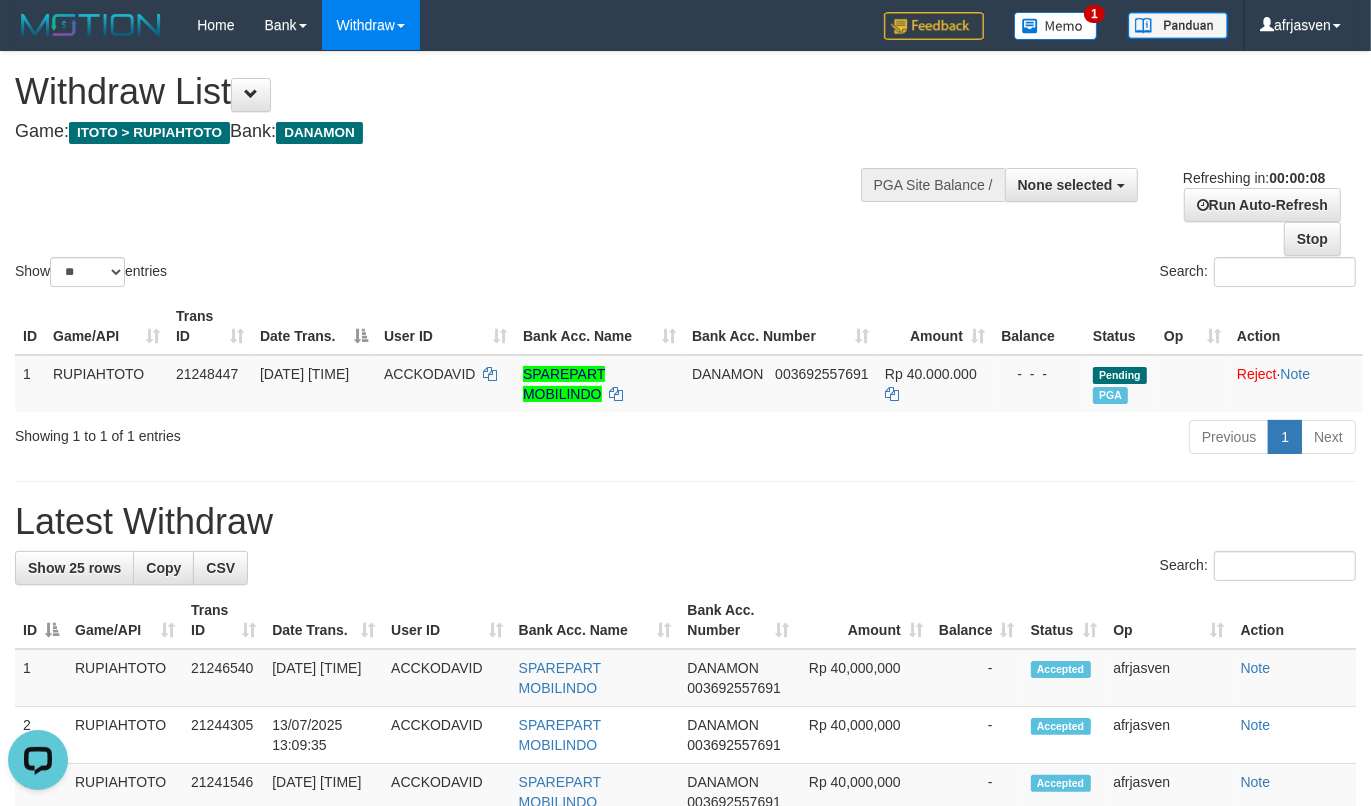 scroll, scrollTop: 0, scrollLeft: 0, axis: both 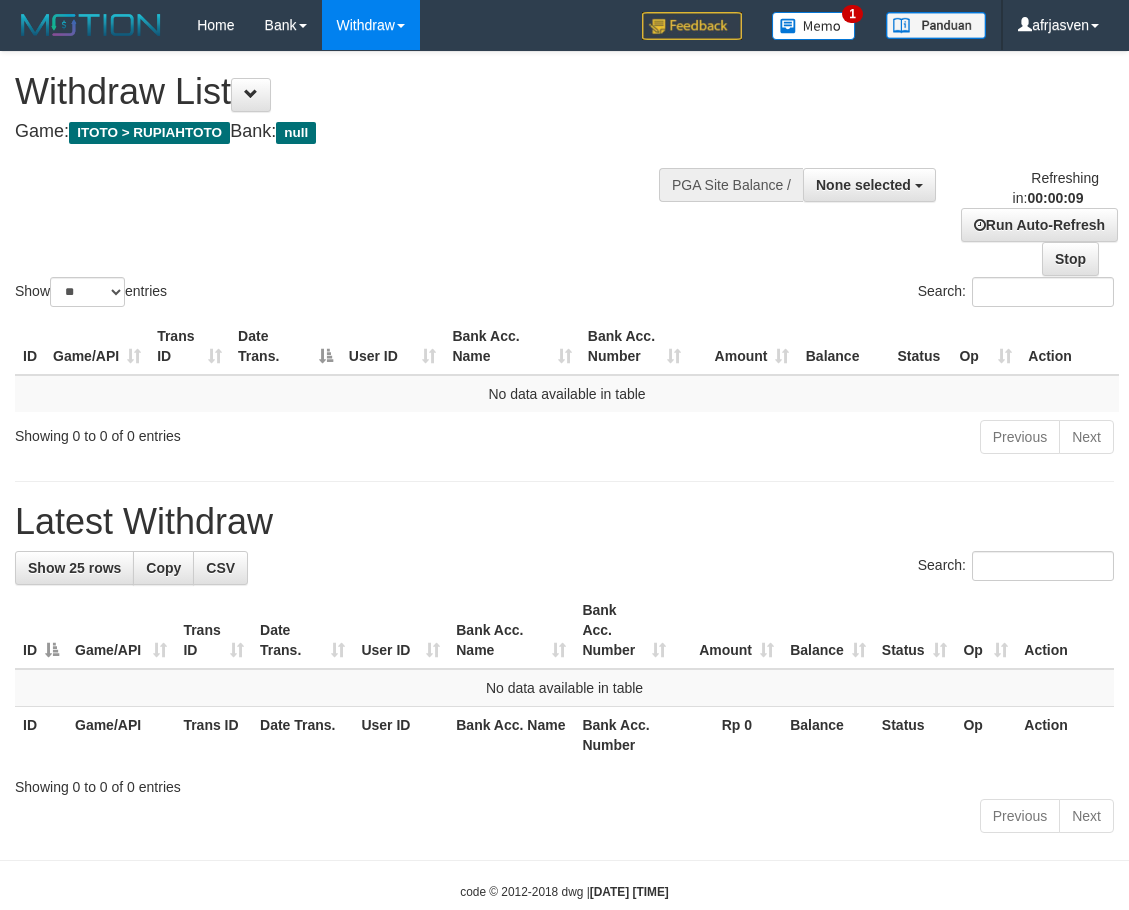 select 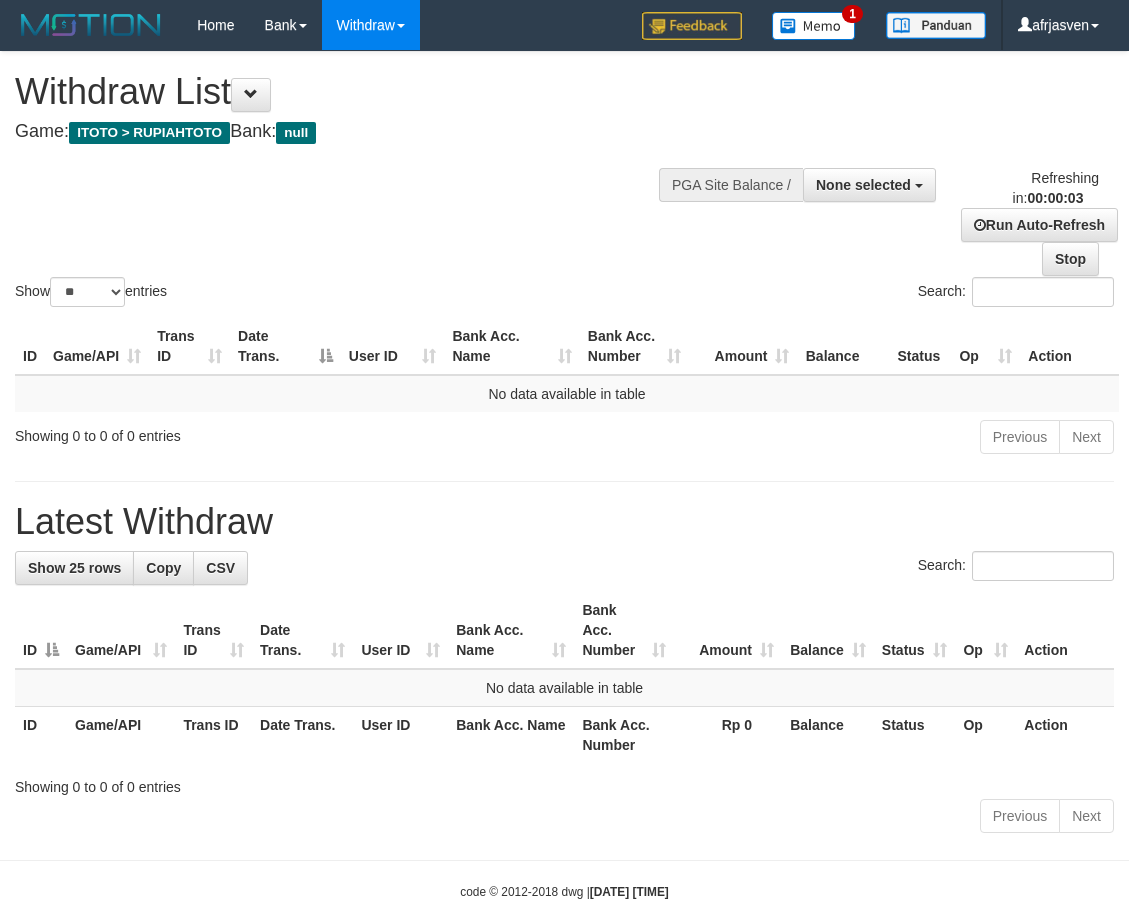 scroll, scrollTop: 0, scrollLeft: 0, axis: both 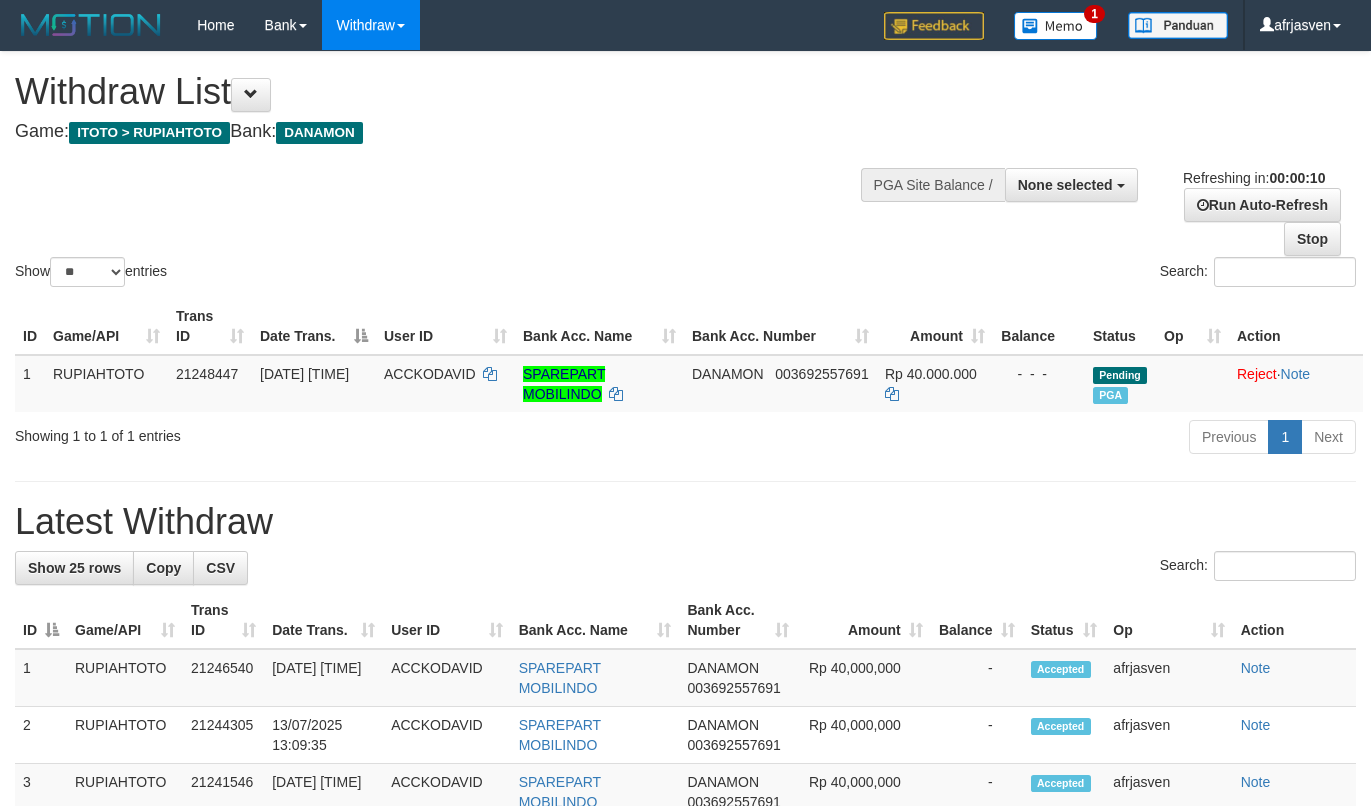select 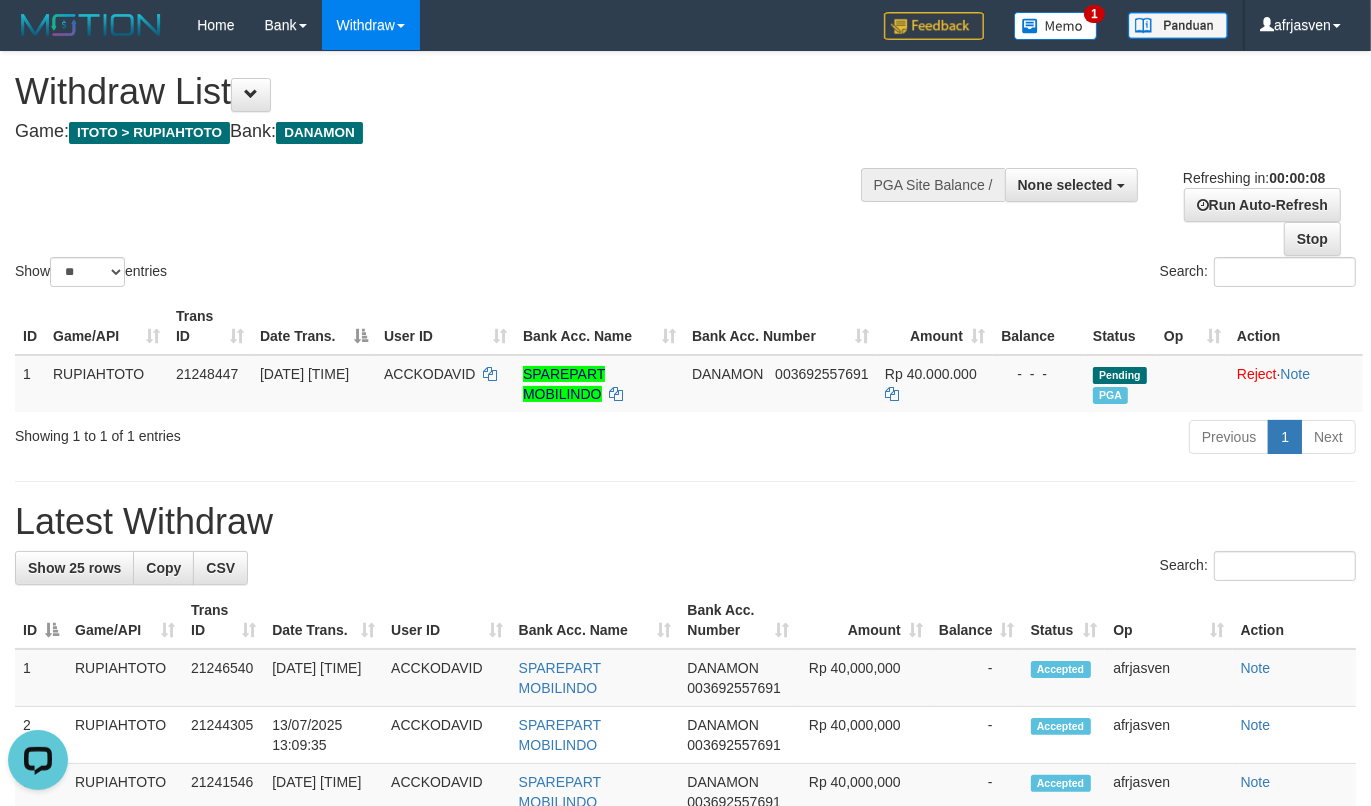 scroll, scrollTop: 0, scrollLeft: 0, axis: both 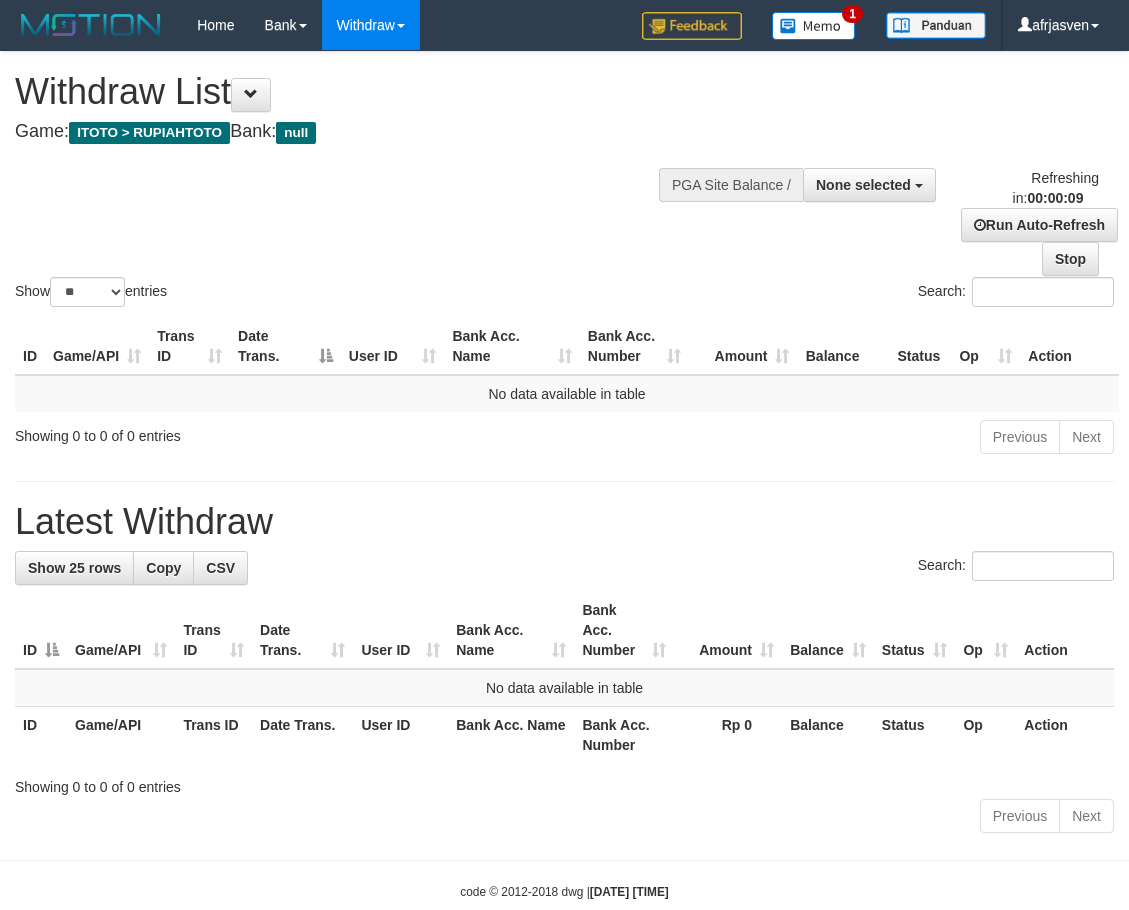 select 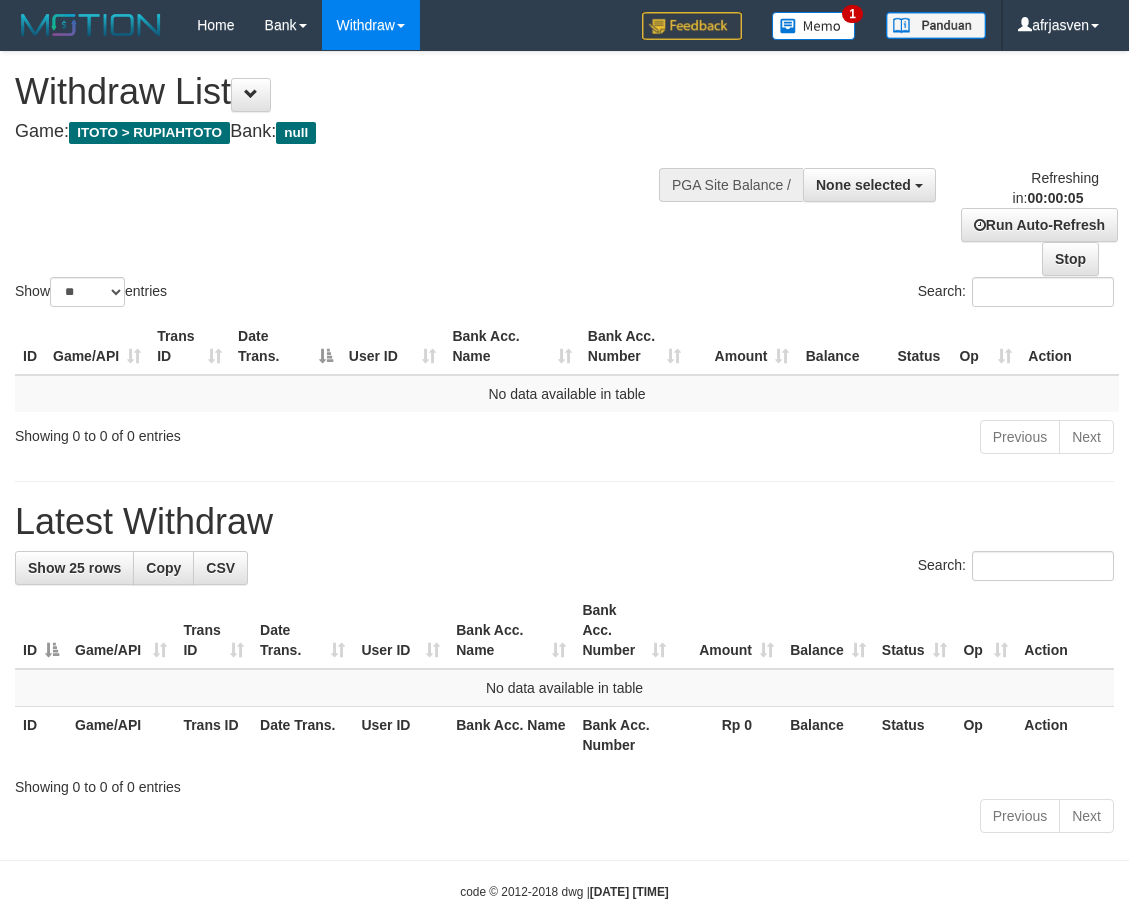 scroll, scrollTop: 0, scrollLeft: 0, axis: both 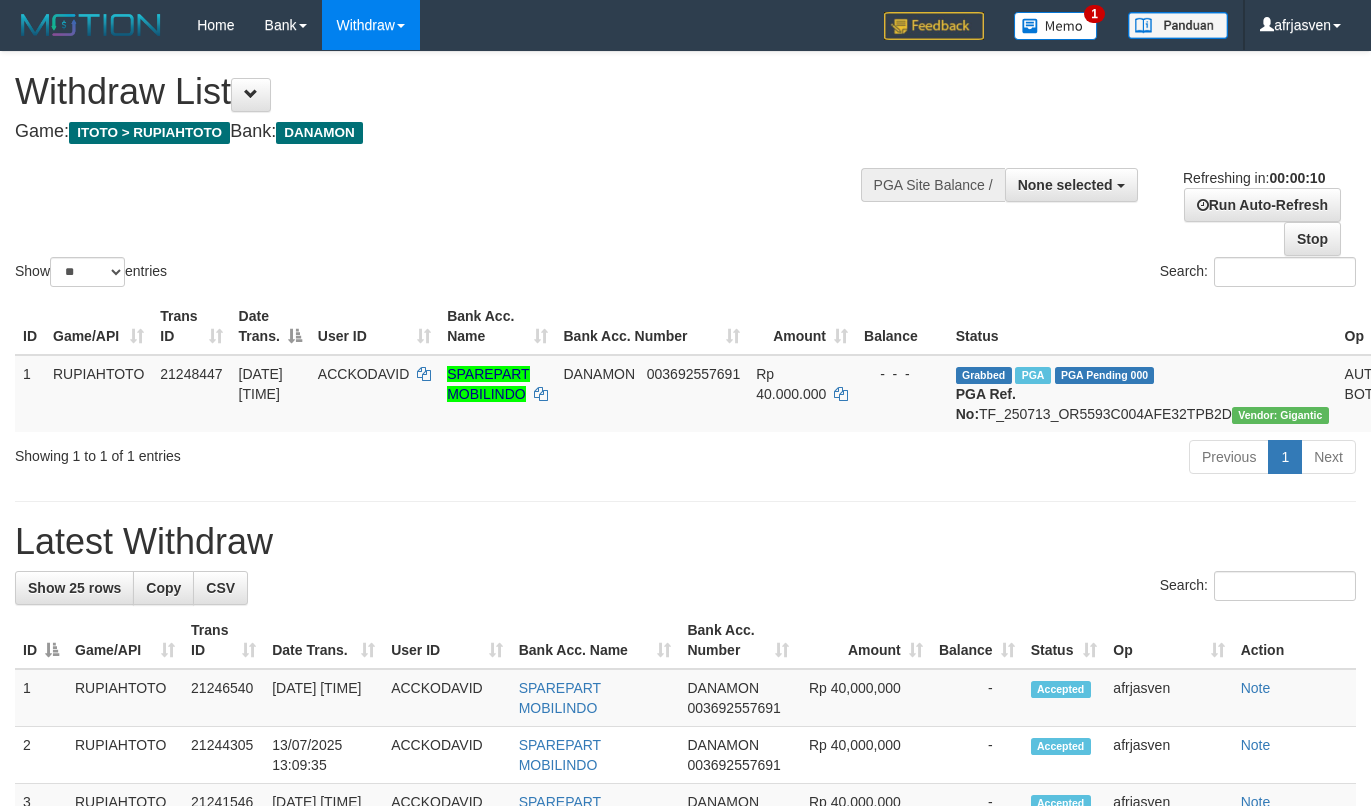 select 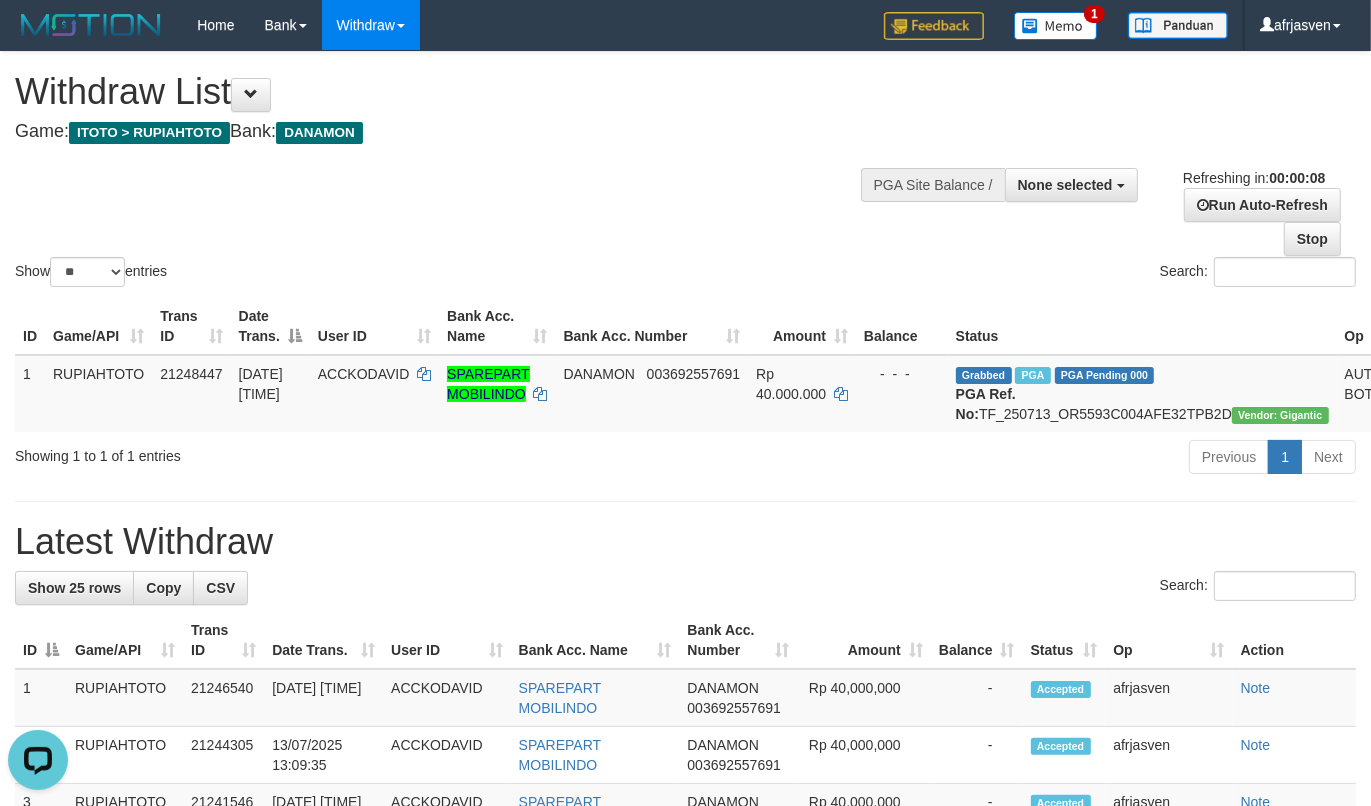 scroll, scrollTop: 0, scrollLeft: 0, axis: both 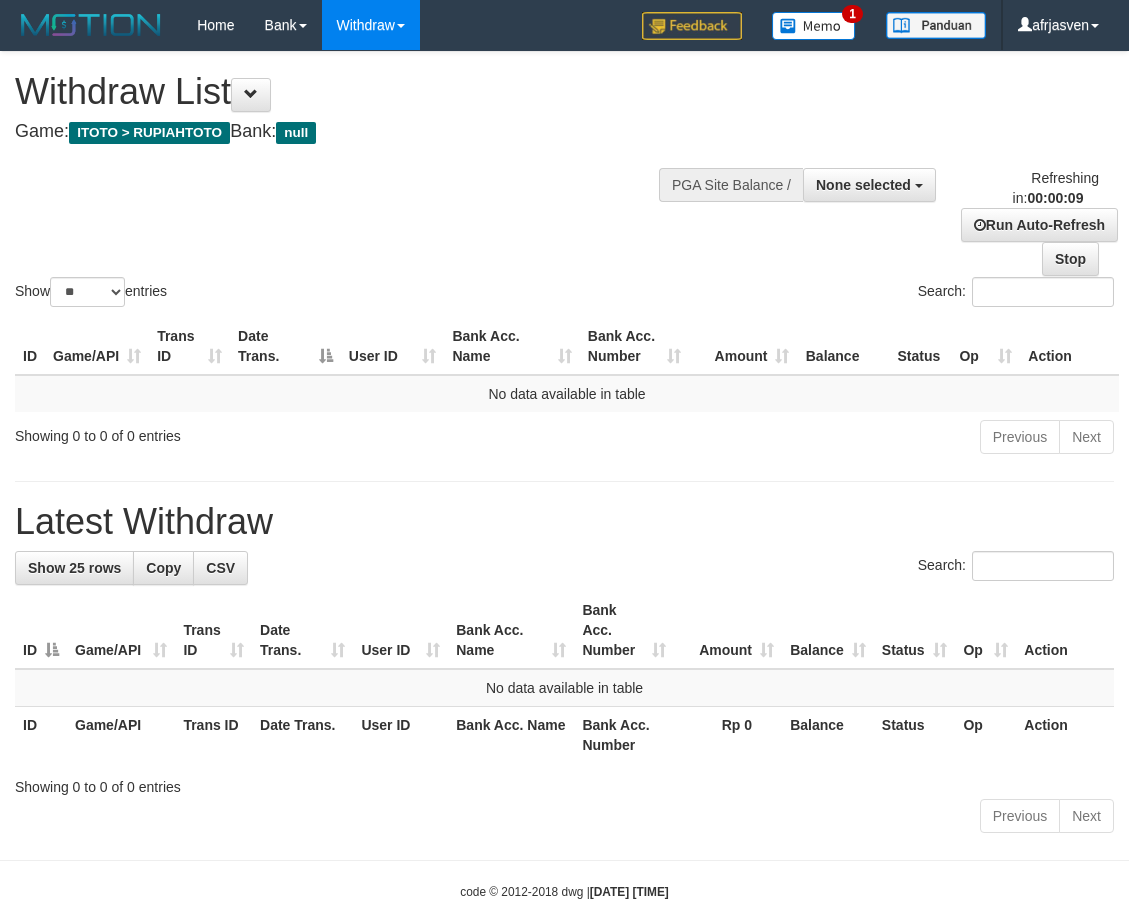 select 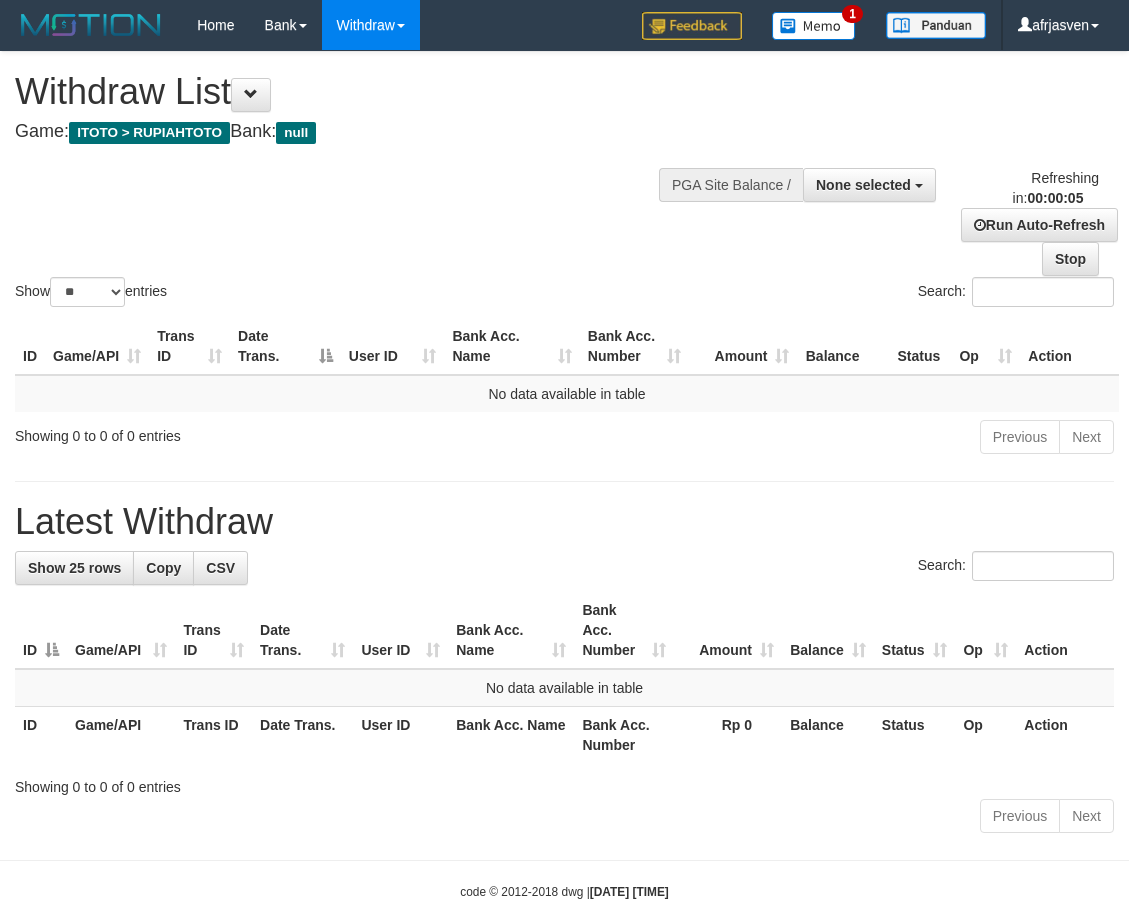 scroll, scrollTop: 0, scrollLeft: 0, axis: both 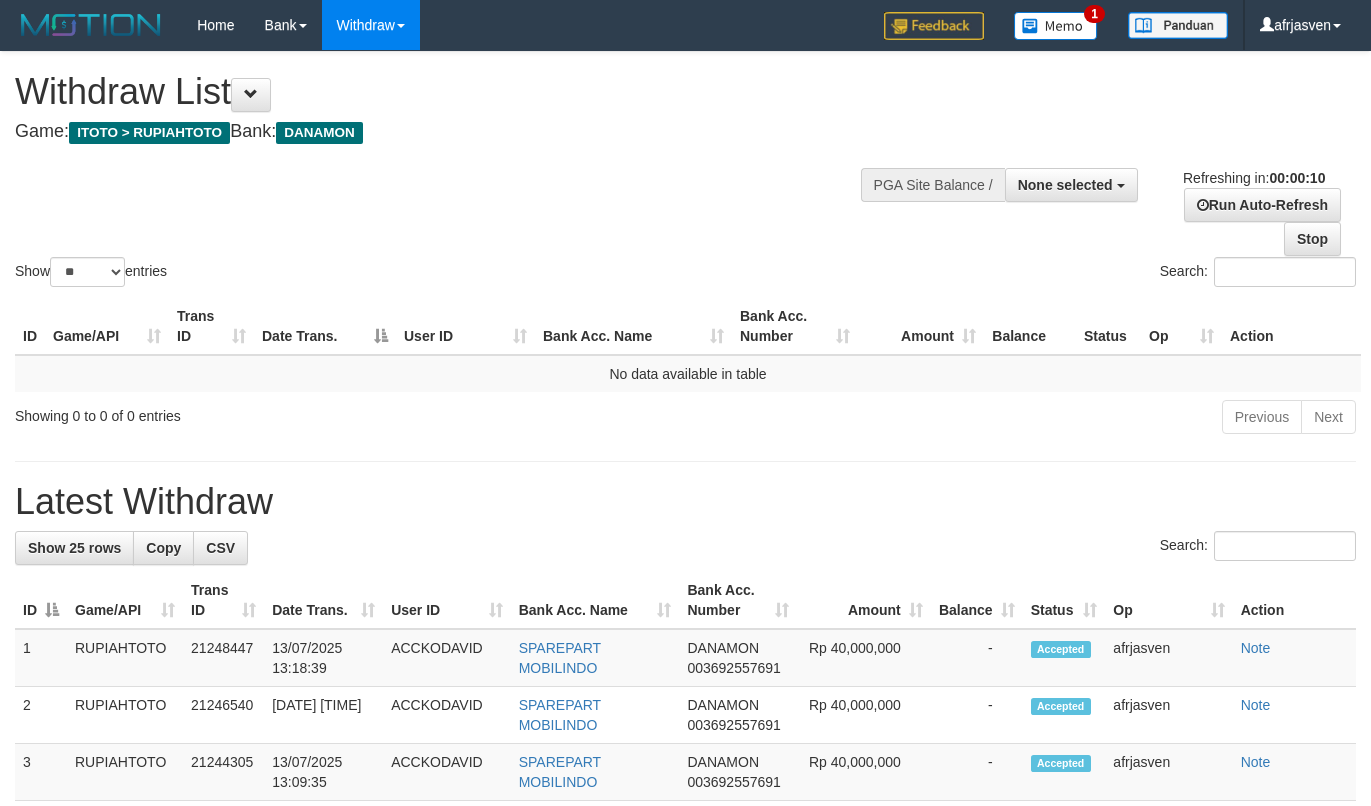 select 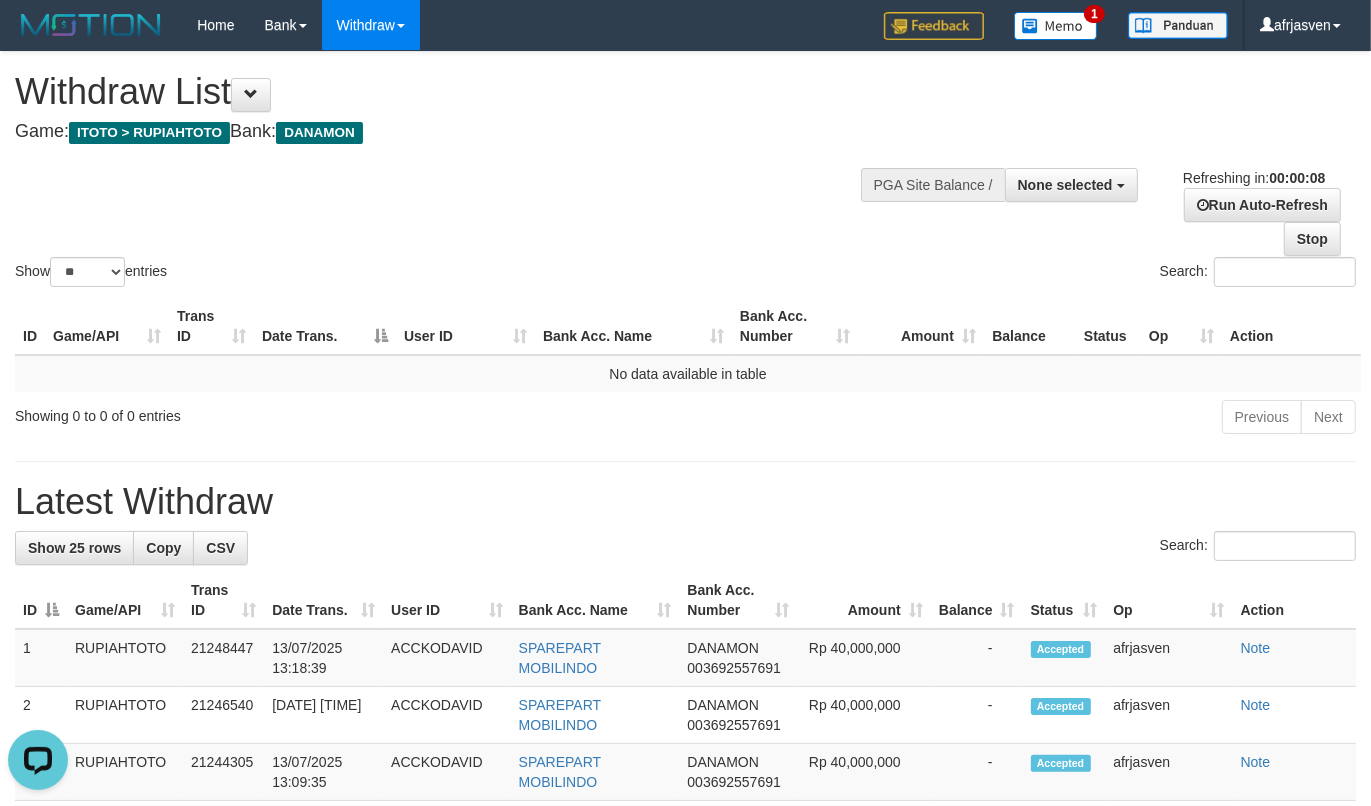 scroll, scrollTop: 0, scrollLeft: 0, axis: both 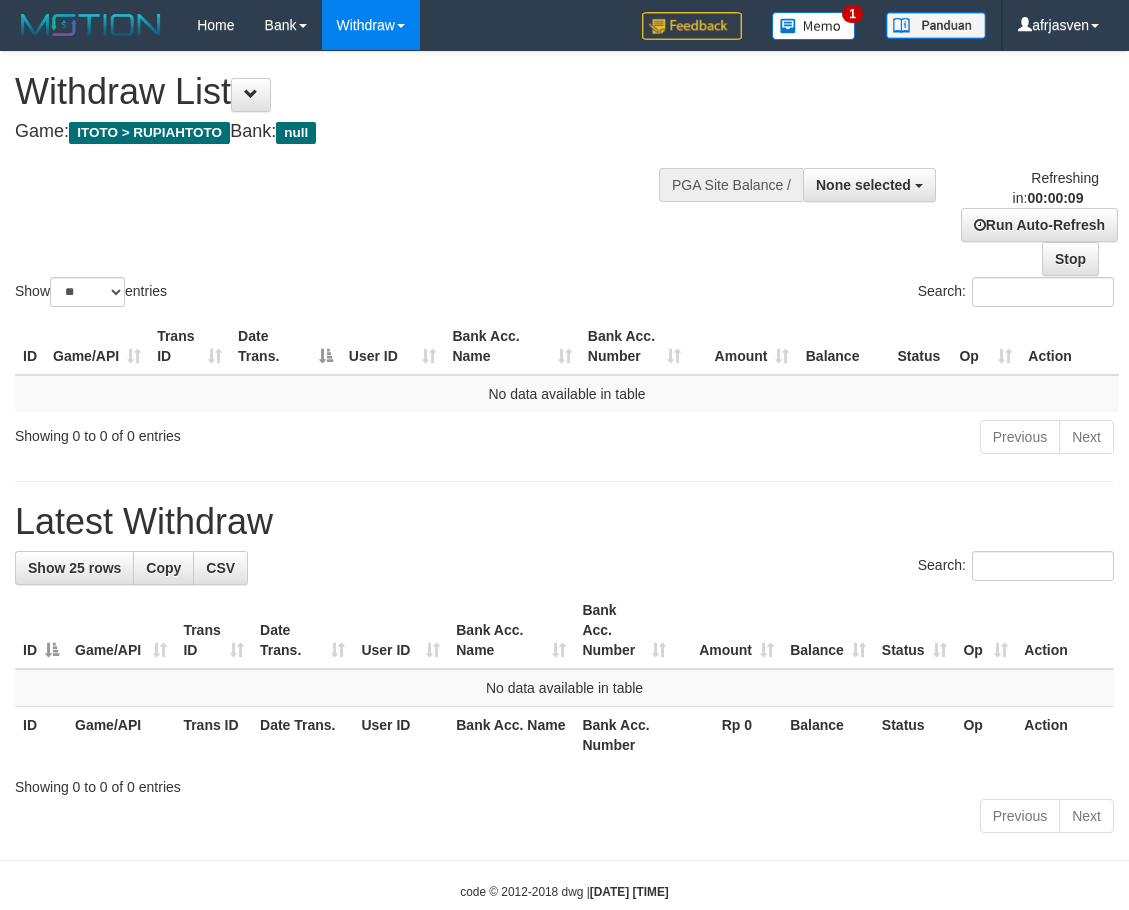 select 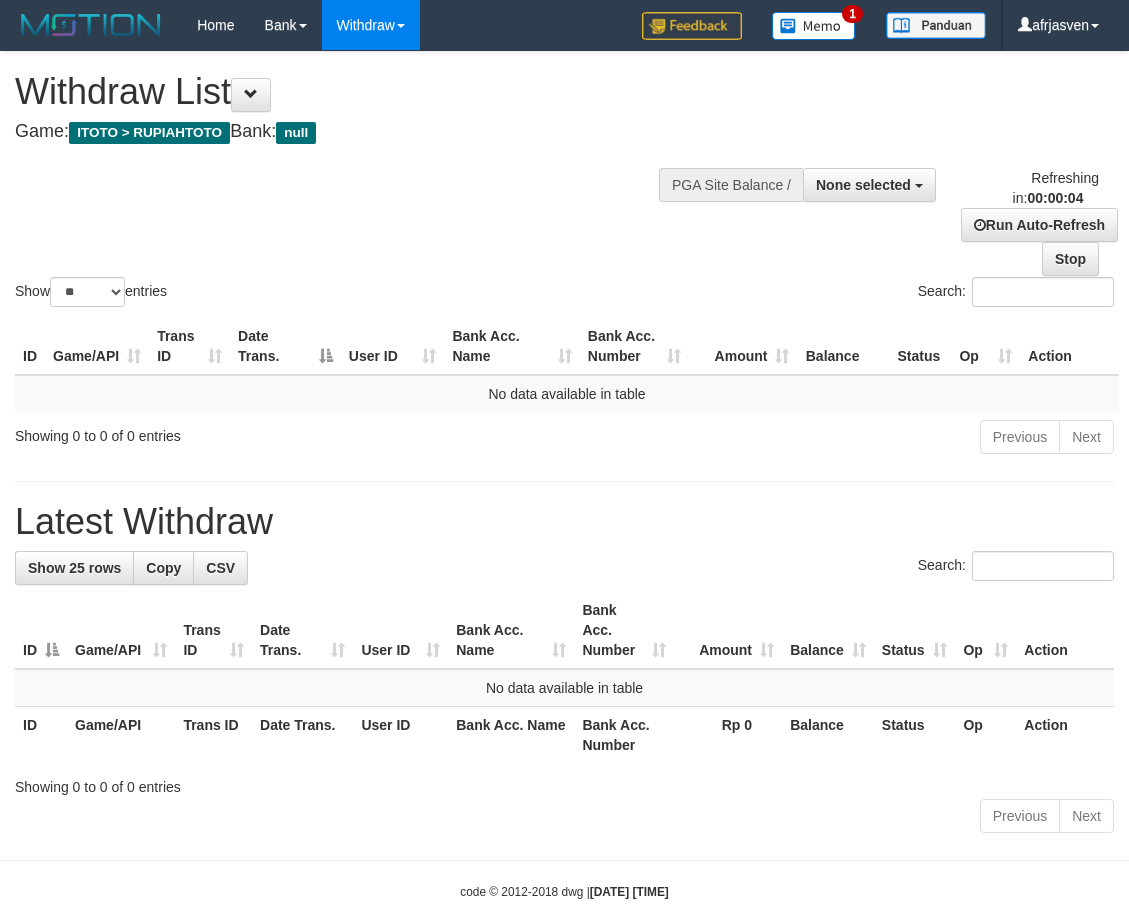 scroll, scrollTop: 0, scrollLeft: 0, axis: both 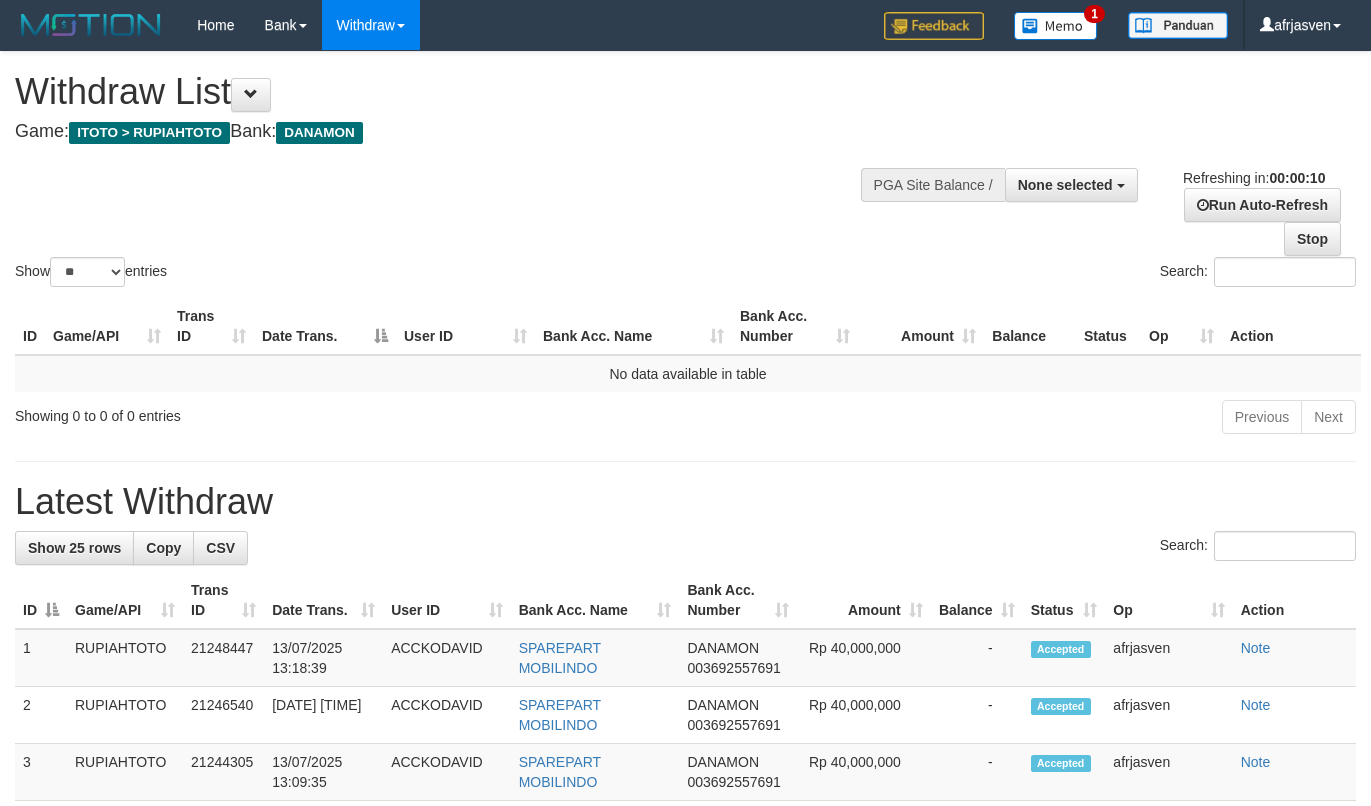 select 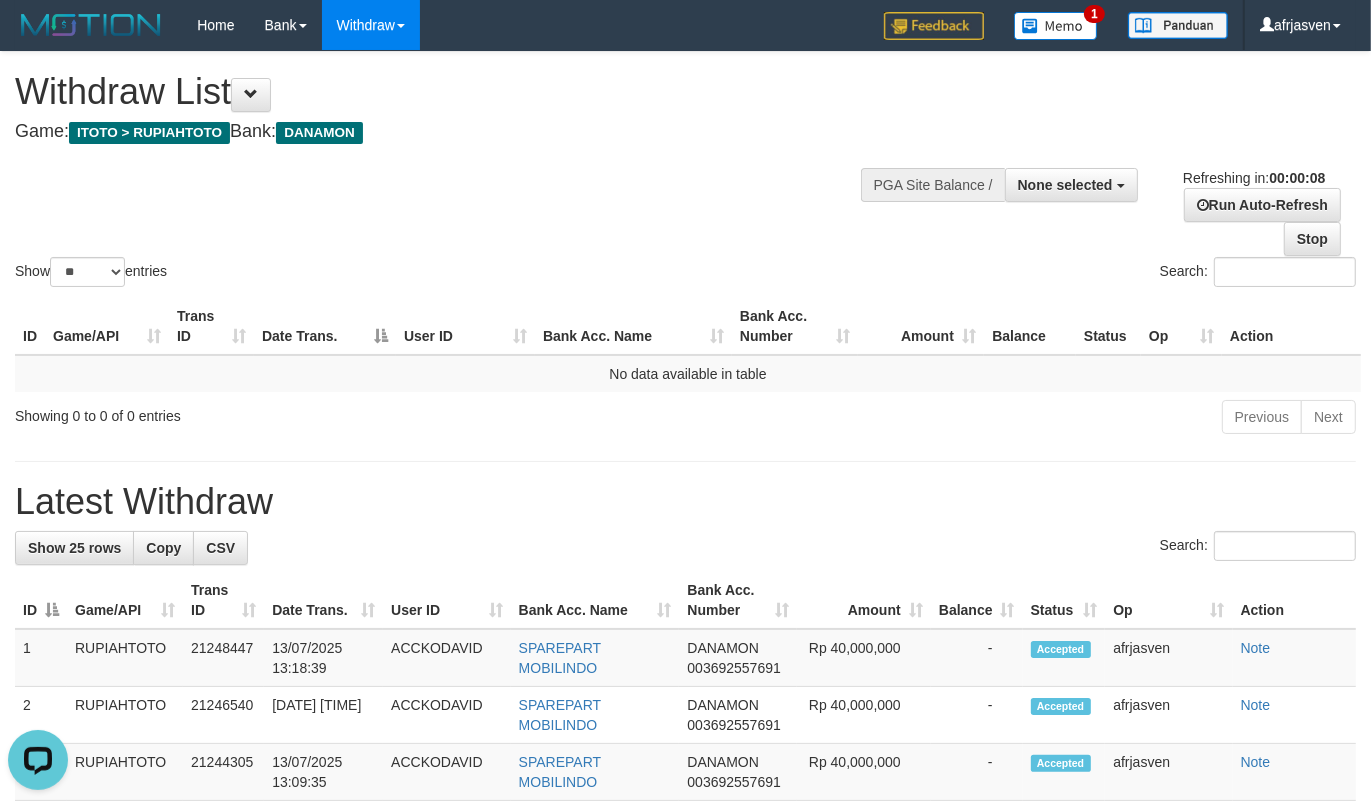 scroll, scrollTop: 0, scrollLeft: 0, axis: both 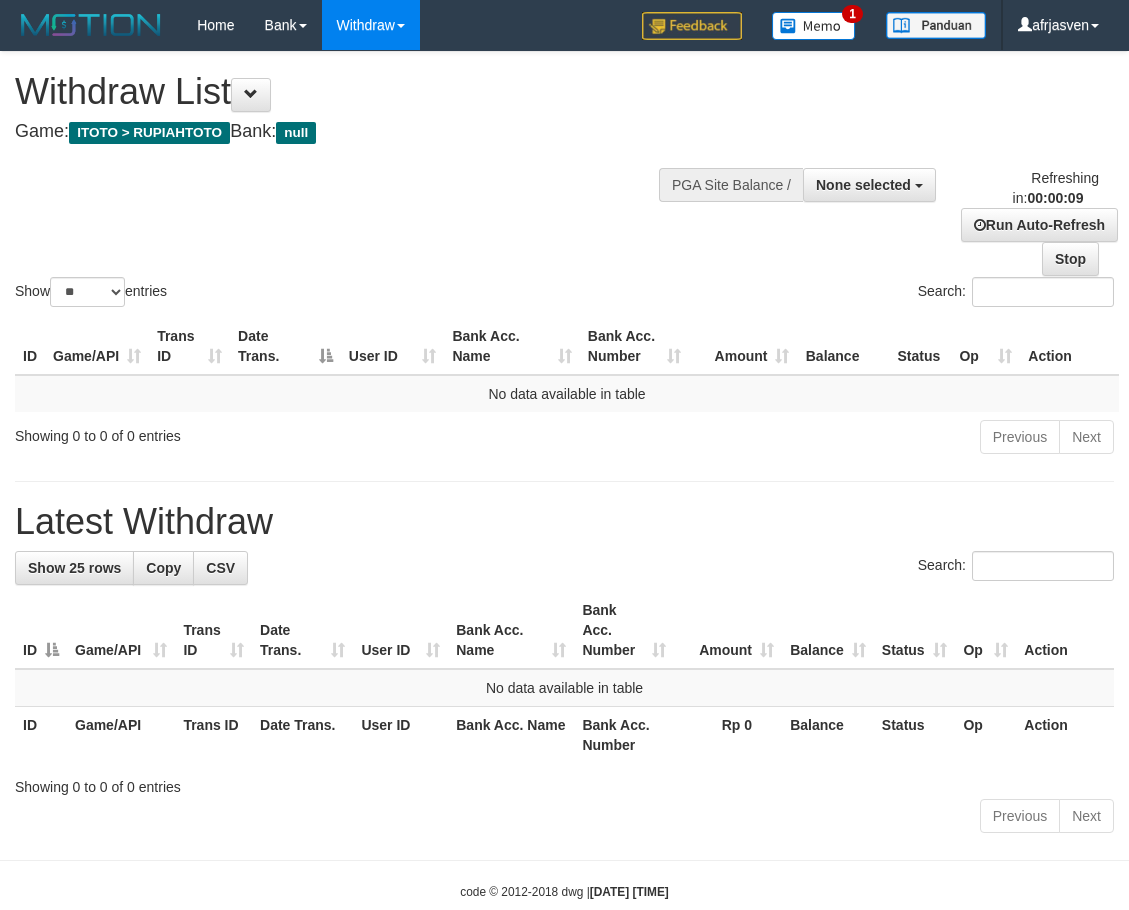 select 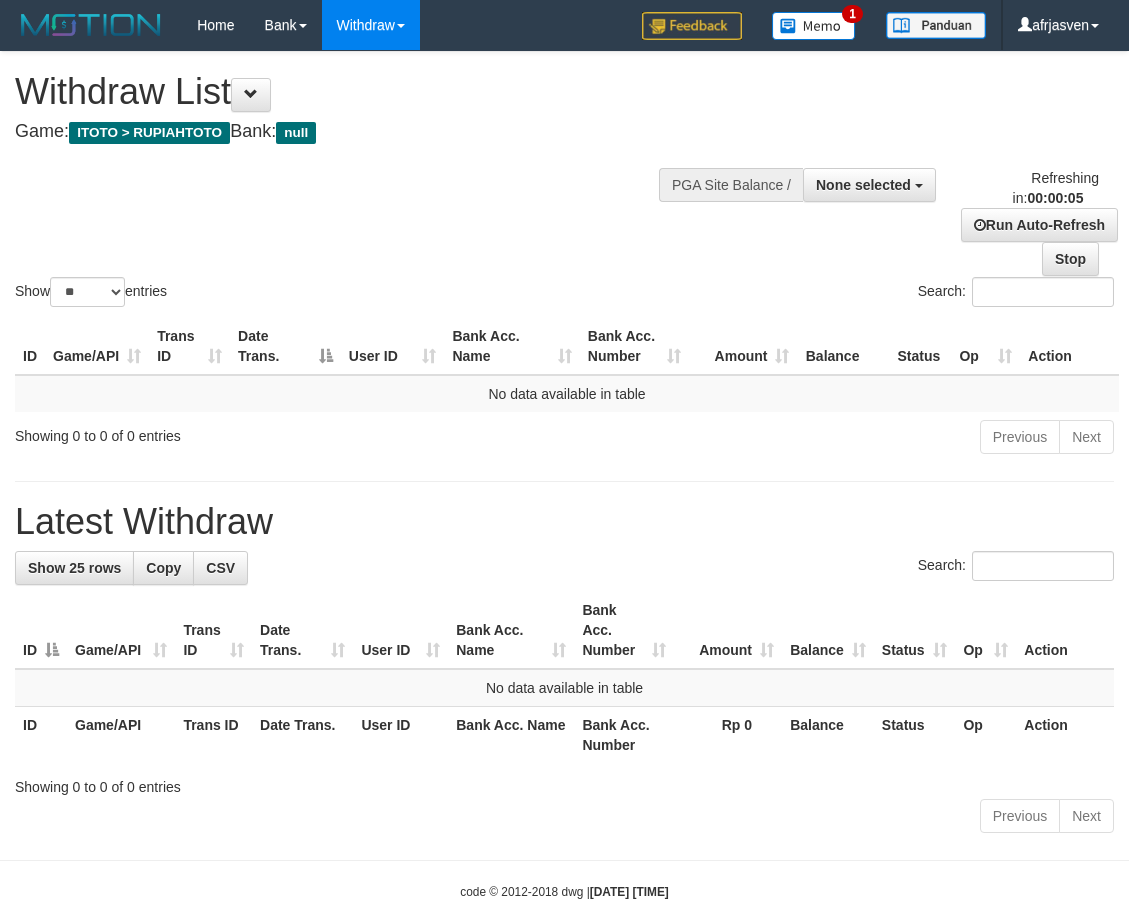 scroll, scrollTop: 0, scrollLeft: 0, axis: both 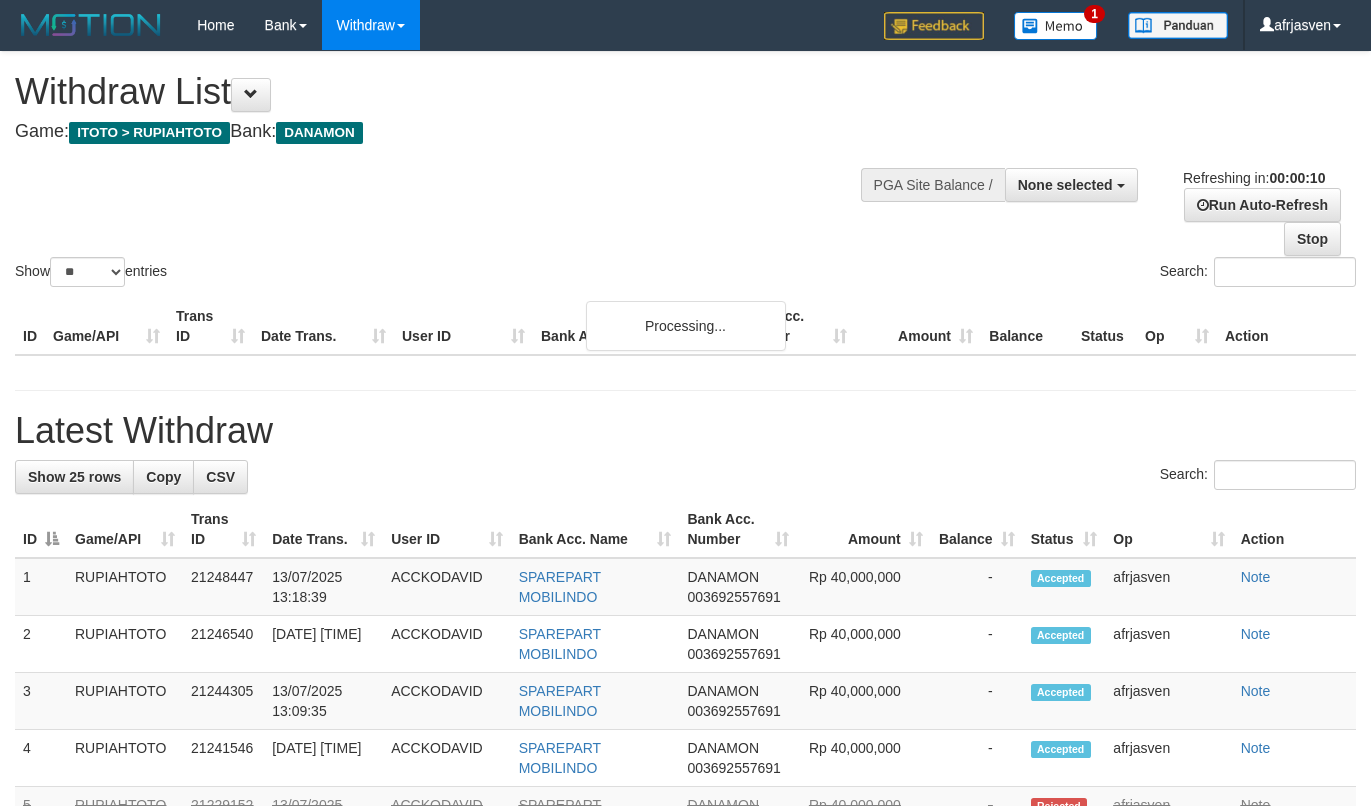 select 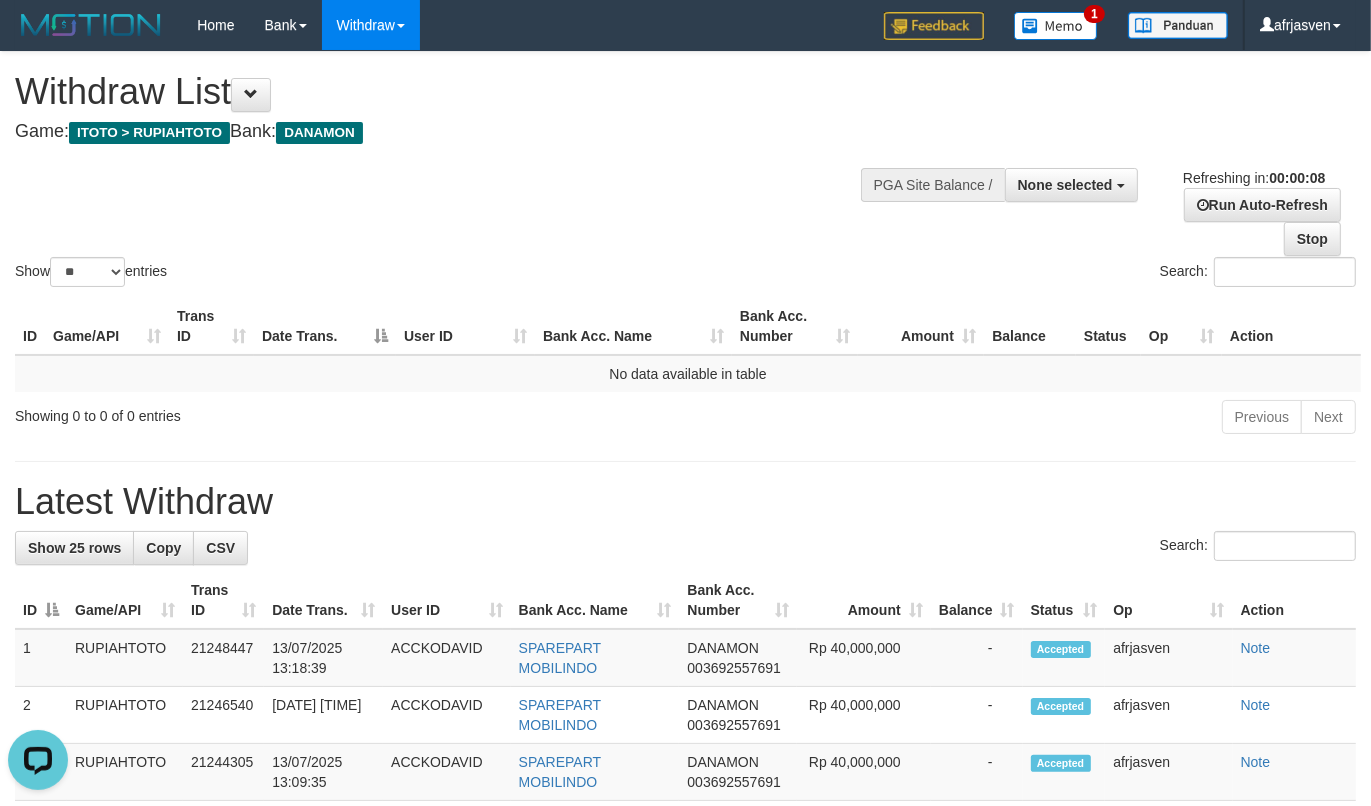 scroll, scrollTop: 0, scrollLeft: 0, axis: both 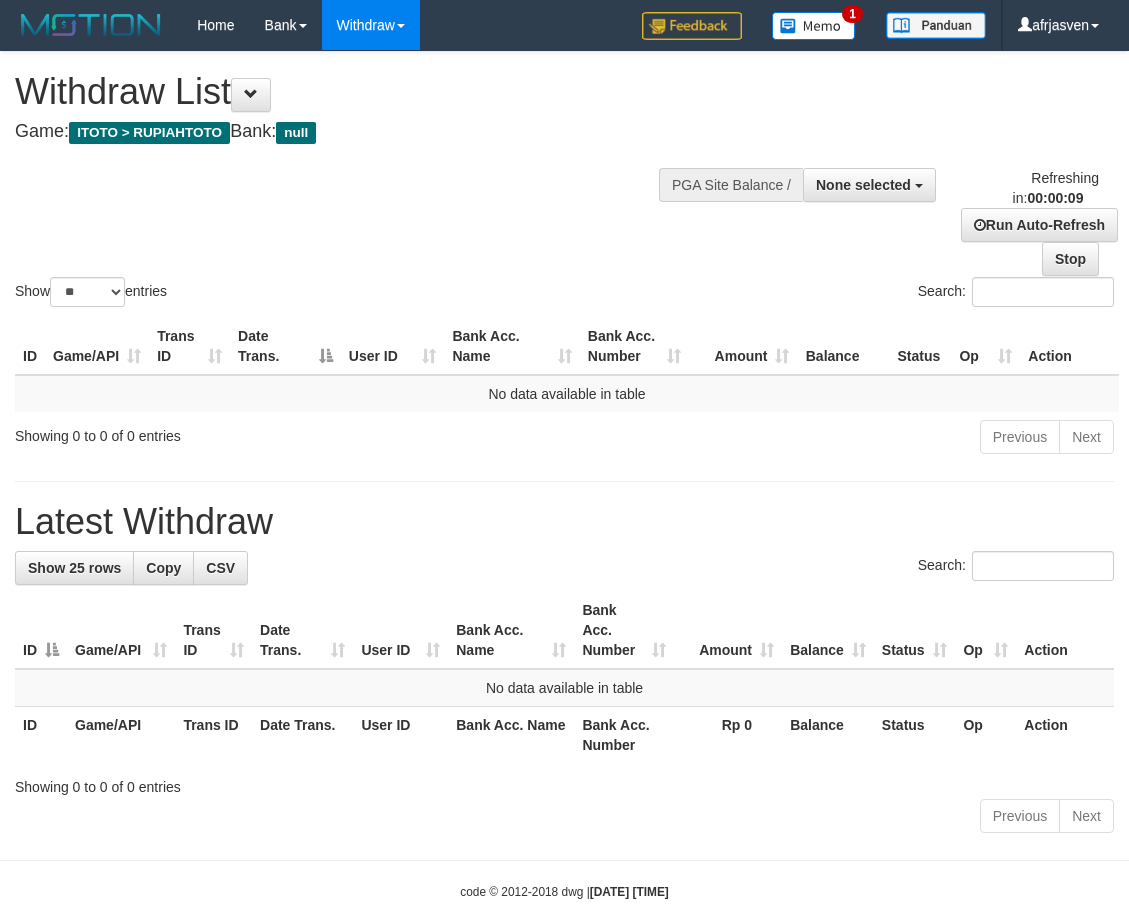 select 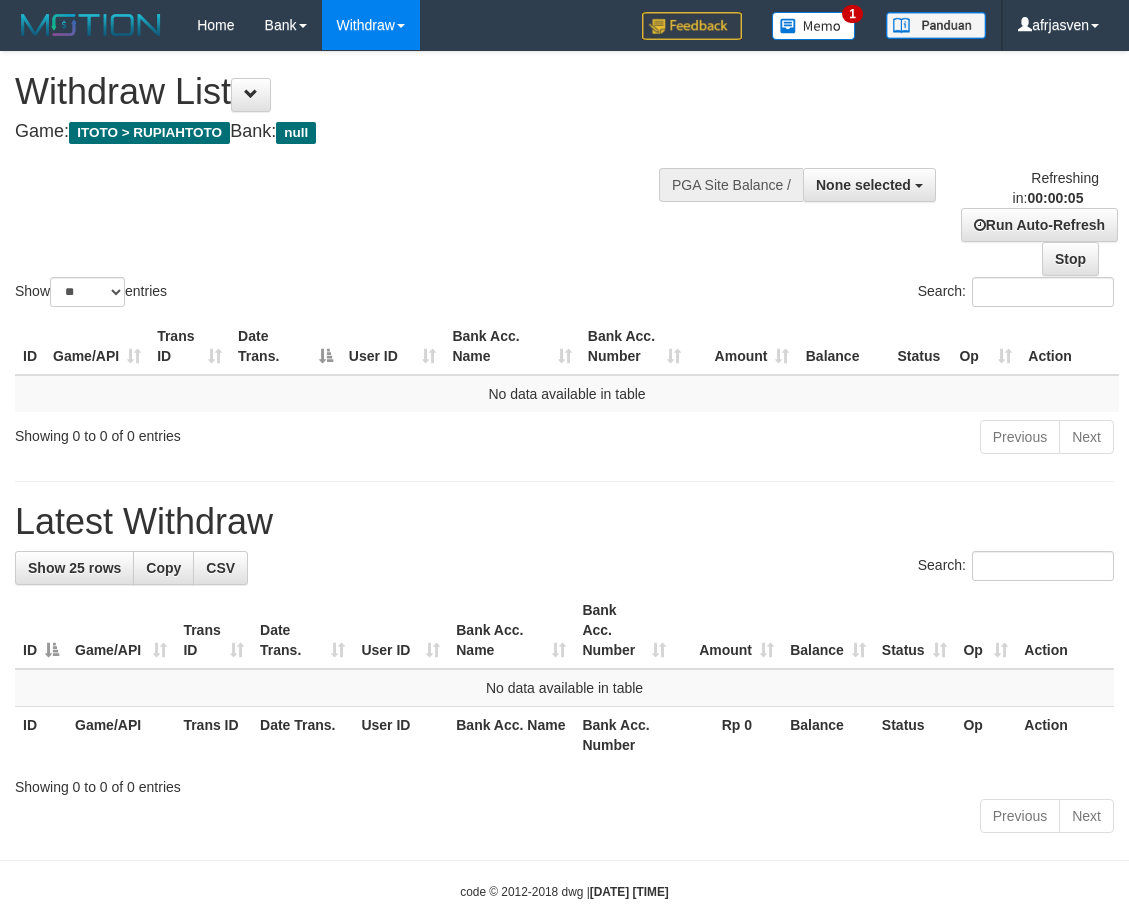 scroll, scrollTop: 0, scrollLeft: 0, axis: both 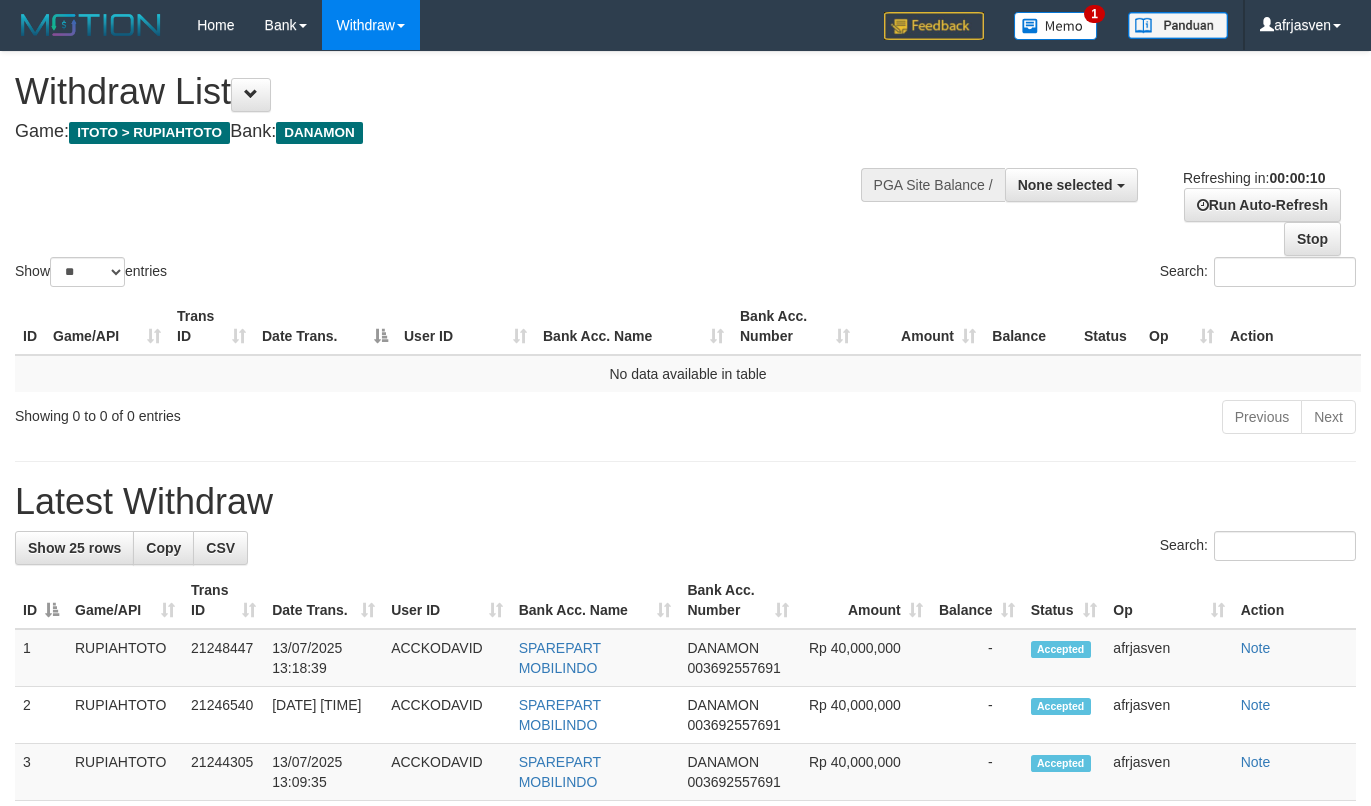 select 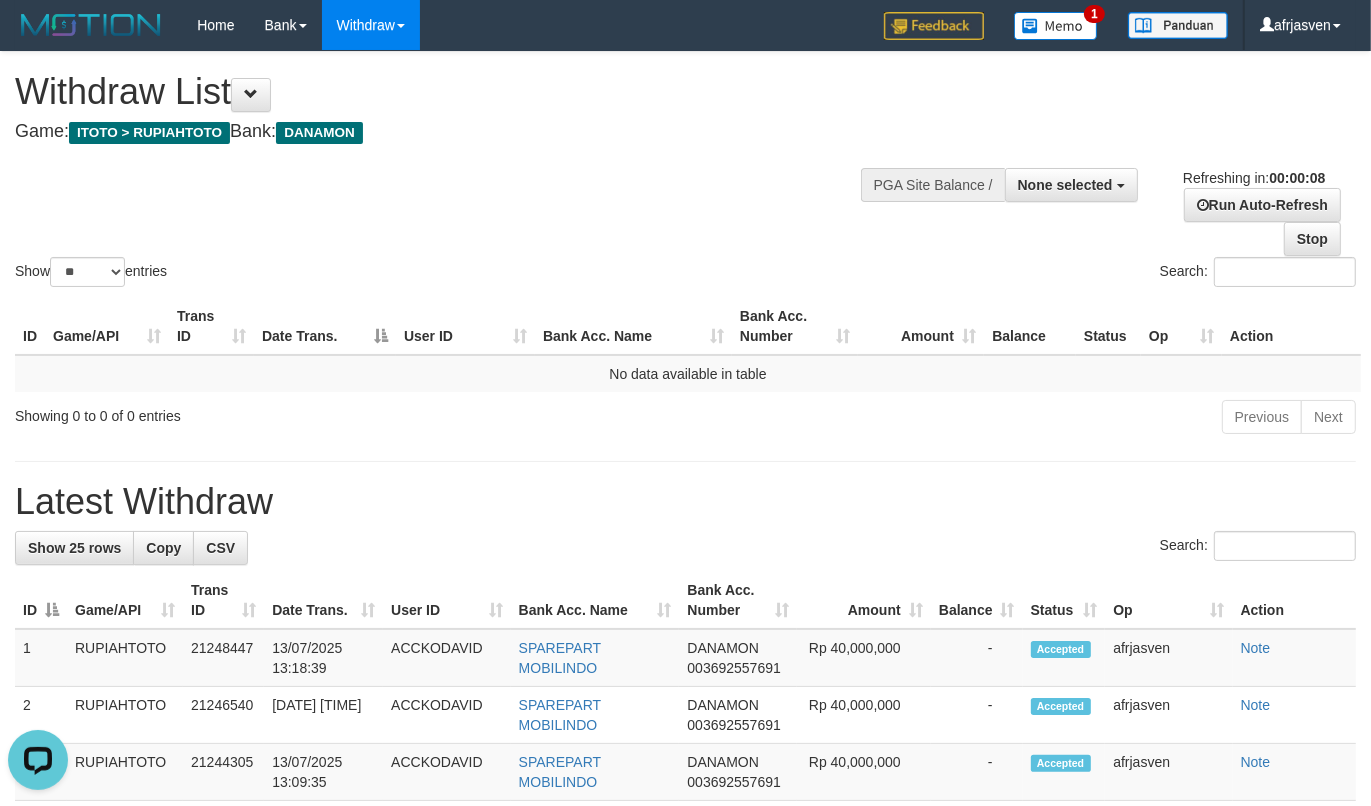 scroll, scrollTop: 0, scrollLeft: 0, axis: both 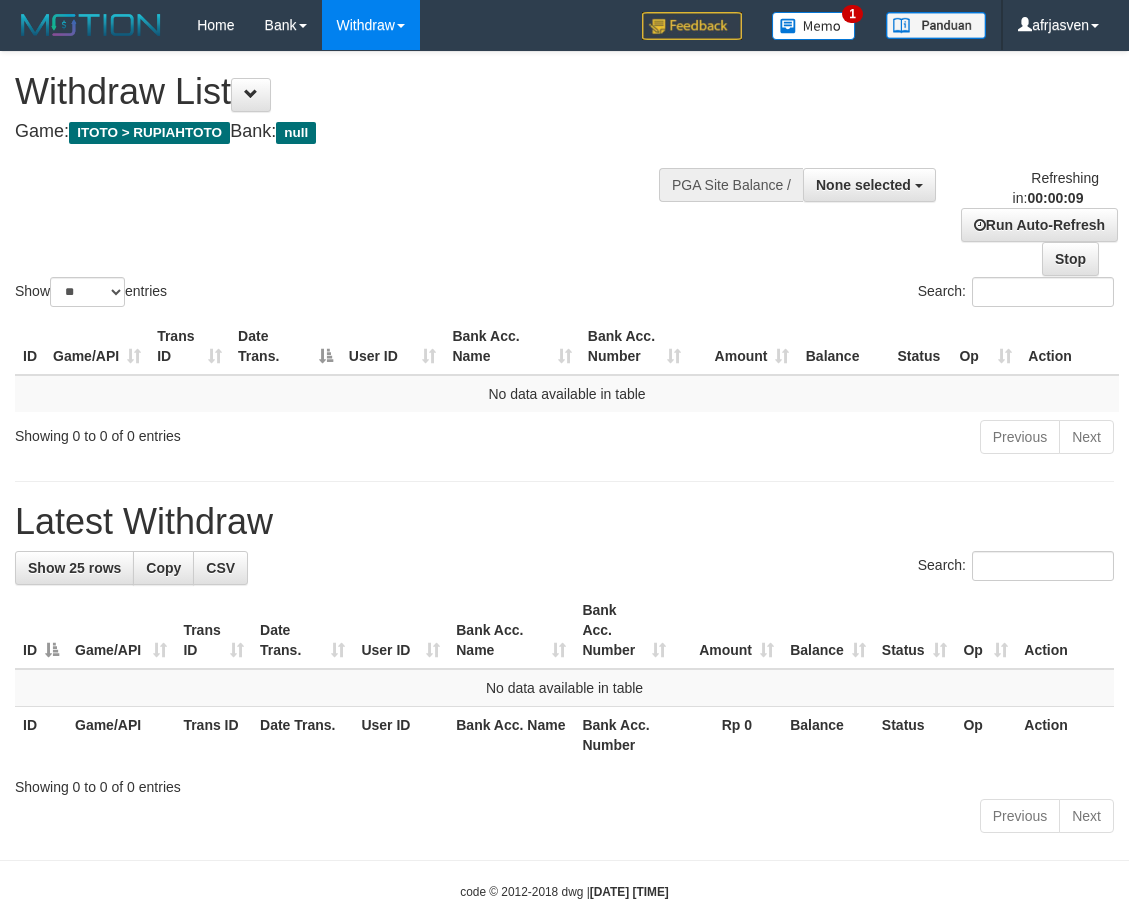 select 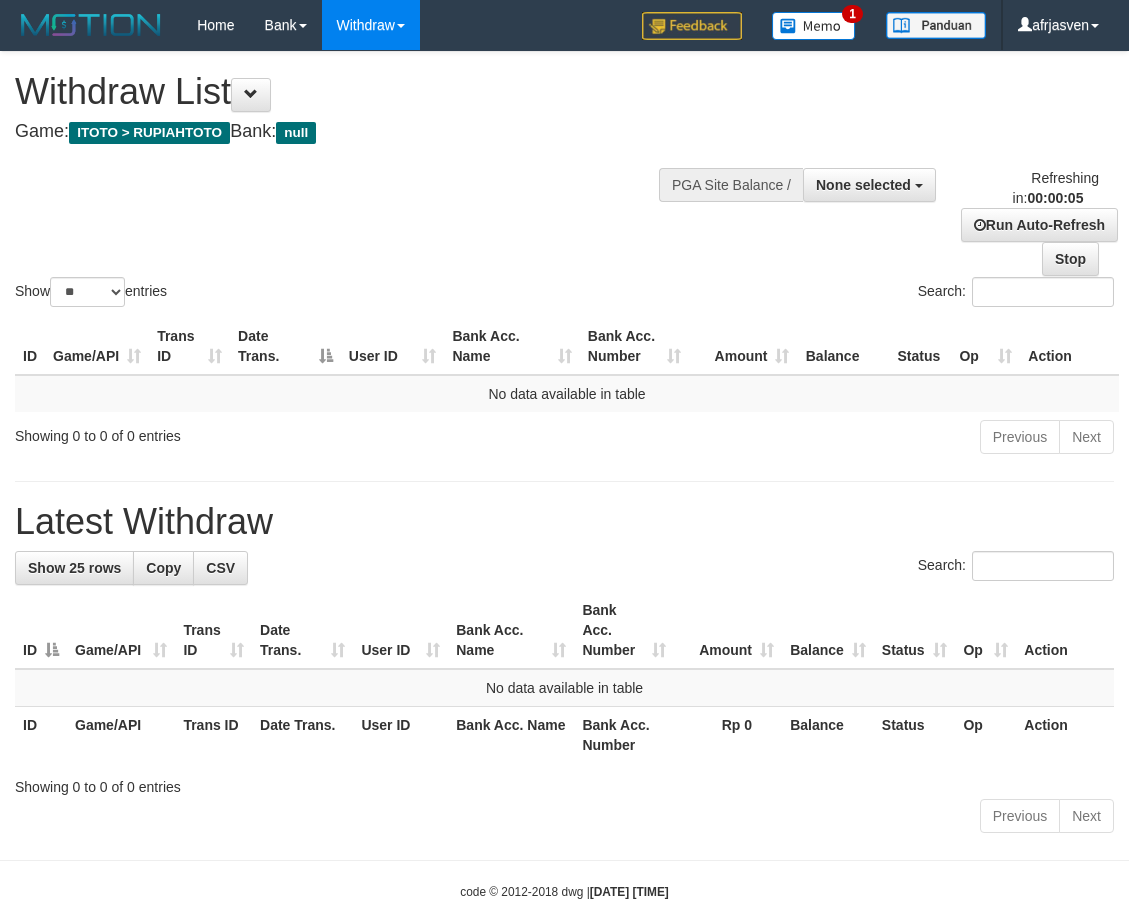 scroll, scrollTop: 0, scrollLeft: 0, axis: both 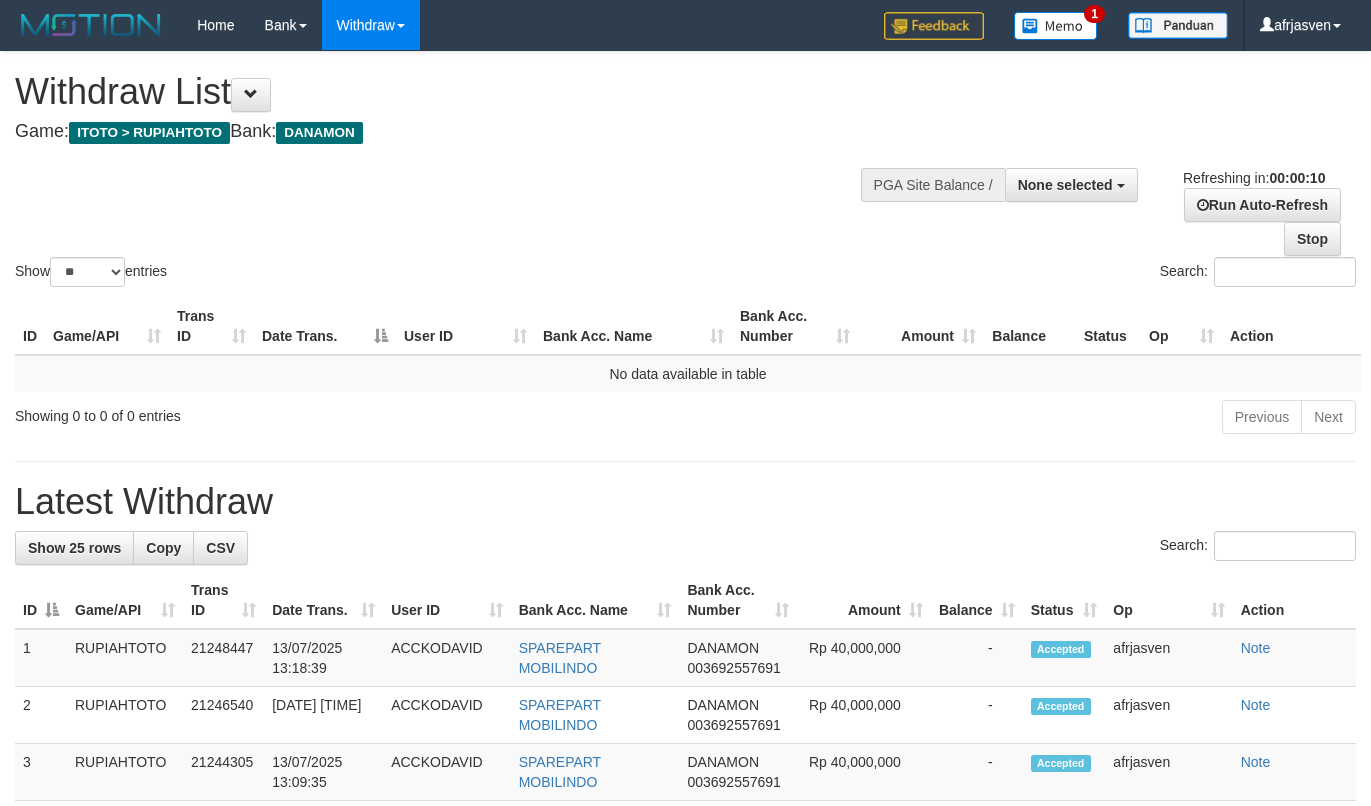 select 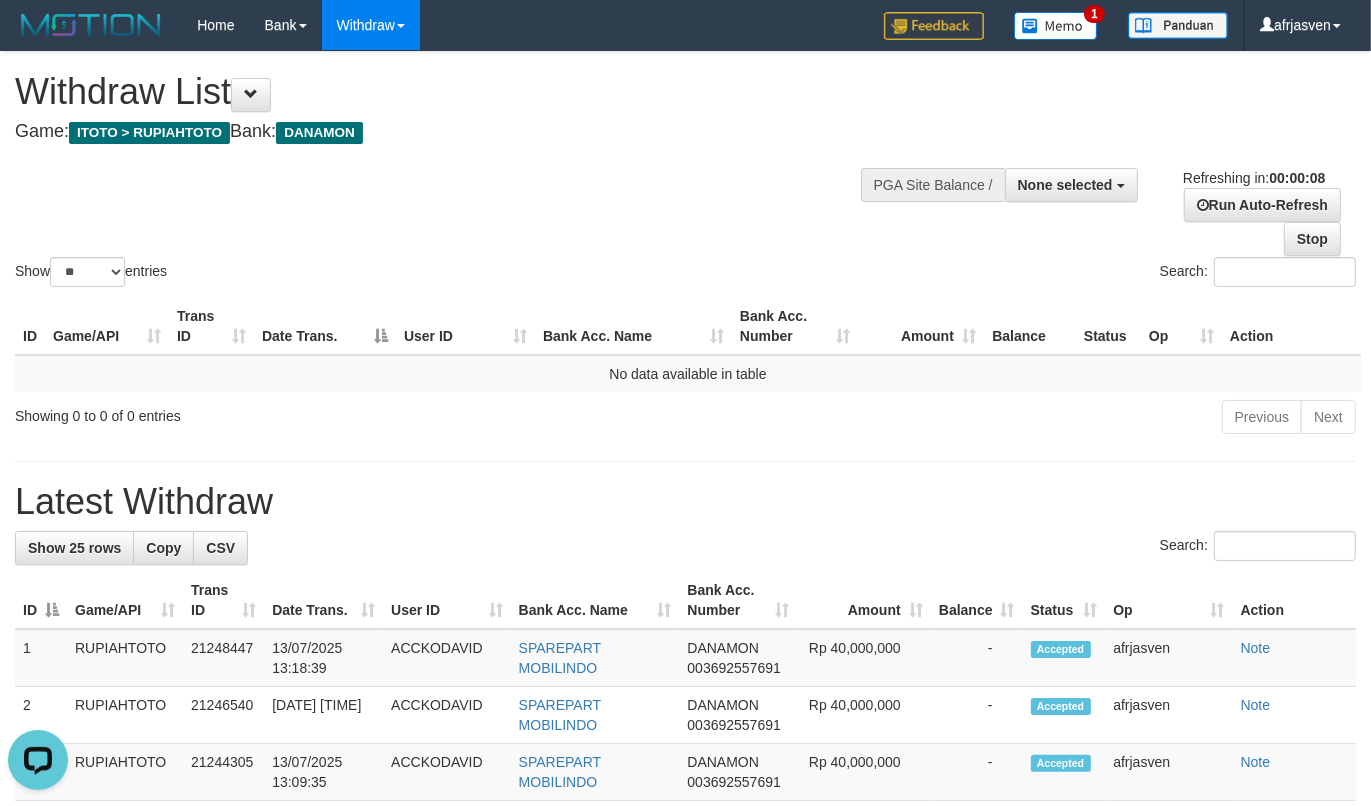 scroll, scrollTop: 0, scrollLeft: 0, axis: both 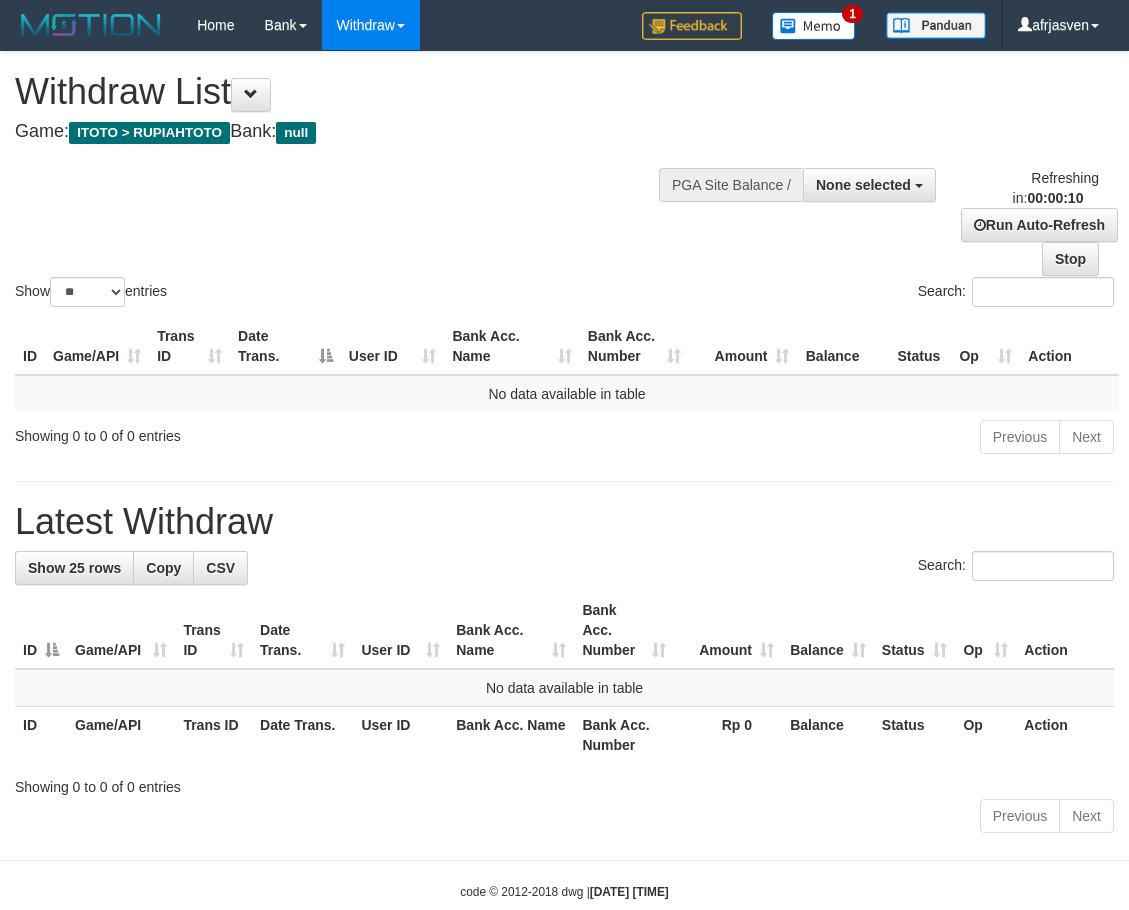select 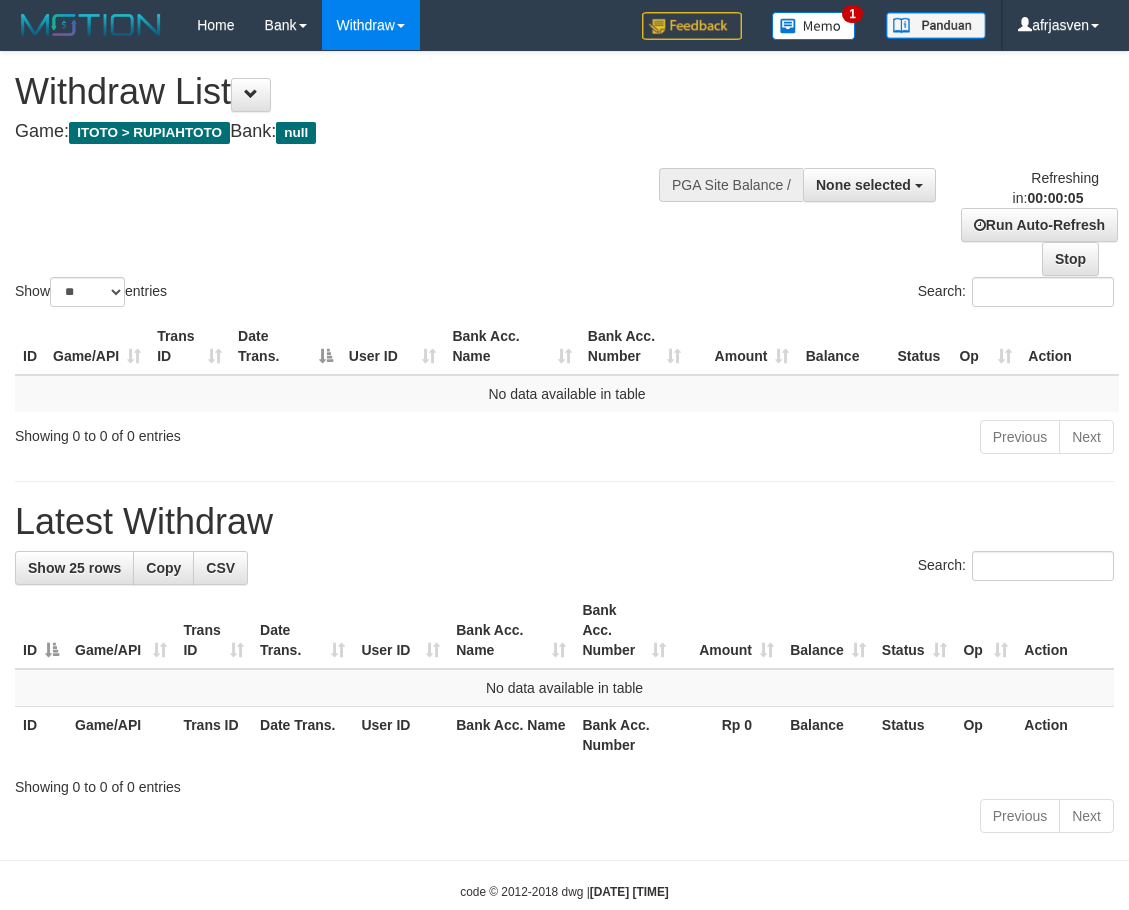 scroll, scrollTop: 0, scrollLeft: 0, axis: both 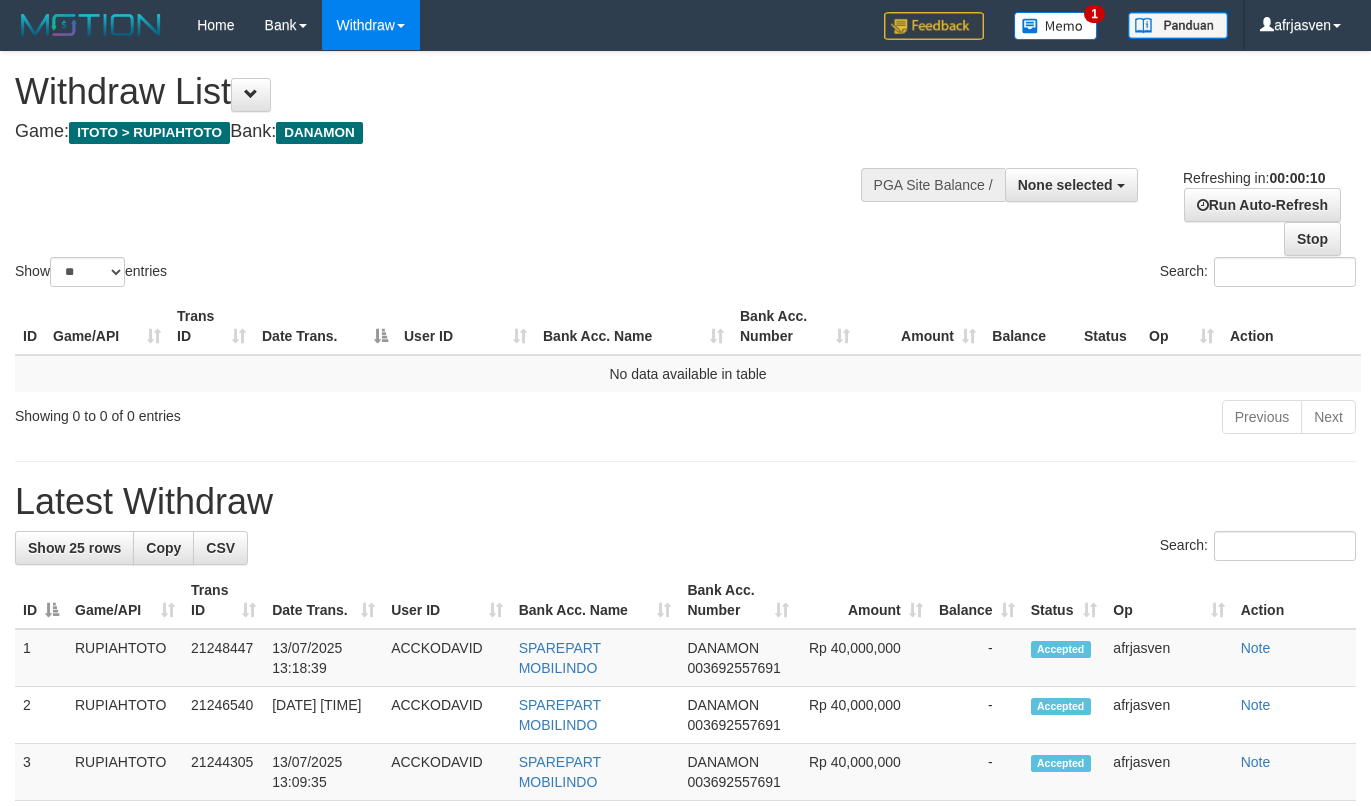 select 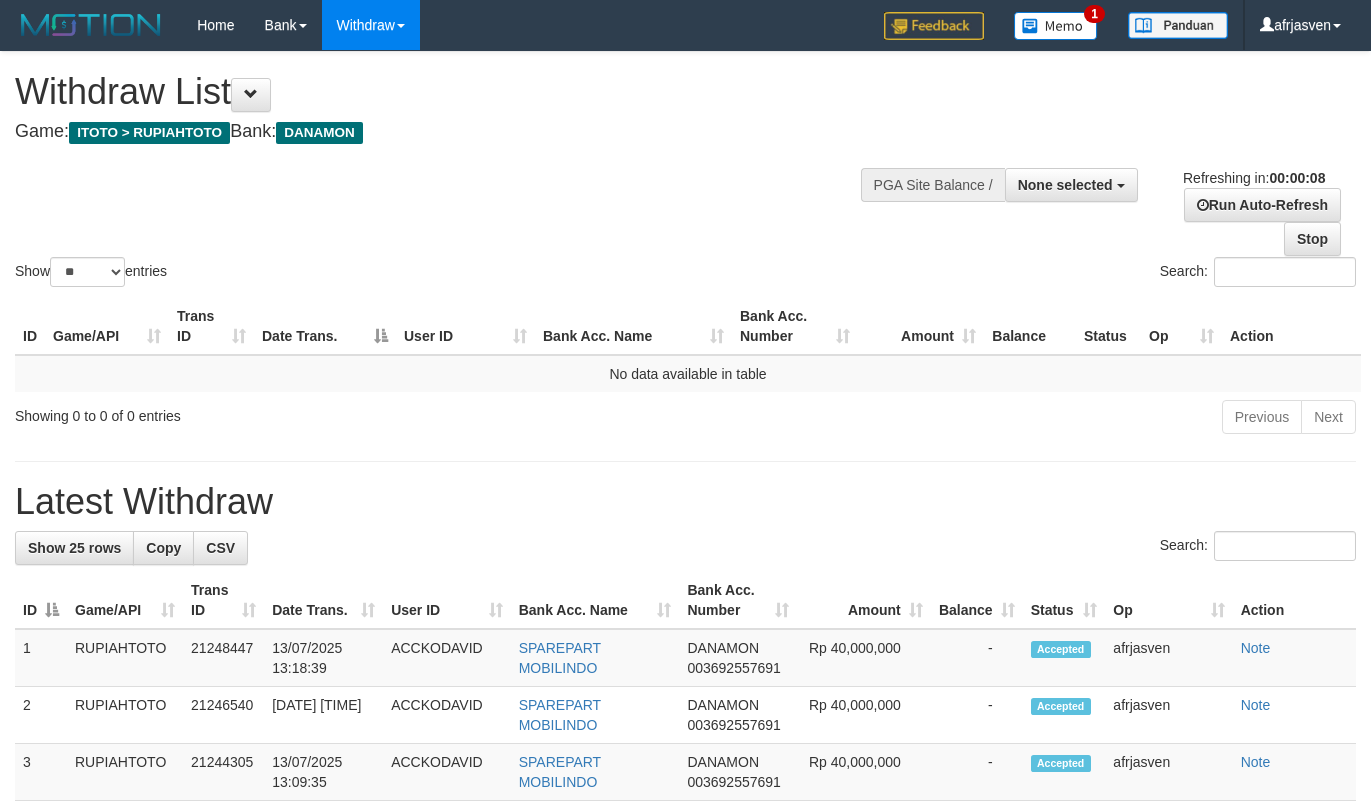 scroll, scrollTop: 0, scrollLeft: 0, axis: both 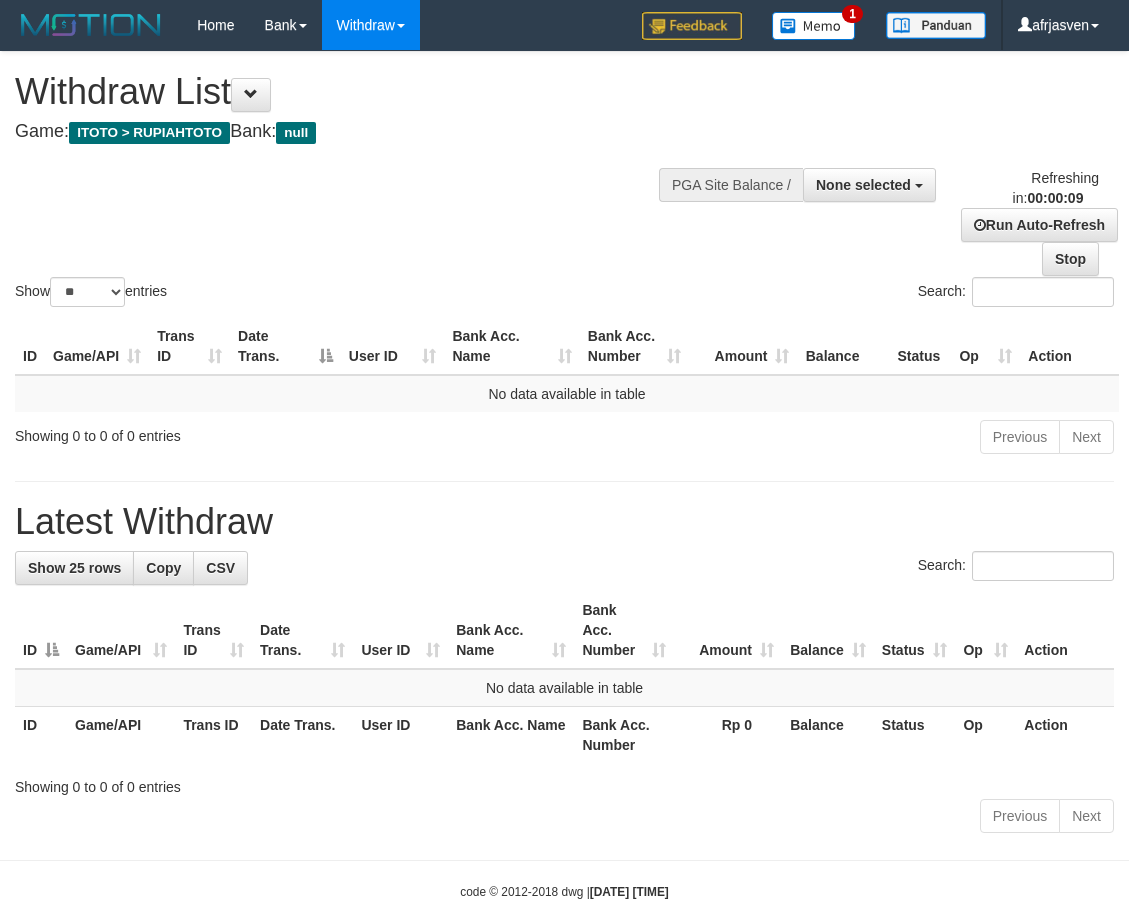 select 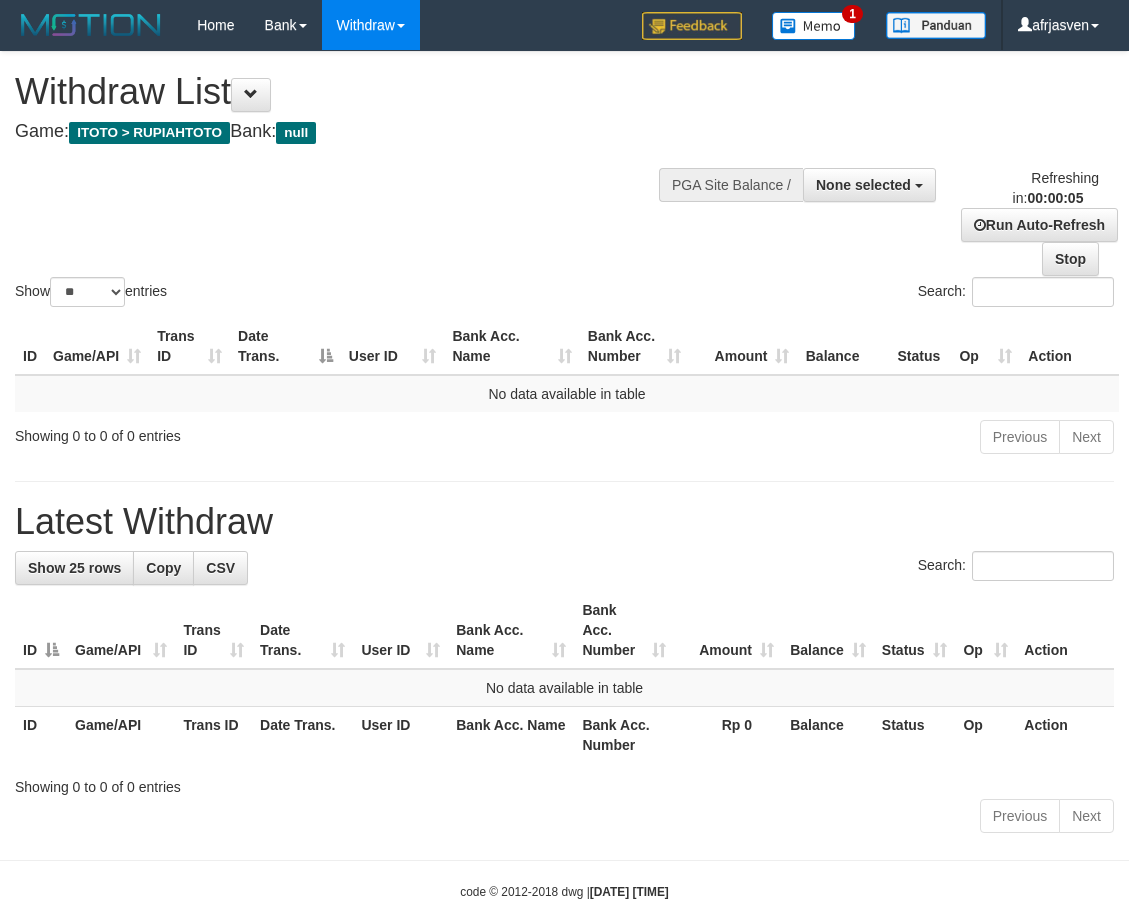 scroll, scrollTop: 0, scrollLeft: 0, axis: both 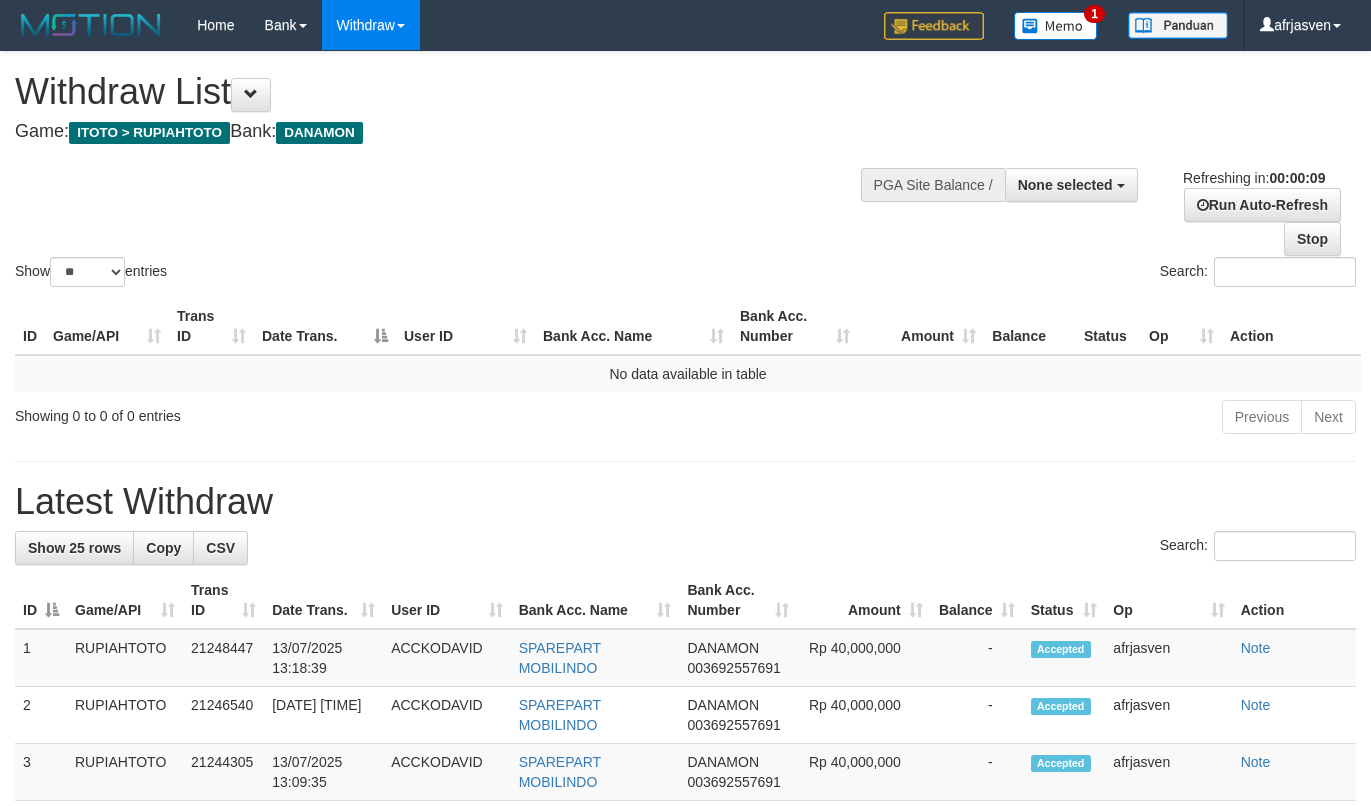select 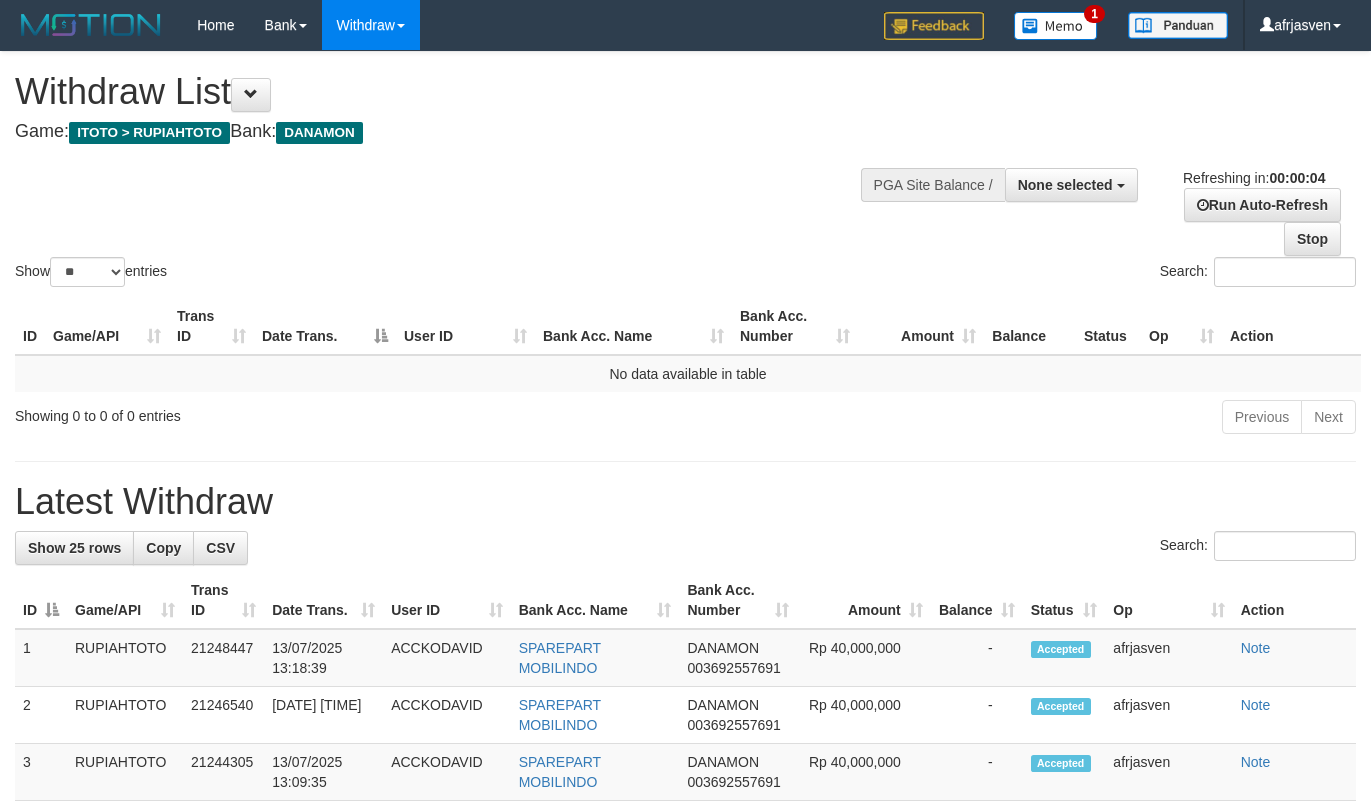 scroll, scrollTop: 0, scrollLeft: 0, axis: both 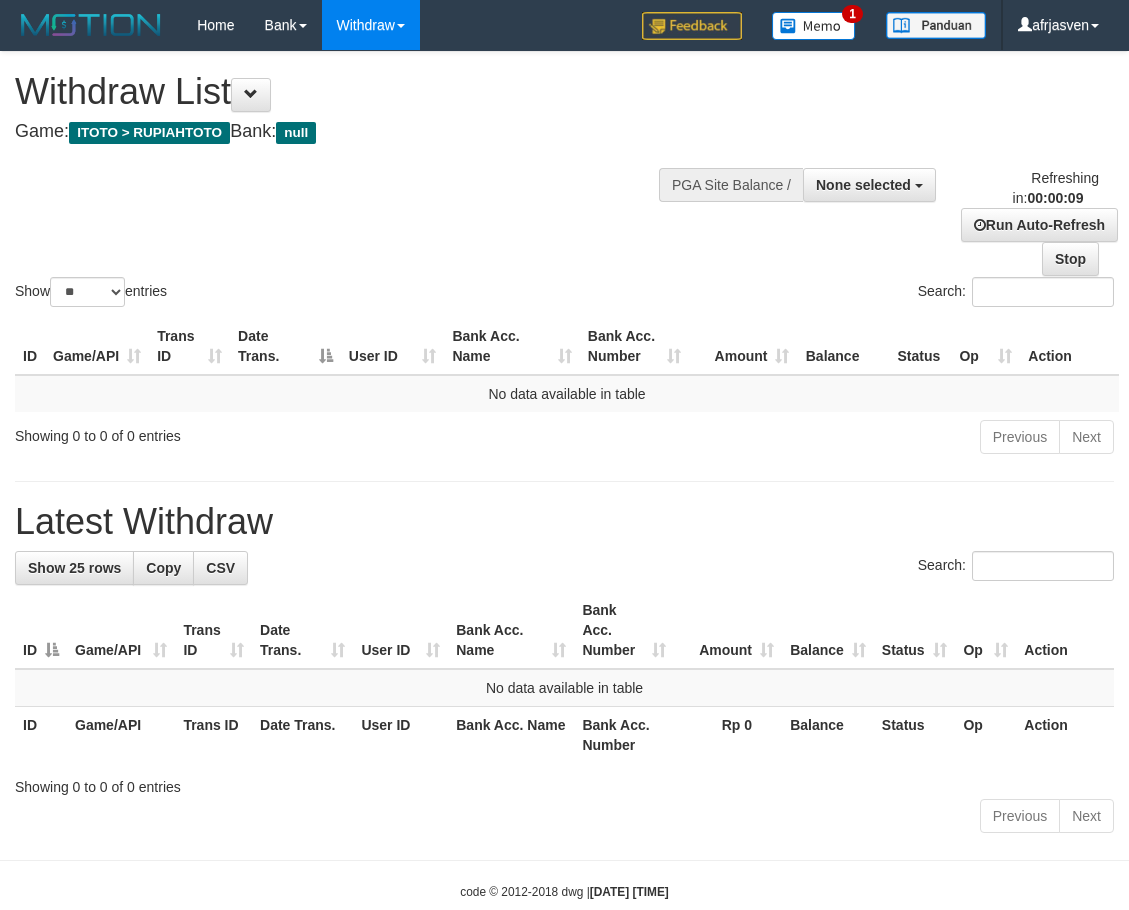 select 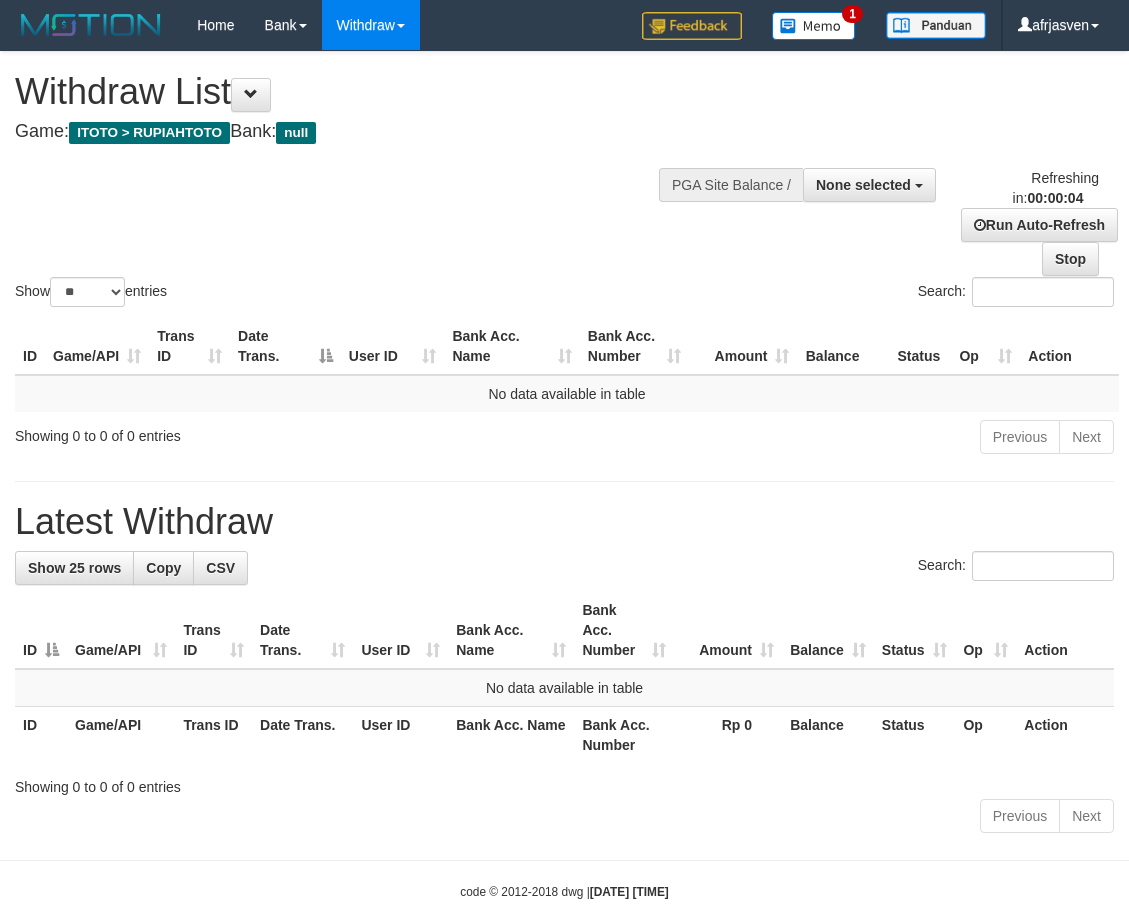 scroll, scrollTop: 0, scrollLeft: 0, axis: both 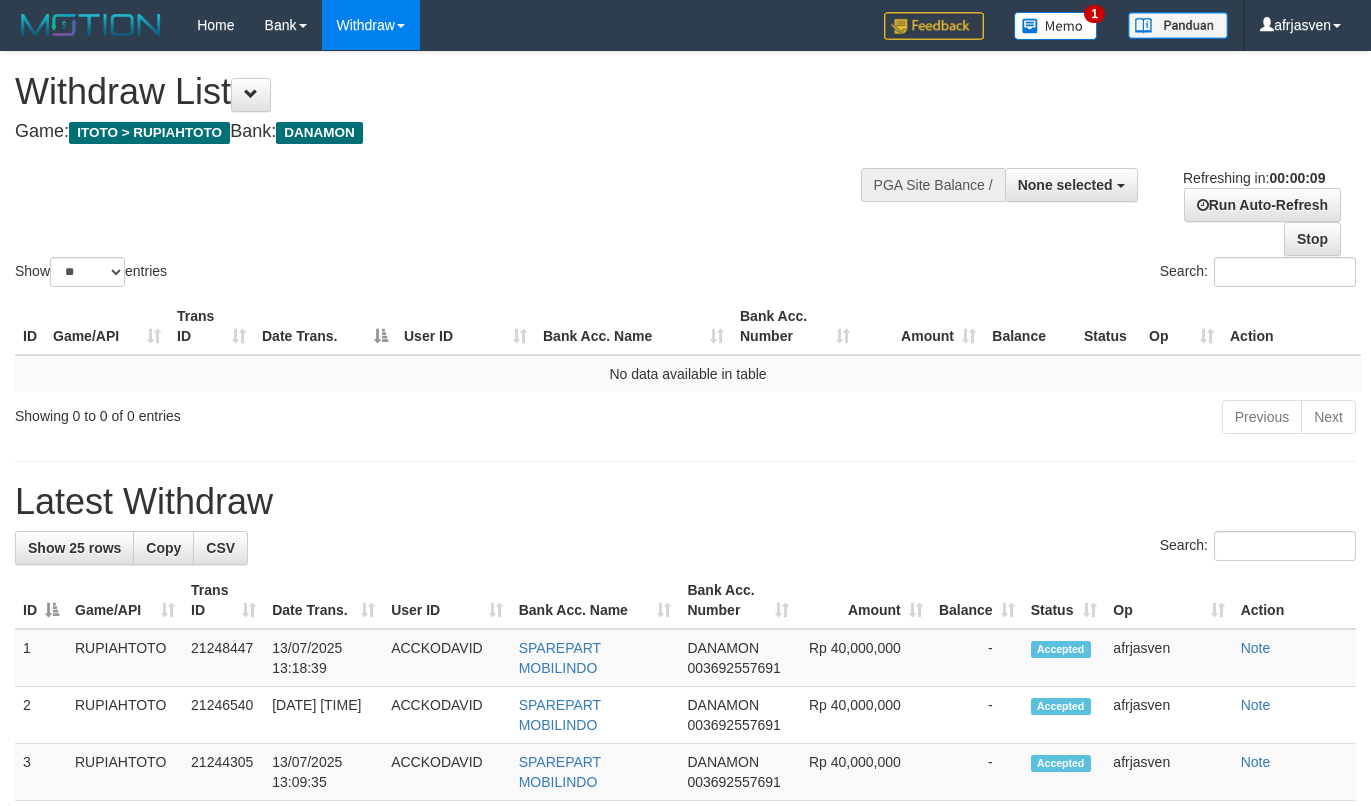 select 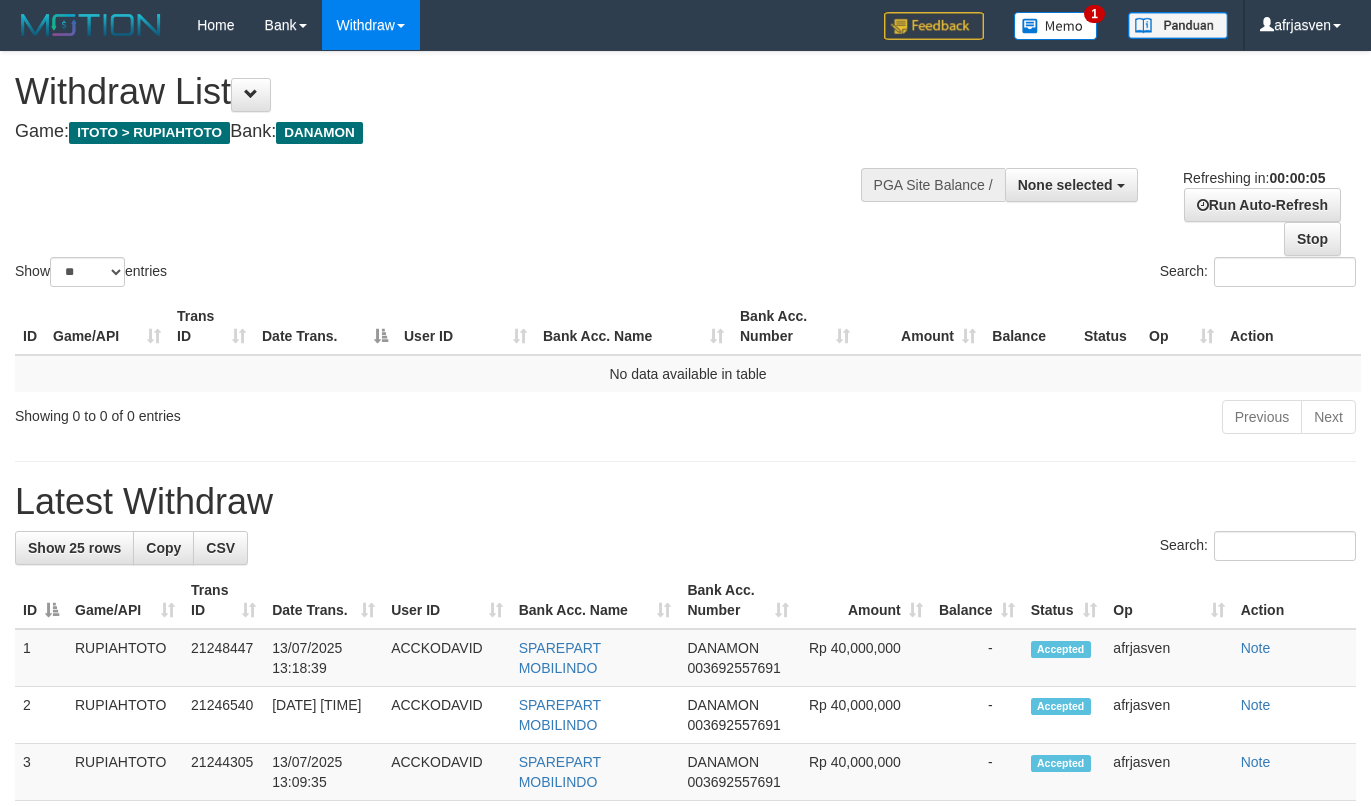 scroll, scrollTop: 0, scrollLeft: 0, axis: both 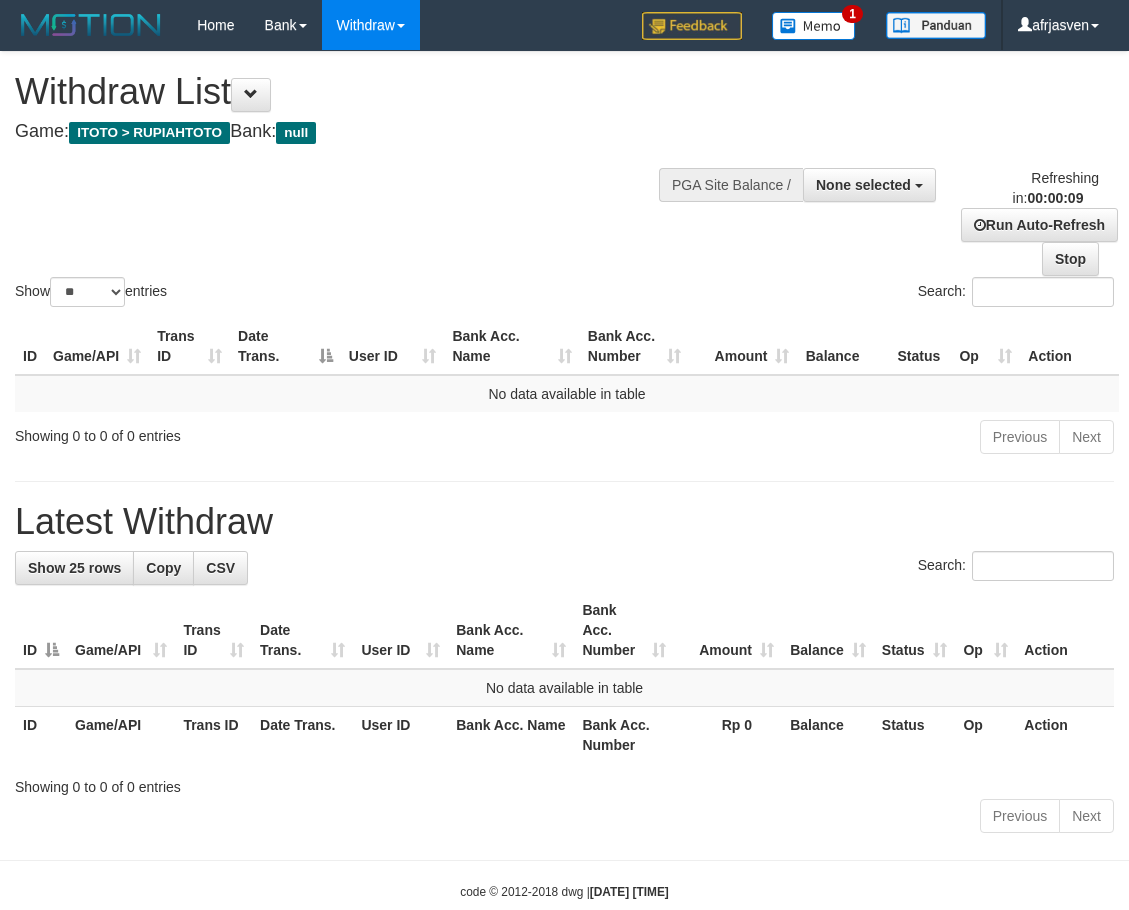 select 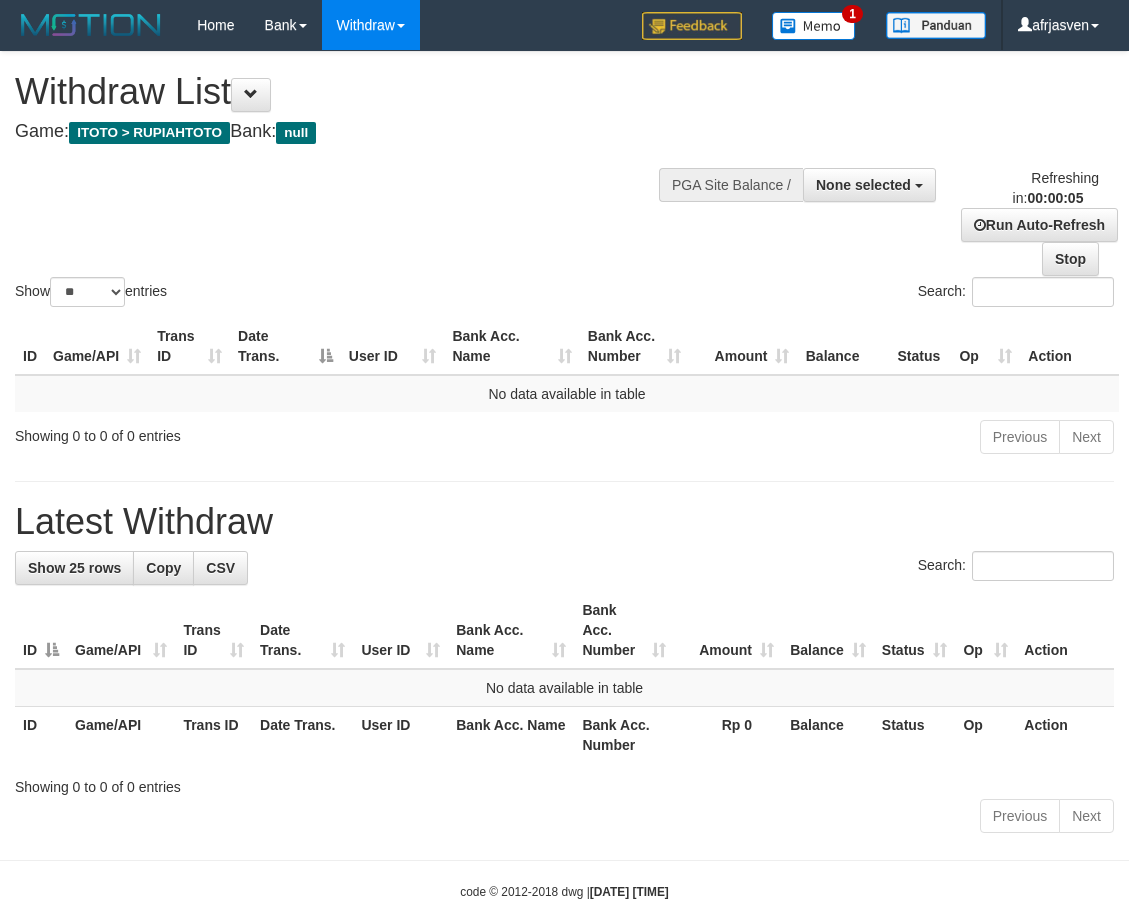 scroll, scrollTop: 0, scrollLeft: 0, axis: both 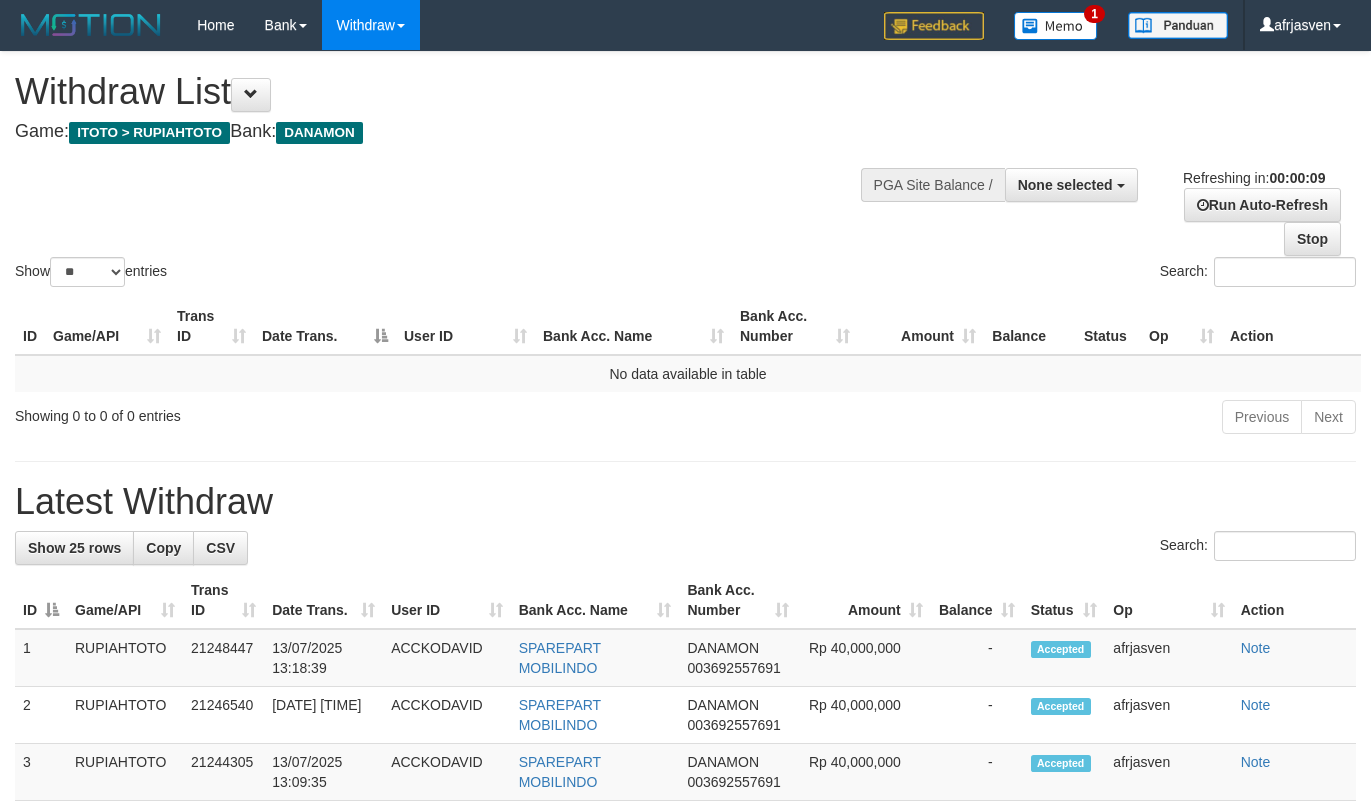 select 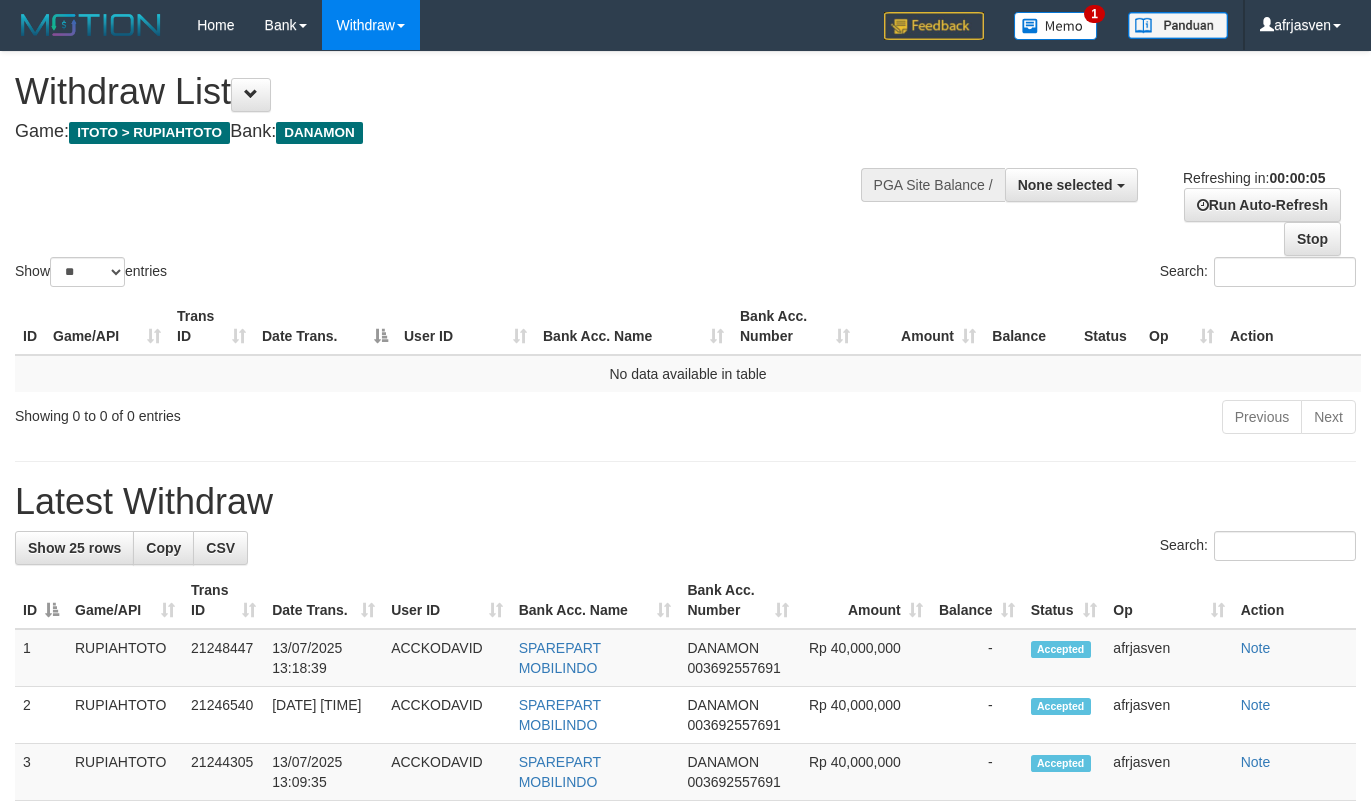 scroll, scrollTop: 0, scrollLeft: 0, axis: both 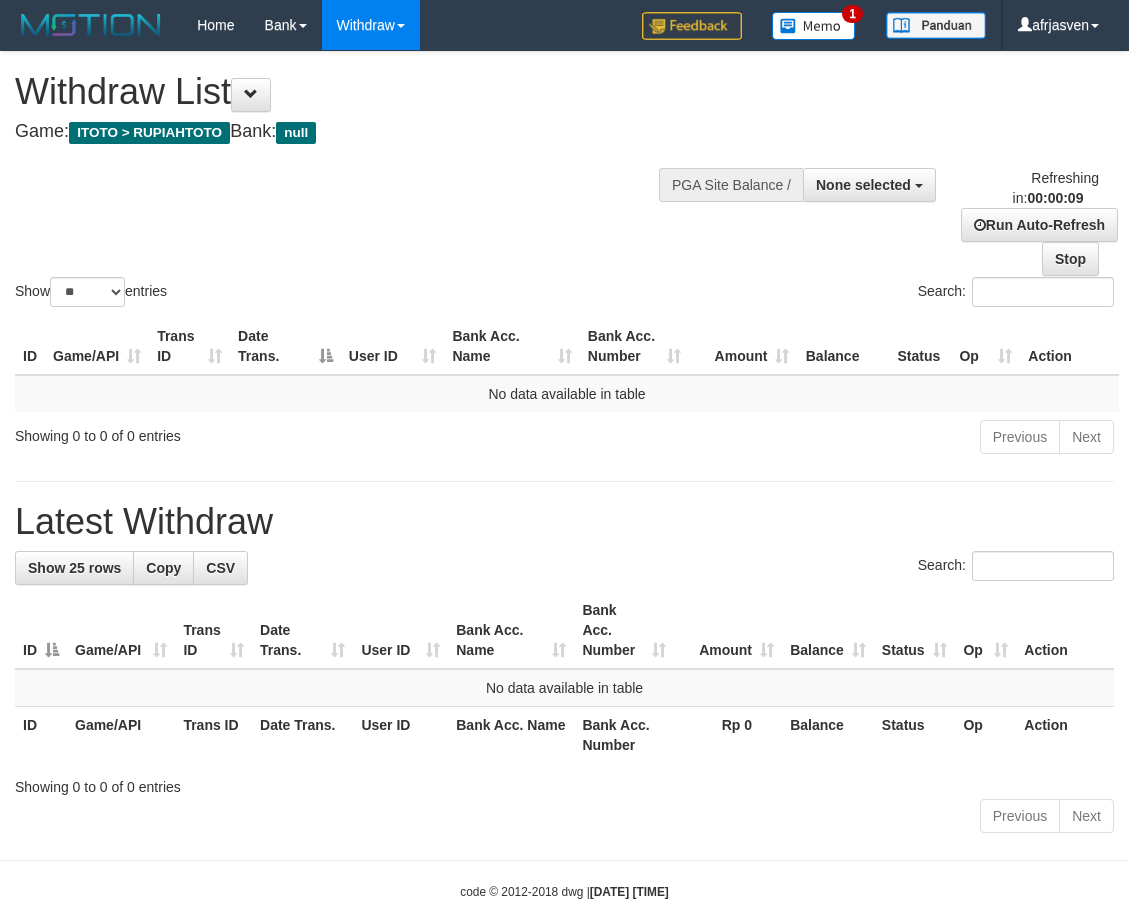 select 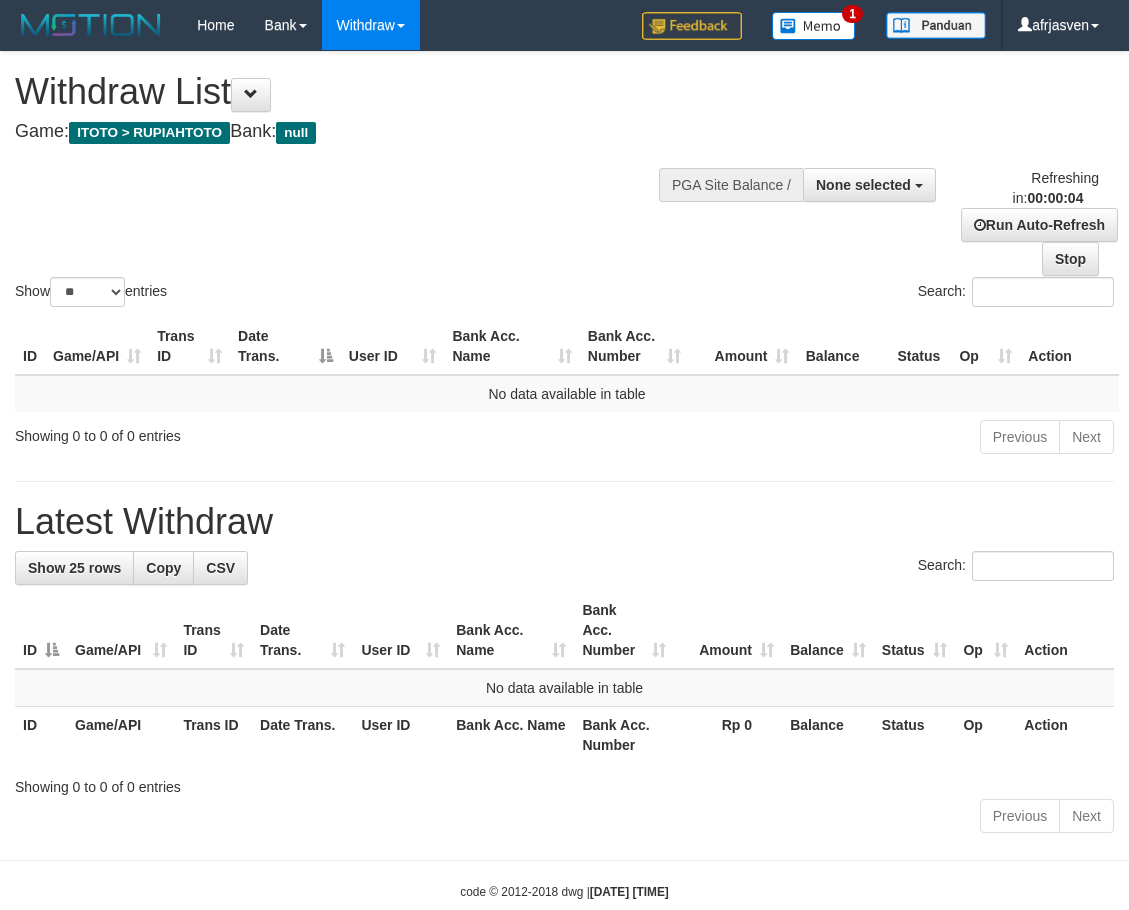 scroll, scrollTop: 0, scrollLeft: 0, axis: both 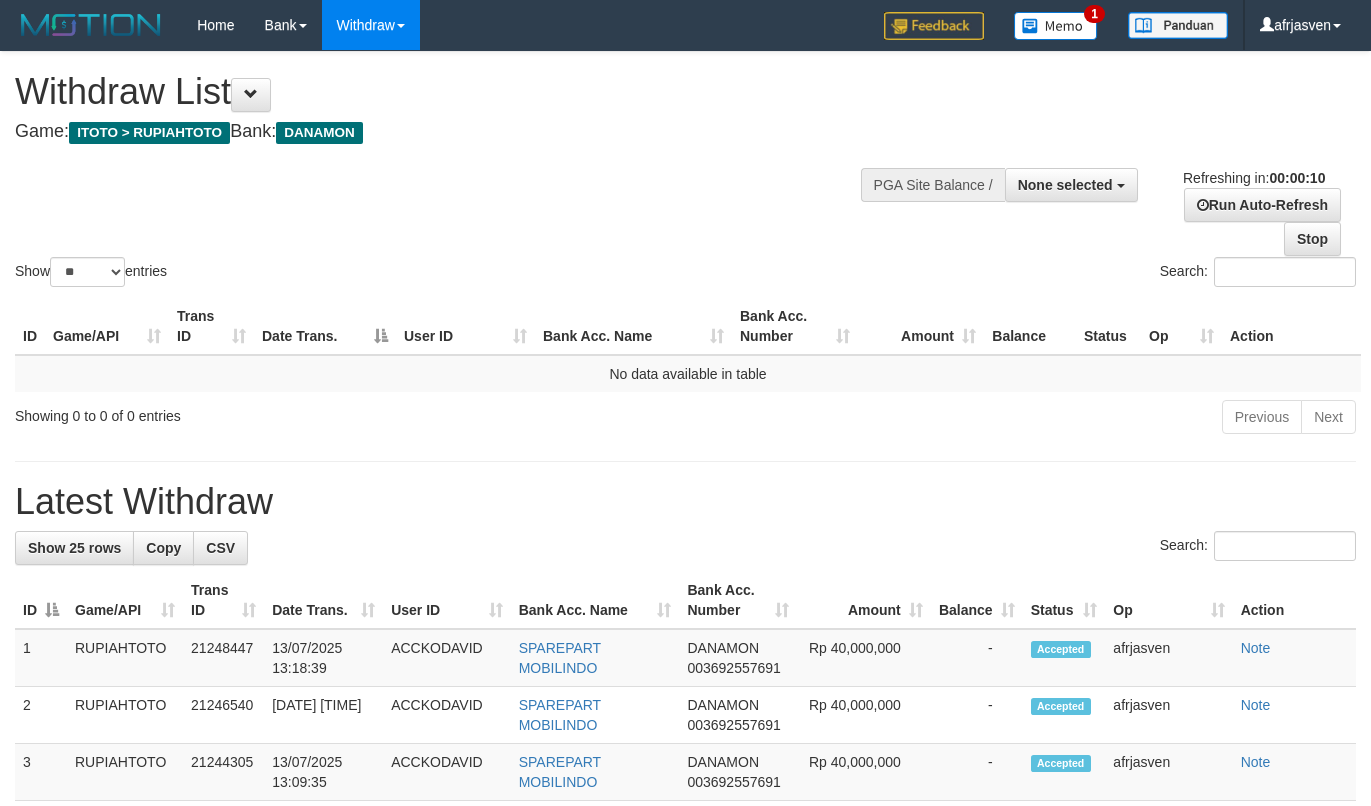 select 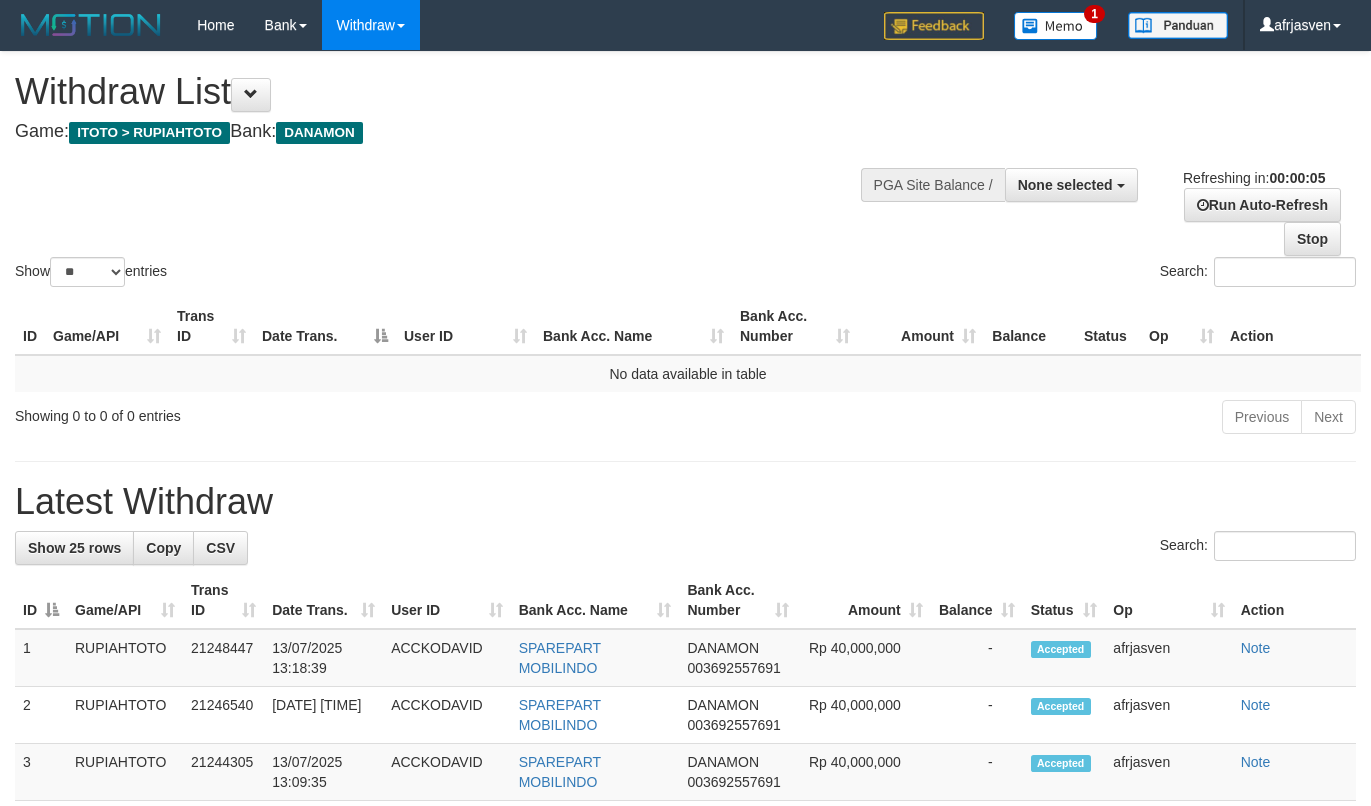 scroll, scrollTop: 0, scrollLeft: 0, axis: both 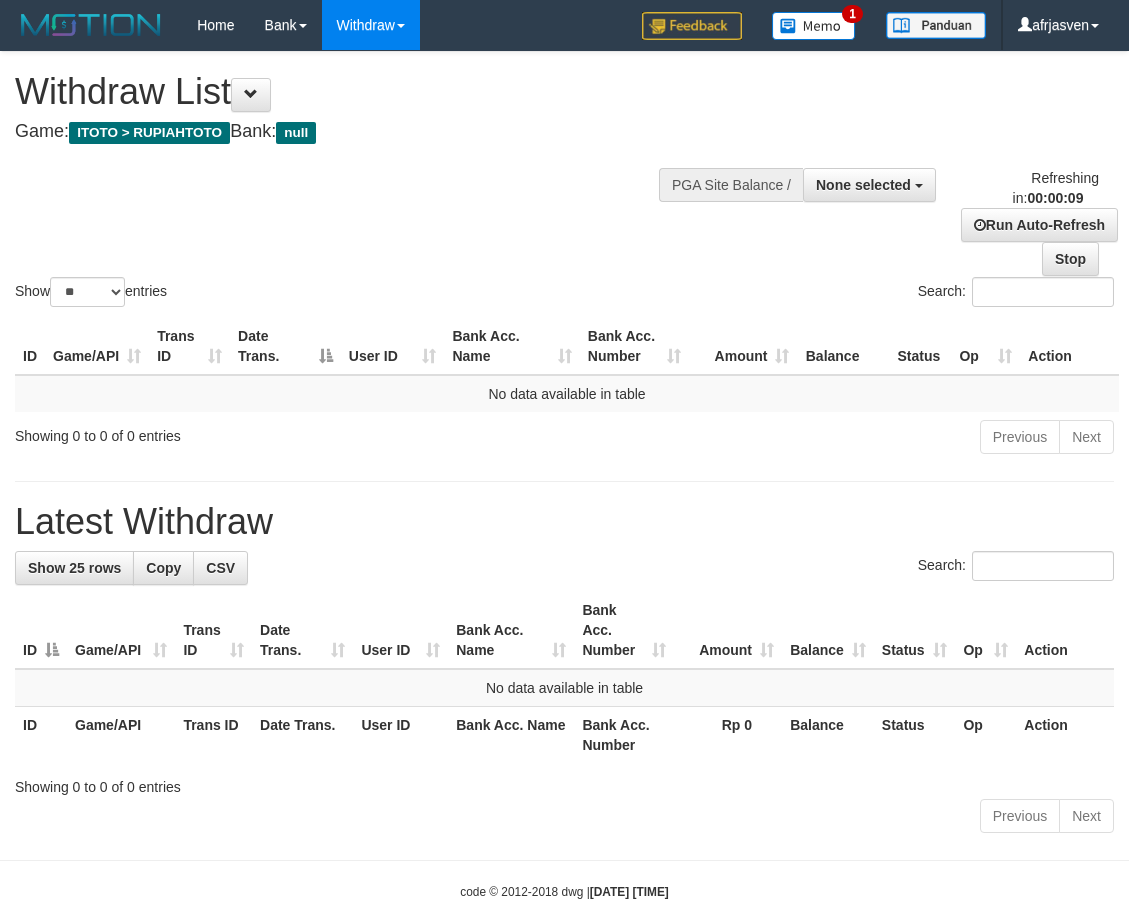 select 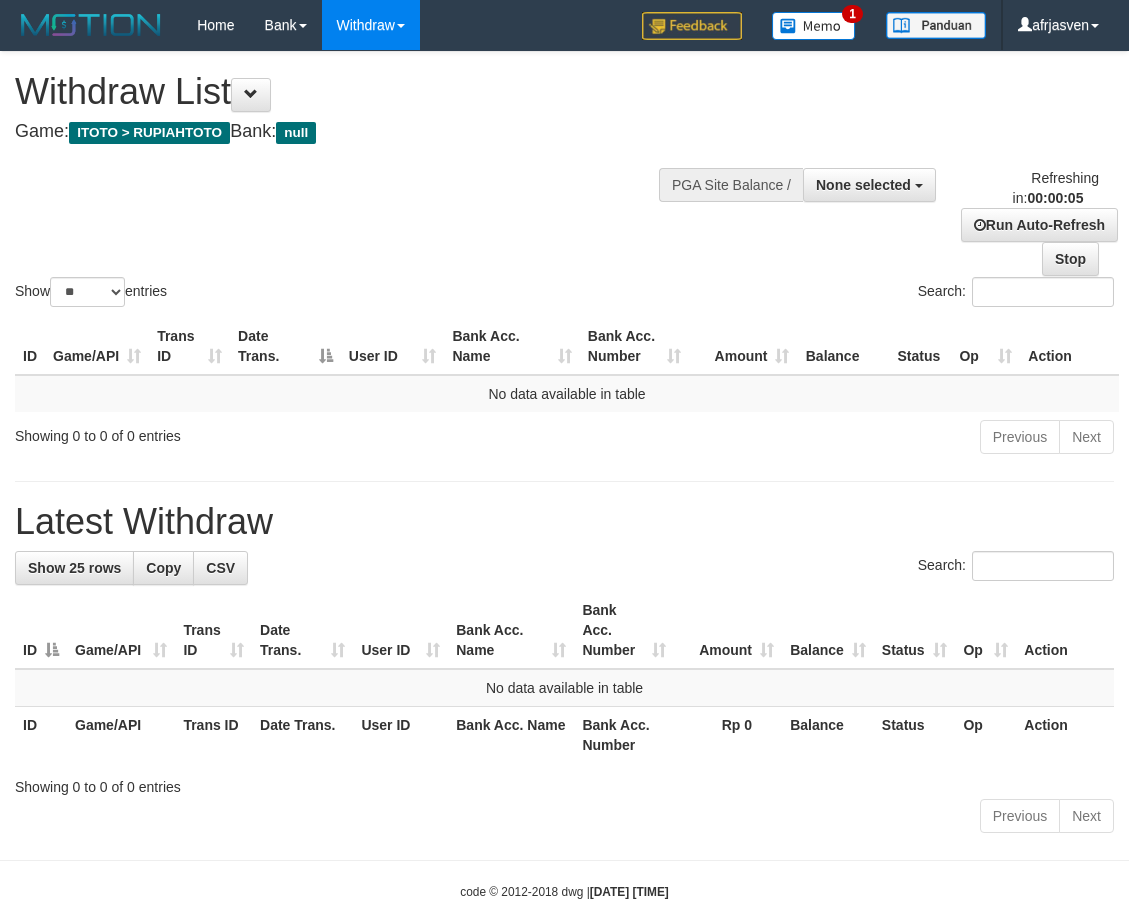 scroll, scrollTop: 0, scrollLeft: 0, axis: both 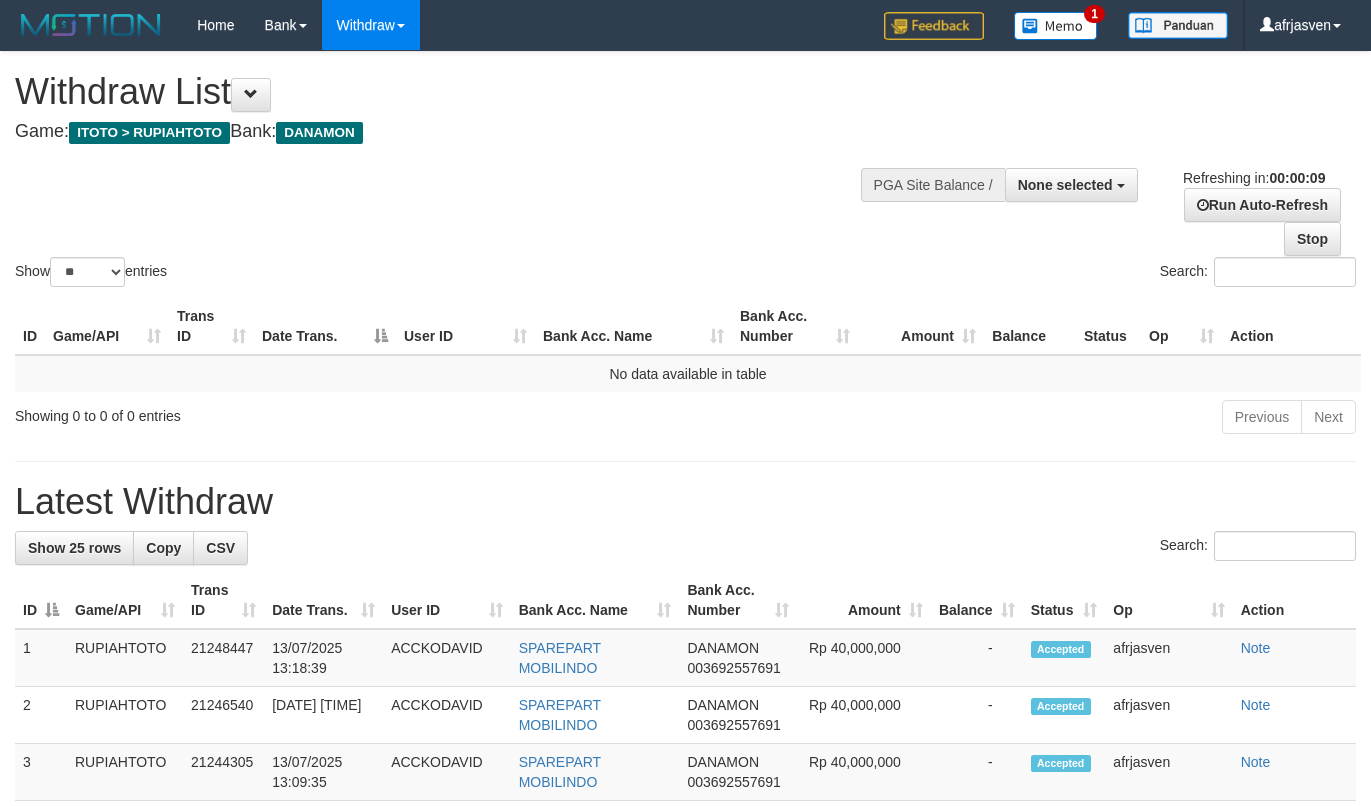 select 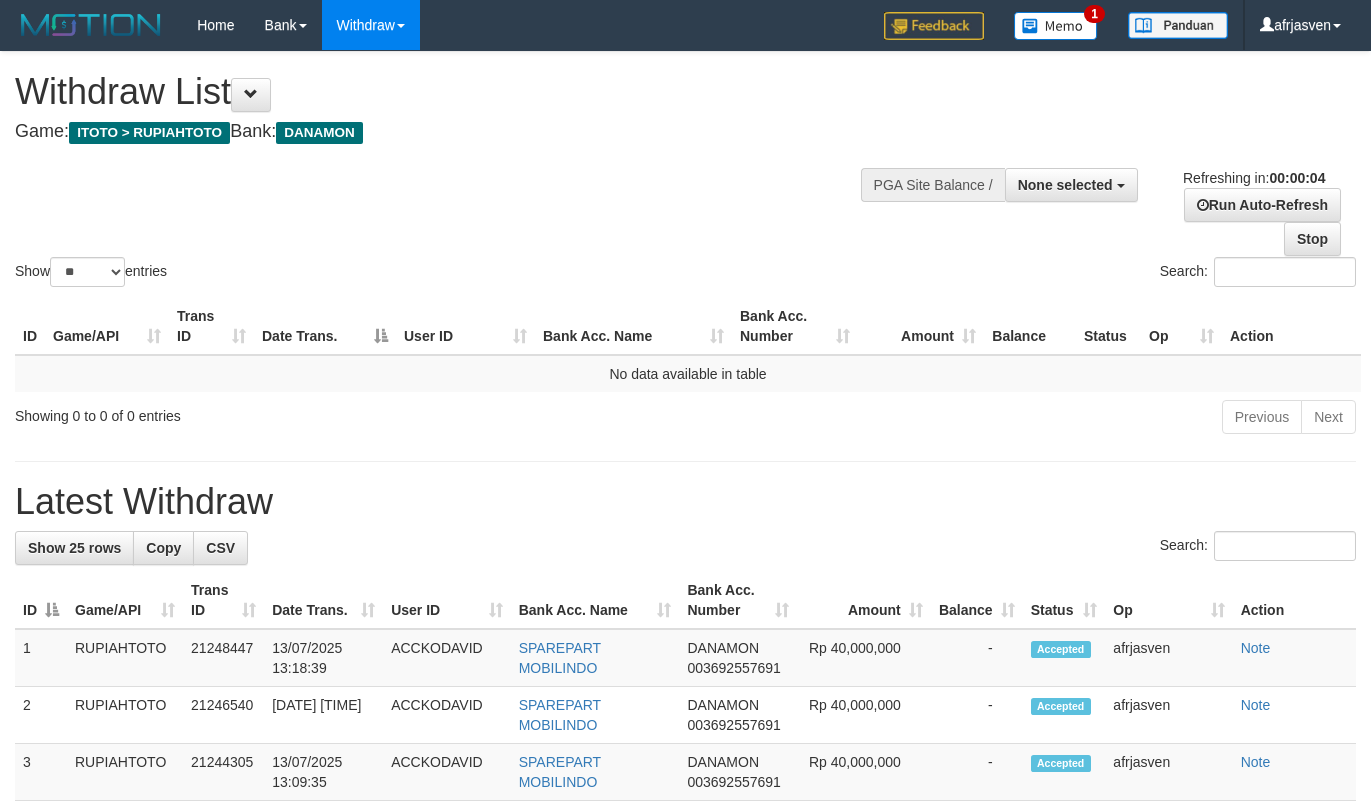 scroll, scrollTop: 0, scrollLeft: 0, axis: both 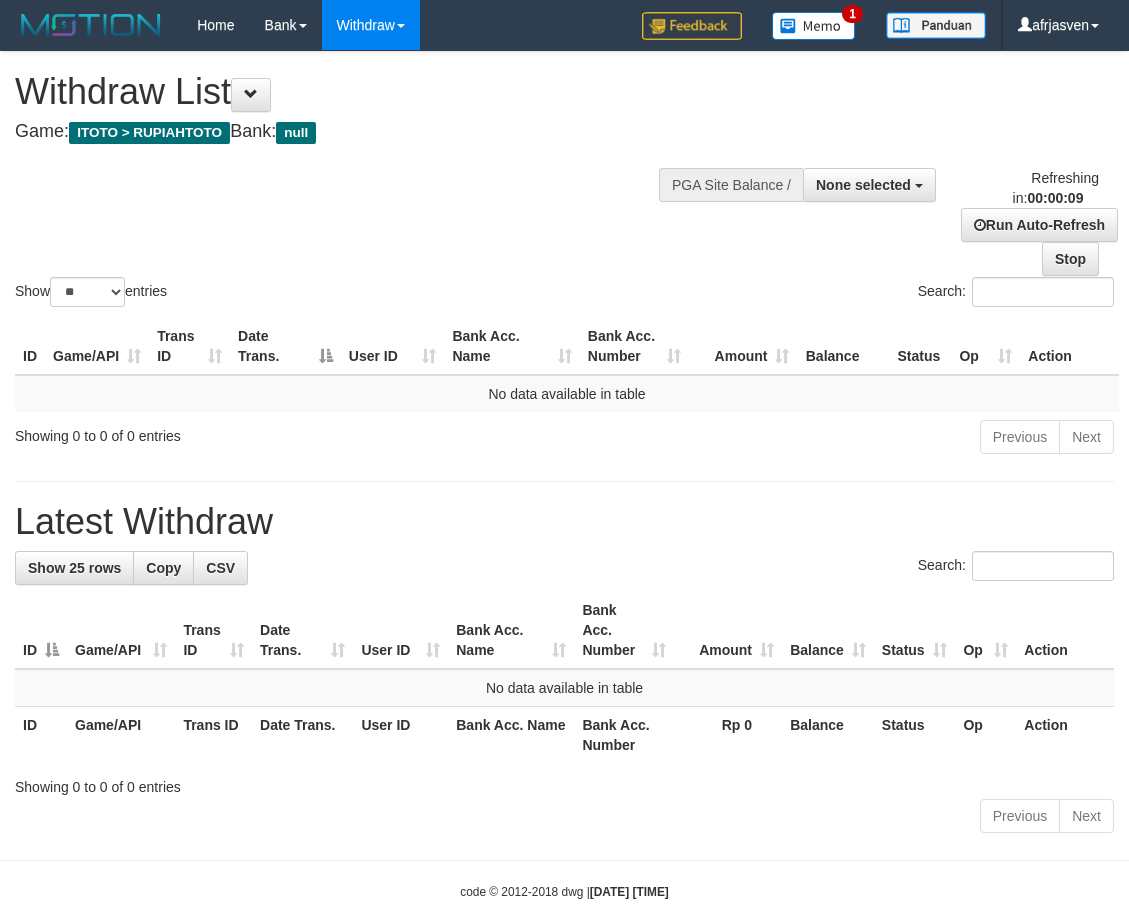 select 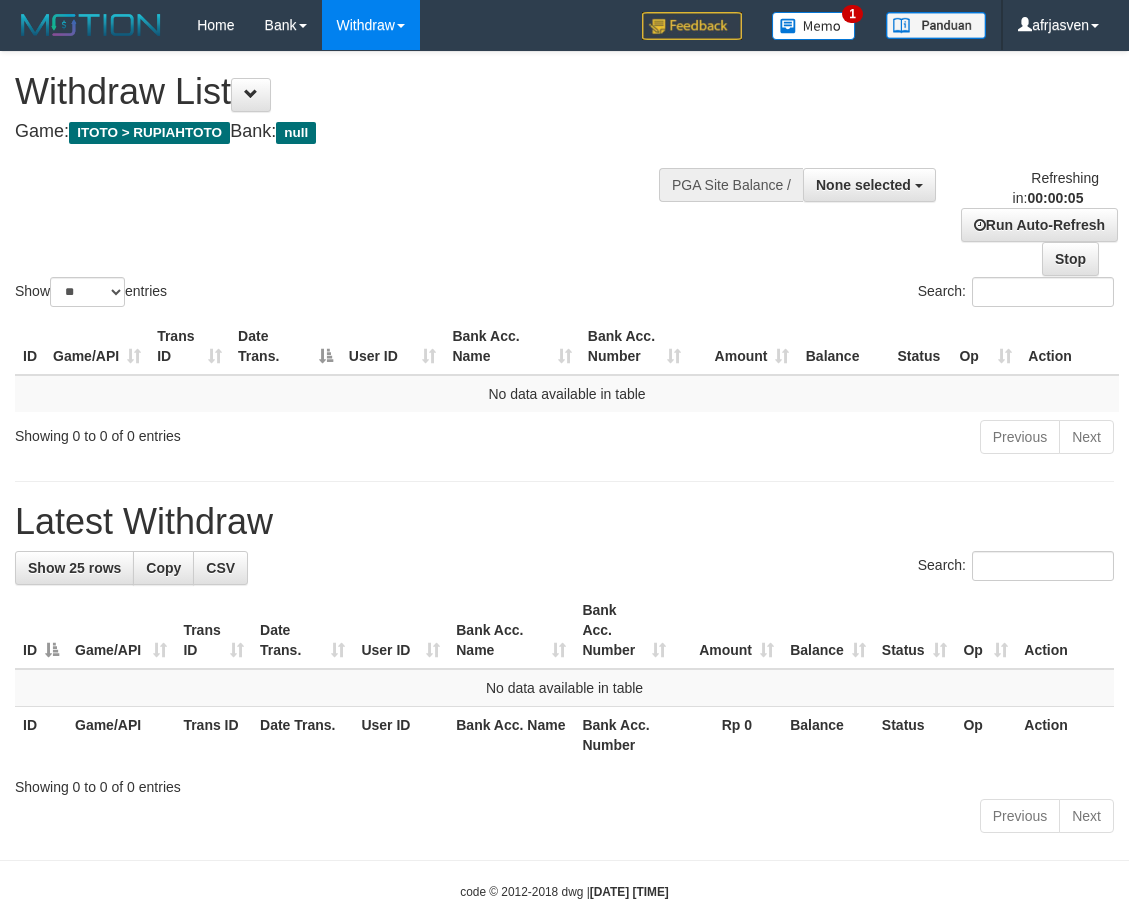 scroll, scrollTop: 0, scrollLeft: 0, axis: both 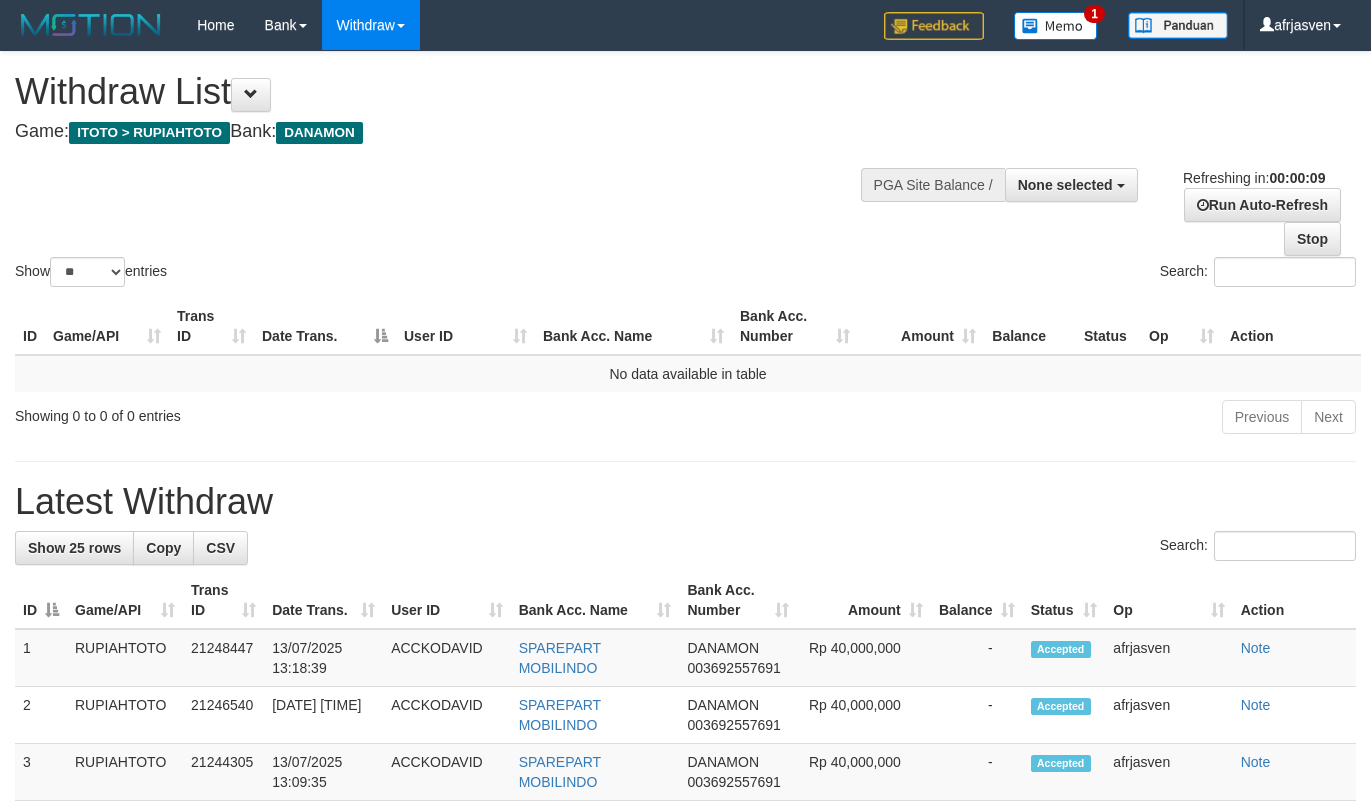 select 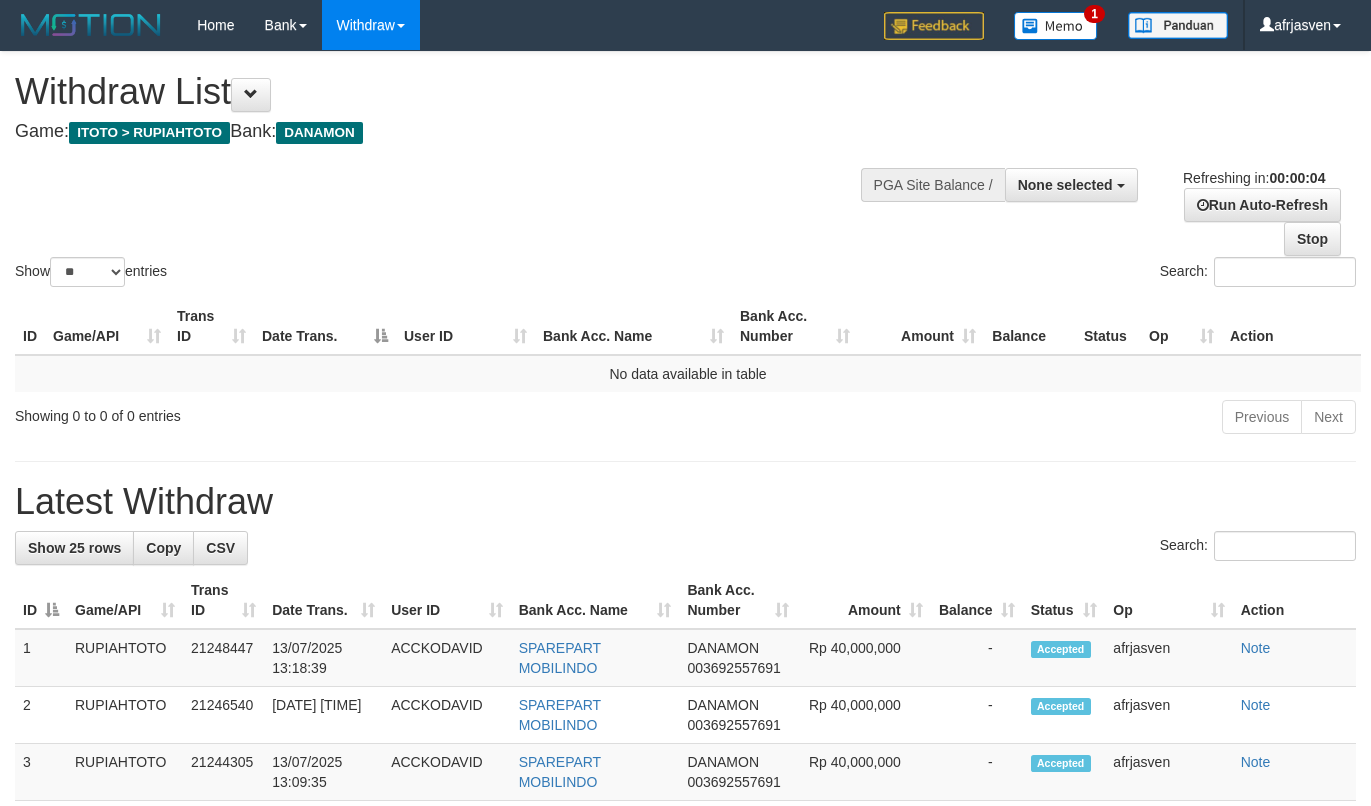 scroll, scrollTop: 0, scrollLeft: 0, axis: both 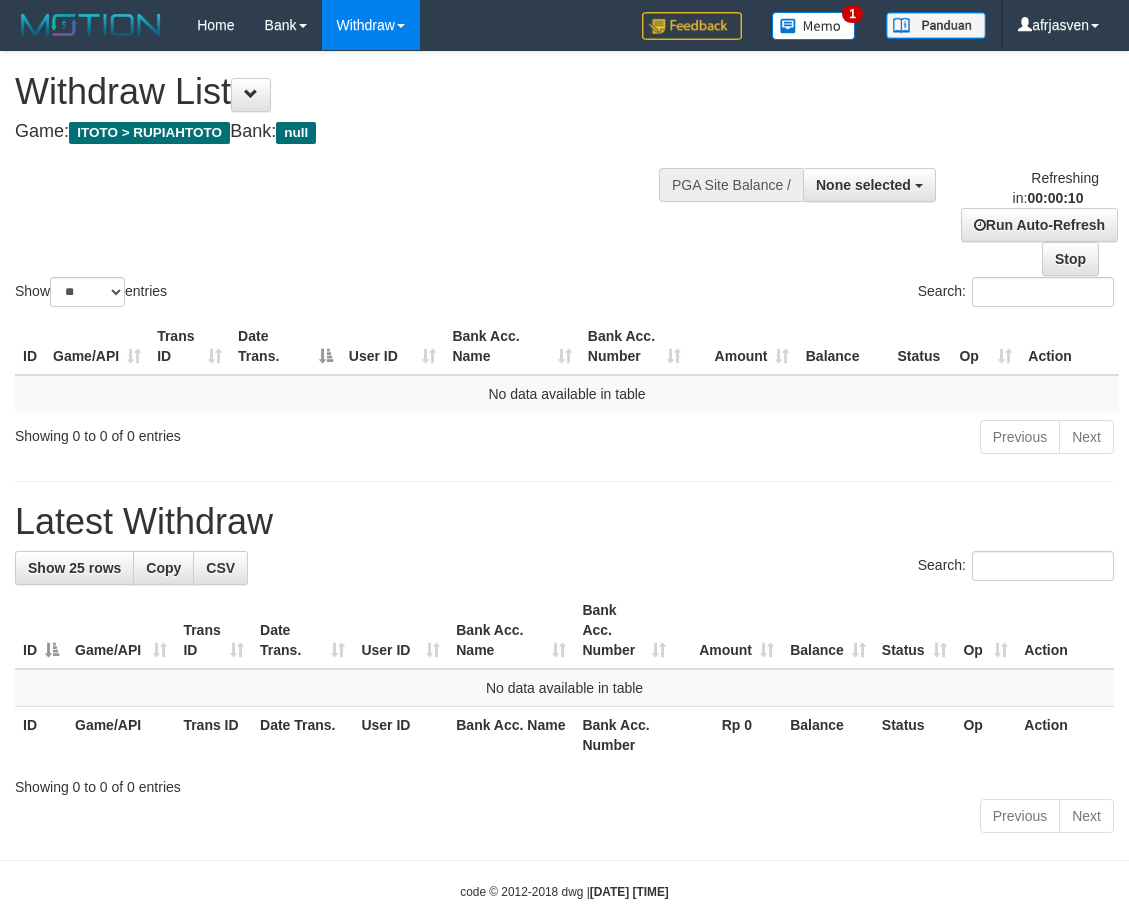 select 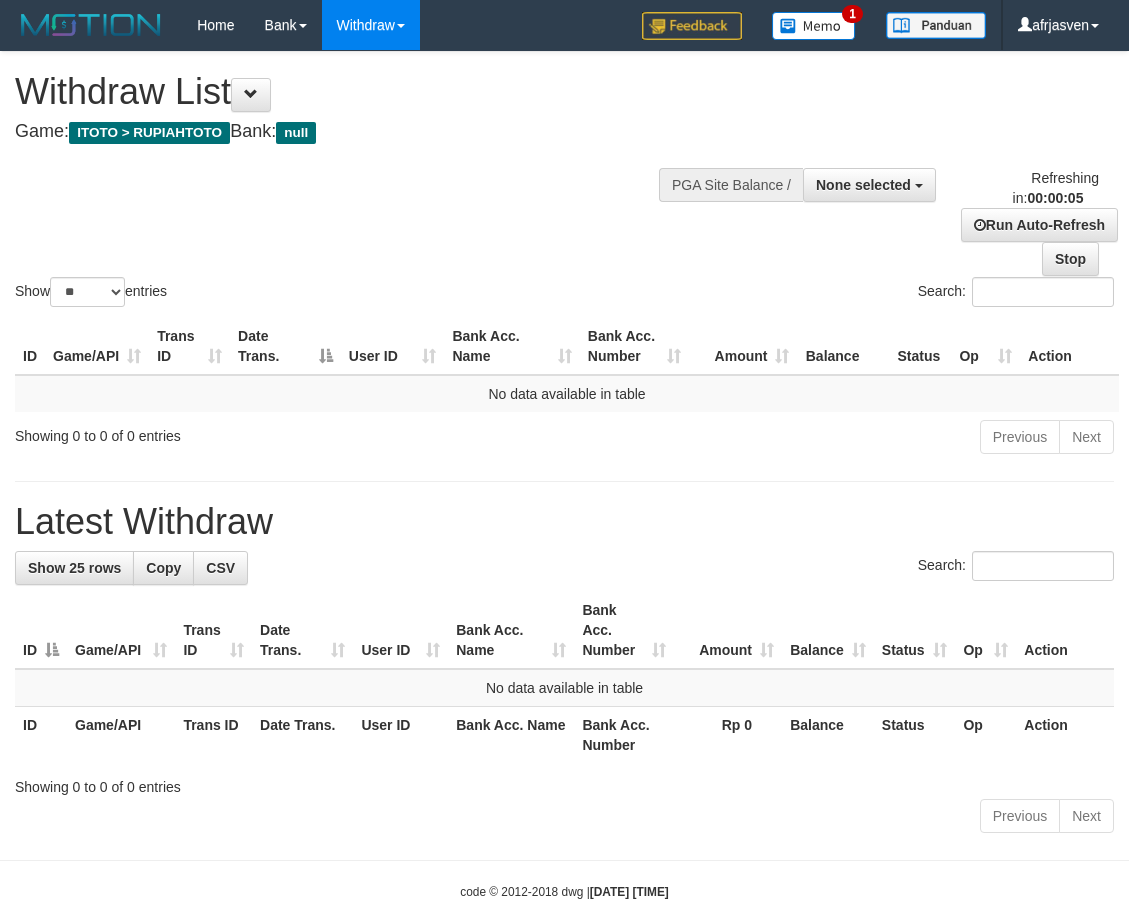 scroll, scrollTop: 0, scrollLeft: 0, axis: both 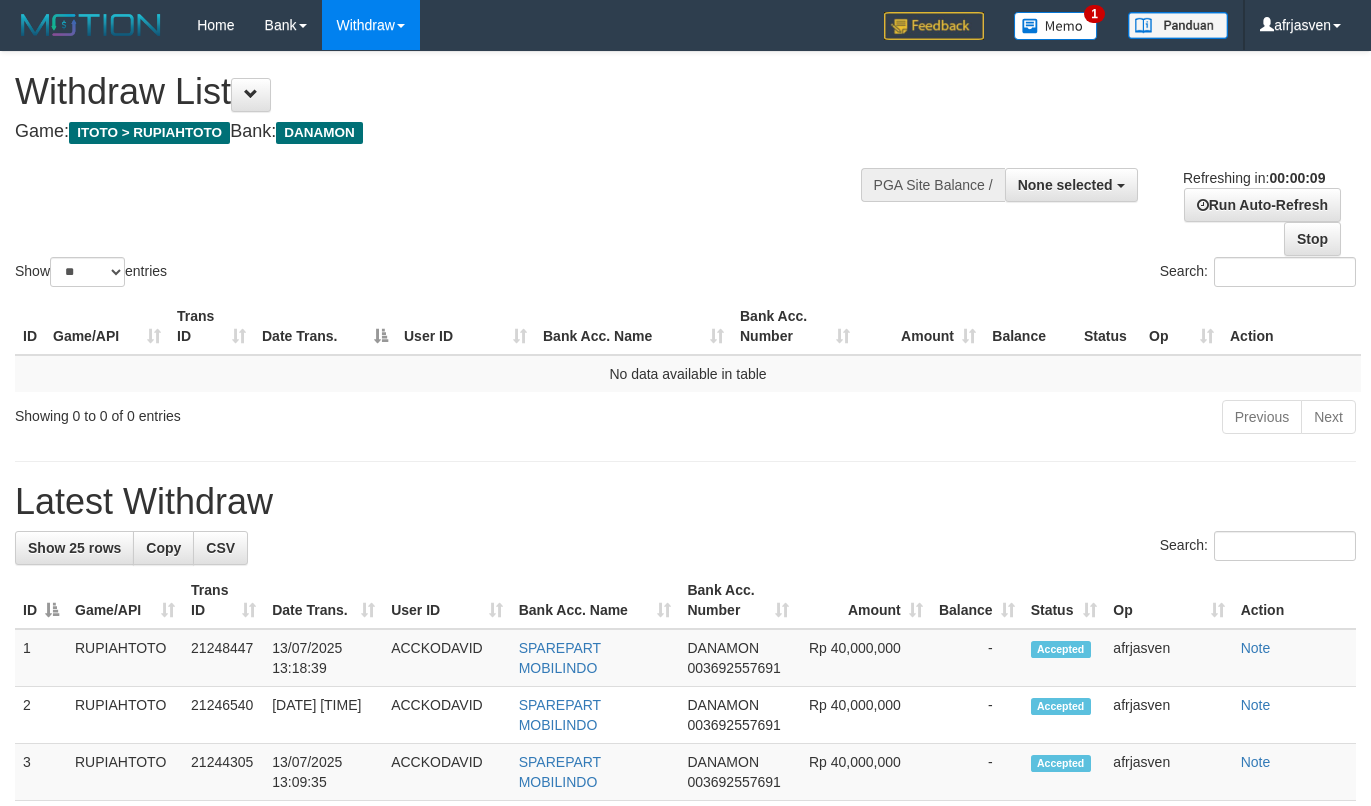 select 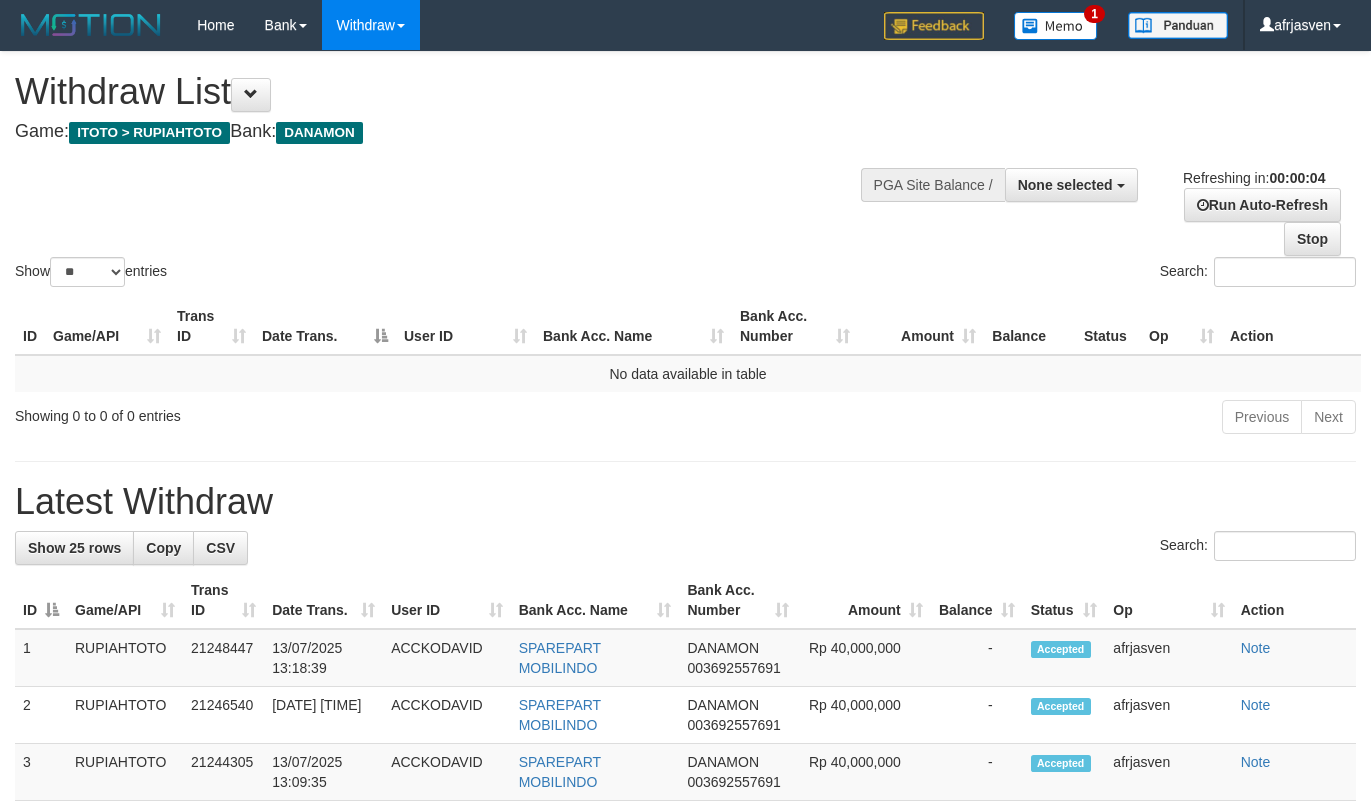 scroll, scrollTop: 0, scrollLeft: 0, axis: both 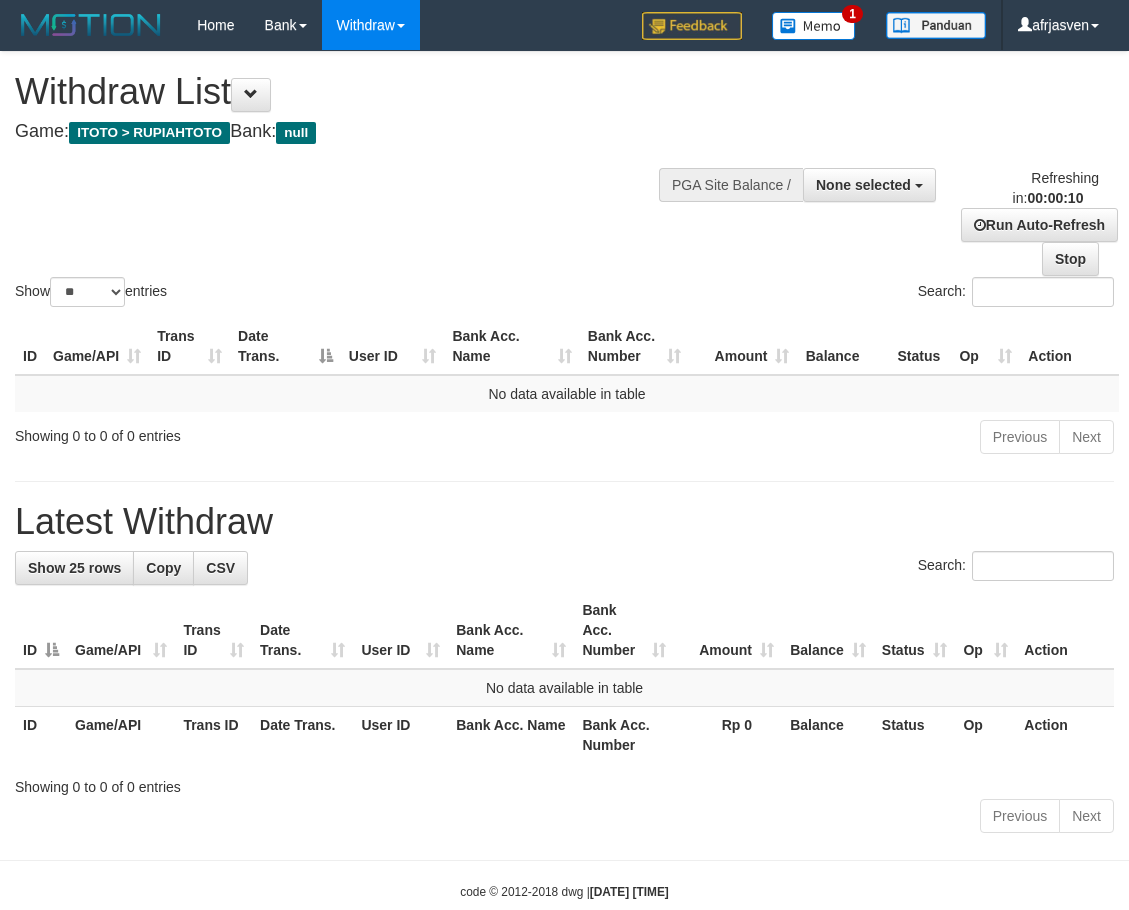 select 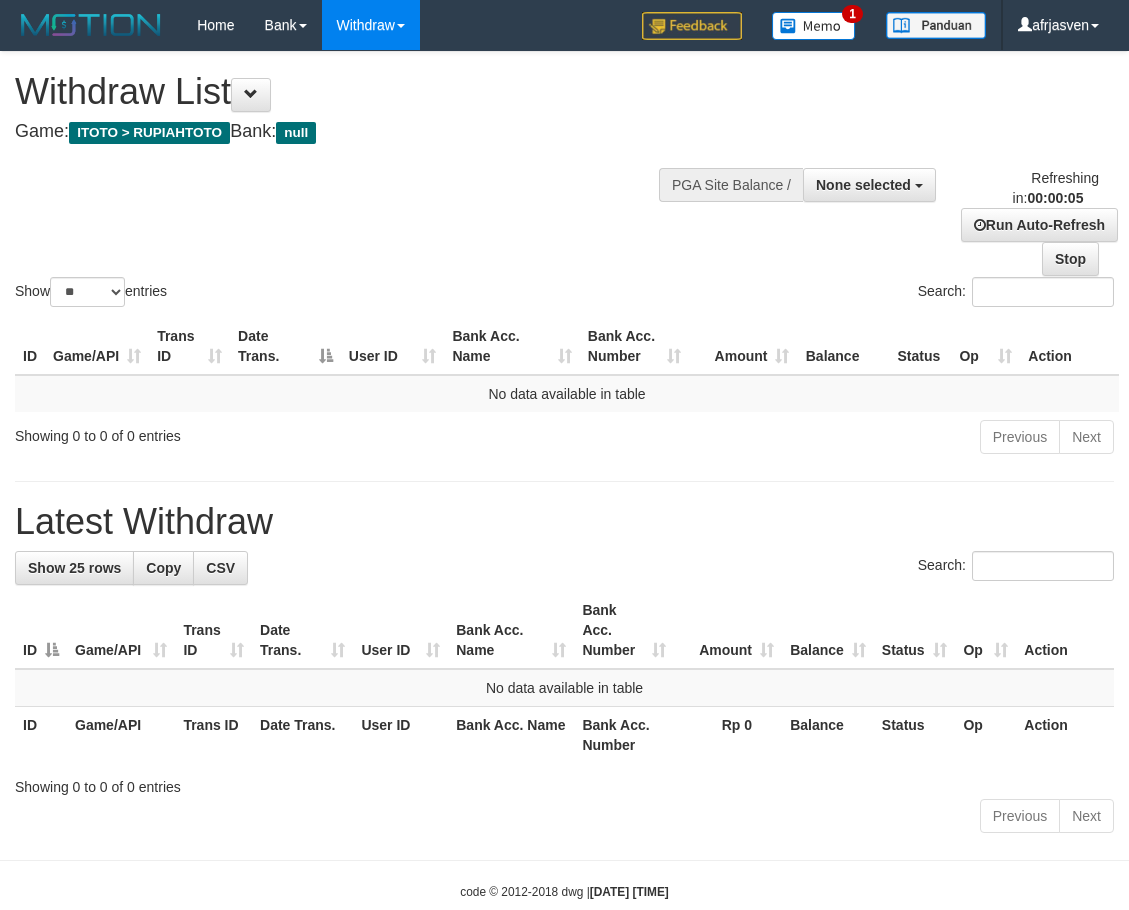 scroll, scrollTop: 0, scrollLeft: 0, axis: both 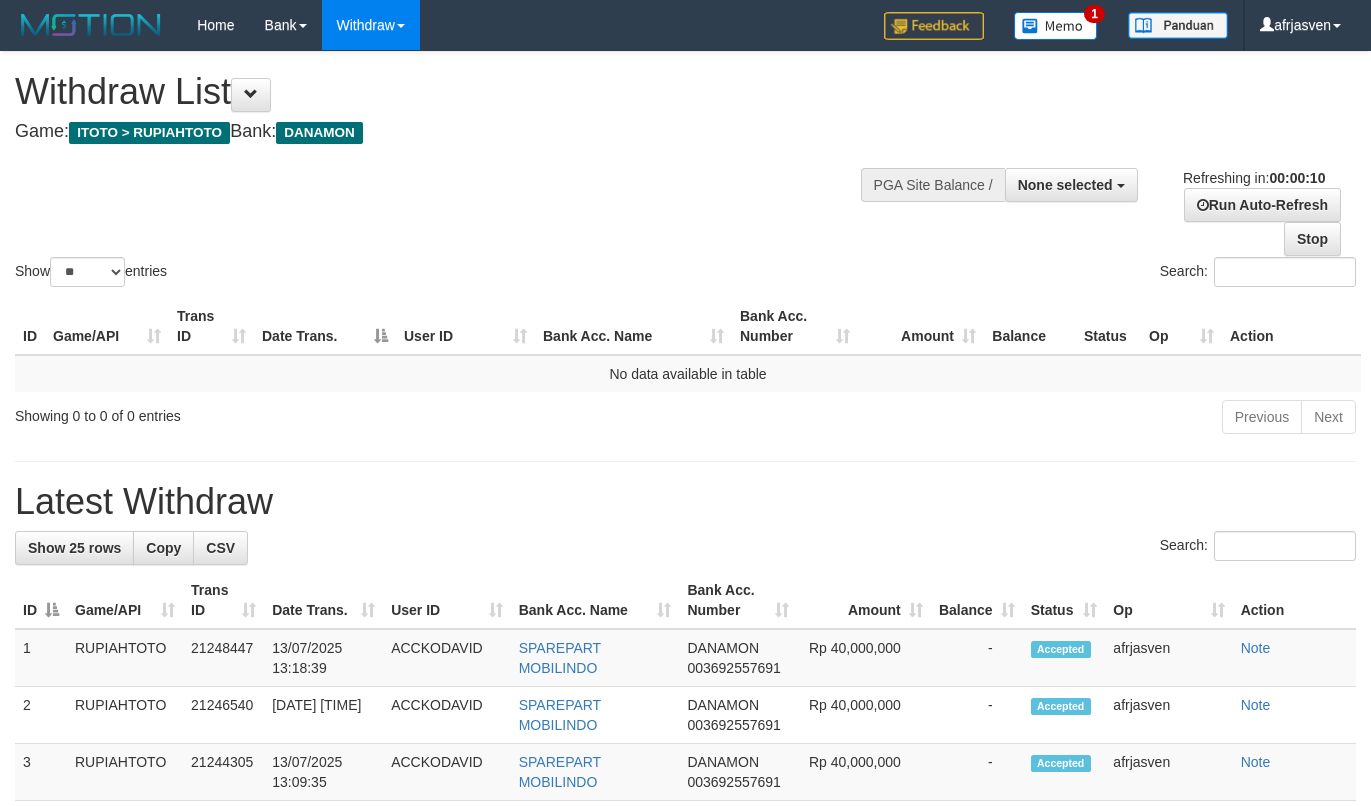 select 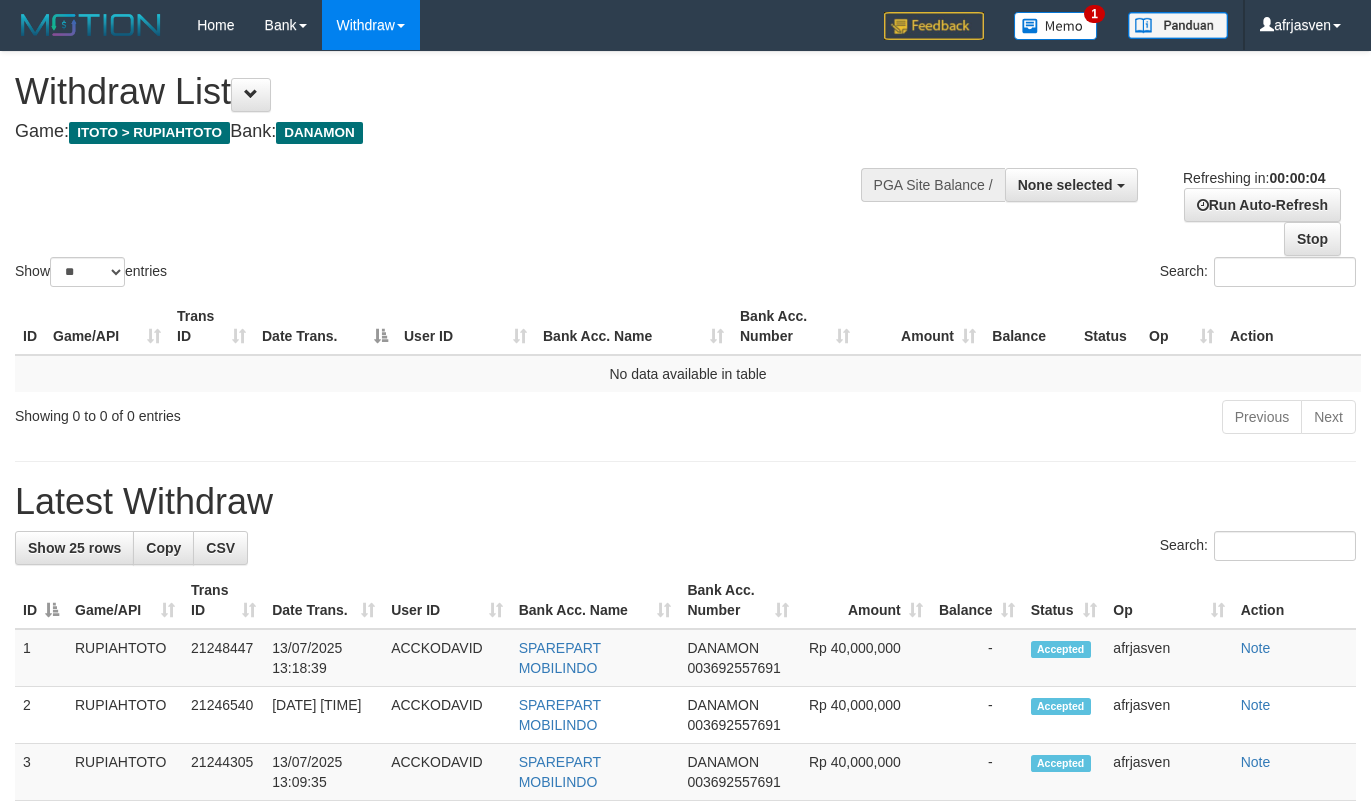 scroll, scrollTop: 0, scrollLeft: 0, axis: both 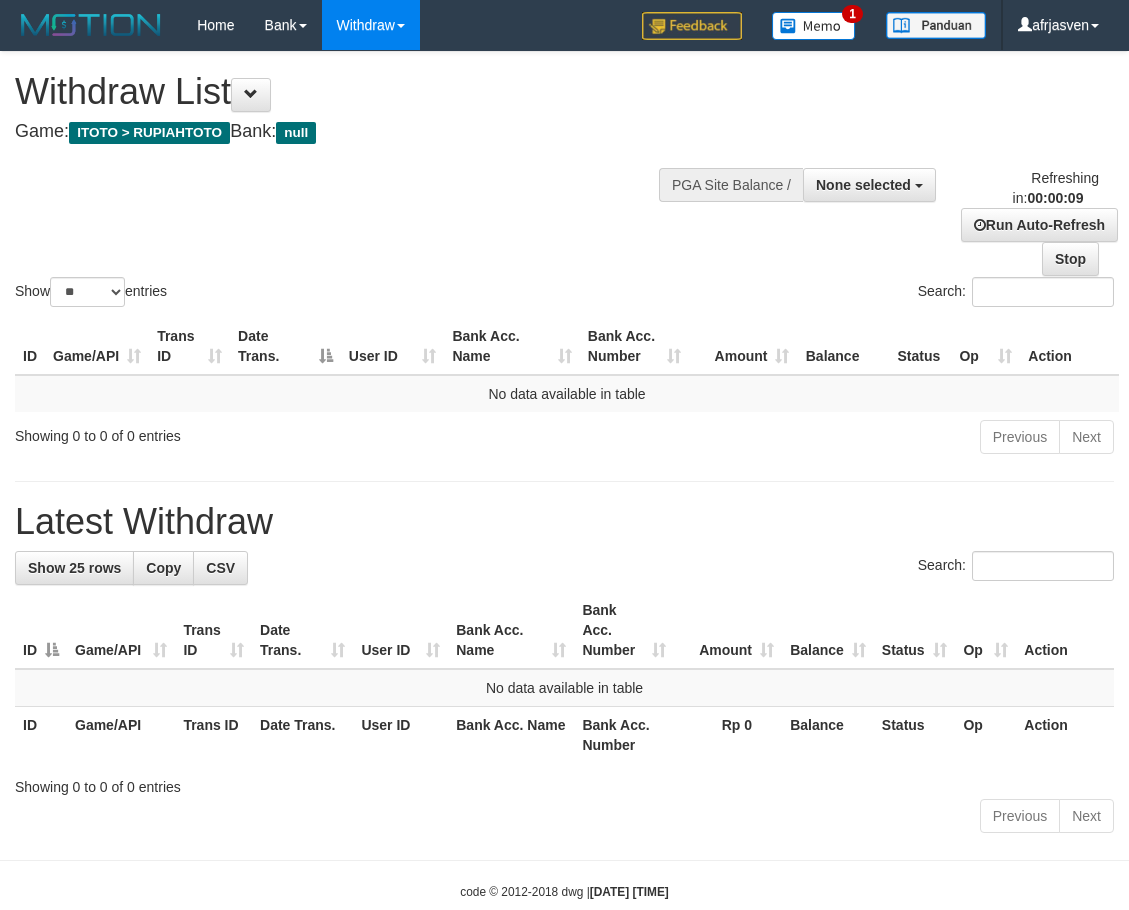 select 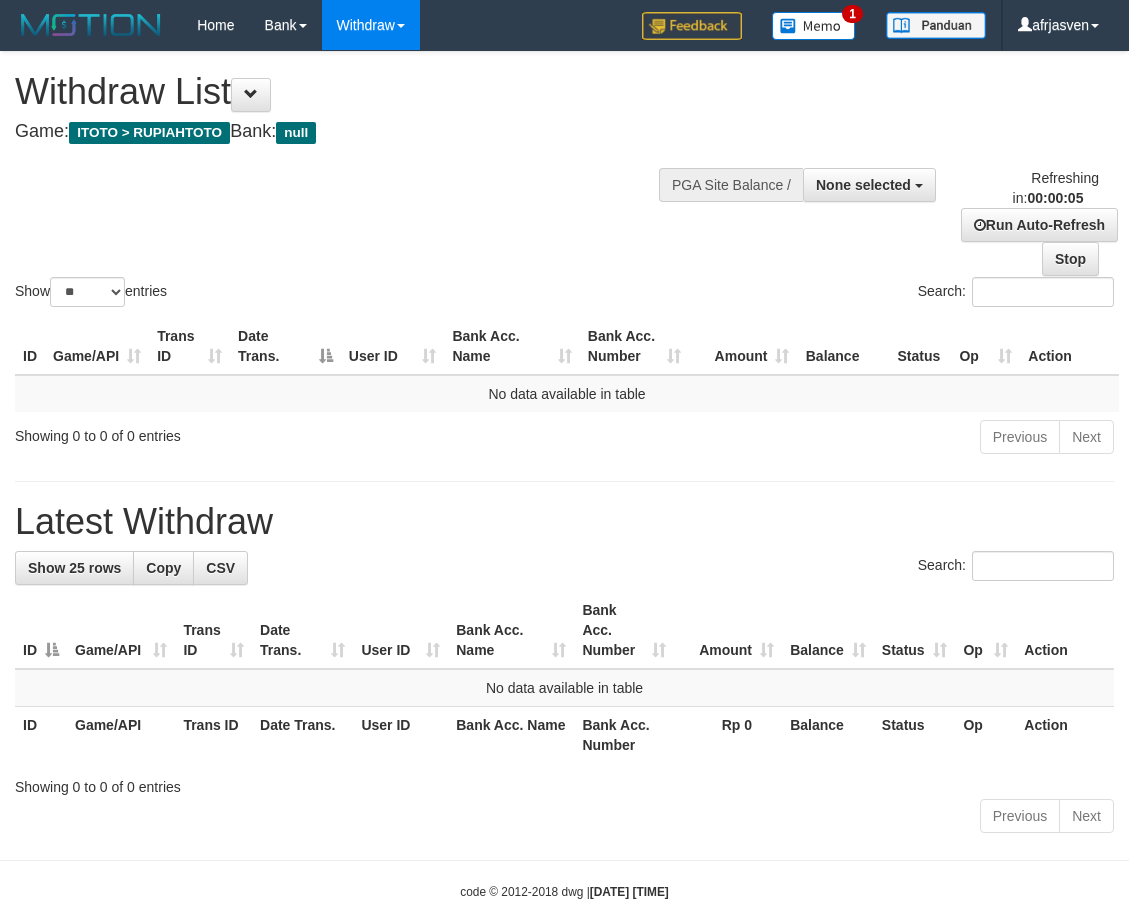 scroll, scrollTop: 0, scrollLeft: 0, axis: both 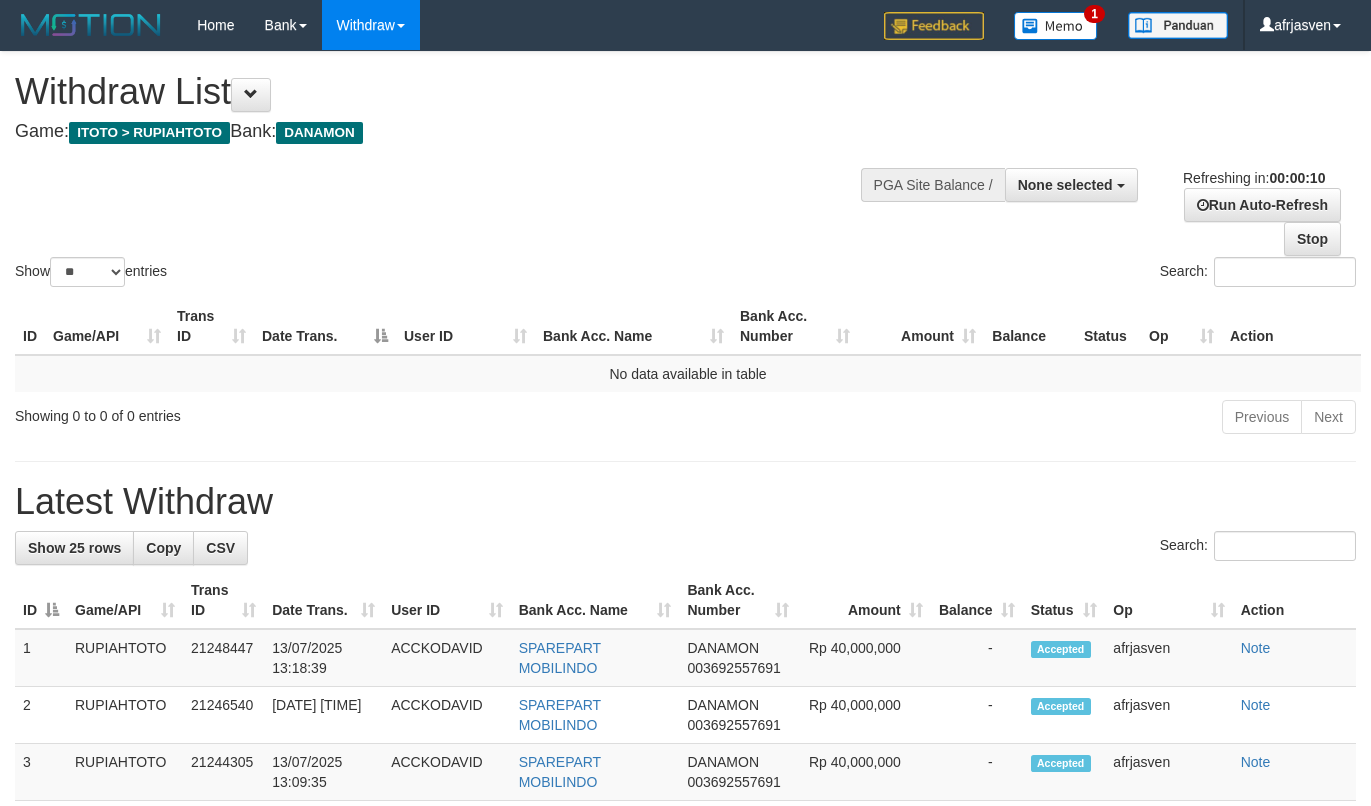 select 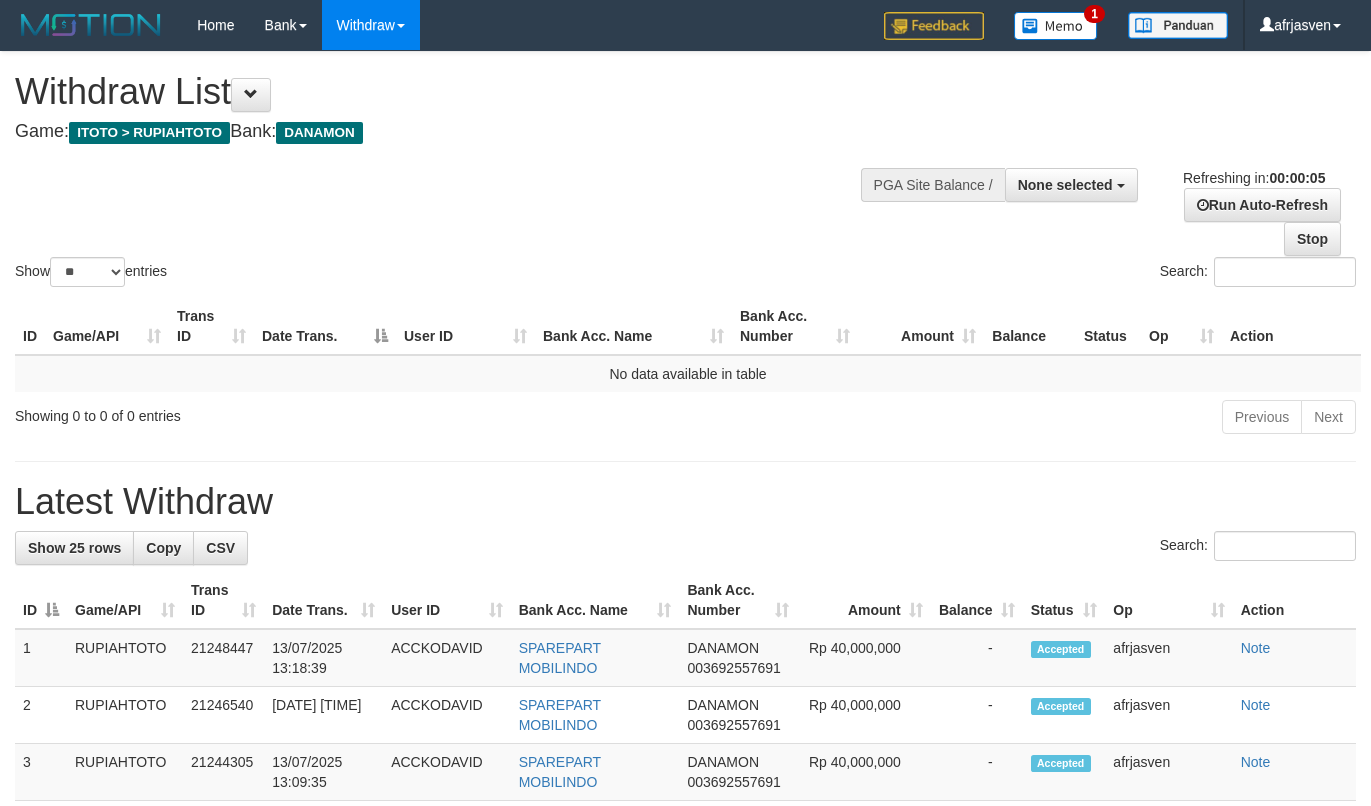 scroll, scrollTop: 0, scrollLeft: 0, axis: both 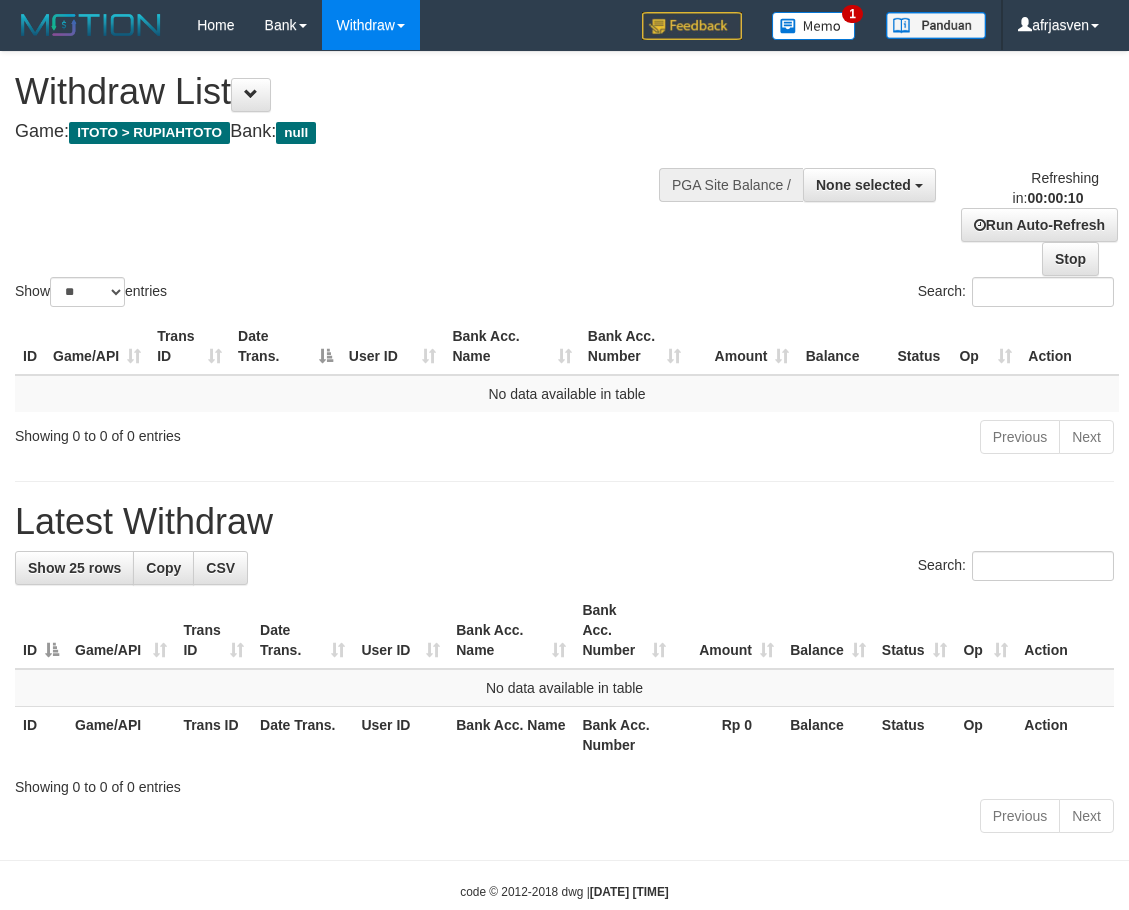 select 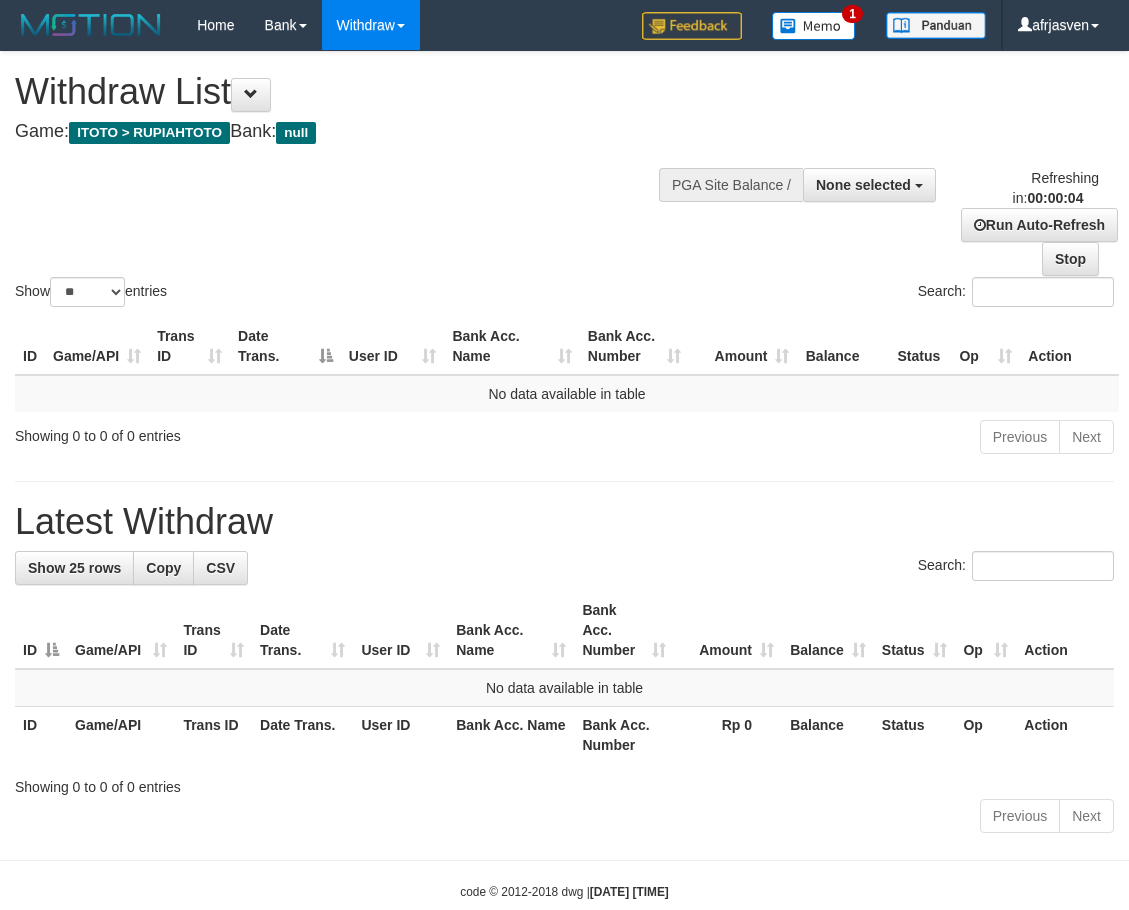 scroll, scrollTop: 0, scrollLeft: 0, axis: both 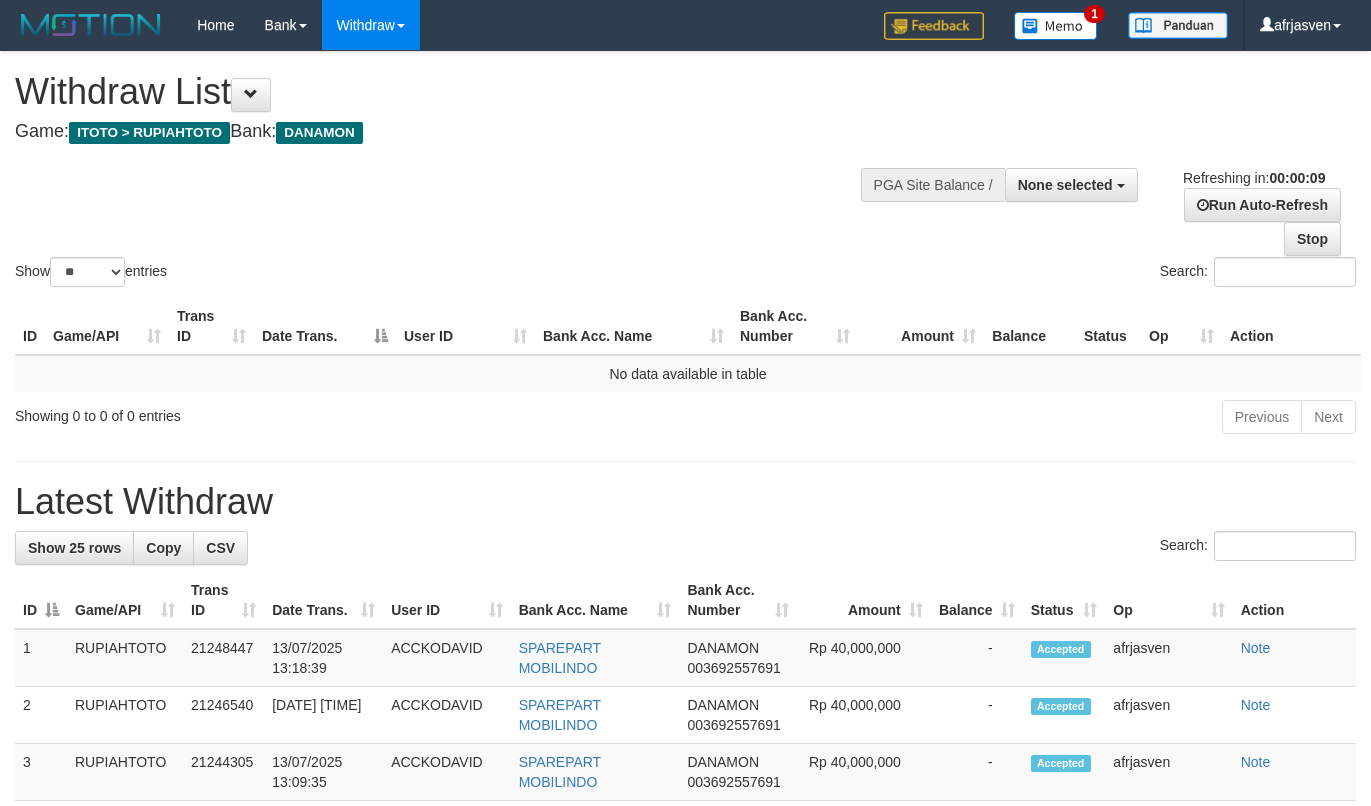 select 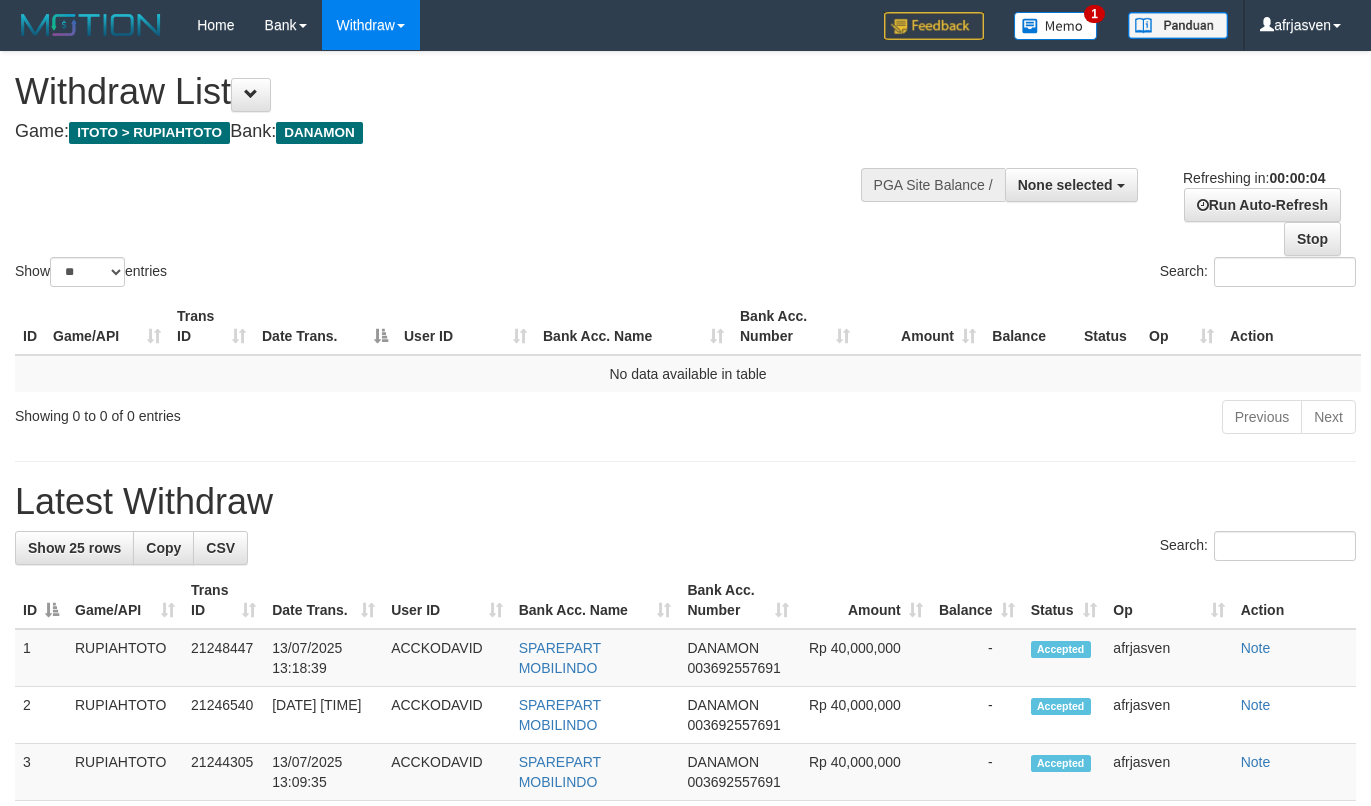scroll, scrollTop: 0, scrollLeft: 0, axis: both 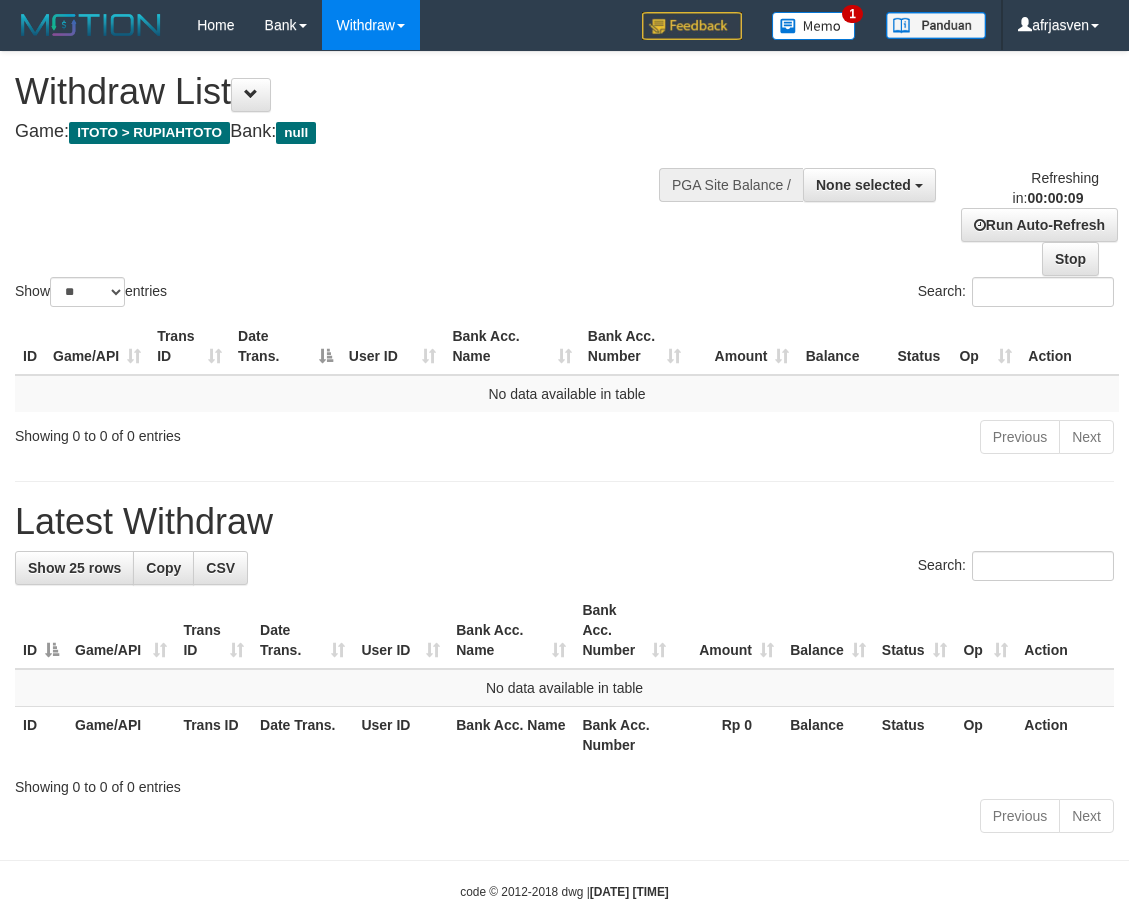 select 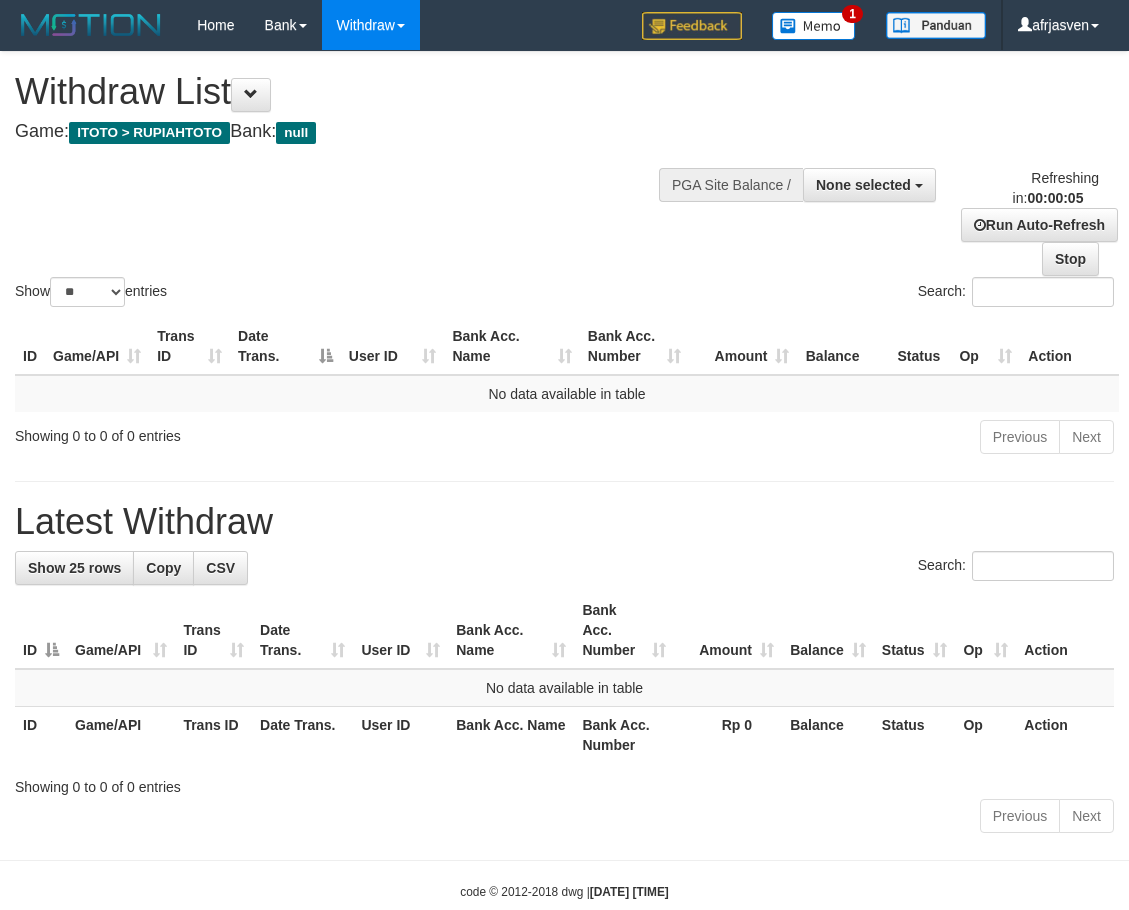 scroll, scrollTop: 0, scrollLeft: 0, axis: both 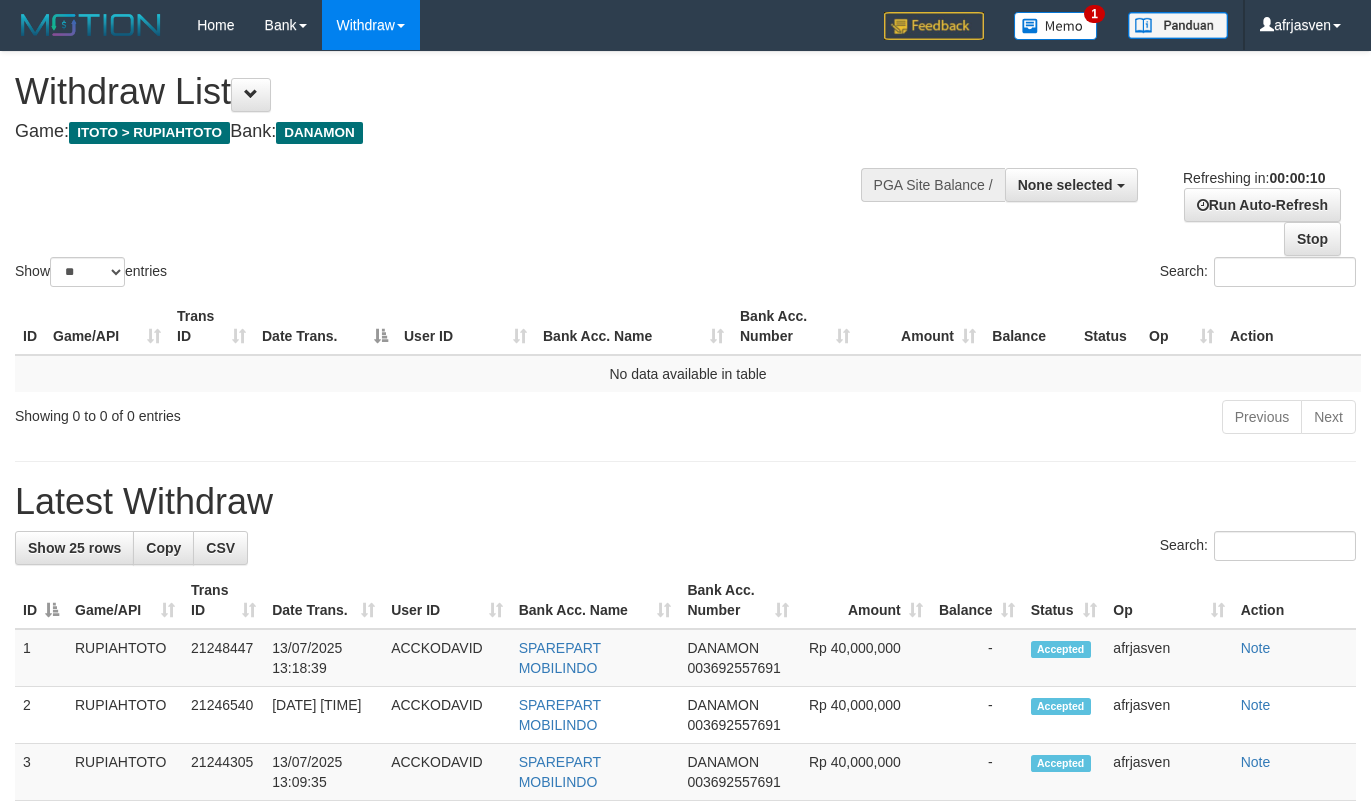 select 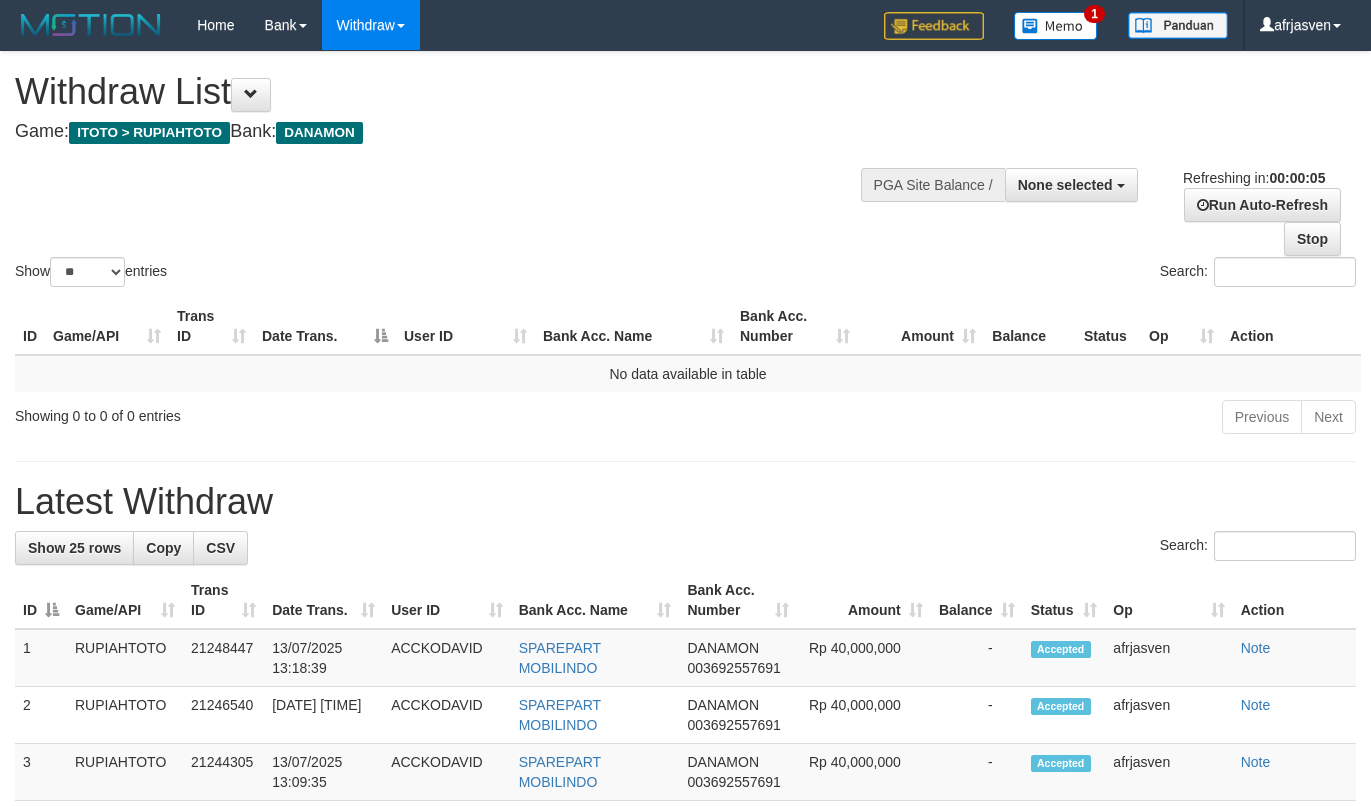 scroll, scrollTop: 0, scrollLeft: 0, axis: both 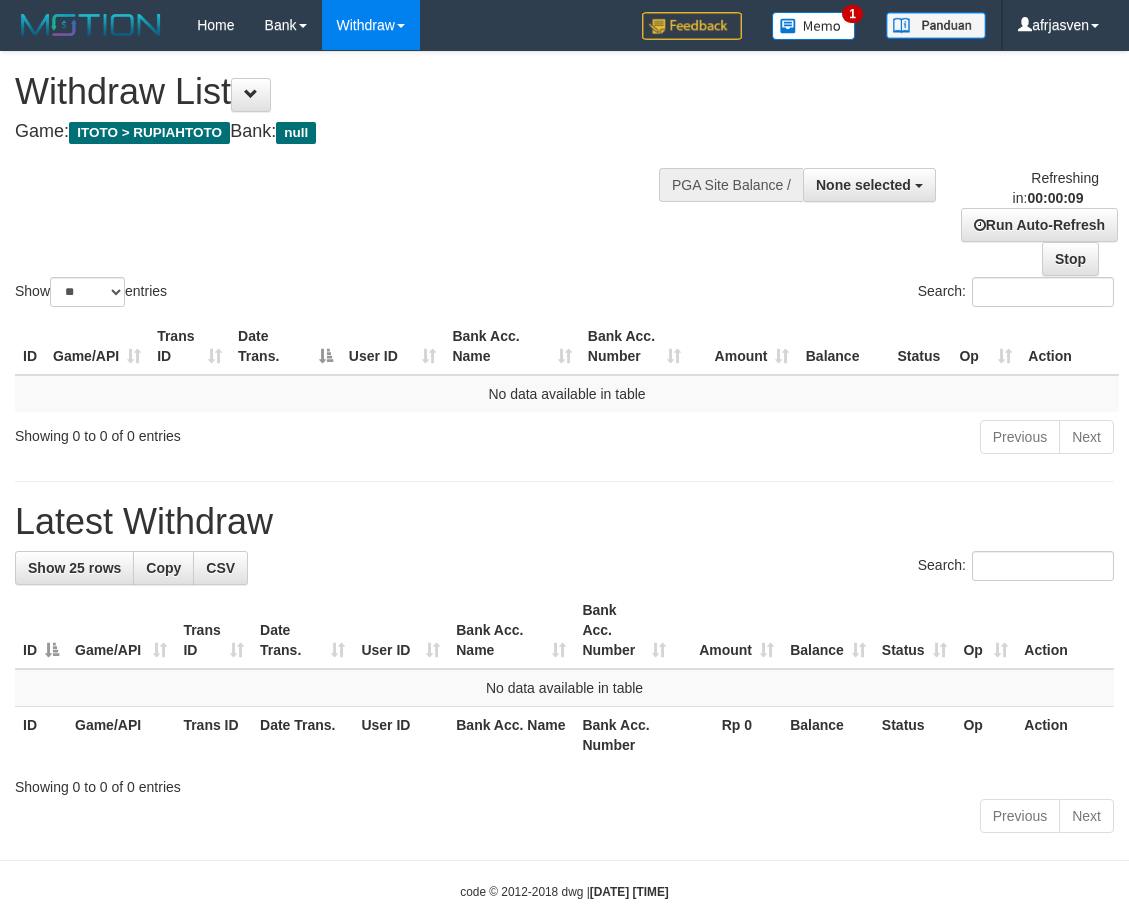 select 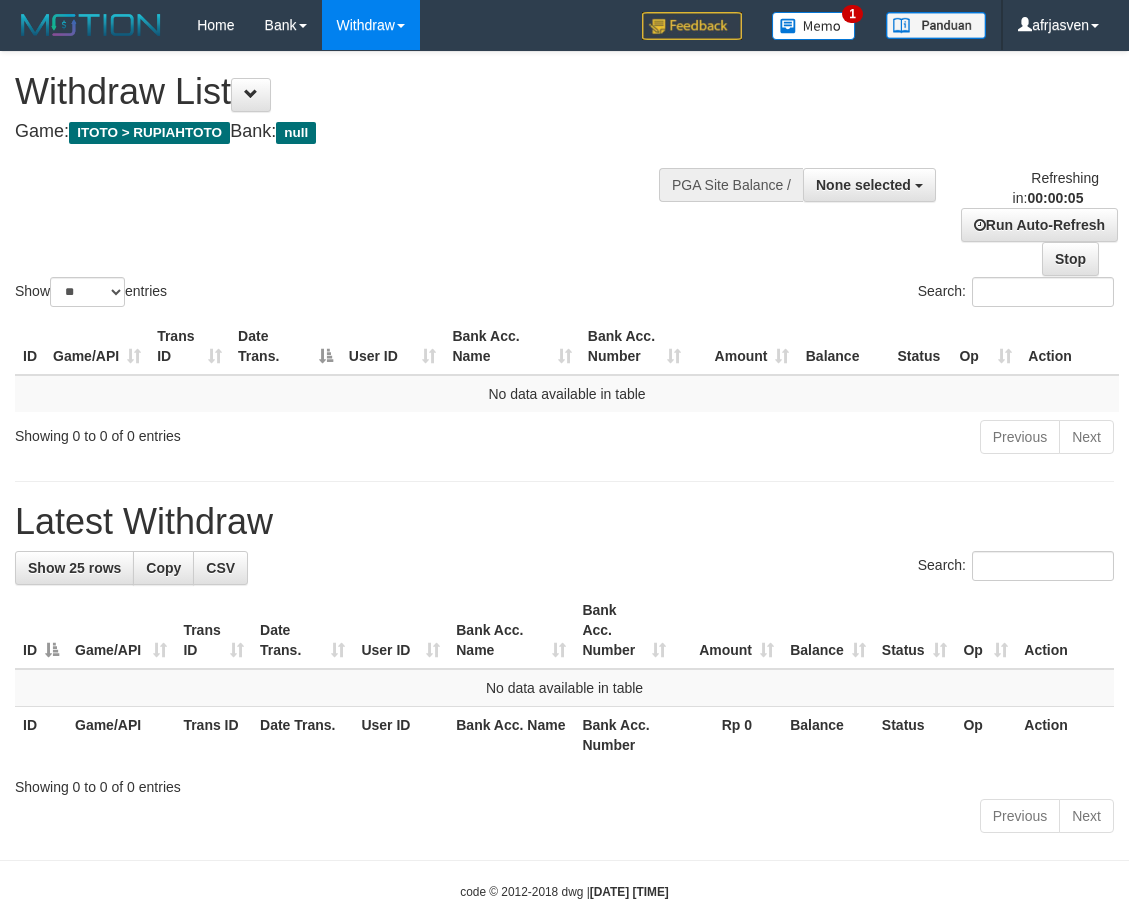 scroll, scrollTop: 0, scrollLeft: 0, axis: both 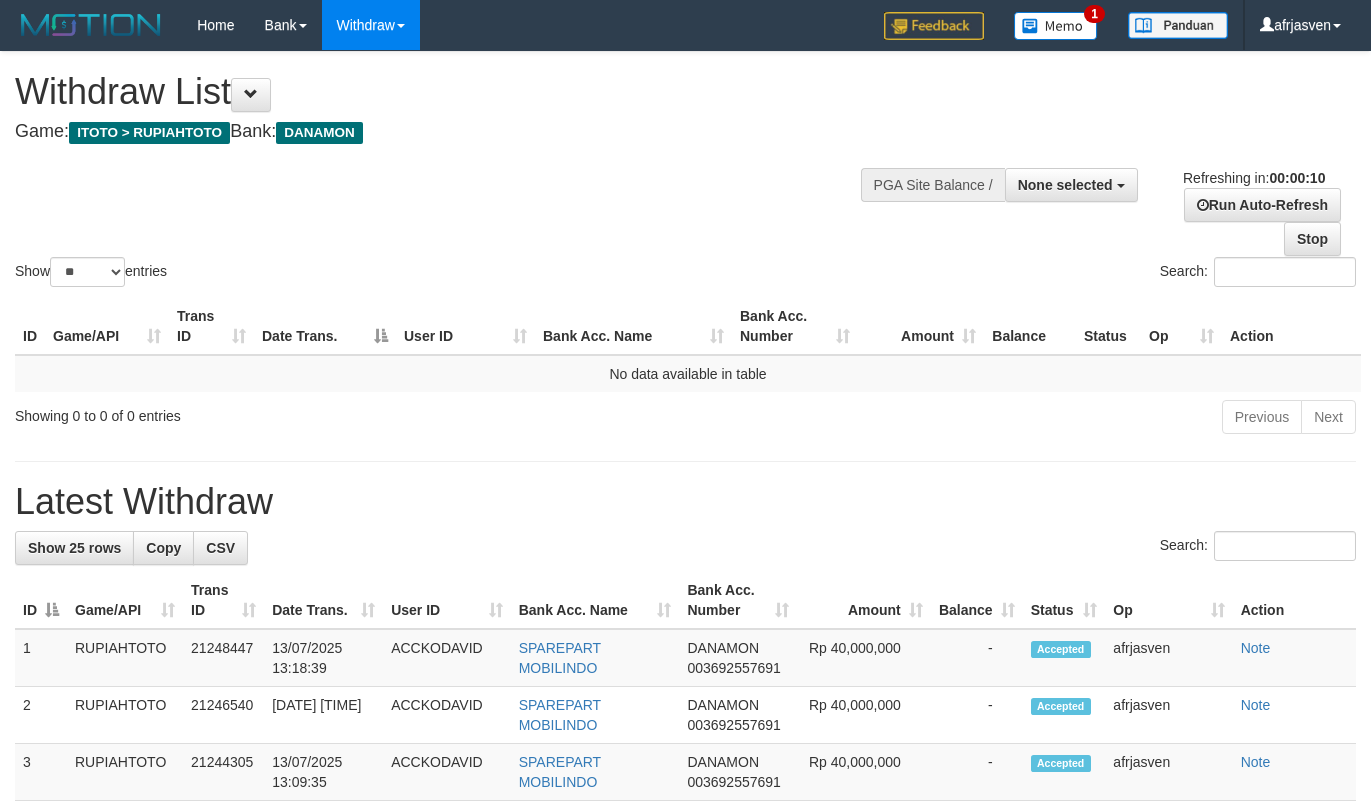 select 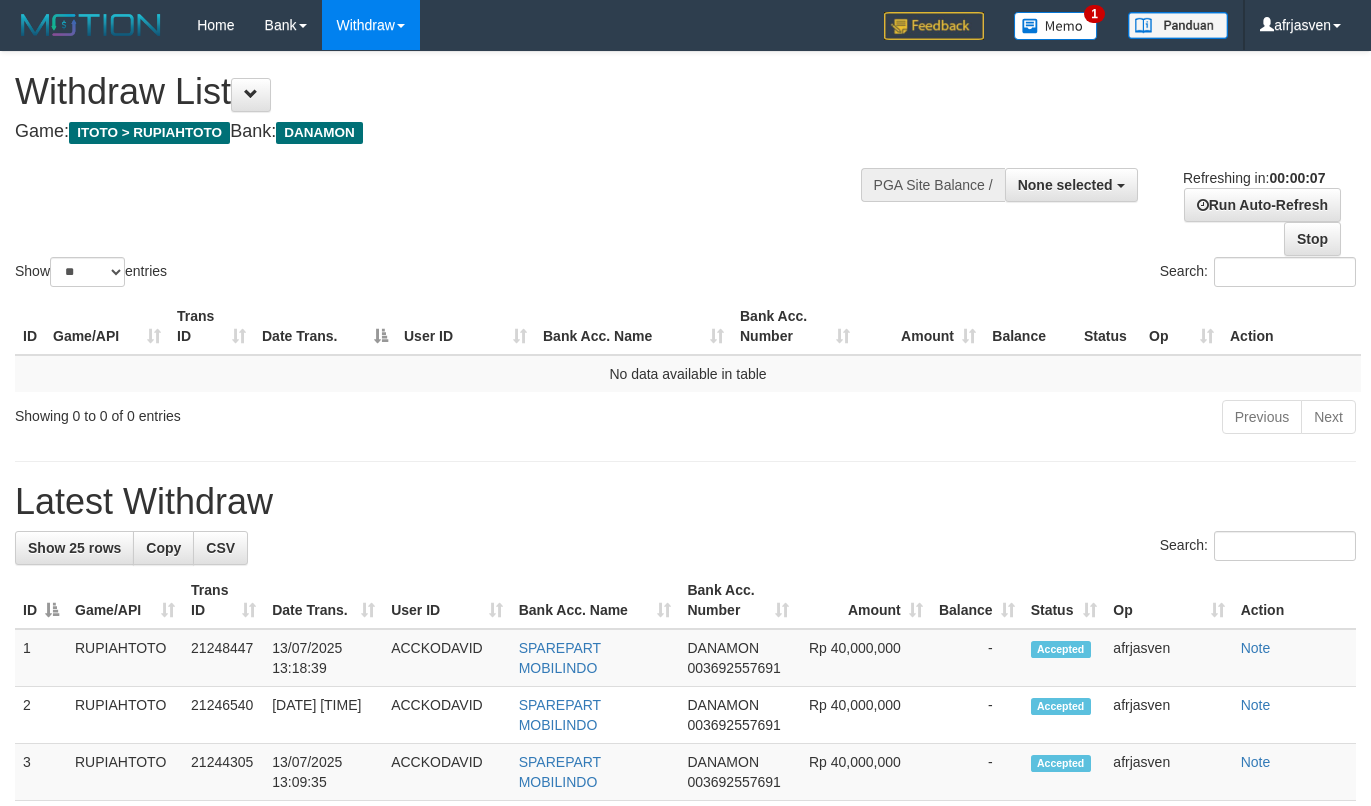 scroll, scrollTop: 0, scrollLeft: 0, axis: both 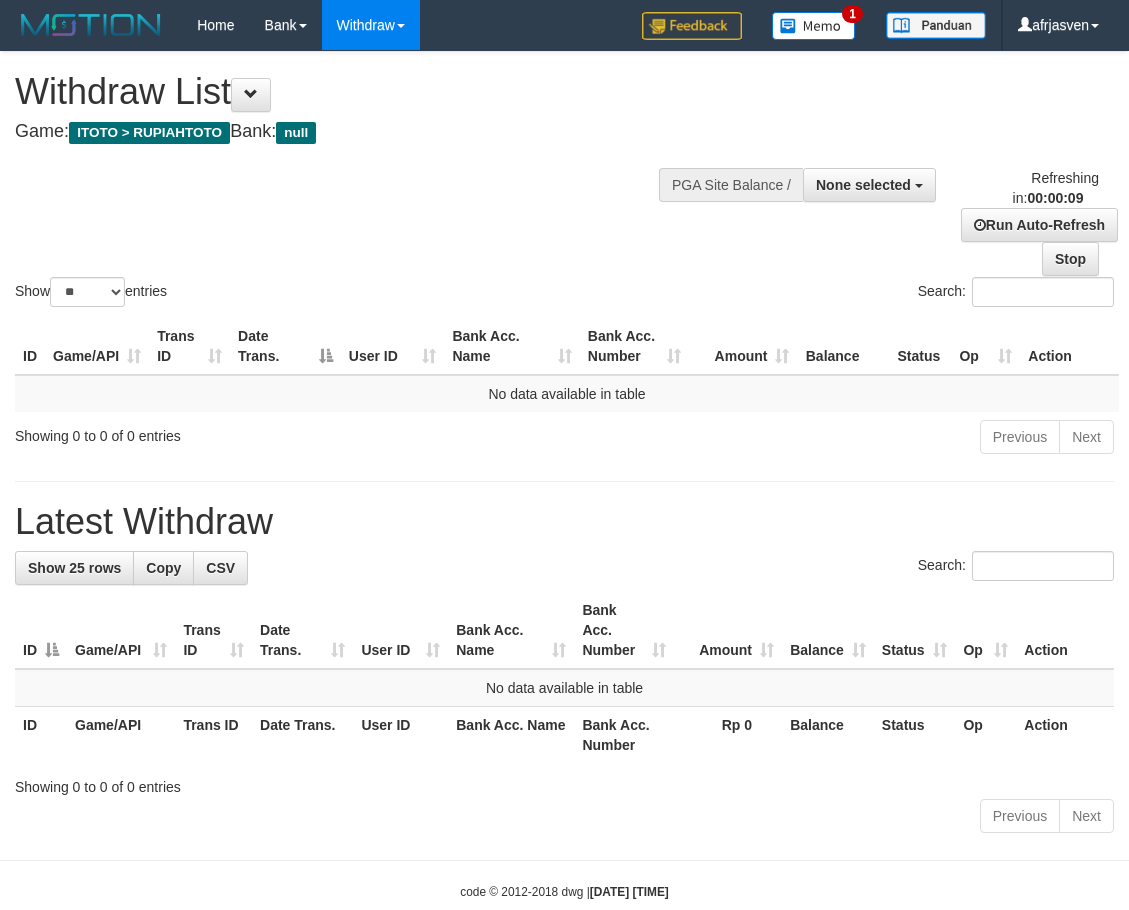 select 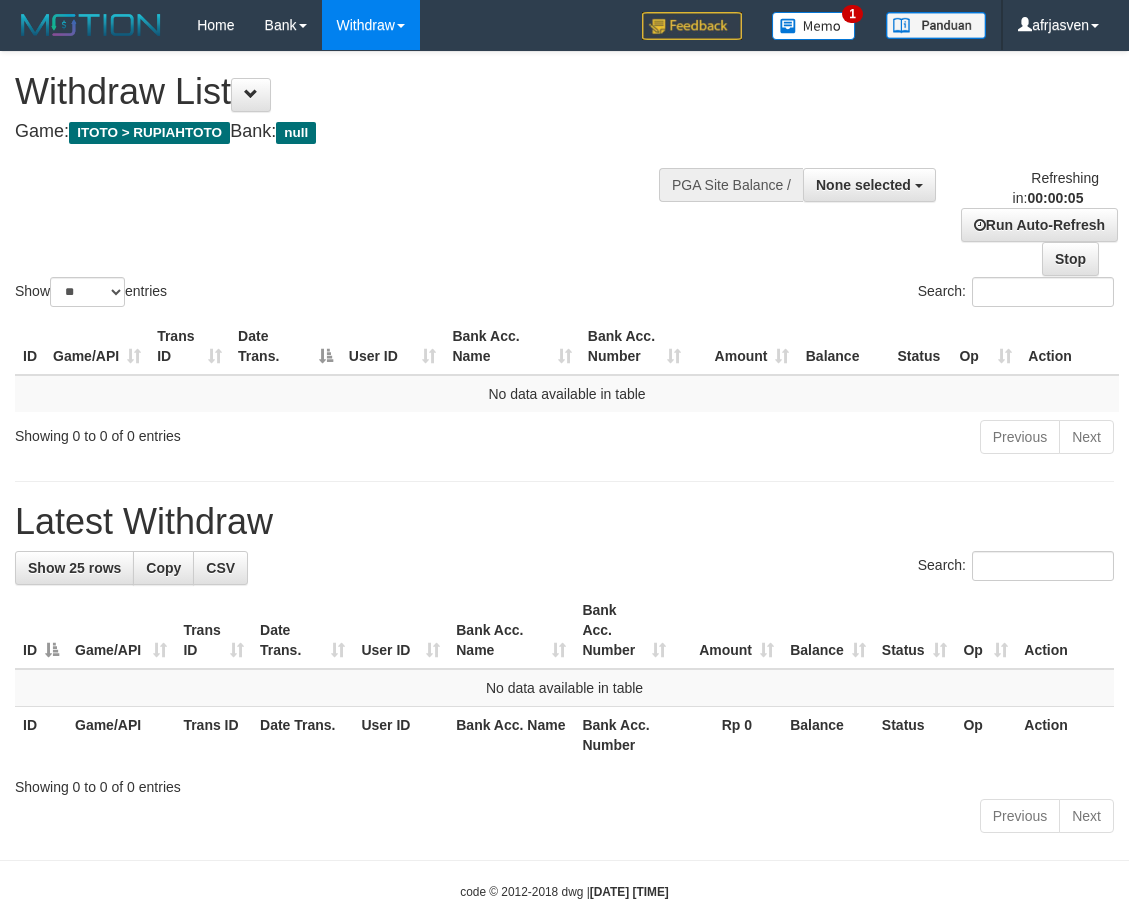scroll, scrollTop: 0, scrollLeft: 0, axis: both 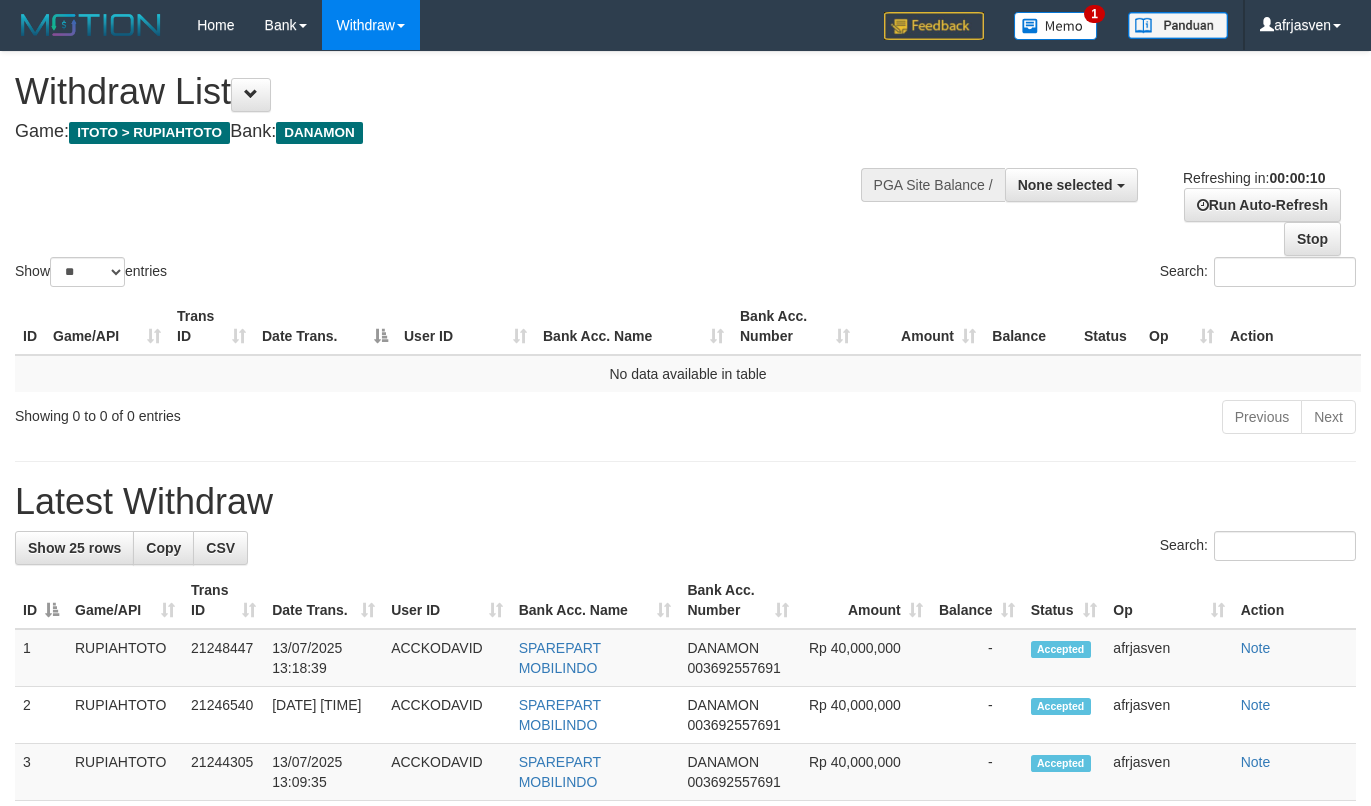 select 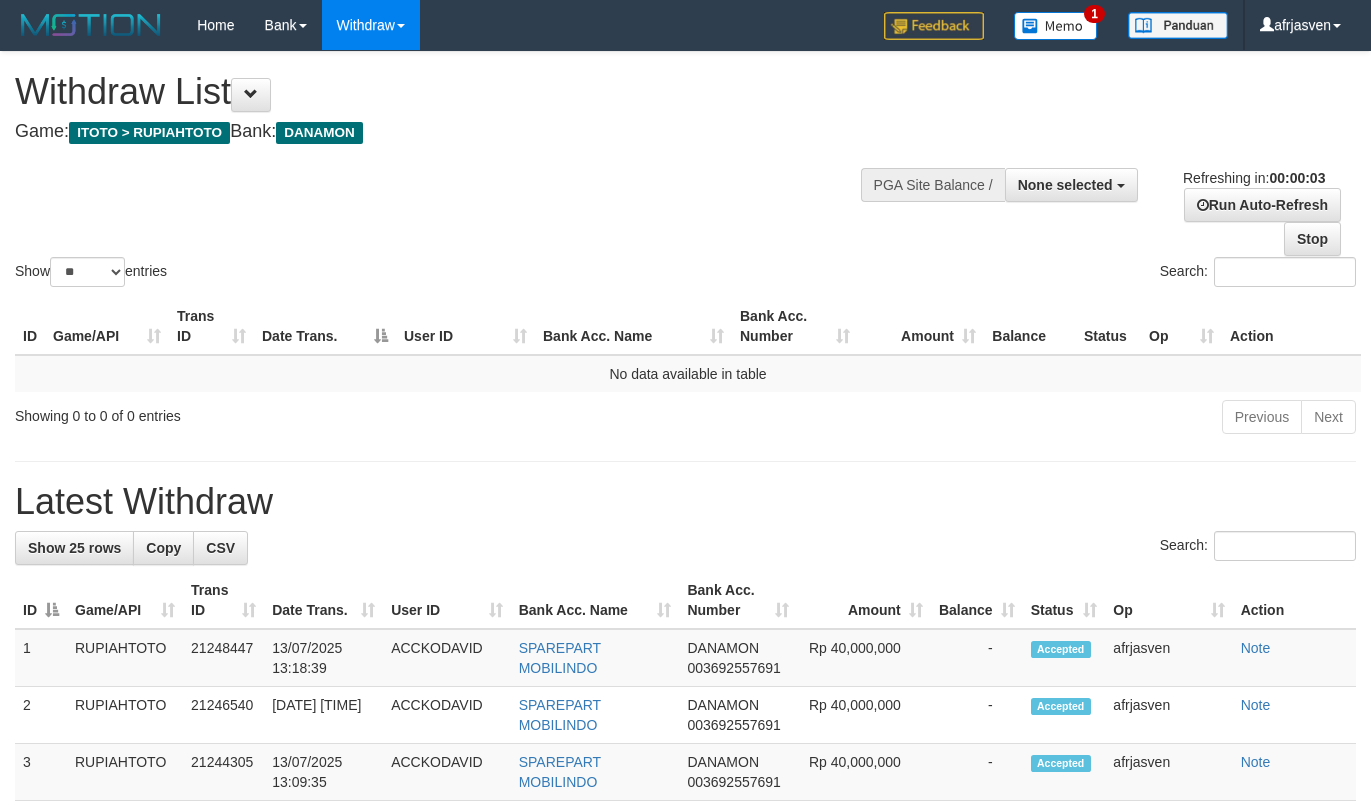 scroll, scrollTop: 0, scrollLeft: 0, axis: both 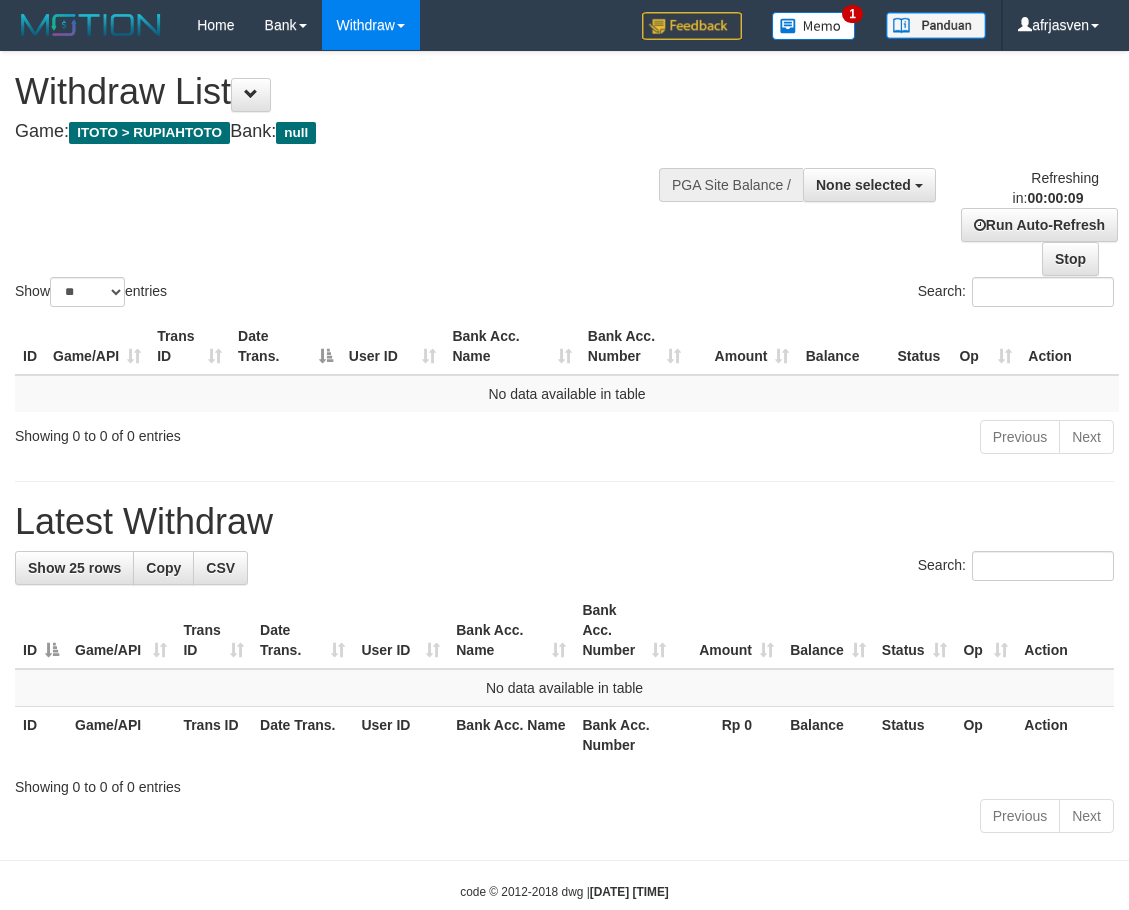 select 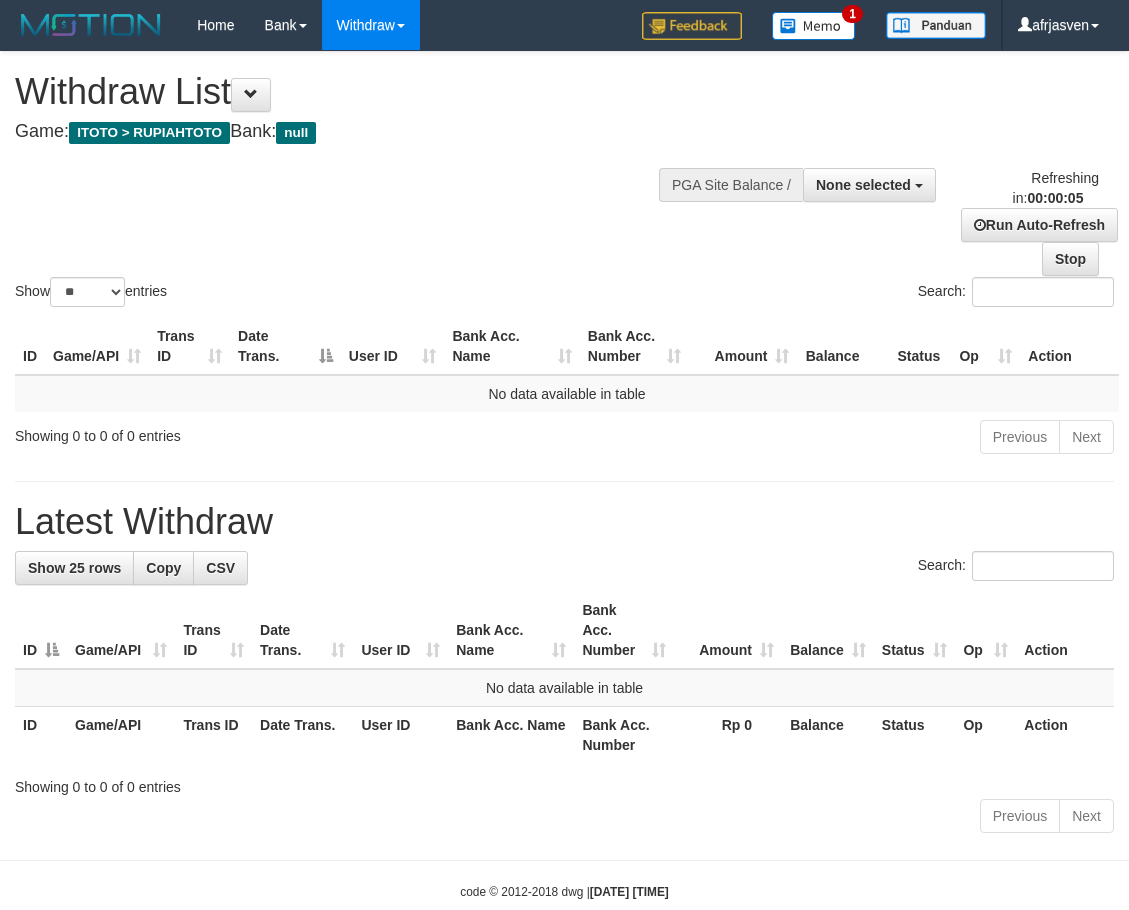 scroll, scrollTop: 0, scrollLeft: 0, axis: both 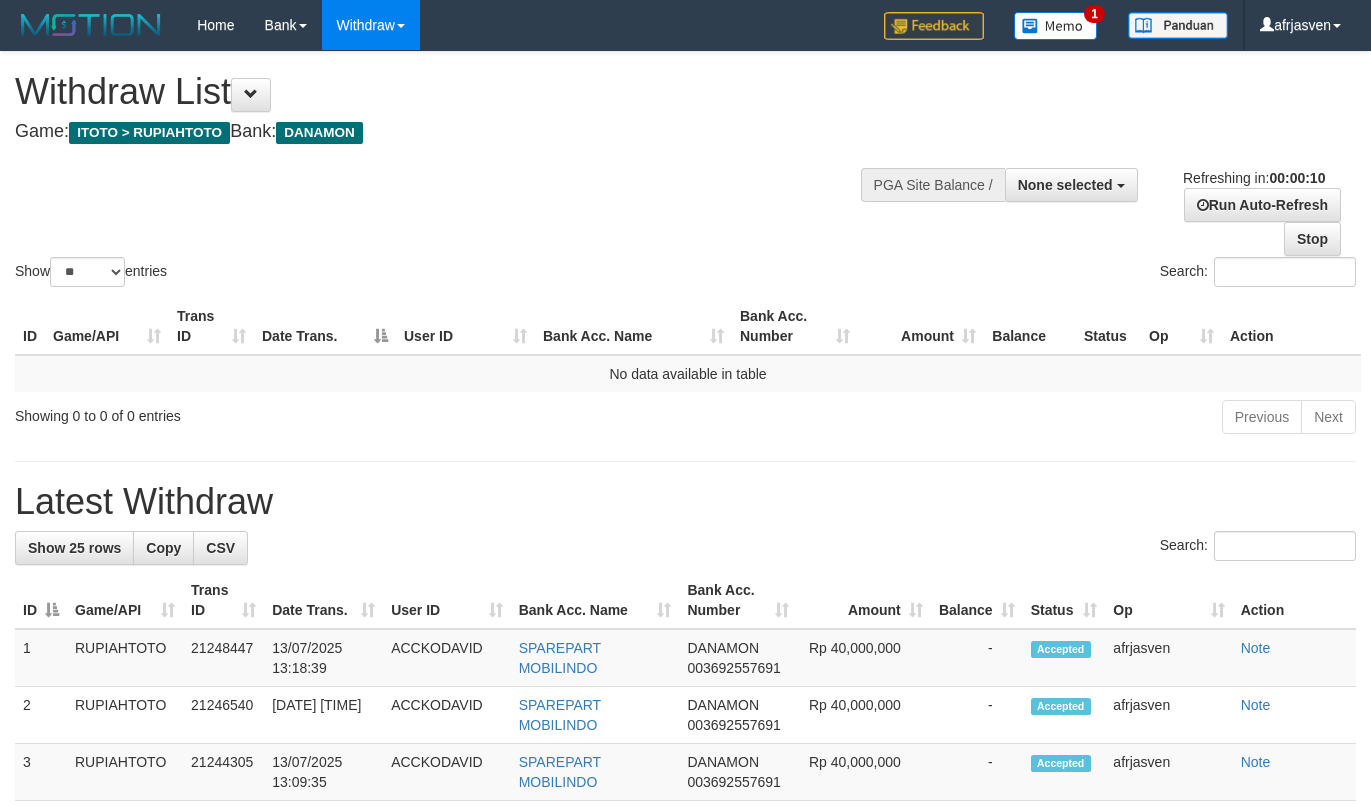 select 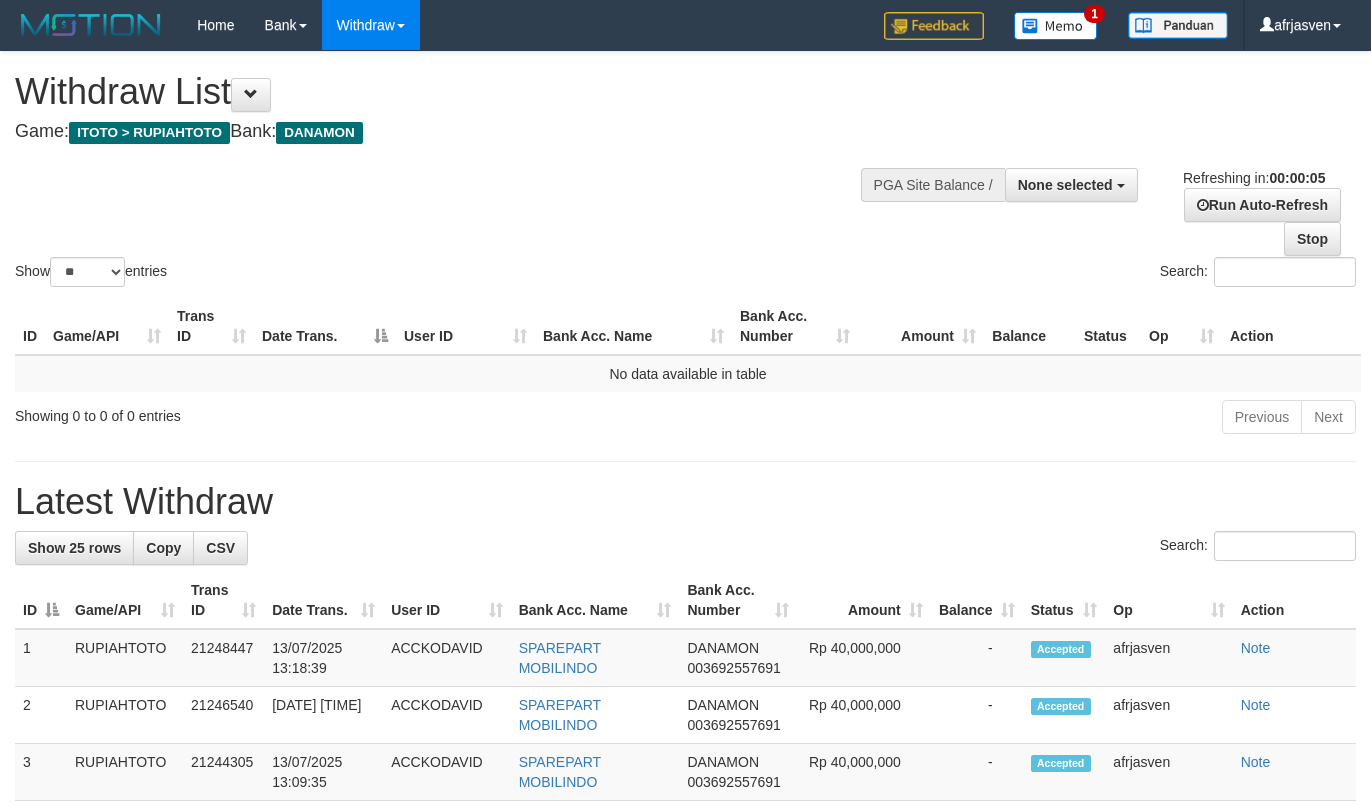 scroll, scrollTop: 0, scrollLeft: 0, axis: both 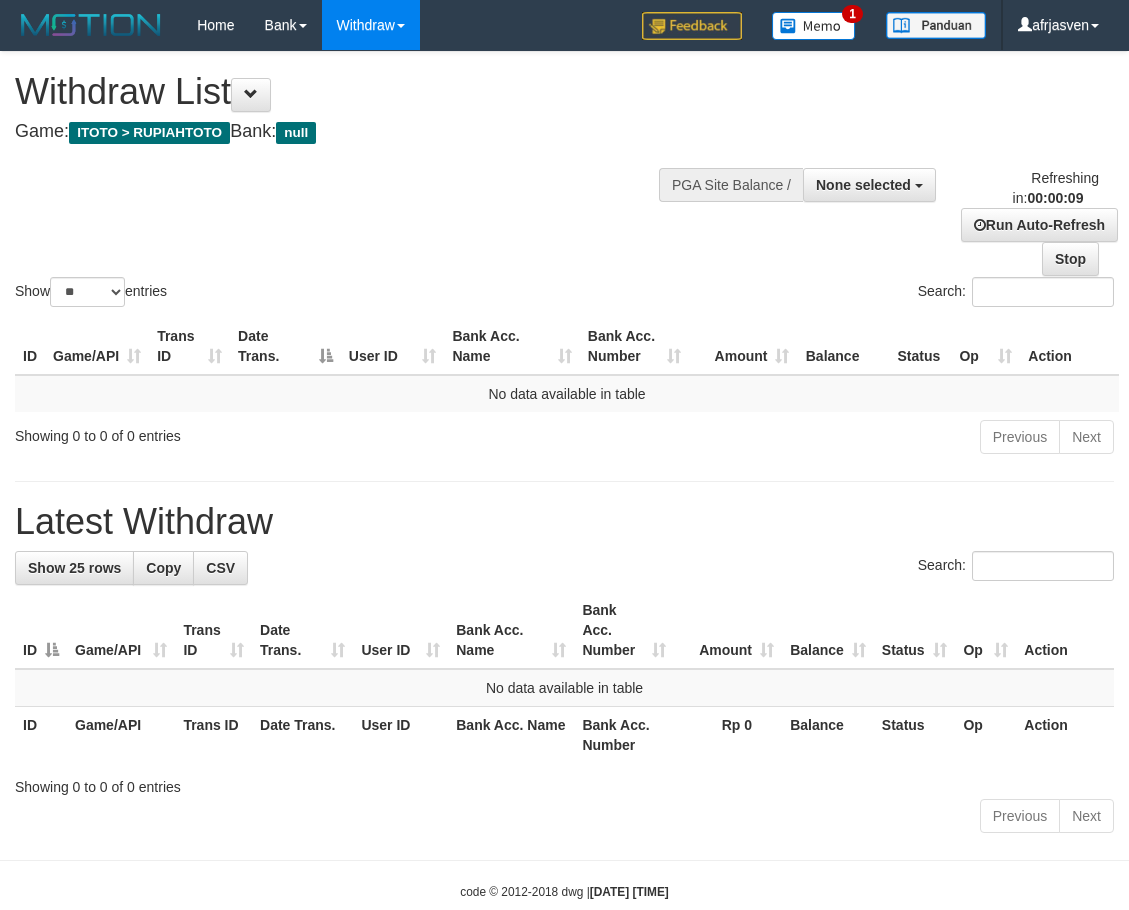 select 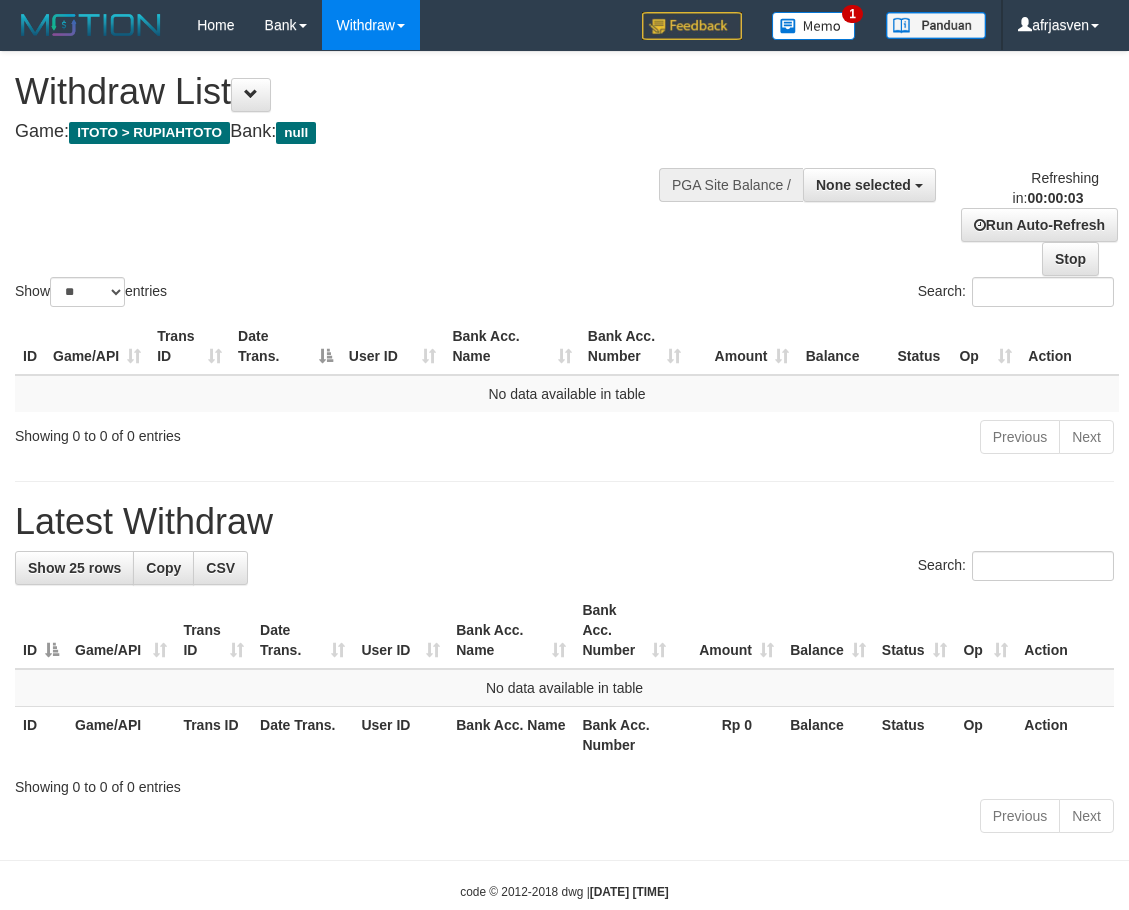 scroll, scrollTop: 0, scrollLeft: 0, axis: both 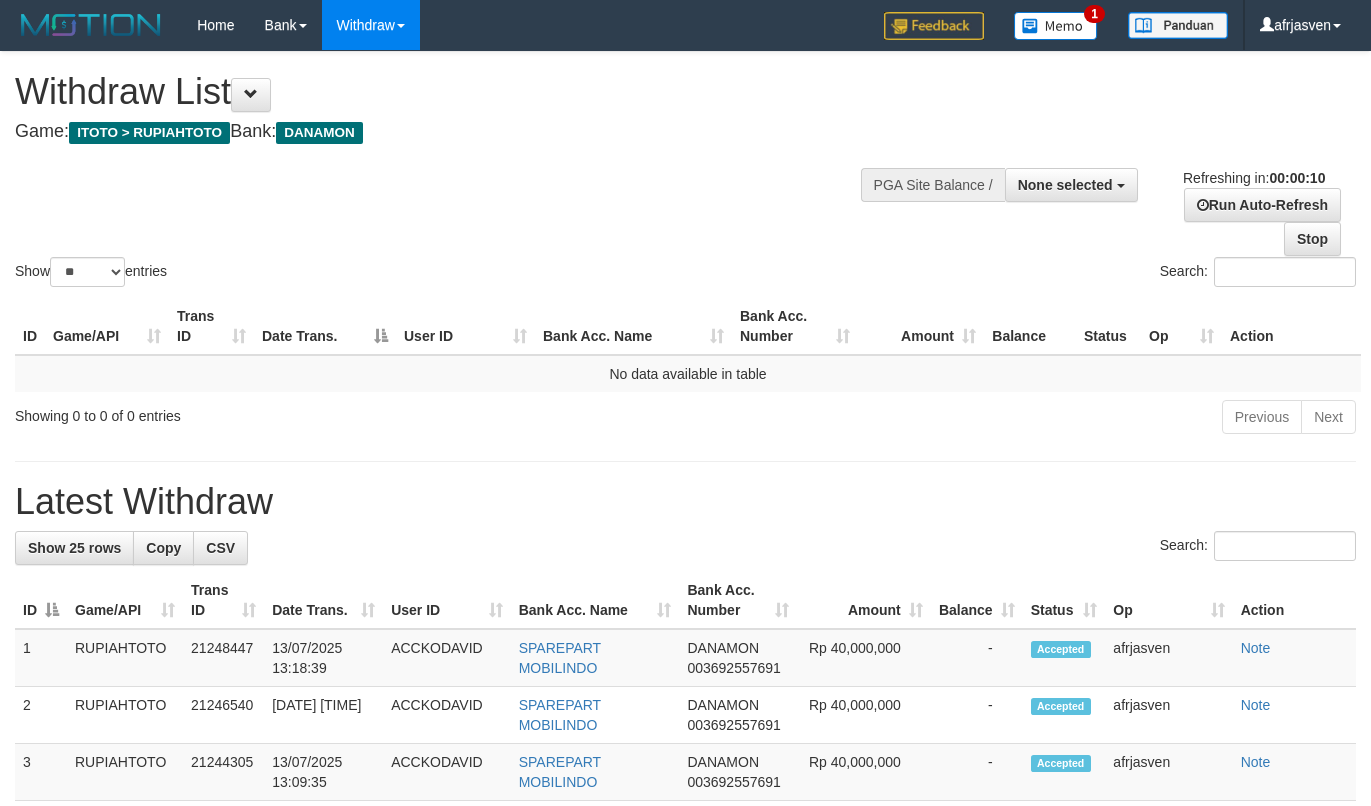 select 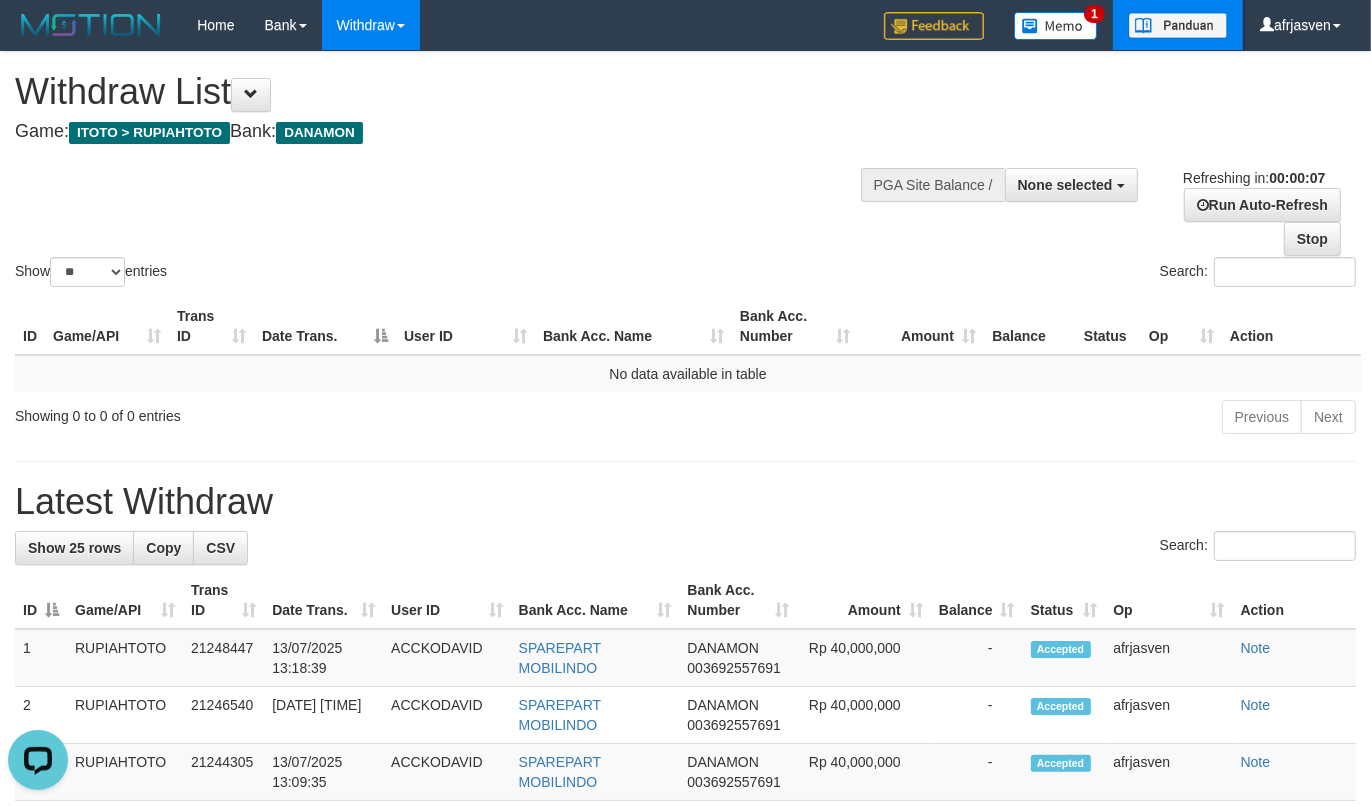 scroll, scrollTop: 0, scrollLeft: 0, axis: both 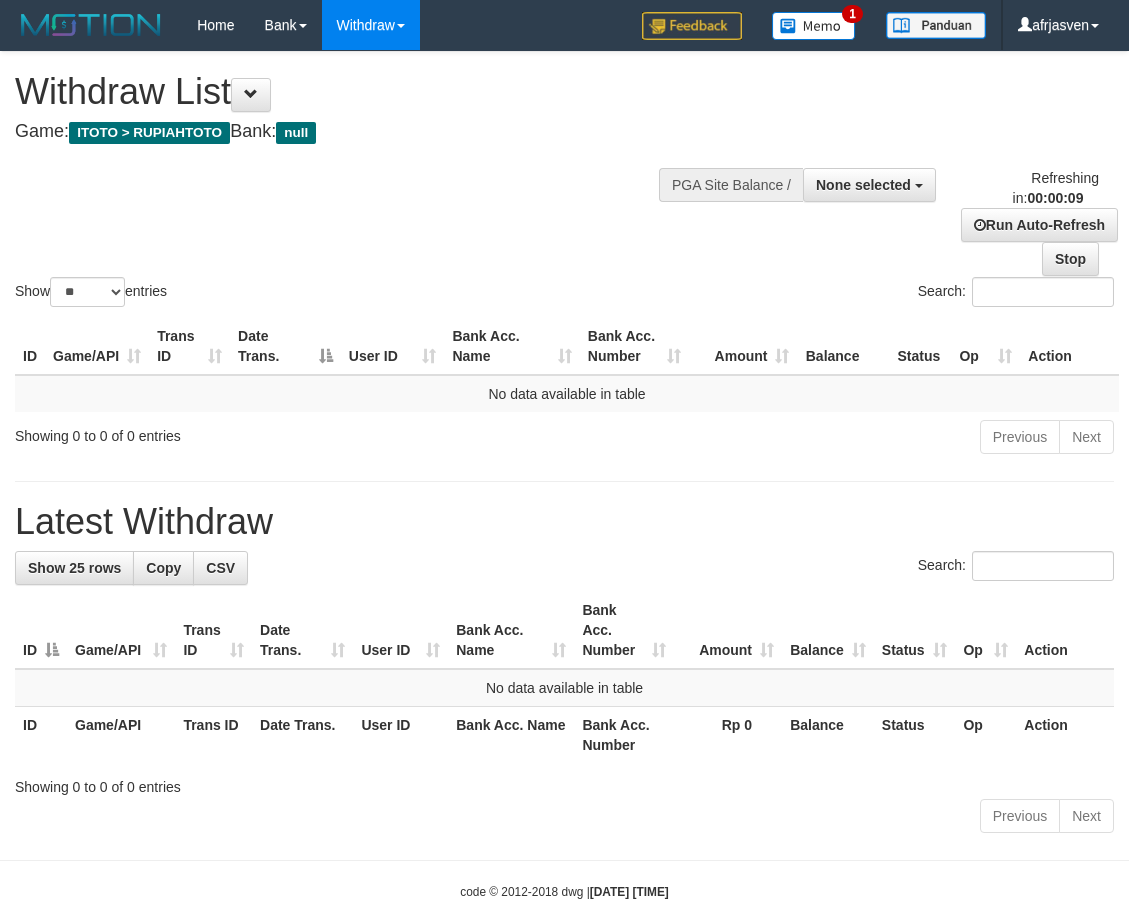 select 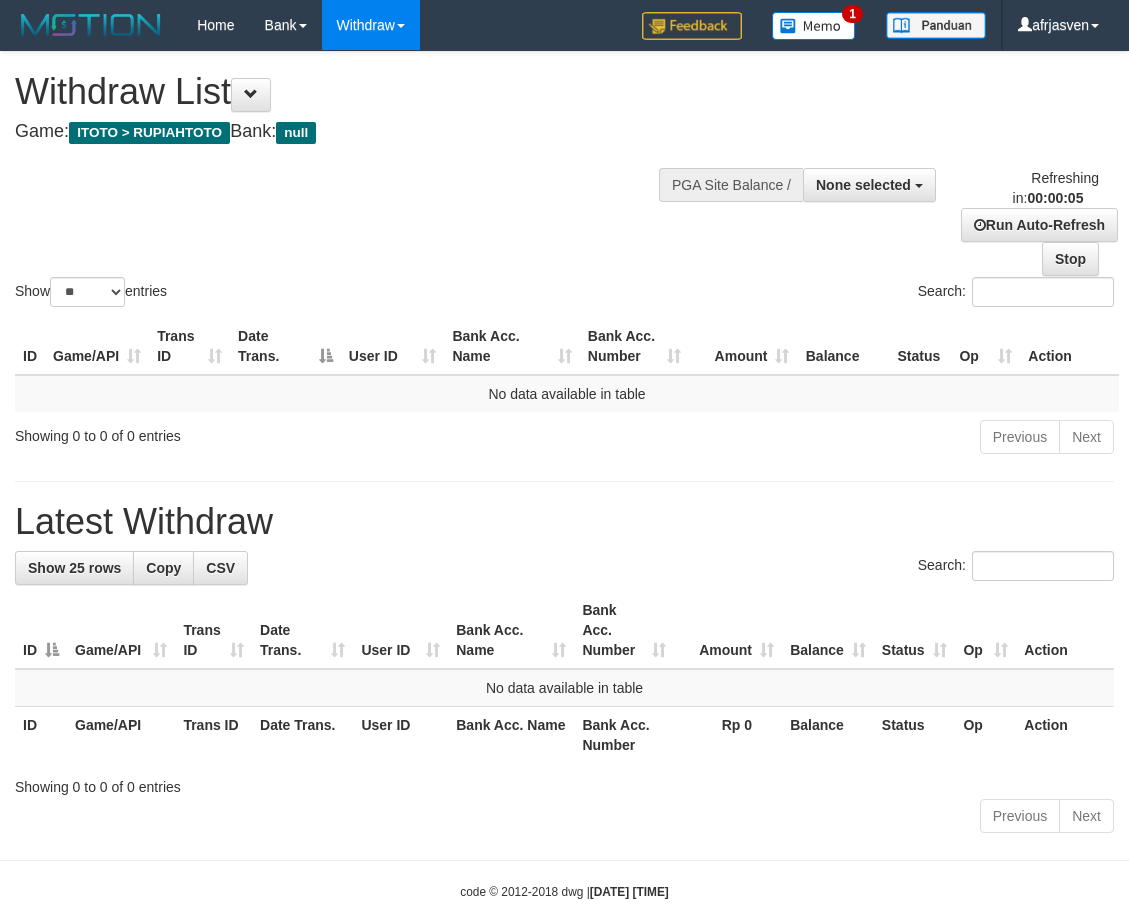 scroll, scrollTop: 0, scrollLeft: 0, axis: both 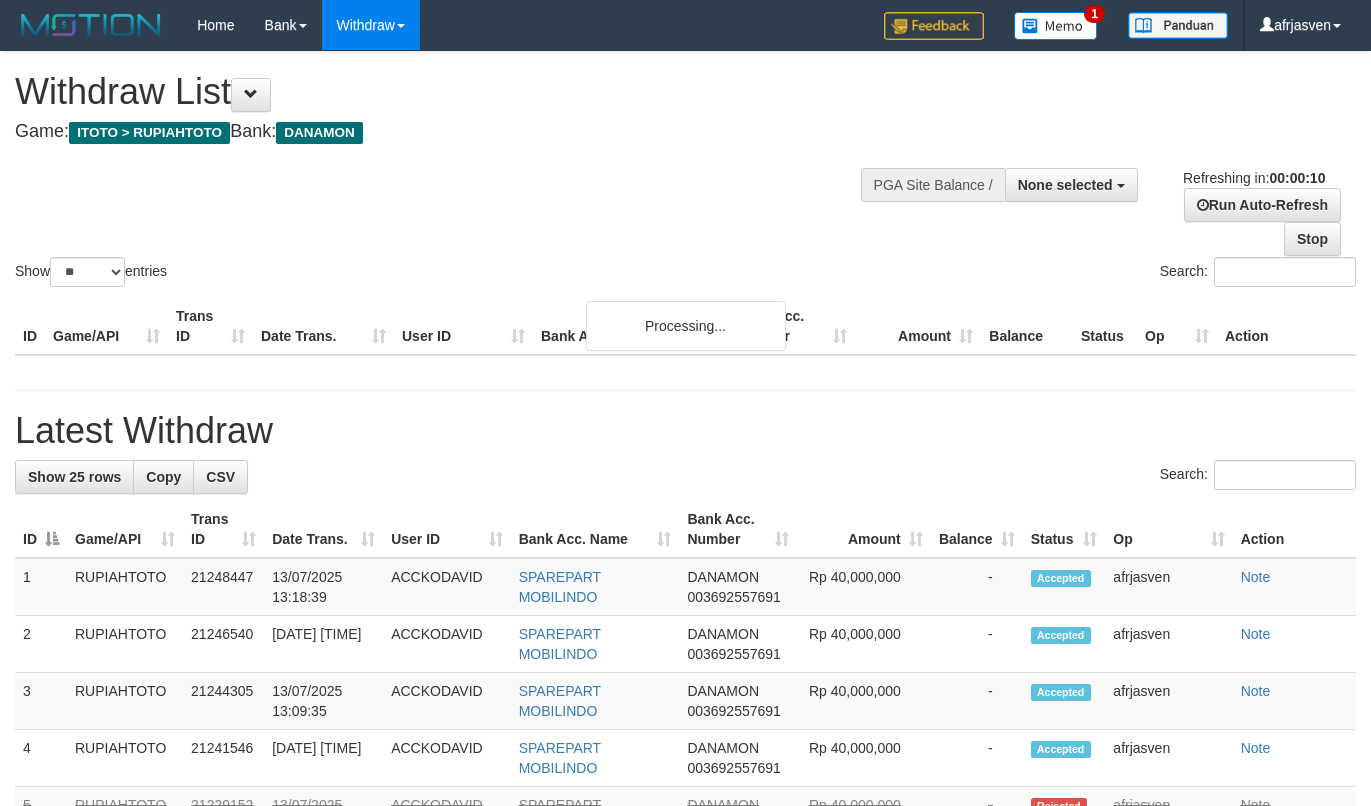select 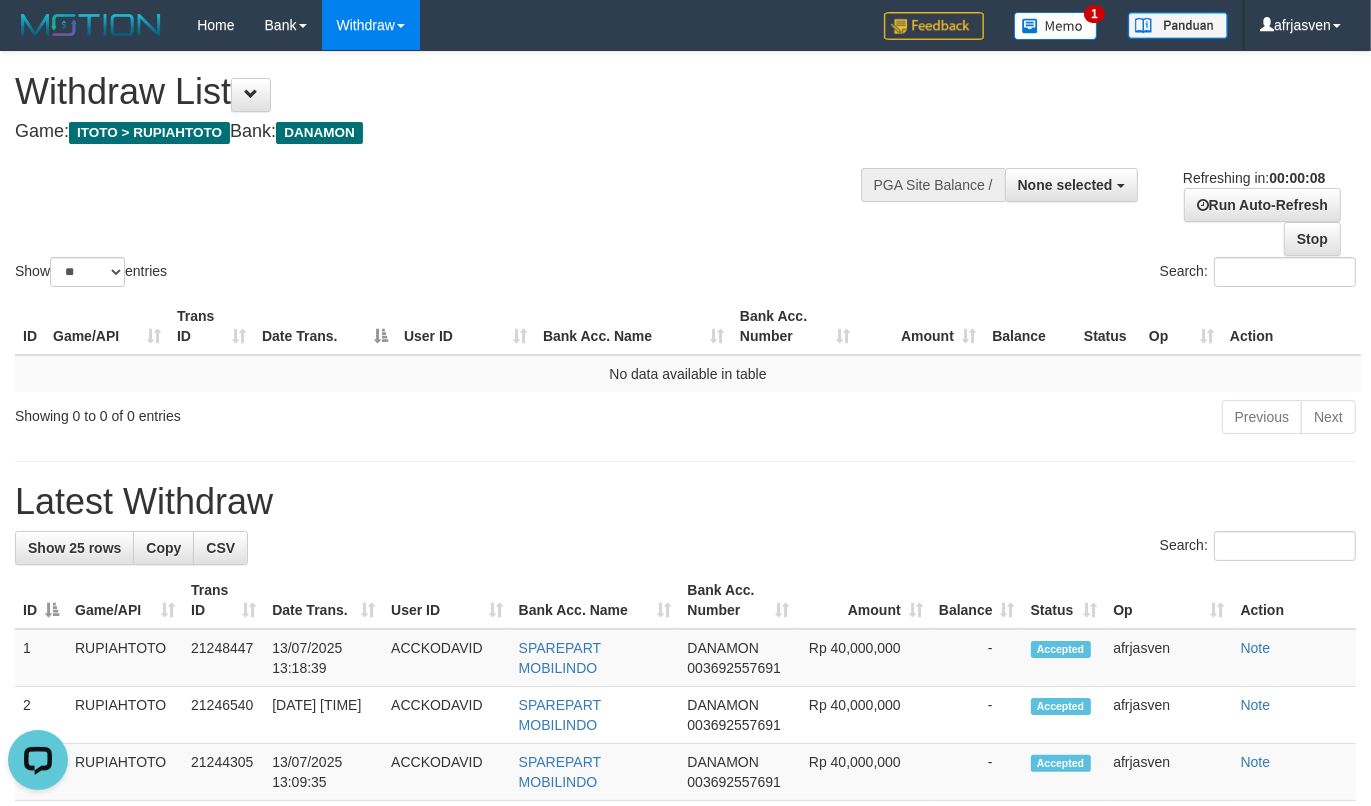 scroll, scrollTop: 0, scrollLeft: 0, axis: both 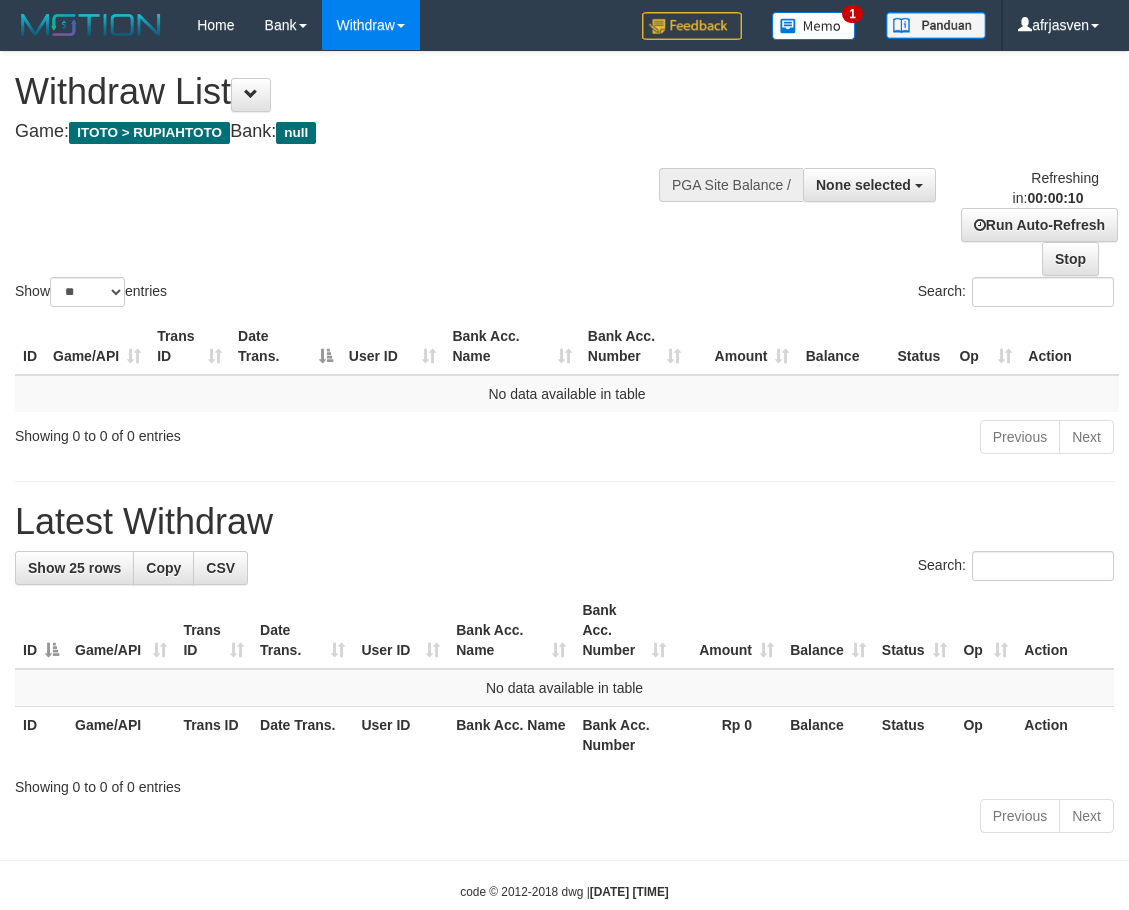 select 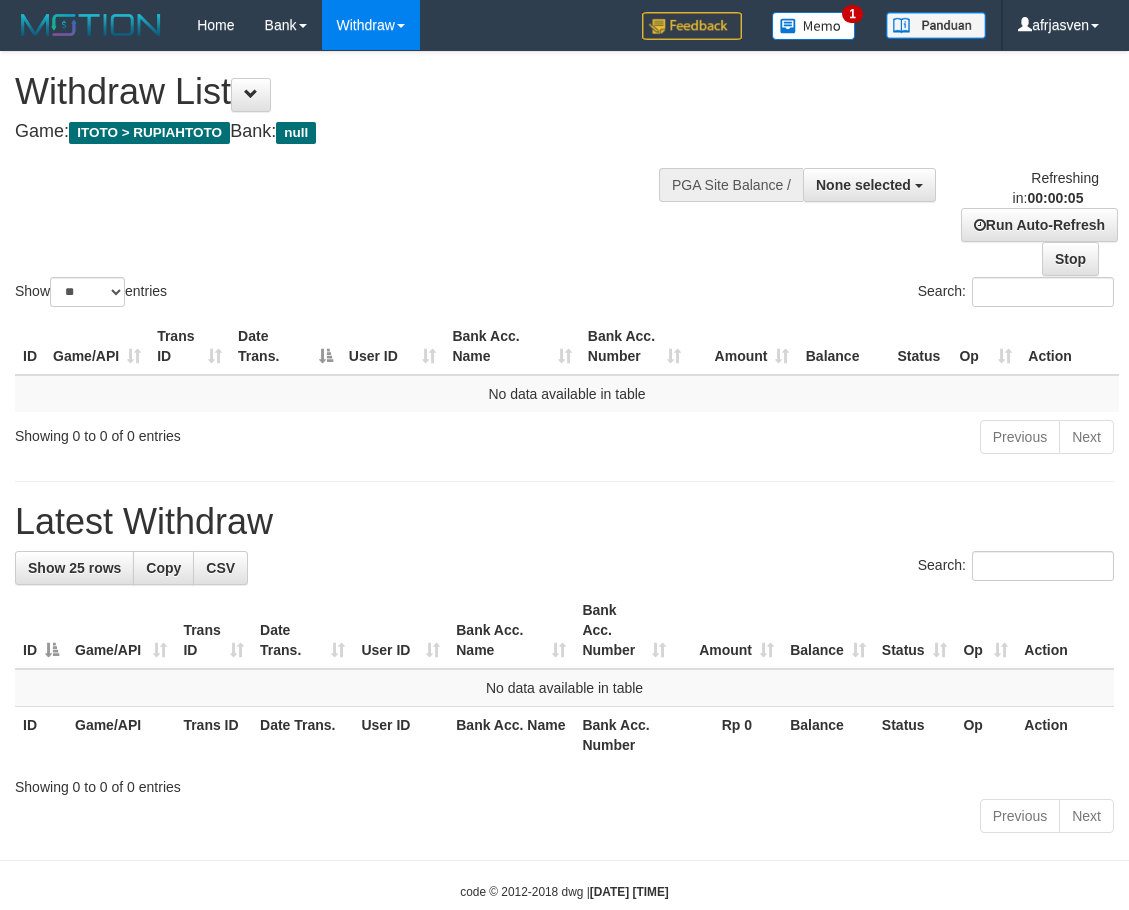 scroll, scrollTop: 0, scrollLeft: 0, axis: both 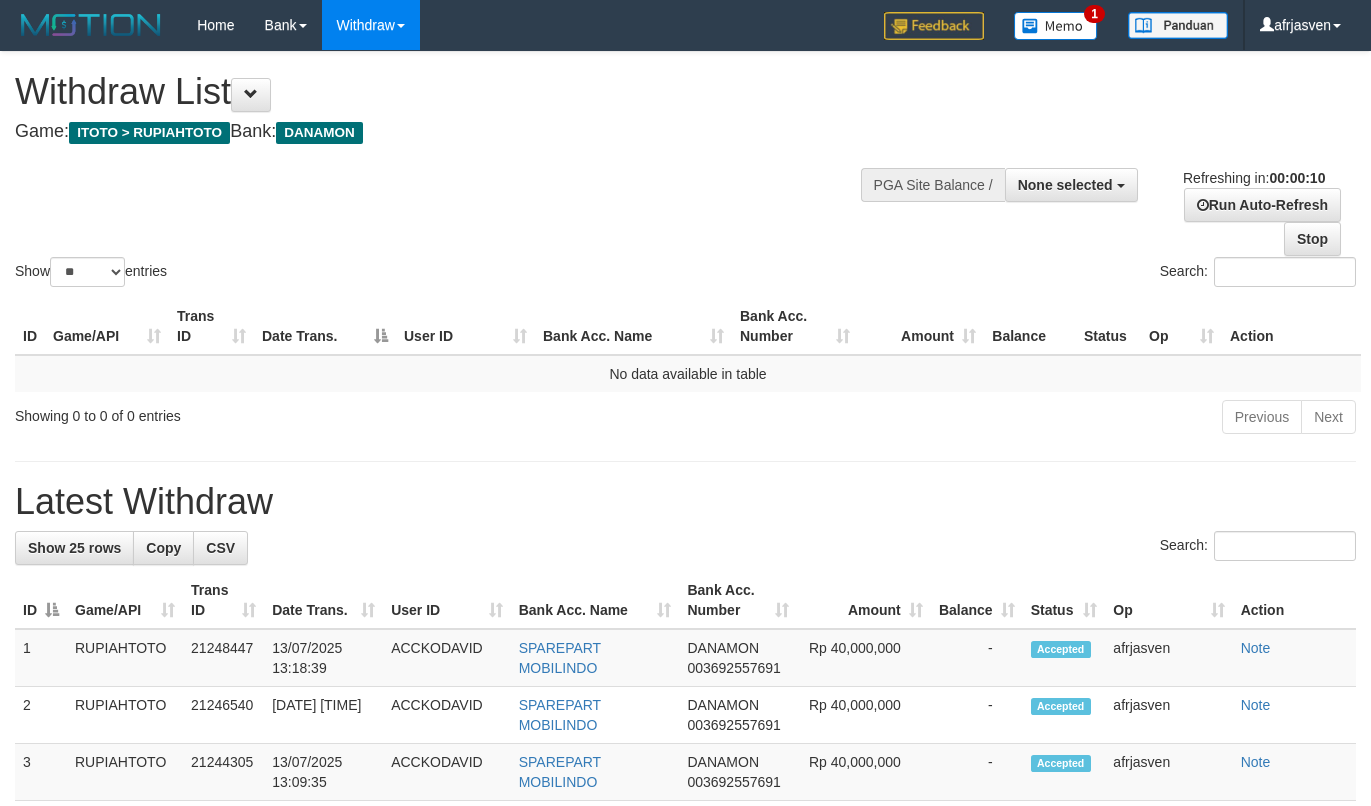 select 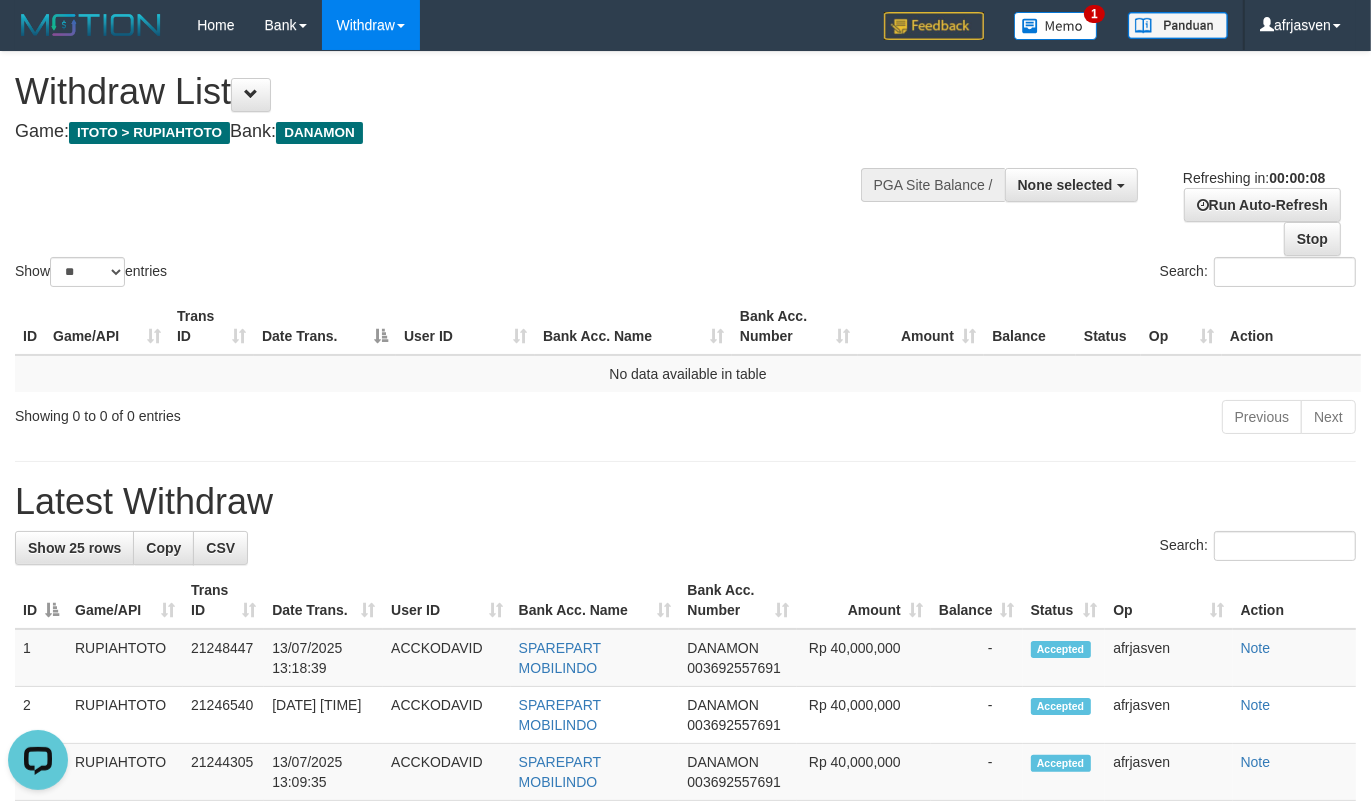 scroll, scrollTop: 0, scrollLeft: 0, axis: both 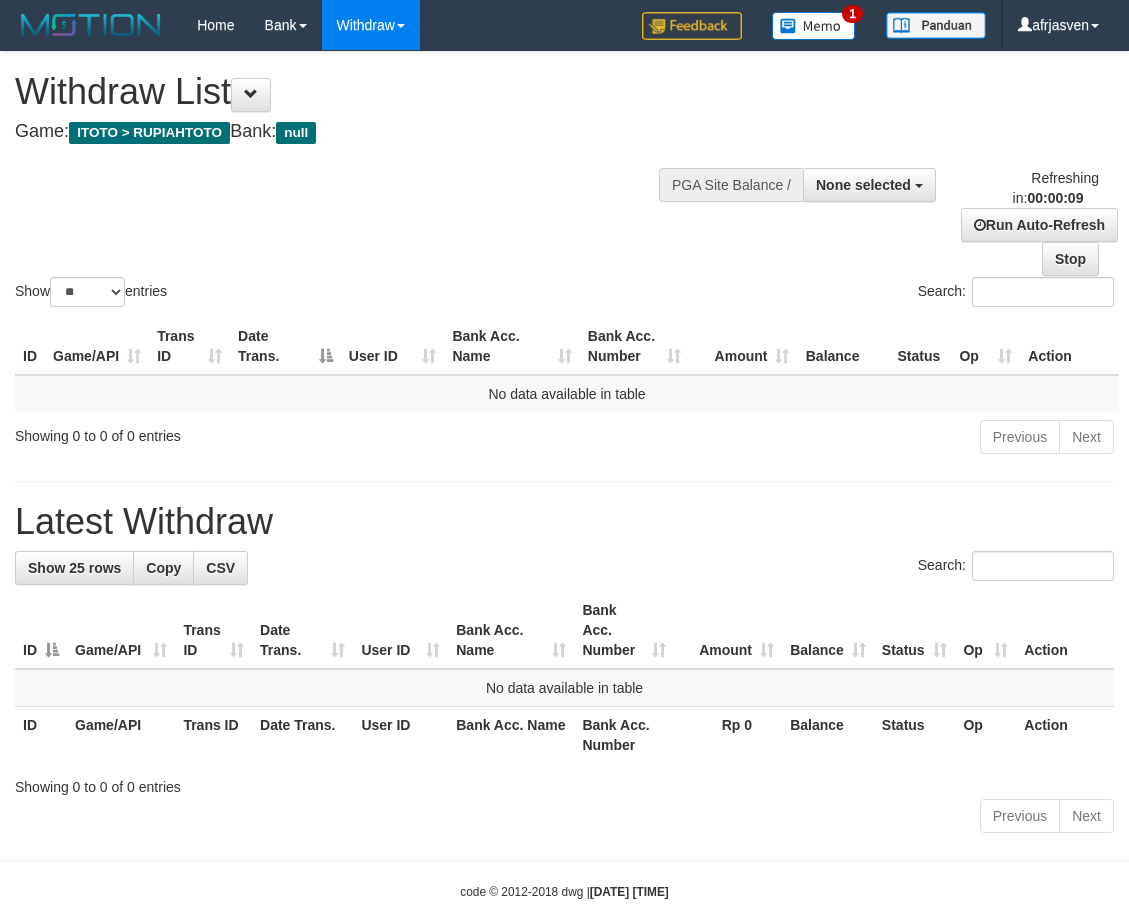 select 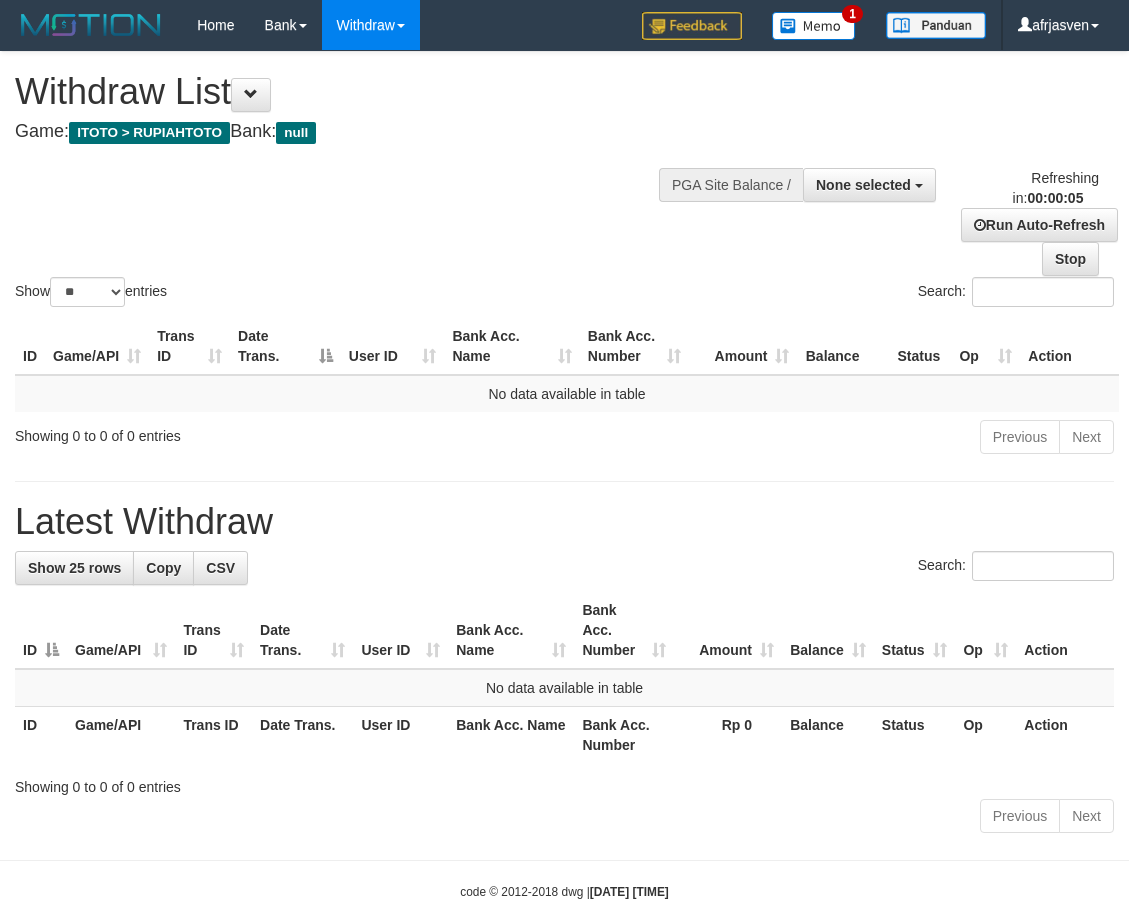scroll, scrollTop: 0, scrollLeft: 0, axis: both 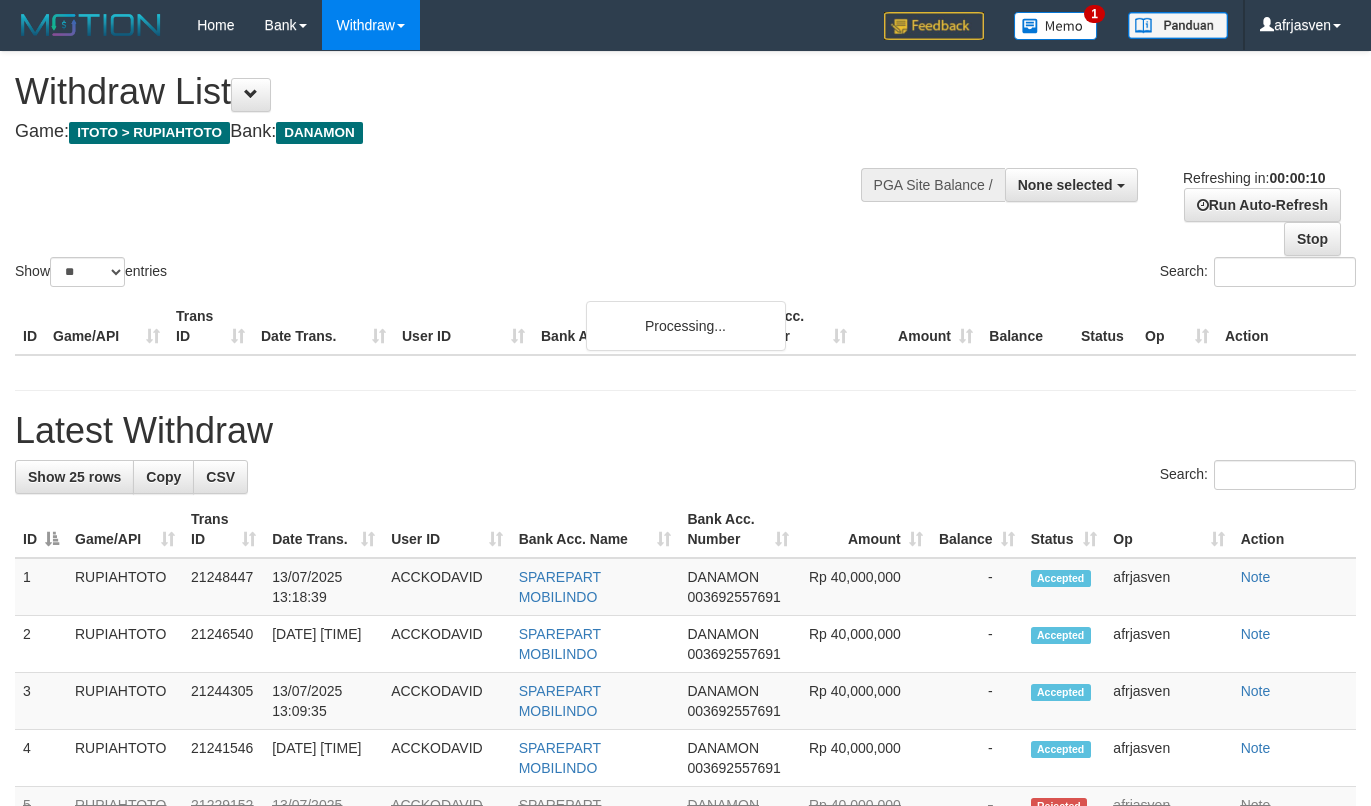 select 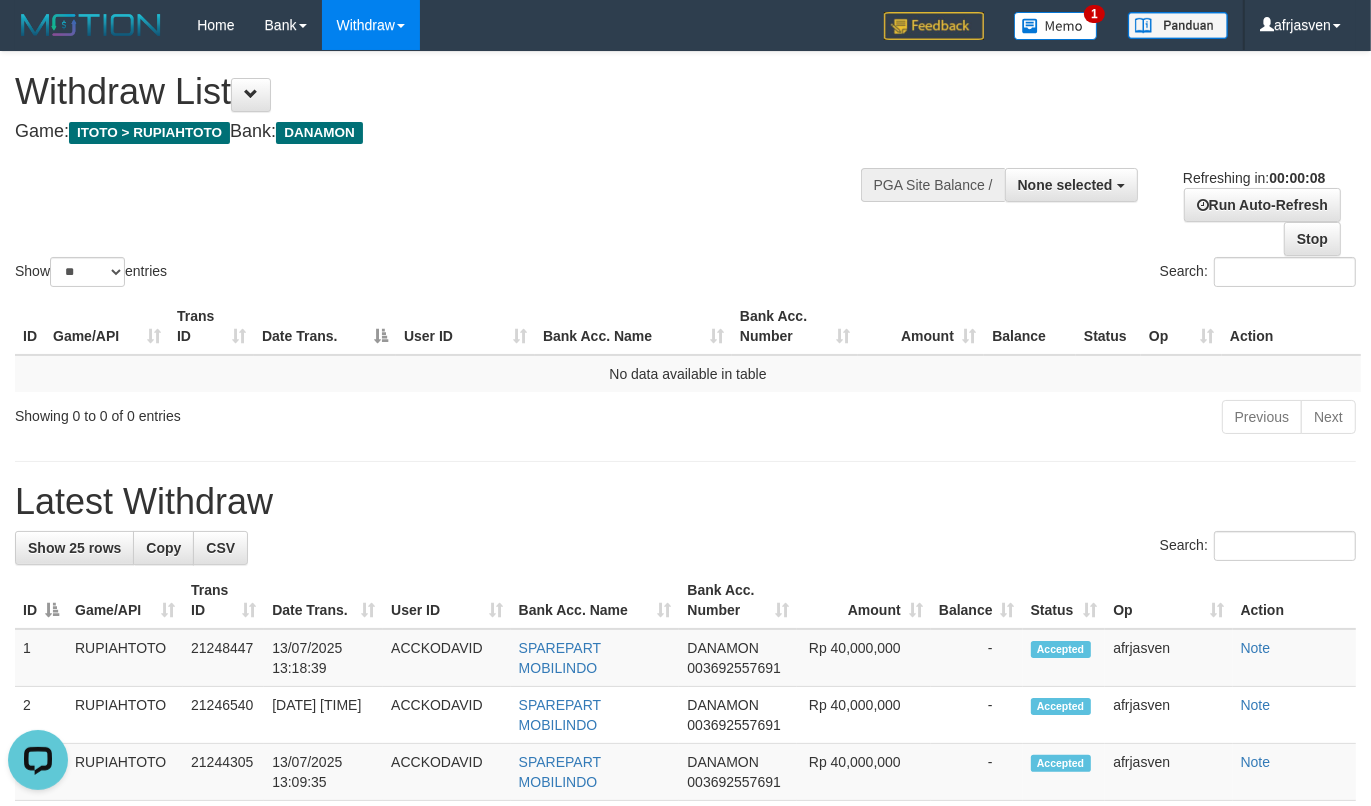 scroll, scrollTop: 0, scrollLeft: 0, axis: both 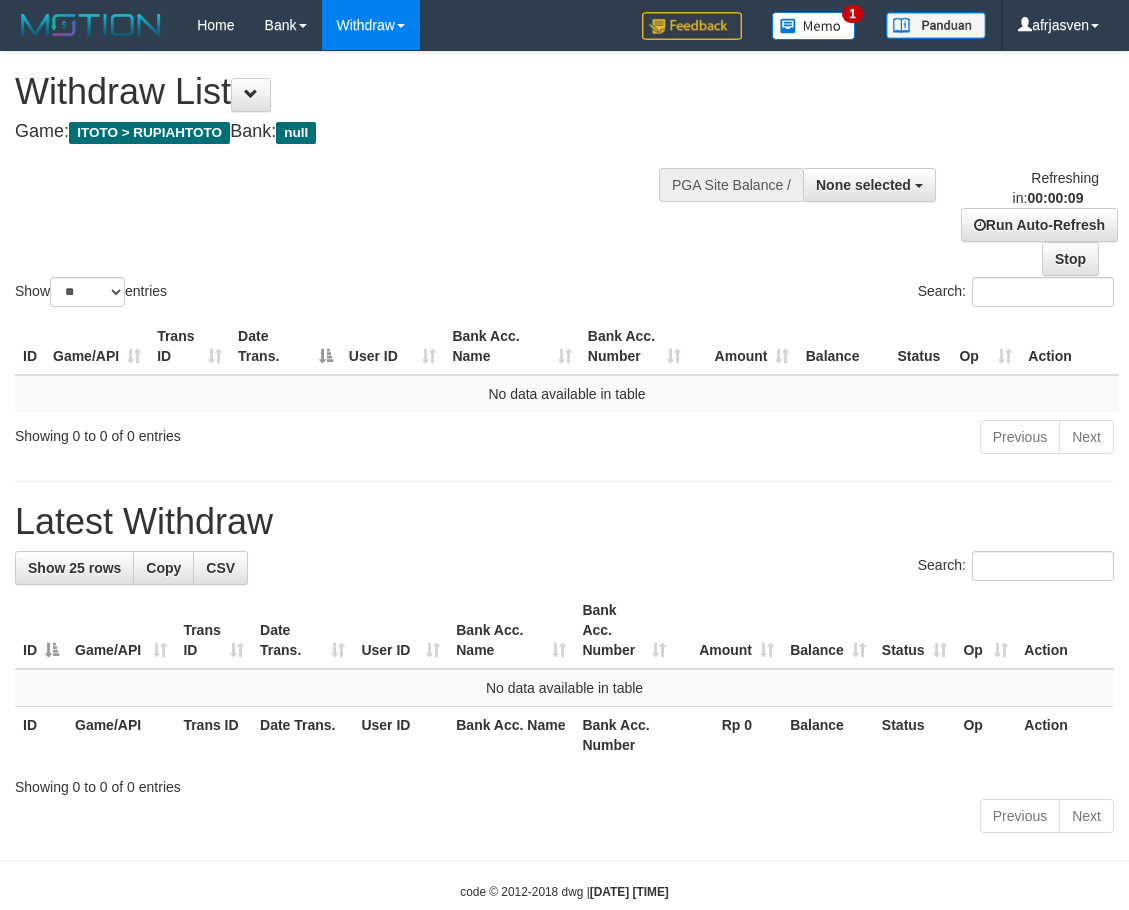 select 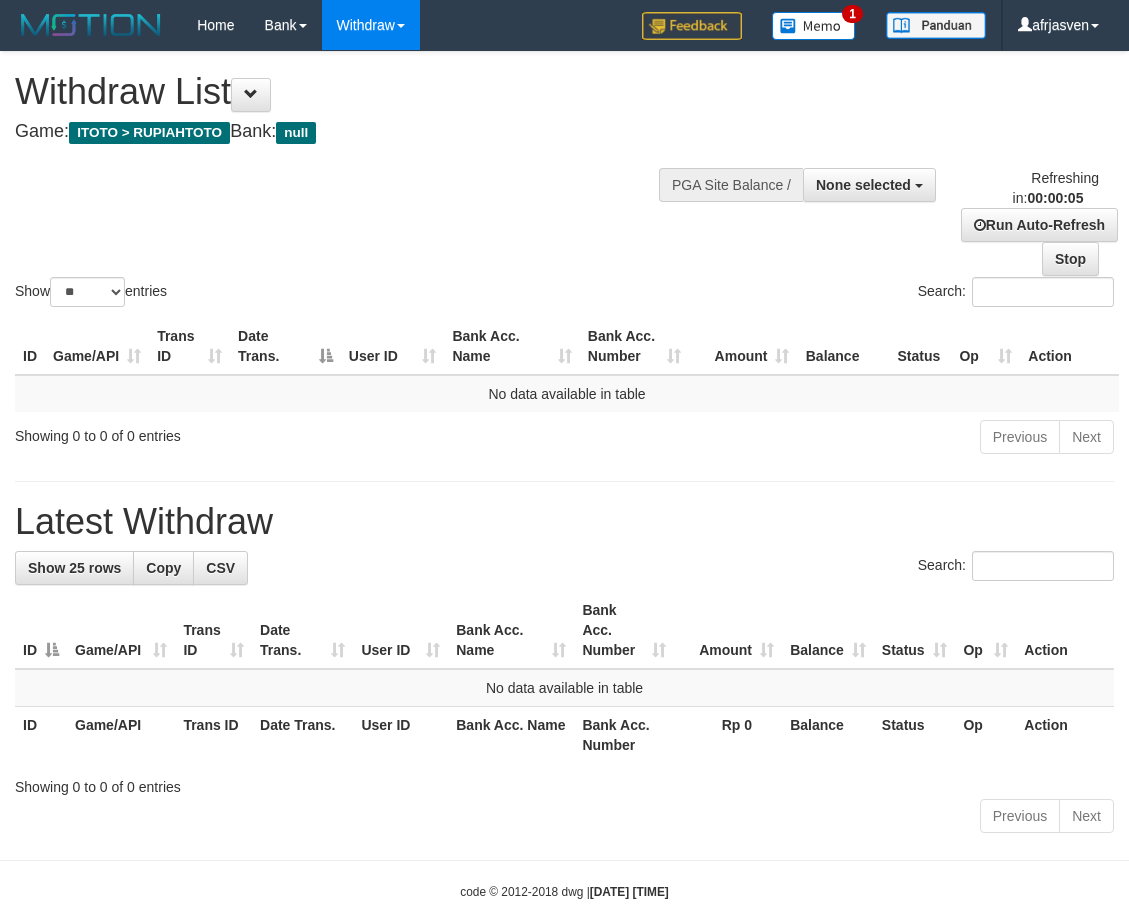 scroll, scrollTop: 0, scrollLeft: 0, axis: both 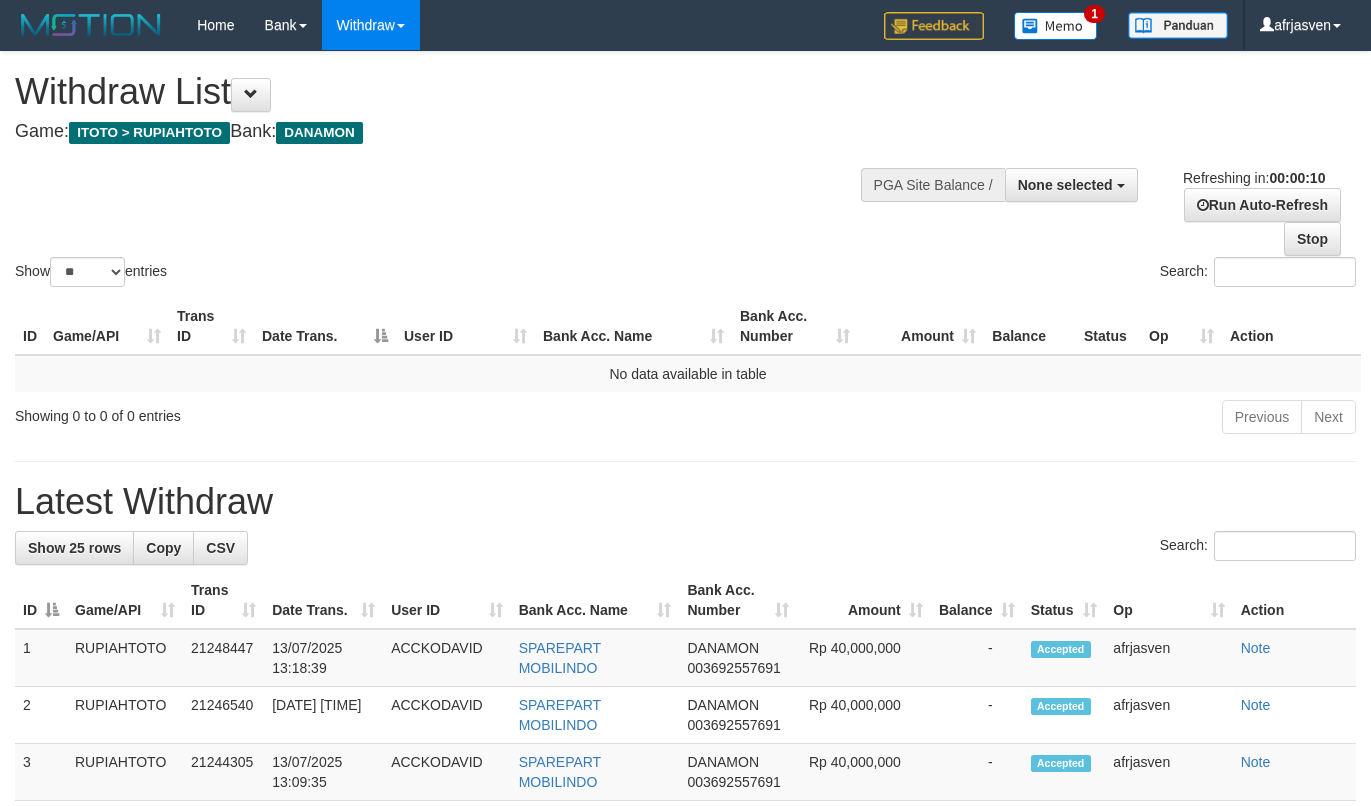 select 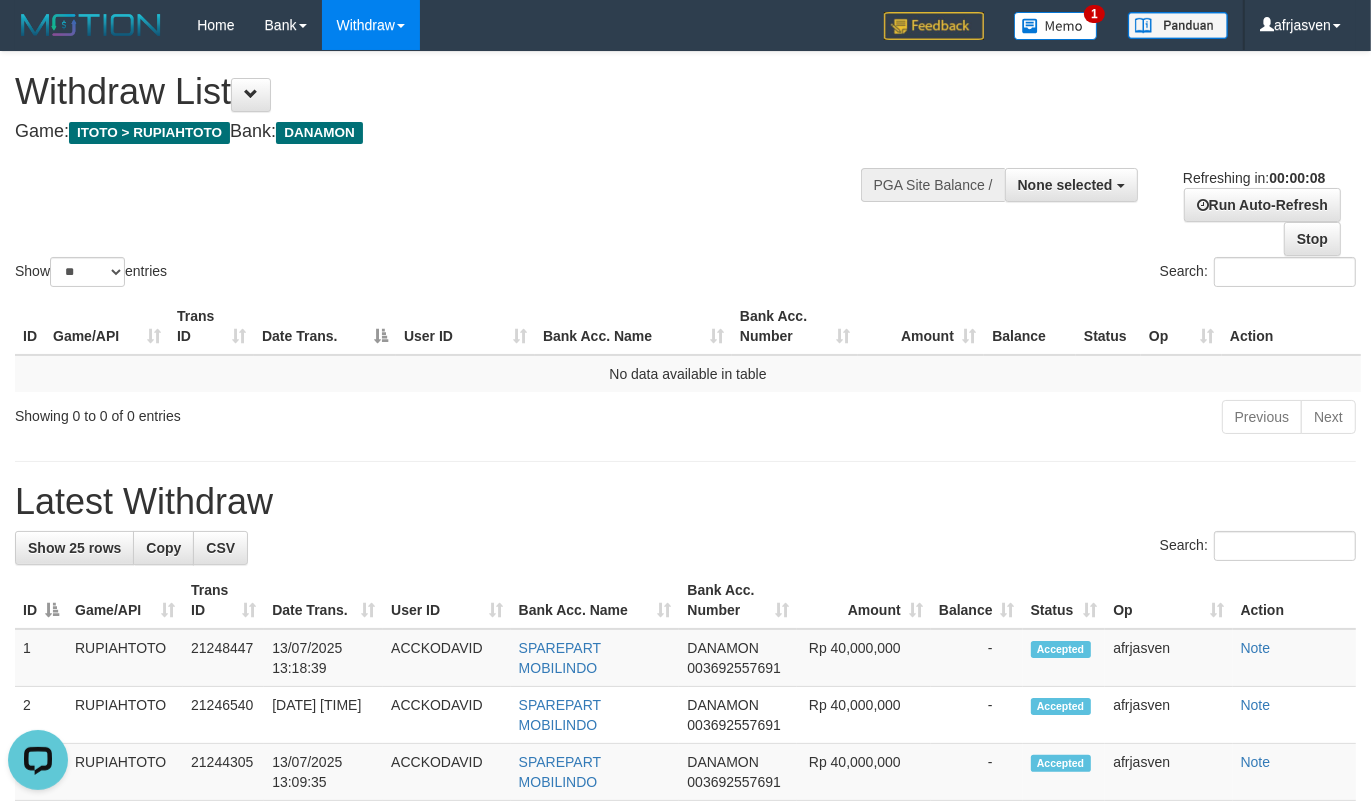 scroll, scrollTop: 0, scrollLeft: 0, axis: both 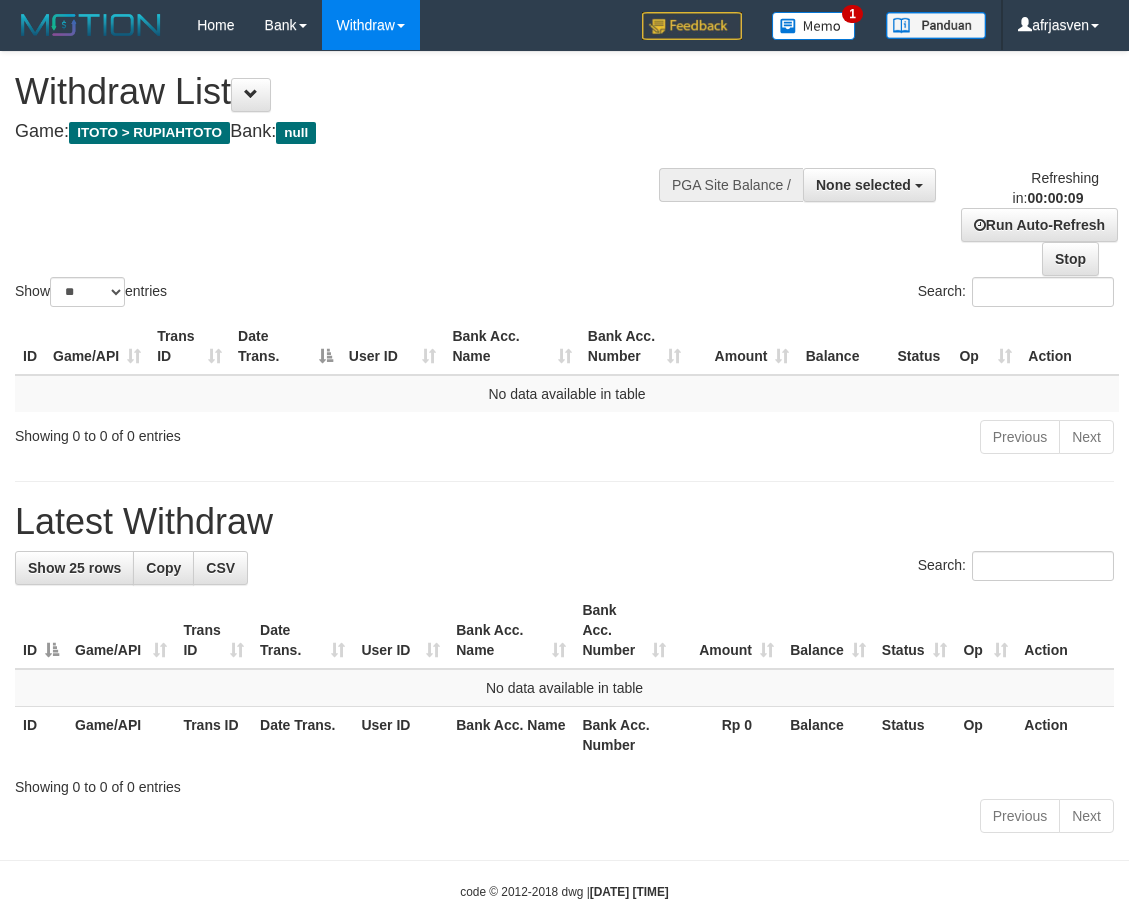 select 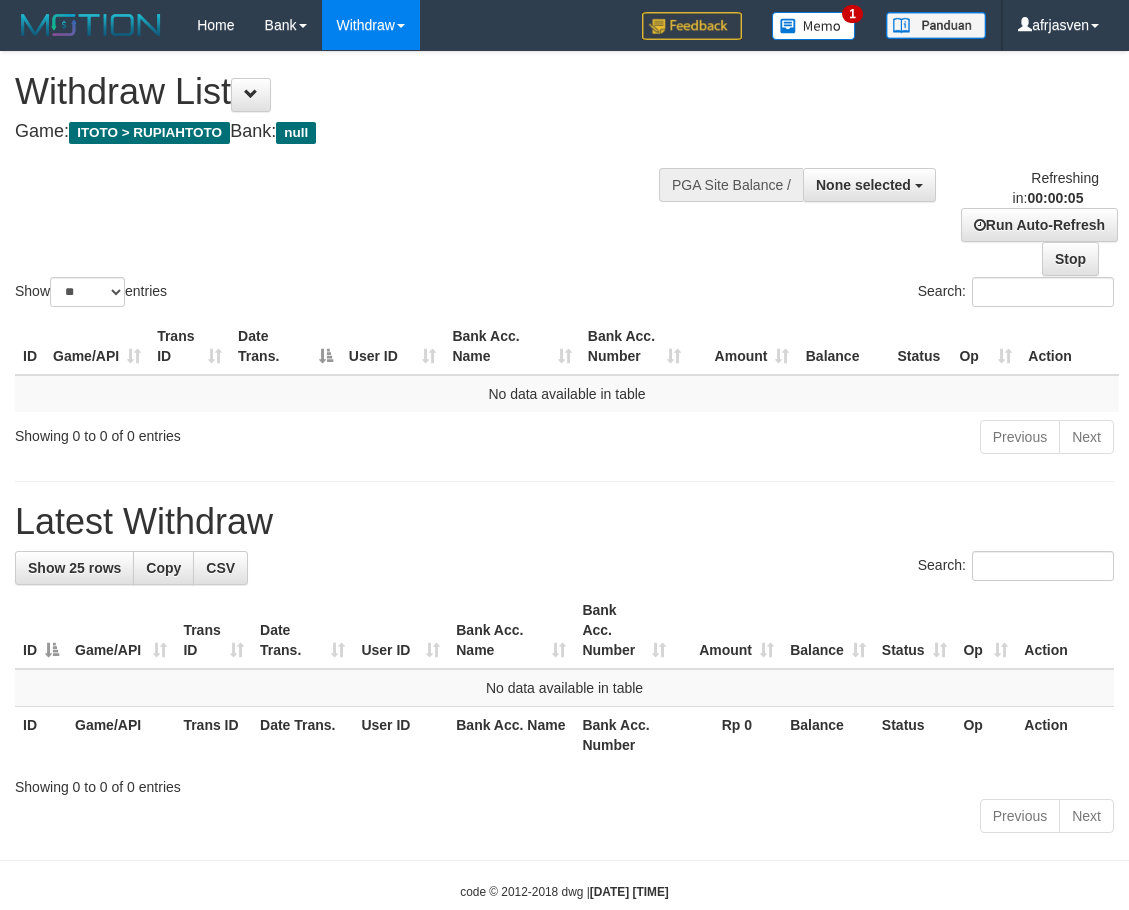 scroll, scrollTop: 0, scrollLeft: 0, axis: both 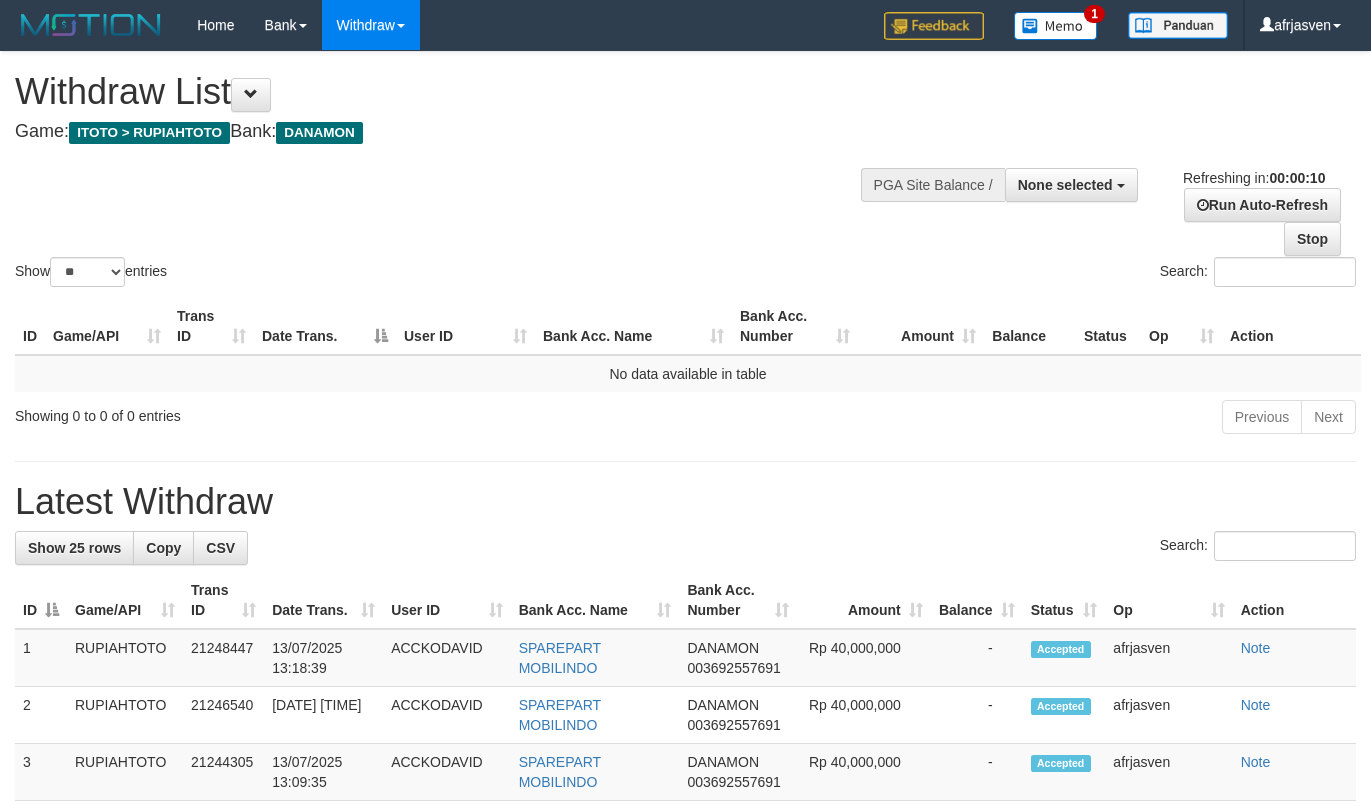 select 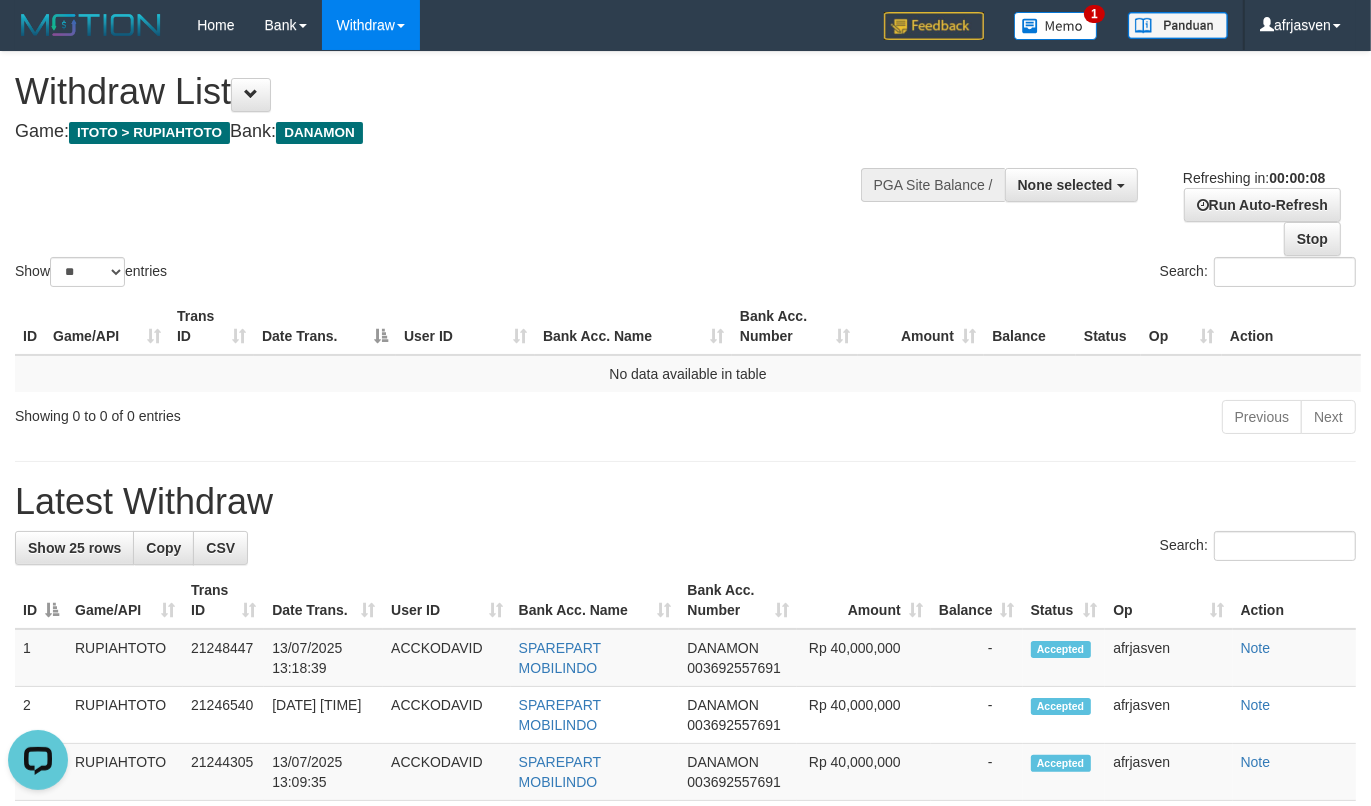 scroll, scrollTop: 0, scrollLeft: 0, axis: both 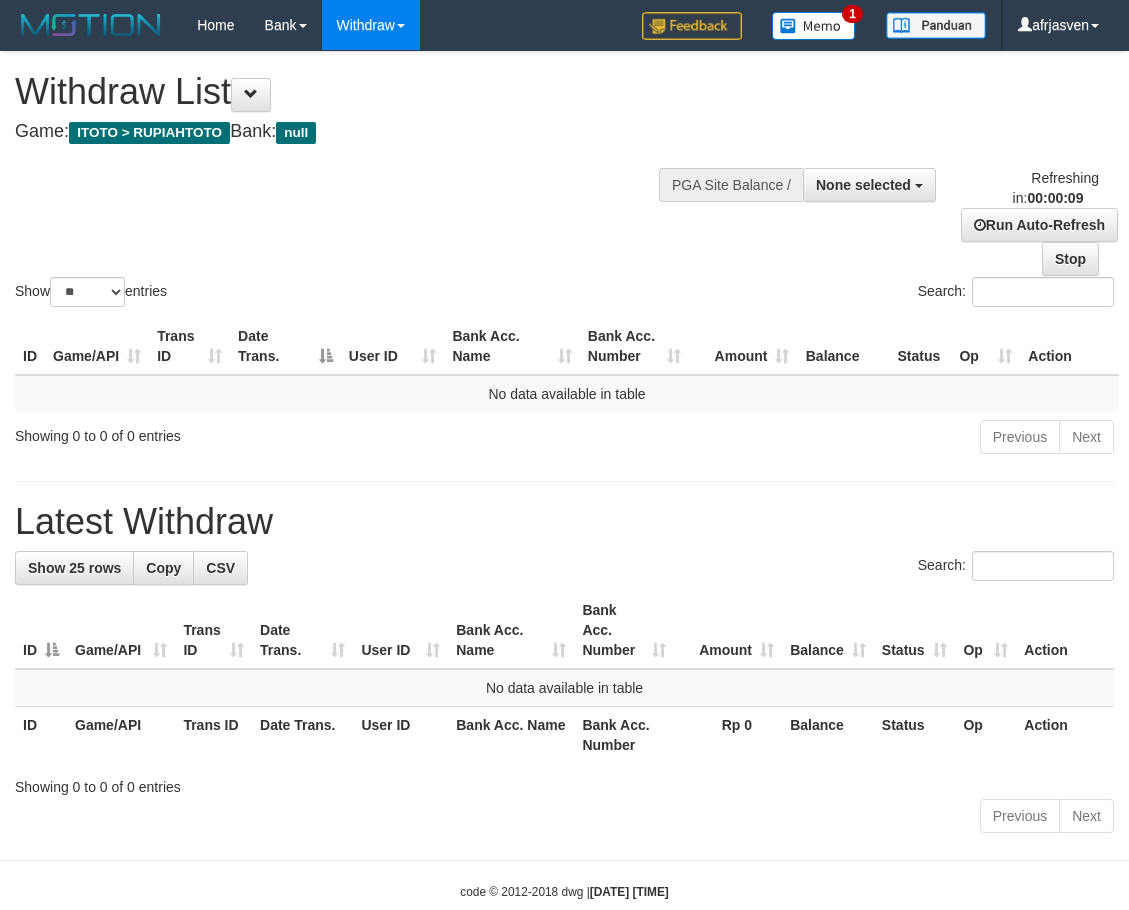 select 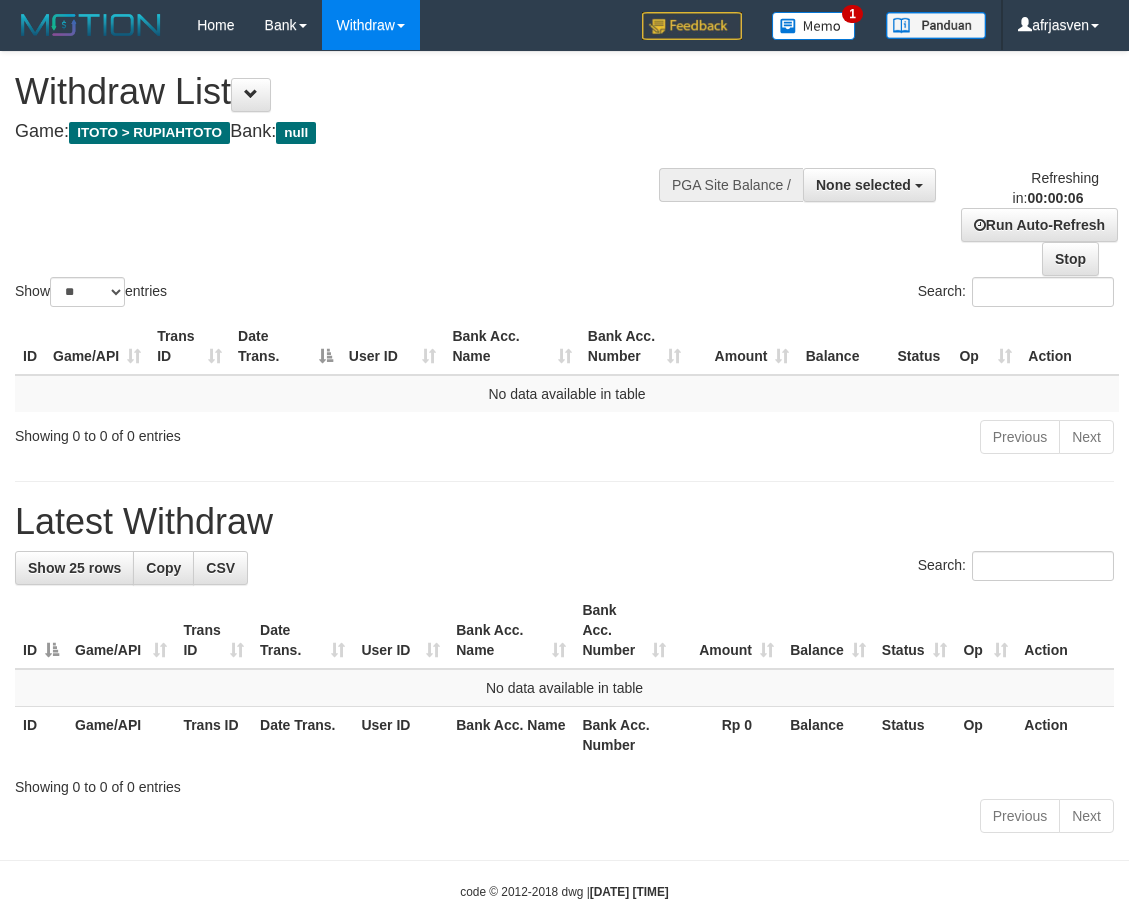 scroll, scrollTop: 0, scrollLeft: 0, axis: both 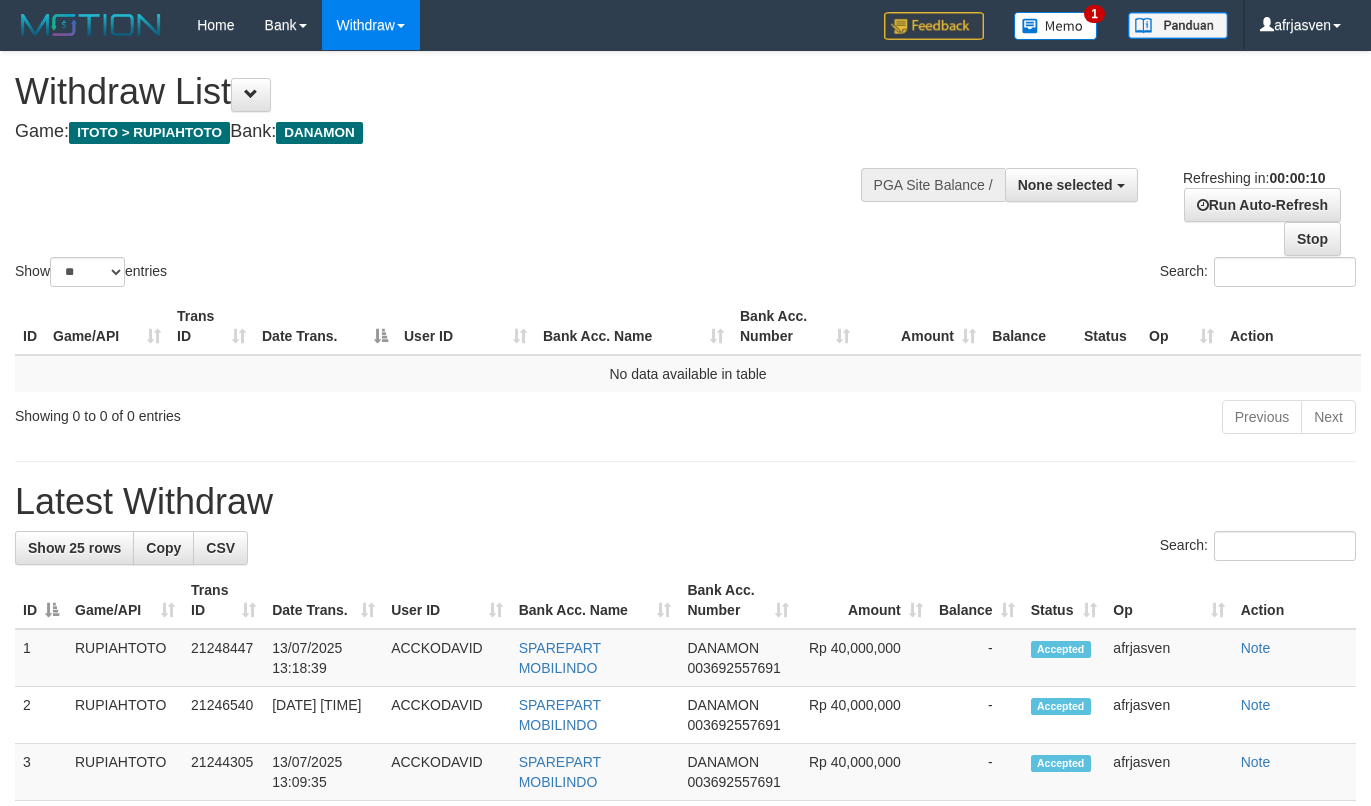 select 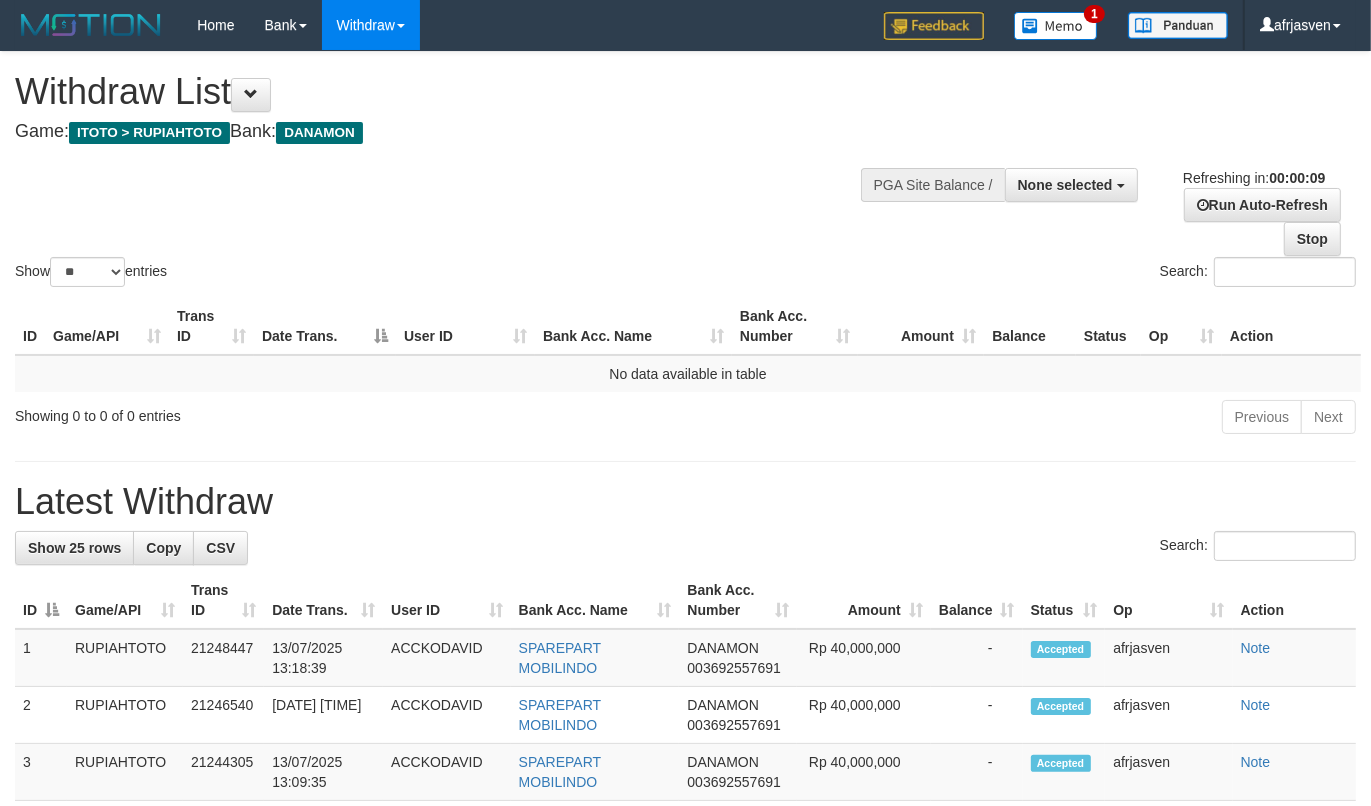 click on "**********" at bounding box center [685, 1120] 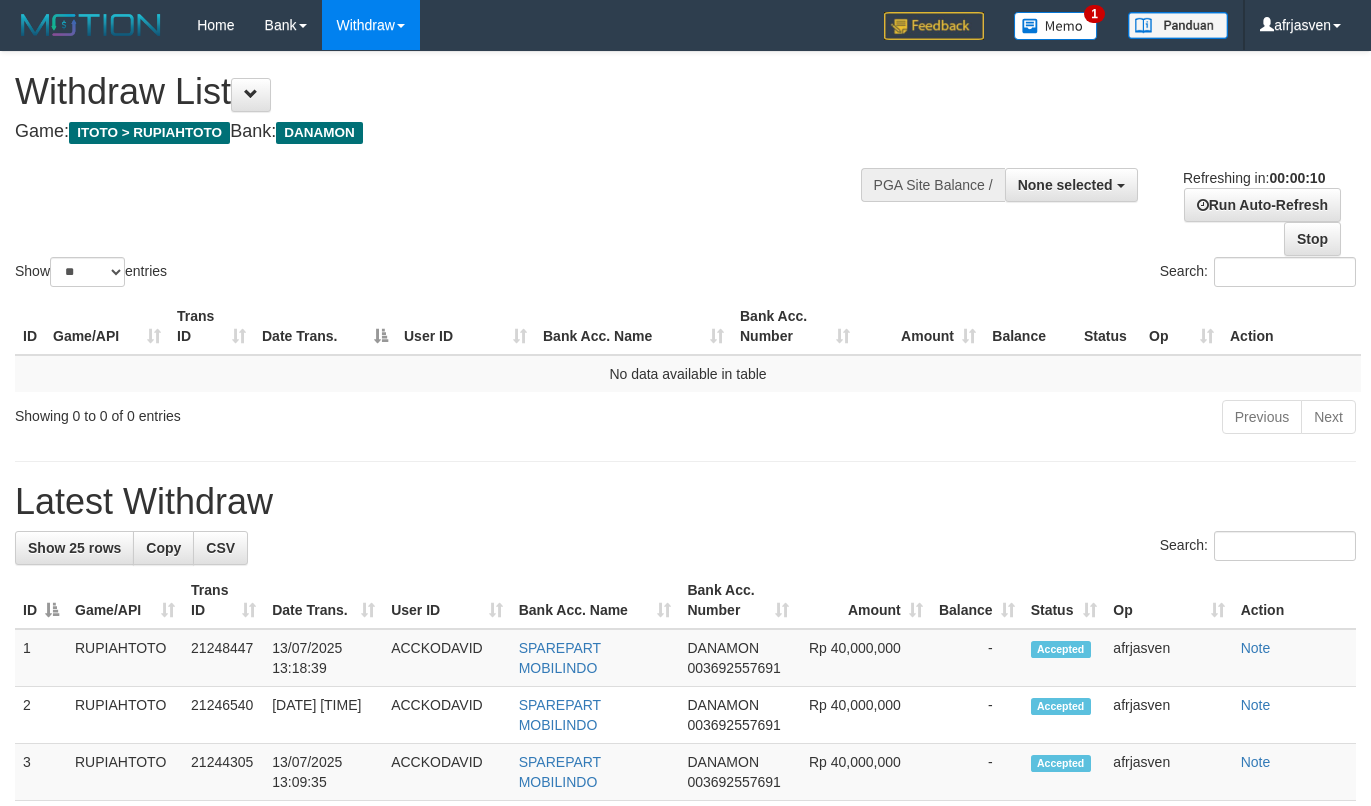 select 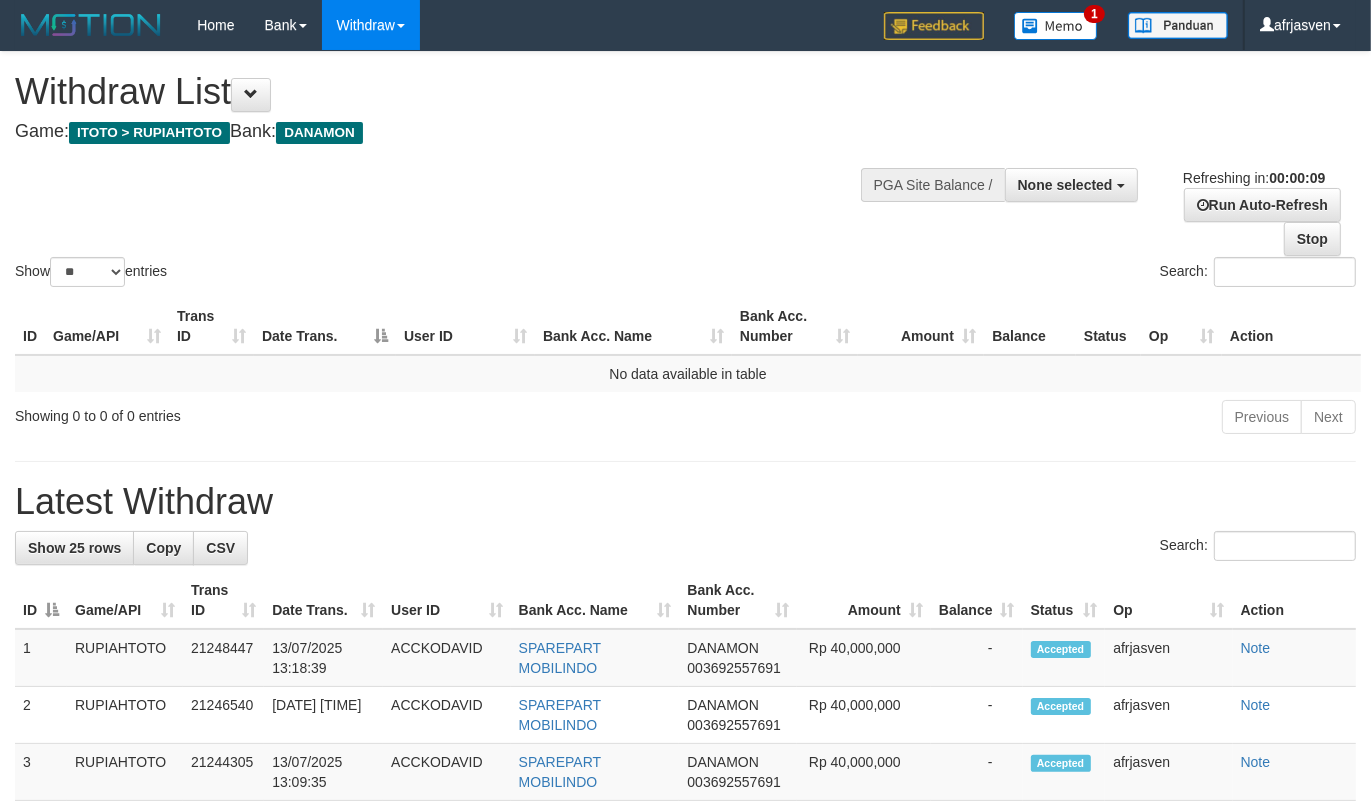click on "**********" at bounding box center (685, 1120) 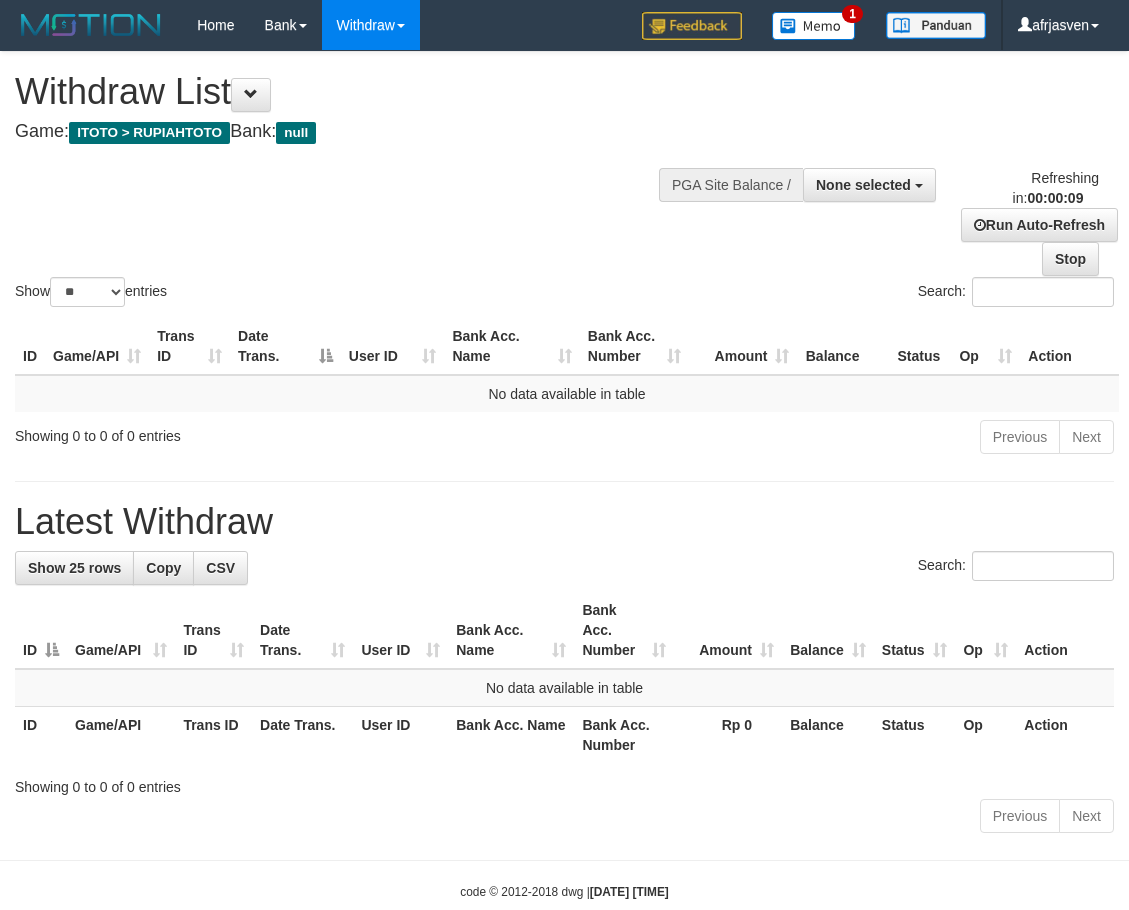 select 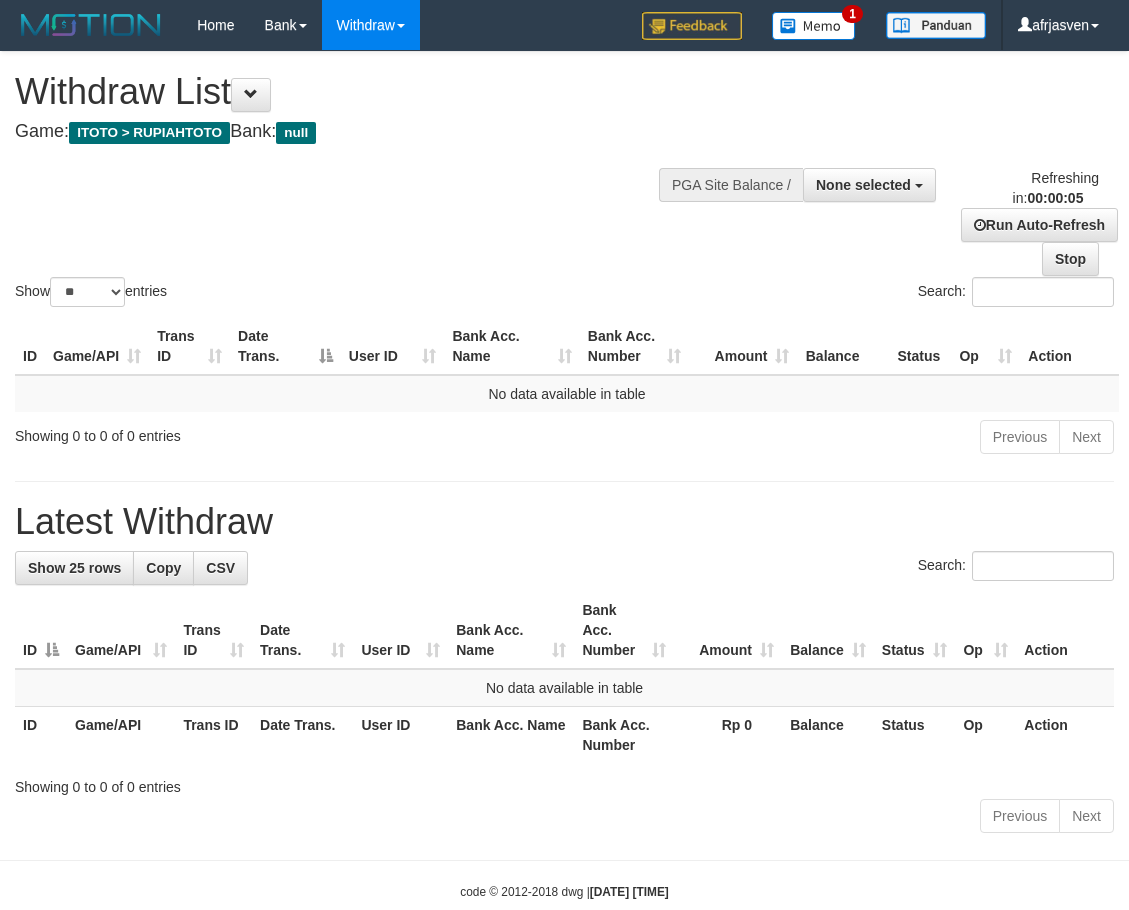 scroll, scrollTop: 0, scrollLeft: 0, axis: both 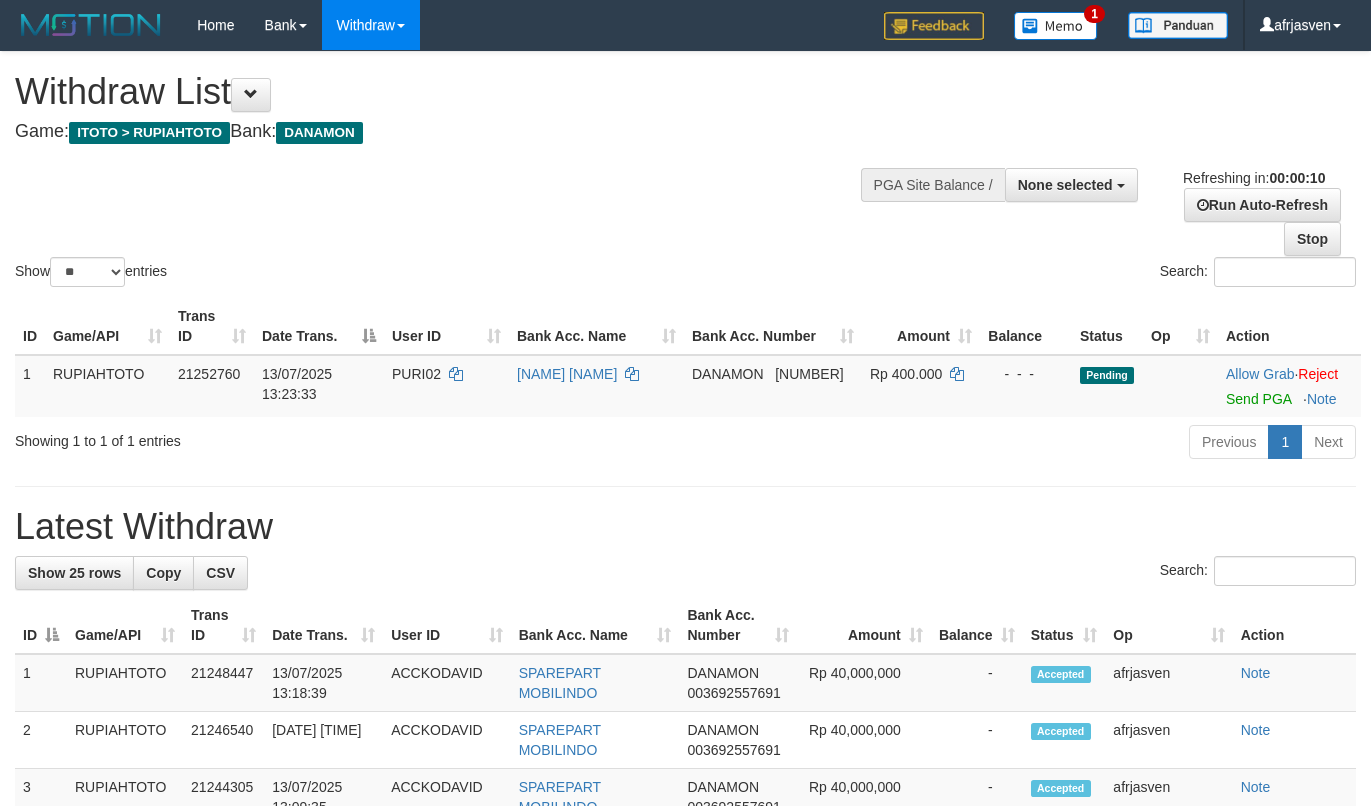 select 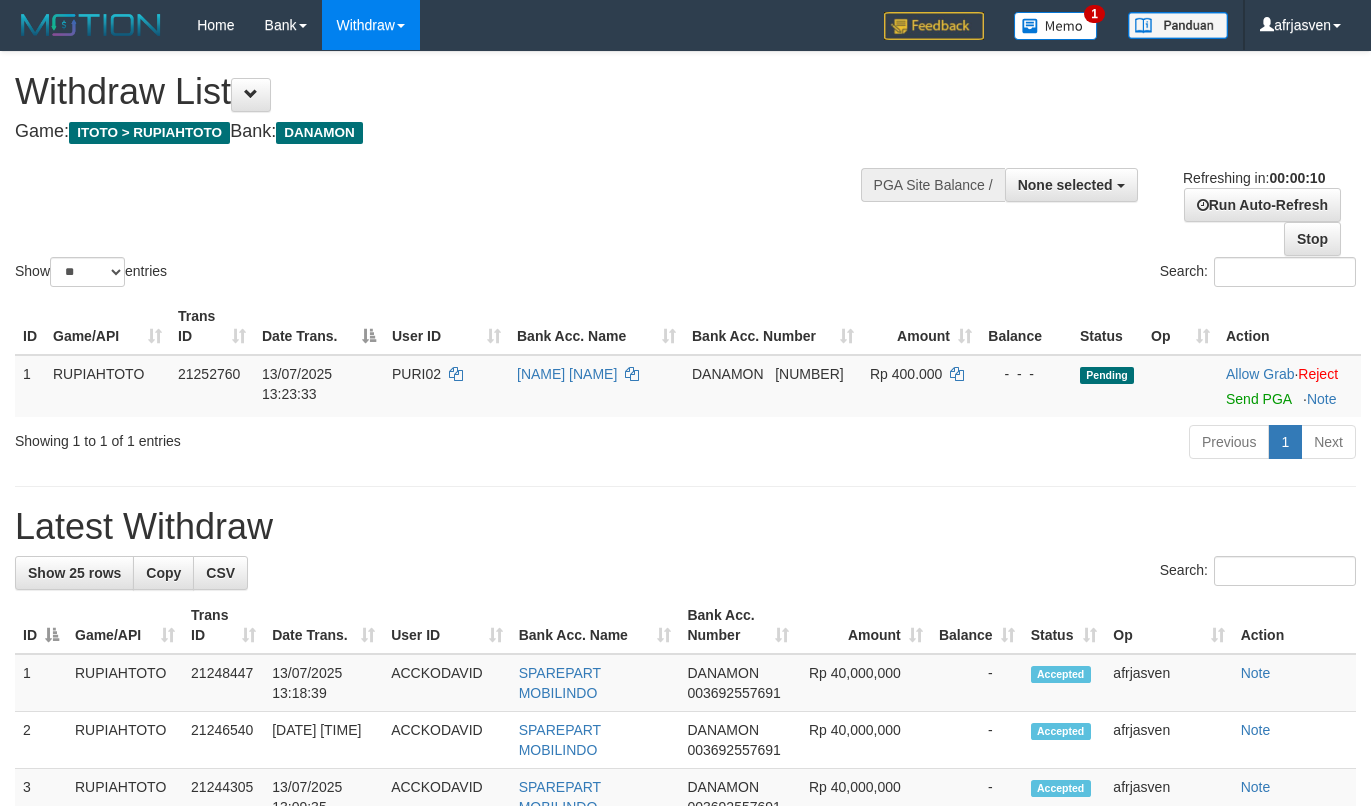 scroll, scrollTop: 0, scrollLeft: 0, axis: both 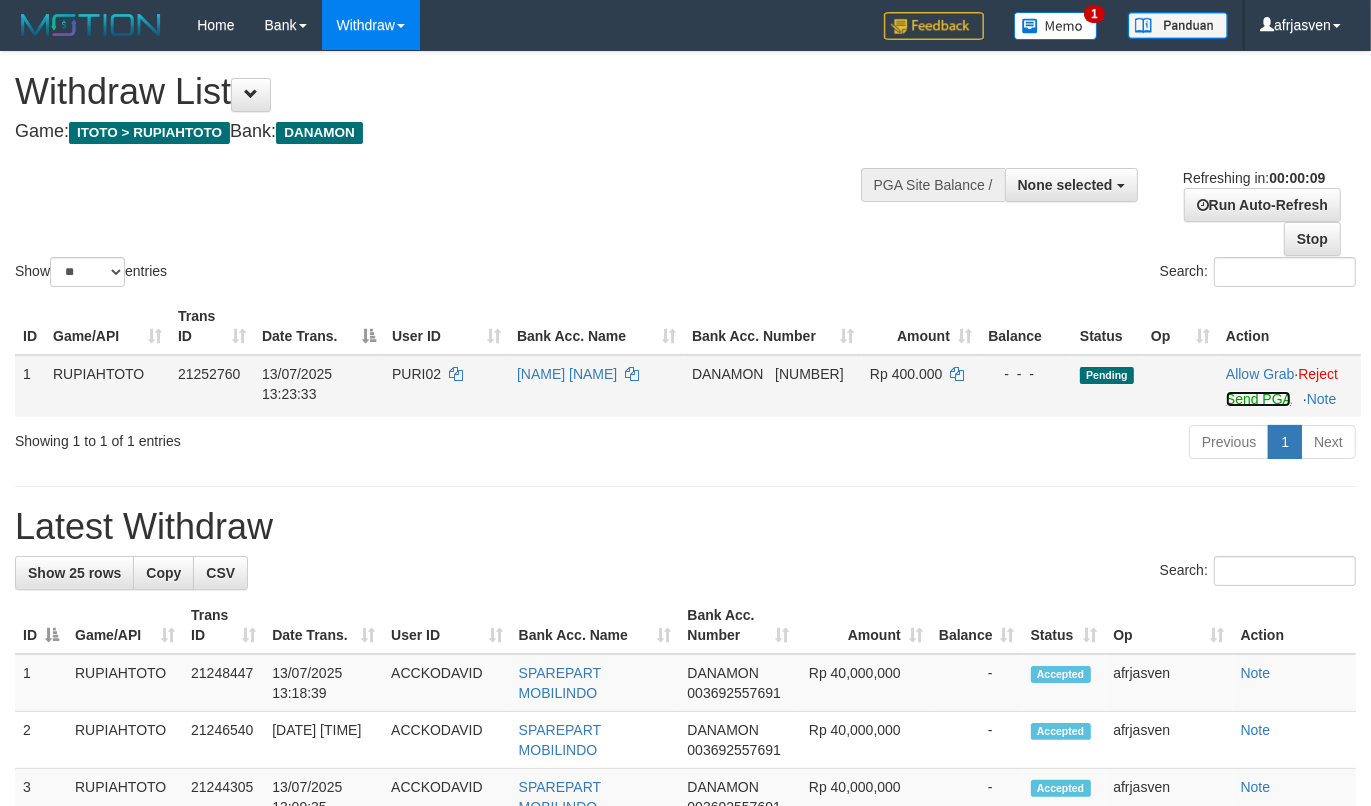 click on "Send PGA" at bounding box center [1258, 399] 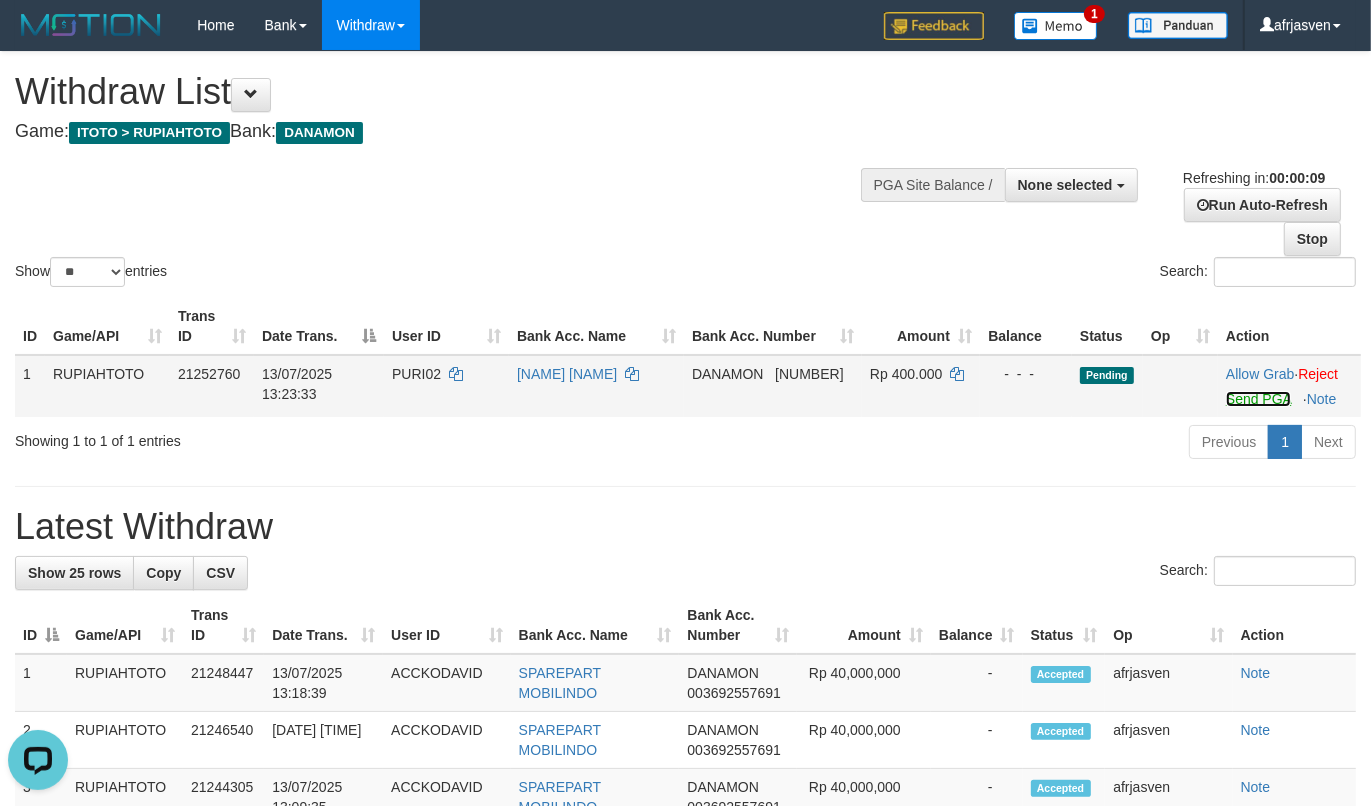 scroll, scrollTop: 0, scrollLeft: 0, axis: both 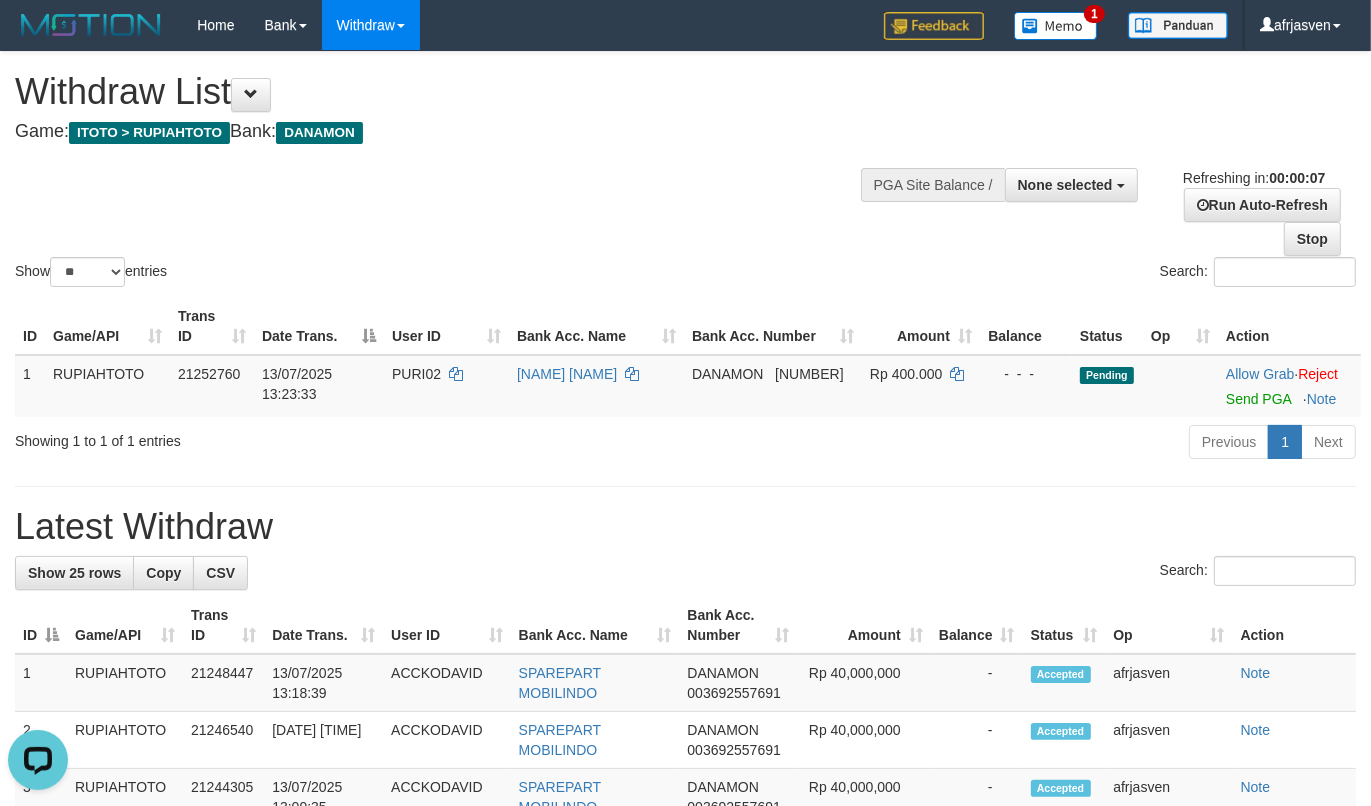 click on "**********" at bounding box center (685, 1132) 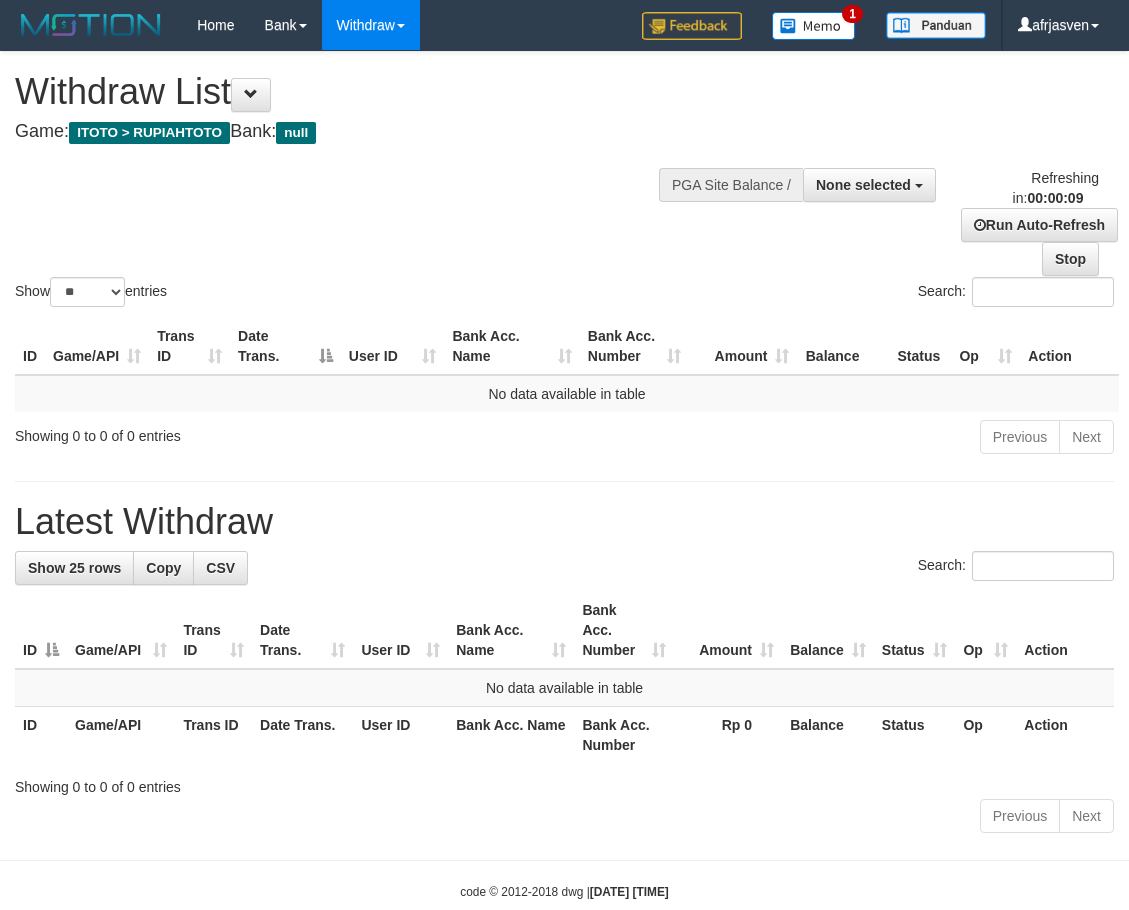 select 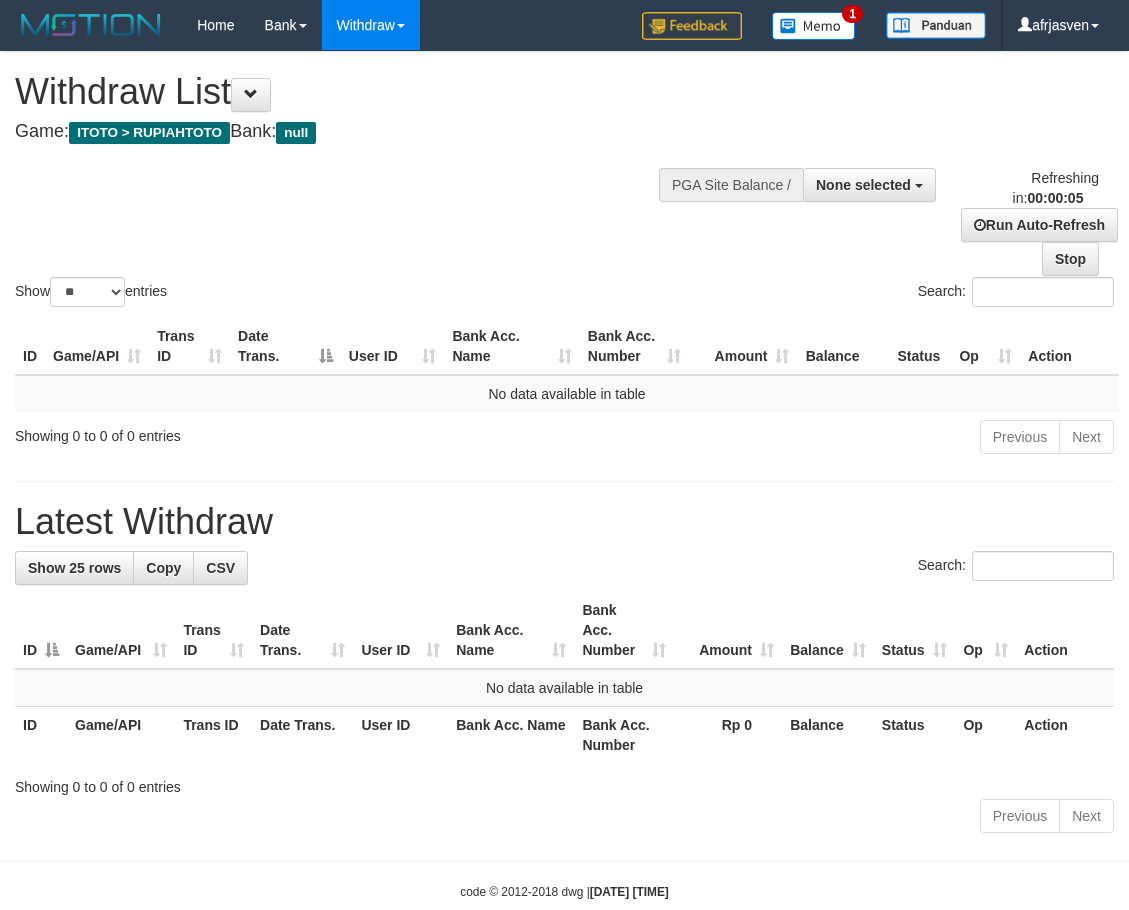 scroll, scrollTop: 0, scrollLeft: 0, axis: both 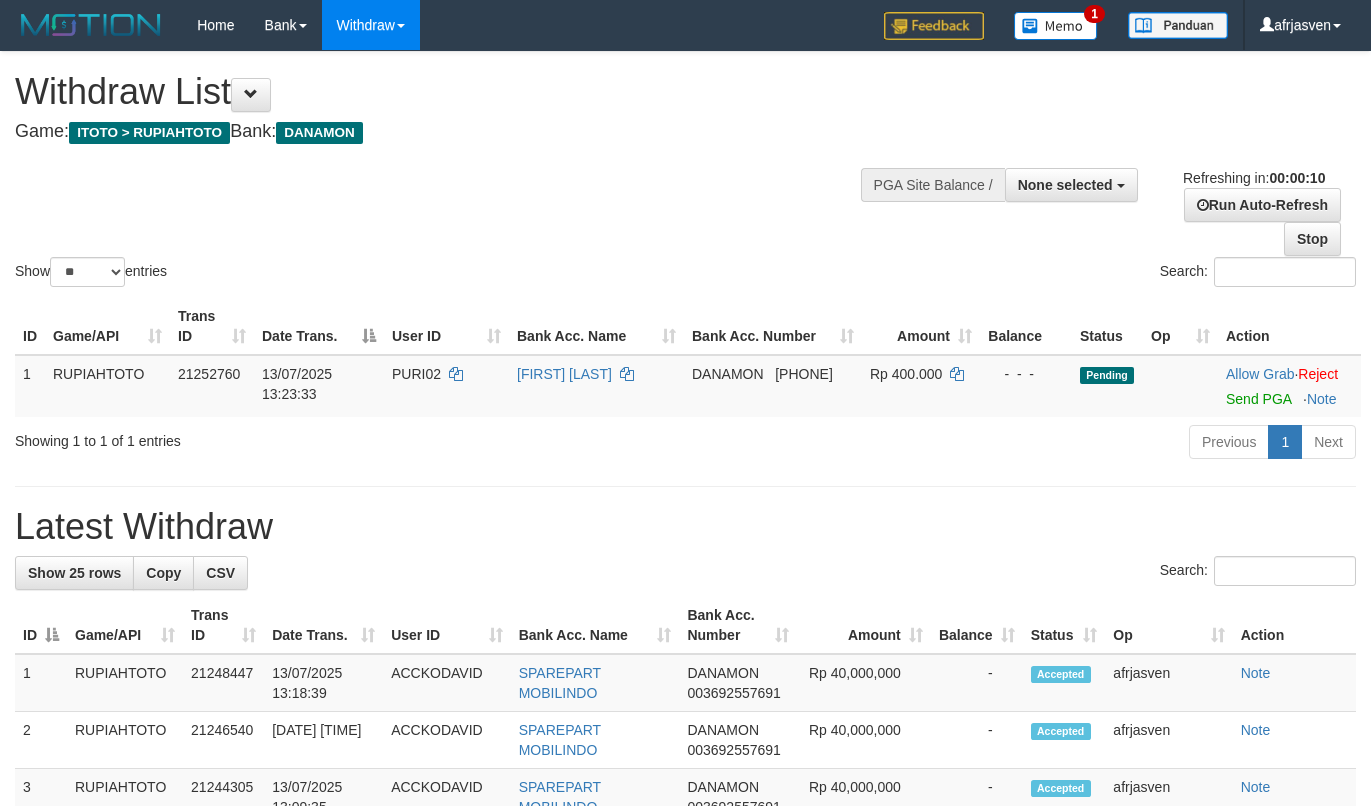select 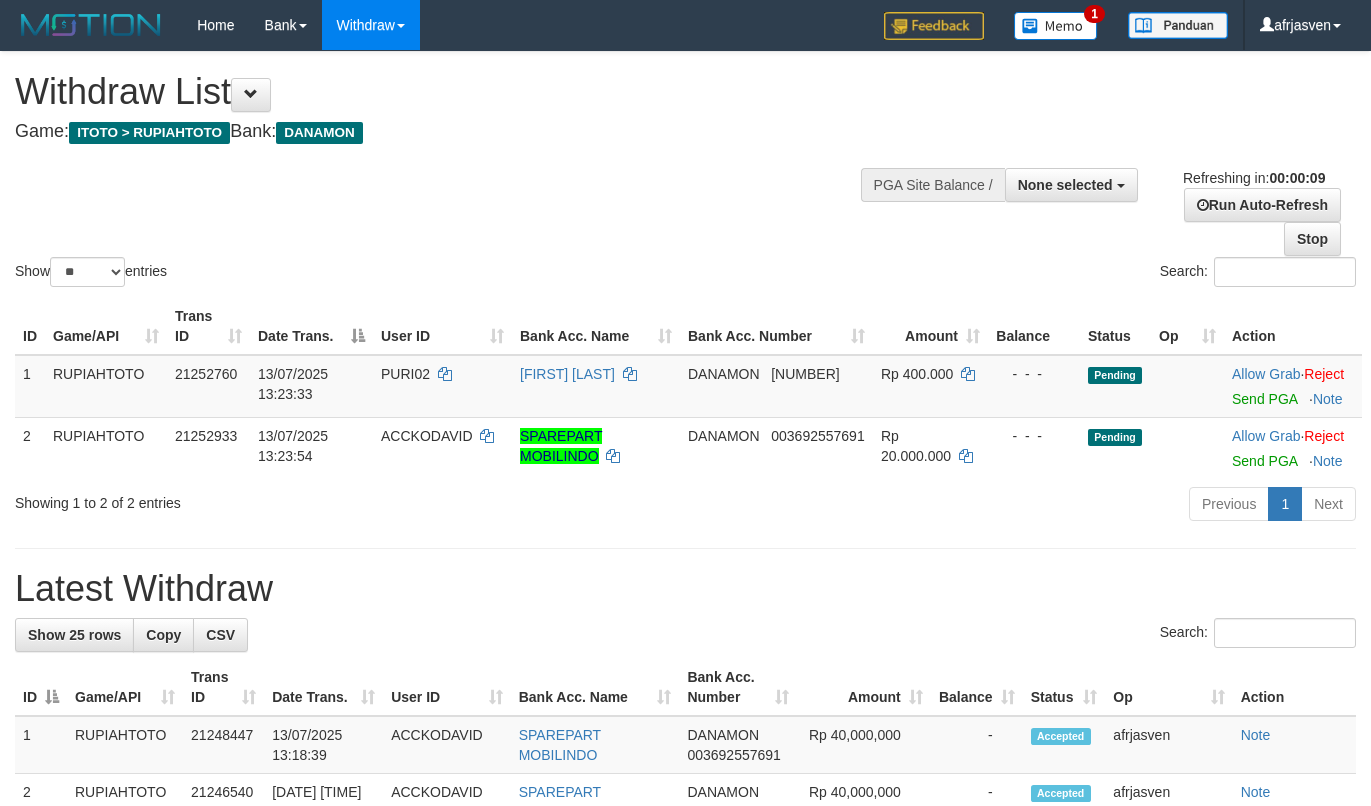 select 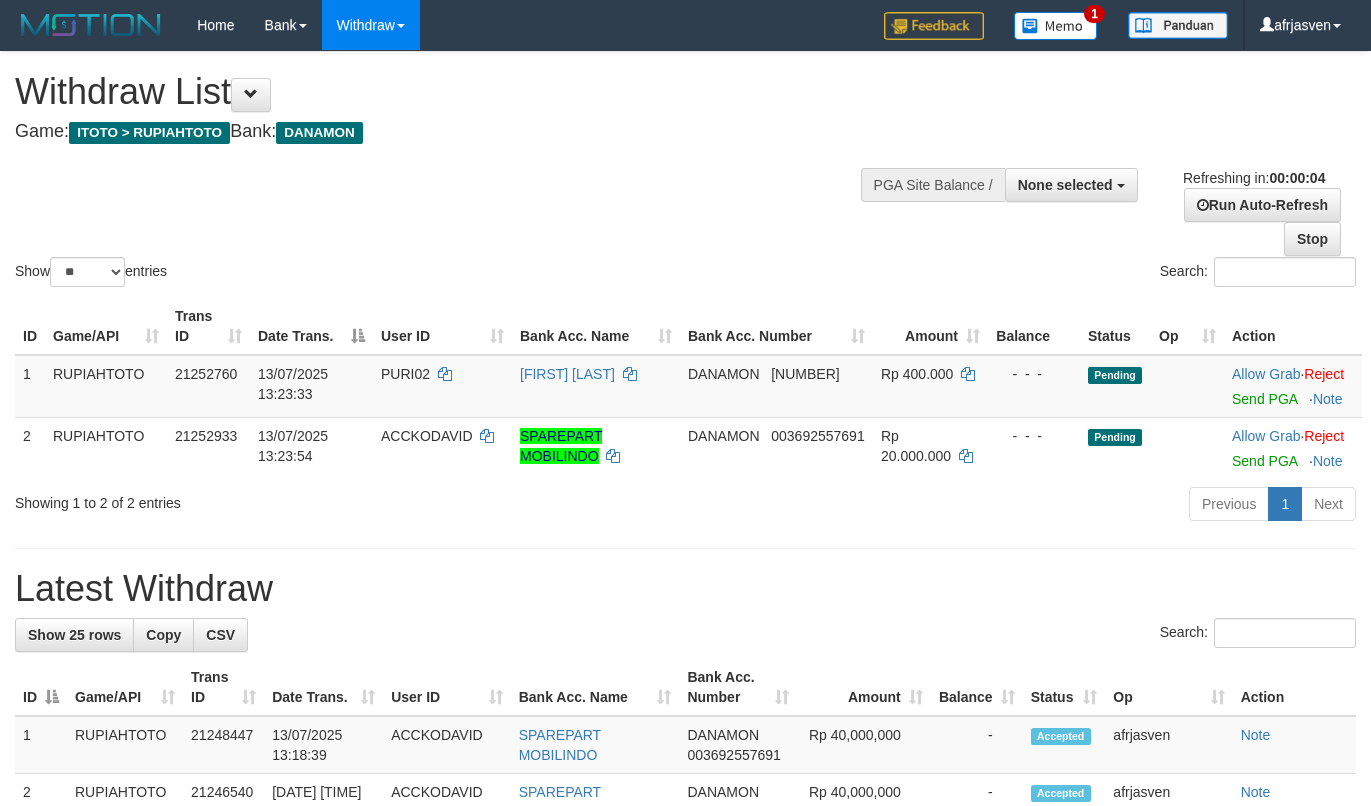 scroll, scrollTop: 0, scrollLeft: 0, axis: both 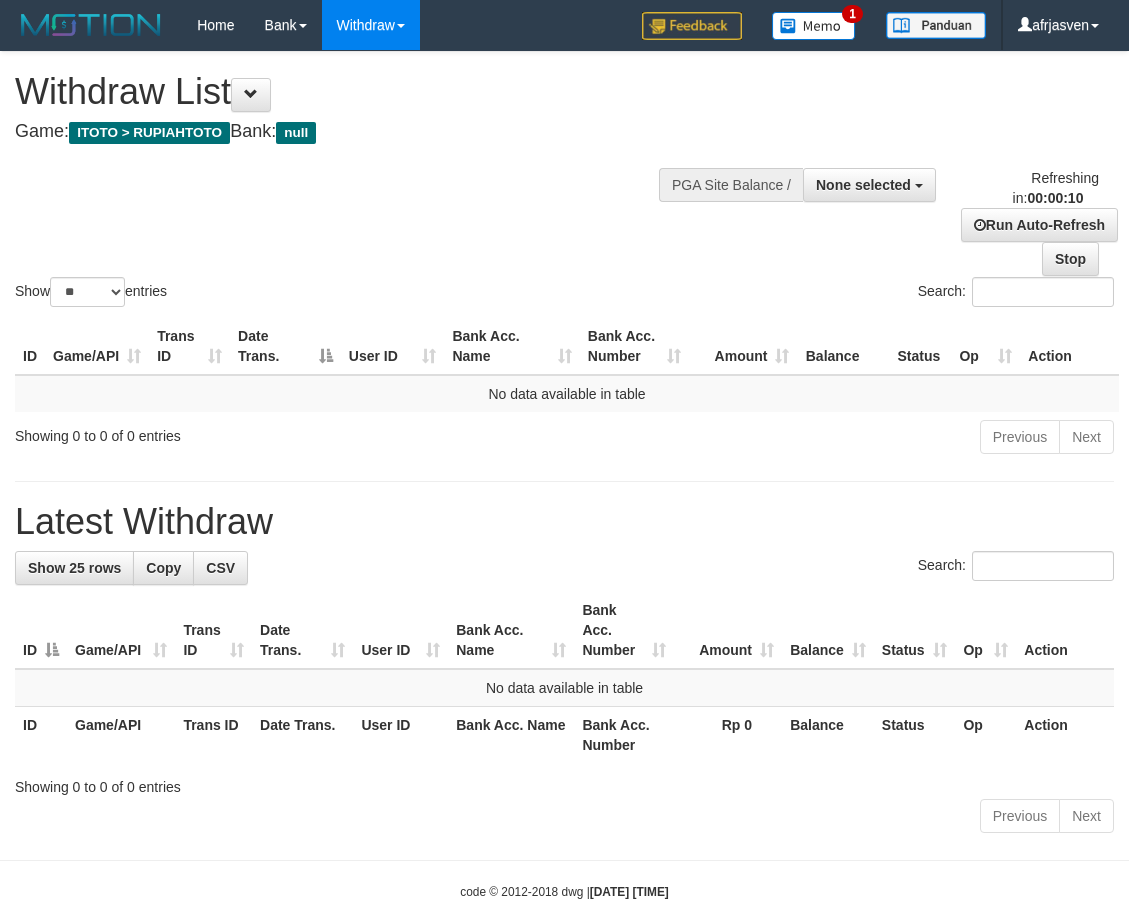 select 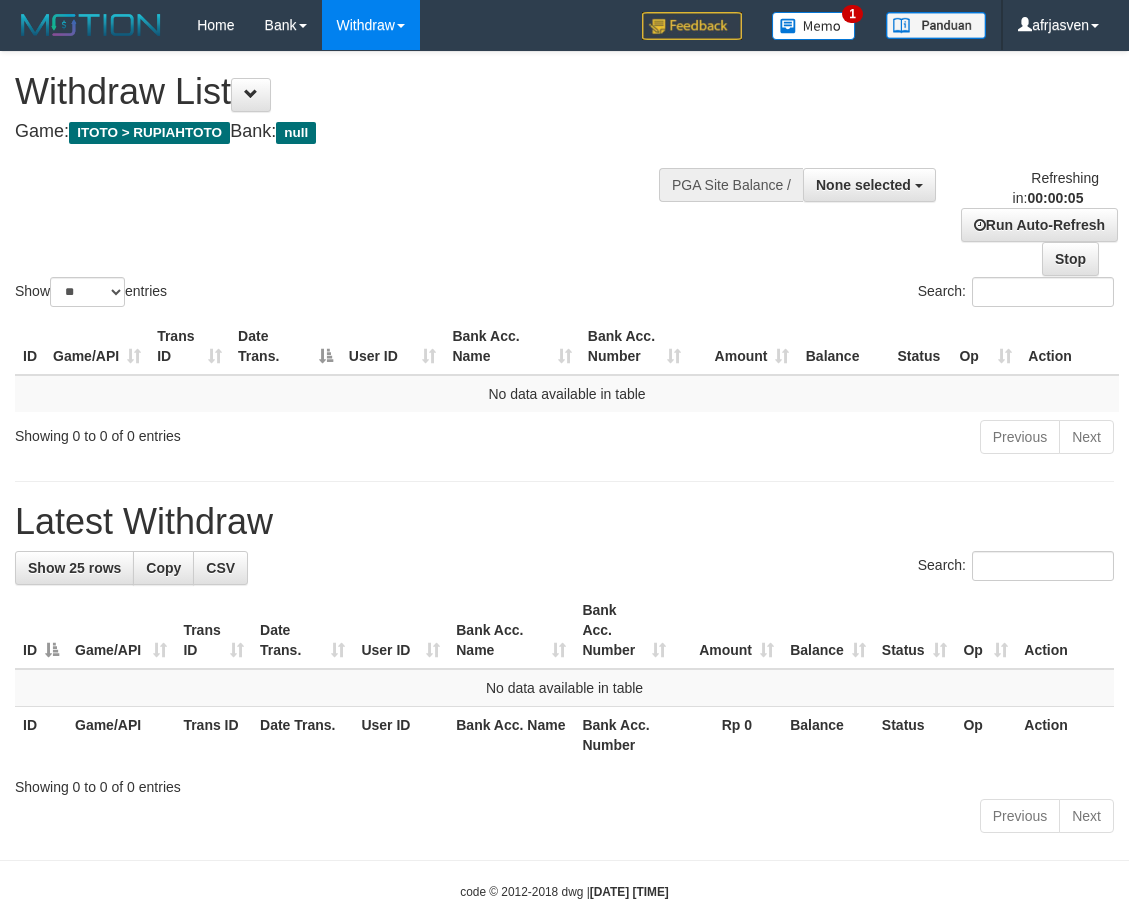 scroll, scrollTop: 0, scrollLeft: 0, axis: both 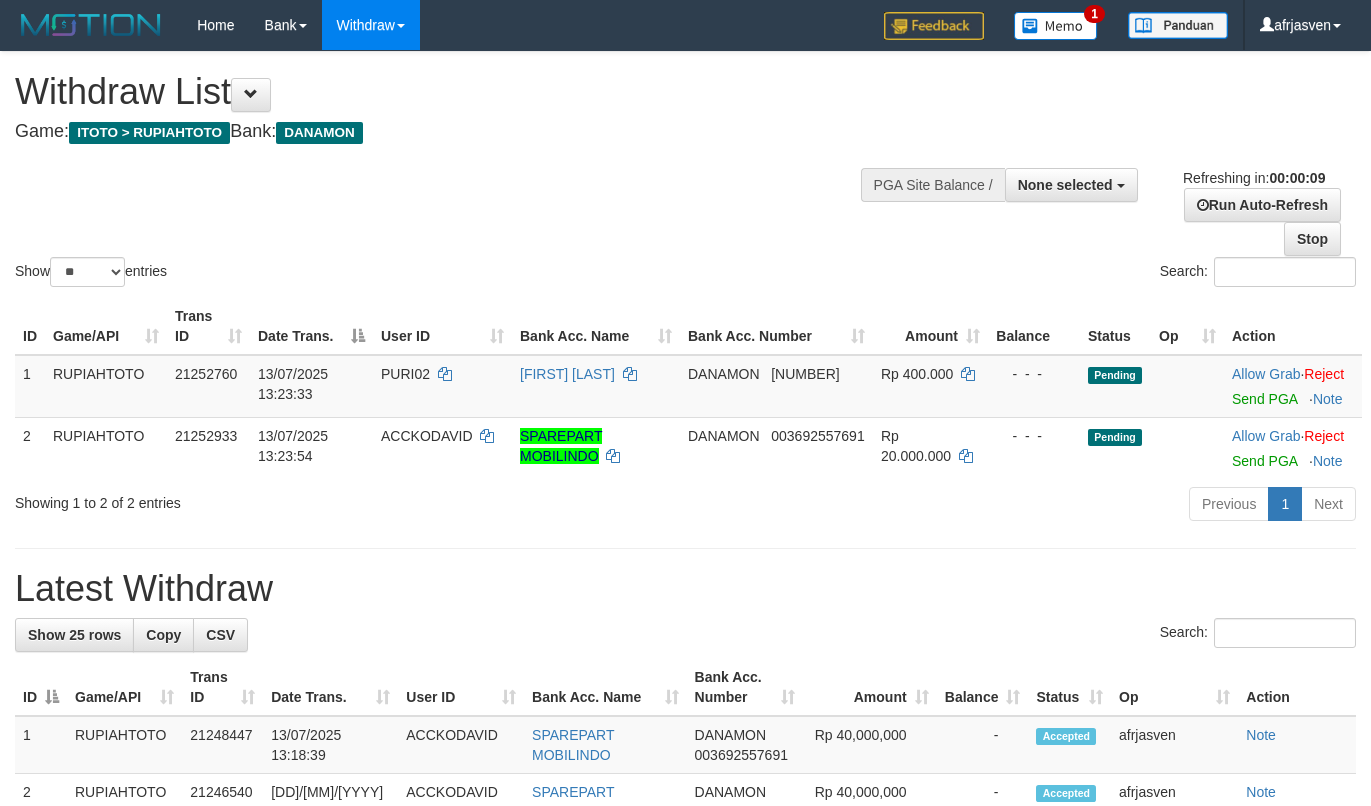 select 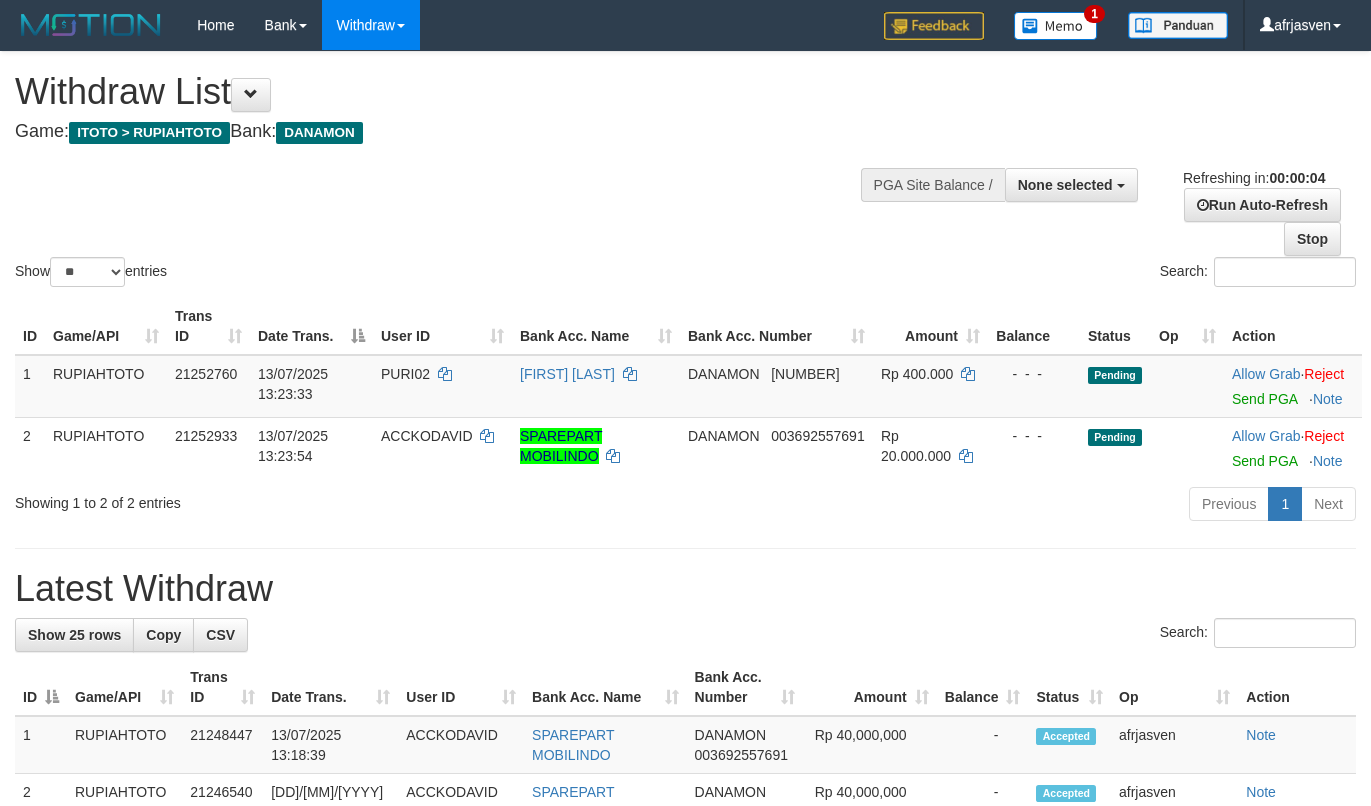 scroll, scrollTop: 0, scrollLeft: 0, axis: both 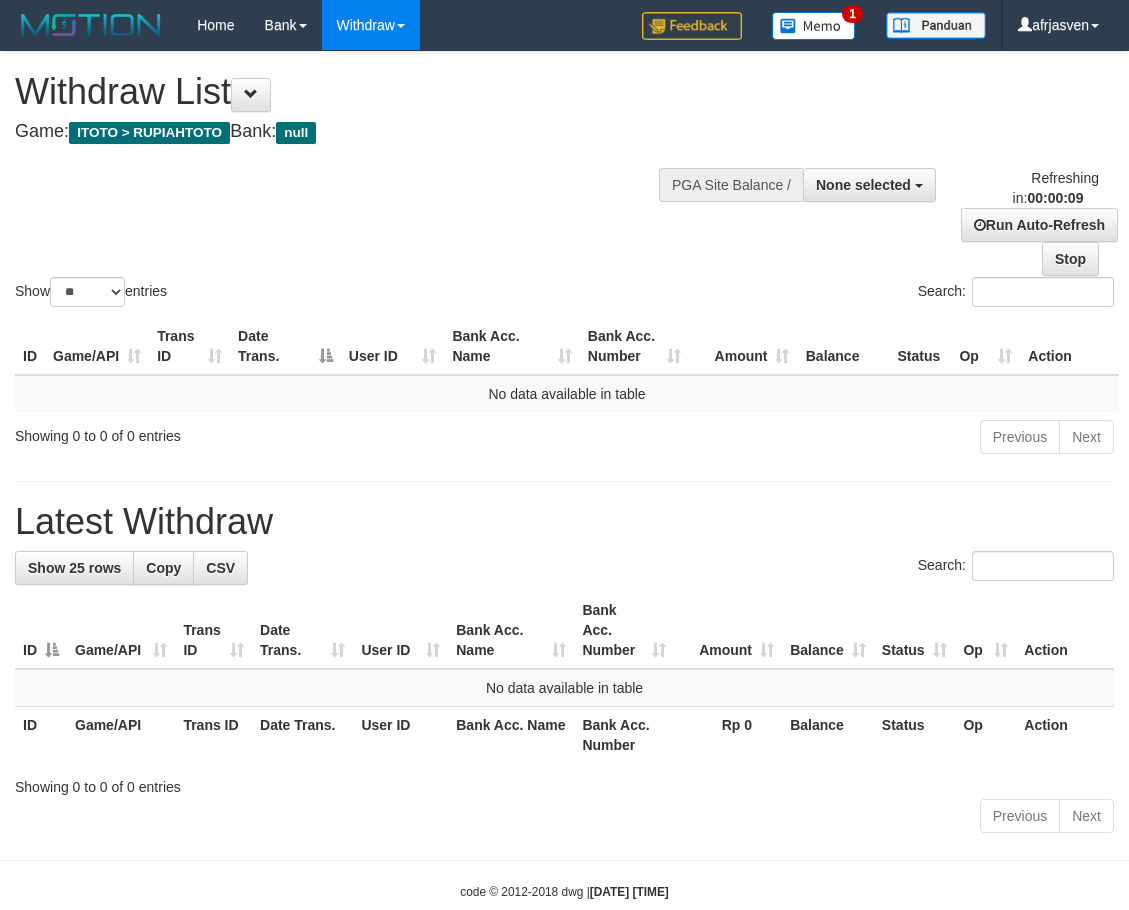 select 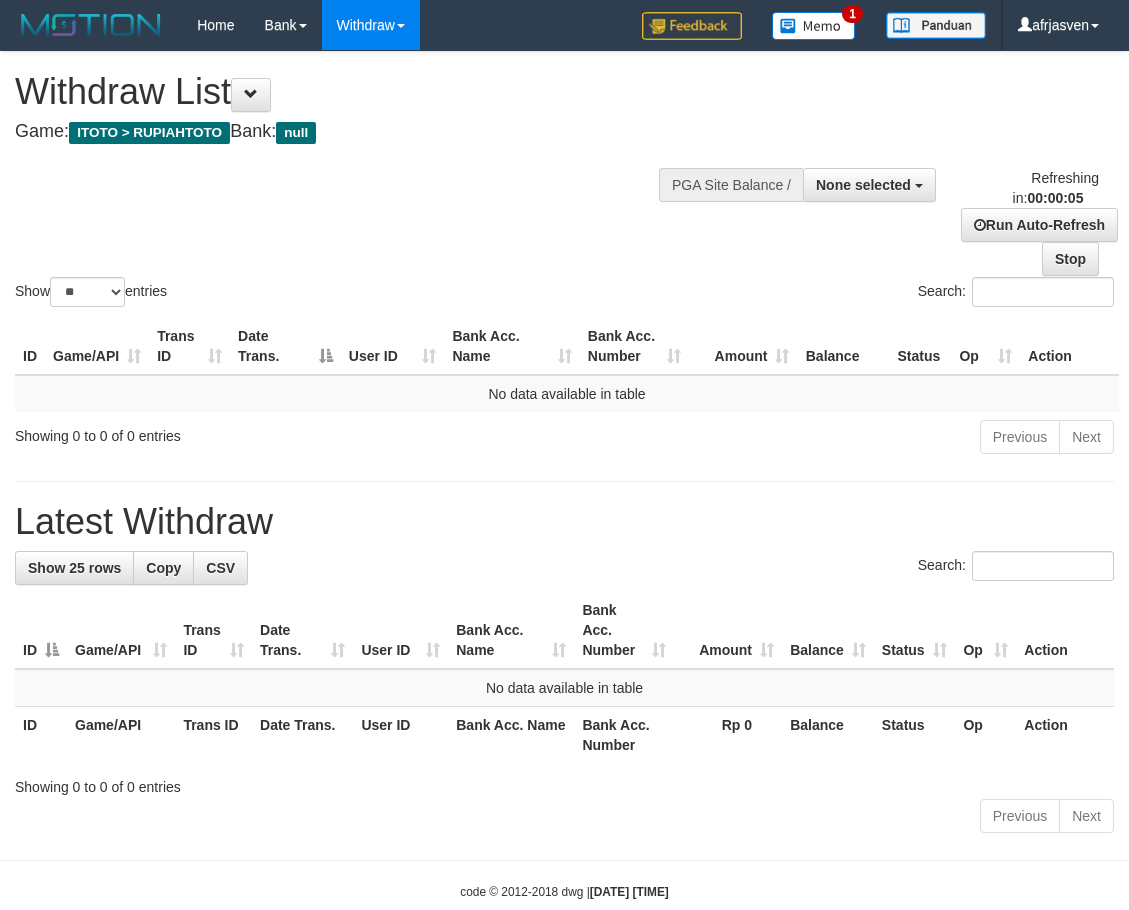 scroll, scrollTop: 0, scrollLeft: 0, axis: both 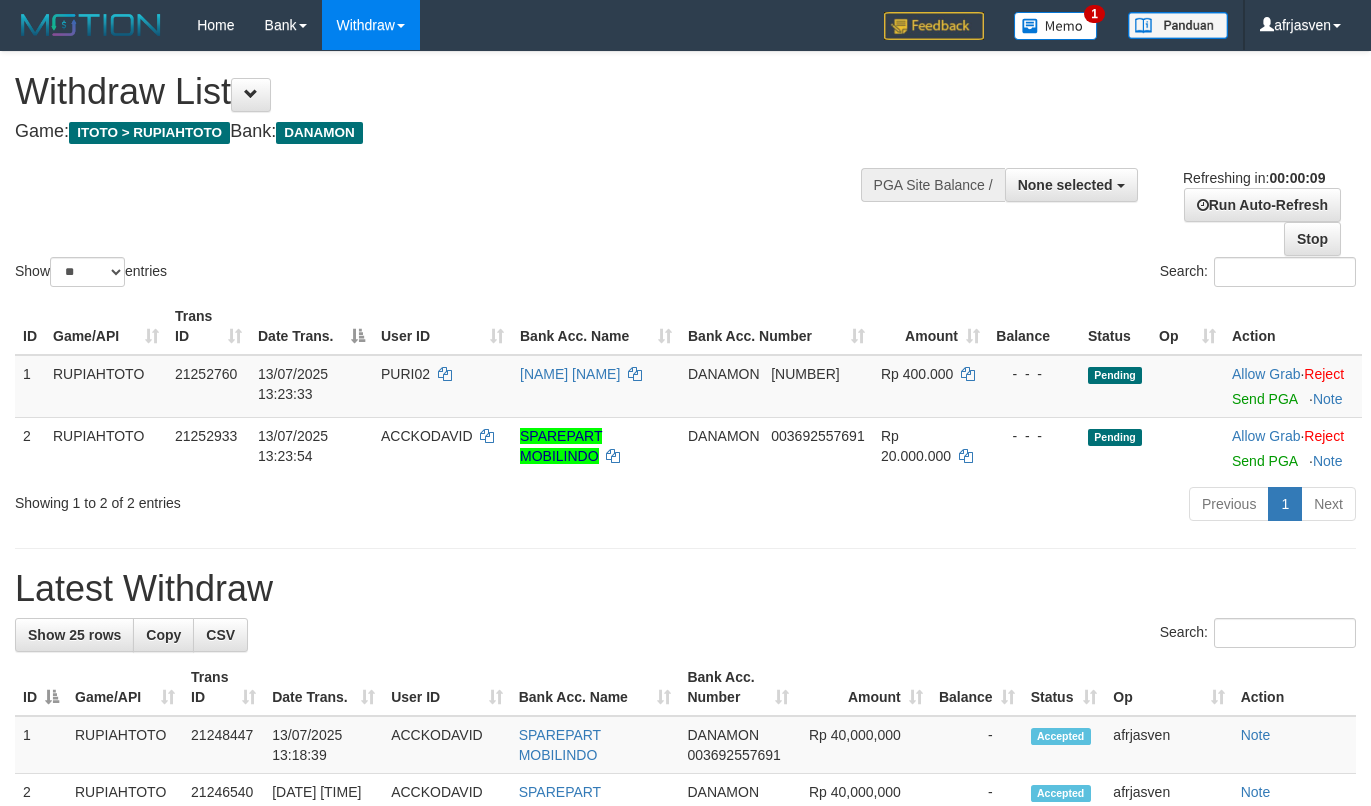 select 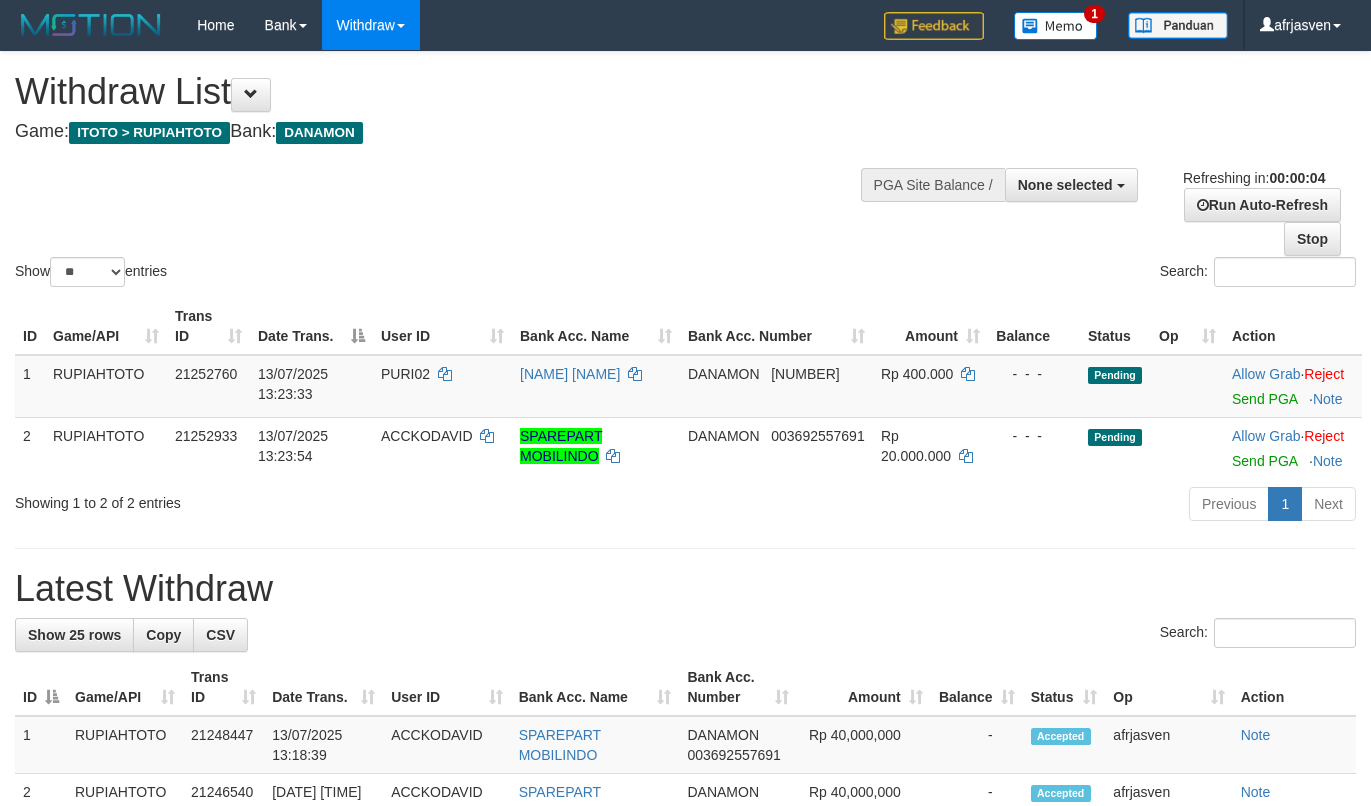 scroll, scrollTop: 0, scrollLeft: 0, axis: both 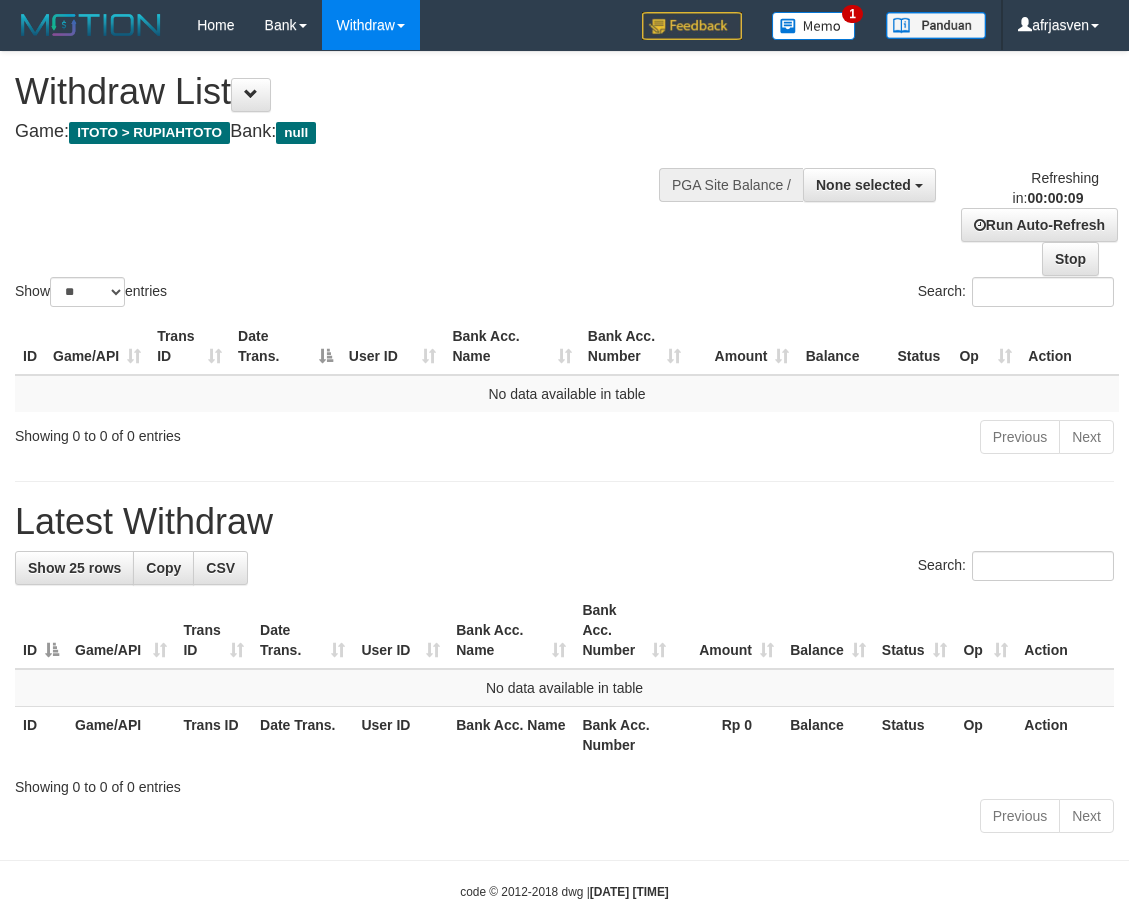 select 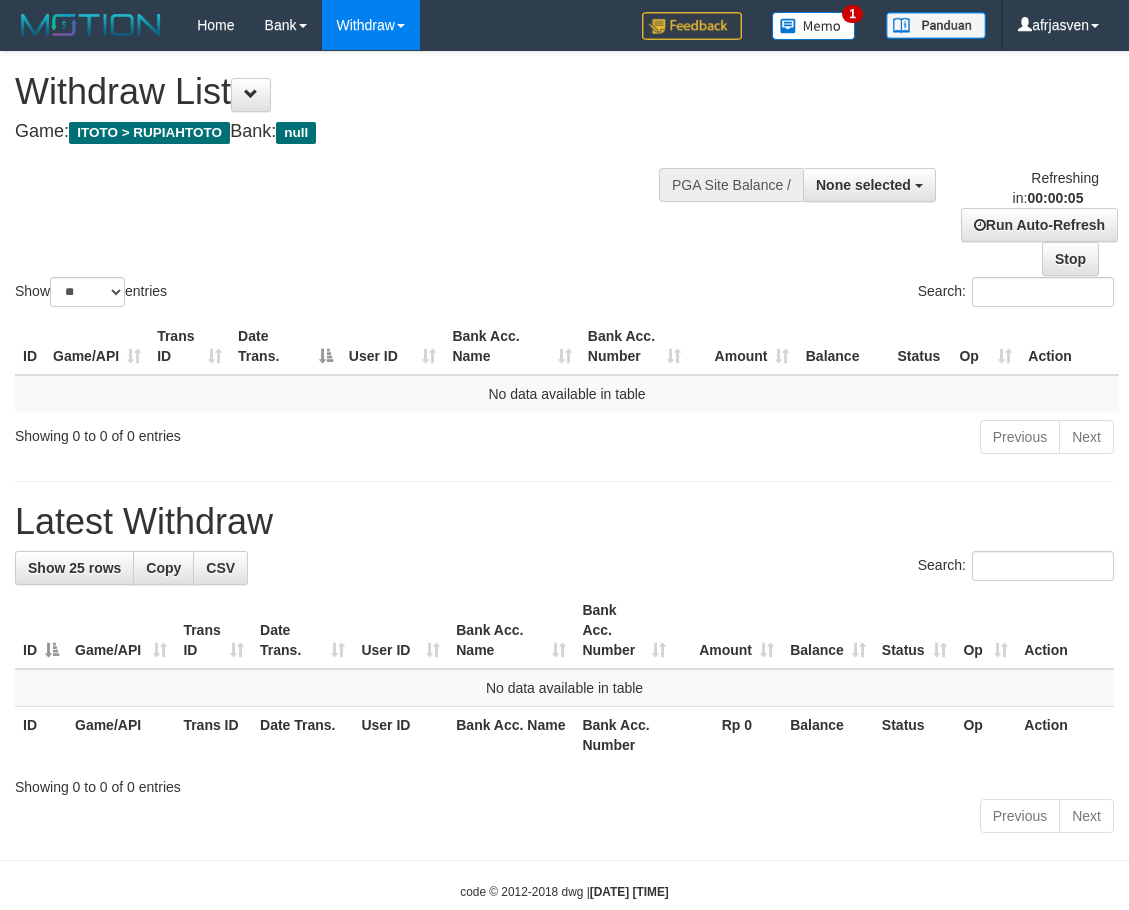 scroll, scrollTop: 0, scrollLeft: 0, axis: both 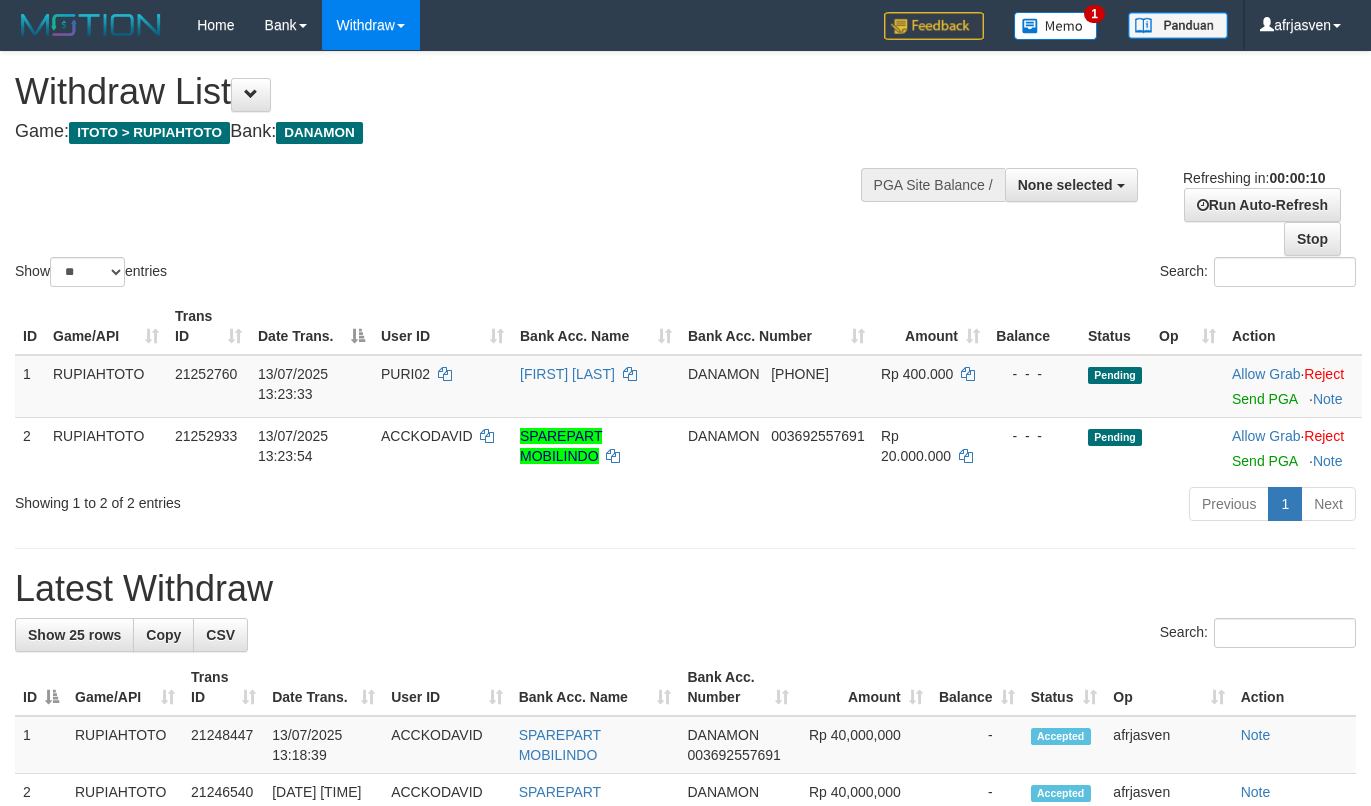 select 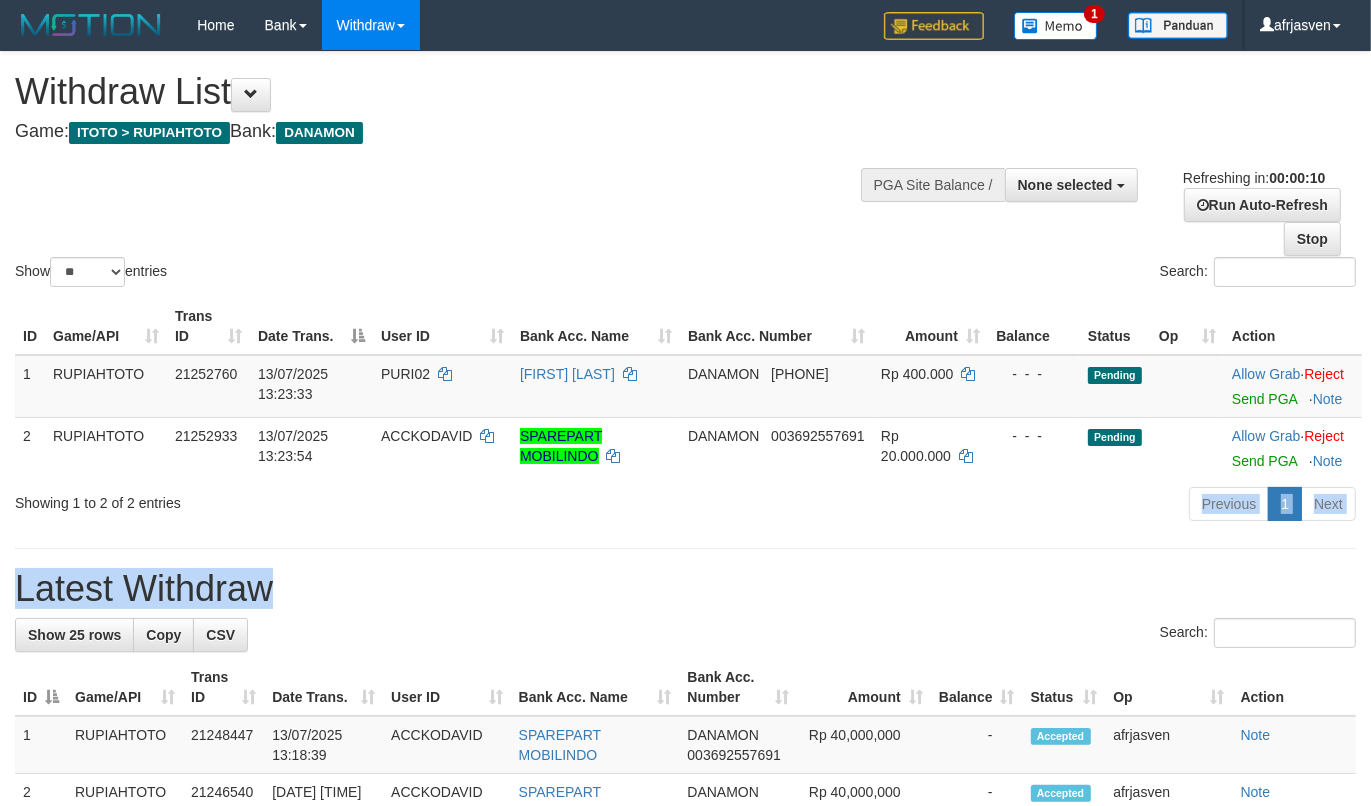 click on "**********" at bounding box center [685, 1163] 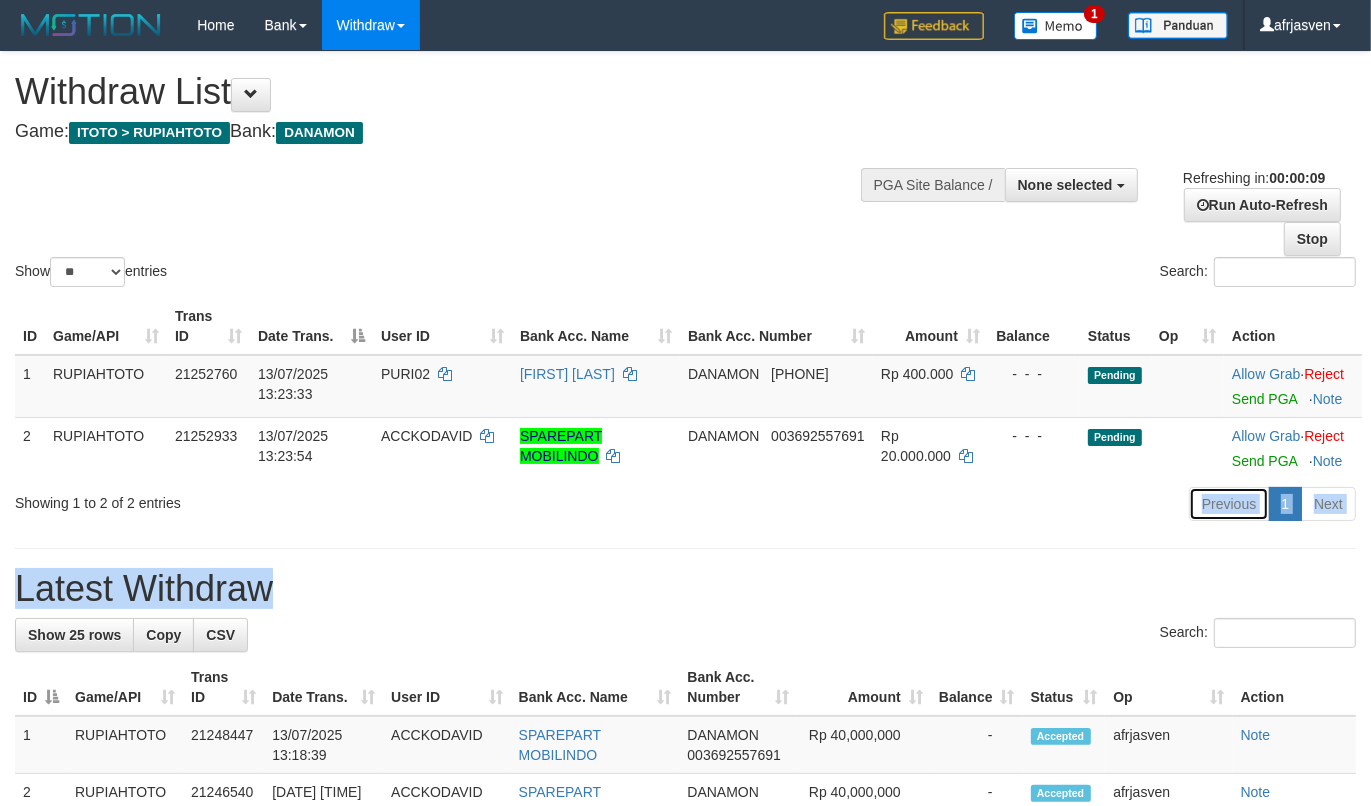 click on "Previous" at bounding box center [1229, 504] 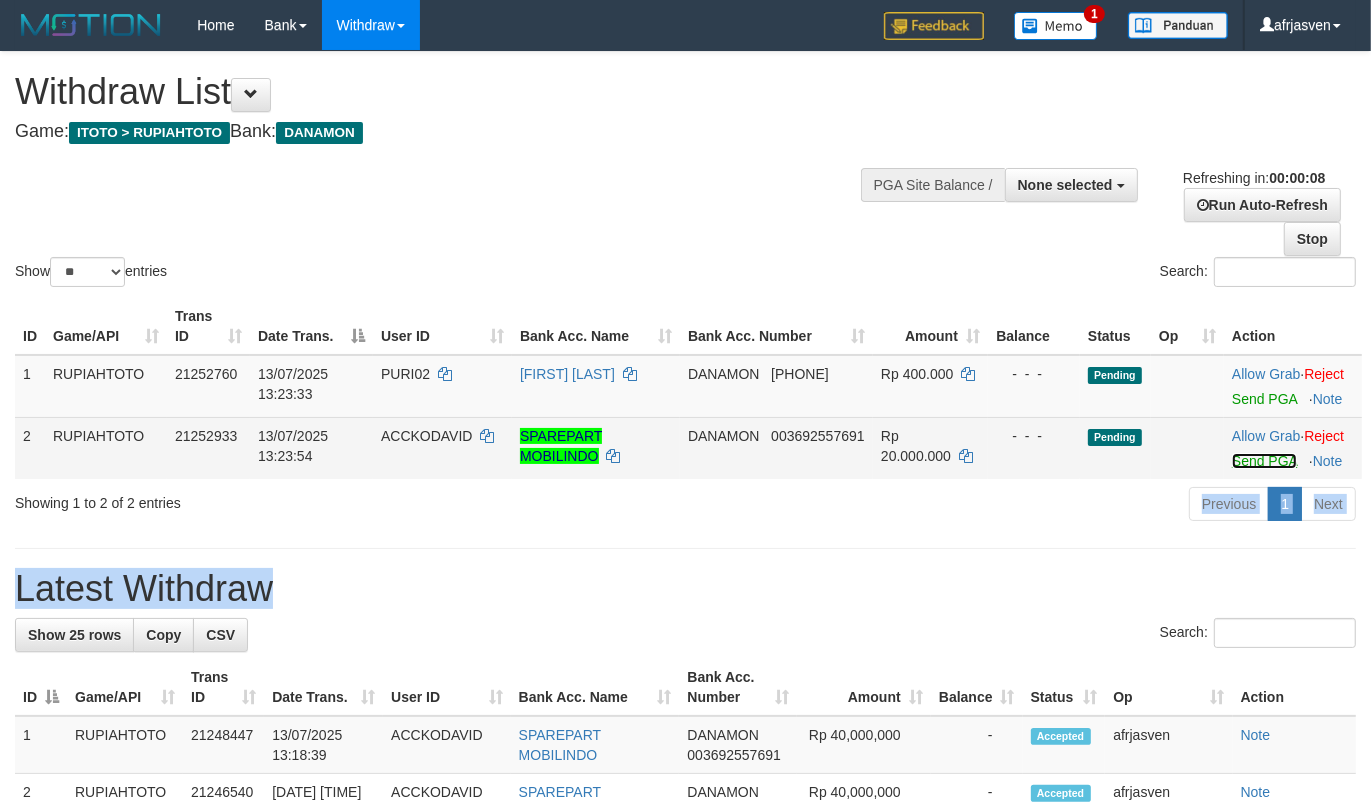 click on "Send PGA" at bounding box center [1264, 461] 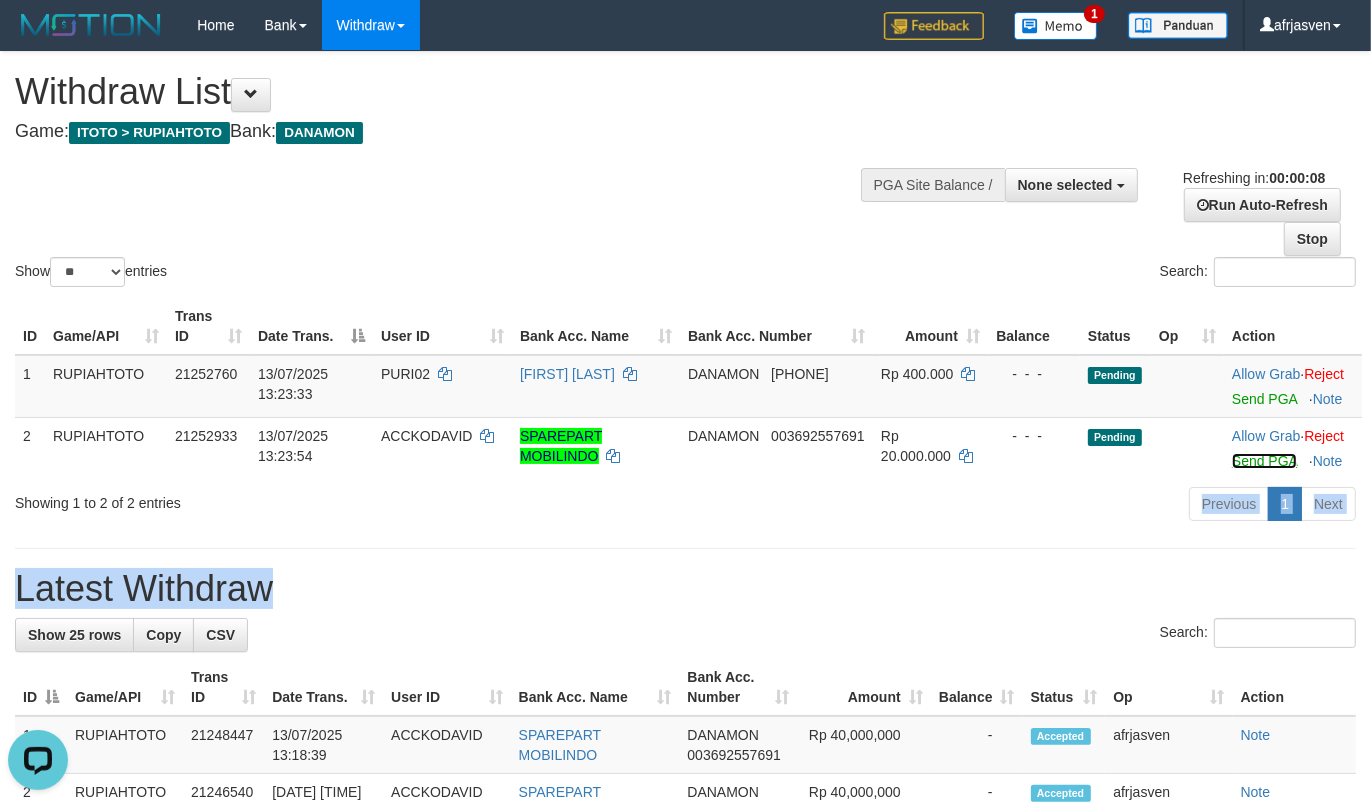 scroll, scrollTop: 0, scrollLeft: 0, axis: both 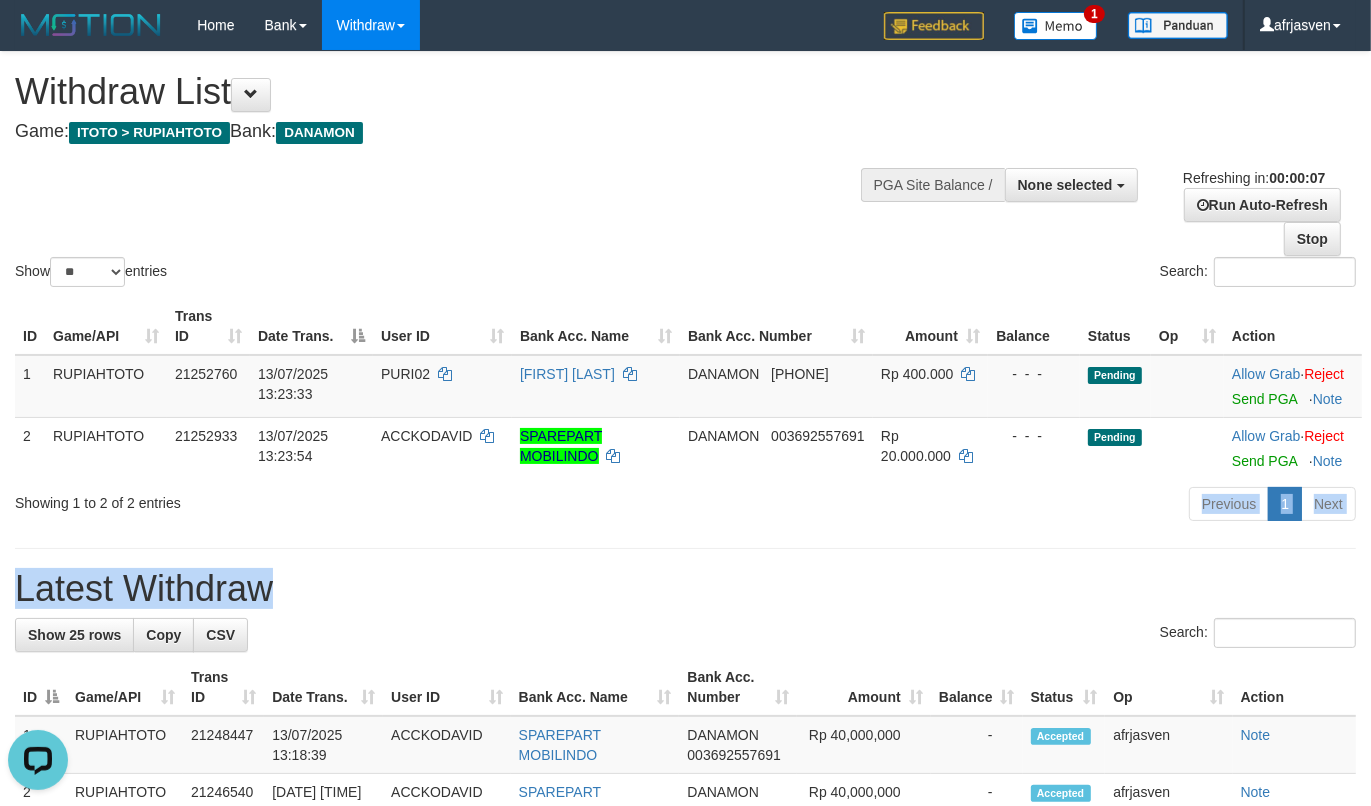 click on "**********" at bounding box center (685, 1163) 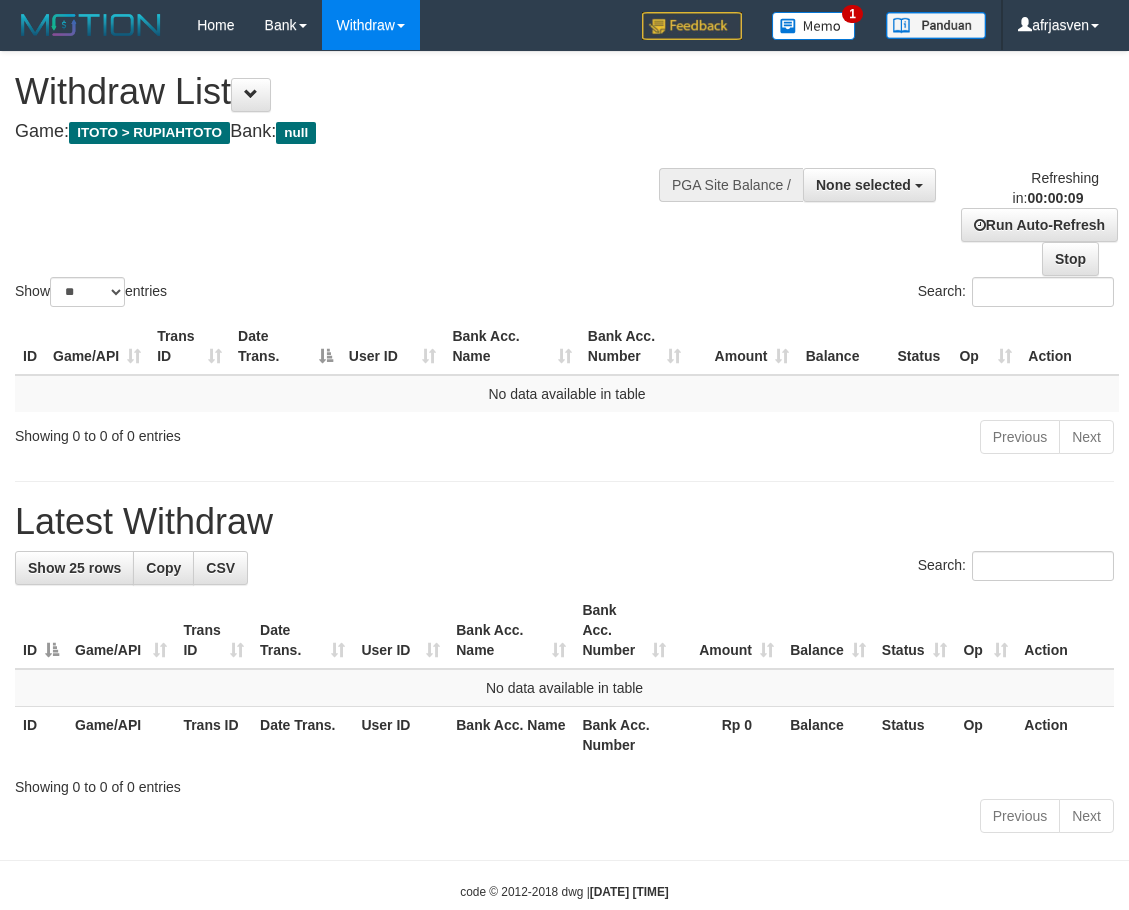 select 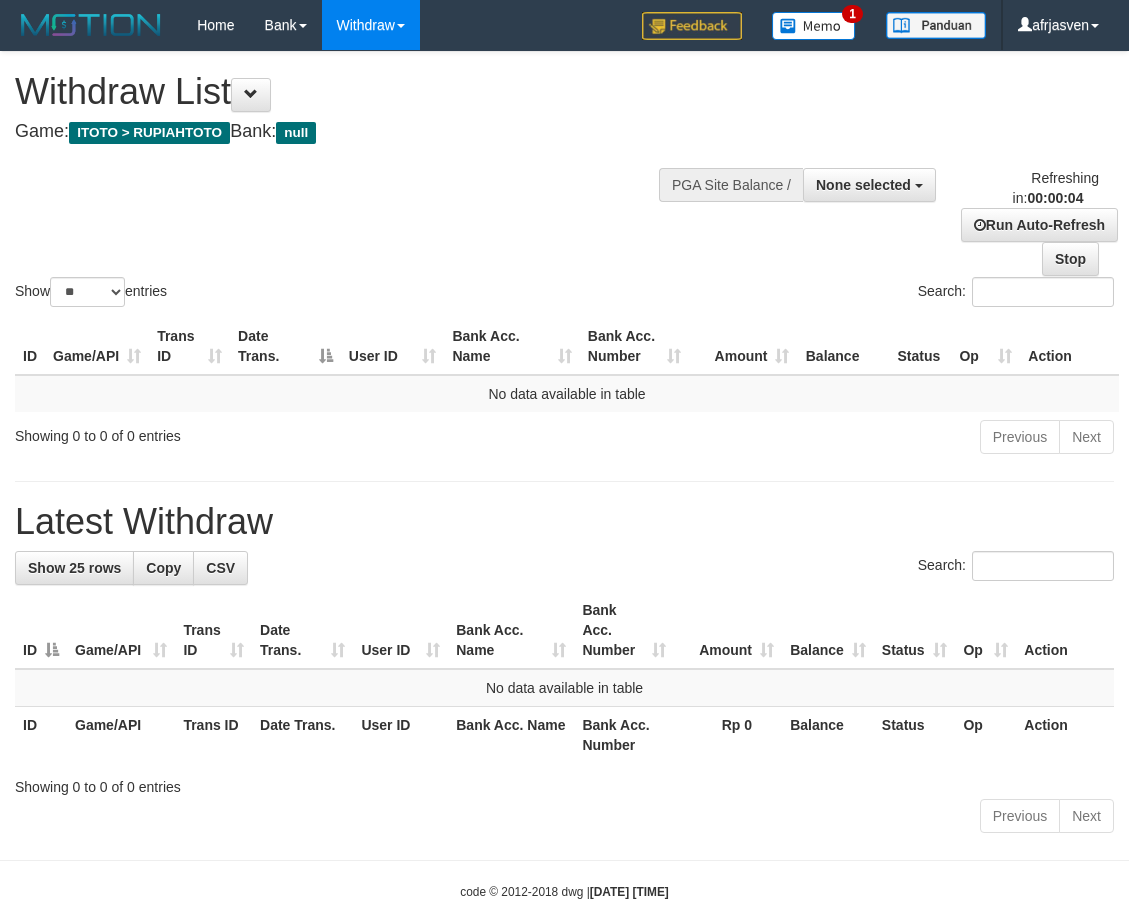 scroll, scrollTop: 0, scrollLeft: 0, axis: both 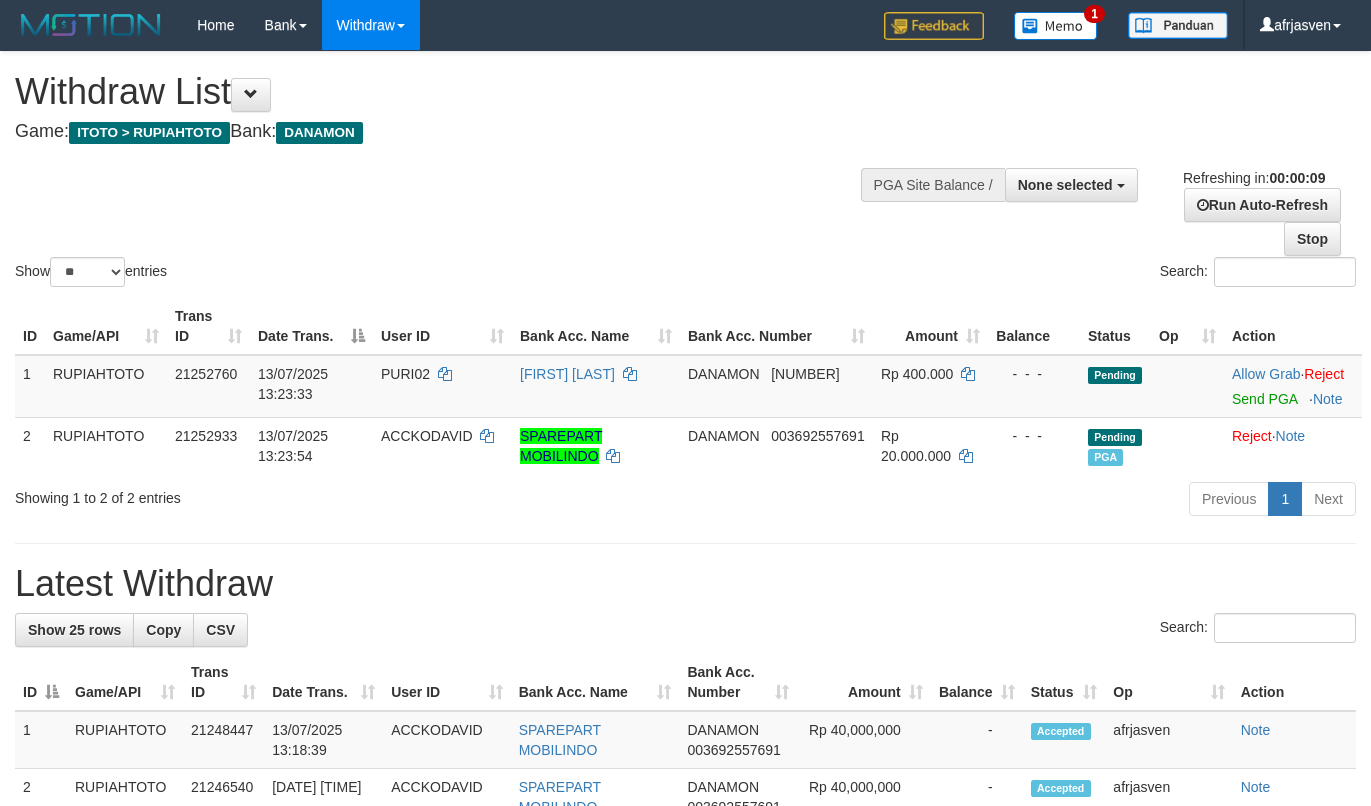 select 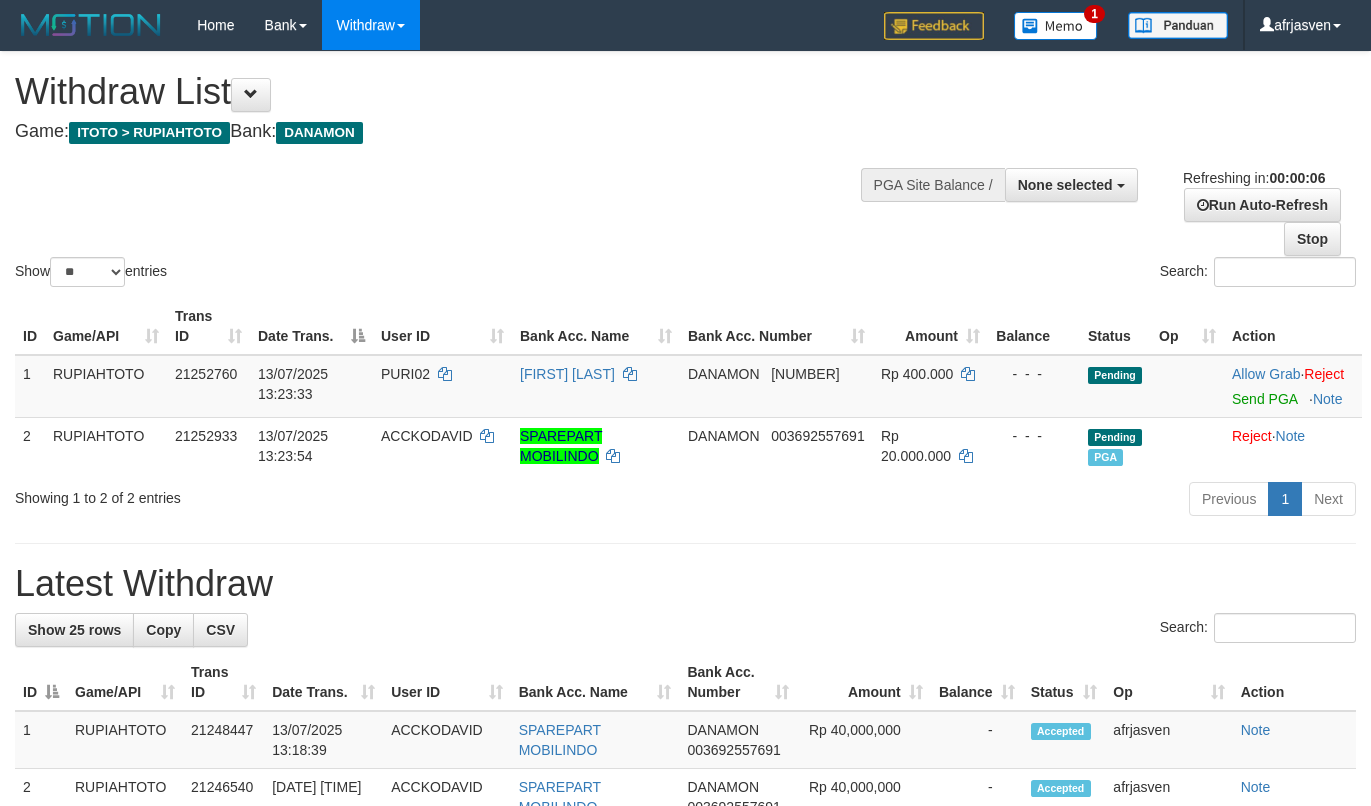 scroll, scrollTop: 0, scrollLeft: 0, axis: both 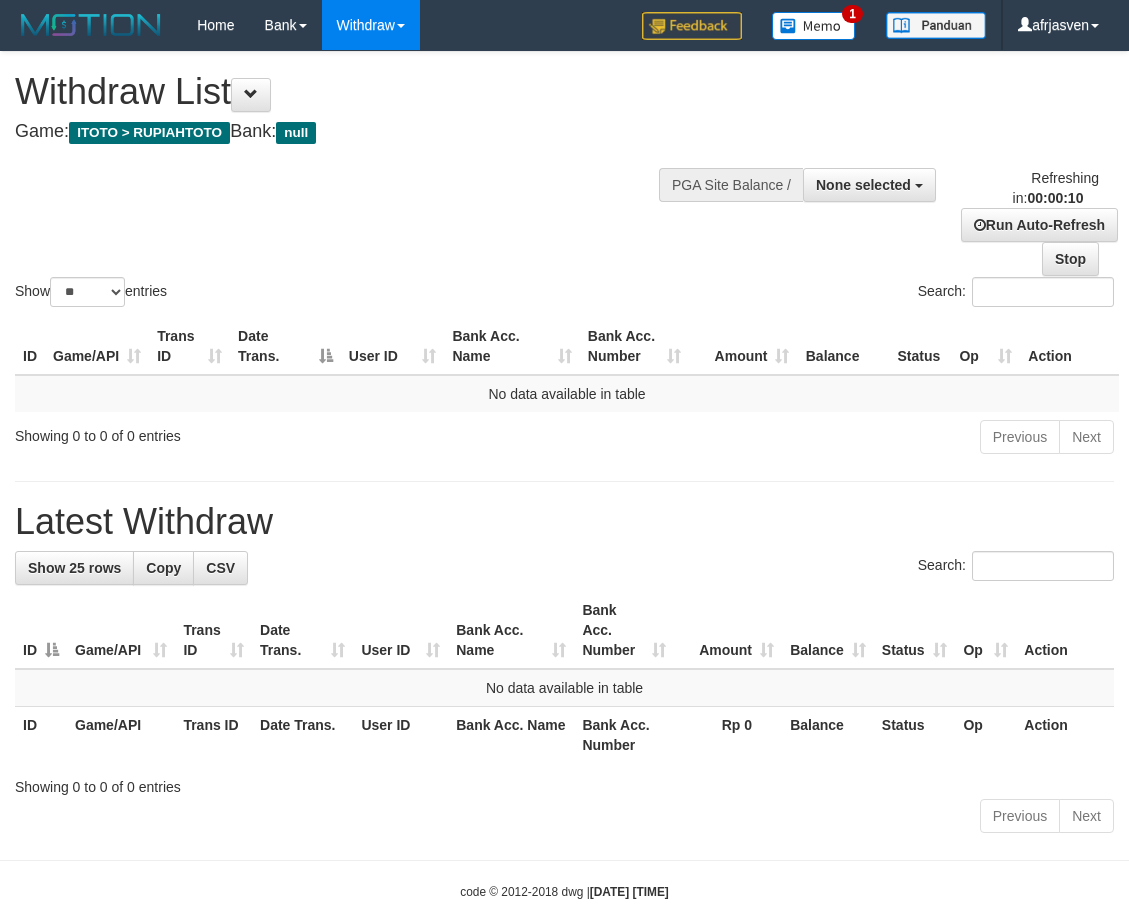 select 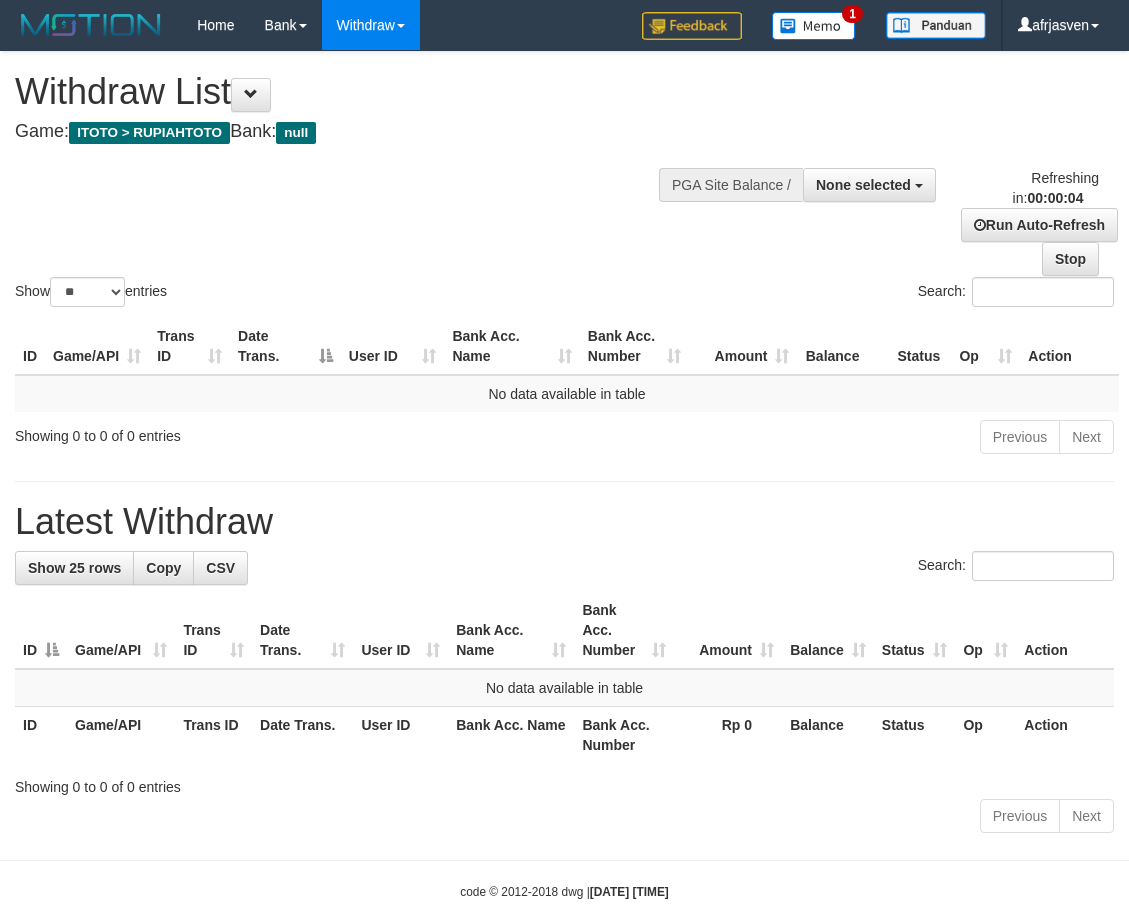 scroll, scrollTop: 0, scrollLeft: 0, axis: both 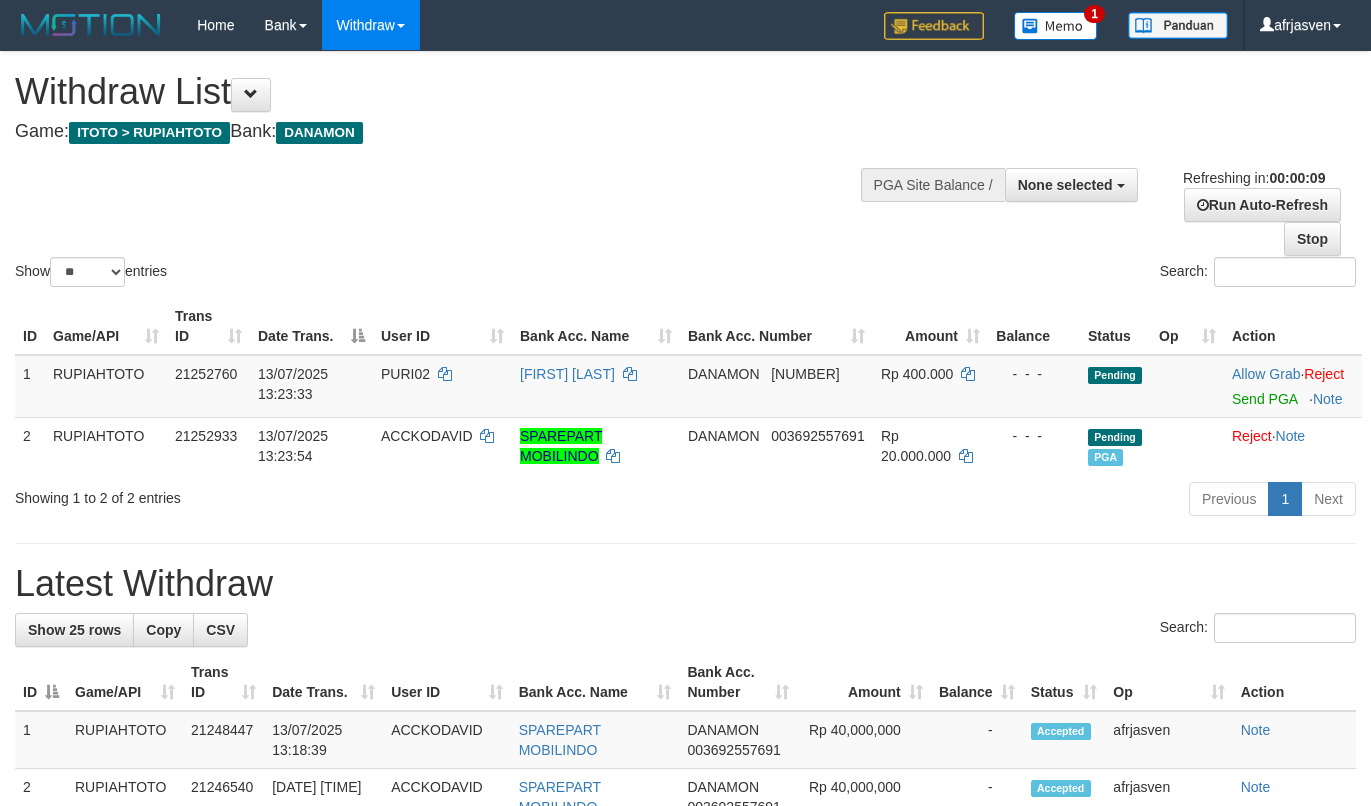 select 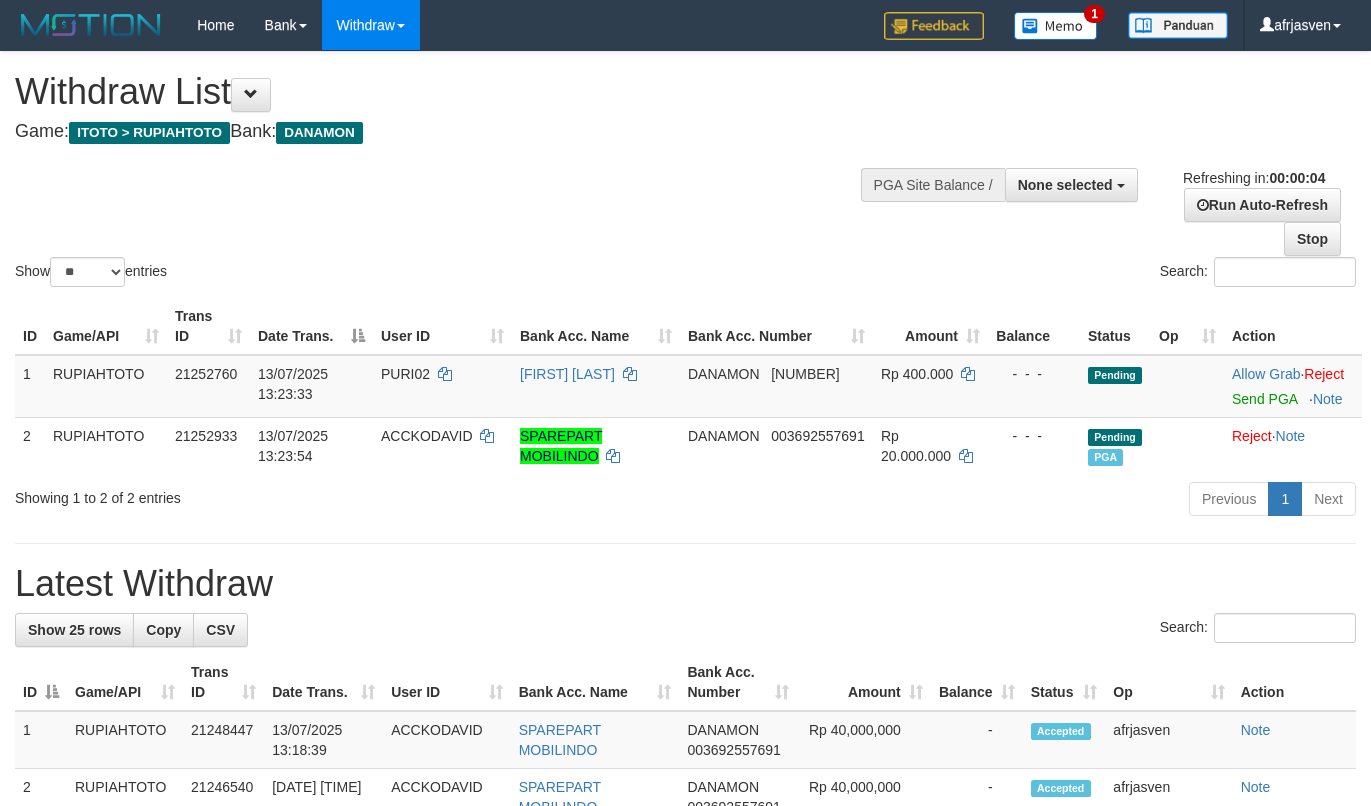 scroll, scrollTop: 0, scrollLeft: 0, axis: both 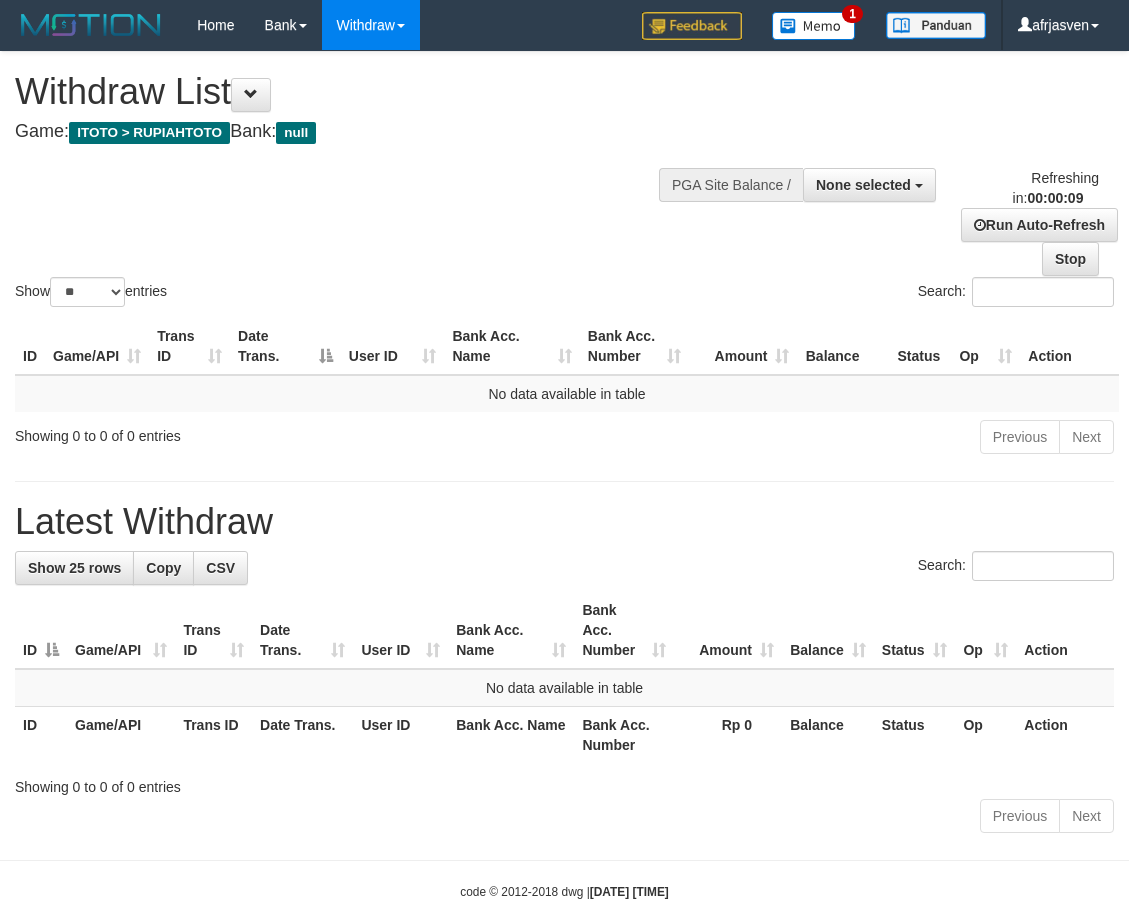 select 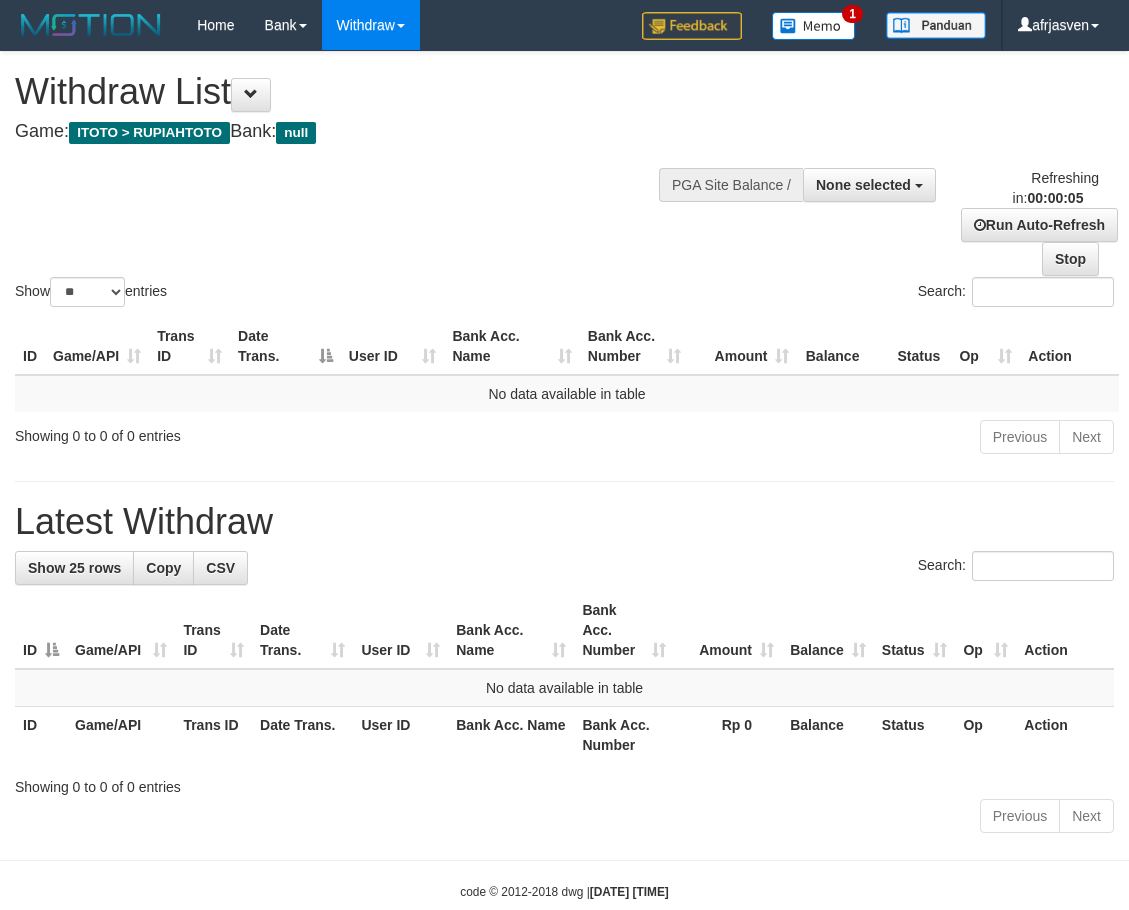 scroll, scrollTop: 0, scrollLeft: 0, axis: both 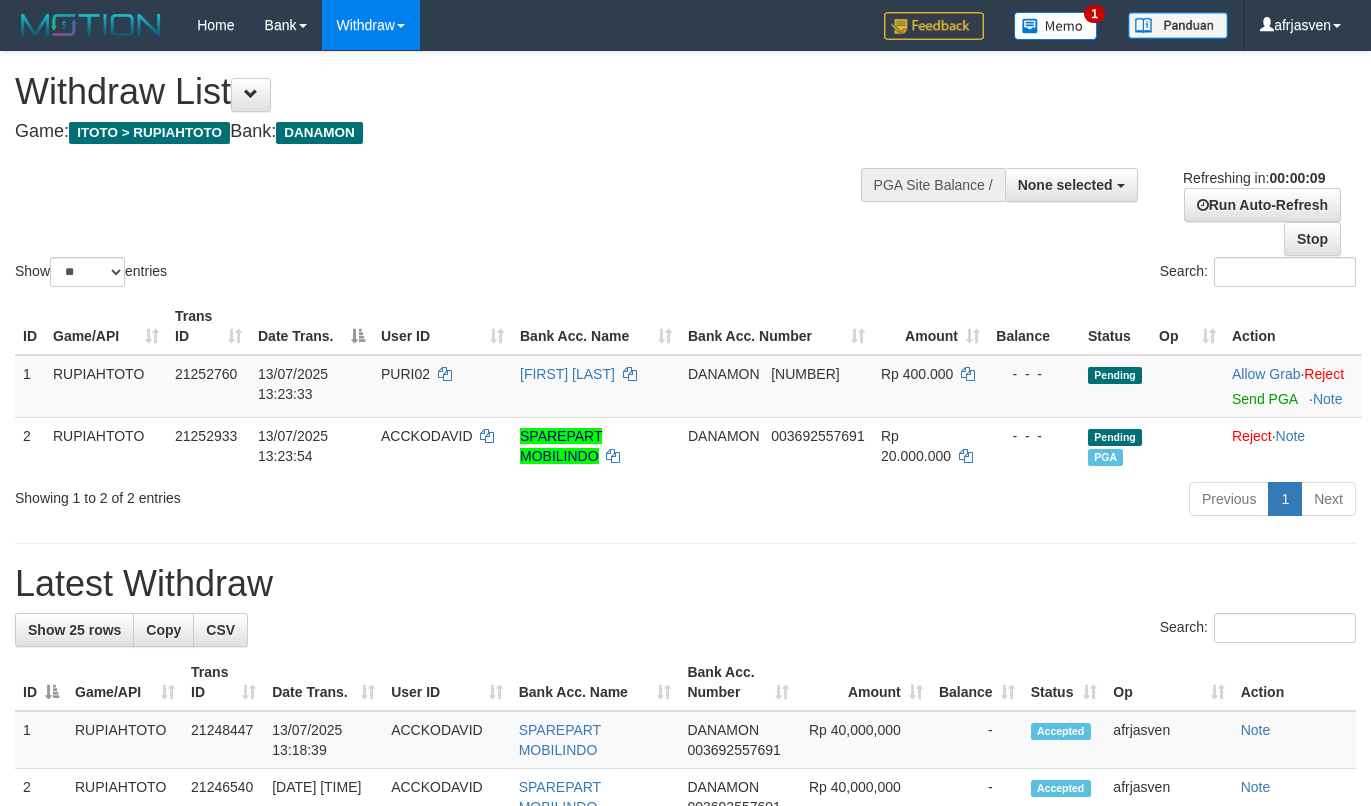 select 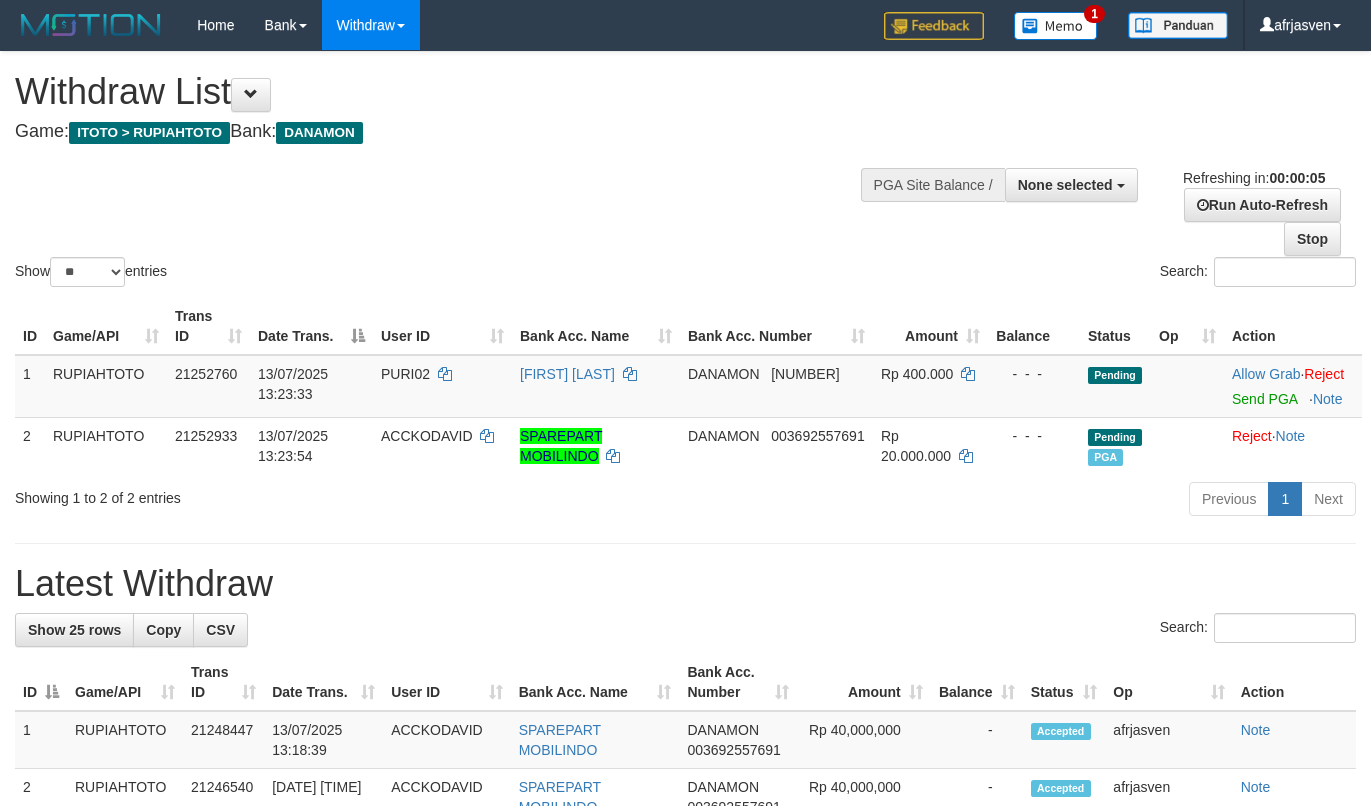 scroll, scrollTop: 0, scrollLeft: 0, axis: both 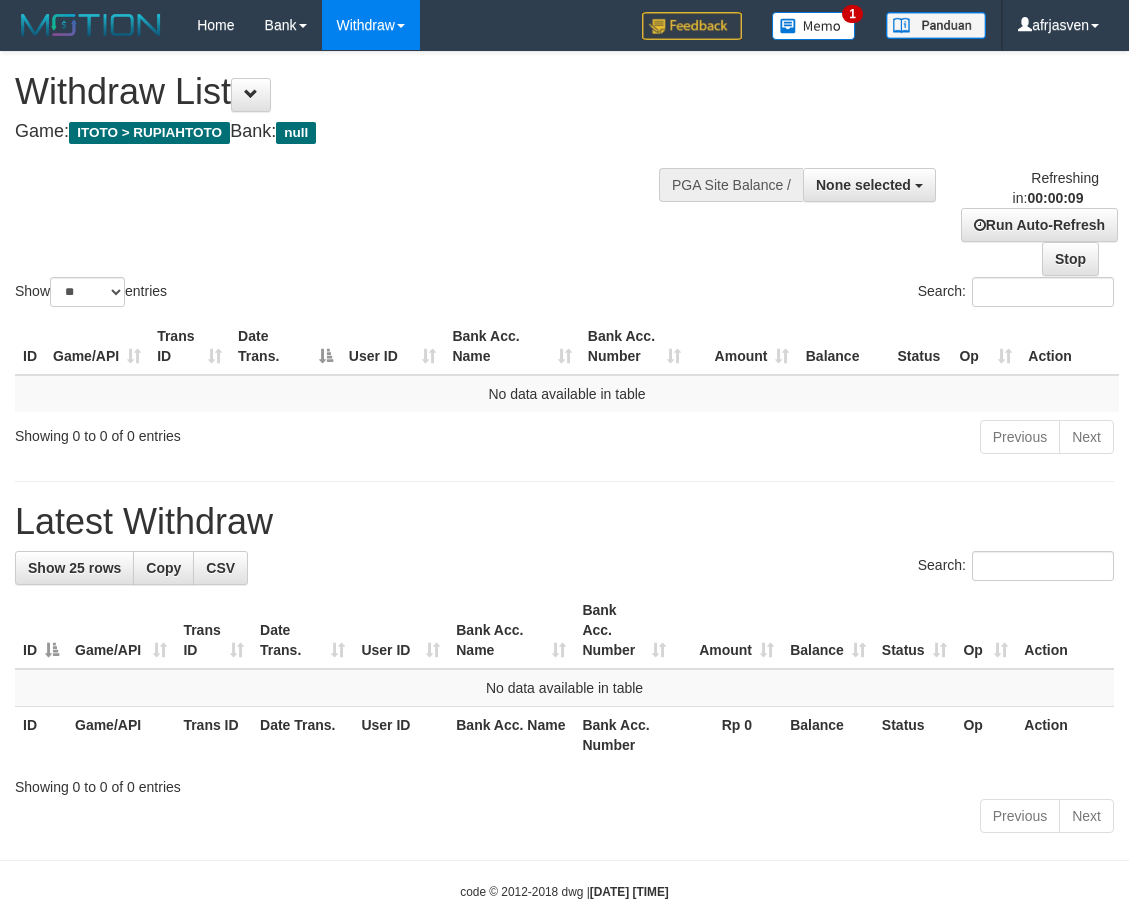 select 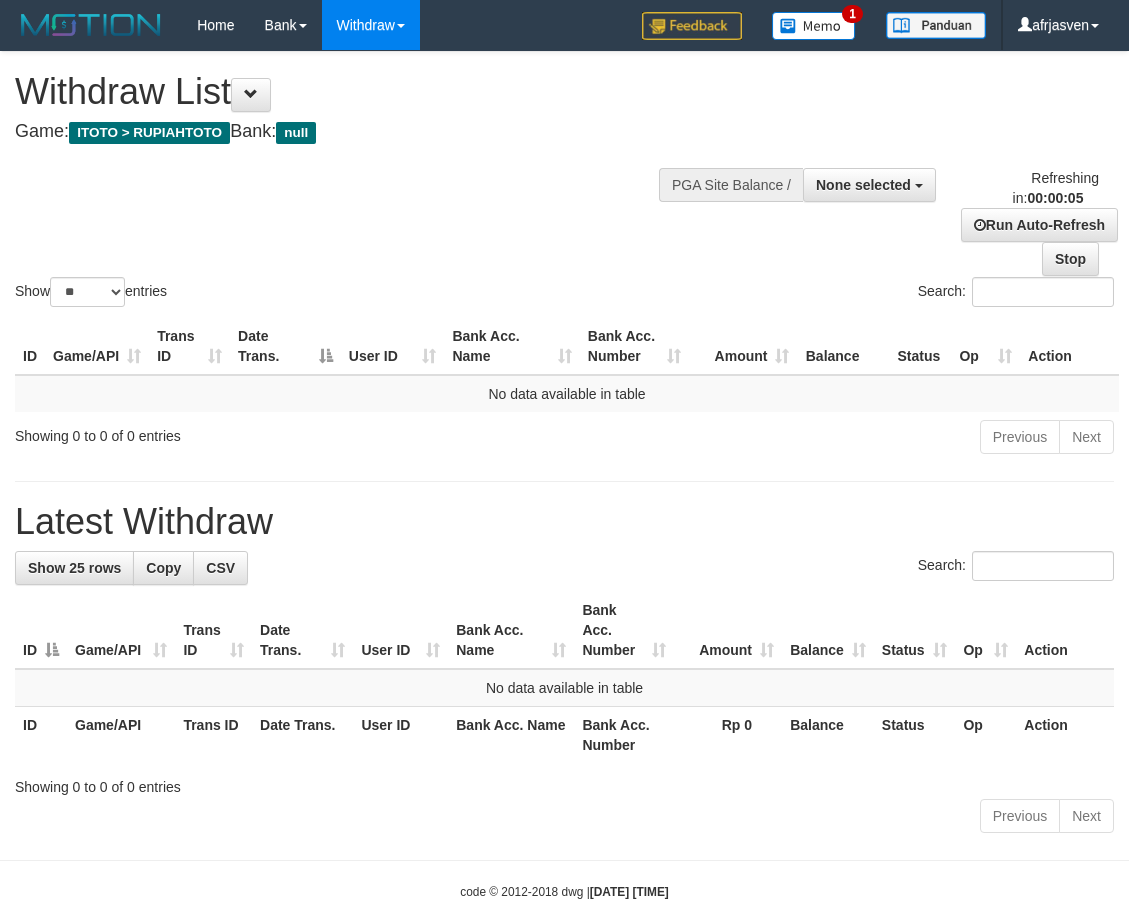 scroll, scrollTop: 0, scrollLeft: 0, axis: both 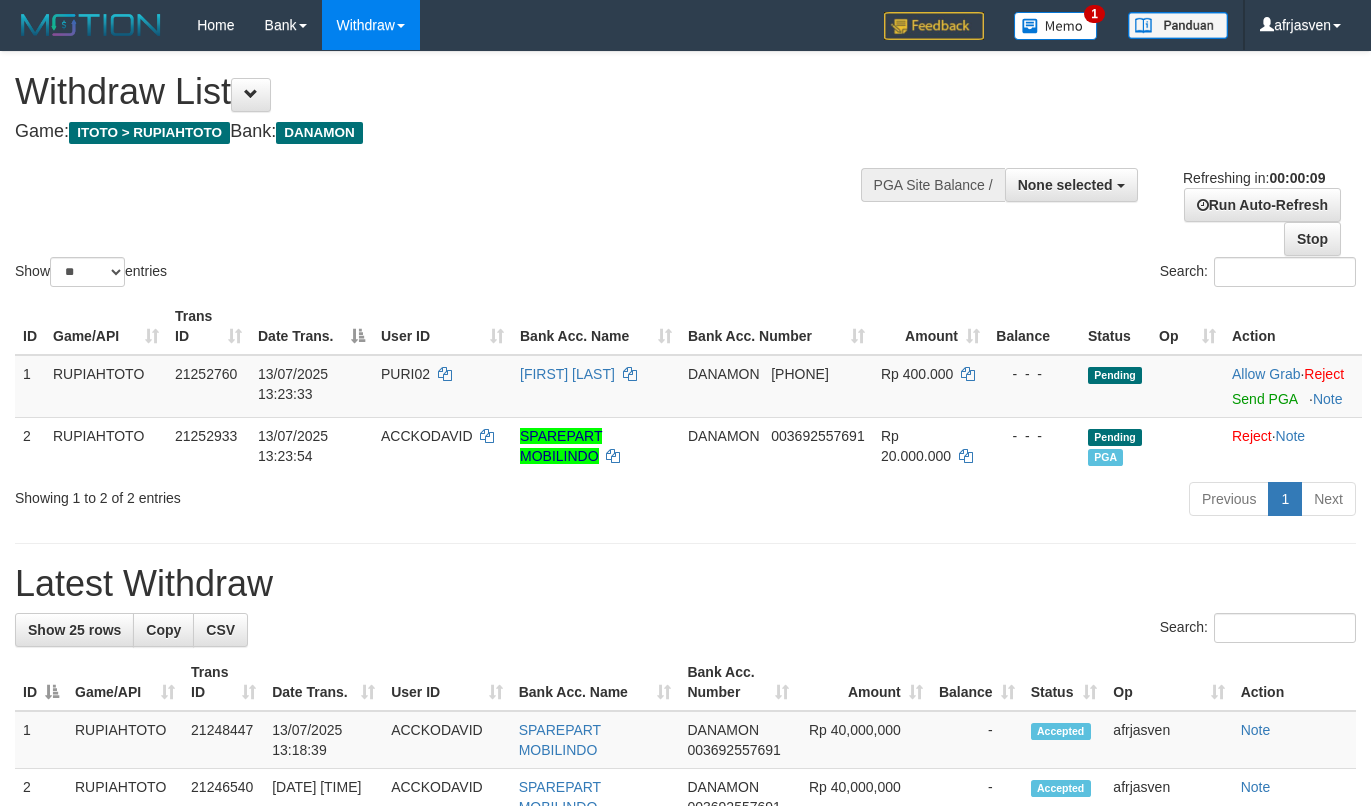select 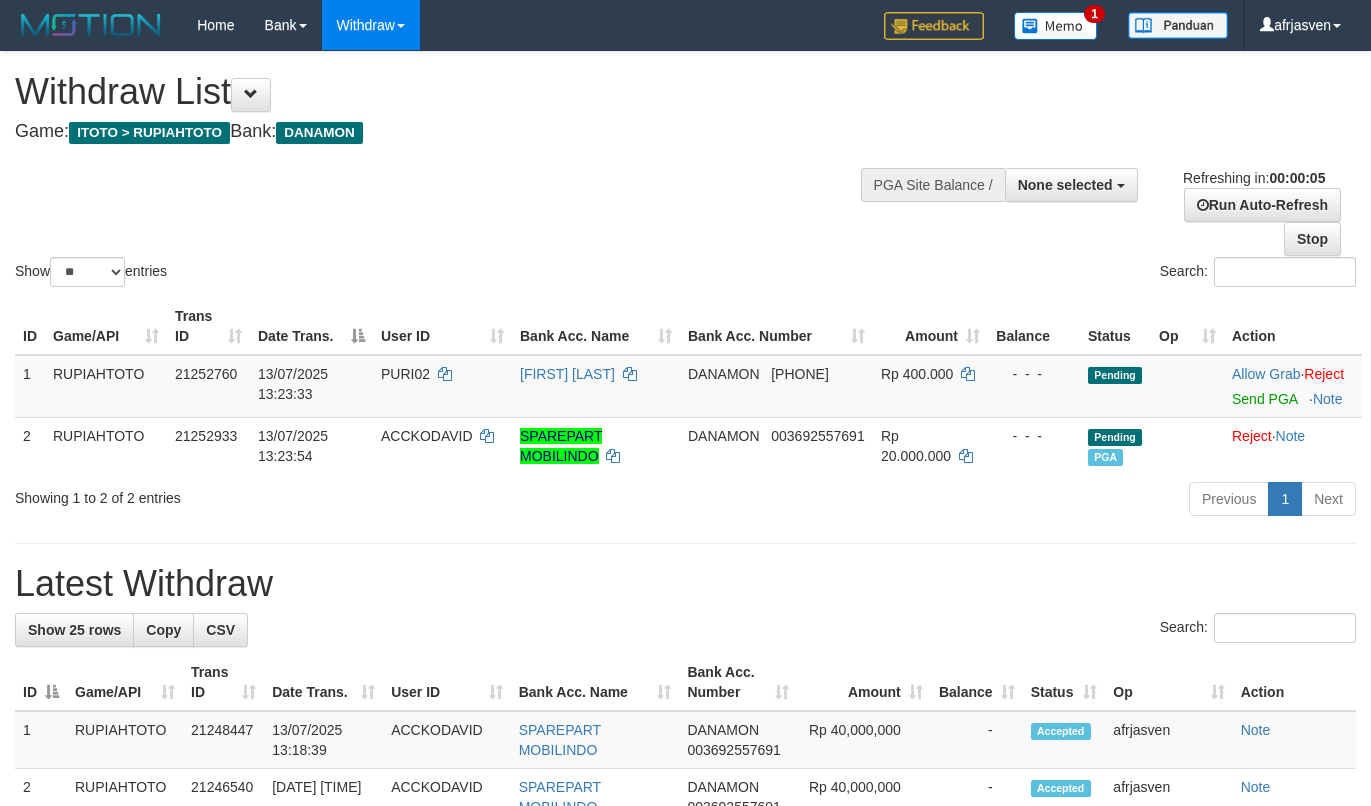 scroll, scrollTop: 0, scrollLeft: 0, axis: both 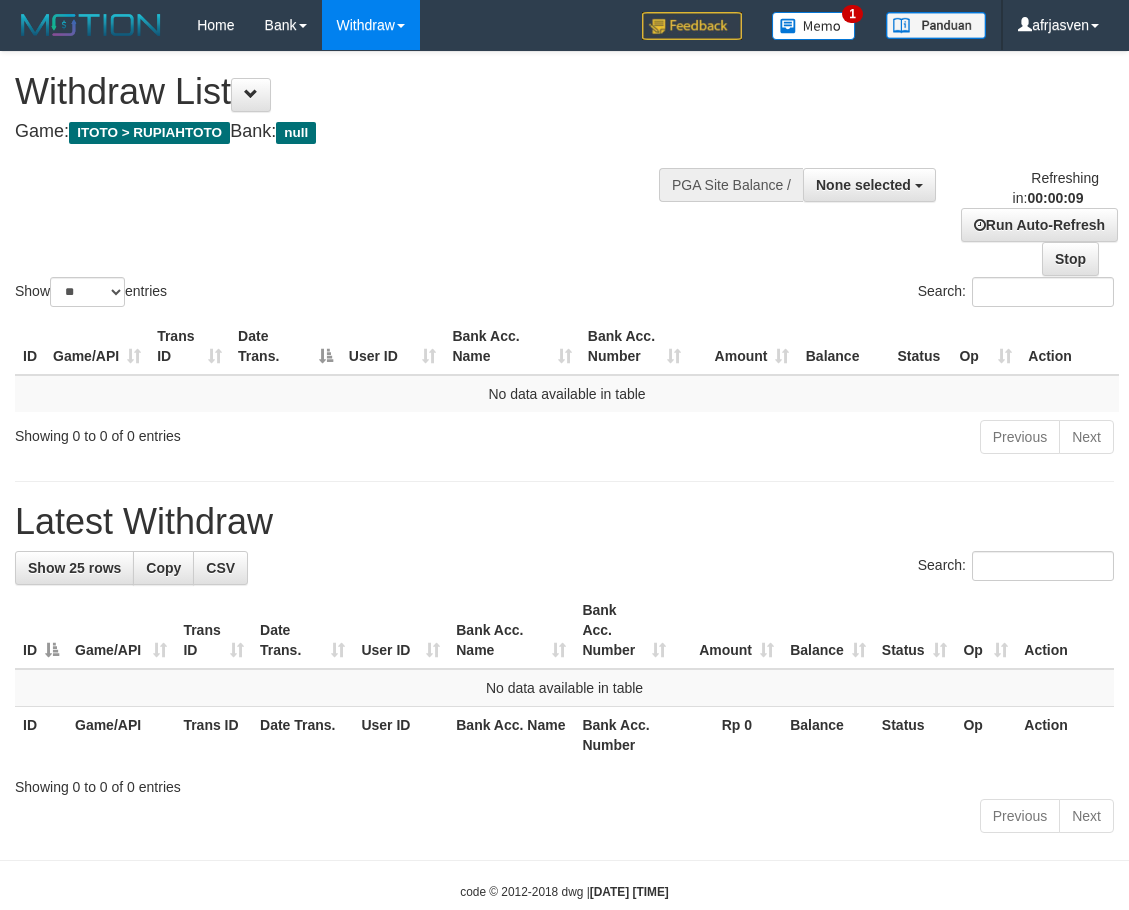 select 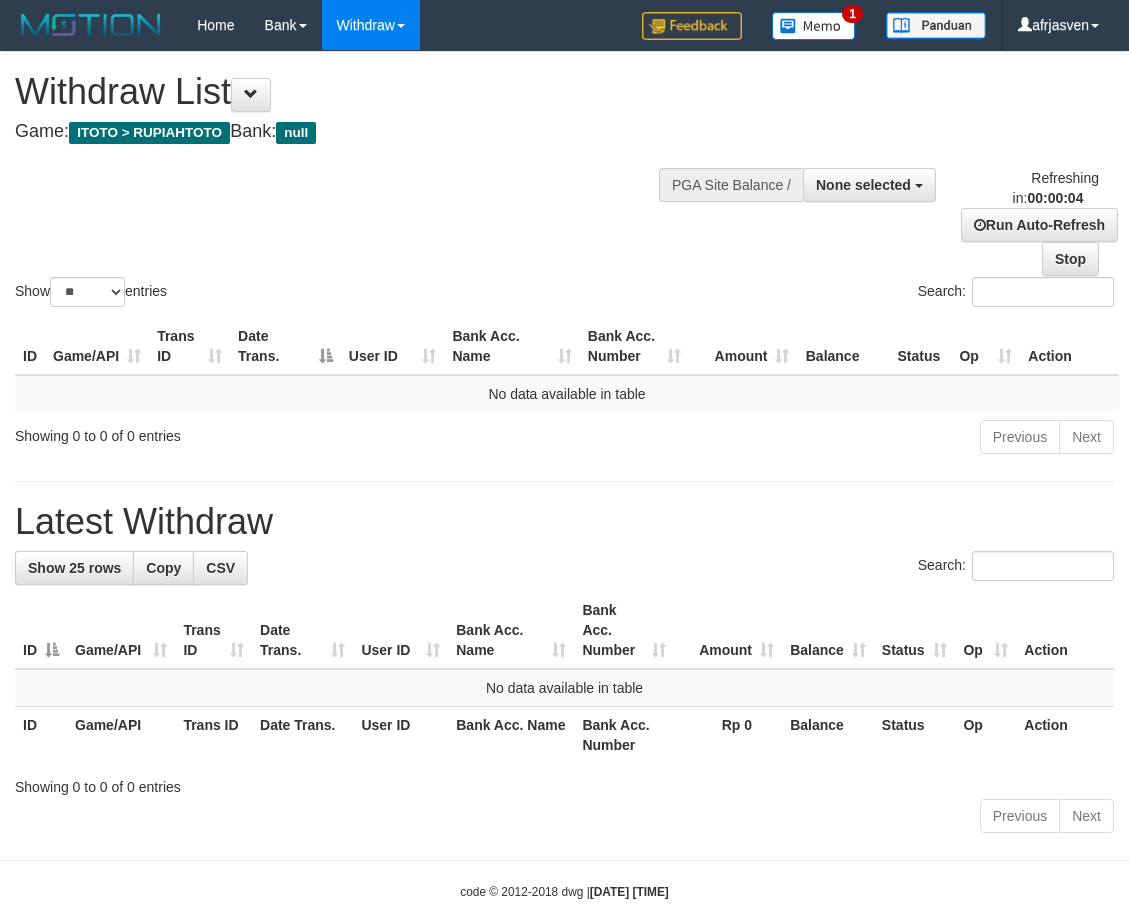 scroll, scrollTop: 0, scrollLeft: 0, axis: both 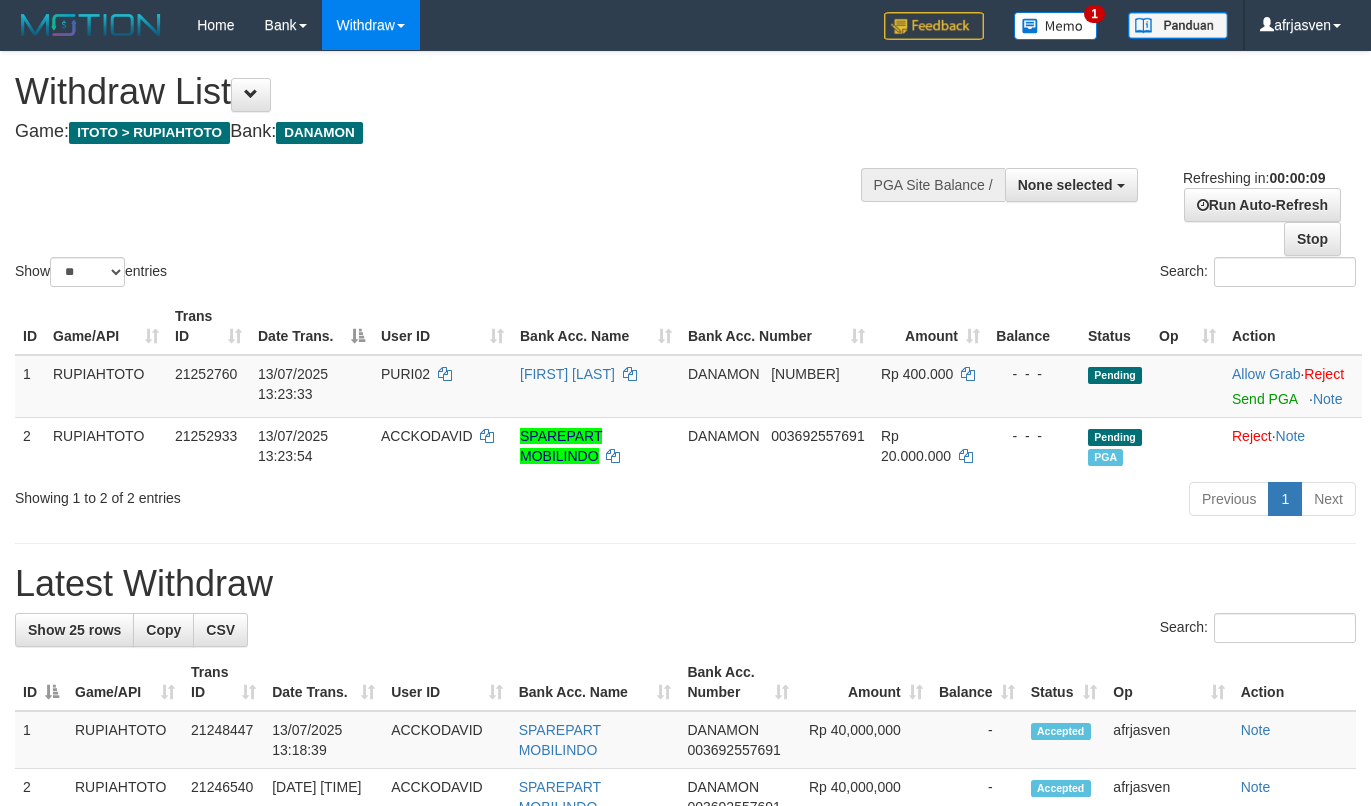 select 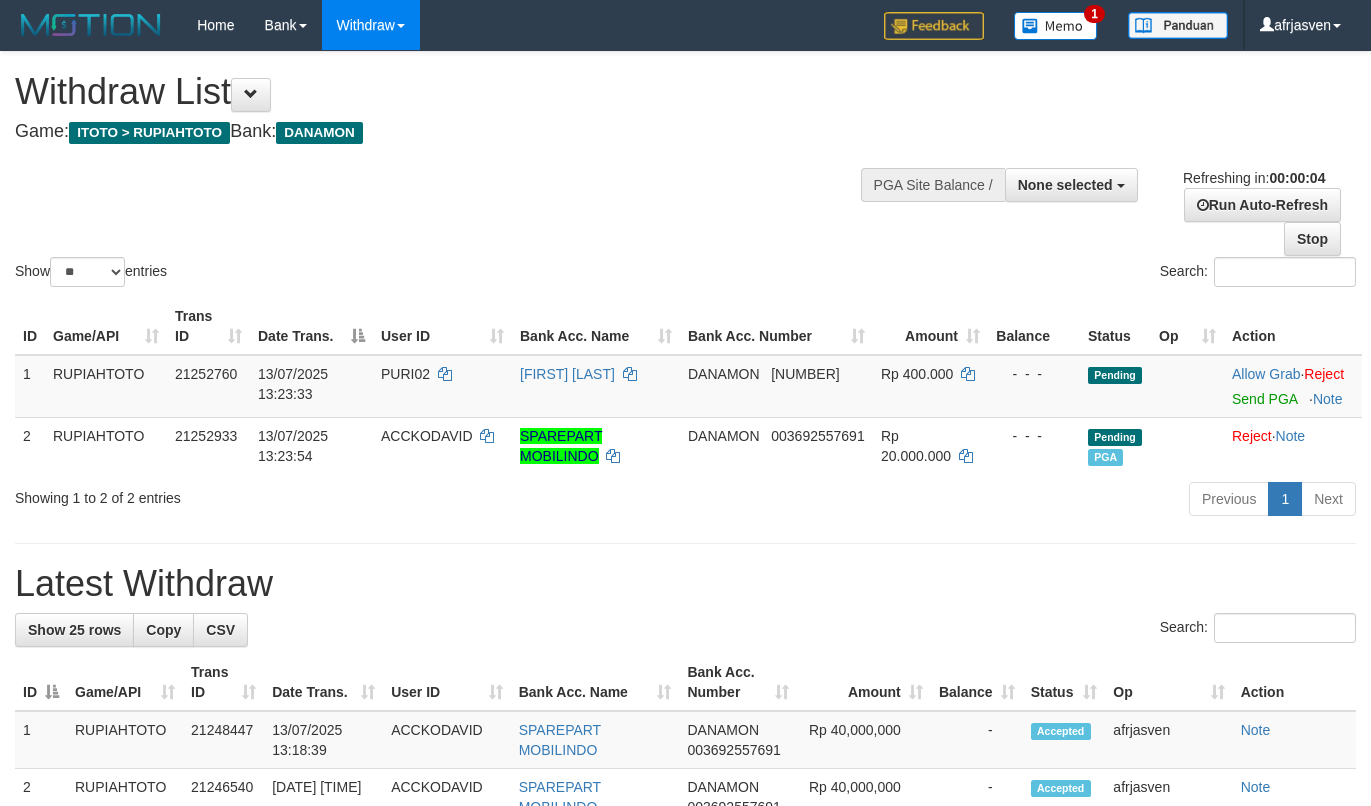 scroll, scrollTop: 0, scrollLeft: 0, axis: both 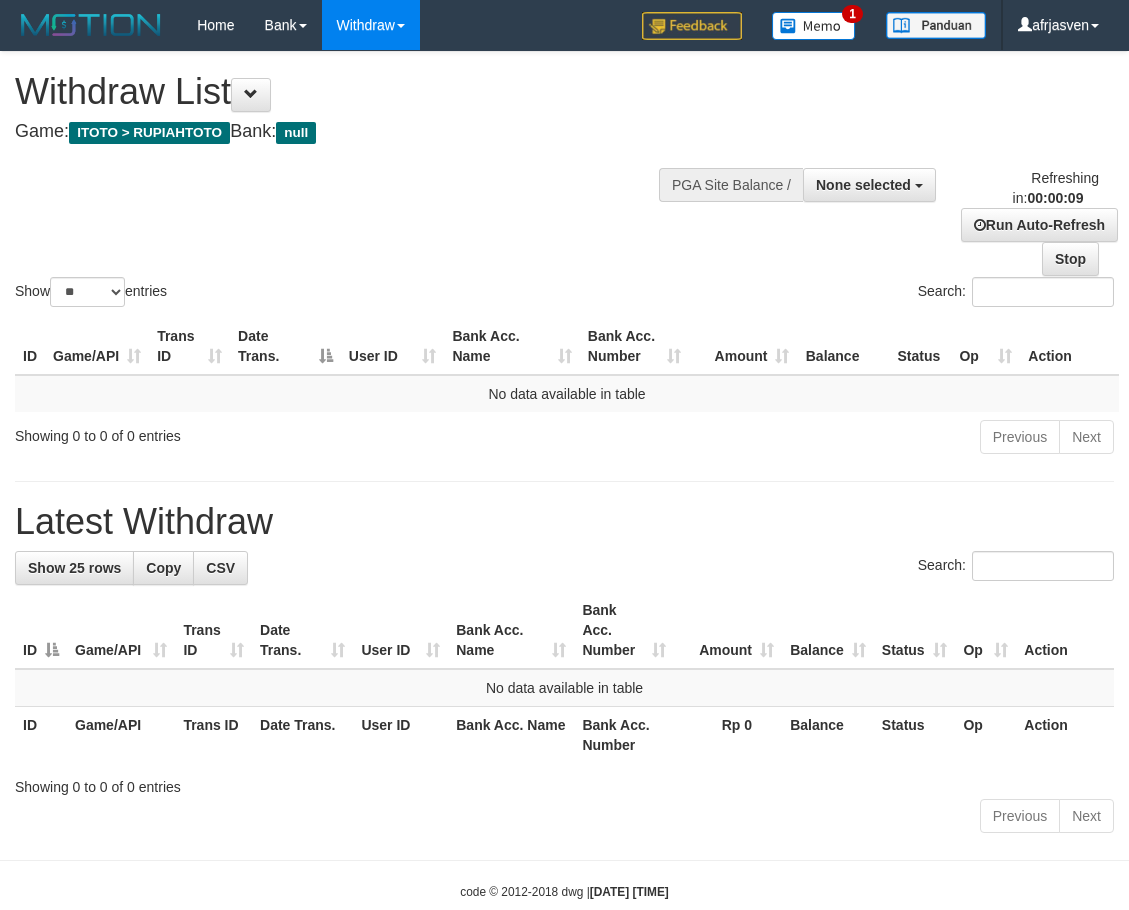 select 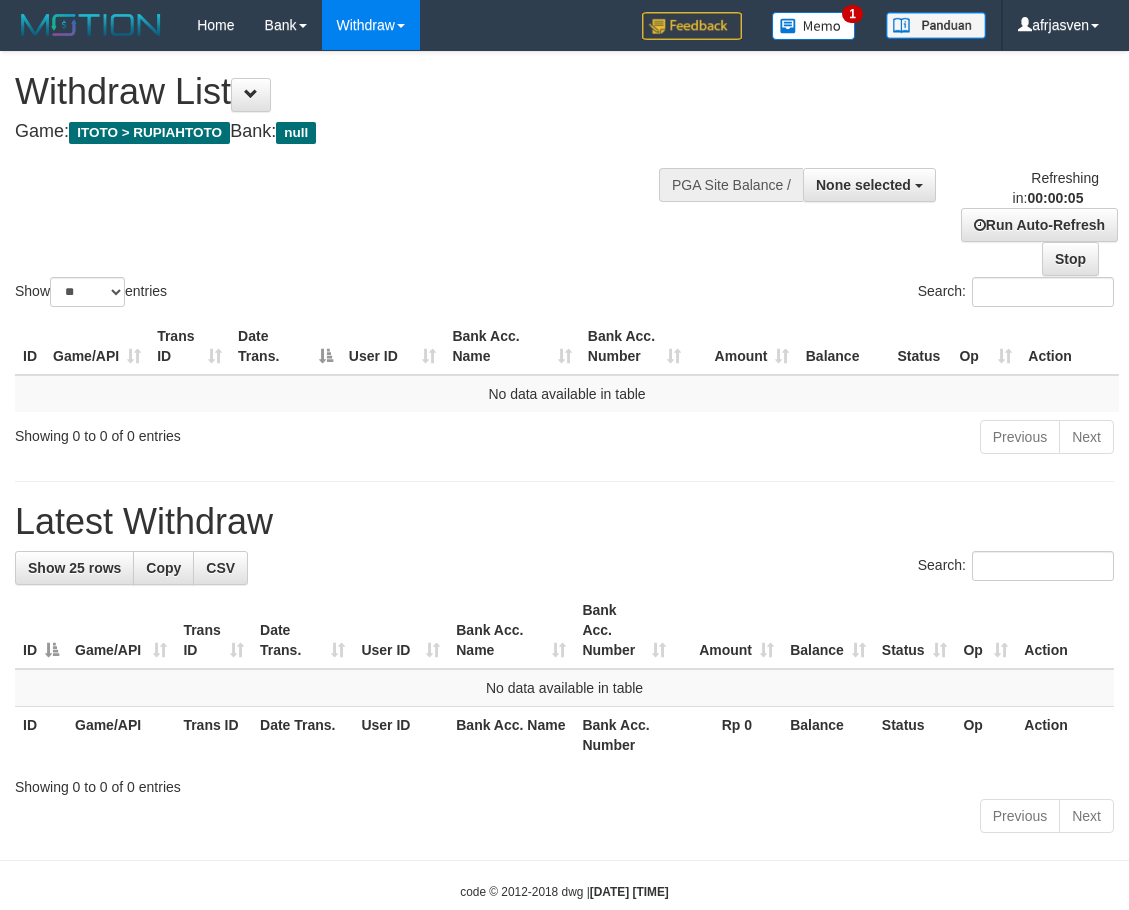 scroll, scrollTop: 0, scrollLeft: 0, axis: both 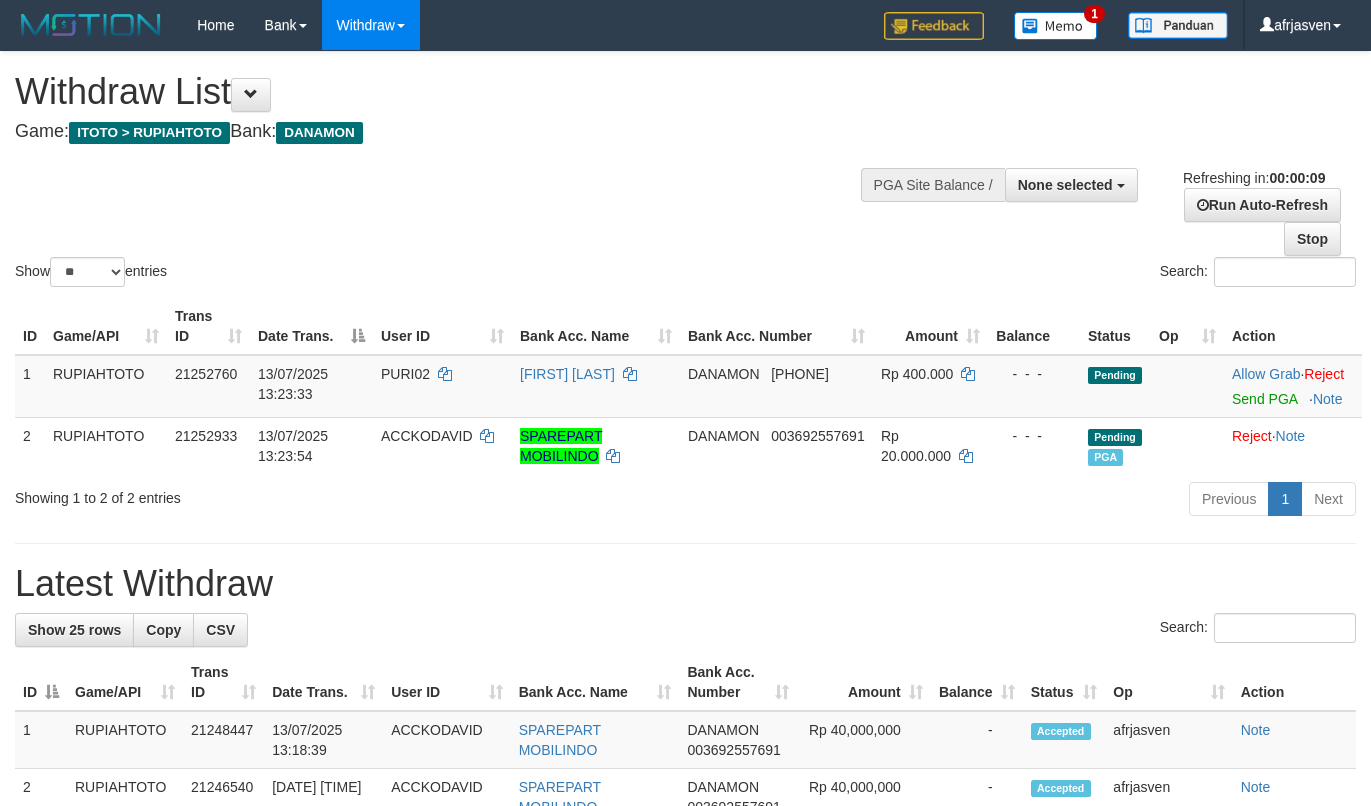 select 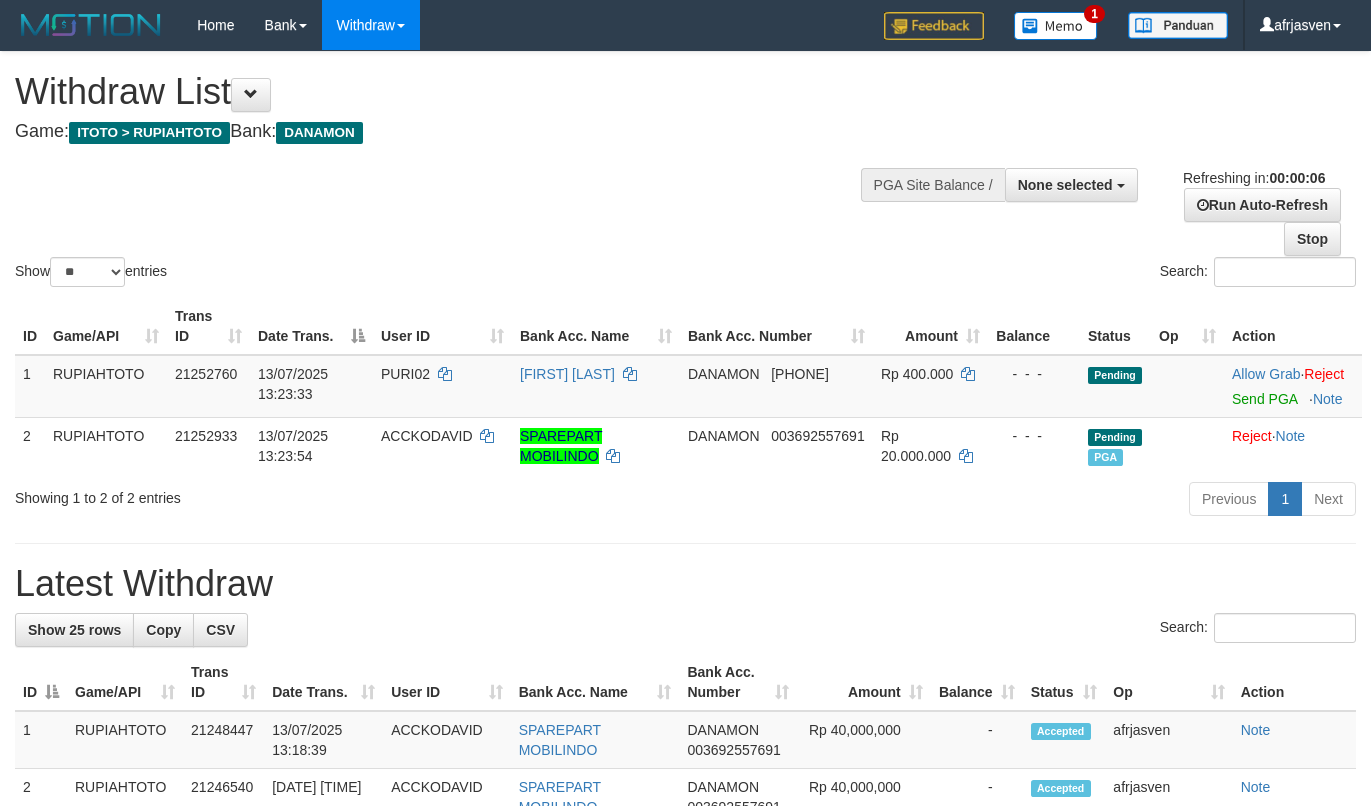 scroll, scrollTop: 0, scrollLeft: 0, axis: both 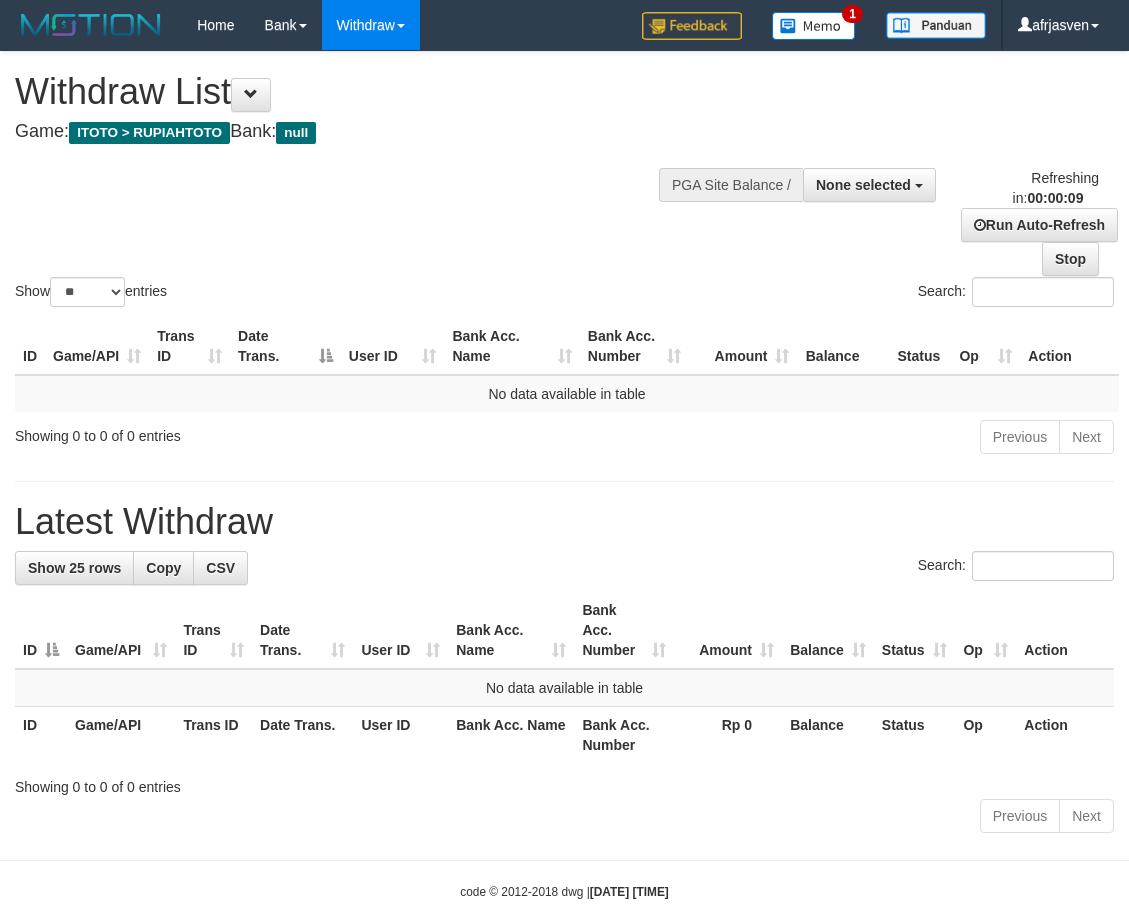 select 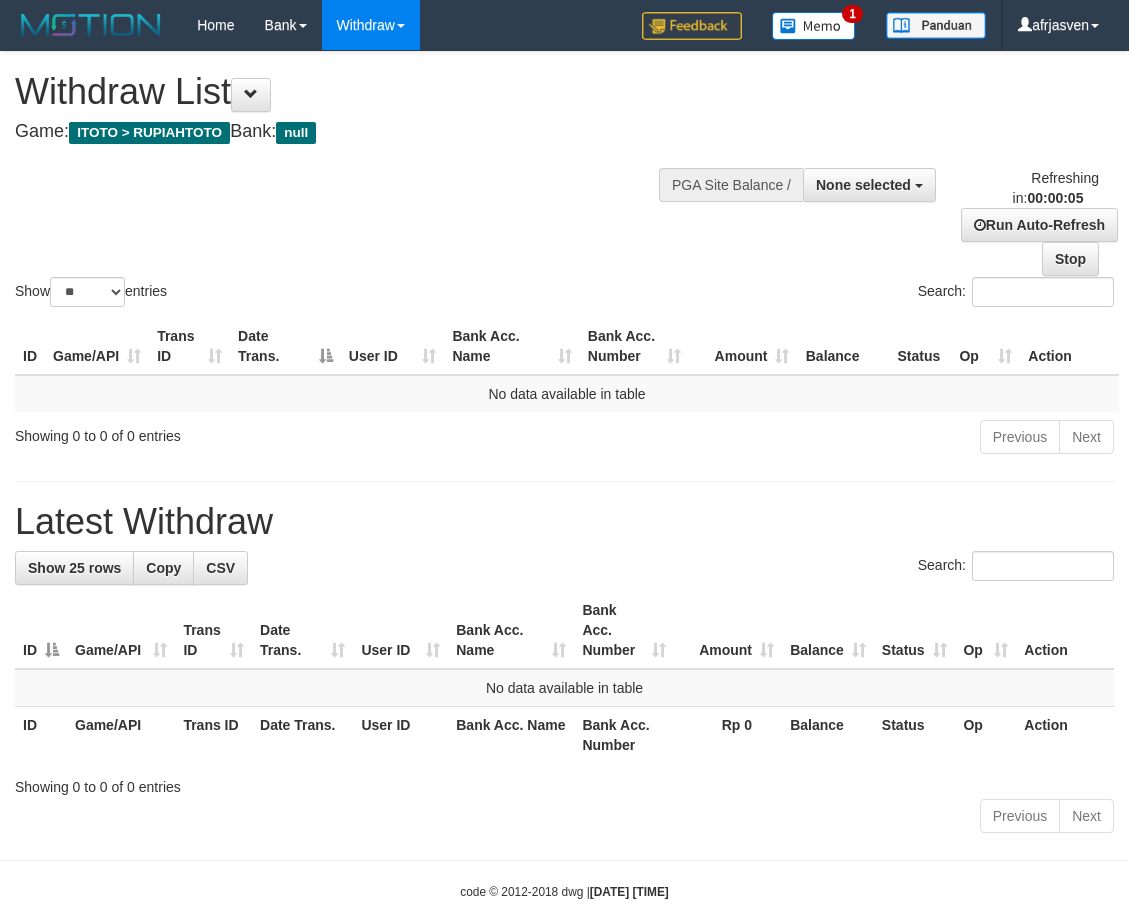 scroll, scrollTop: 0, scrollLeft: 0, axis: both 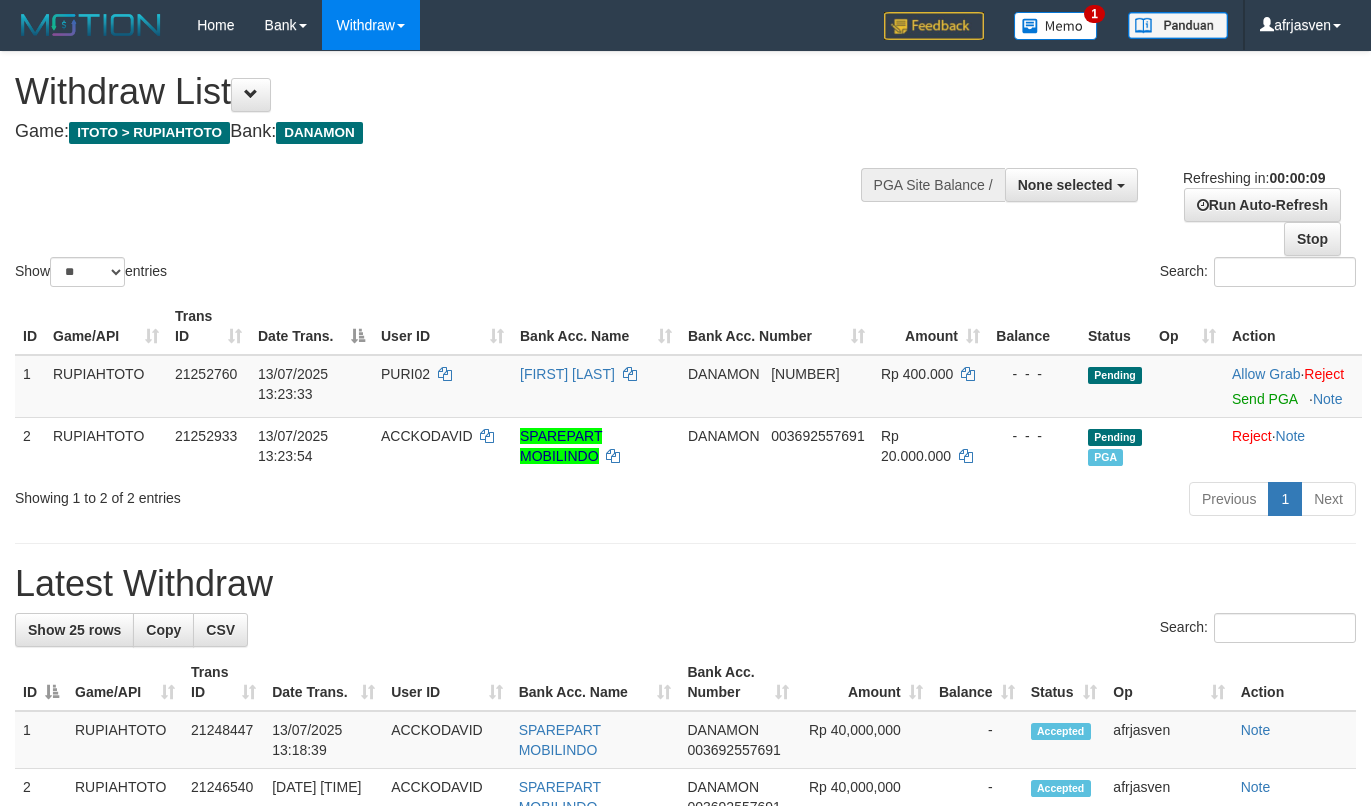 select 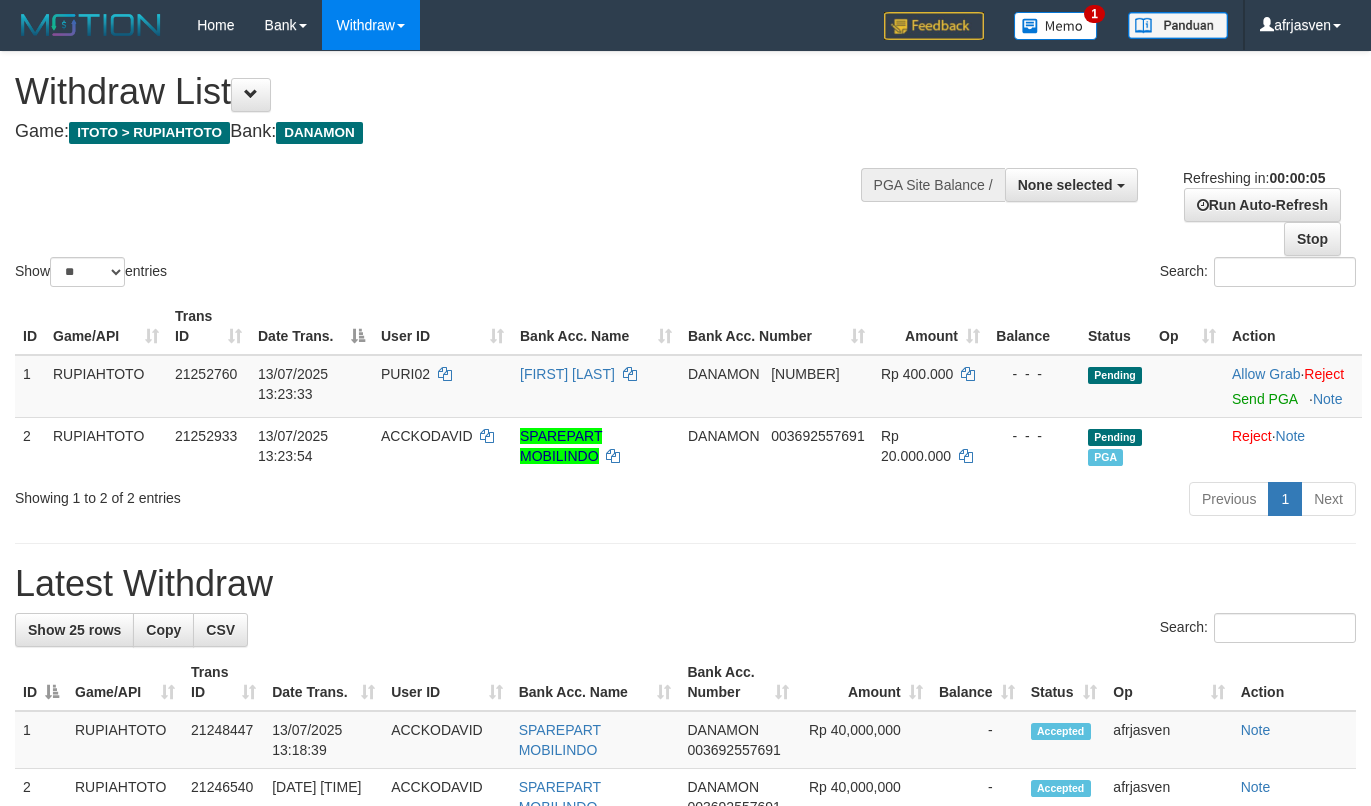 scroll, scrollTop: 0, scrollLeft: 0, axis: both 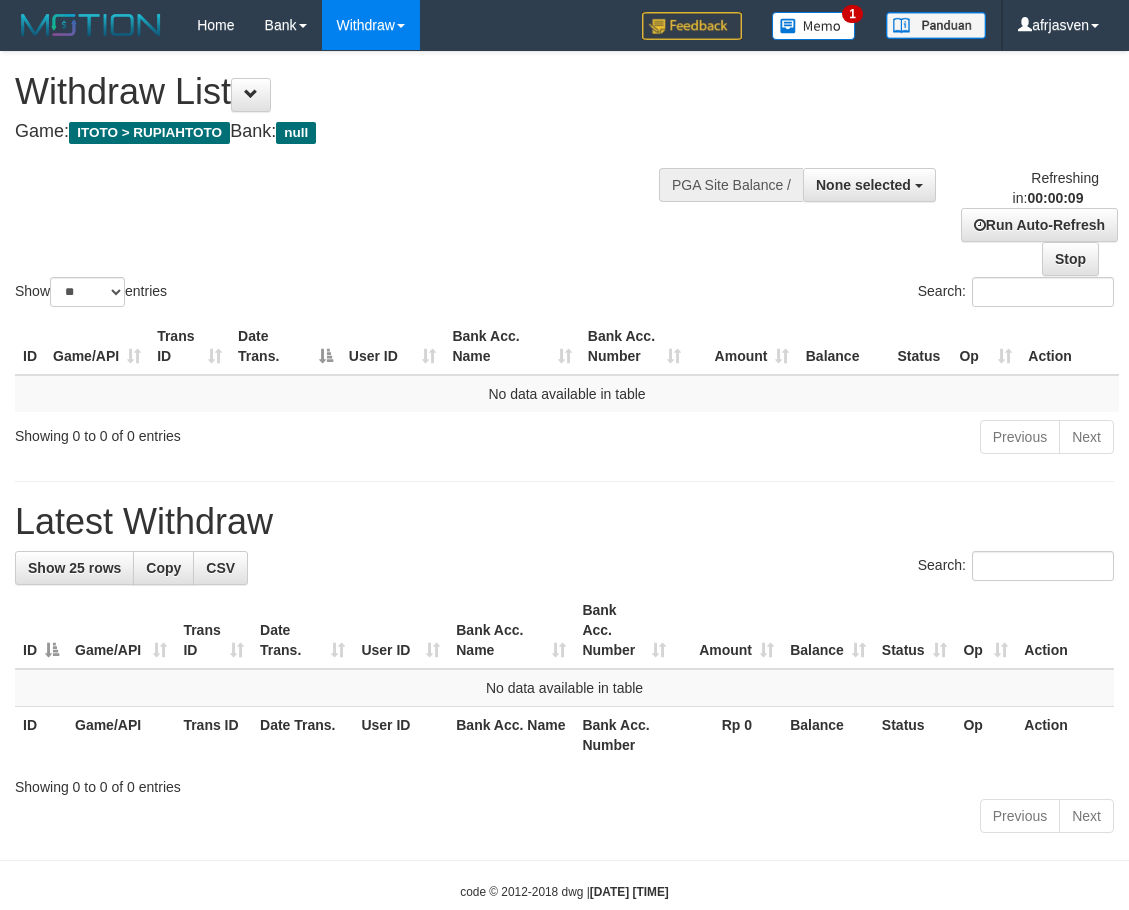select 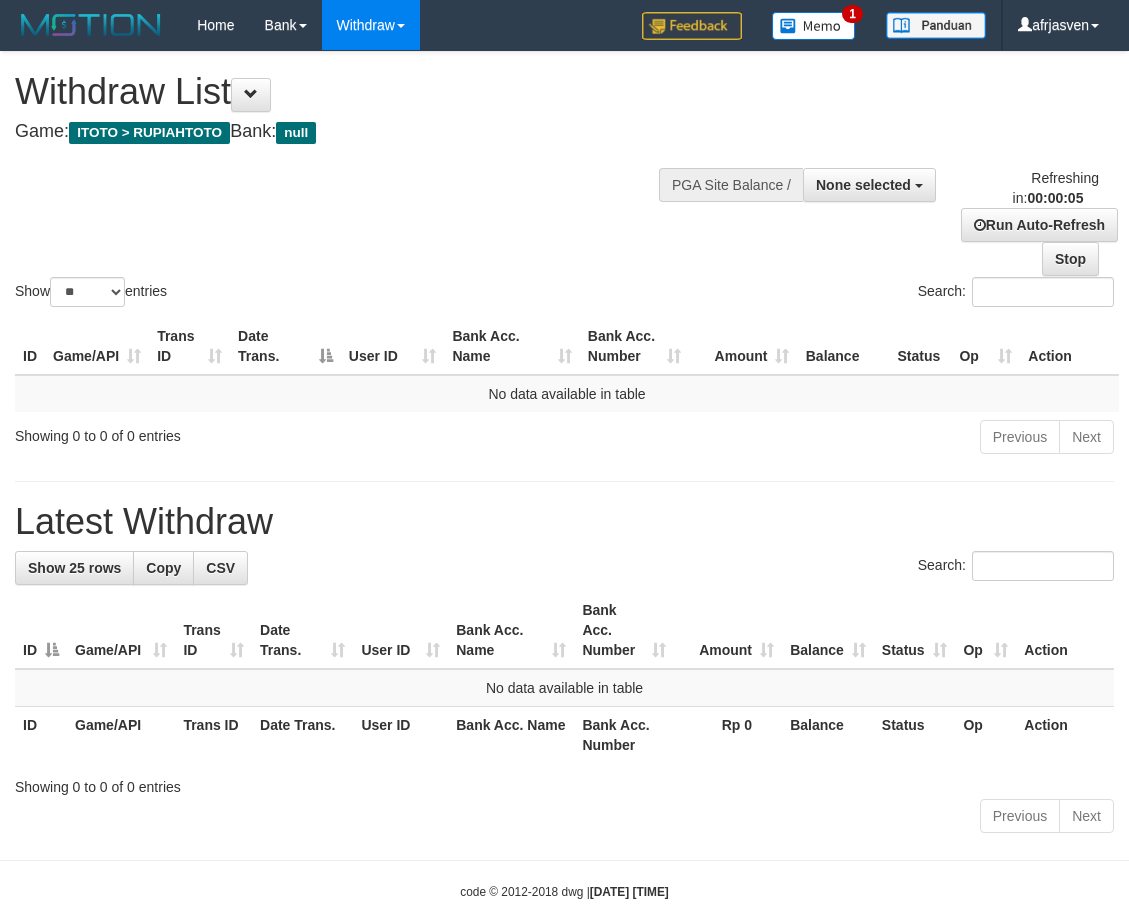 scroll, scrollTop: 0, scrollLeft: 0, axis: both 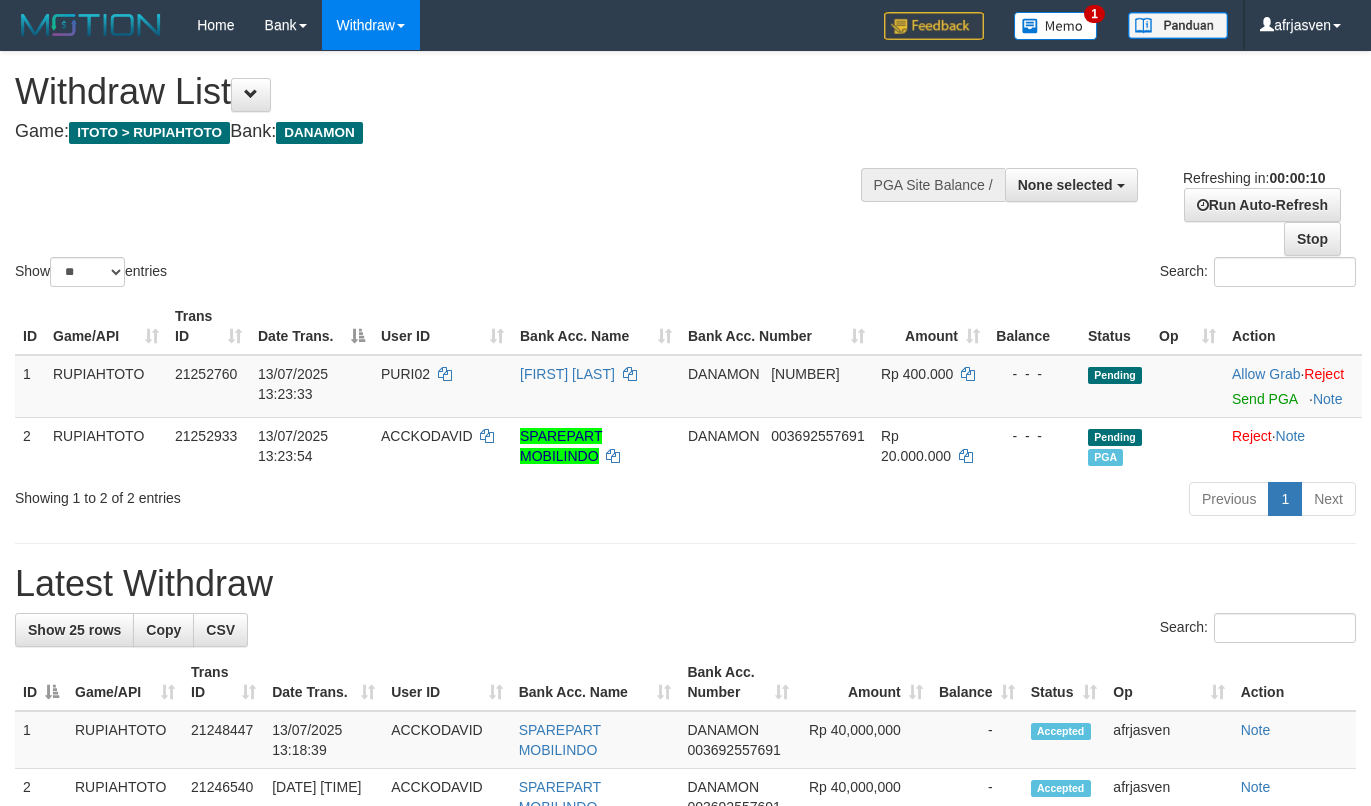 select 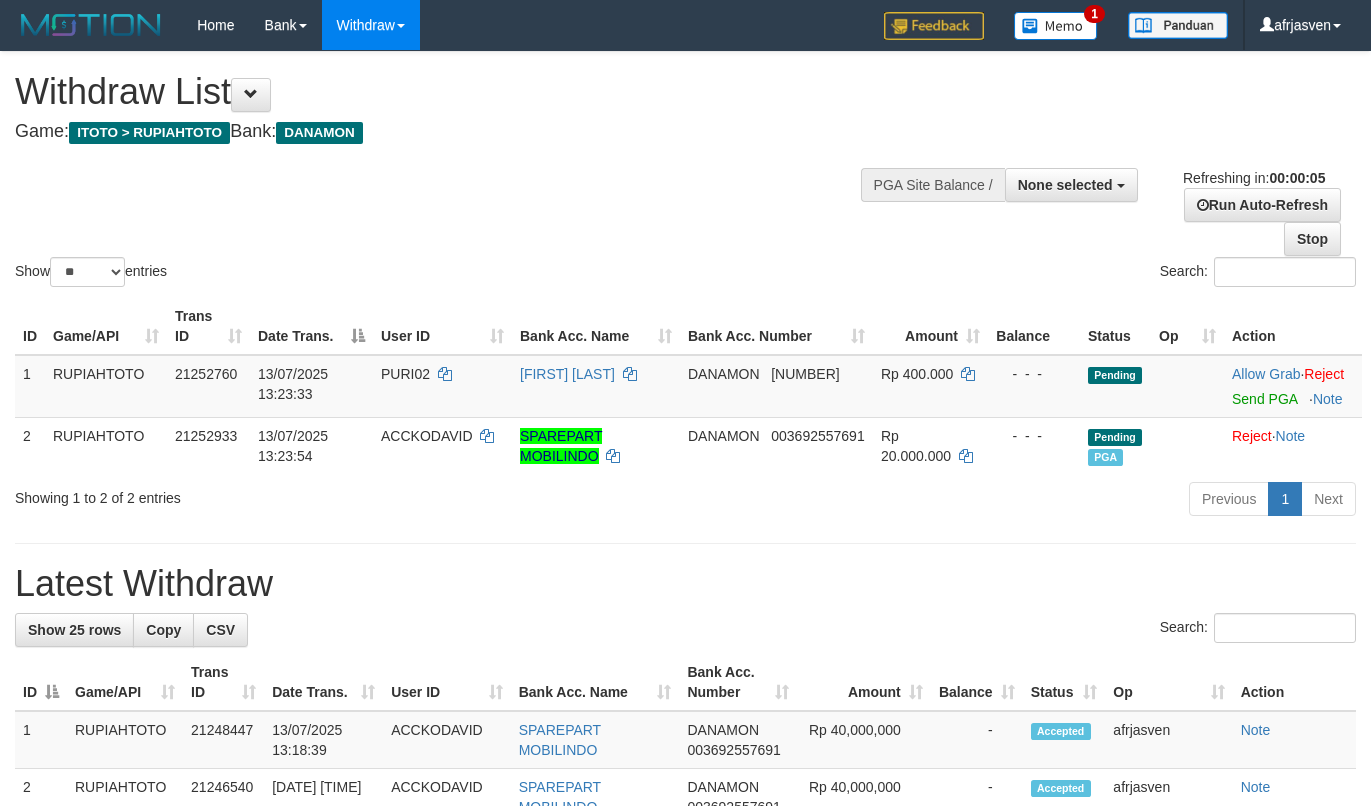 scroll, scrollTop: 0, scrollLeft: 0, axis: both 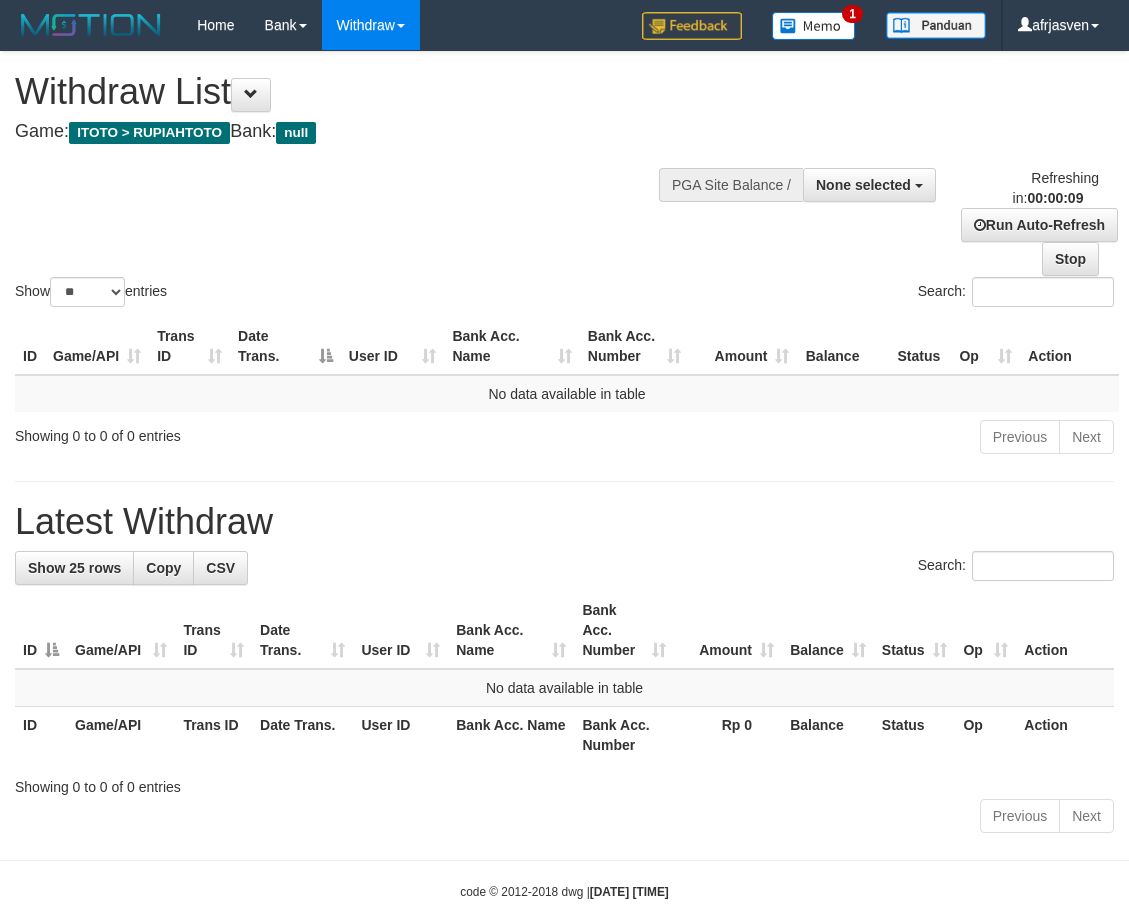 select 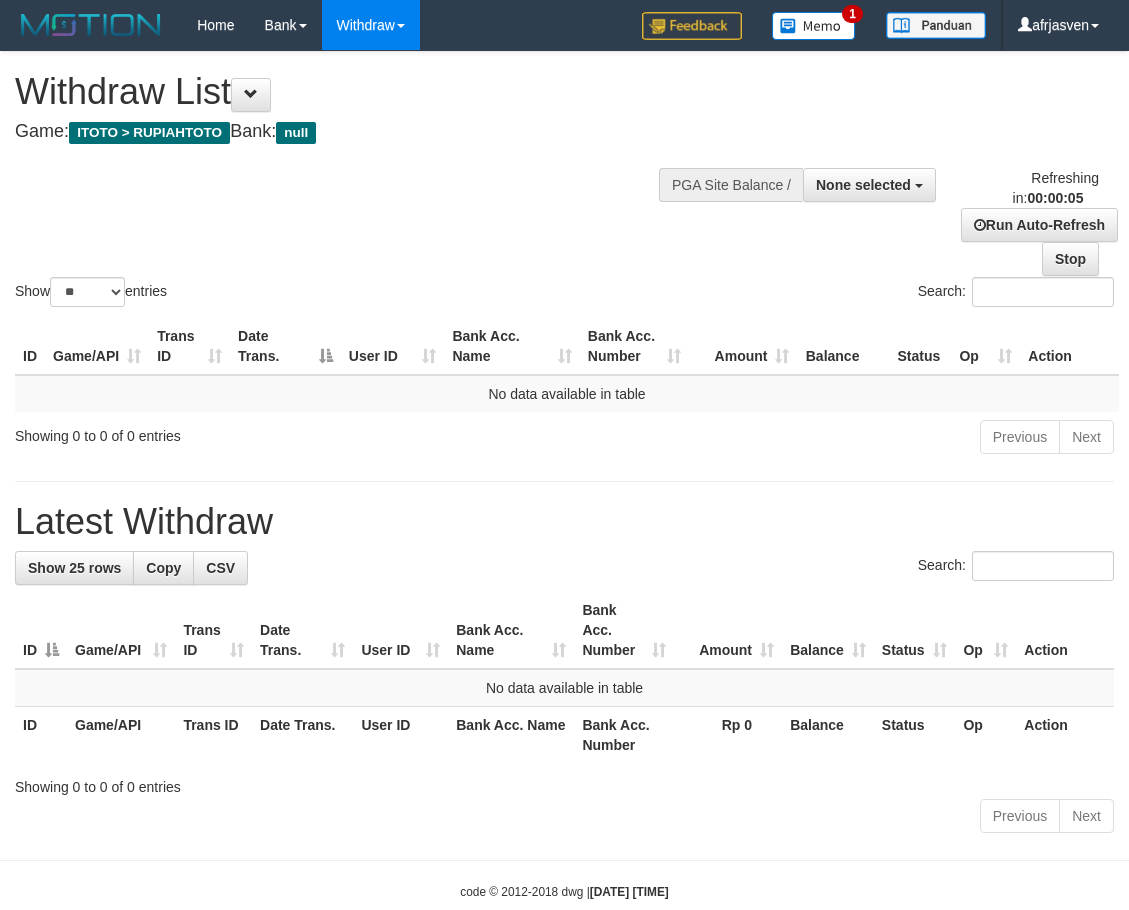 scroll, scrollTop: 0, scrollLeft: 0, axis: both 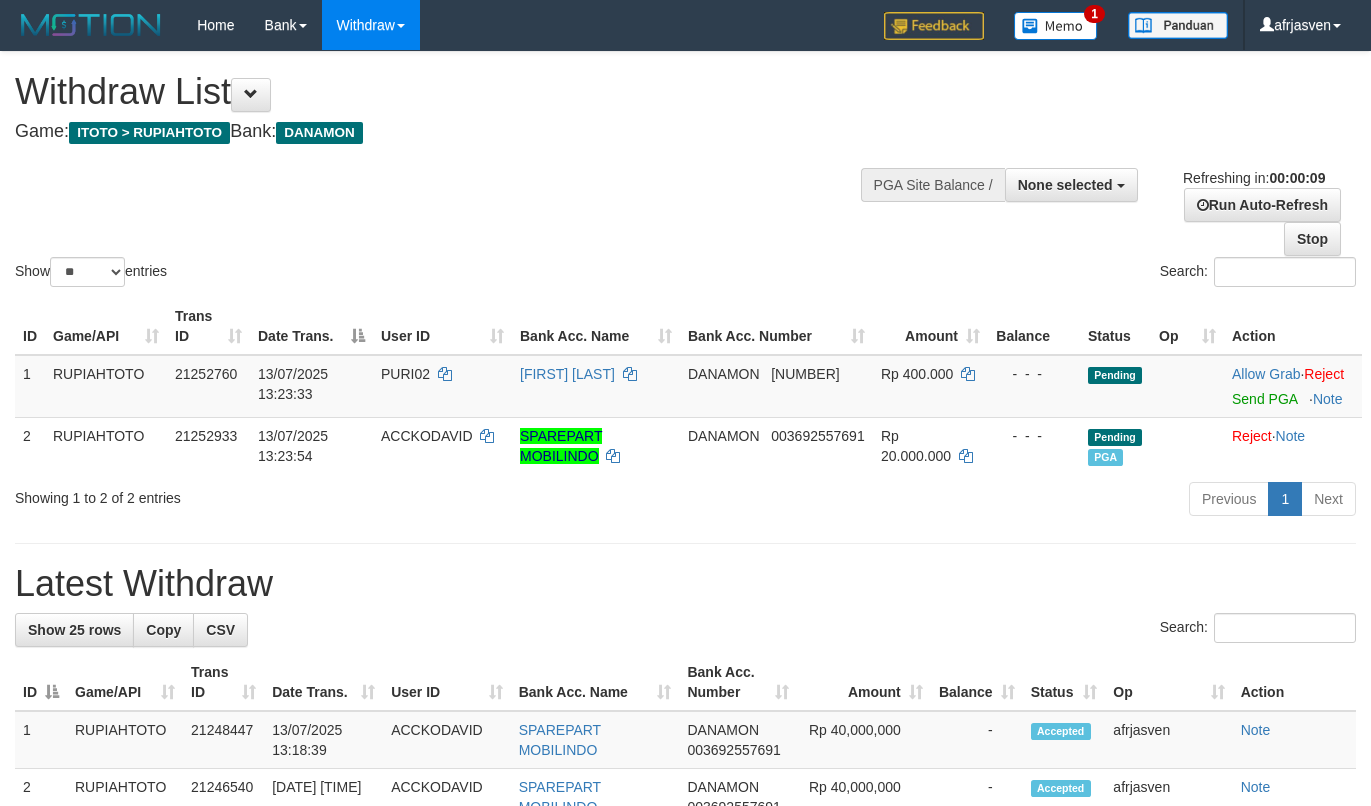select 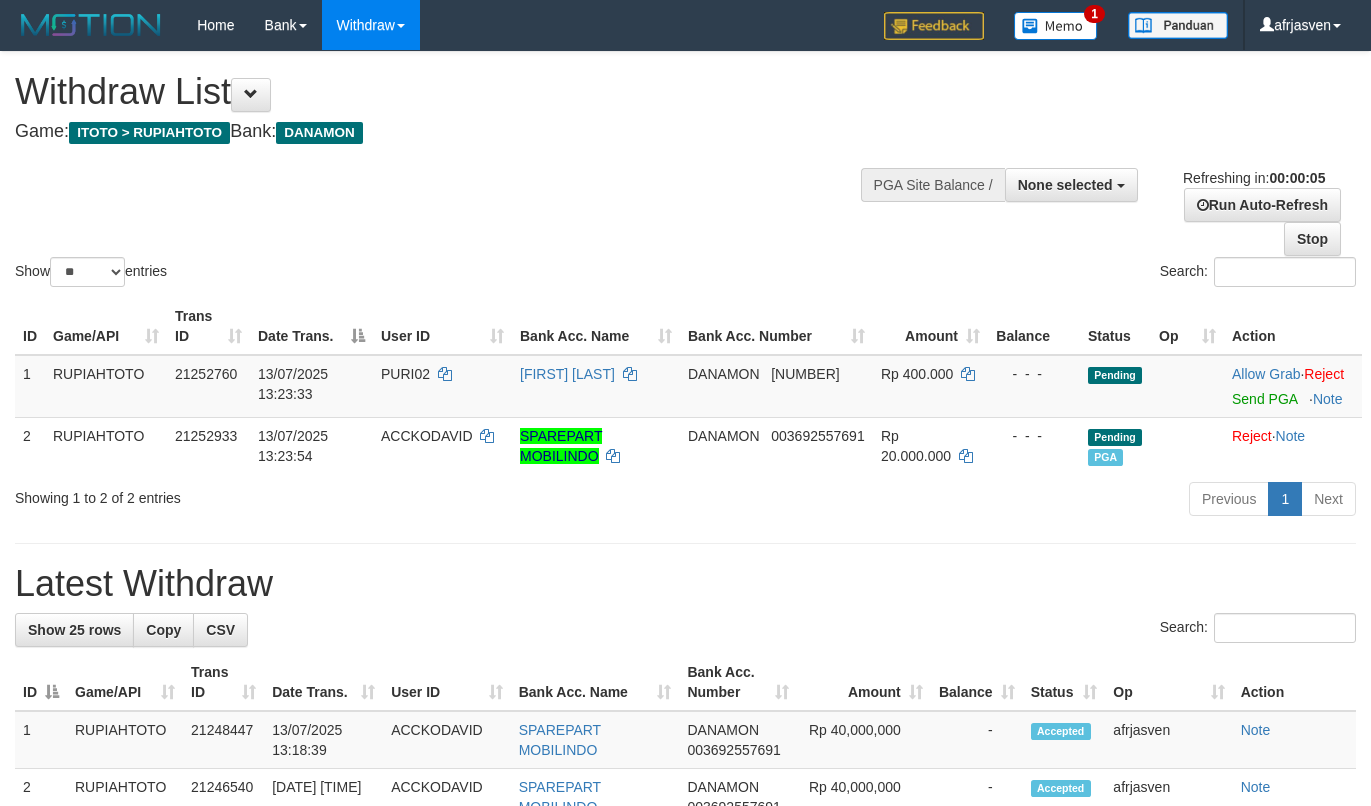 scroll, scrollTop: 0, scrollLeft: 0, axis: both 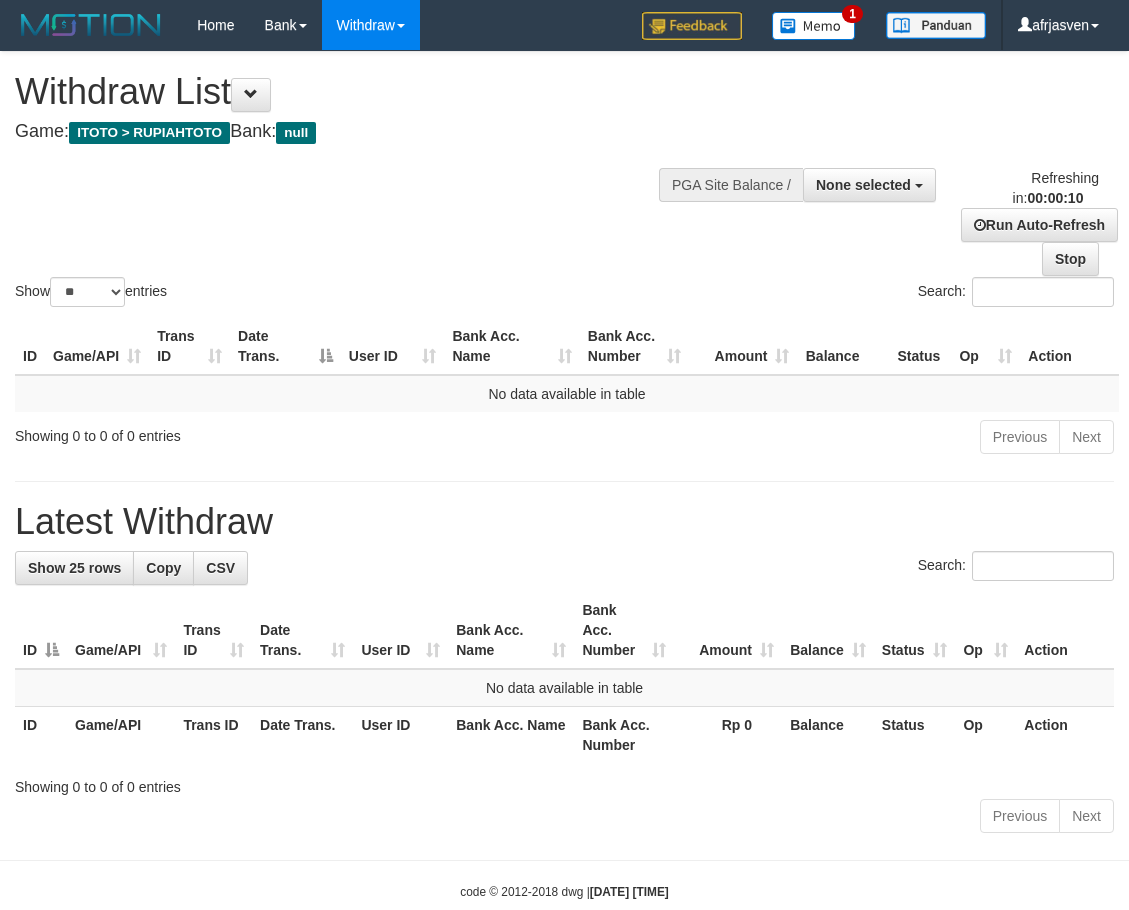 select 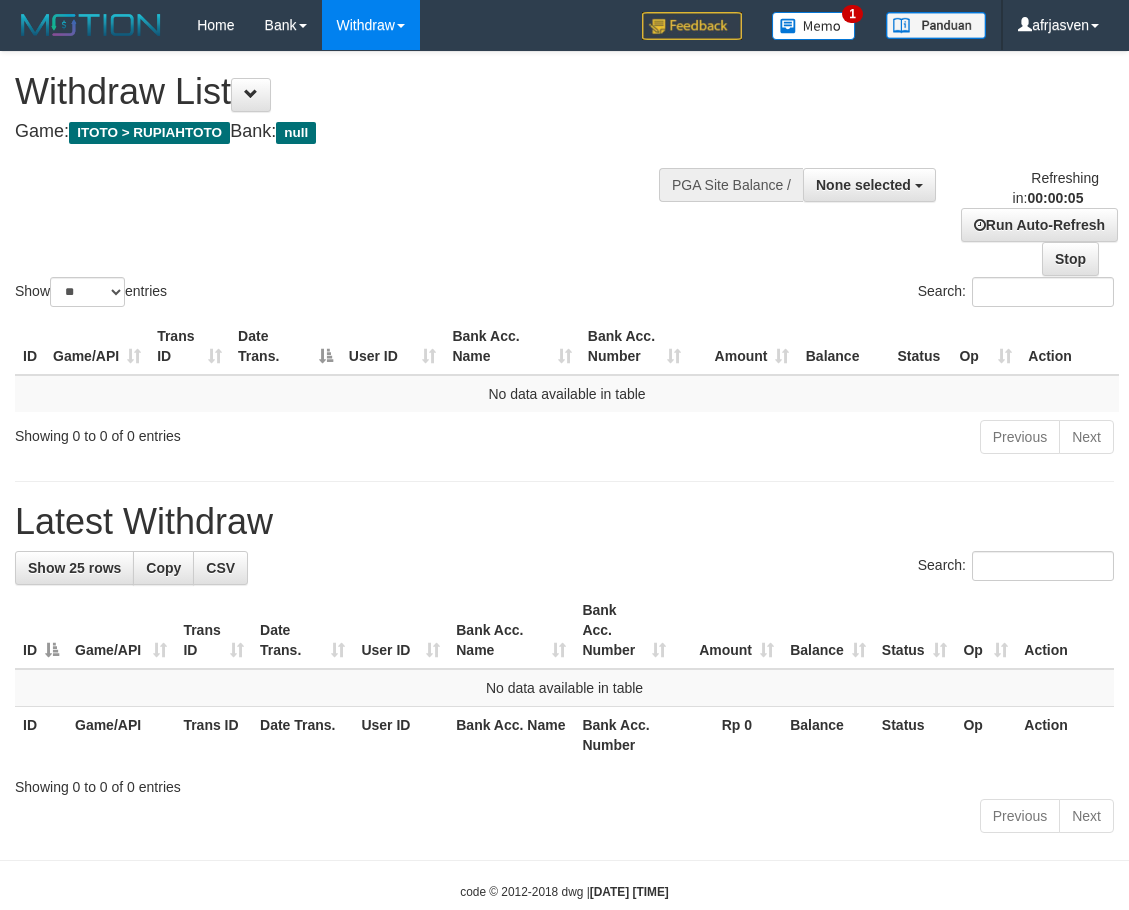 scroll, scrollTop: 0, scrollLeft: 0, axis: both 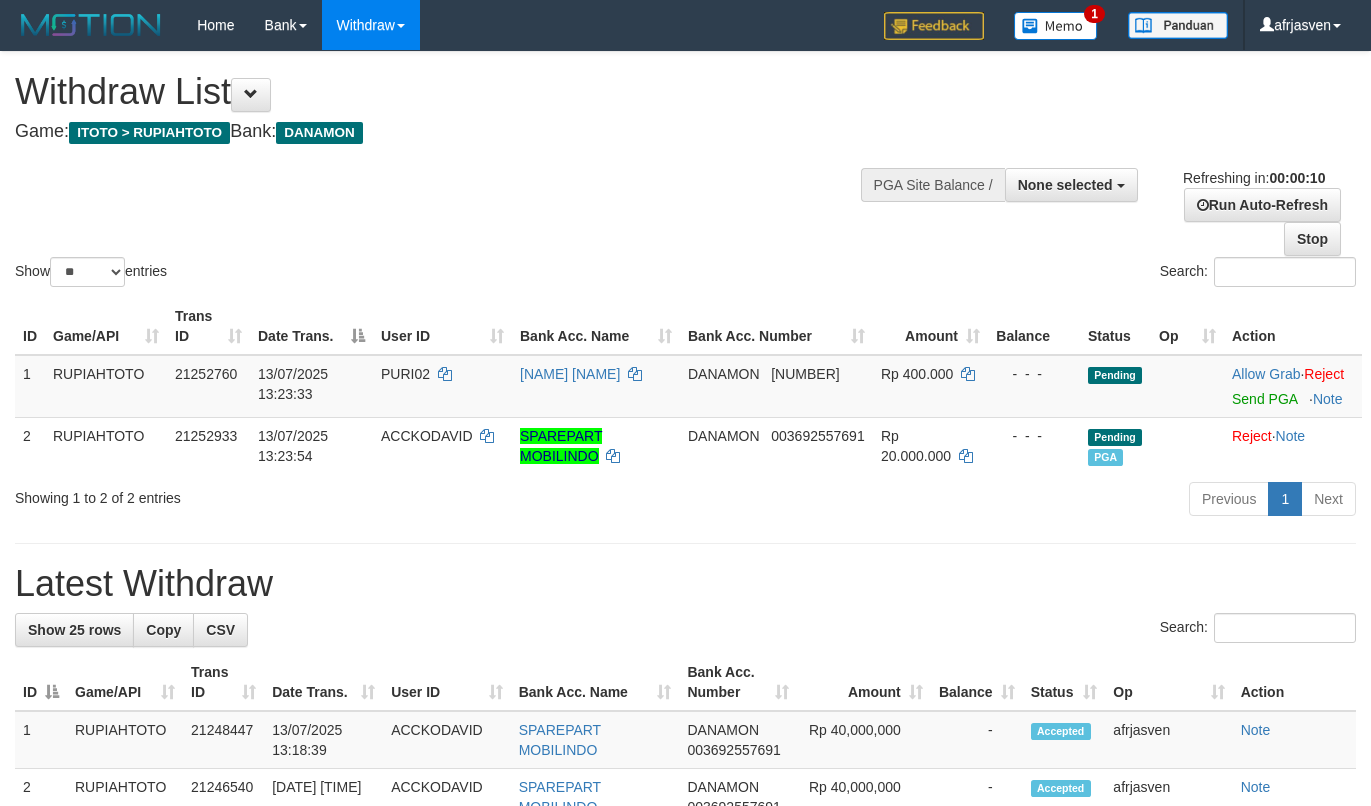 select 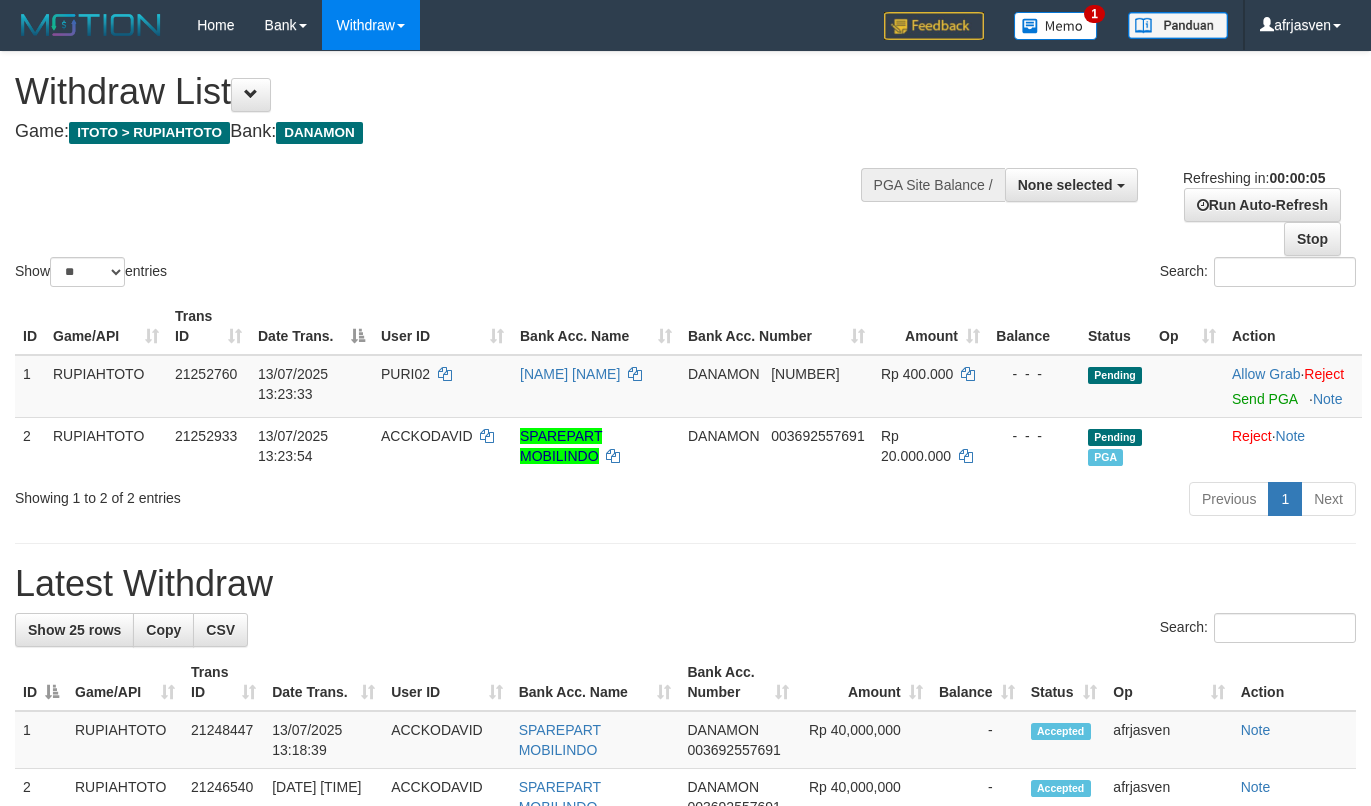 scroll, scrollTop: 0, scrollLeft: 0, axis: both 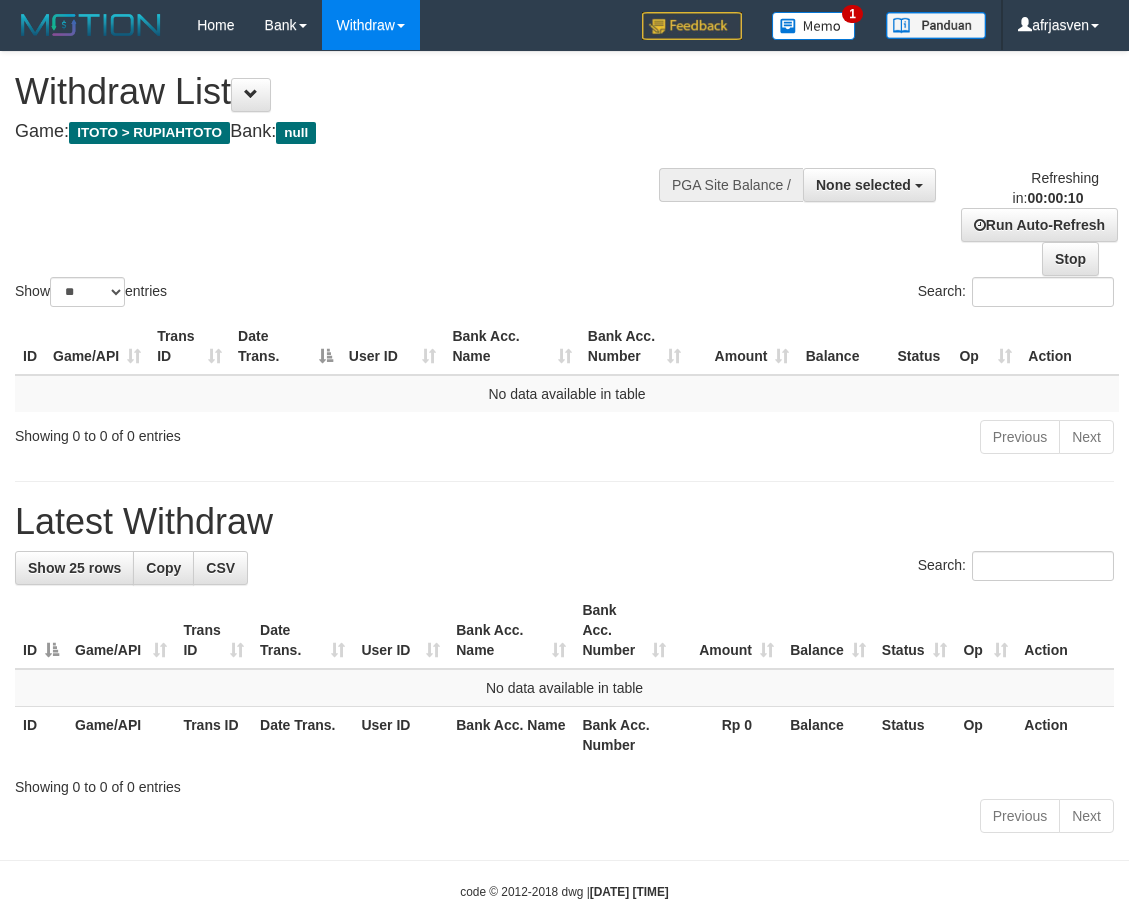 select 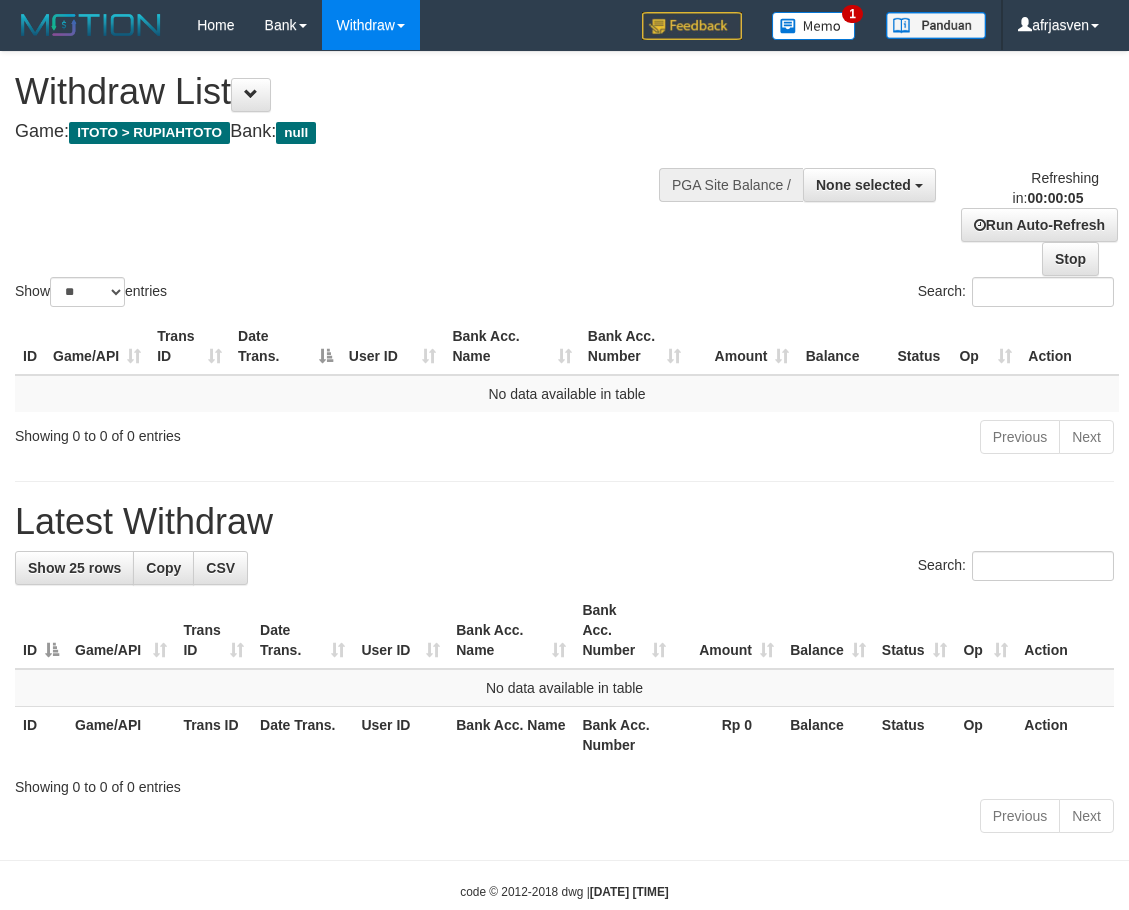 scroll, scrollTop: 0, scrollLeft: 0, axis: both 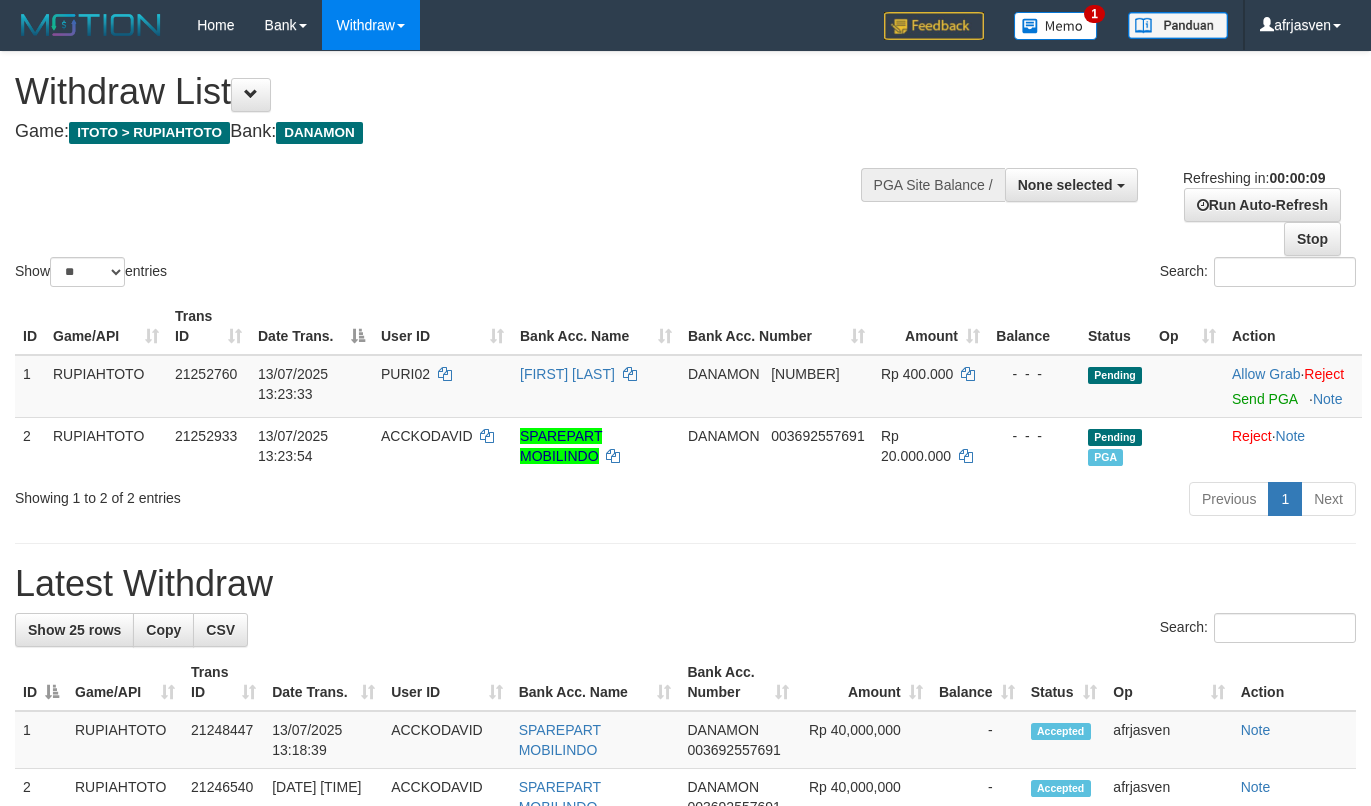 select 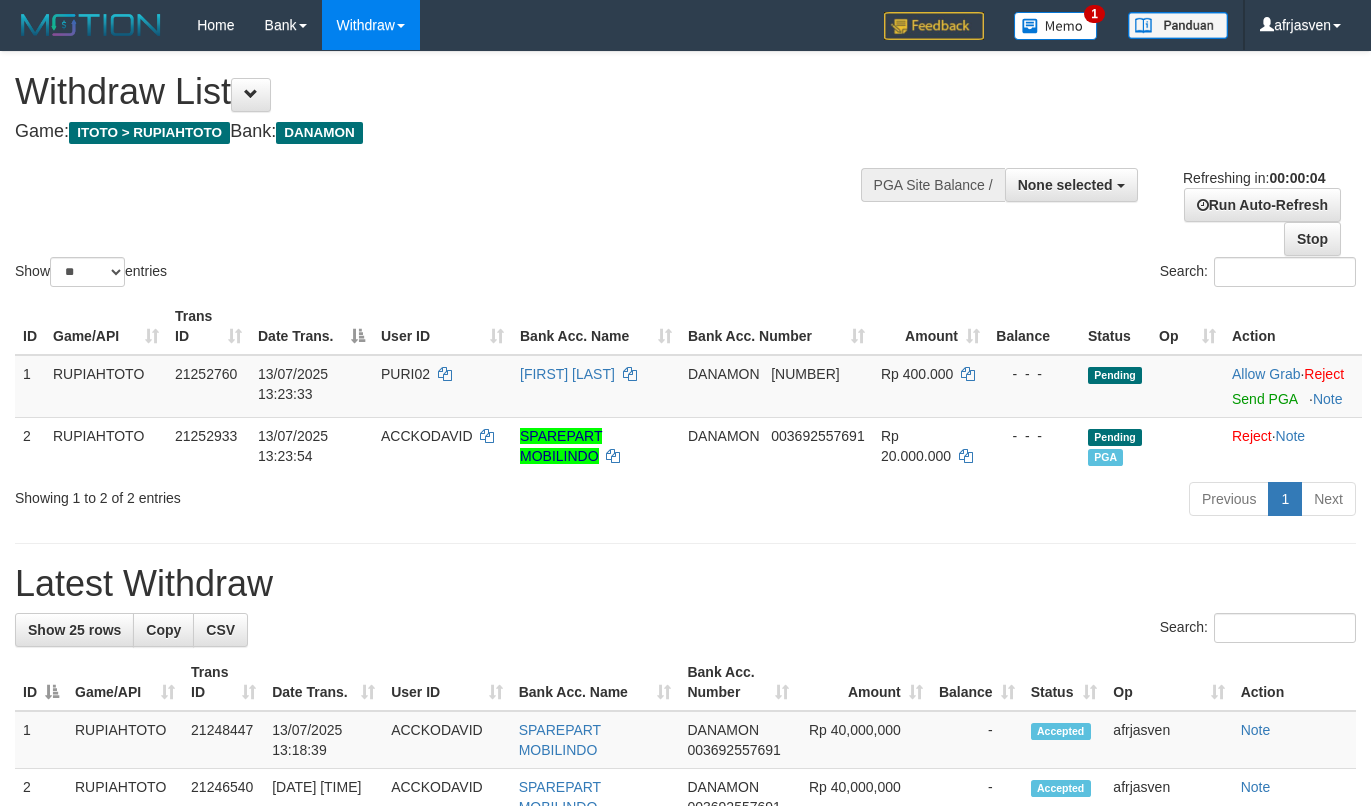 scroll, scrollTop: 0, scrollLeft: 0, axis: both 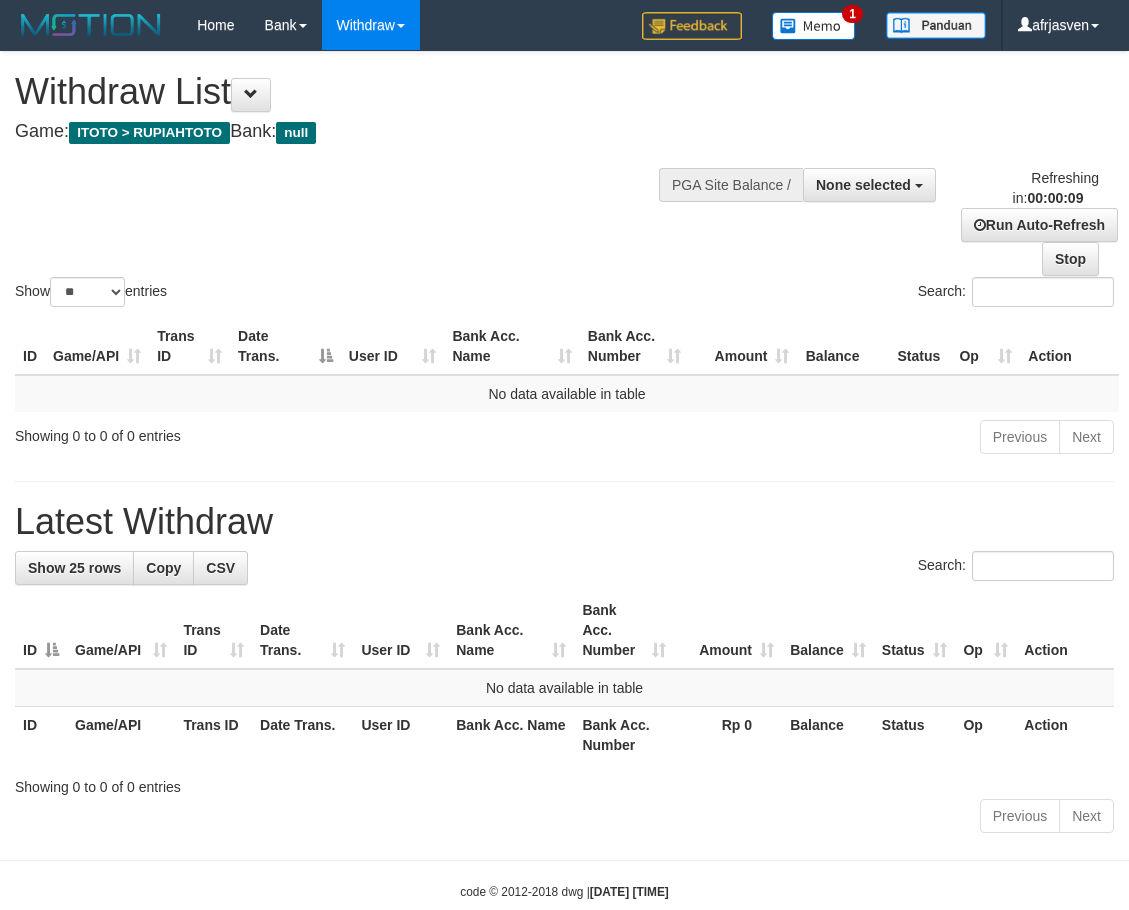 select 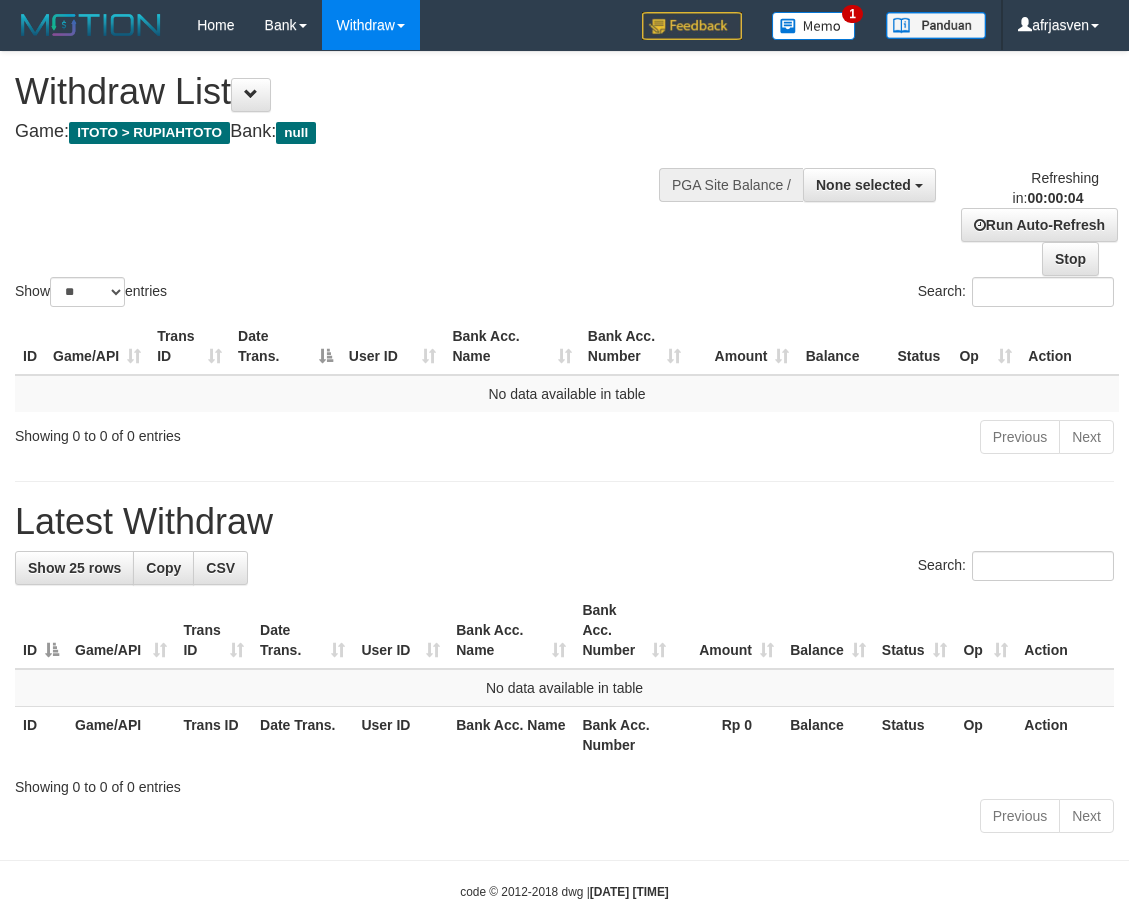 scroll, scrollTop: 0, scrollLeft: 0, axis: both 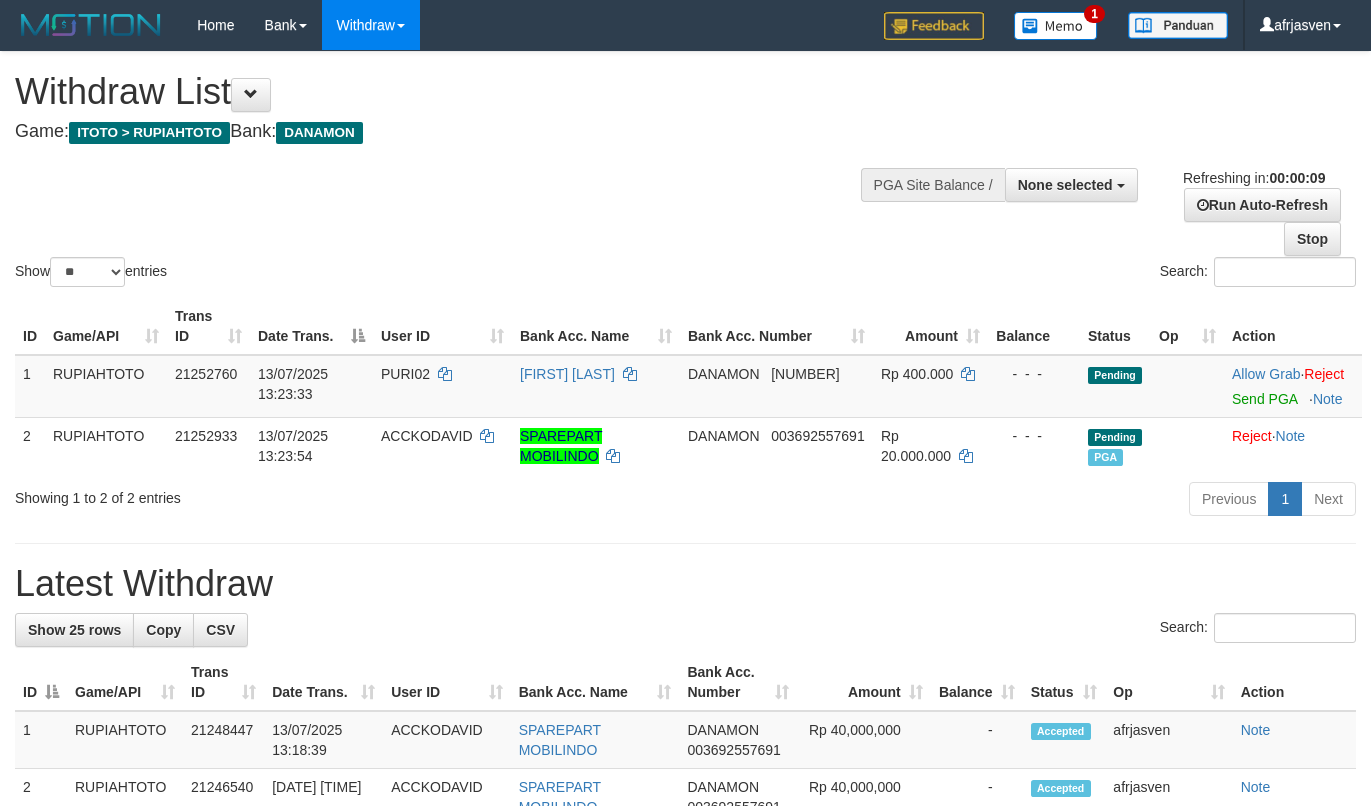 select 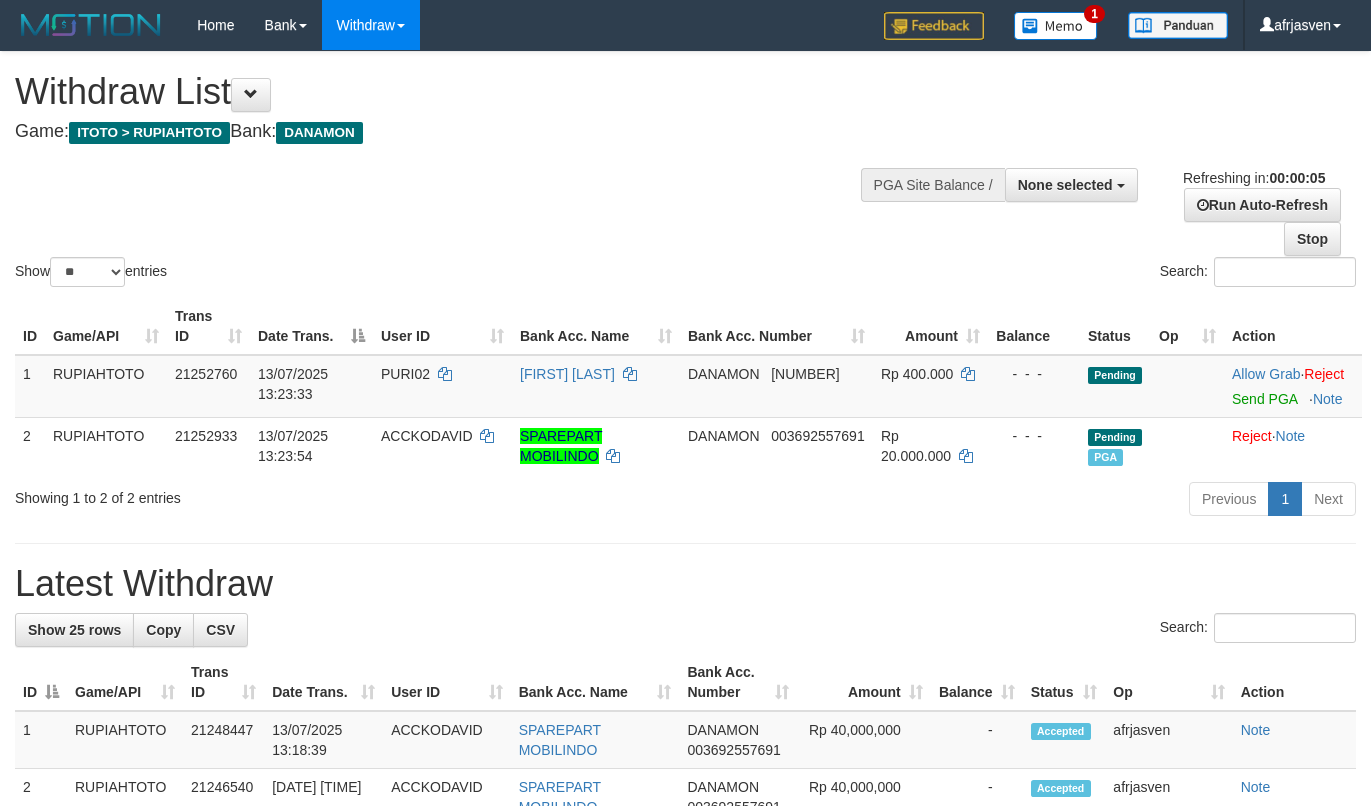 scroll, scrollTop: 0, scrollLeft: 0, axis: both 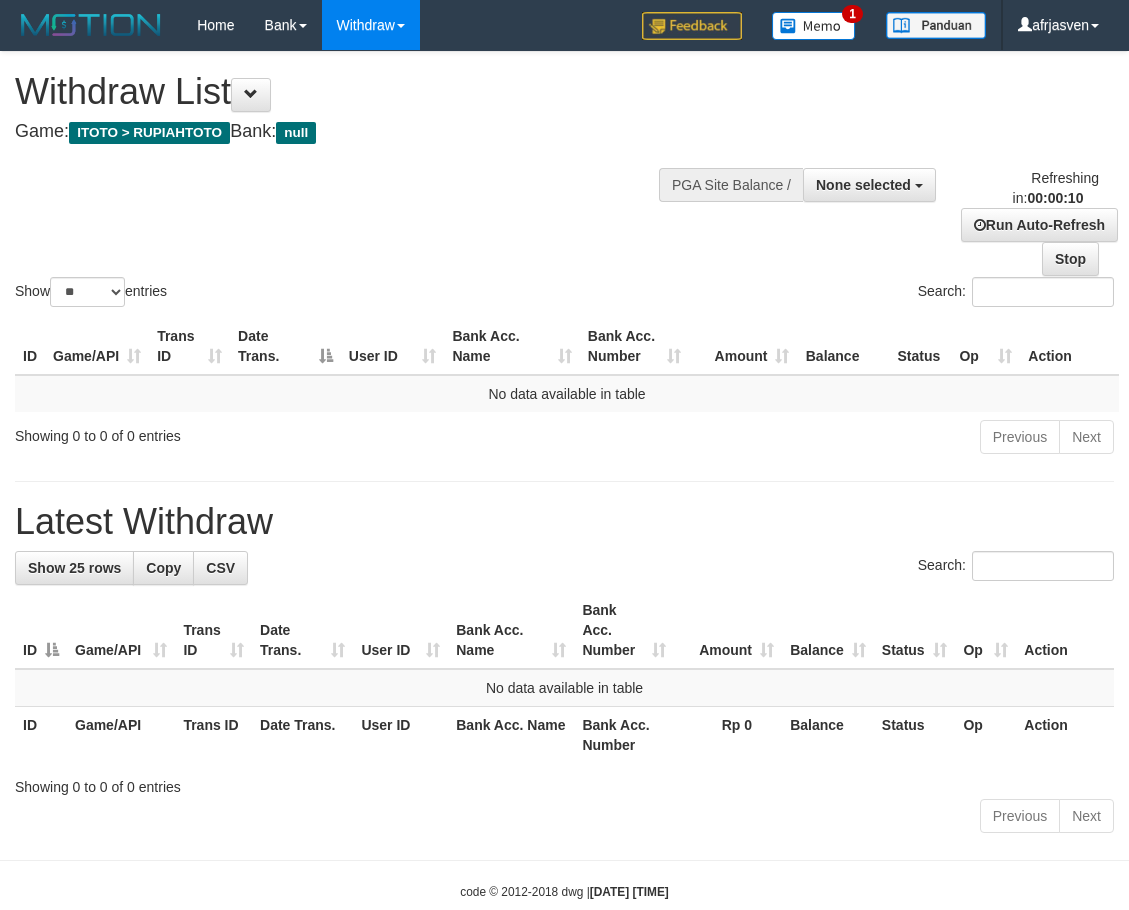 select 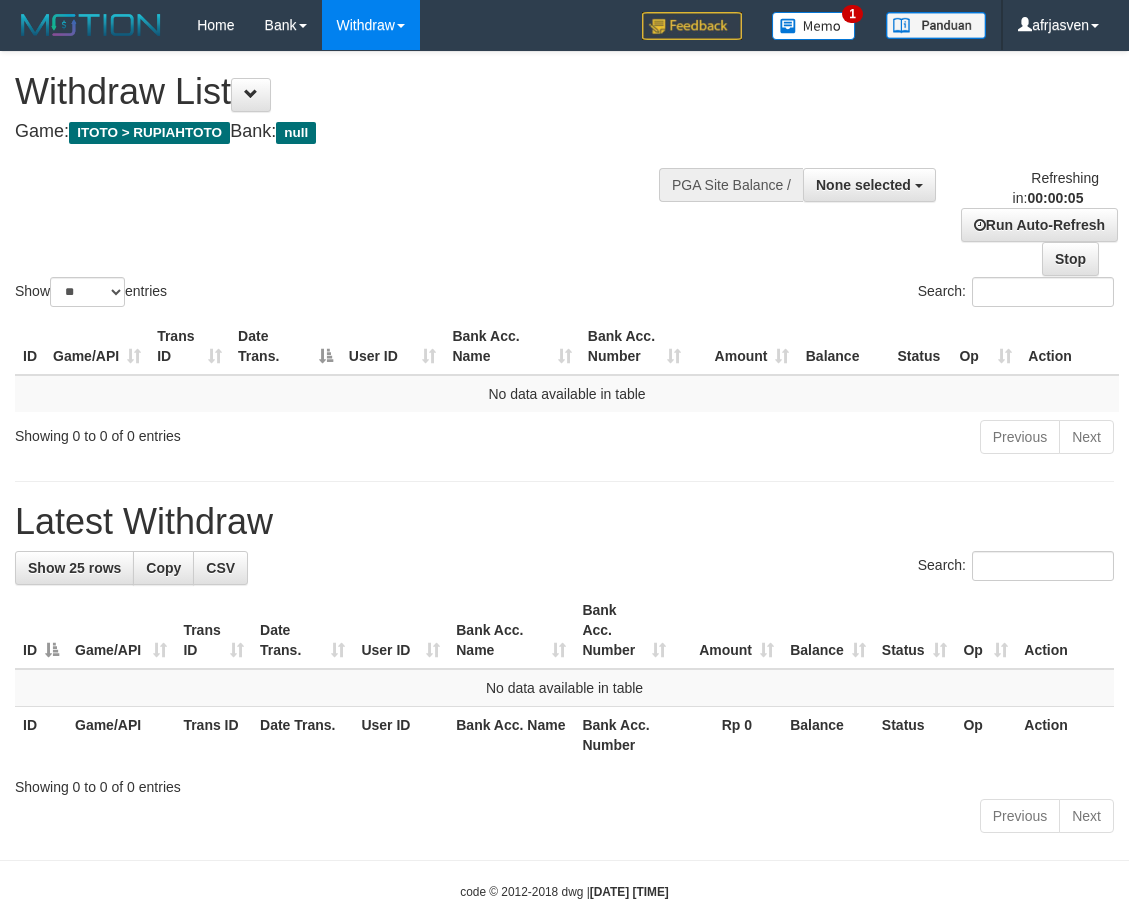 scroll, scrollTop: 0, scrollLeft: 0, axis: both 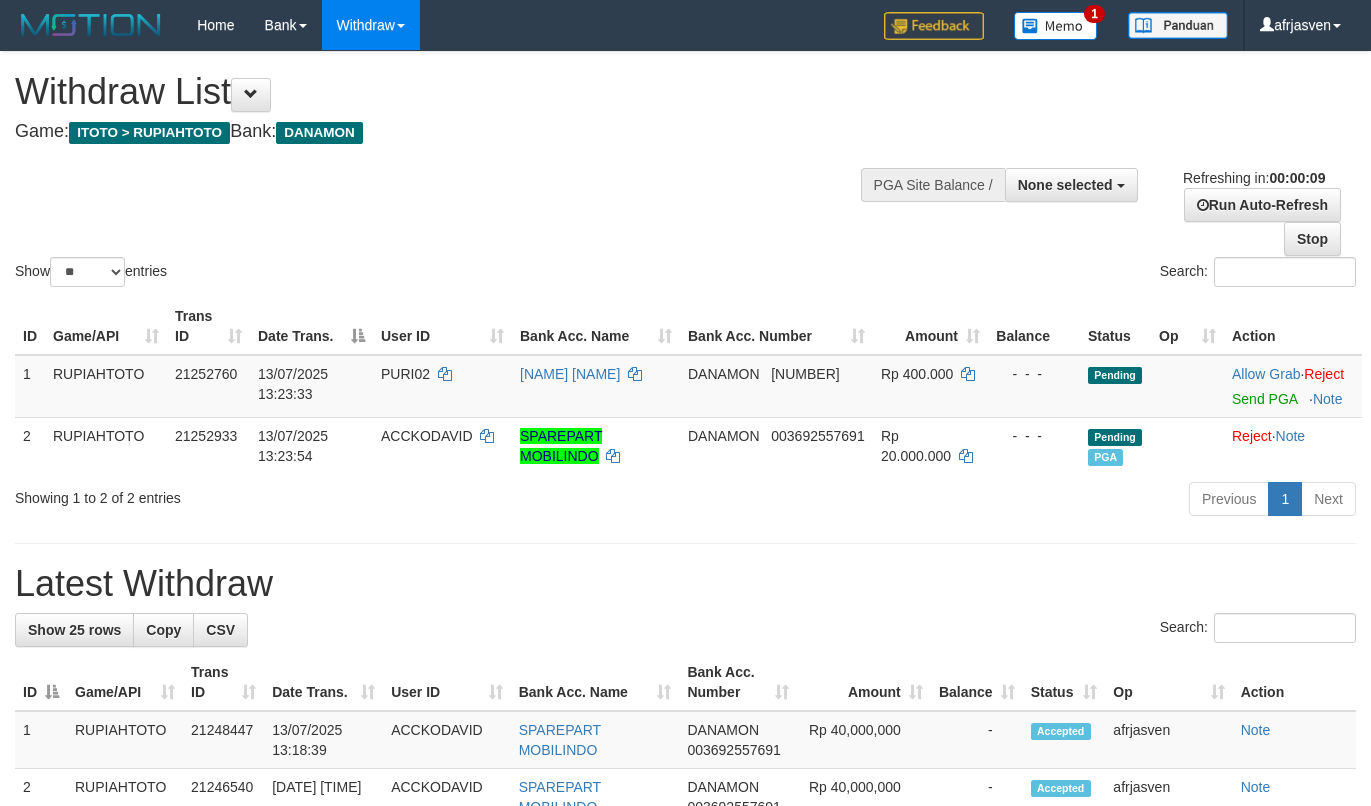 select 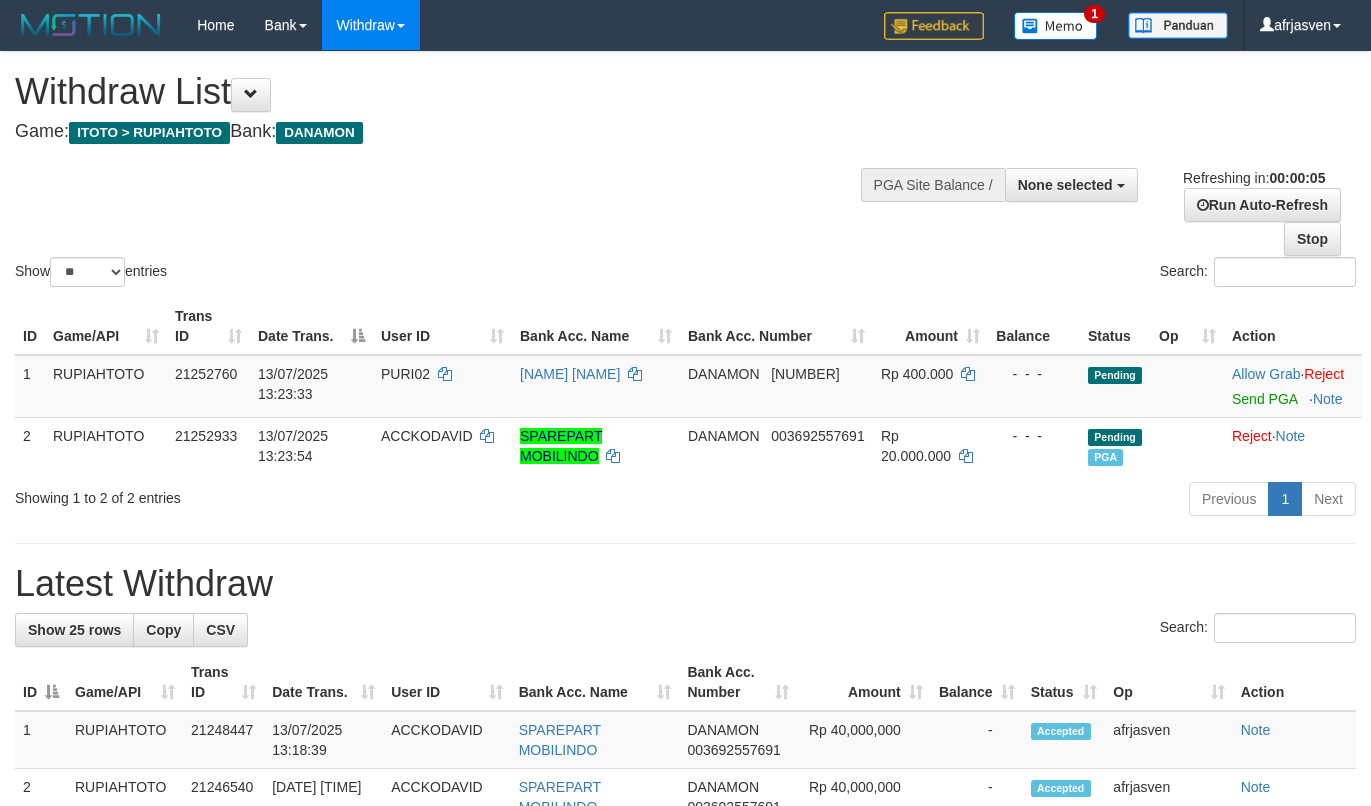 scroll, scrollTop: 0, scrollLeft: 0, axis: both 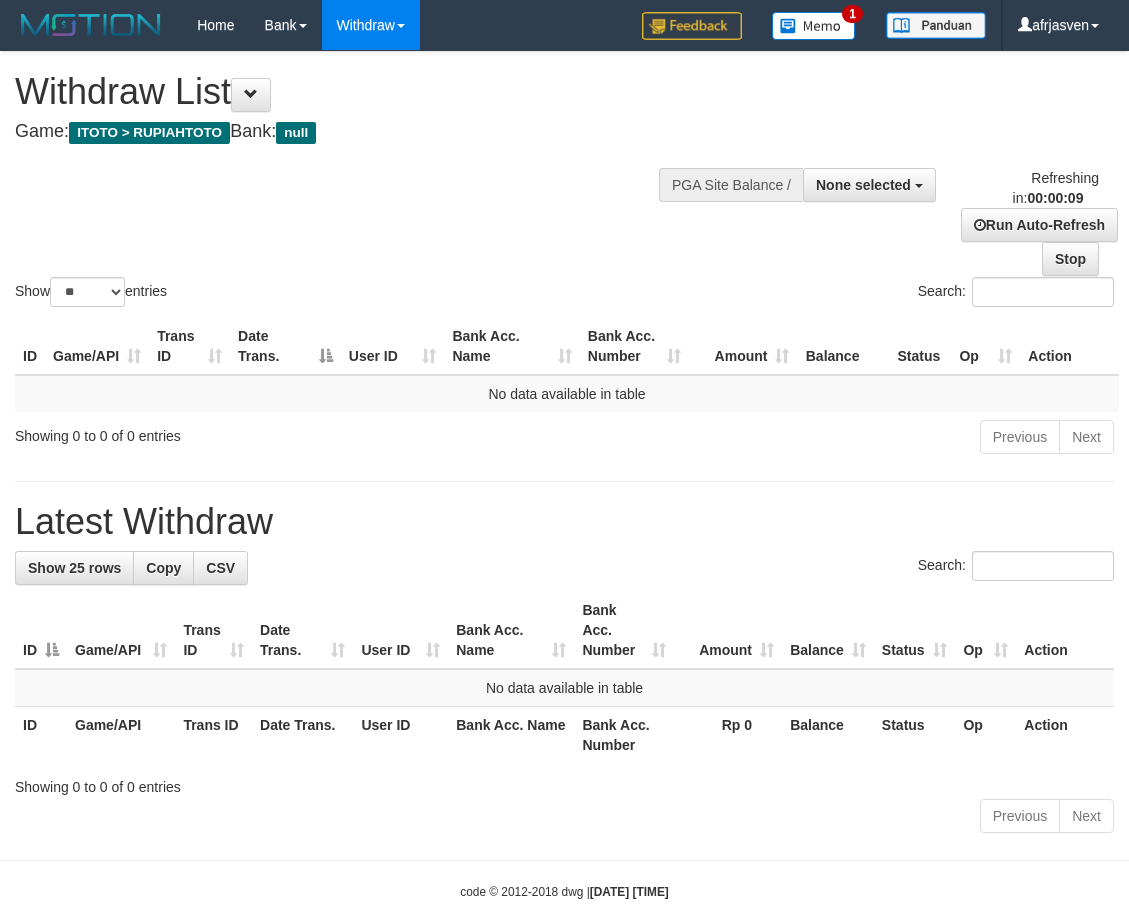 select 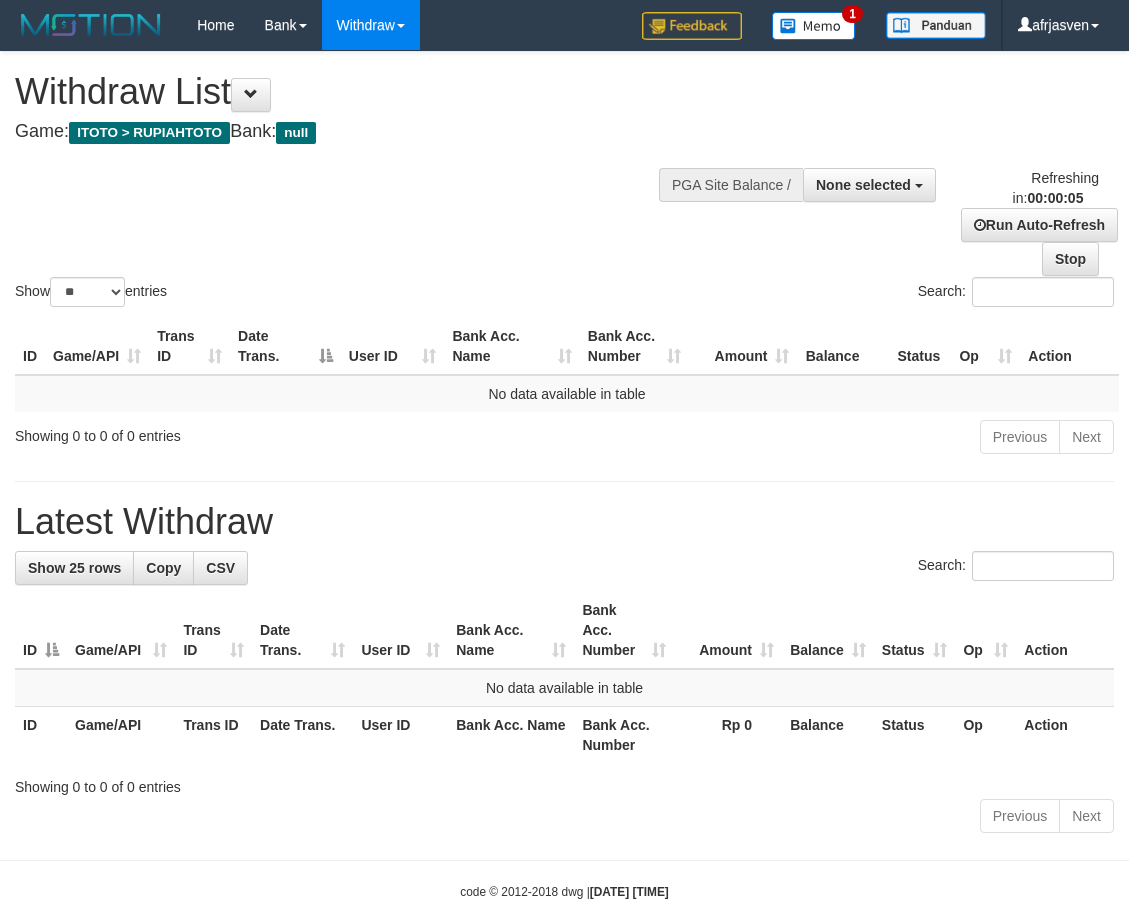 scroll, scrollTop: 0, scrollLeft: 0, axis: both 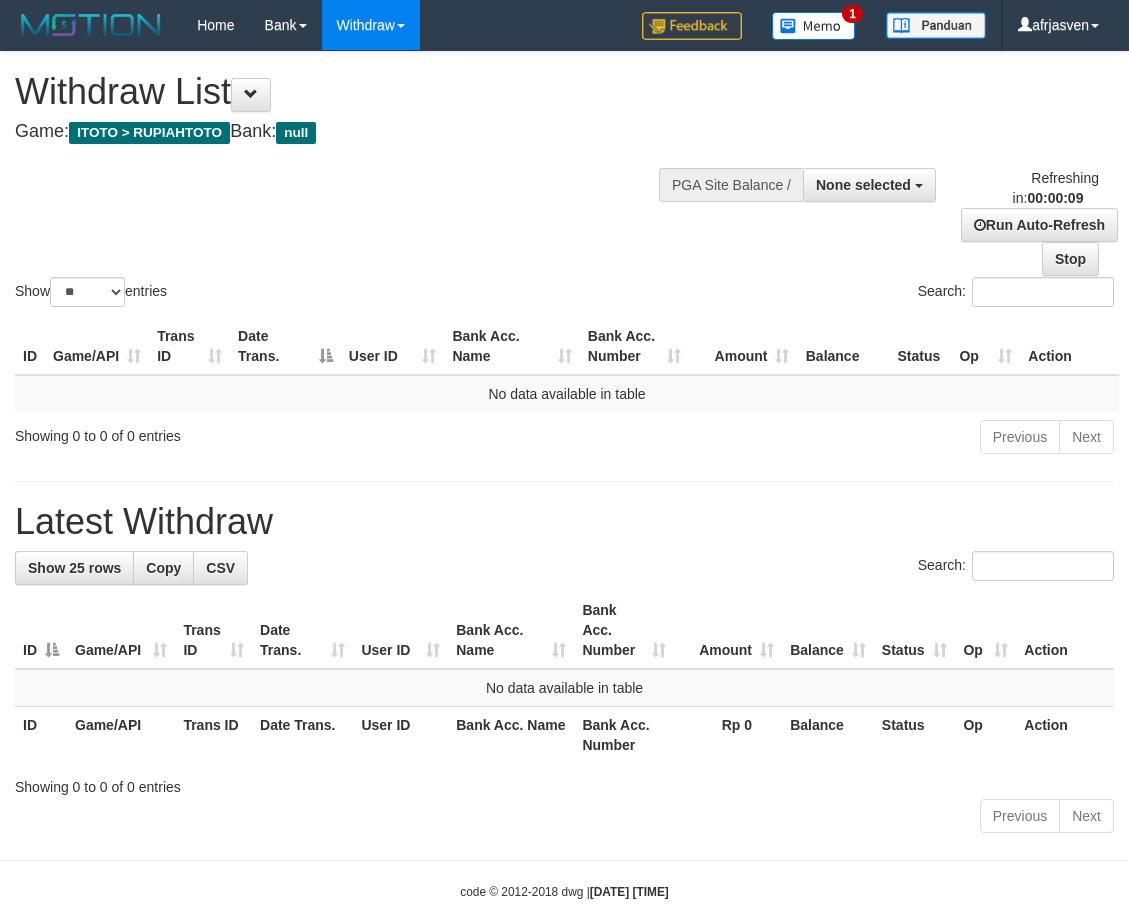 select 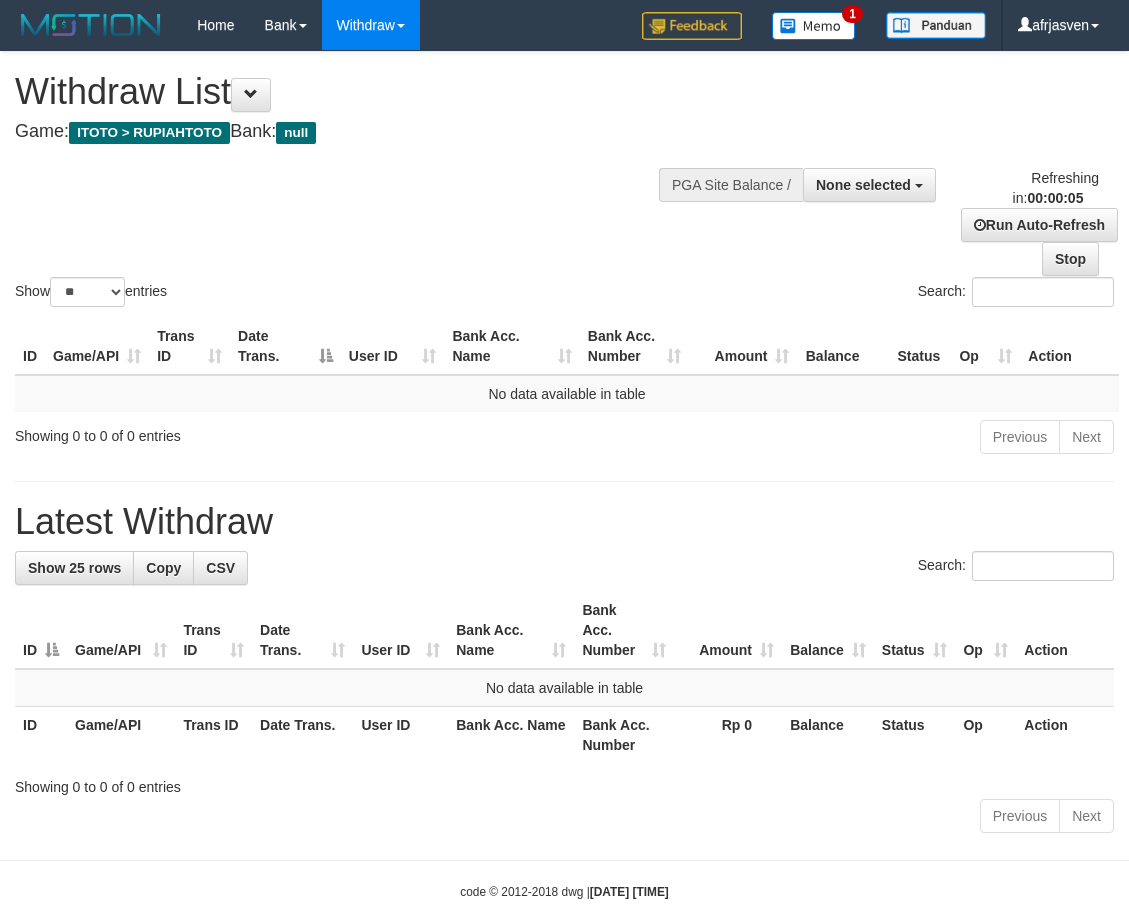 scroll, scrollTop: 0, scrollLeft: 0, axis: both 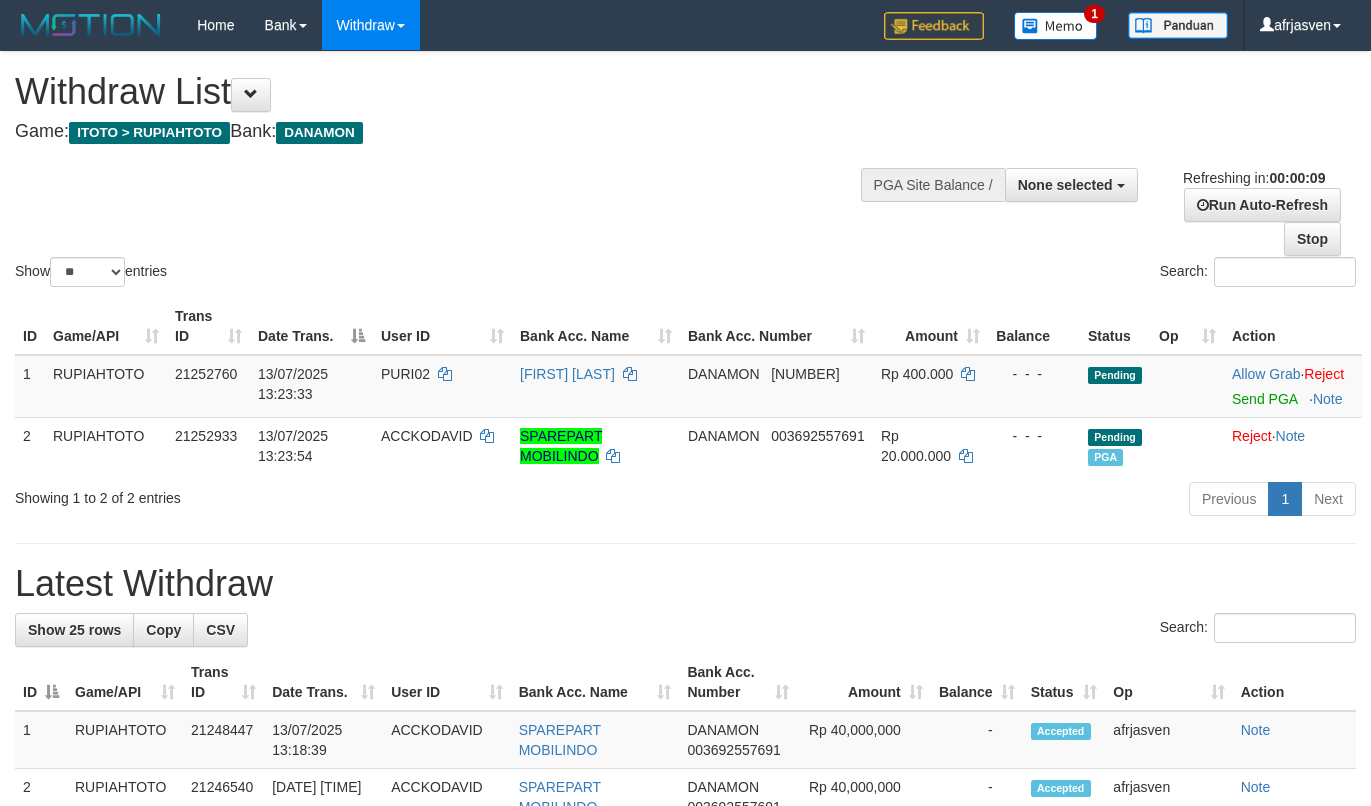 select 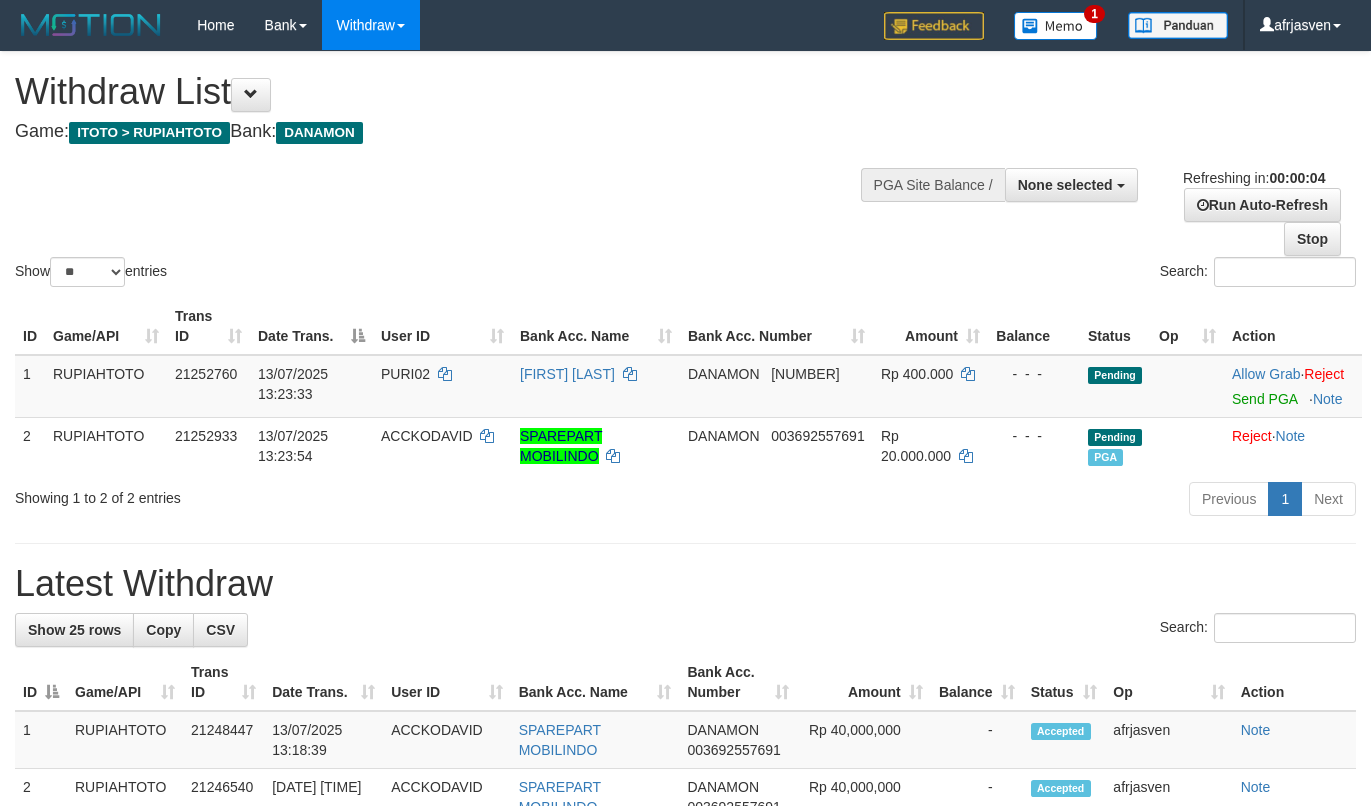scroll, scrollTop: 0, scrollLeft: 0, axis: both 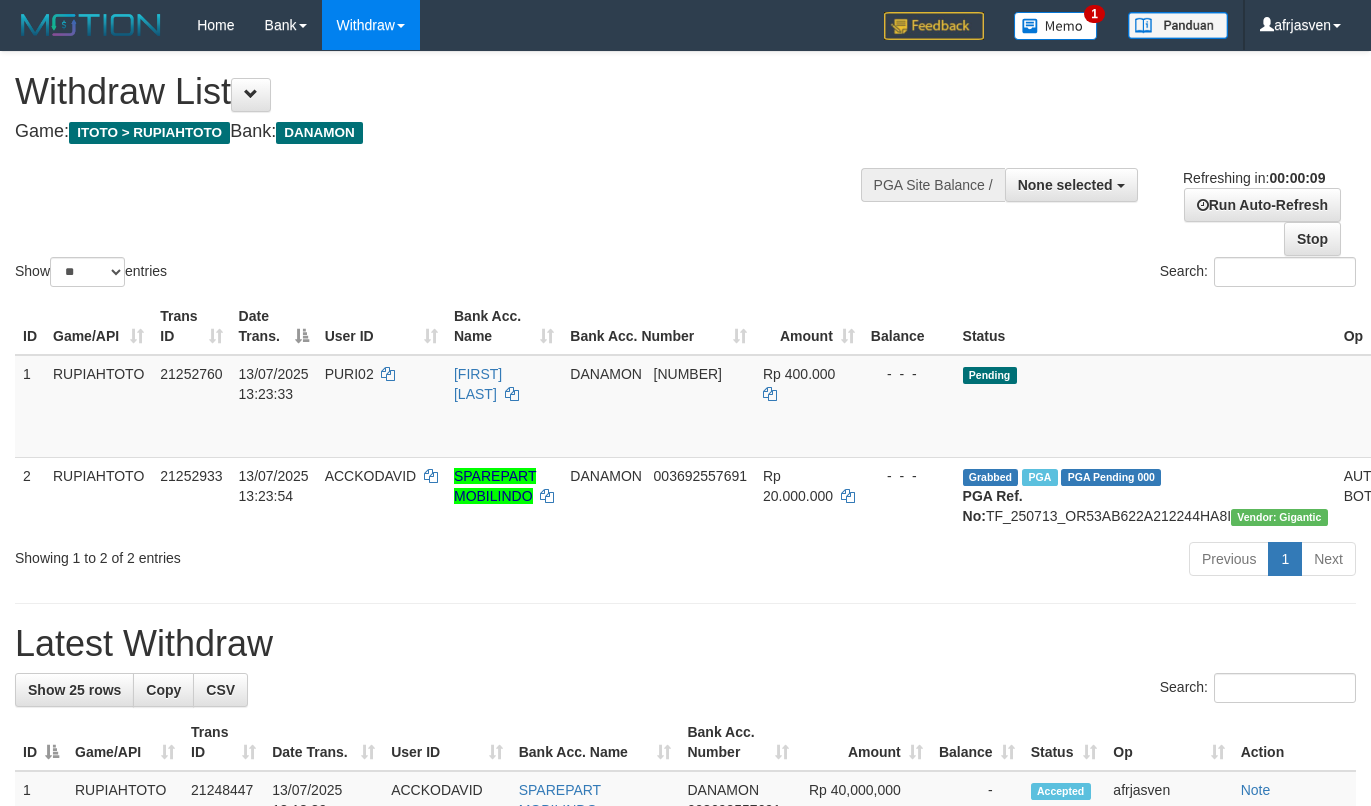 select 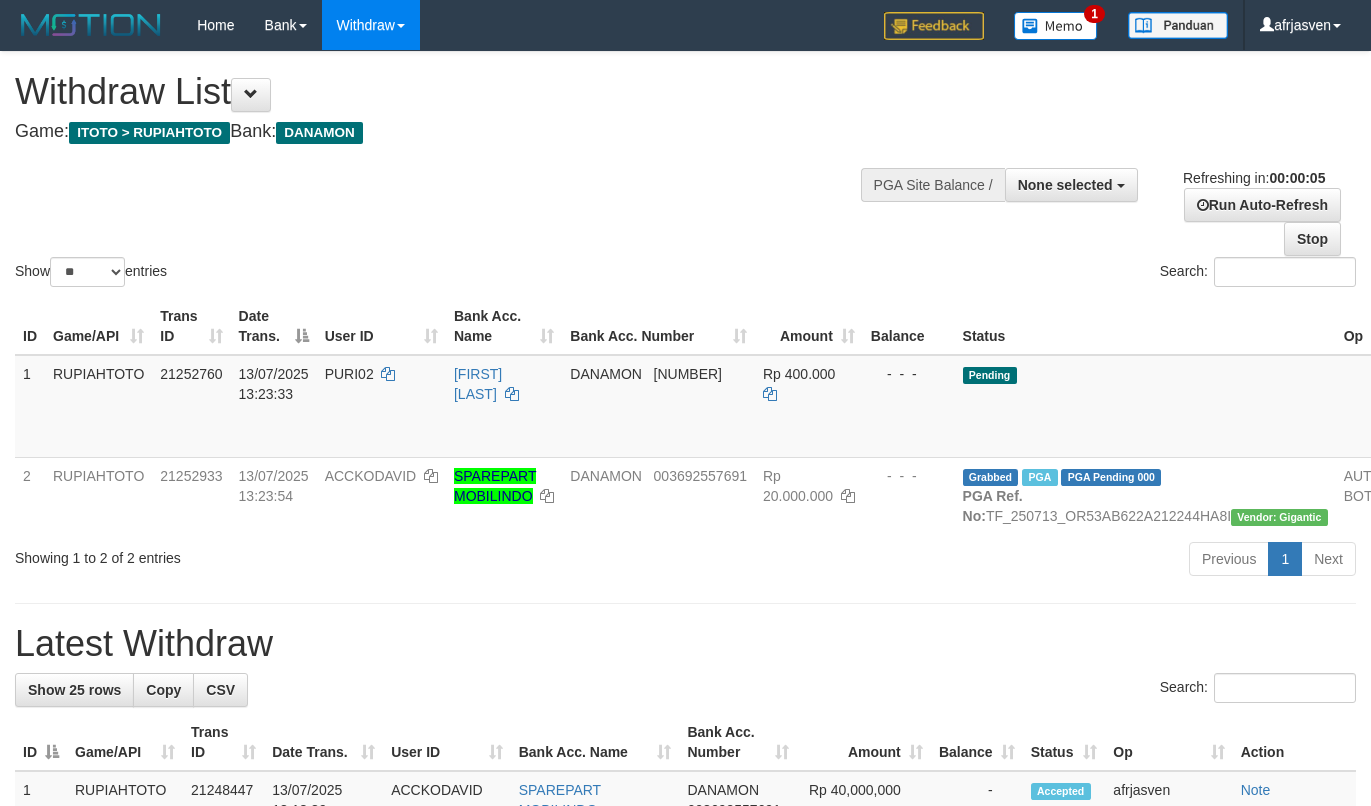 scroll, scrollTop: 0, scrollLeft: 0, axis: both 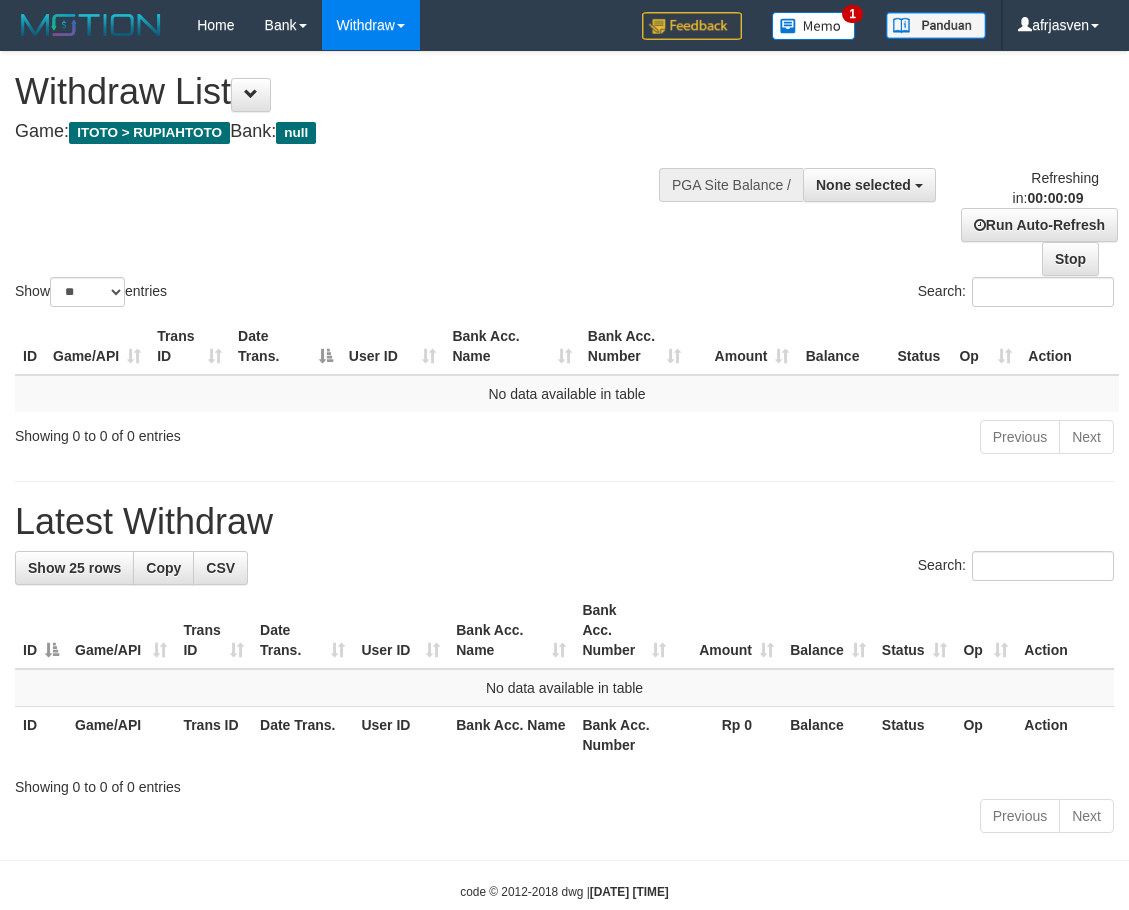 select 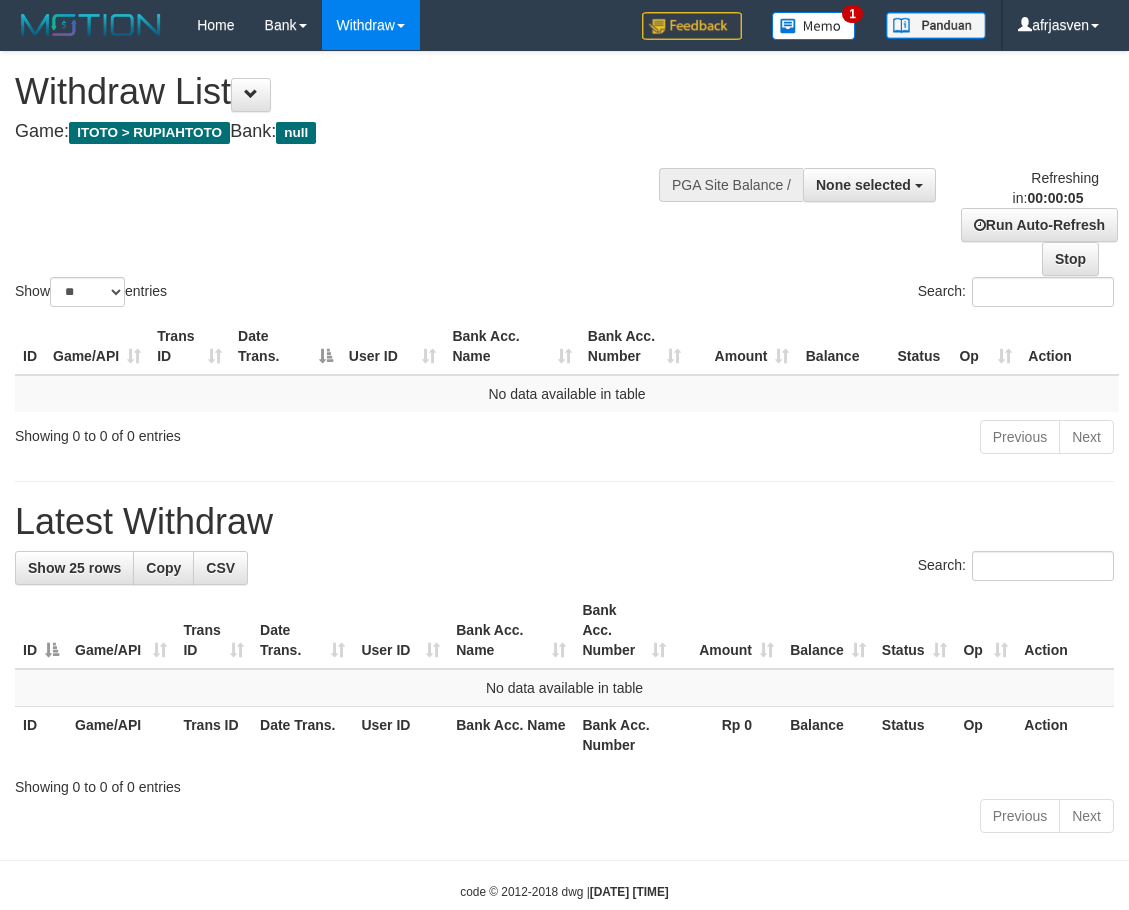 scroll, scrollTop: 0, scrollLeft: 0, axis: both 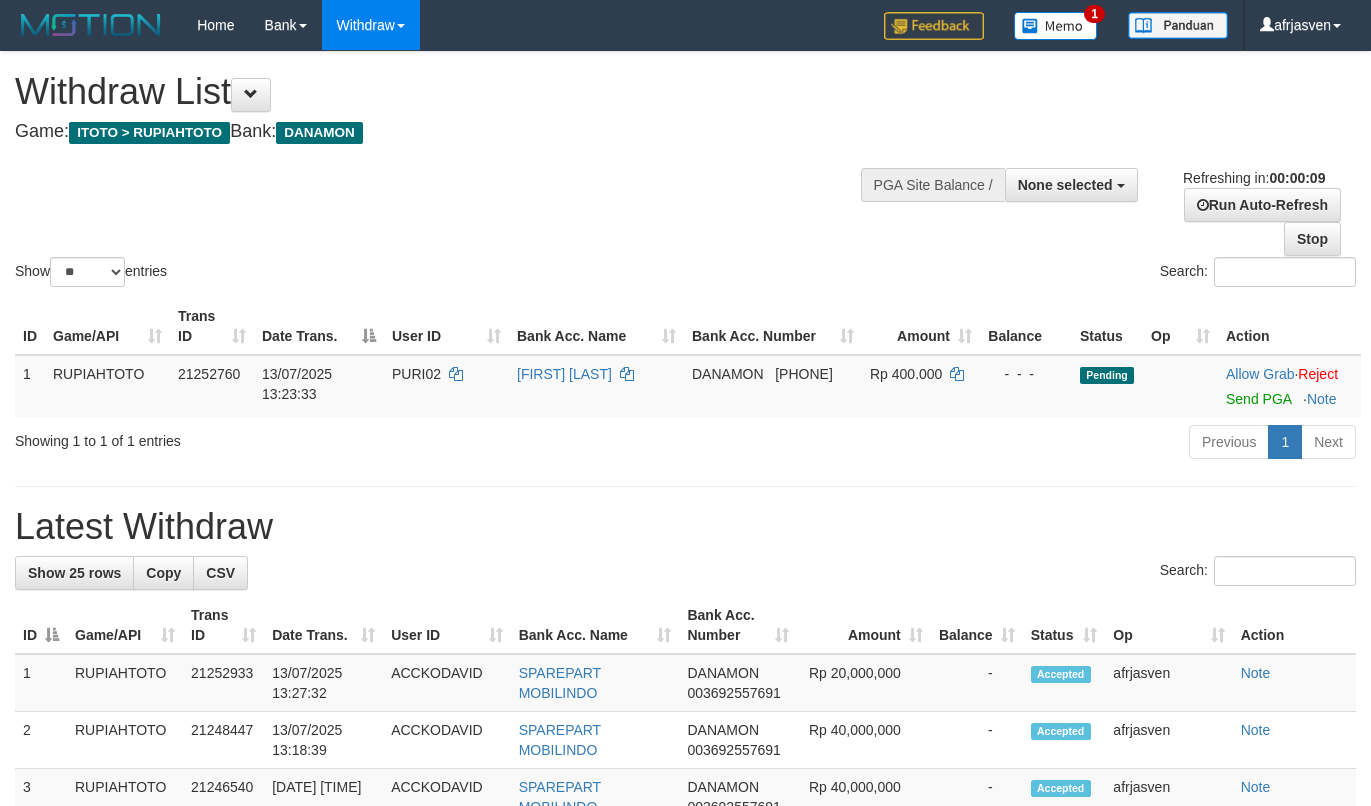 select 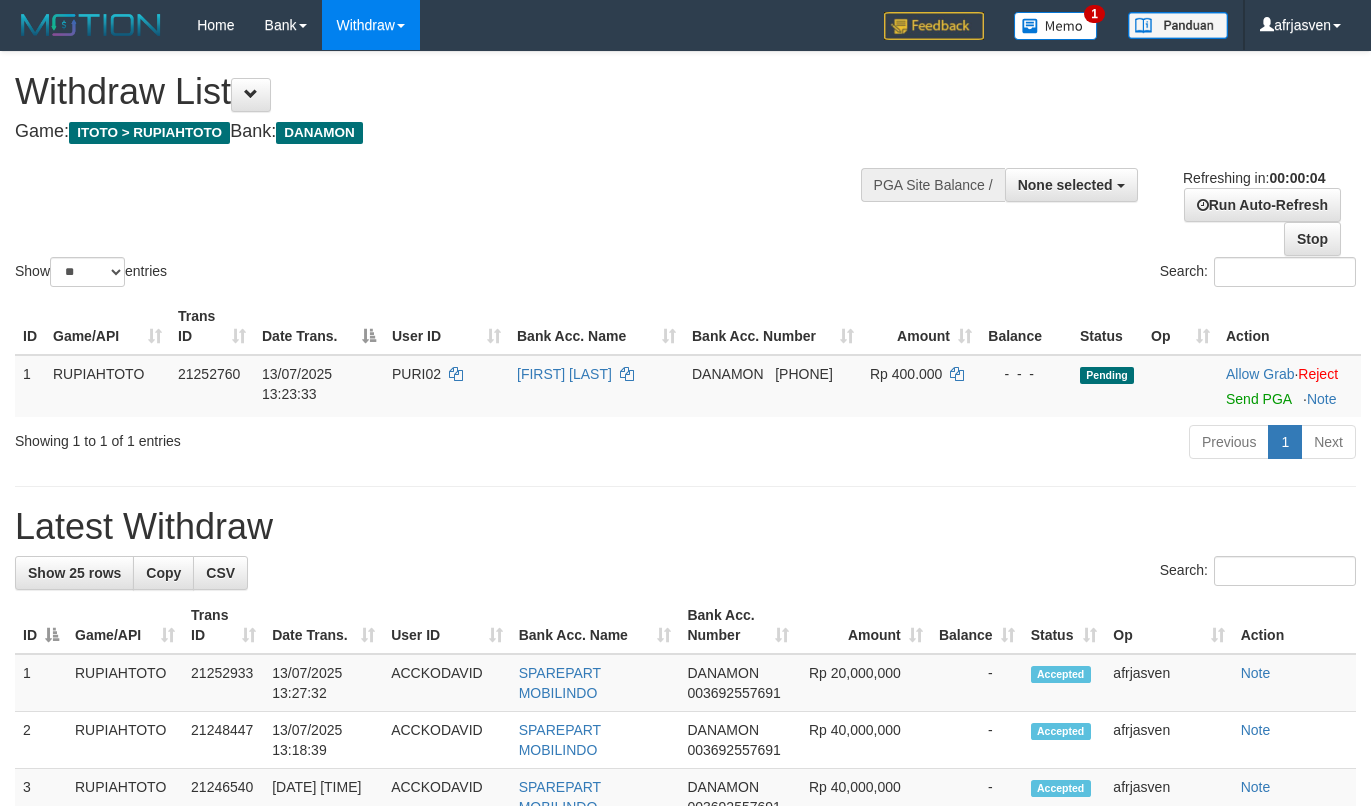 scroll, scrollTop: 0, scrollLeft: 0, axis: both 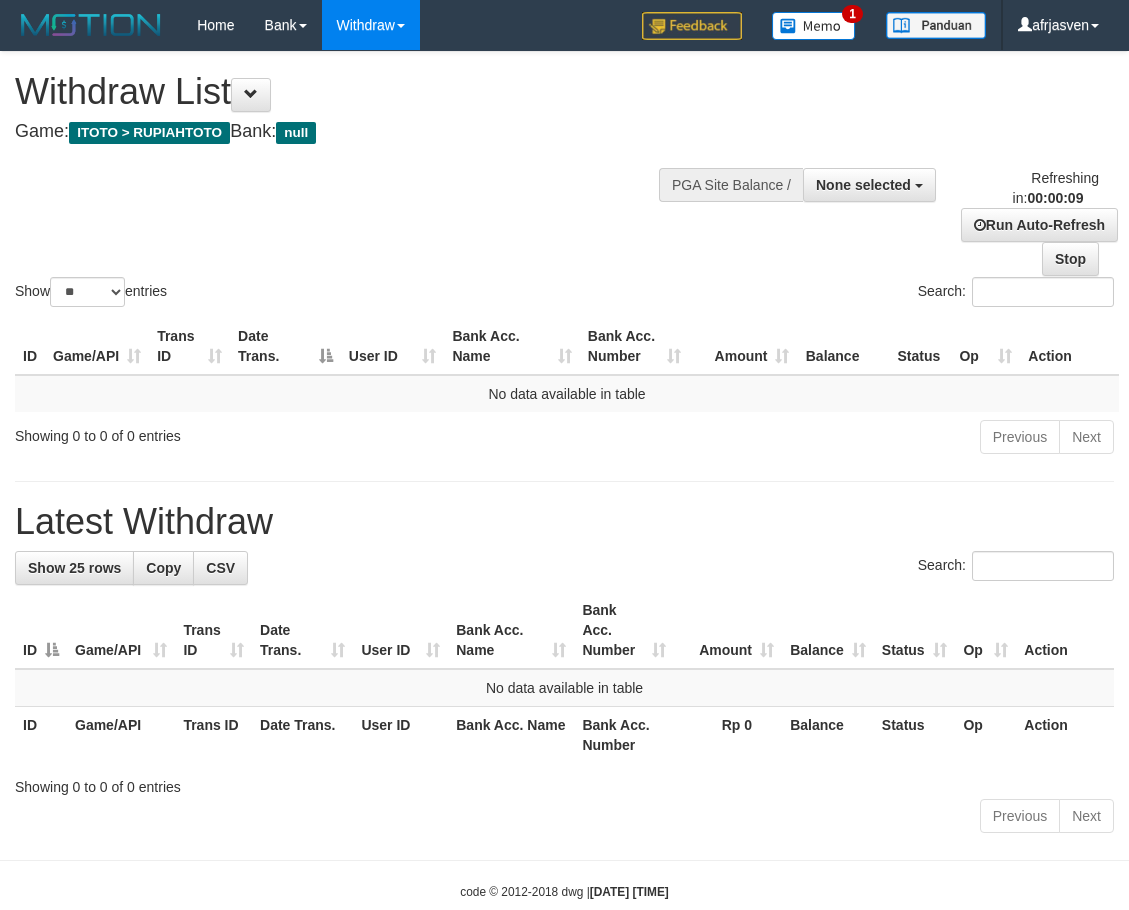 select 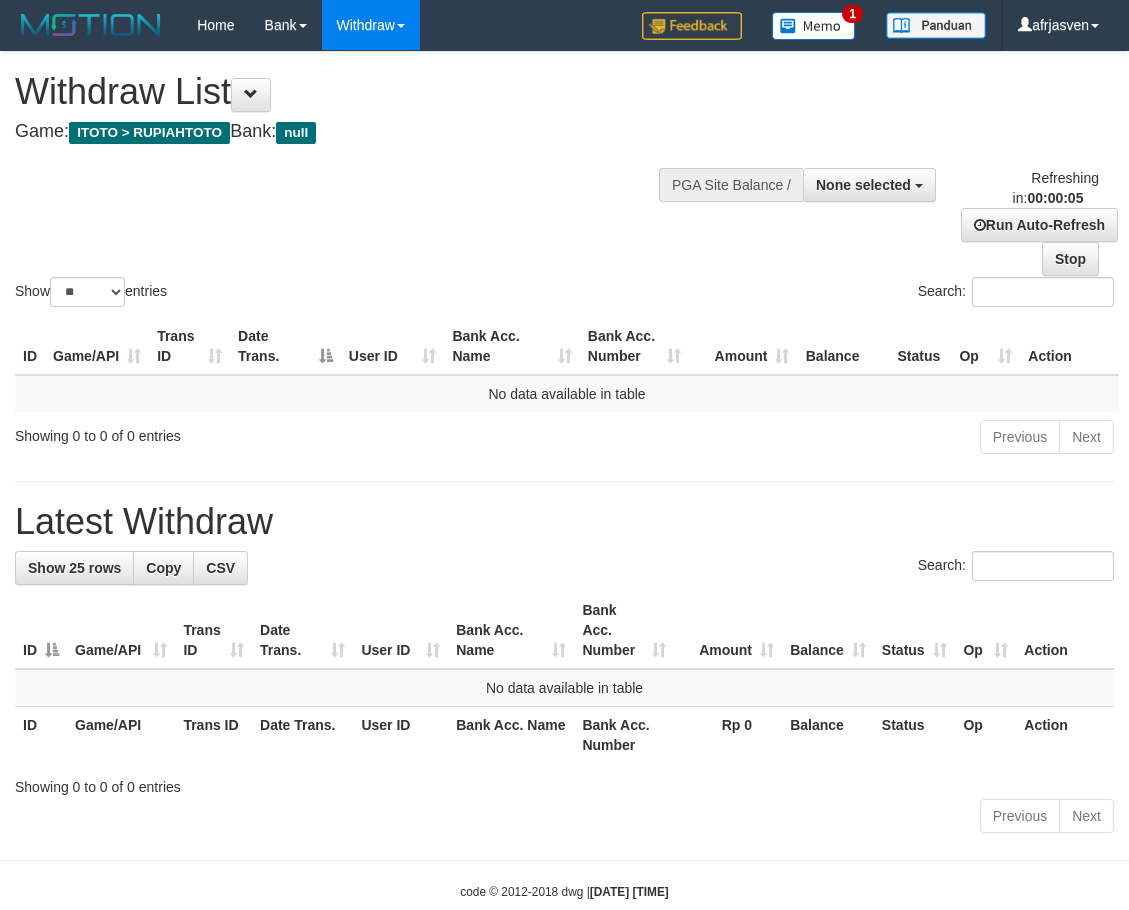 scroll, scrollTop: 0, scrollLeft: 0, axis: both 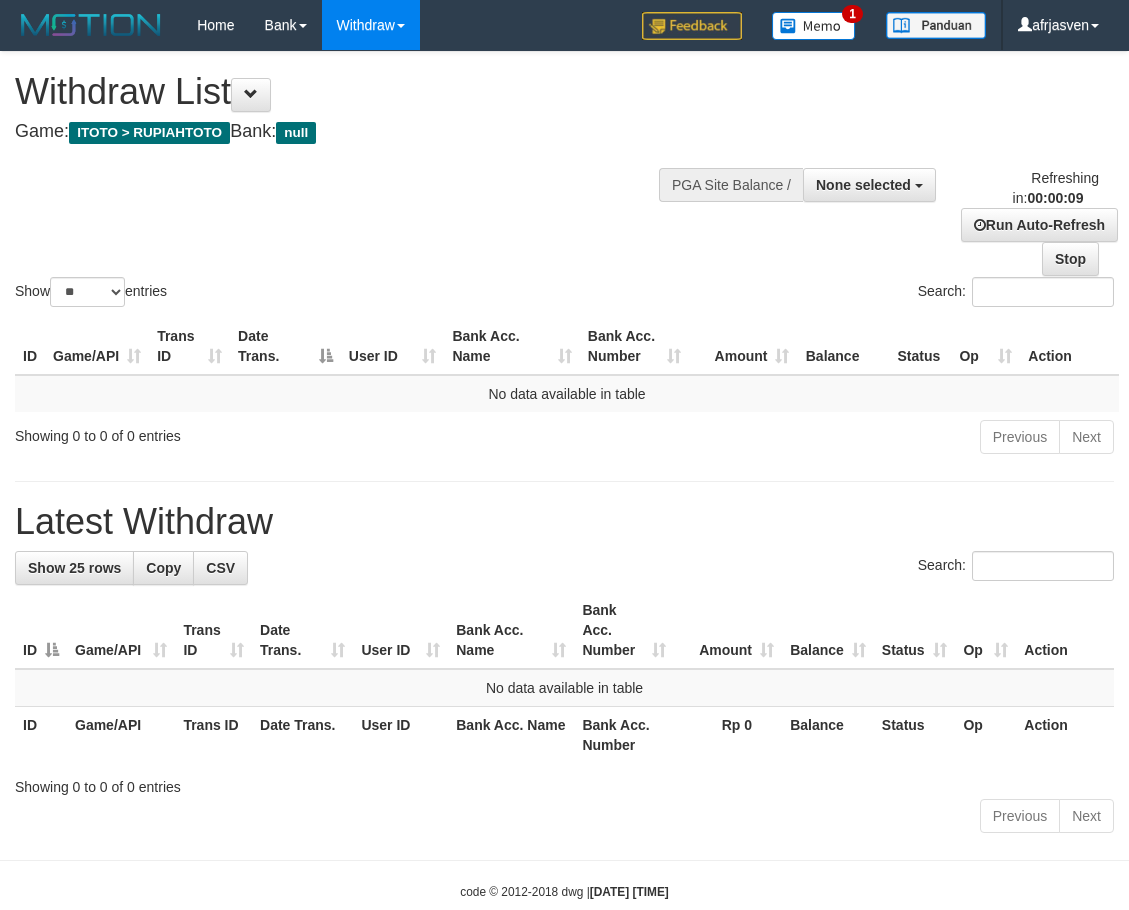 select 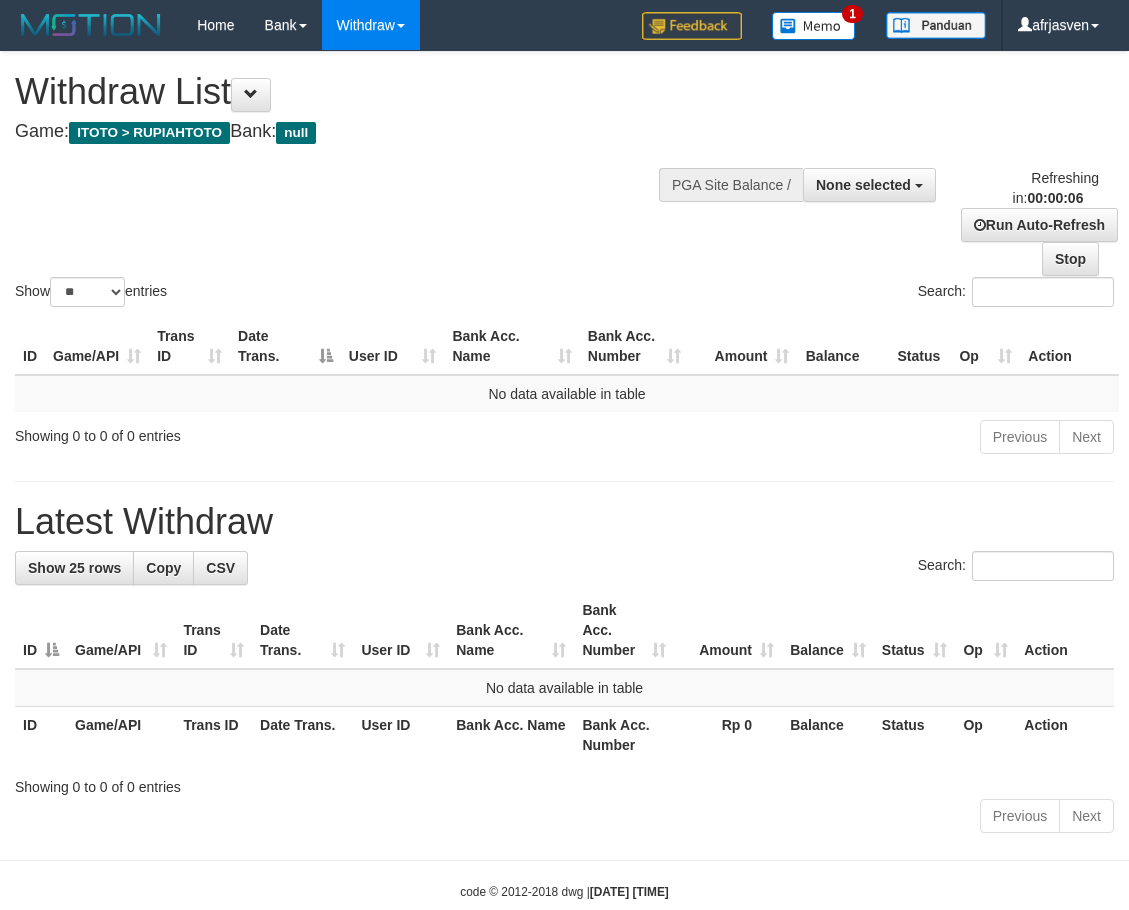 scroll, scrollTop: 0, scrollLeft: 0, axis: both 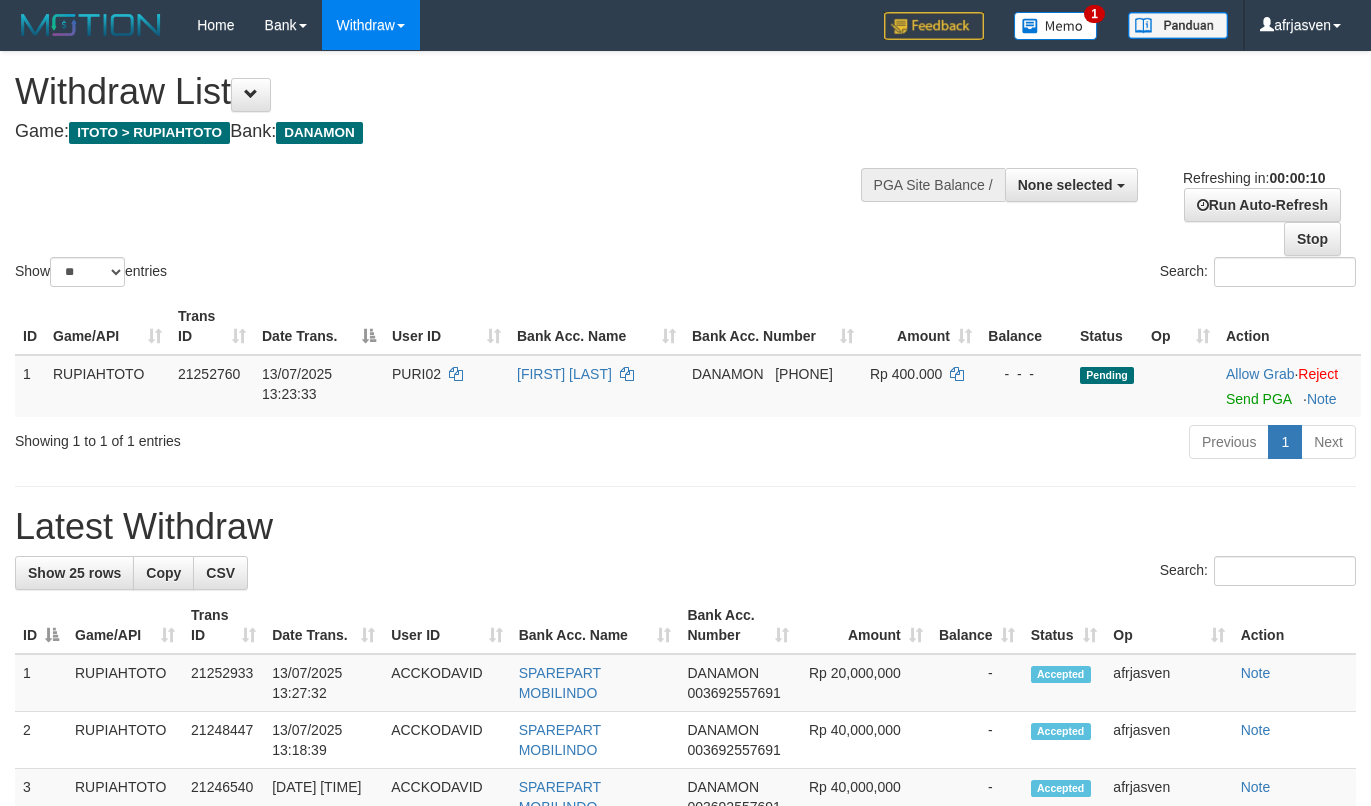 select 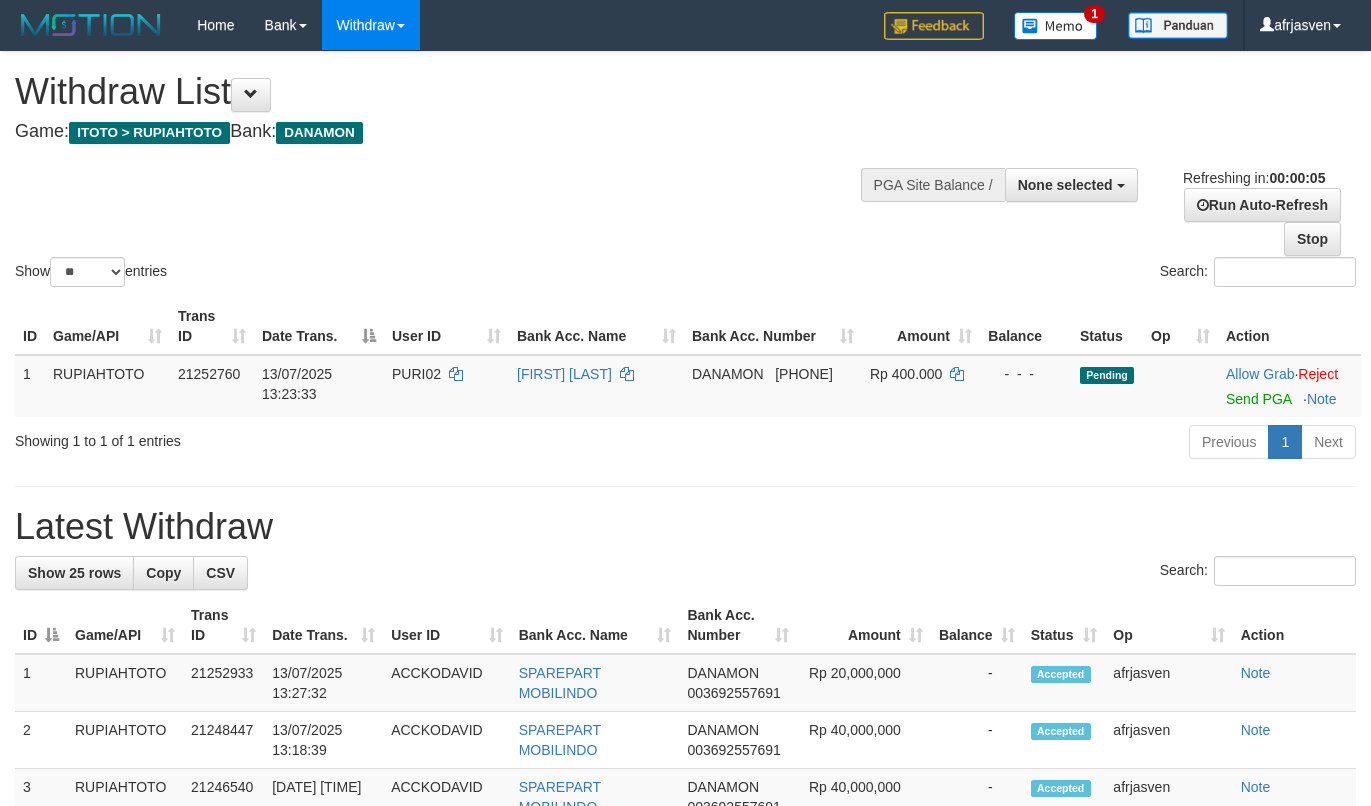 scroll, scrollTop: 0, scrollLeft: 0, axis: both 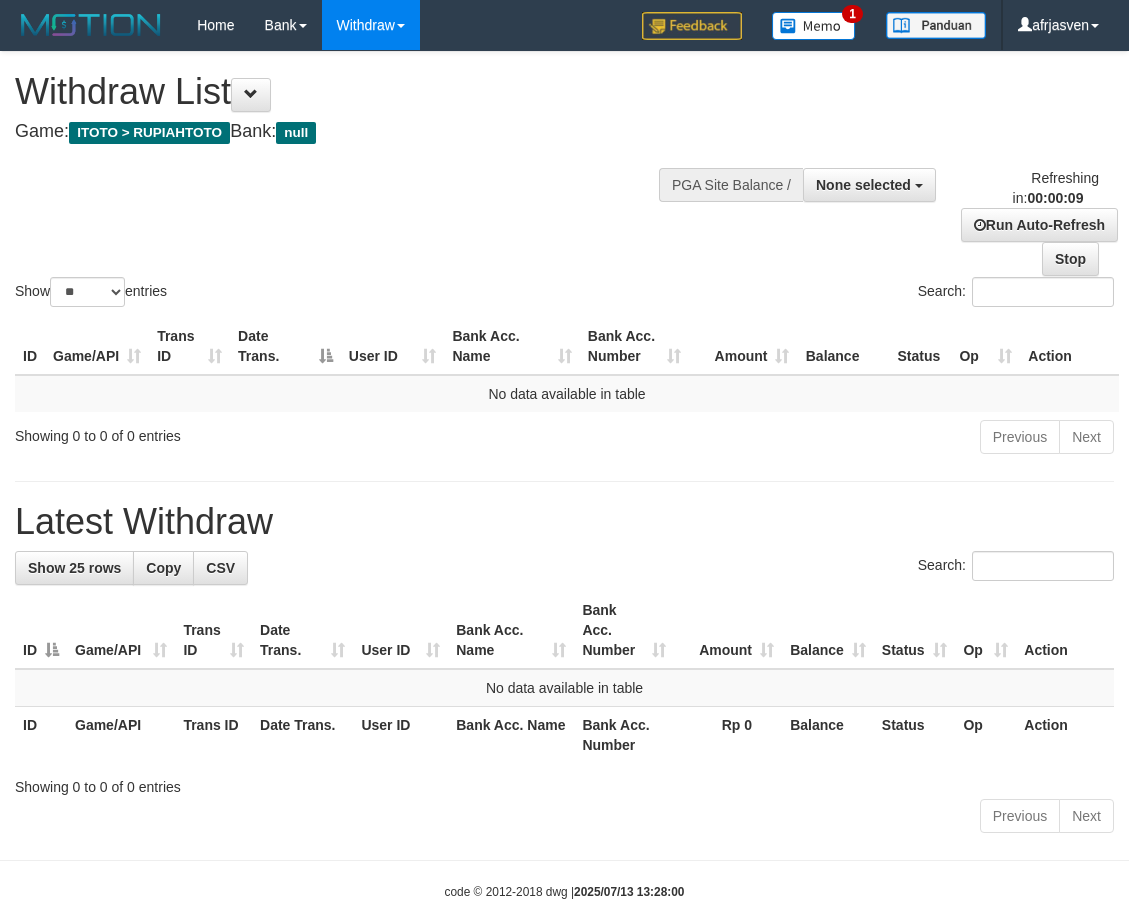 select 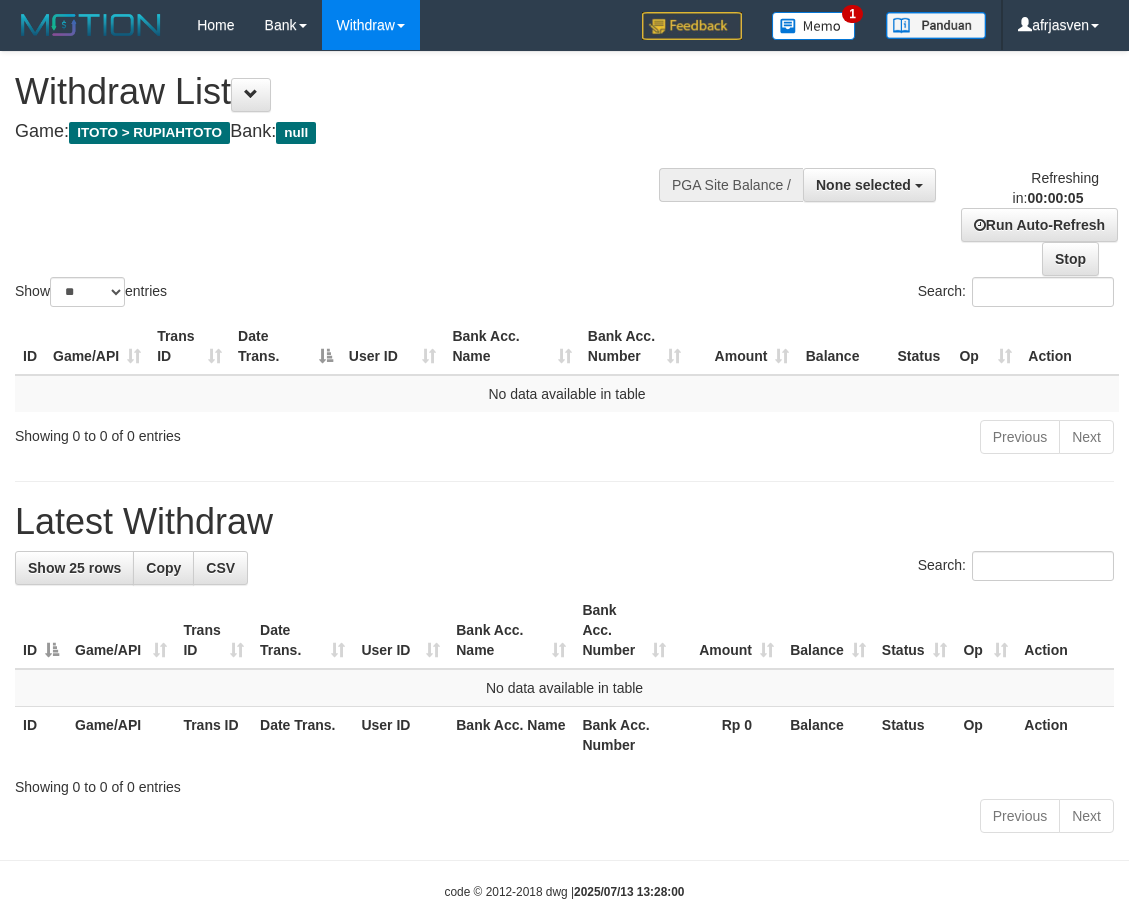 scroll, scrollTop: 0, scrollLeft: 0, axis: both 